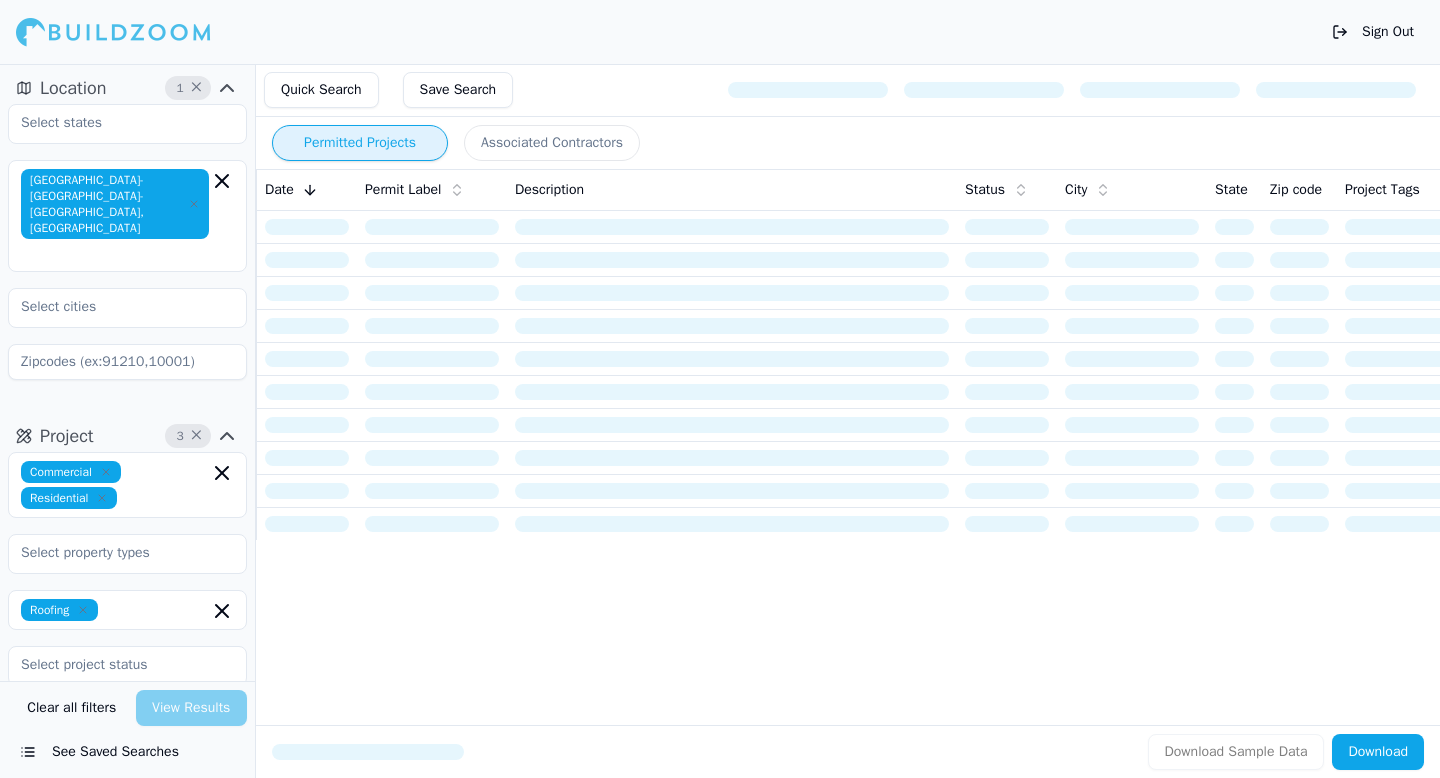 scroll, scrollTop: 0, scrollLeft: 0, axis: both 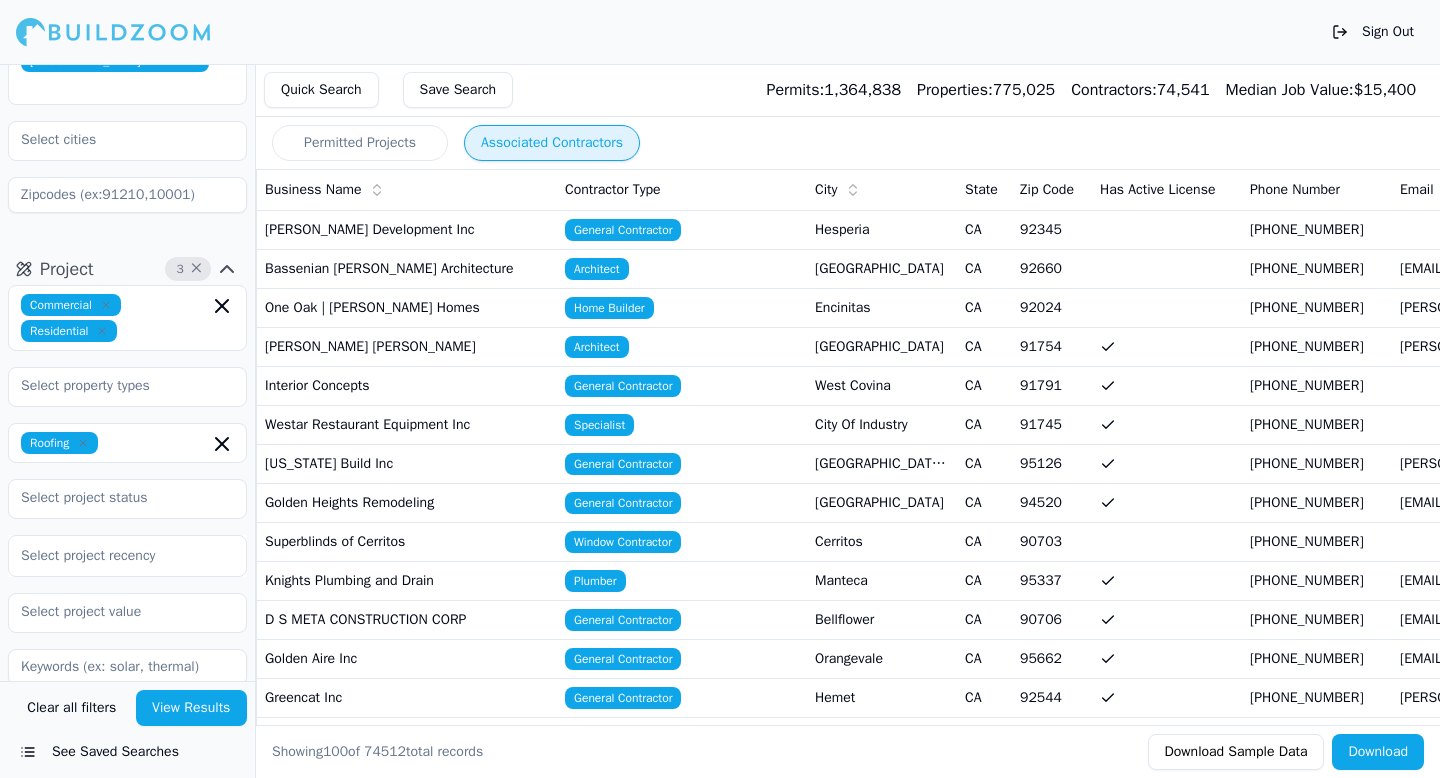 click on "Associated Contractors" at bounding box center (552, 143) 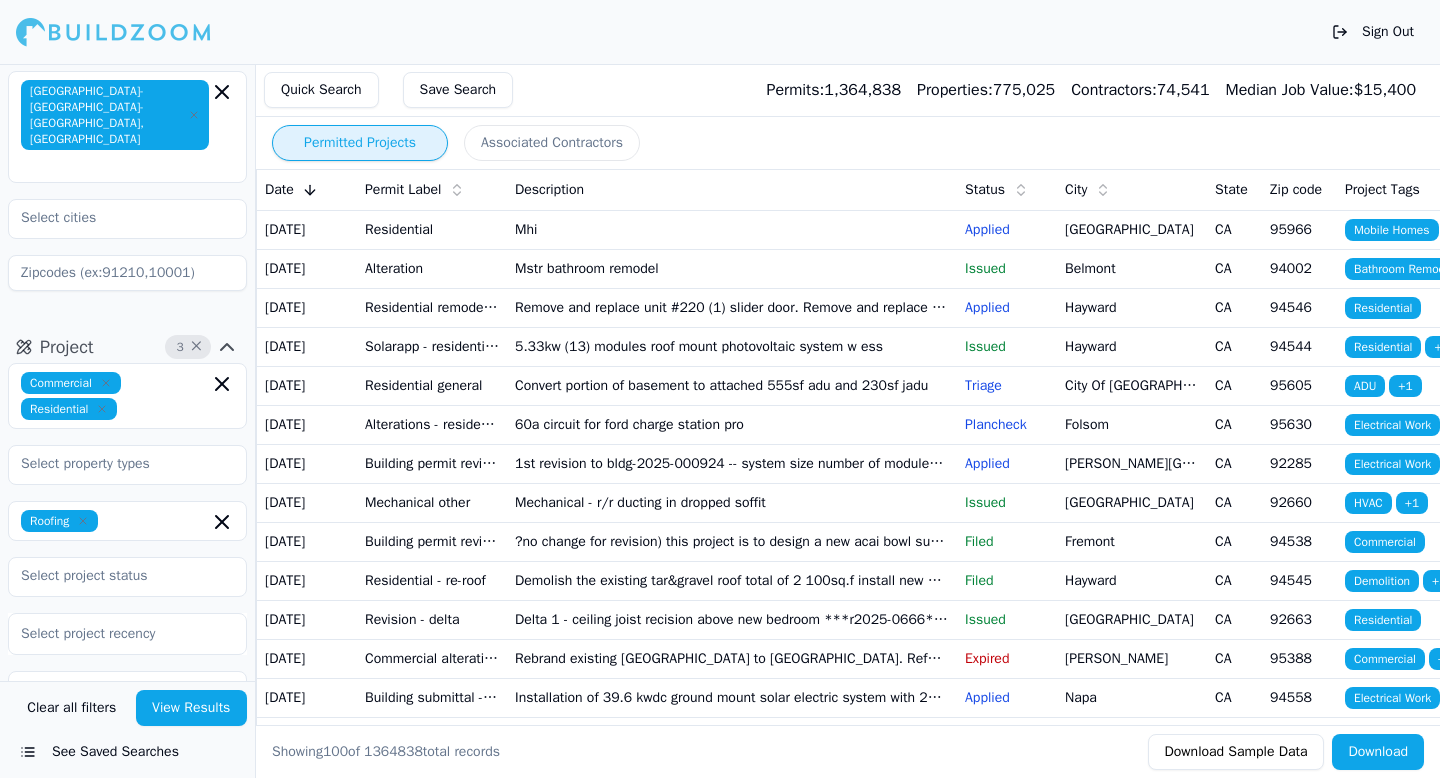 scroll, scrollTop: 0, scrollLeft: 0, axis: both 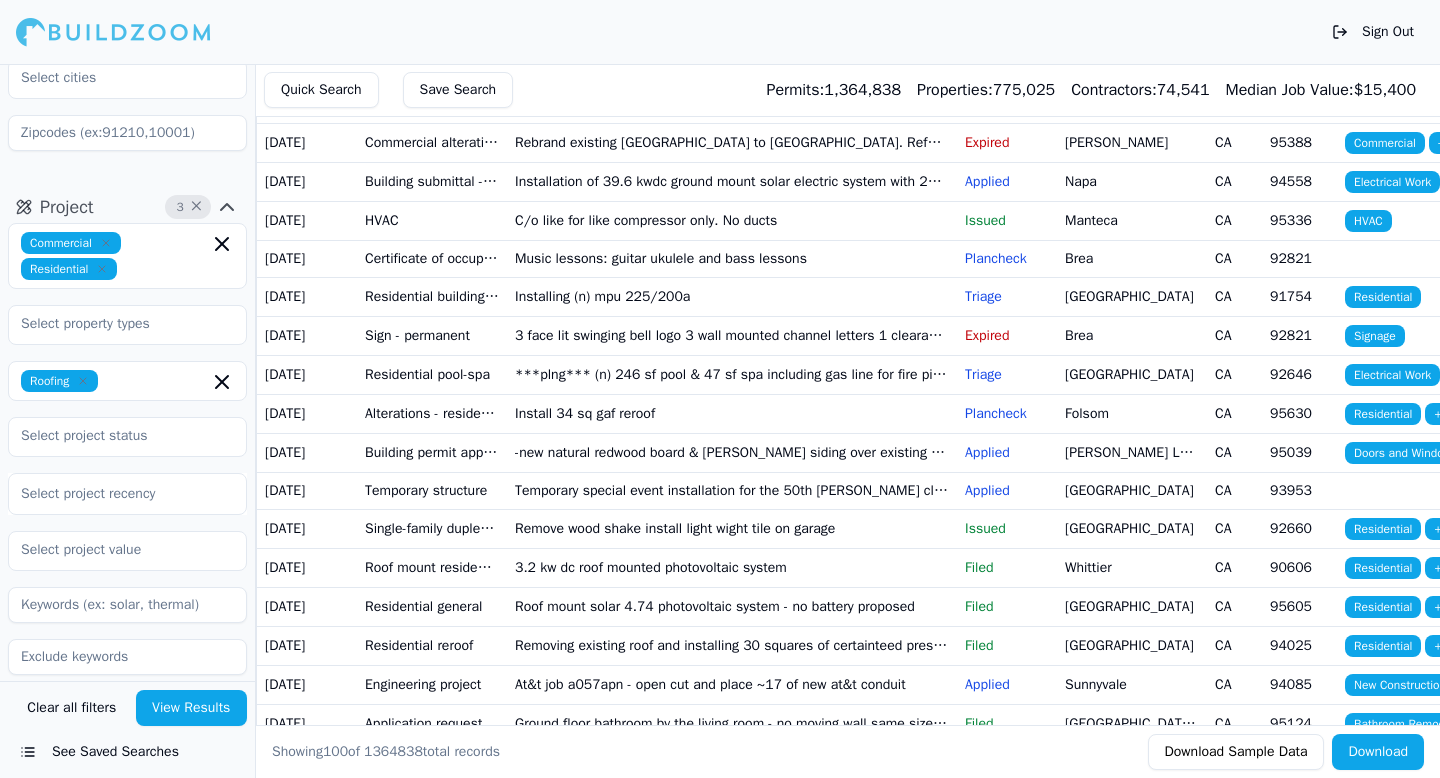 click on "See Saved Searches" at bounding box center [127, 752] 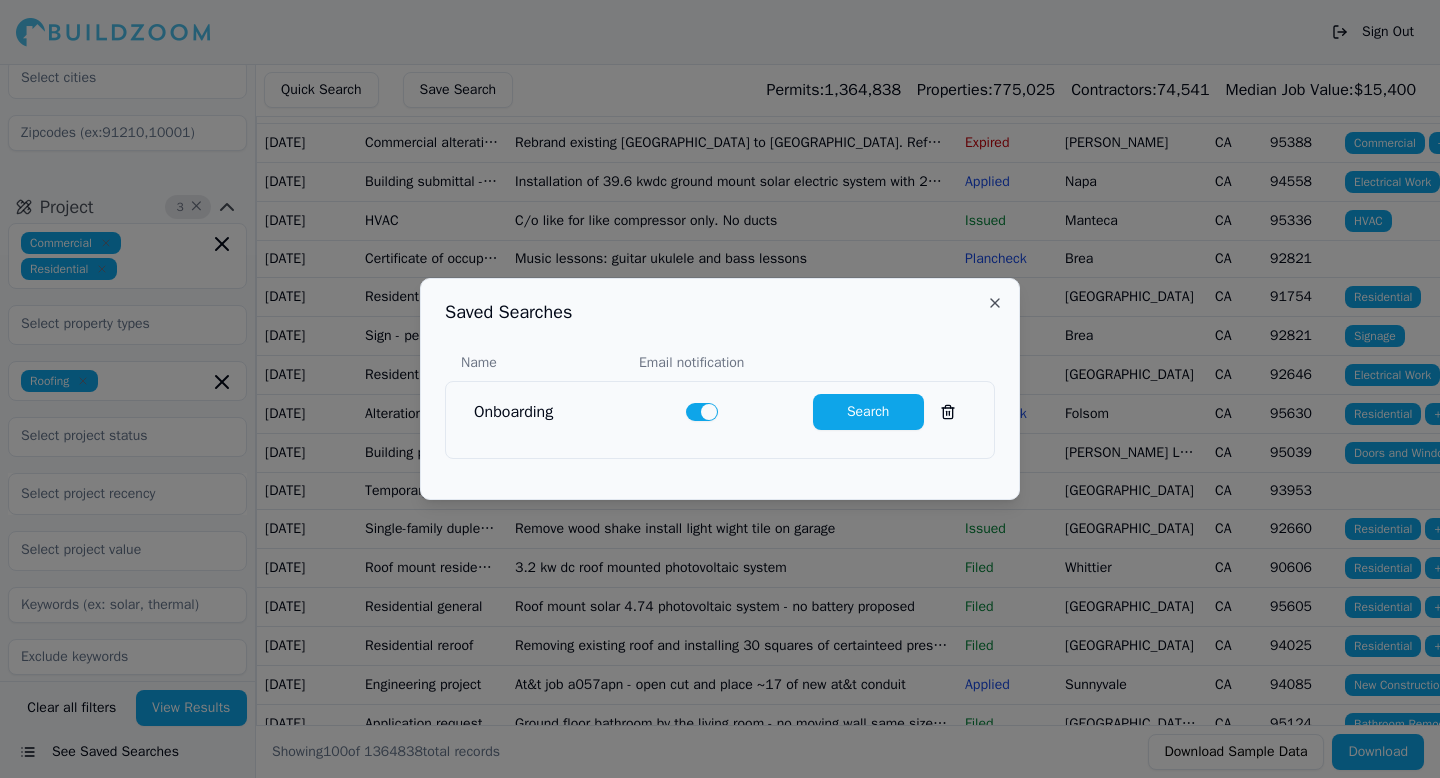 click on "Close" at bounding box center (995, 303) 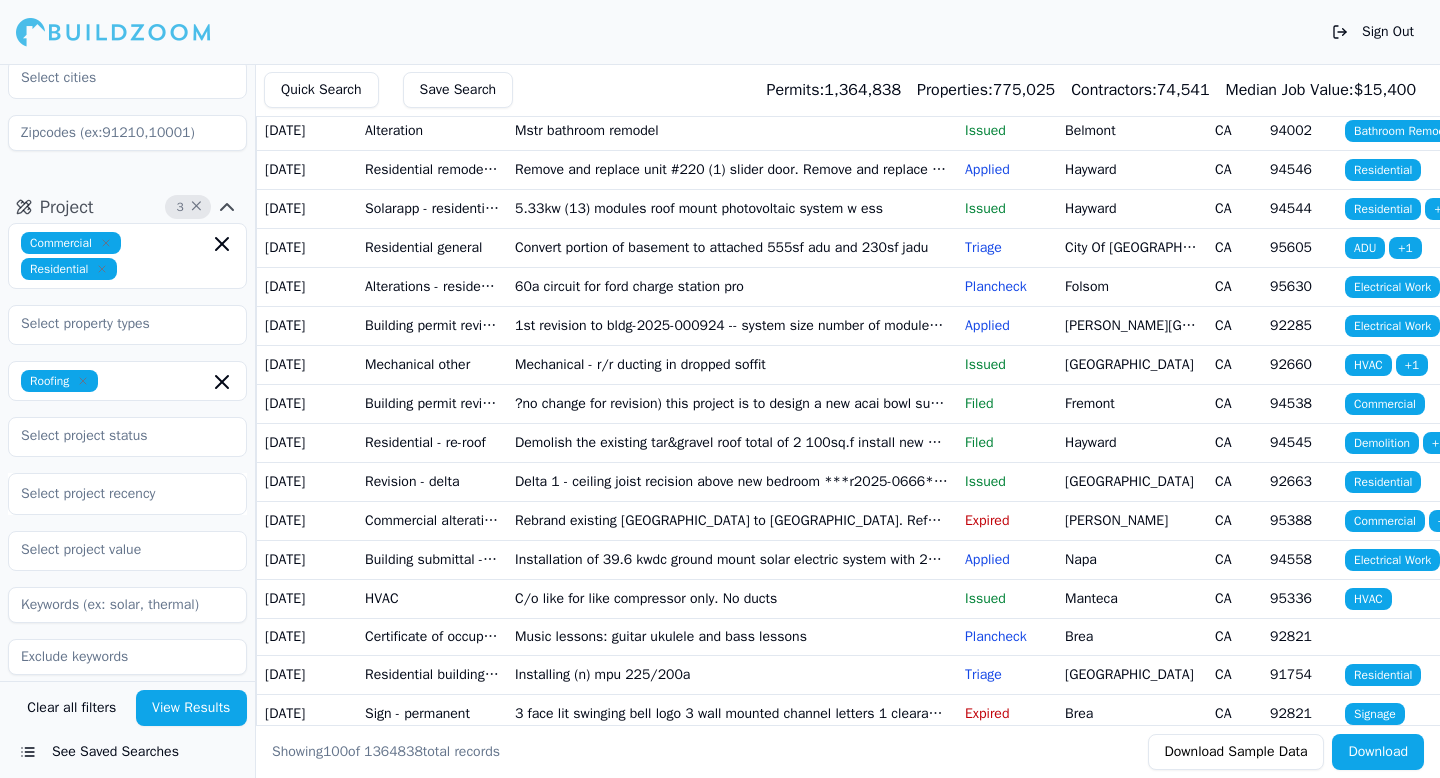 scroll, scrollTop: 0, scrollLeft: 0, axis: both 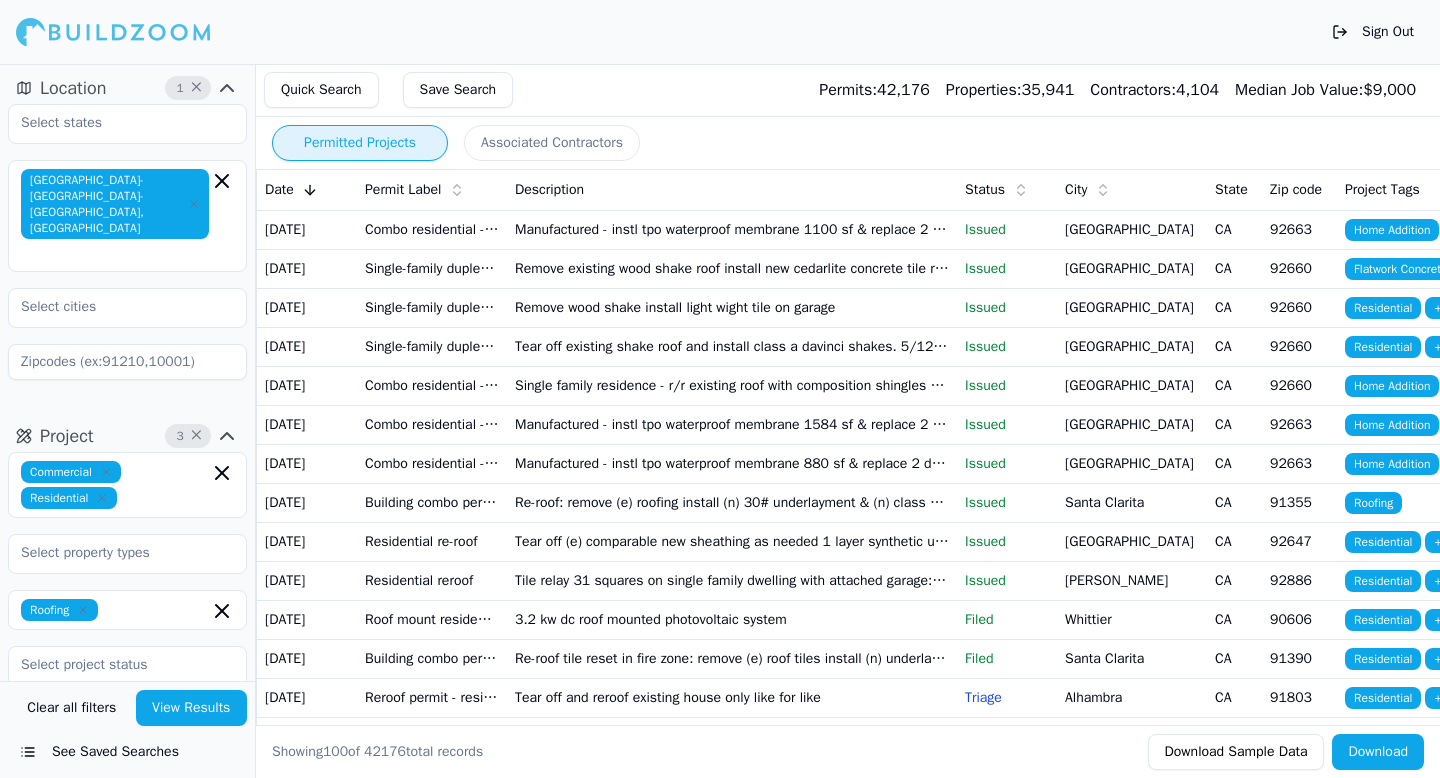 click on "Date" at bounding box center [307, 190] 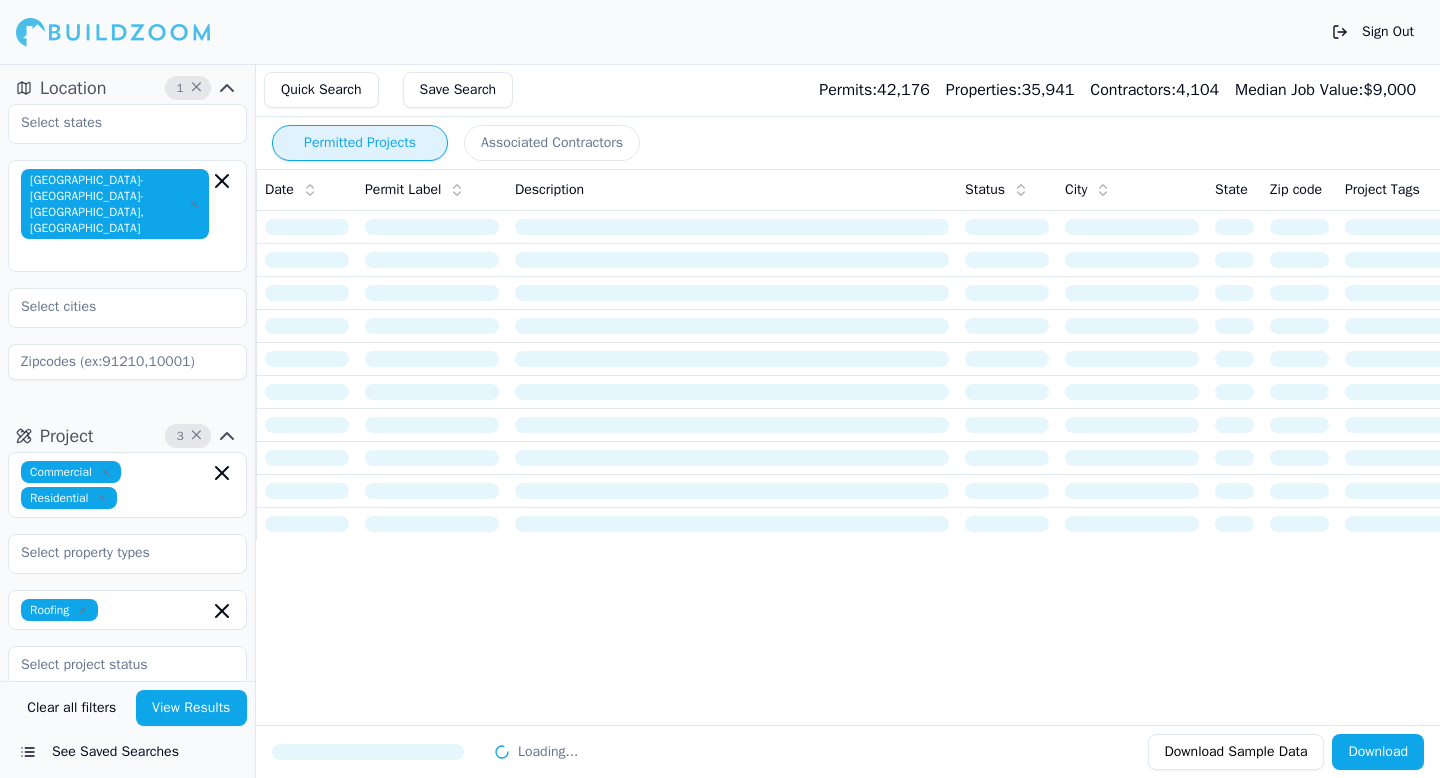 click on "Date" at bounding box center (307, 190) 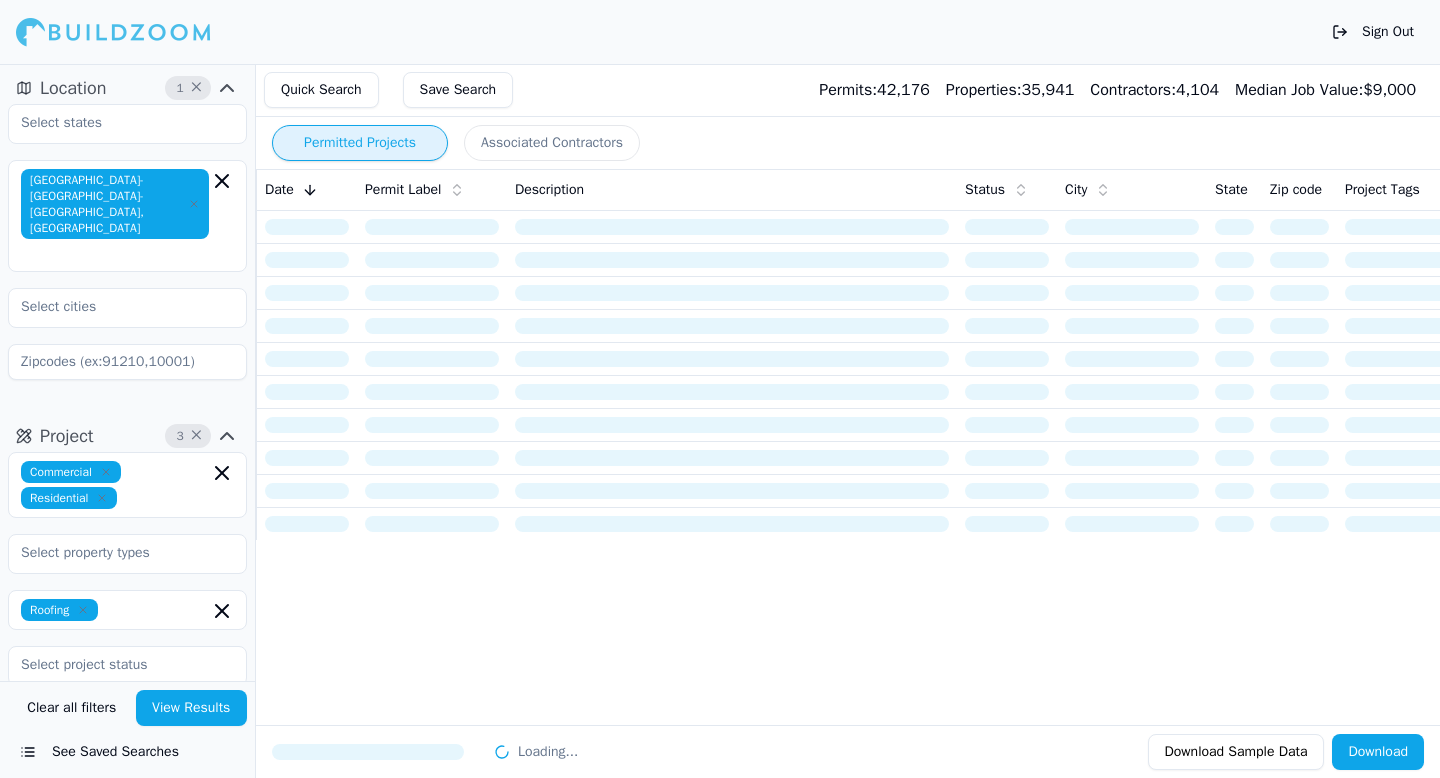 click on "Date" at bounding box center [307, 190] 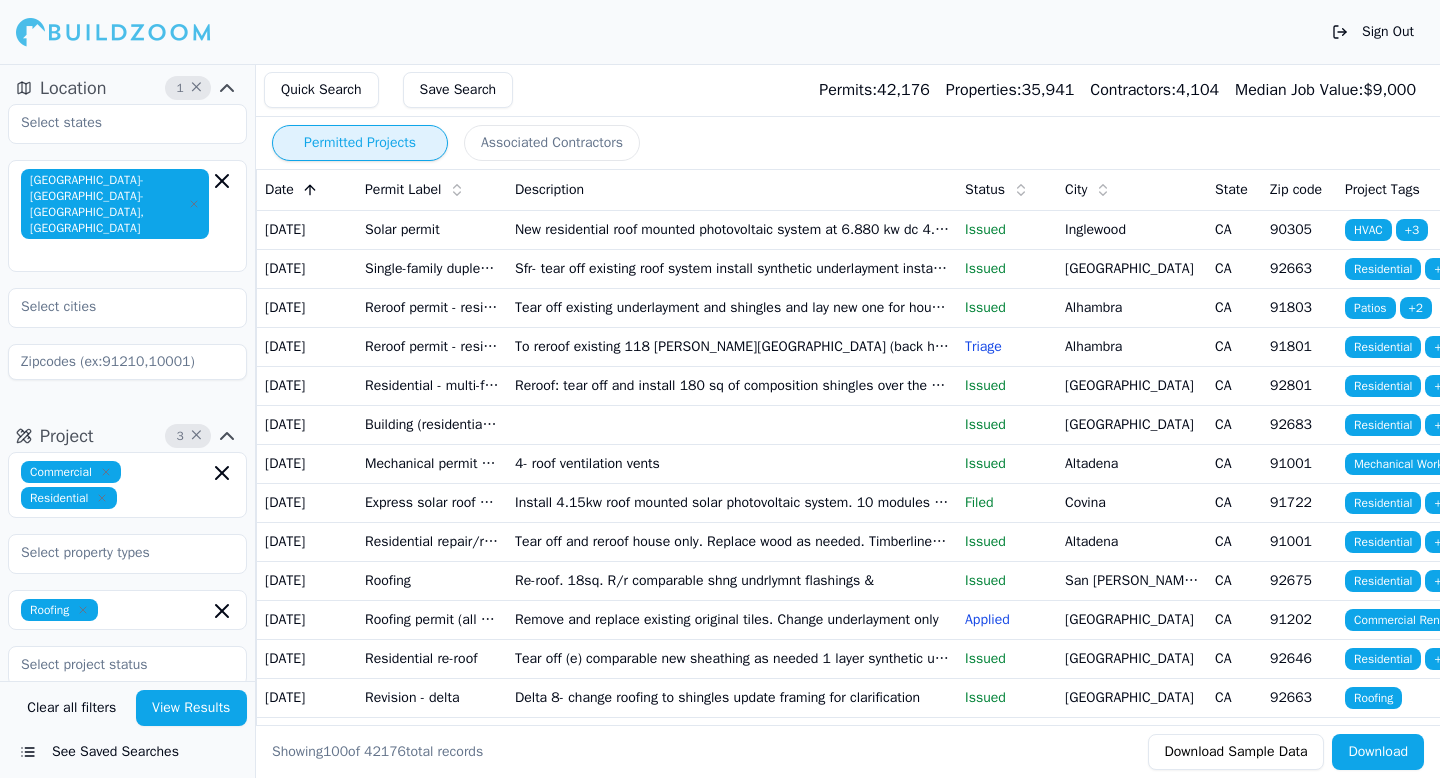 scroll, scrollTop: 113, scrollLeft: 0, axis: vertical 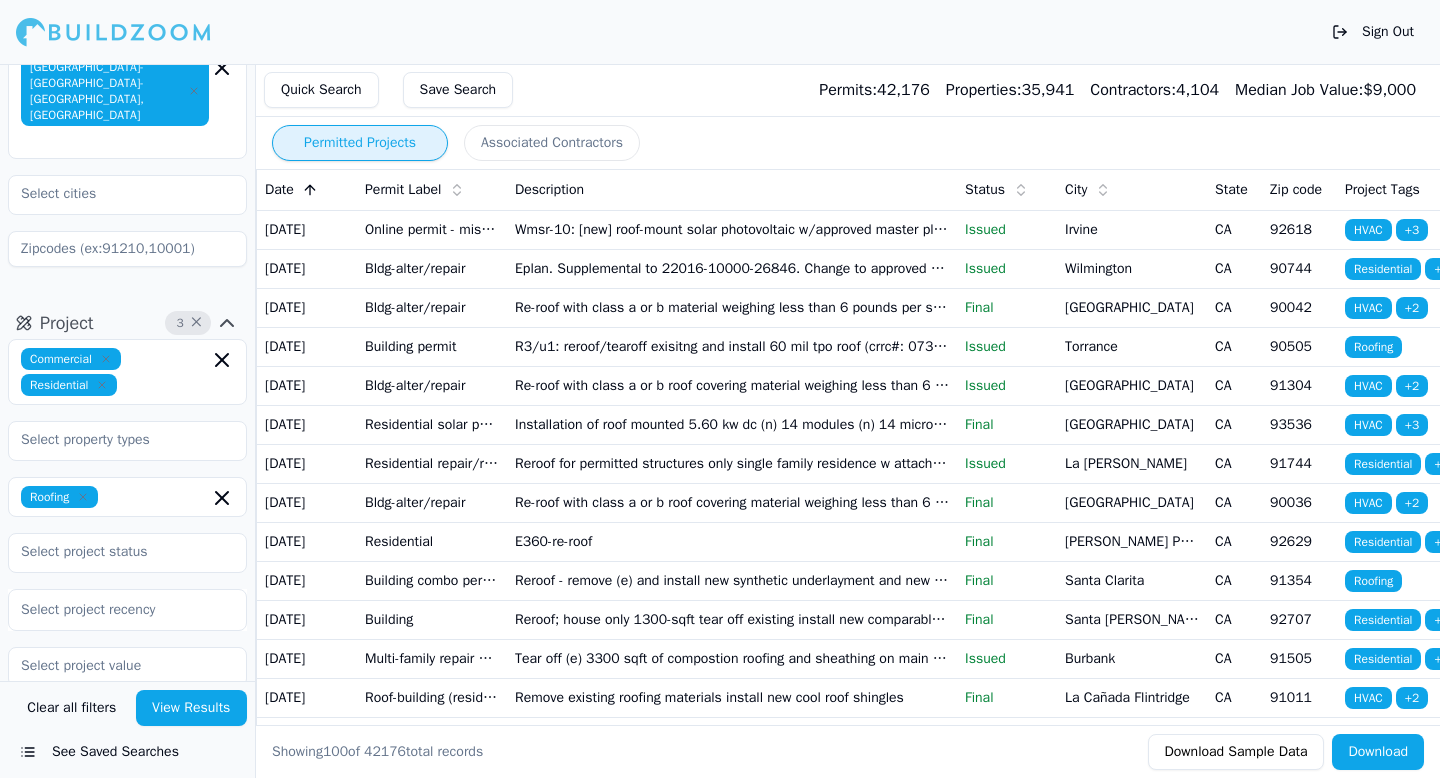 click on "Re-roof with class a or b material weighing less than 6 pounds per sq. Ft. Over existing solid sheathing 9 squares. Class a roof covering is required within very high fire hazard severity zone (vhfhsz). For residential roof replacement > 50% of the total roof area apply cool roof product labeled and certified by cool roof rating council (crrc). Cool roof may be required for non-residential buildings per title 24 part 6 section 141.0(b) 2B" at bounding box center (732, 307) 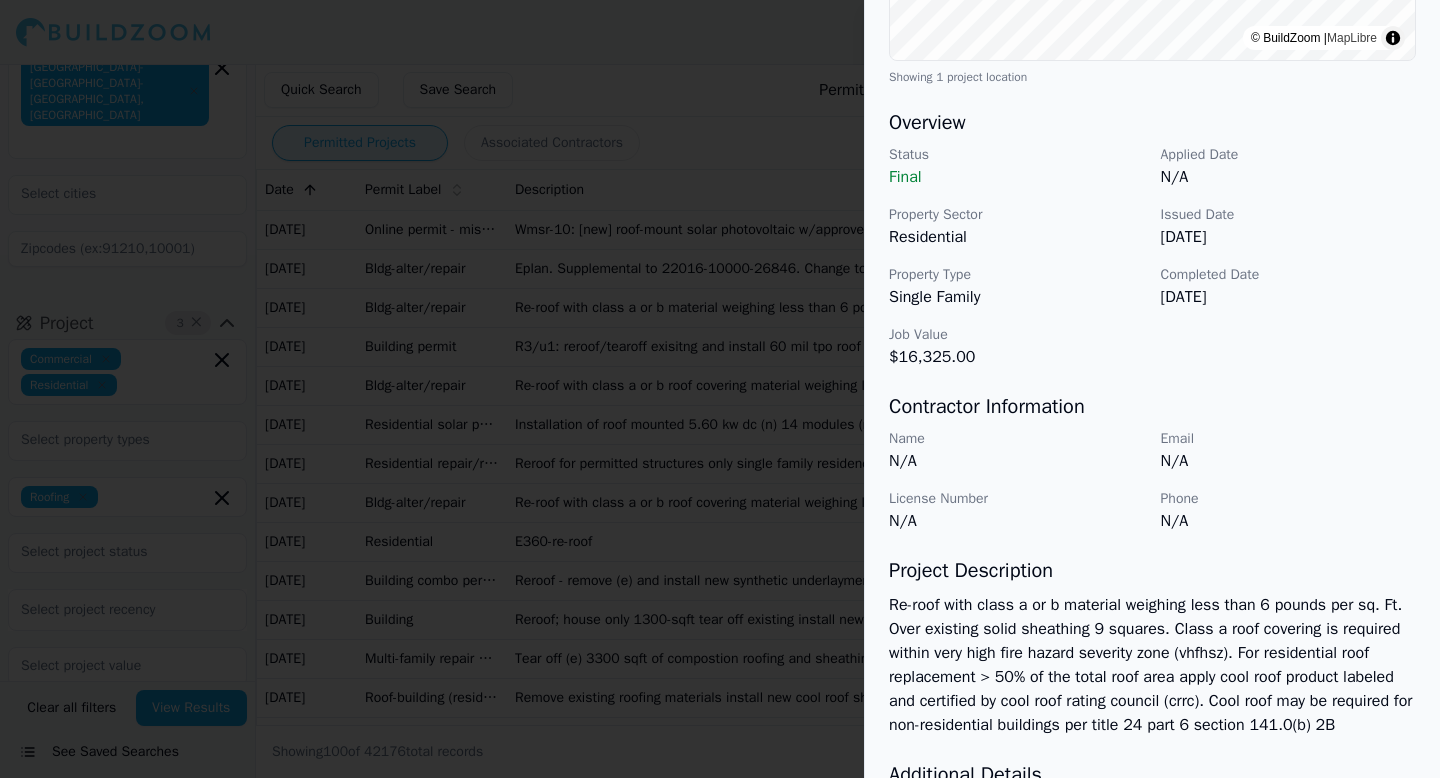 scroll, scrollTop: 539, scrollLeft: 0, axis: vertical 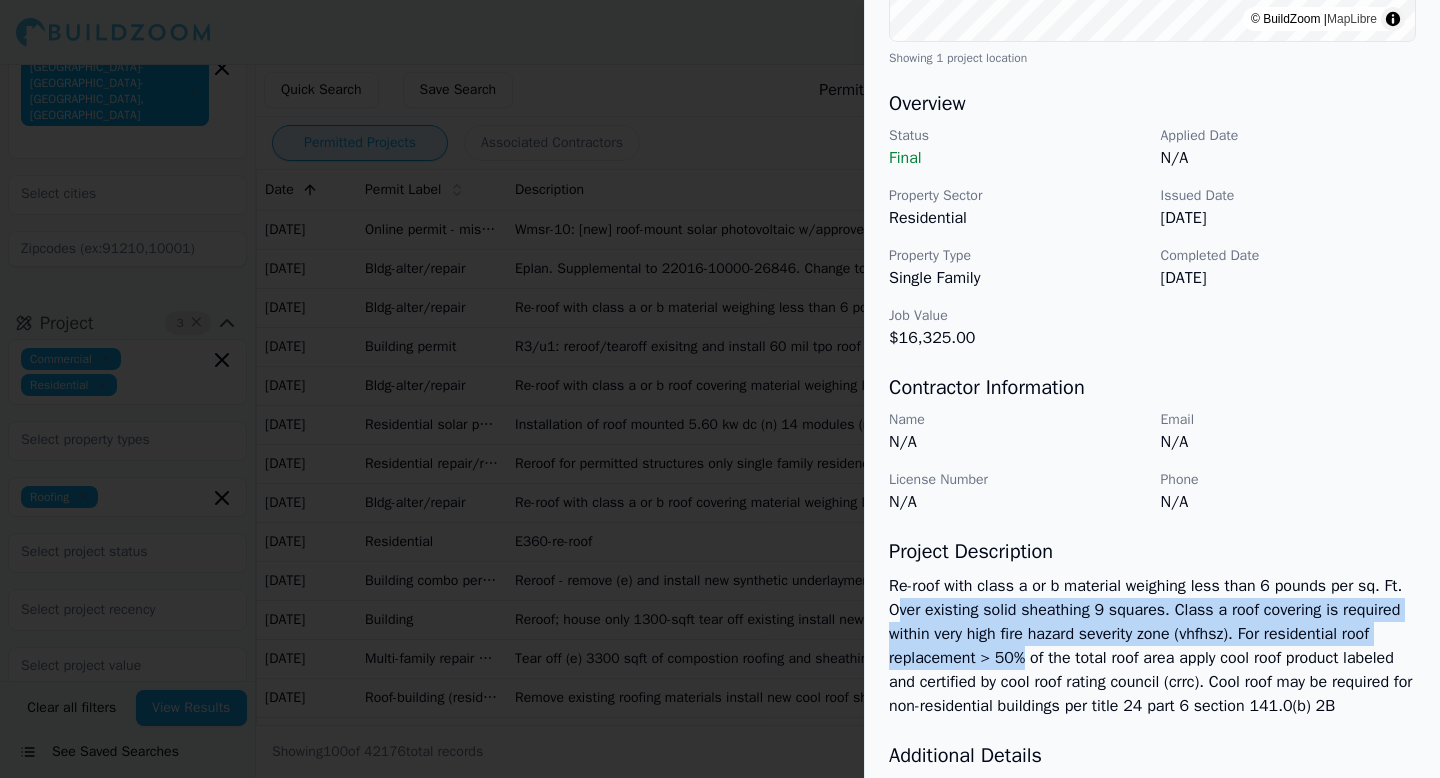 drag, startPoint x: 897, startPoint y: 610, endPoint x: 1030, endPoint y: 655, distance: 140.40656 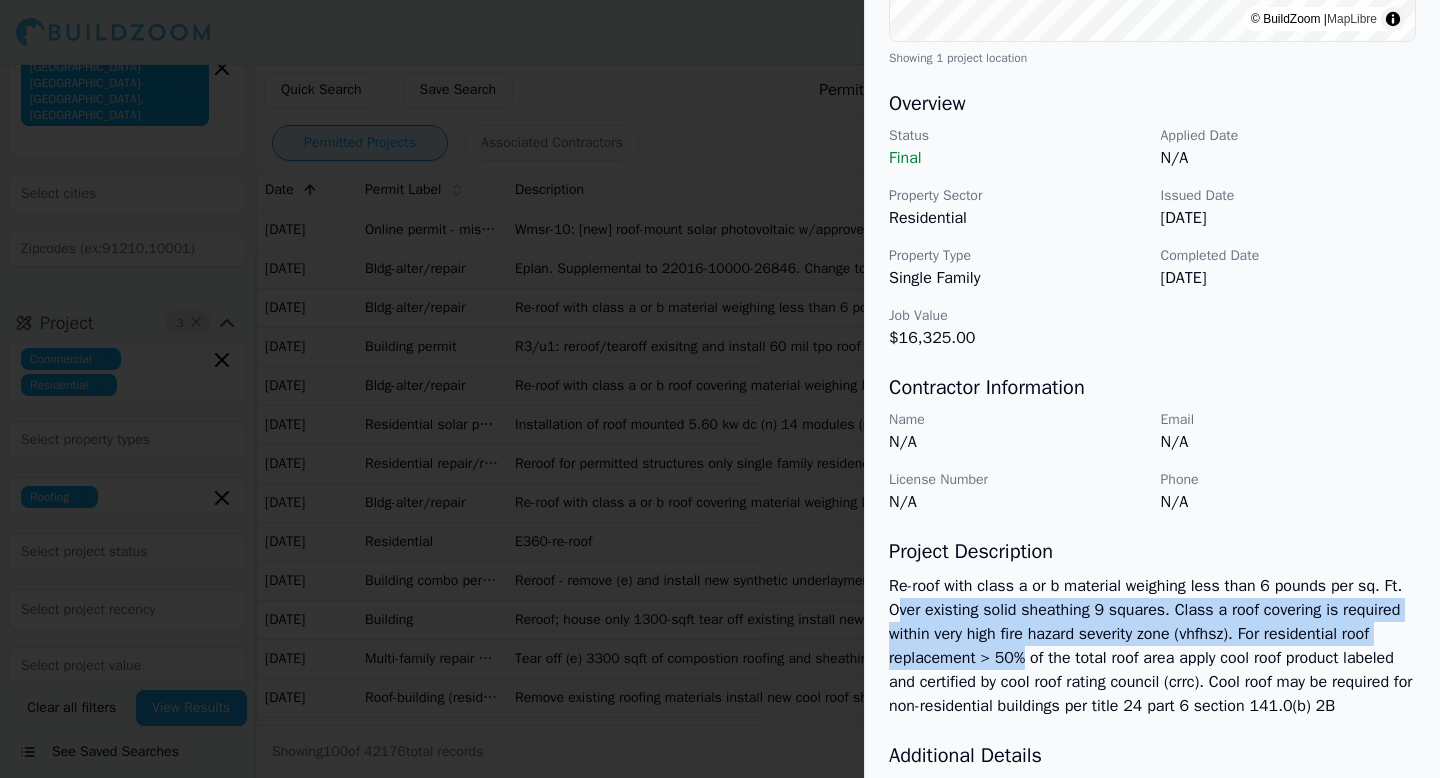 click on "Re-roof with class a or b material weighing less than 6 pounds per sq. Ft. Over existing solid sheathing 9 squares. Class a roof covering is required within very high fire hazard severity zone (vhfhsz). For residential roof replacement > 50% of the total roof area apply cool roof product labeled and certified by cool roof rating council (crrc). Cool roof may be required for non-residential buildings per title 24 part 6 section 141.0(b) 2B" at bounding box center (1152, 646) 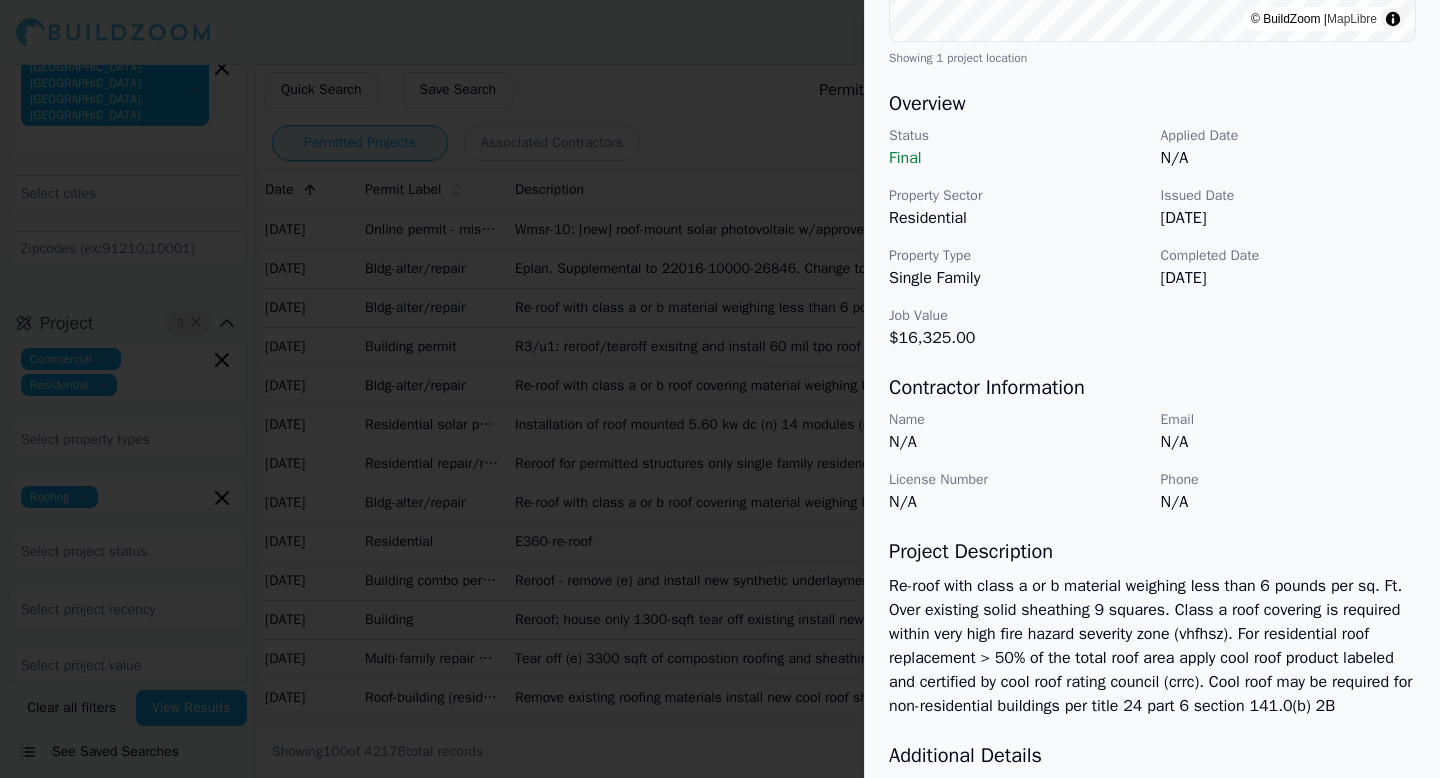click on "$16,325.00" at bounding box center [1017, 338] 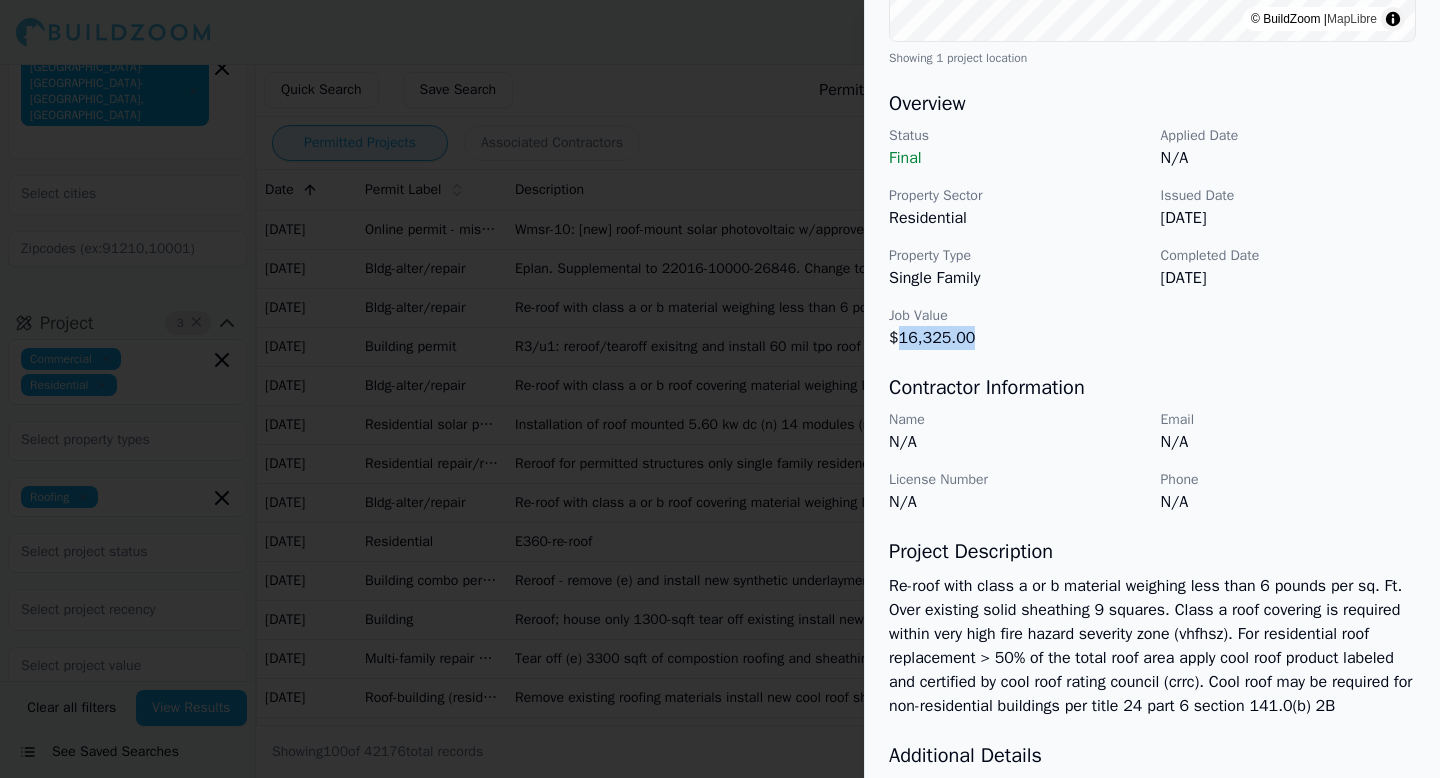 click on "$16,325.00" at bounding box center (1017, 338) 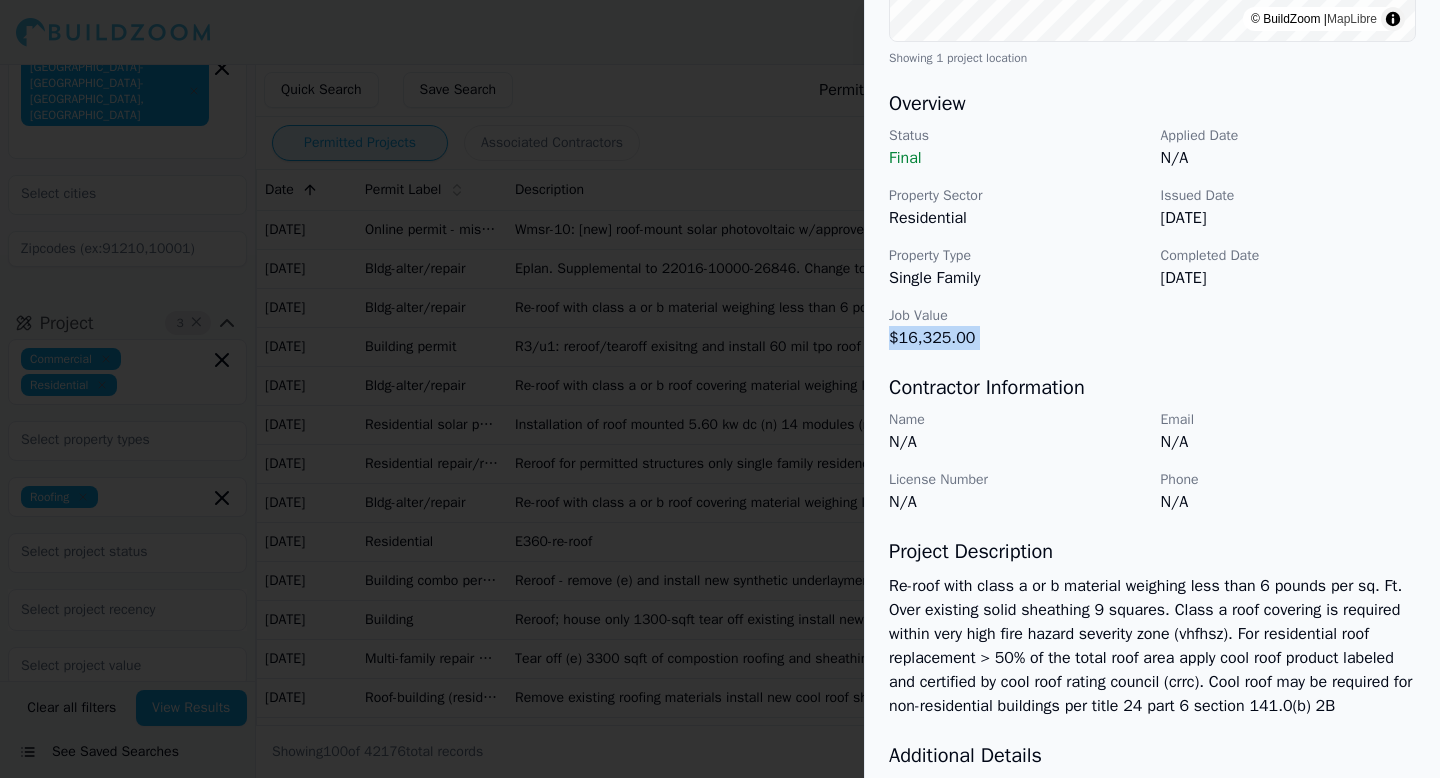 click on "$16,325.00" at bounding box center [1017, 338] 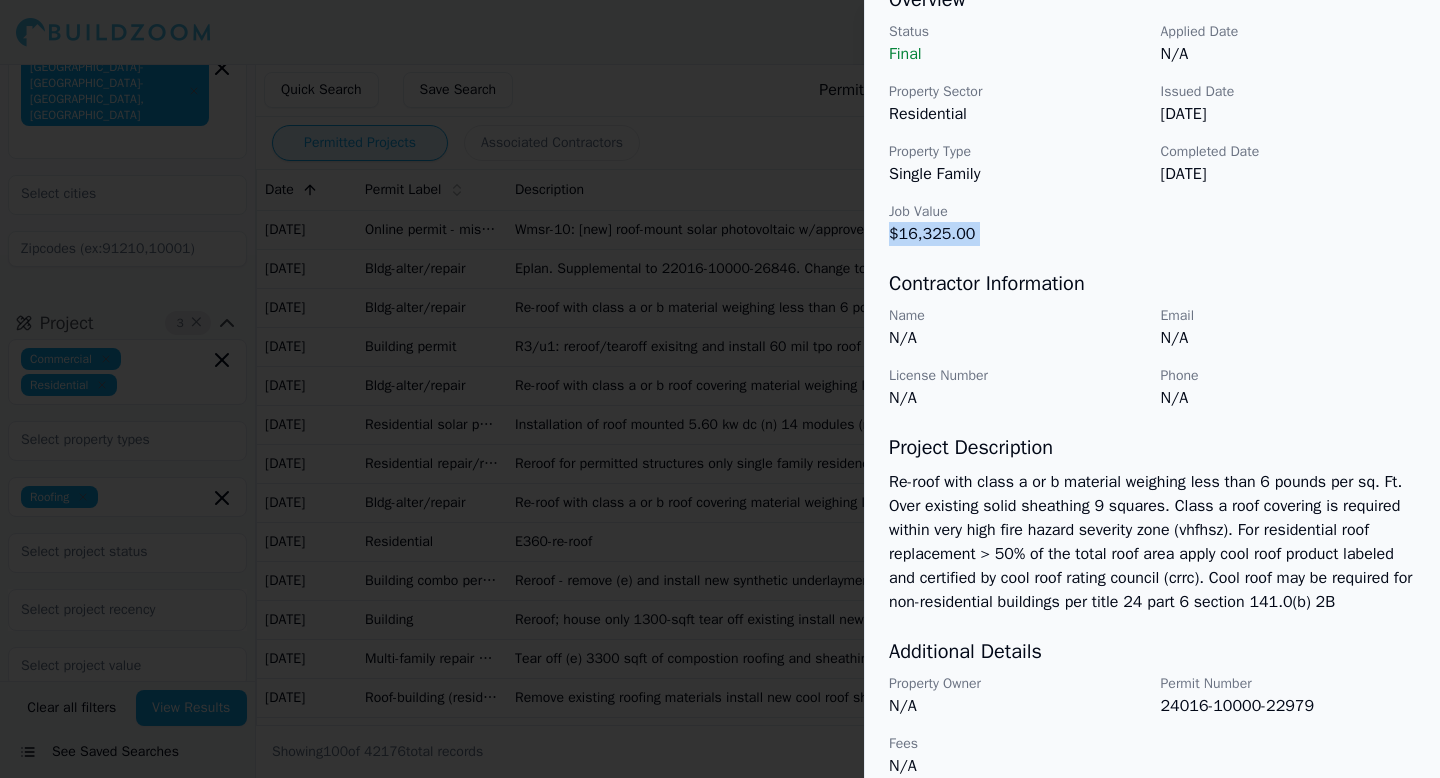 scroll, scrollTop: 667, scrollLeft: 0, axis: vertical 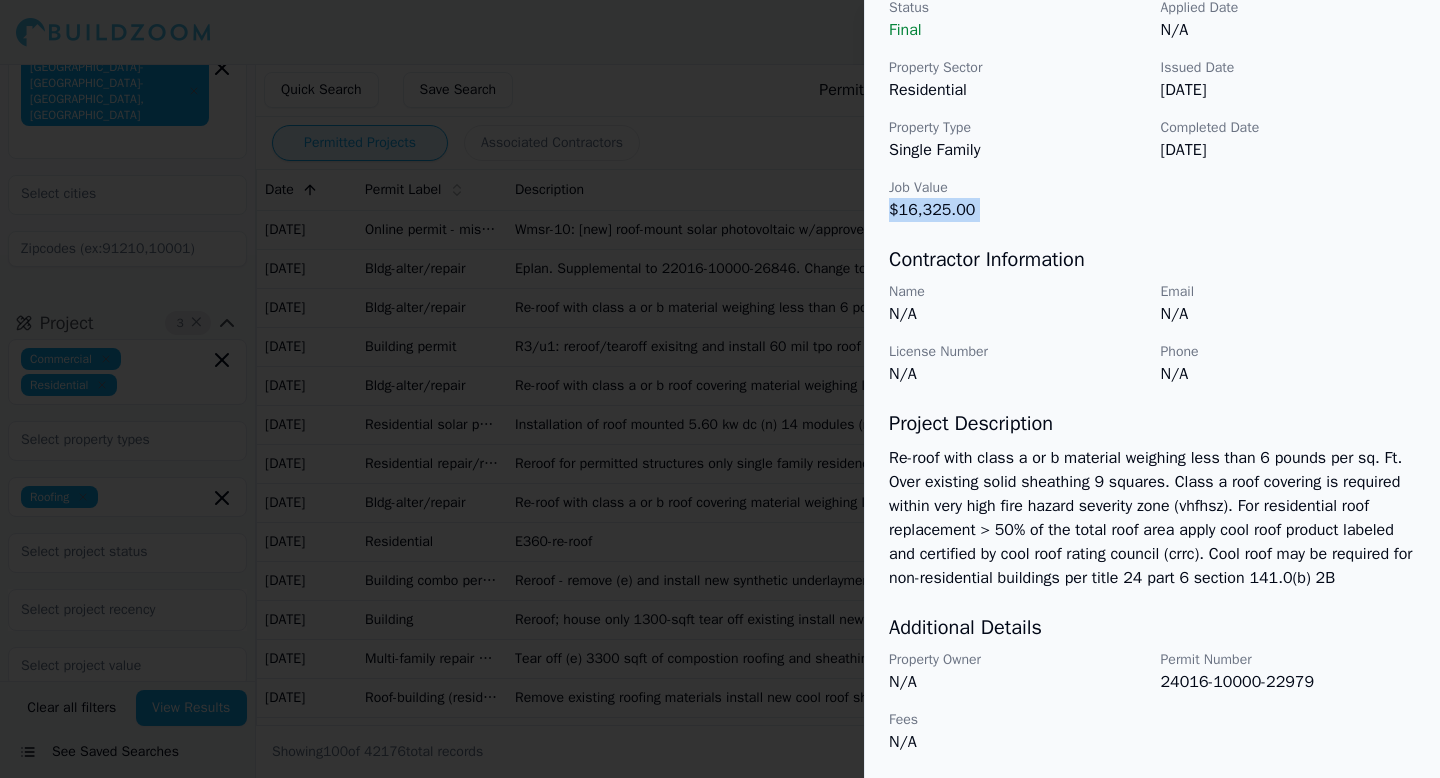 click at bounding box center [720, 389] 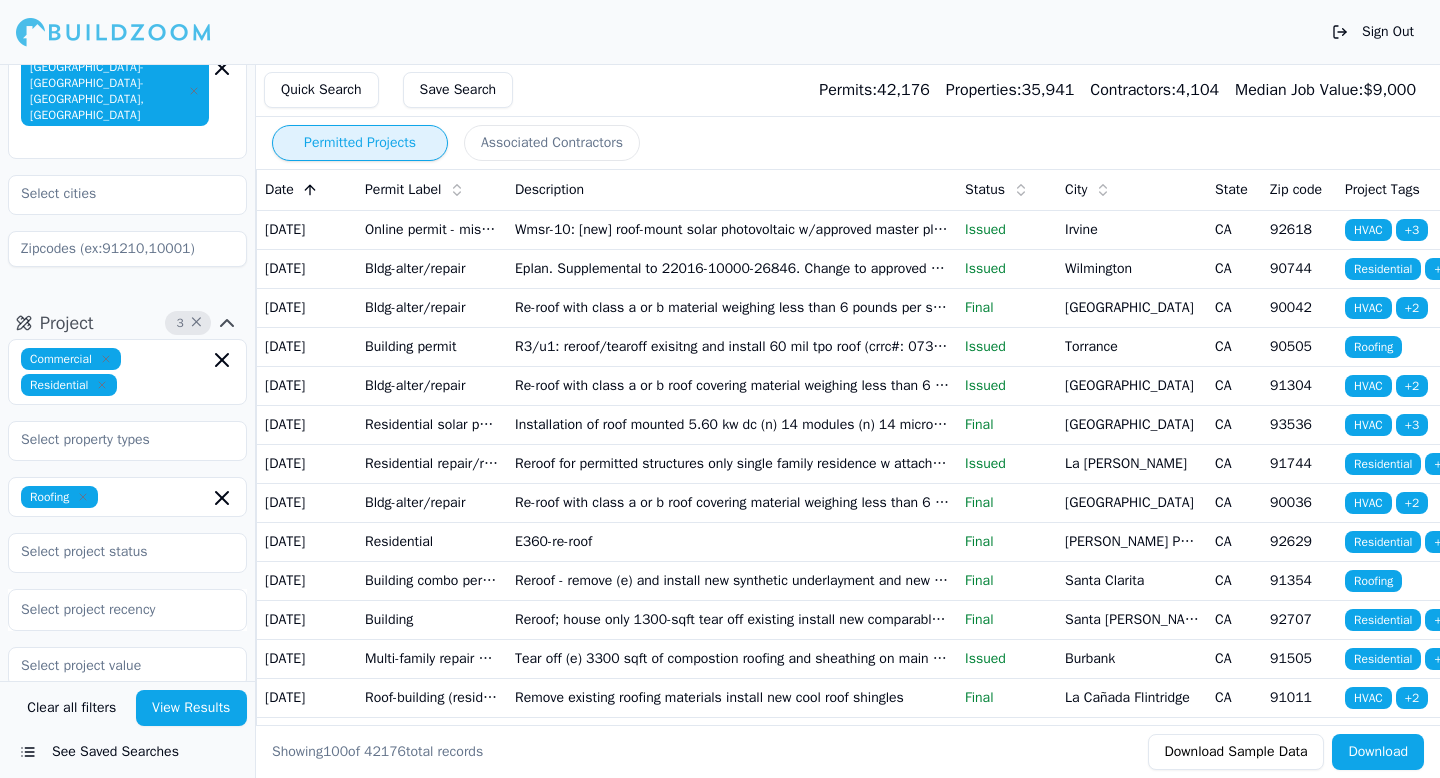 click on "Re-roof with class a or b material weighing less than 6 pounds per sq. Ft. Over existing solid sheathing 9 squares. Class a roof covering is required within very high fire hazard severity zone (vhfhsz). For residential roof replacement > 50% of the total roof area apply cool roof product labeled and certified by cool roof rating council (crrc). Cool roof may be required for non-residential buildings per title 24 part 6 section 141.0(b) 2B" at bounding box center [732, 307] 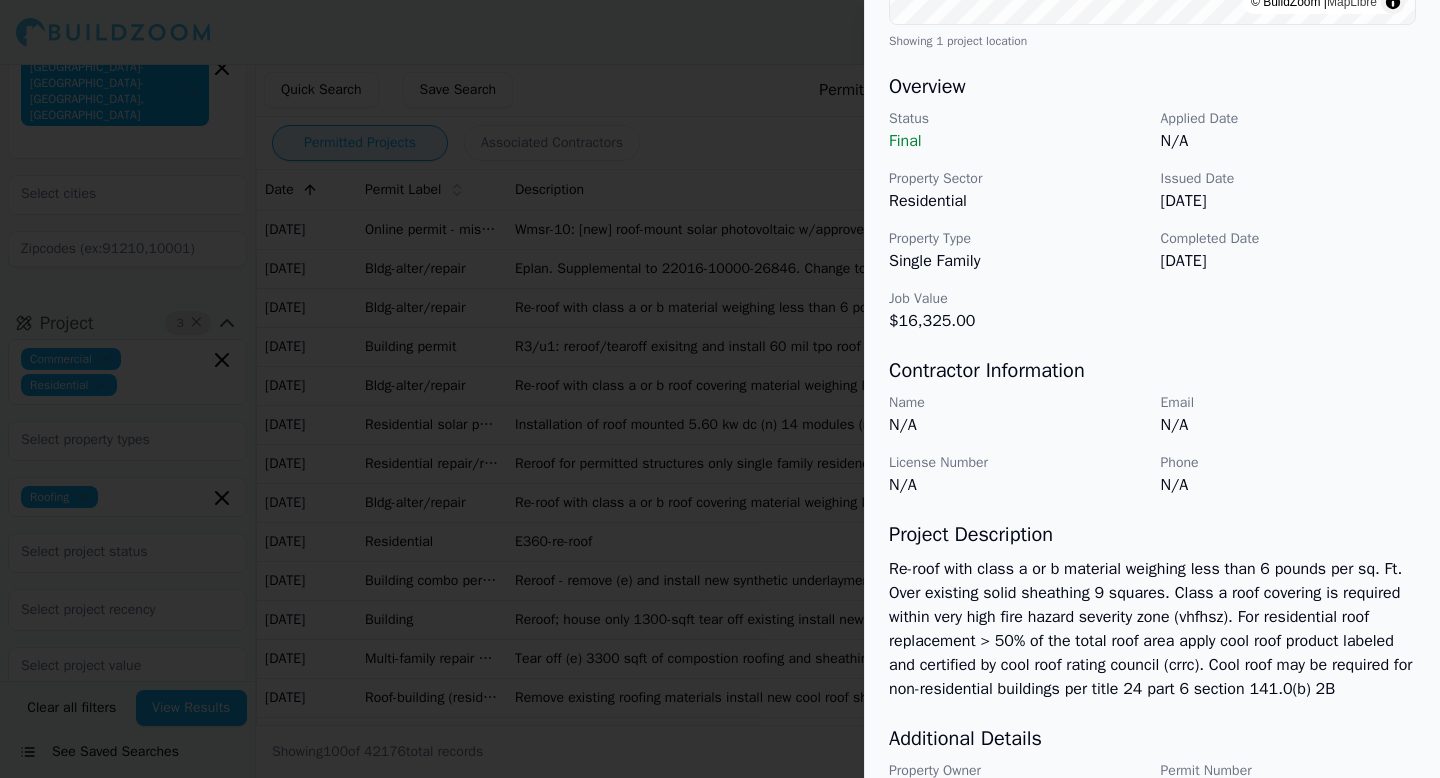 scroll, scrollTop: 563, scrollLeft: 0, axis: vertical 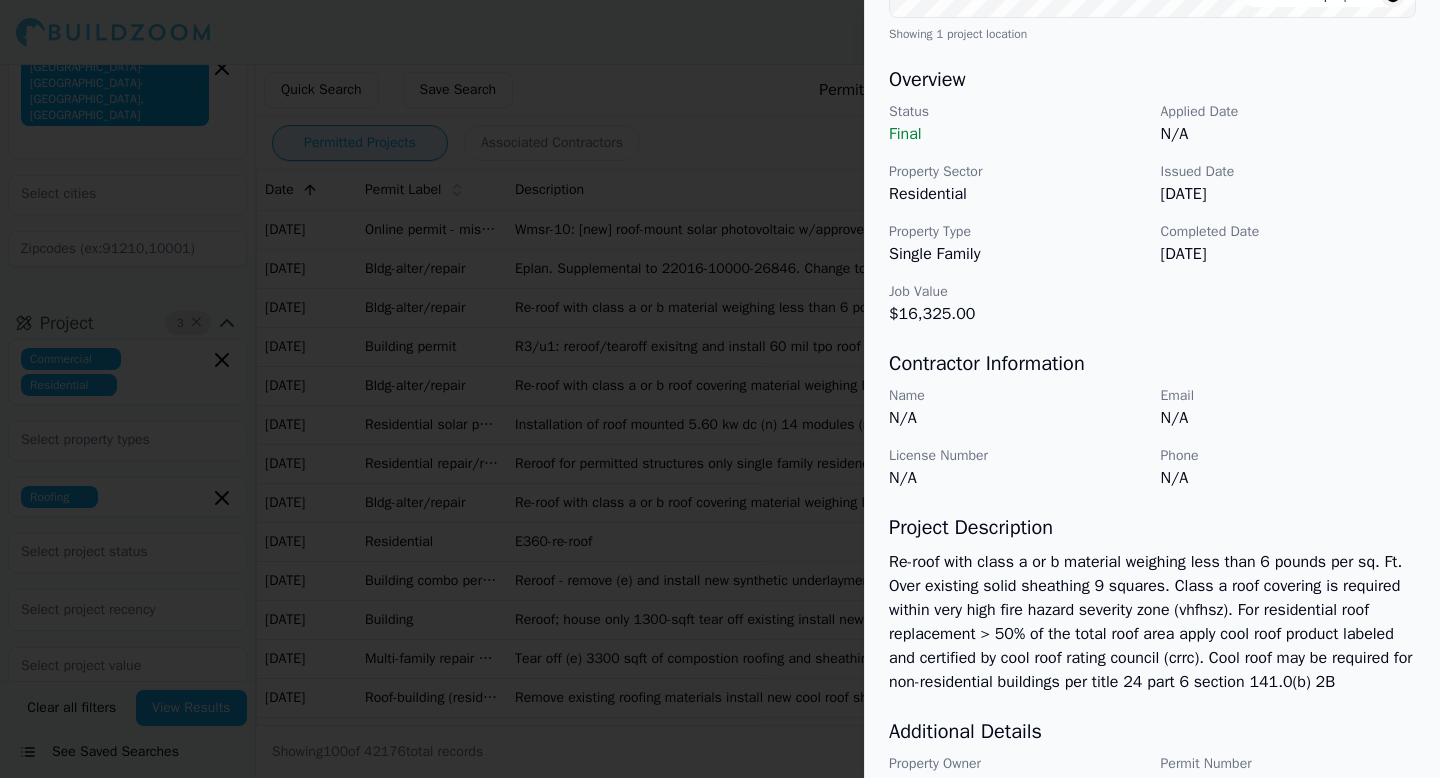 click at bounding box center [720, 389] 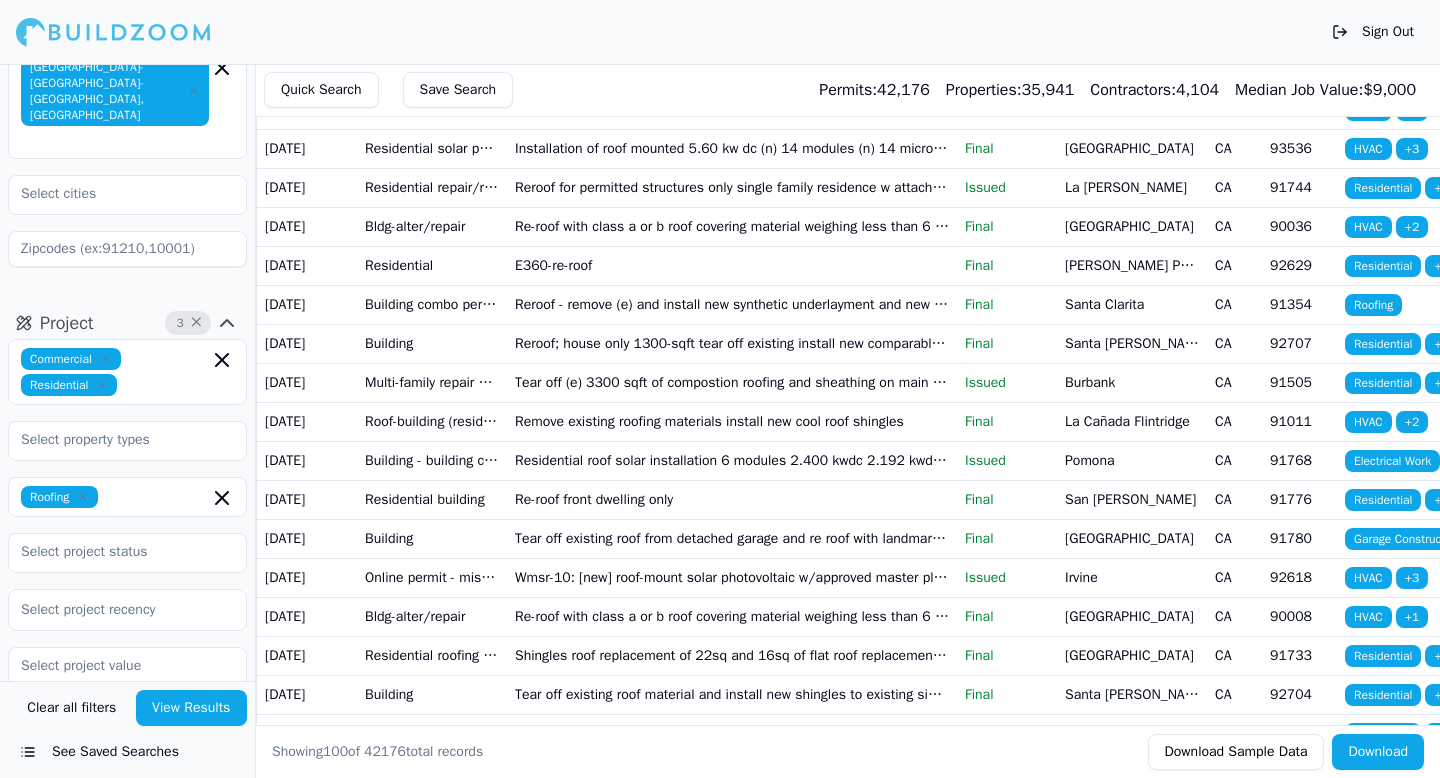 scroll, scrollTop: 277, scrollLeft: 0, axis: vertical 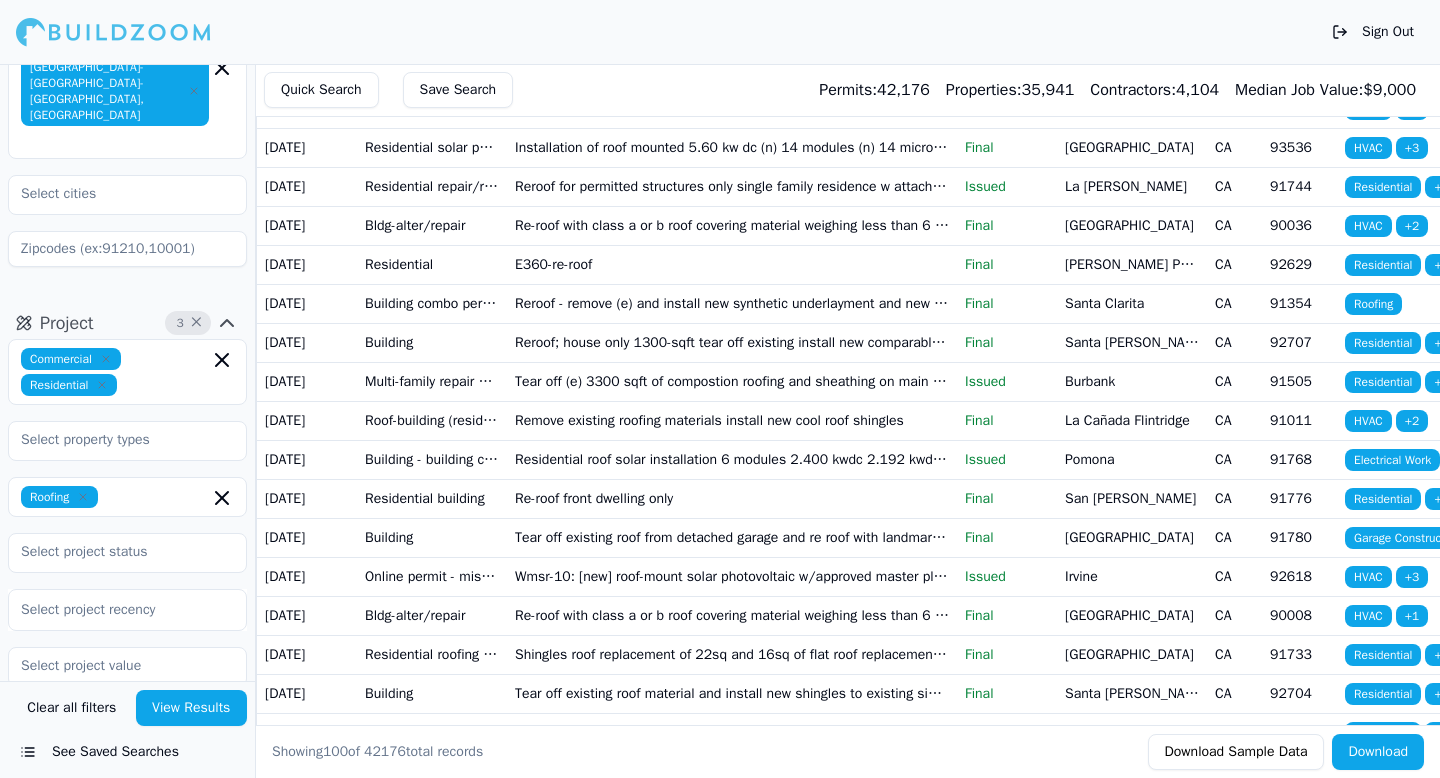 click on "Reroof; house only 1300-sqft tear off existing install new comparable shingles crrc#0890-0013 esr#ac438 like for like material. Handouts given" at bounding box center (732, 342) 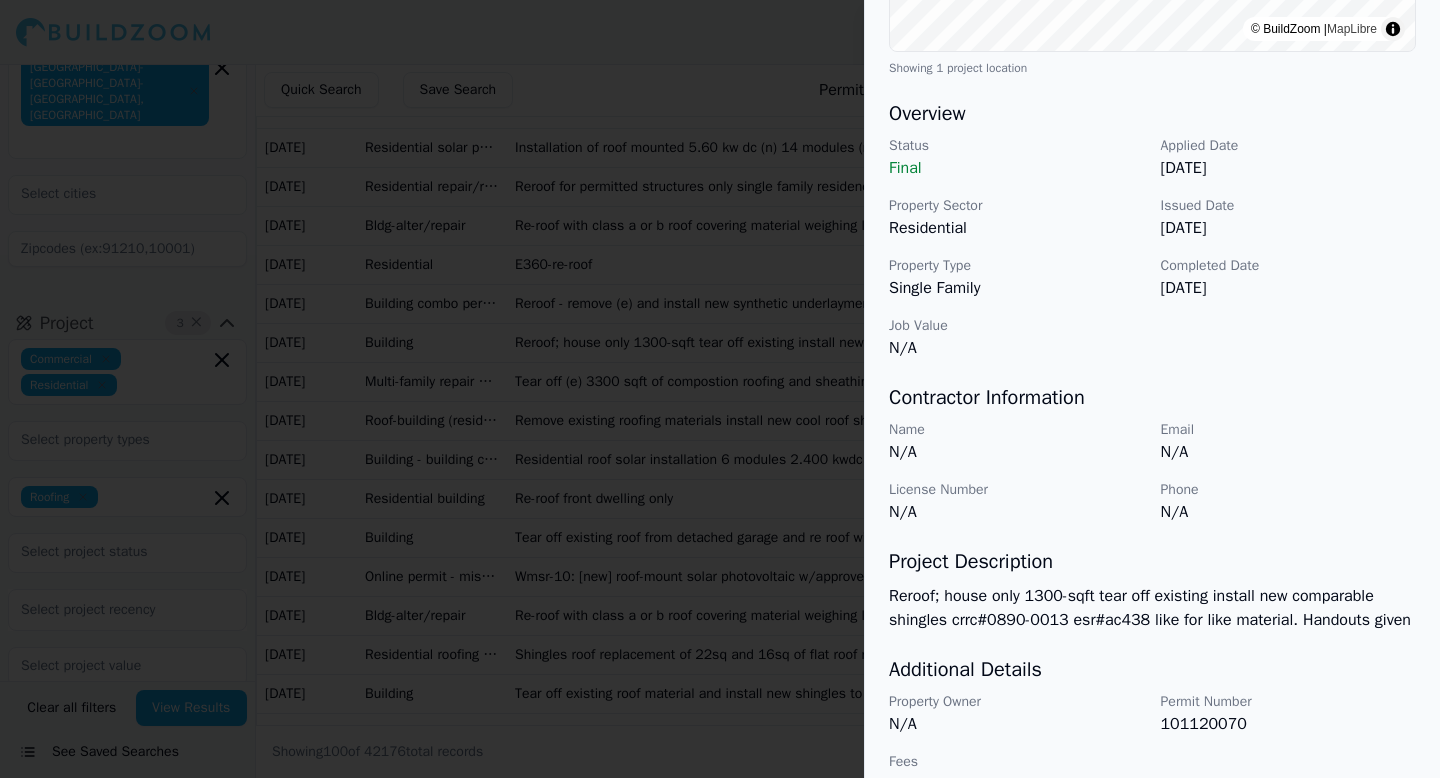 scroll, scrollTop: 595, scrollLeft: 0, axis: vertical 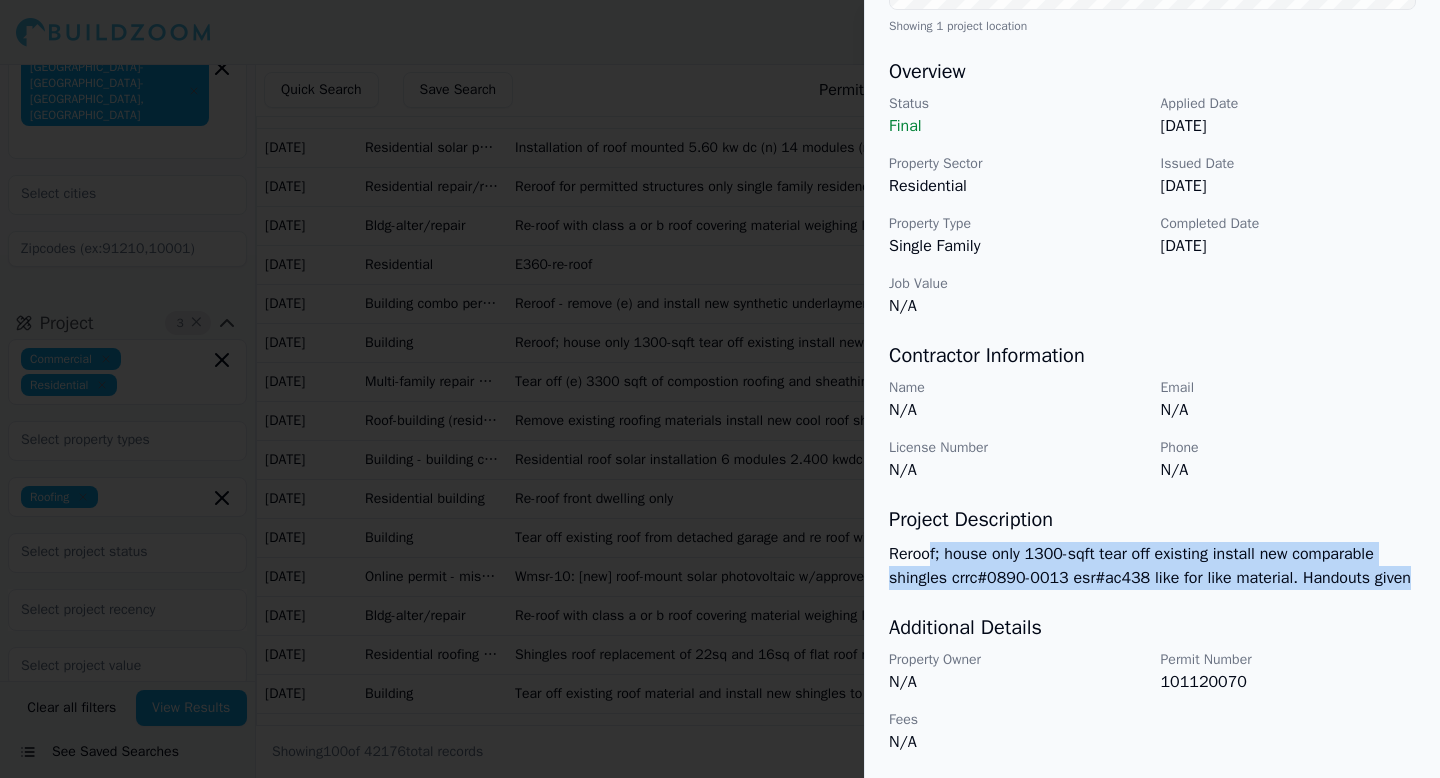 drag, startPoint x: 963, startPoint y: 581, endPoint x: 929, endPoint y: 528, distance: 62.968246 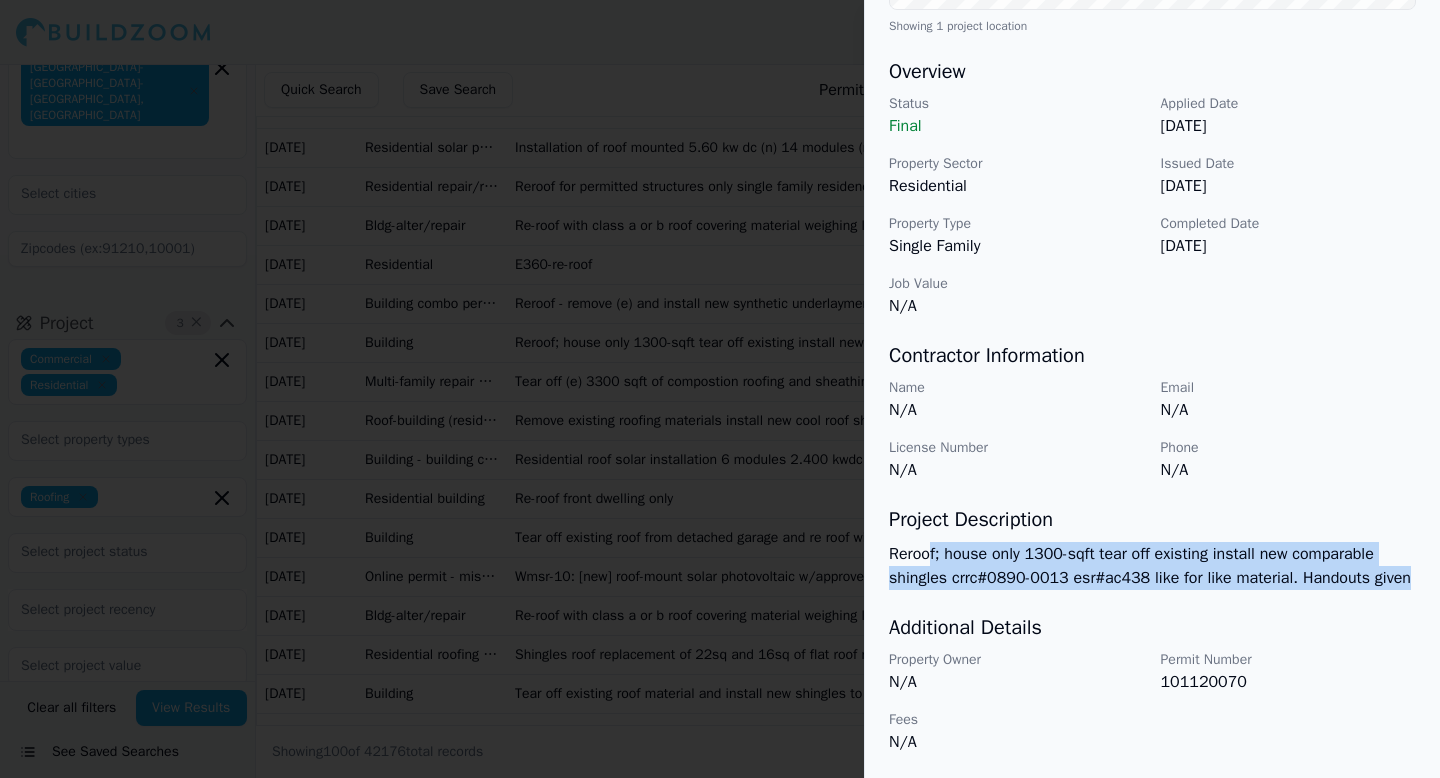 click on "Reroof; house only 1300-sqft tear off existing install new comparable shingles crrc#0890-0013 esr#ac438 like for like material. Handouts given" at bounding box center [1152, 566] 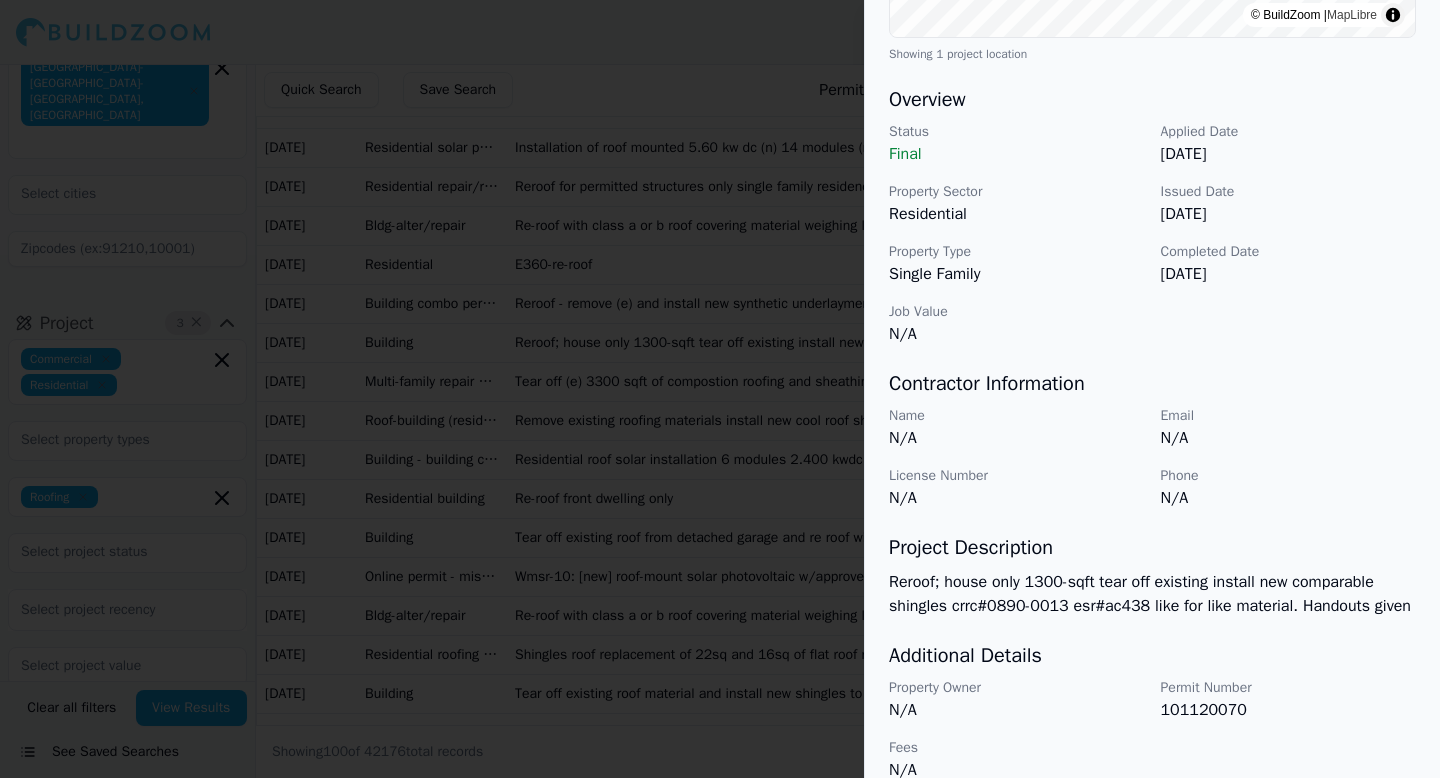scroll, scrollTop: 595, scrollLeft: 0, axis: vertical 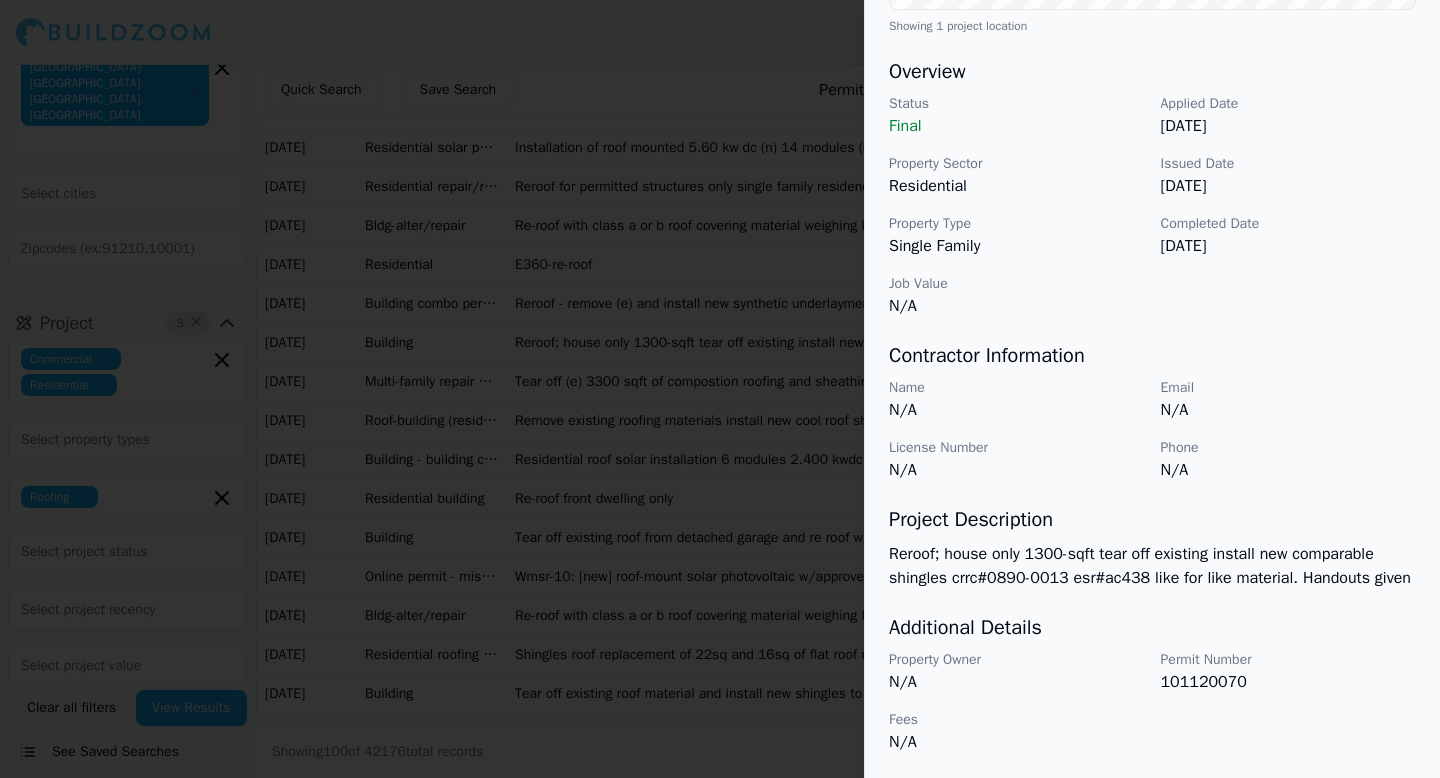 click at bounding box center [720, 389] 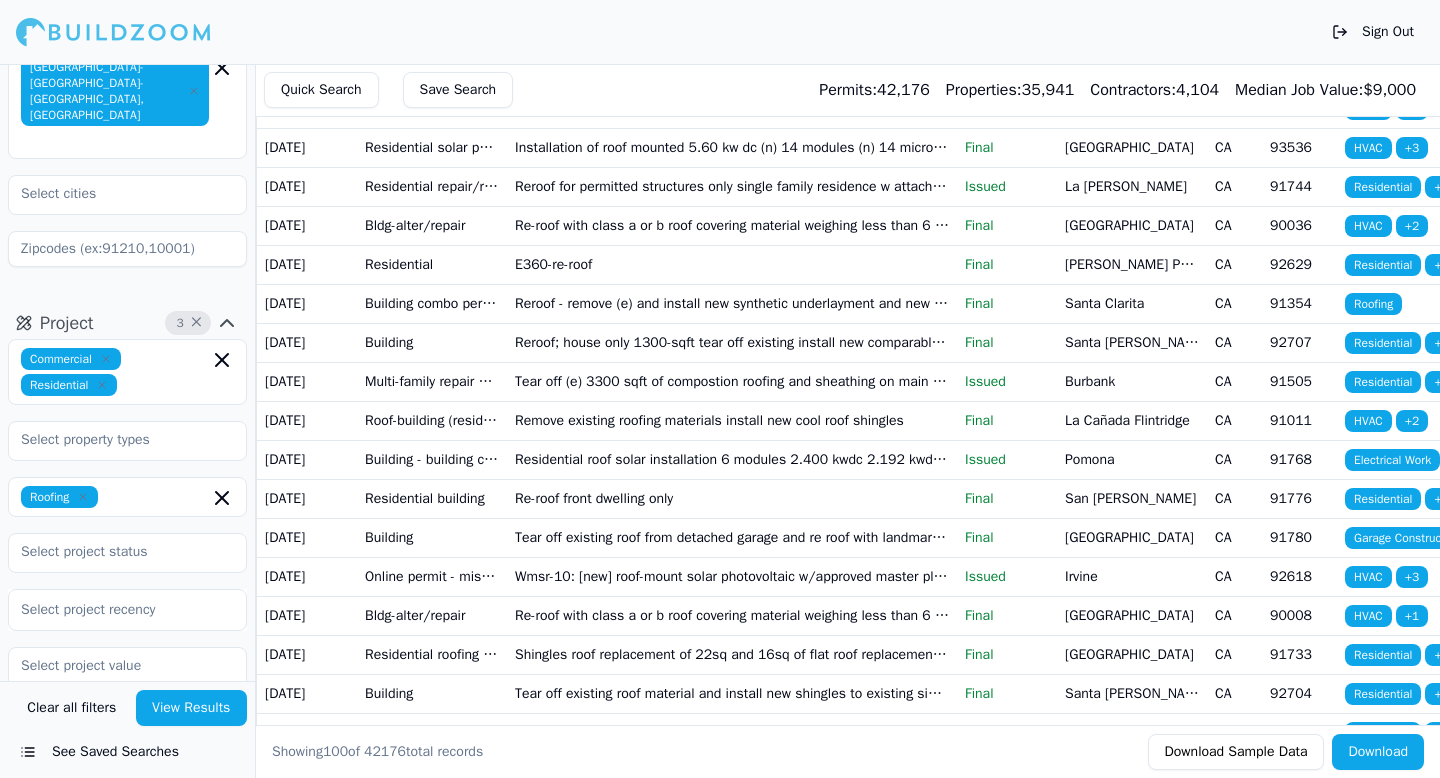 click on "Reroof; house only 1300-sqft tear off existing install new comparable shingles crrc#0890-0013 esr#ac438 like for like material. Handouts given" at bounding box center [732, 342] 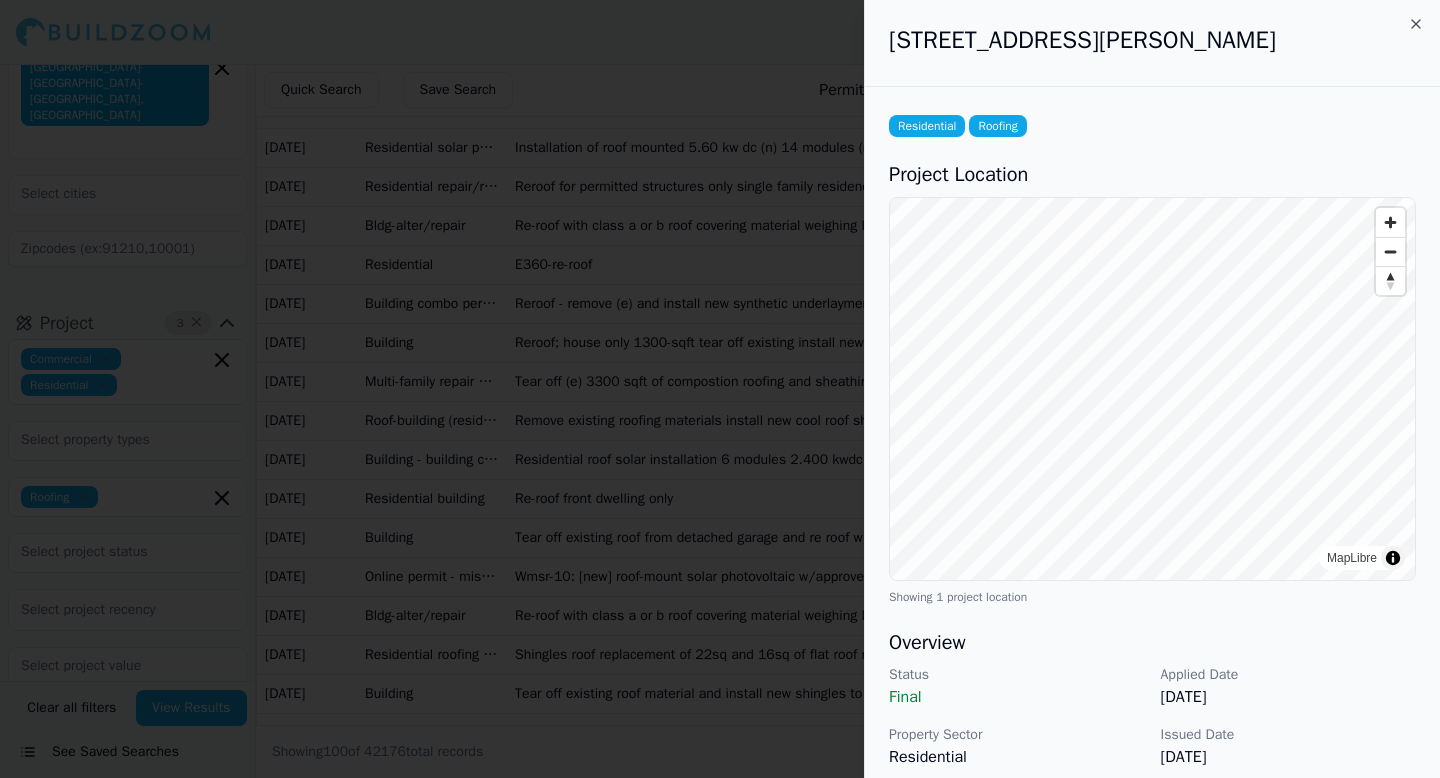 click at bounding box center [720, 389] 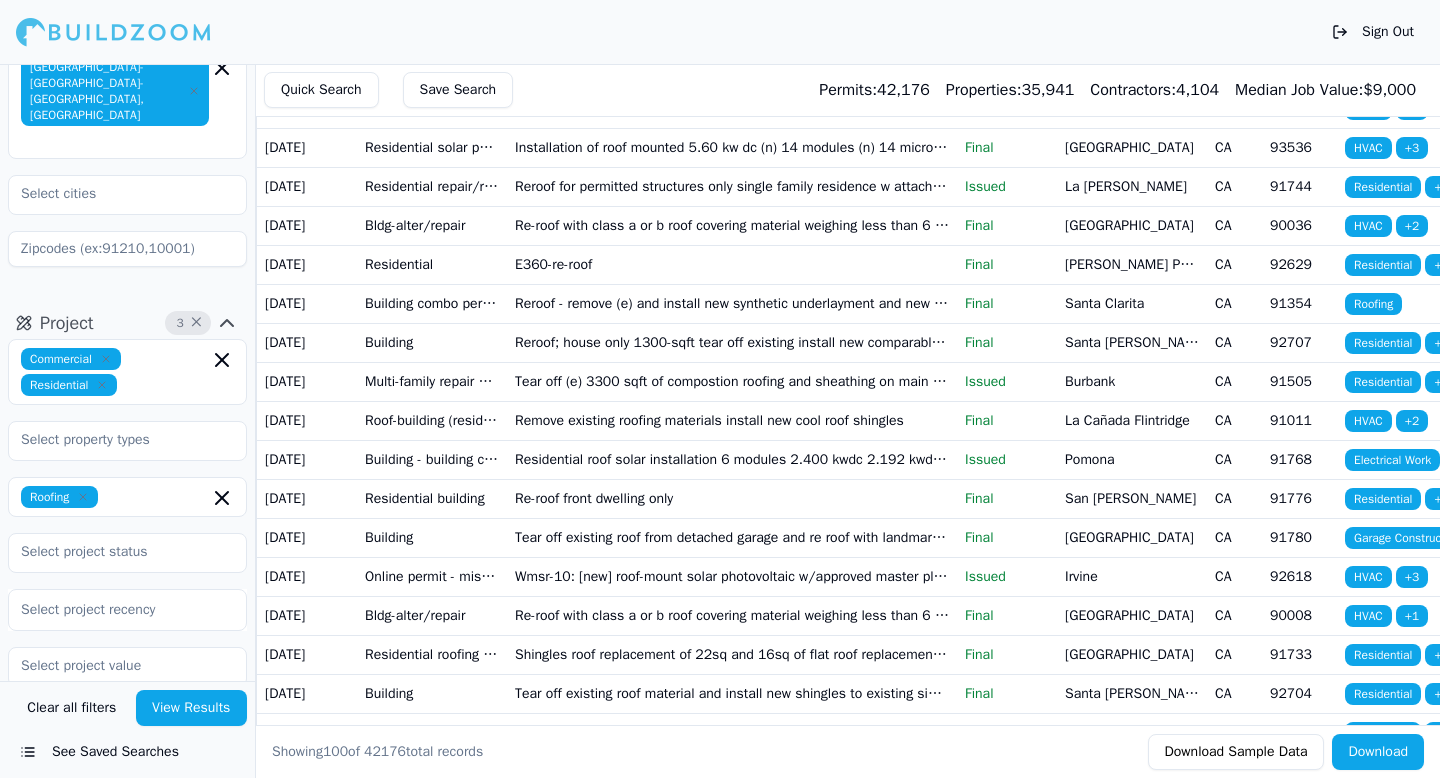 click on "Reroof - remove (e) and install new synthetic underlayment and new class a comparable shingles. 20 sq. Solid substrate inspection required" at bounding box center (732, 303) 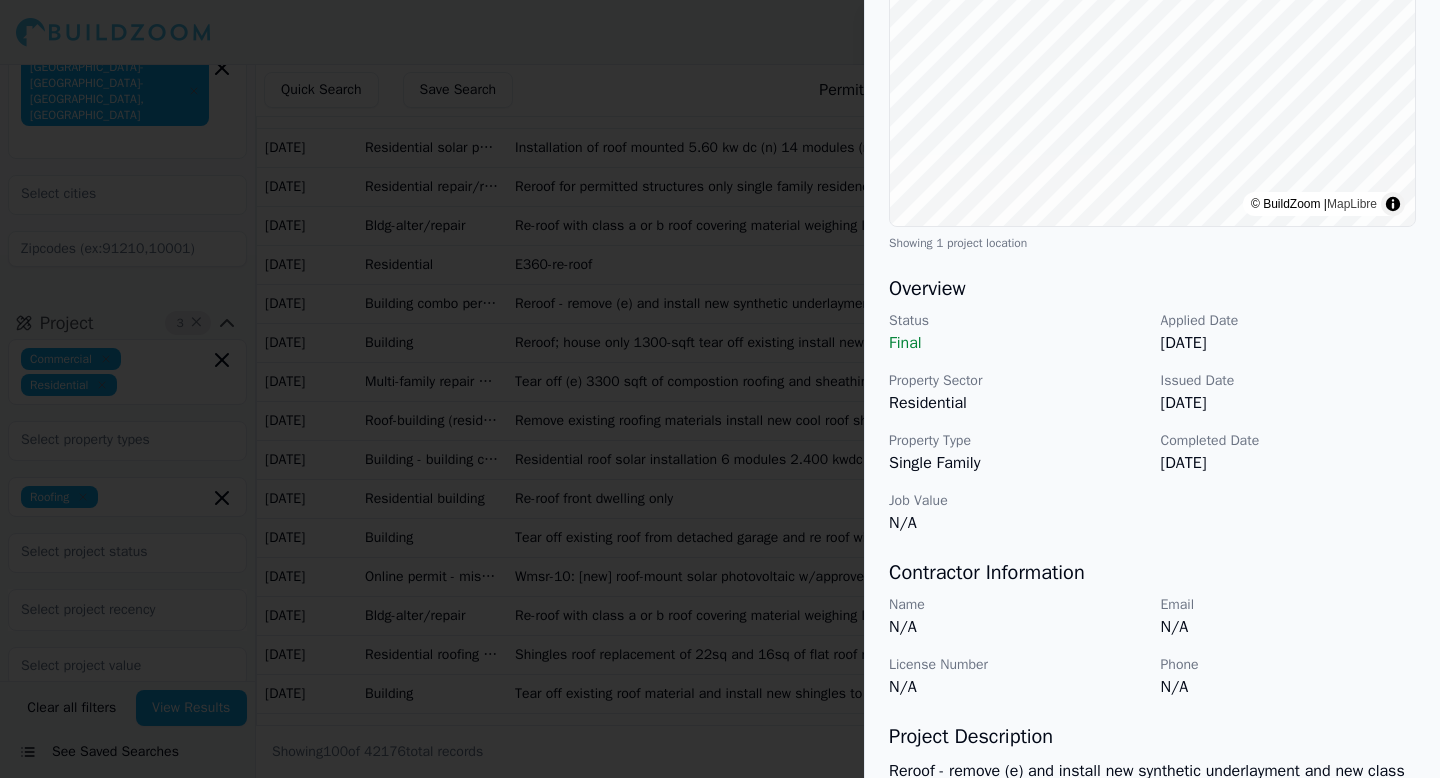 scroll, scrollTop: 603, scrollLeft: 0, axis: vertical 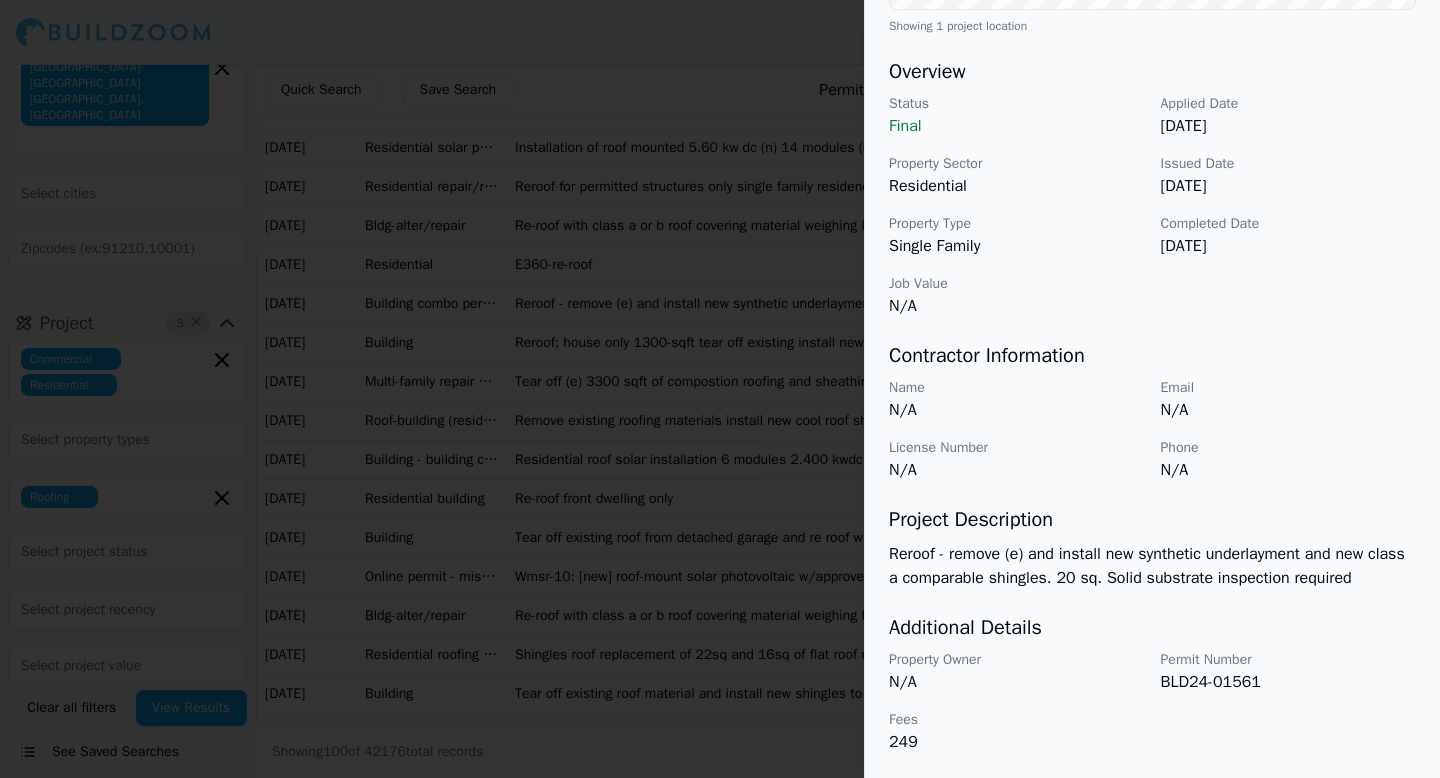 click on "Property Owner N/A Permit Number BLD24-01561 Fees 249" at bounding box center (1152, 702) 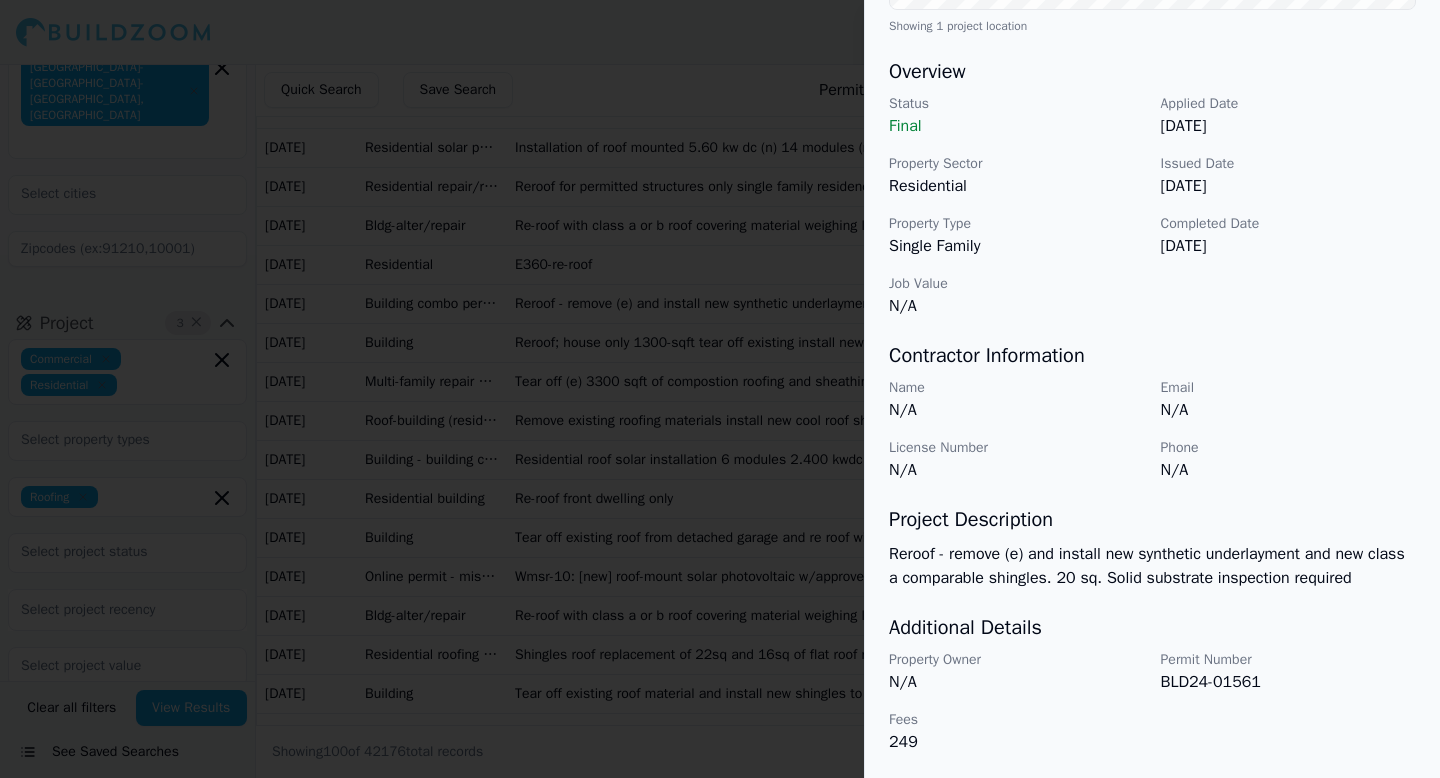 click at bounding box center [720, 389] 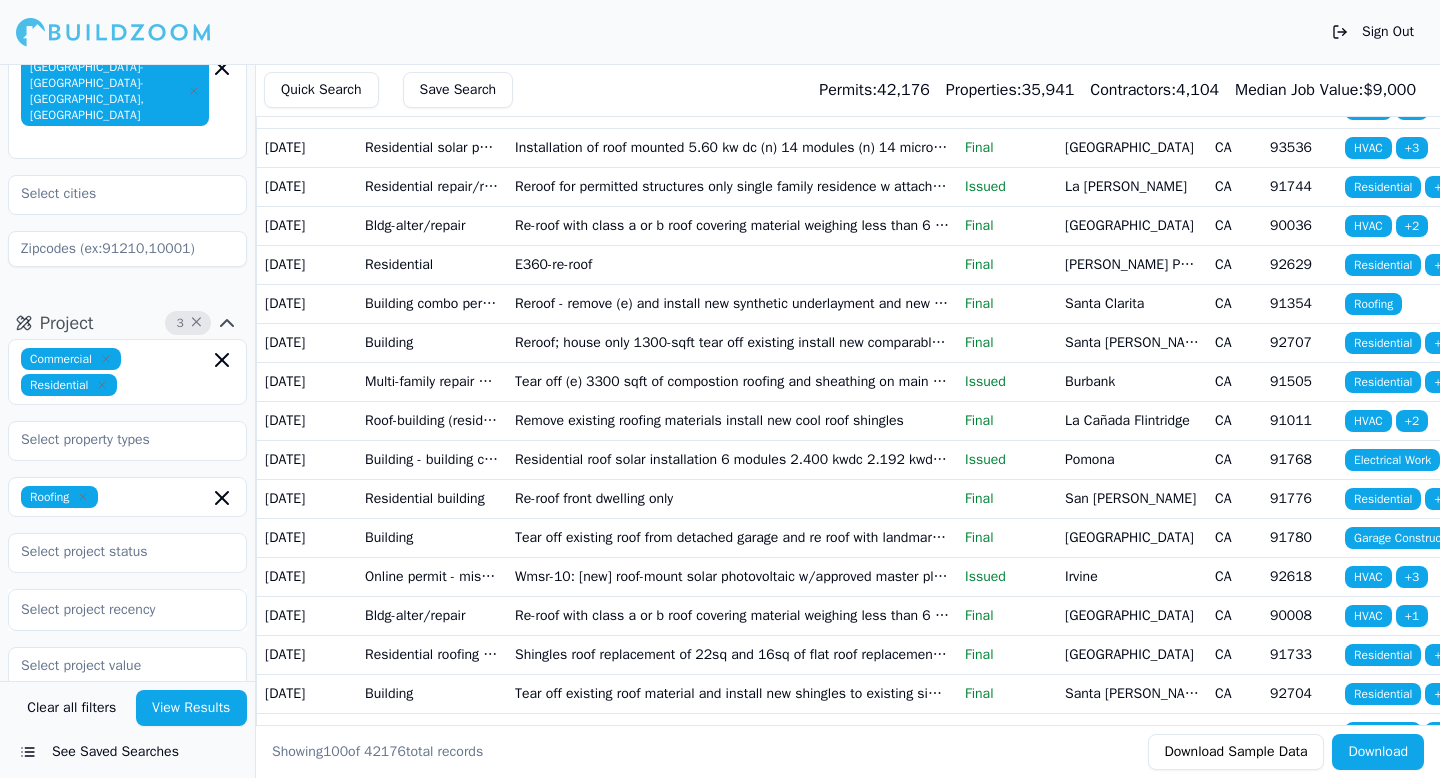 click on "Re-roof with class a or b roof covering material weighing less than 6 pounds per sq. Ft. Over existing solid sheathing 12 squares. Class a roof covering is required within very high fire hazard severity zone (vhfhsz). For residential roof replacement > 50% of the total roof area apply cool roof product labeled and certified by cool roof rating council (crrc). Cool roof may be required for non-residential buildings per title 24 part 6 section 141.0(b)2b" at bounding box center (732, 225) 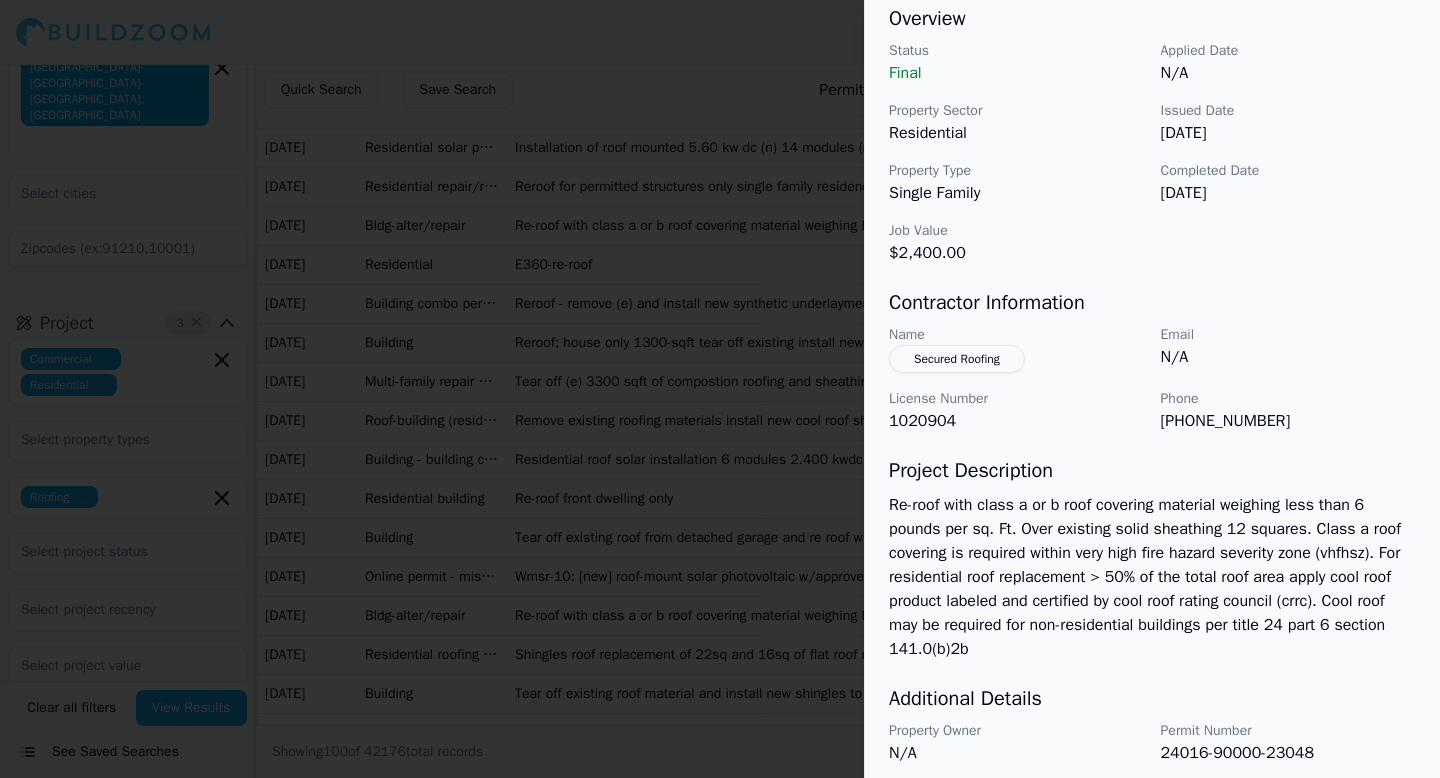 scroll, scrollTop: 625, scrollLeft: 0, axis: vertical 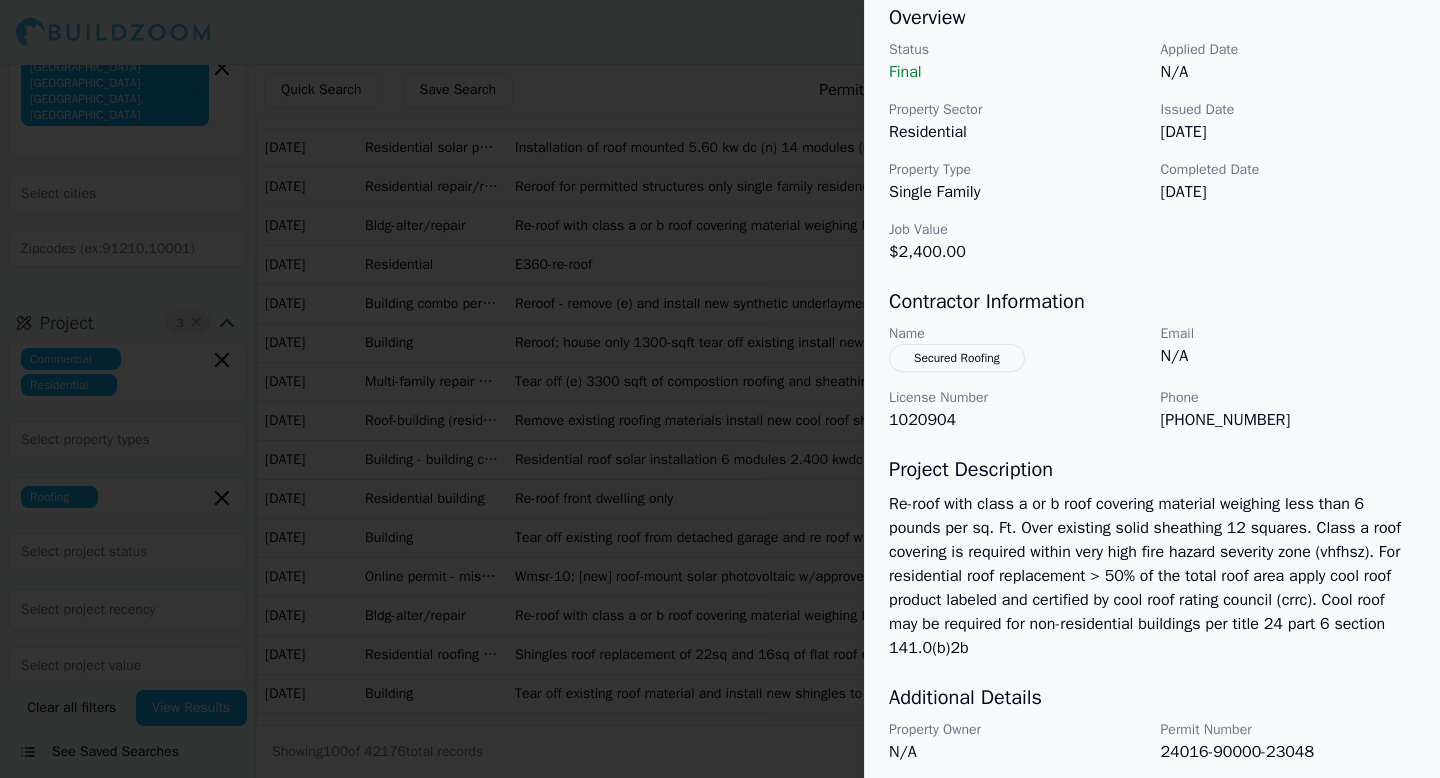 click at bounding box center (720, 389) 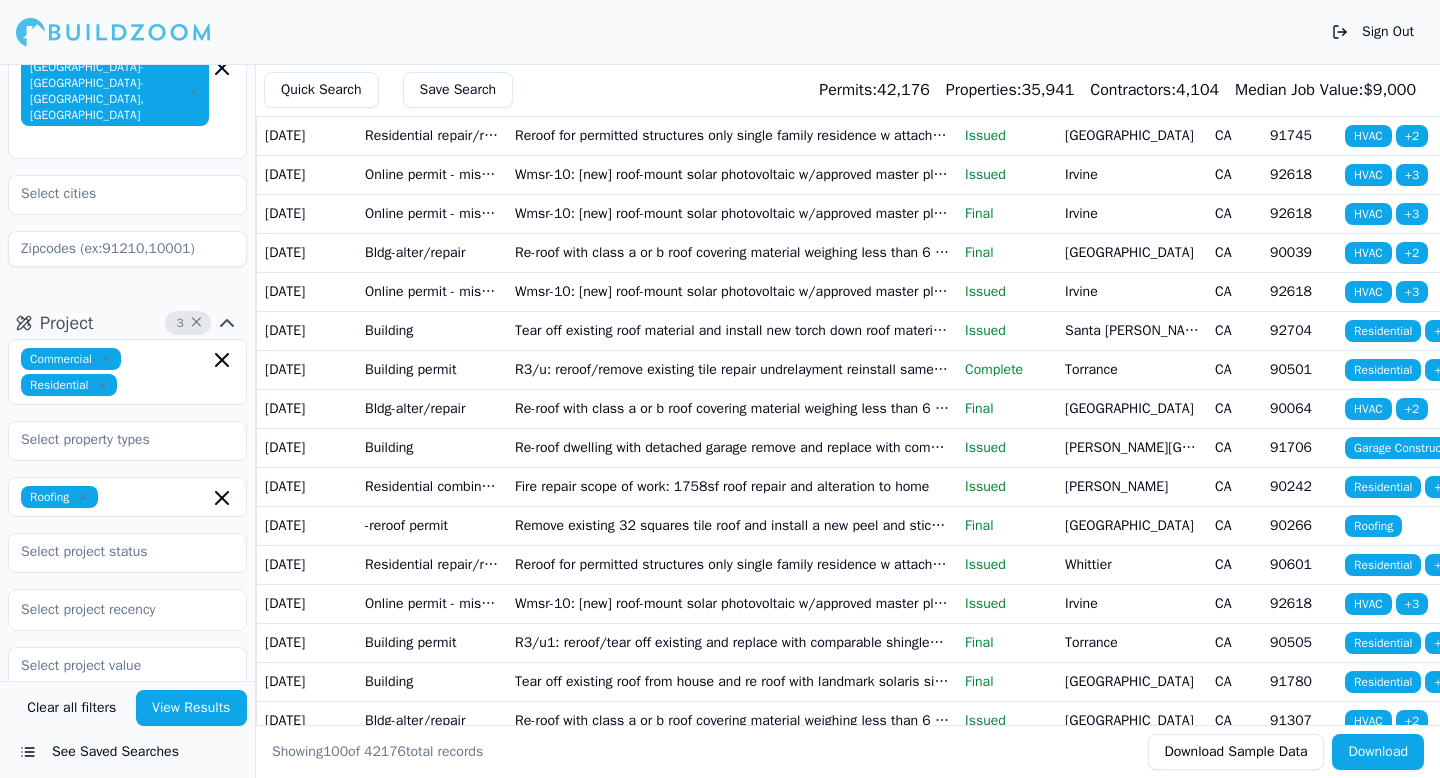 scroll, scrollTop: 1315, scrollLeft: 0, axis: vertical 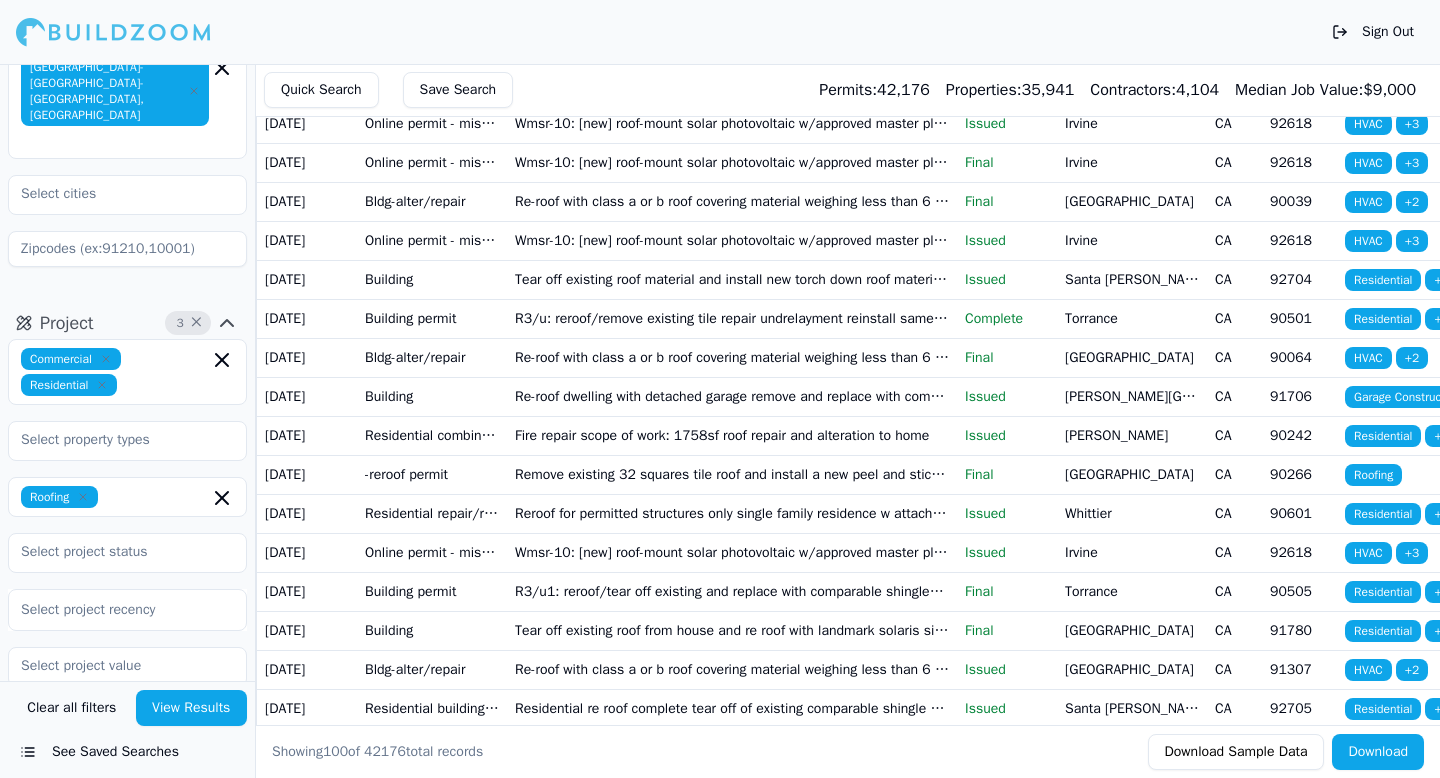 click on "Tear off existing install 22 squares of comparable roofing" at bounding box center (732, 45) 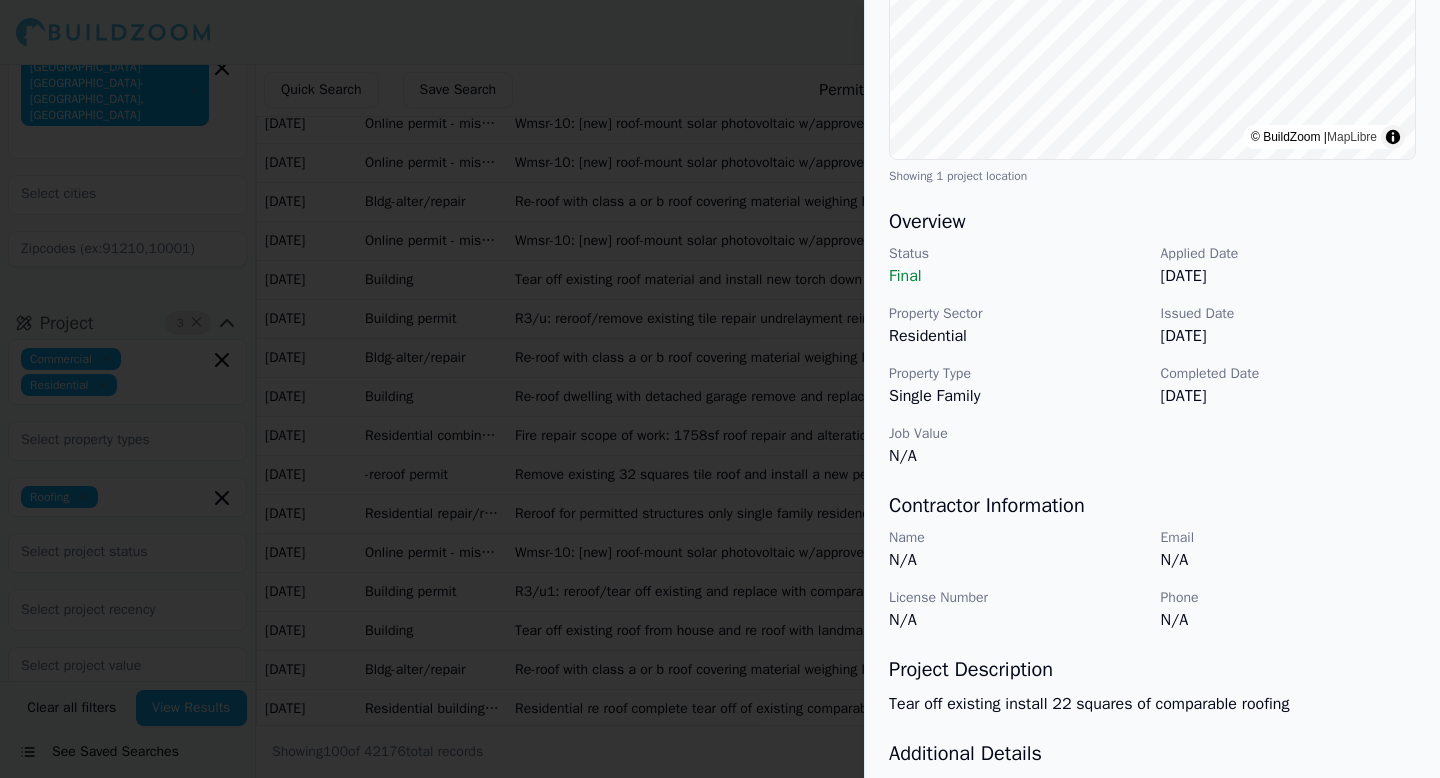 scroll, scrollTop: 547, scrollLeft: 0, axis: vertical 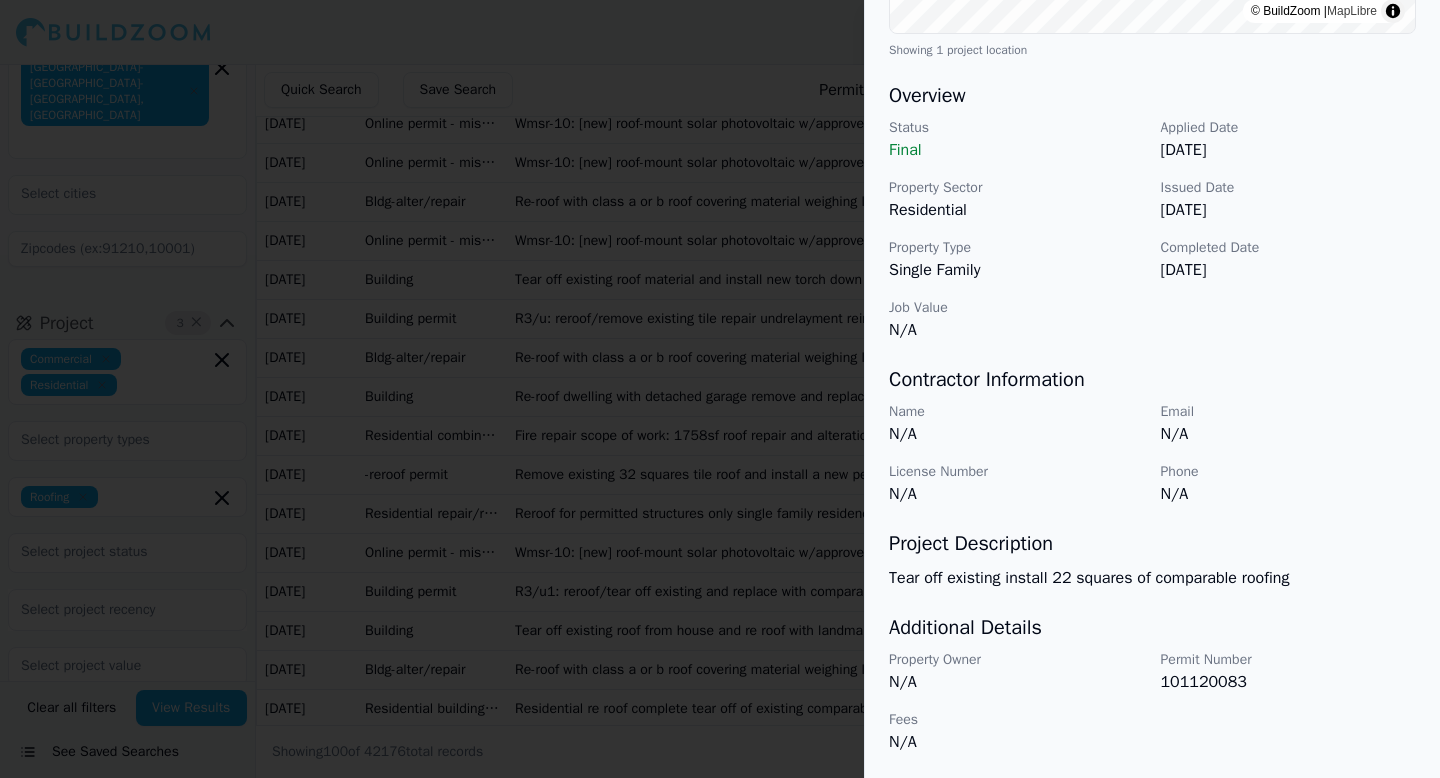 click at bounding box center [720, 389] 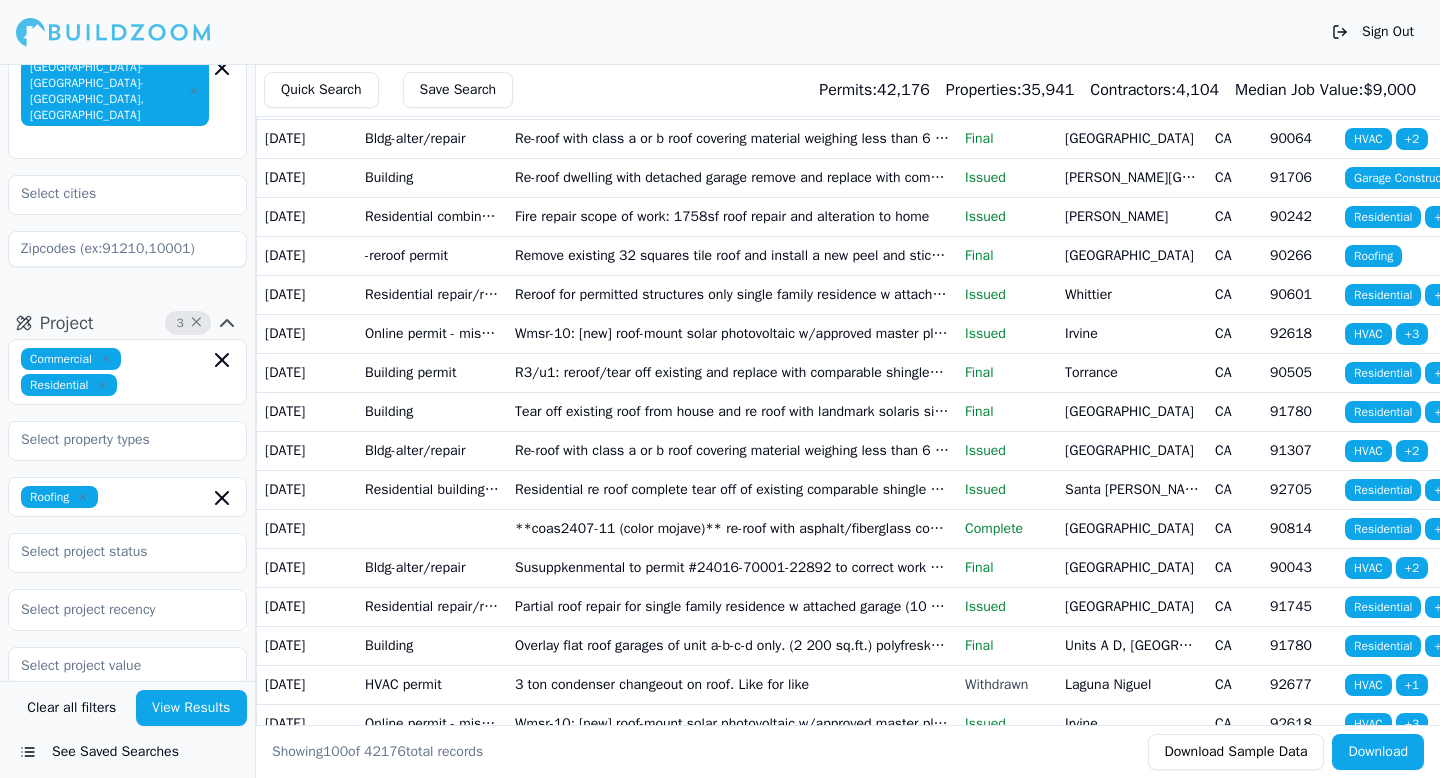 scroll, scrollTop: 1535, scrollLeft: 0, axis: vertical 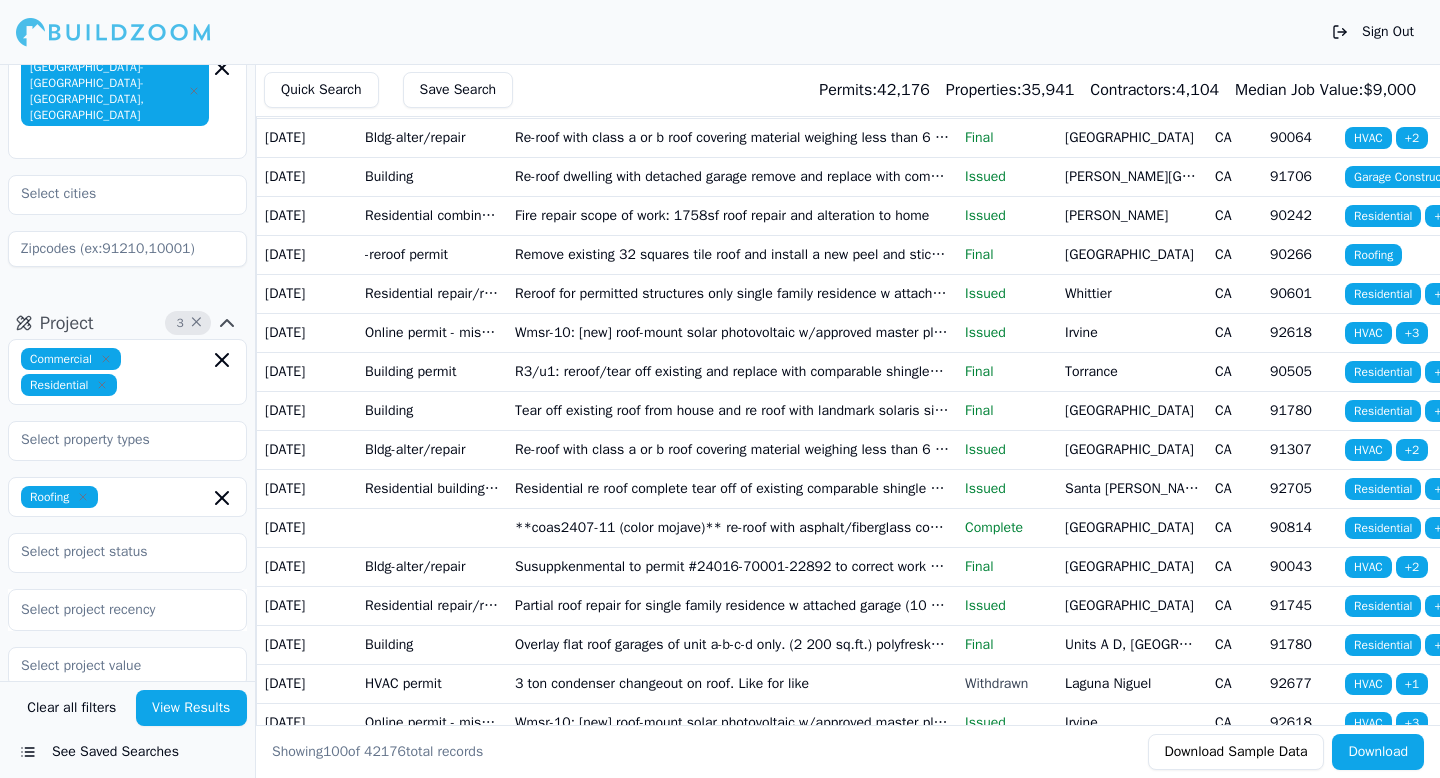 click on "Tear off existing roof material and install new torch down roof material (47 sqs) to existing apartment building - like for like. Replace sheathing/plywood as needed. Hand out given. ***inspector to verify crrc/esr#***" at bounding box center [732, 59] 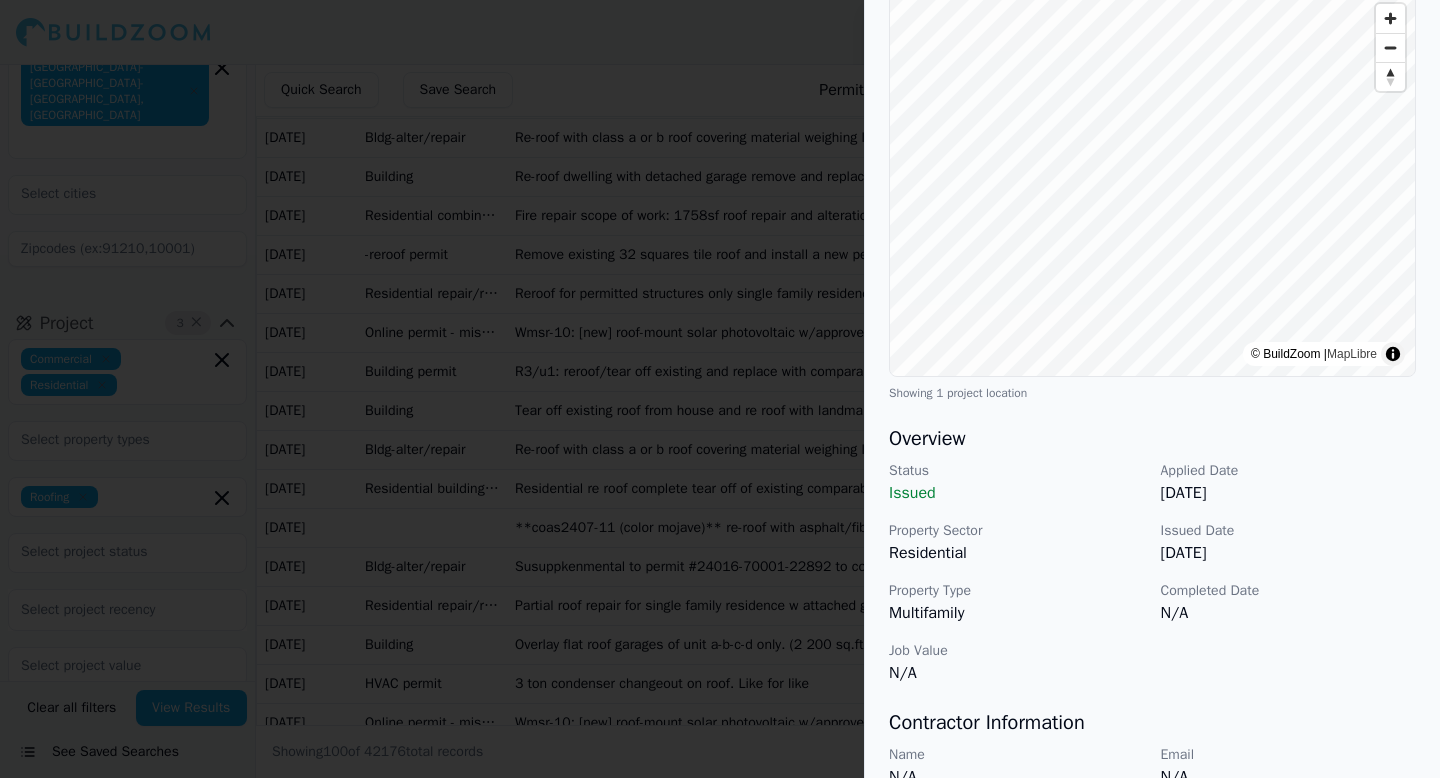 scroll, scrollTop: 233, scrollLeft: 0, axis: vertical 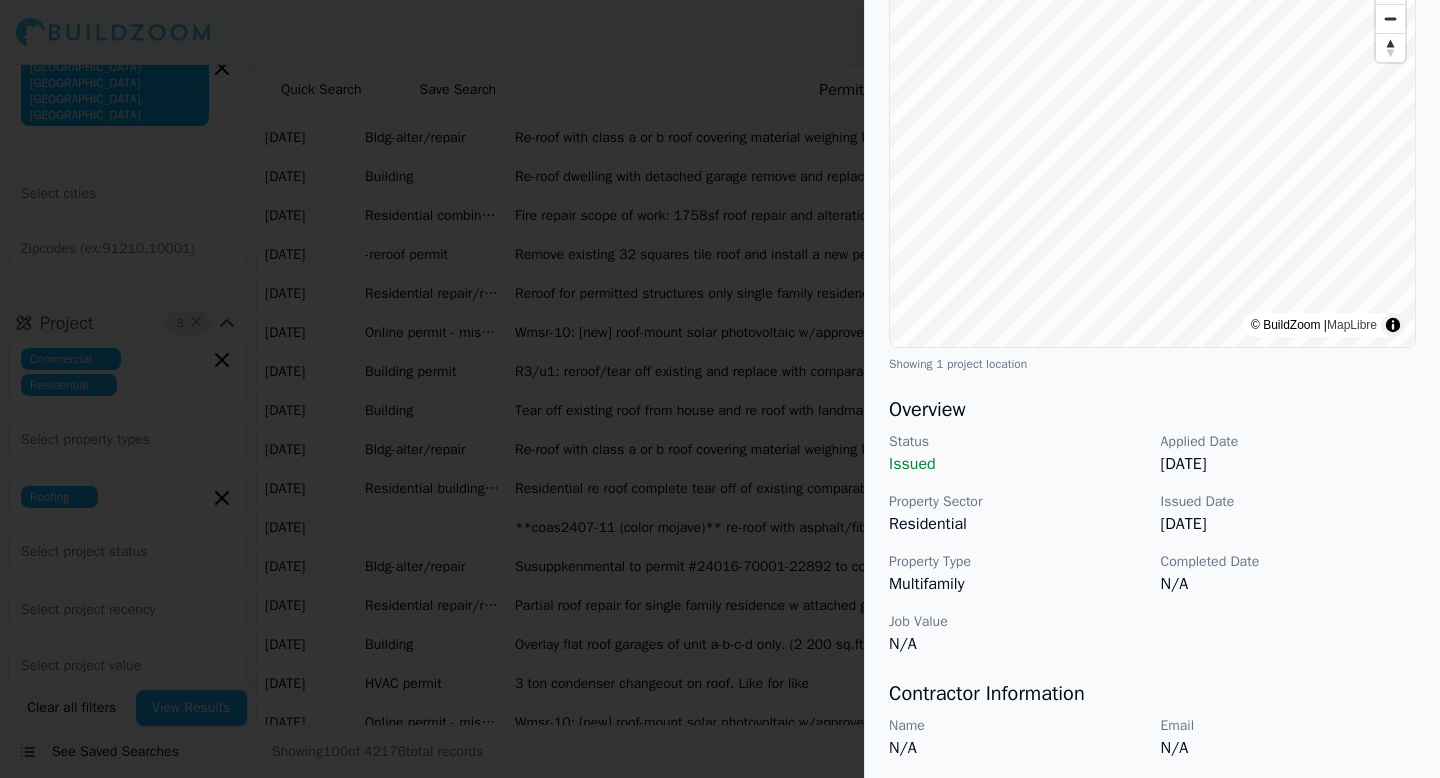 click at bounding box center [720, 389] 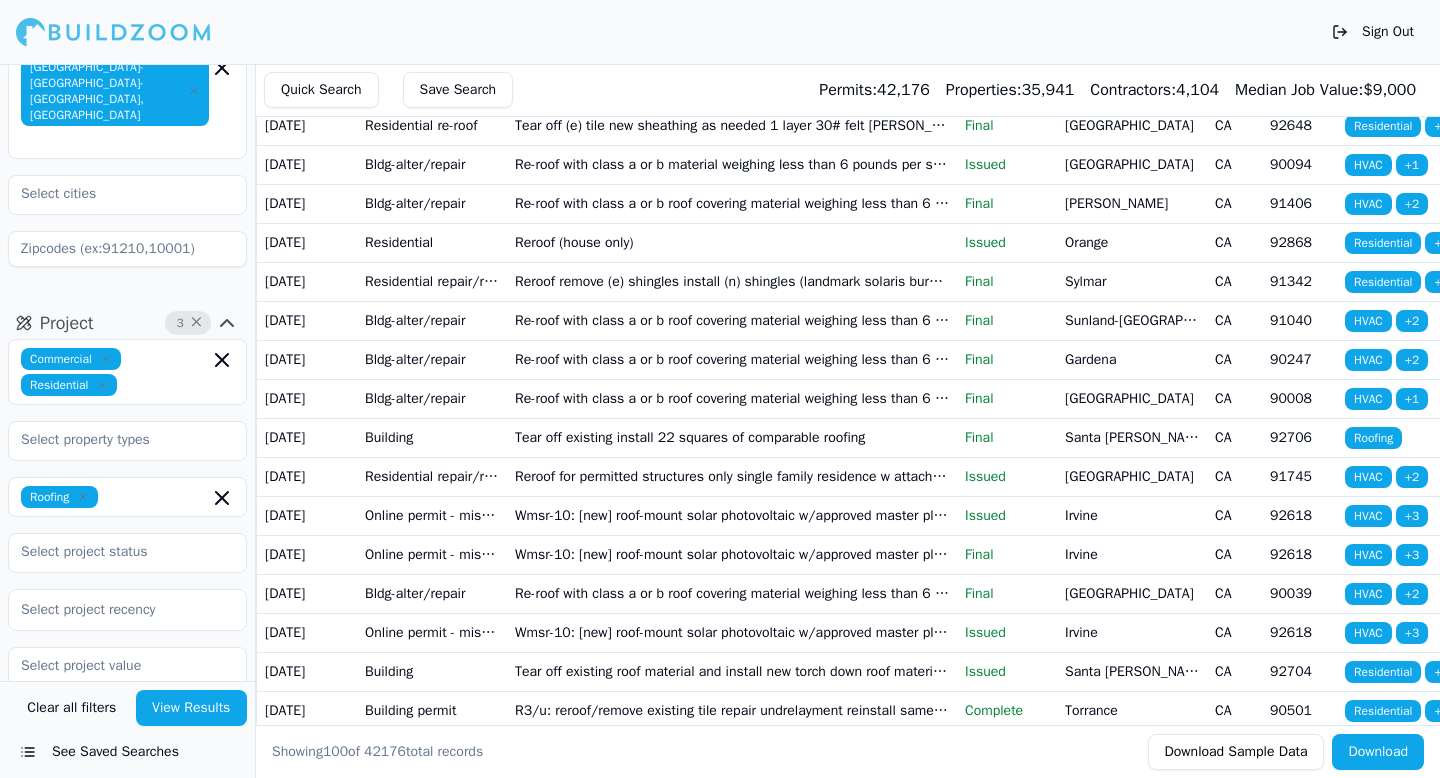 scroll, scrollTop: 0, scrollLeft: 0, axis: both 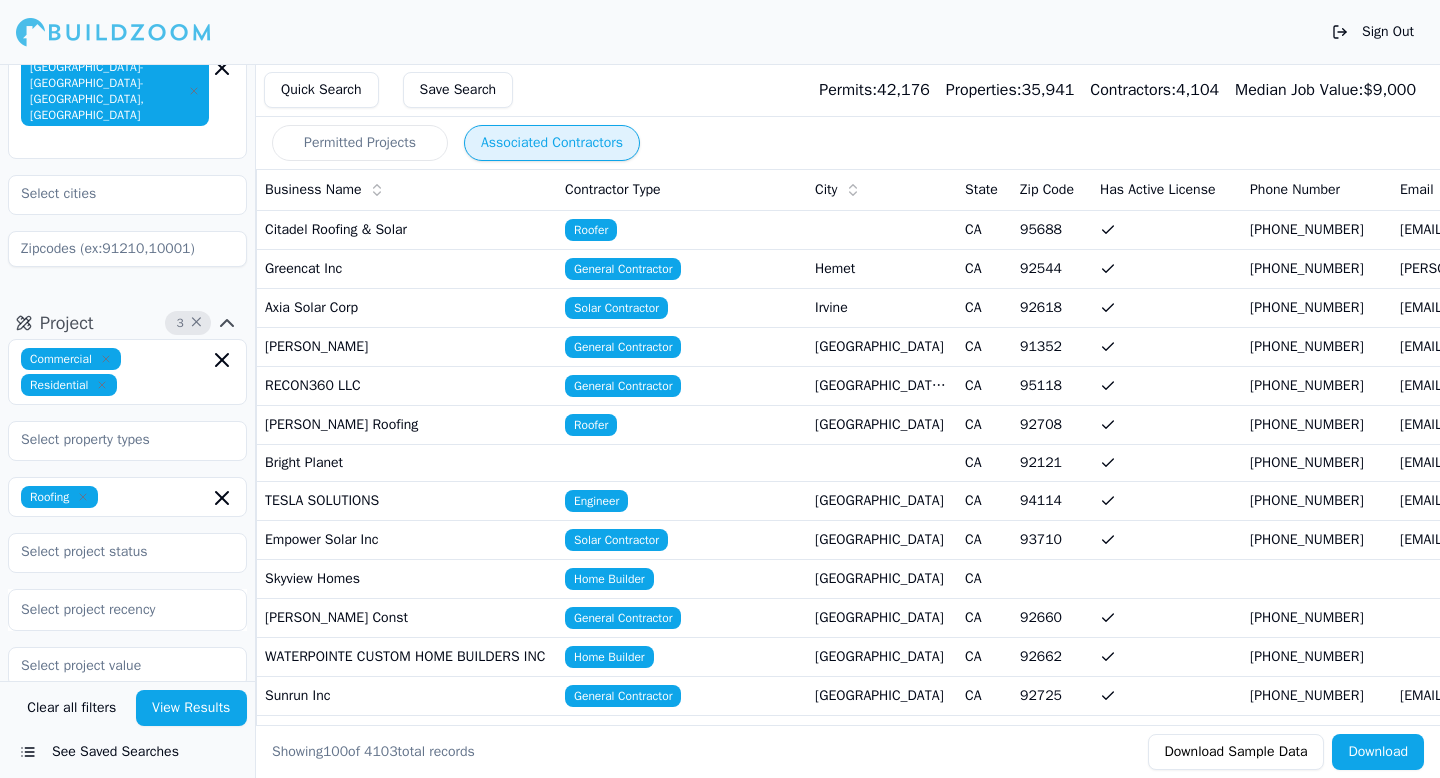 click on "Associated Contractors" at bounding box center (552, 143) 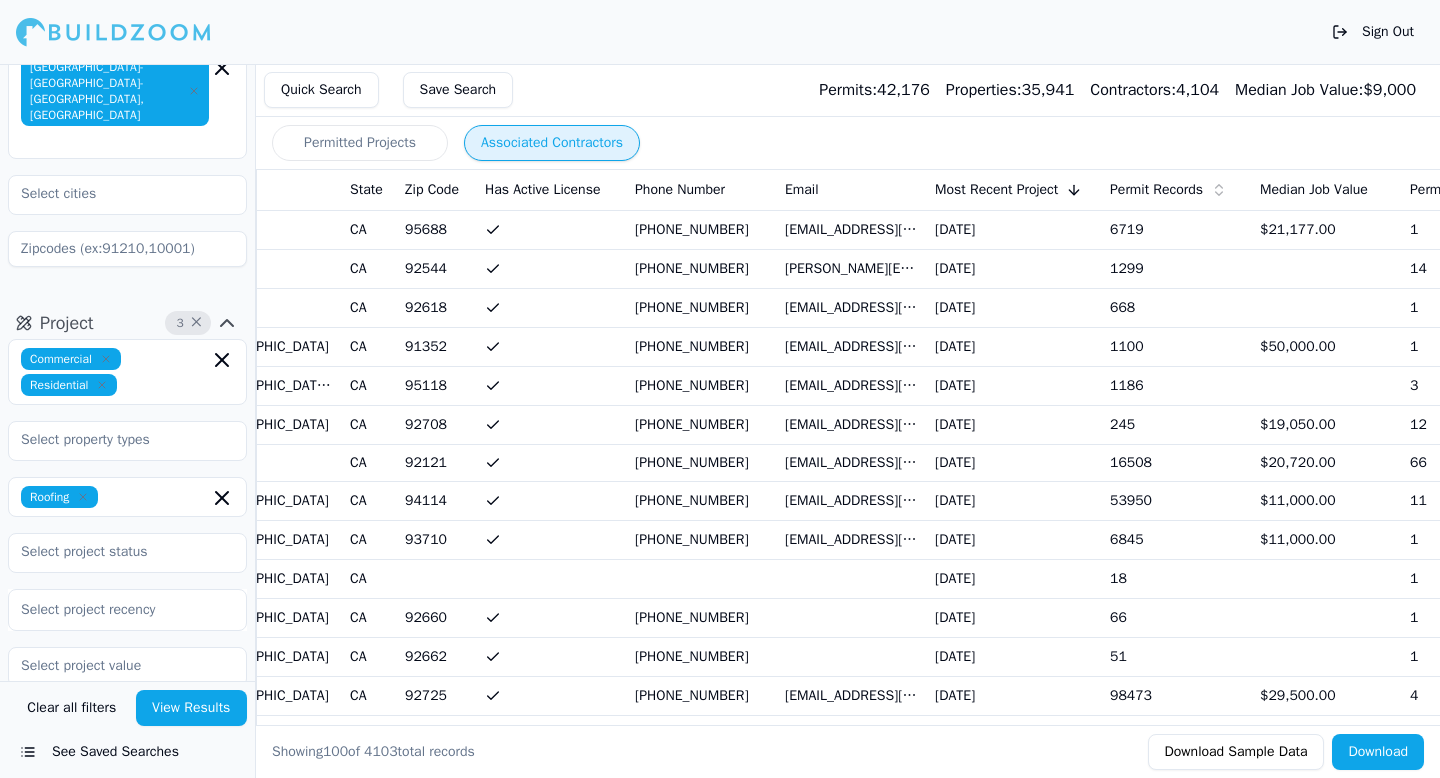 scroll, scrollTop: 0, scrollLeft: 632, axis: horizontal 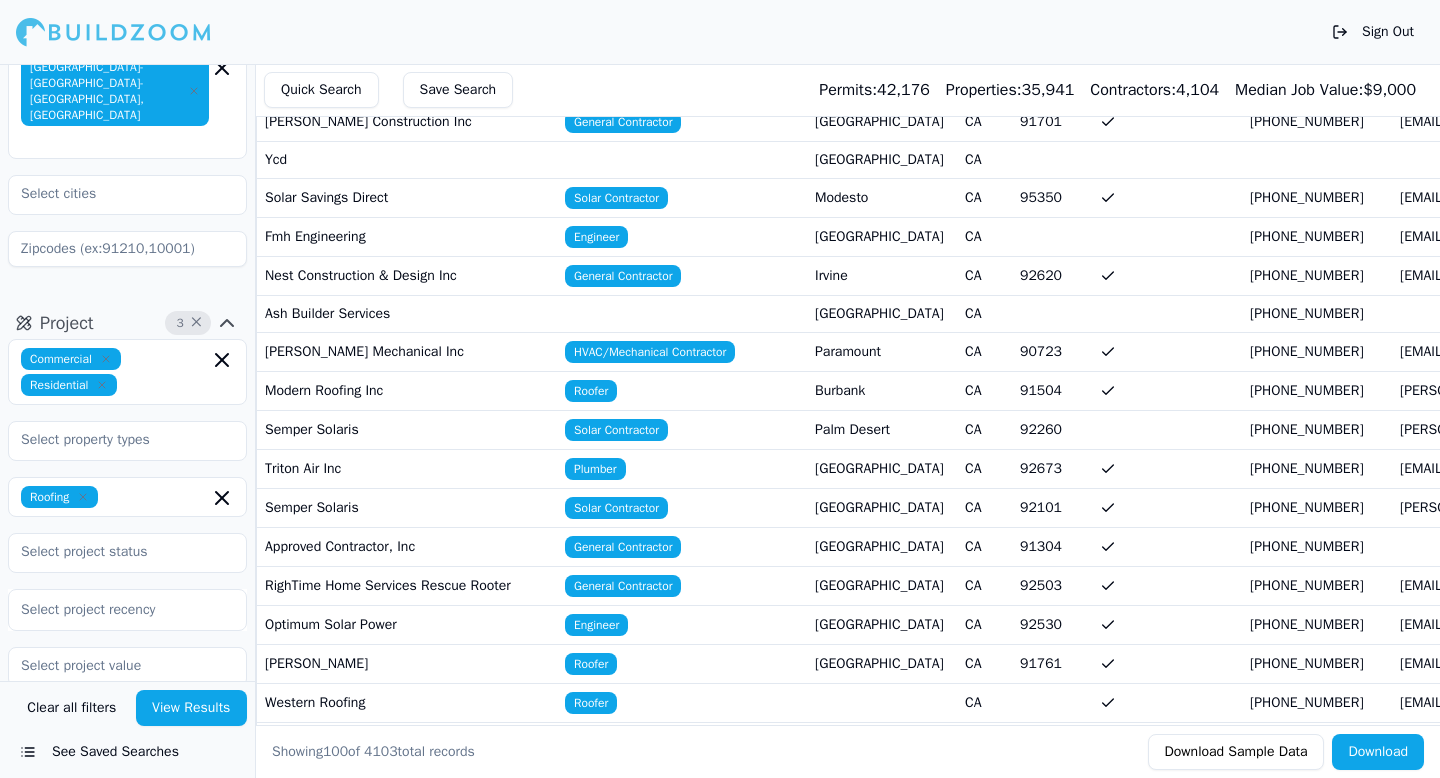 click on "Nest Construction & Design Inc" at bounding box center [407, 275] 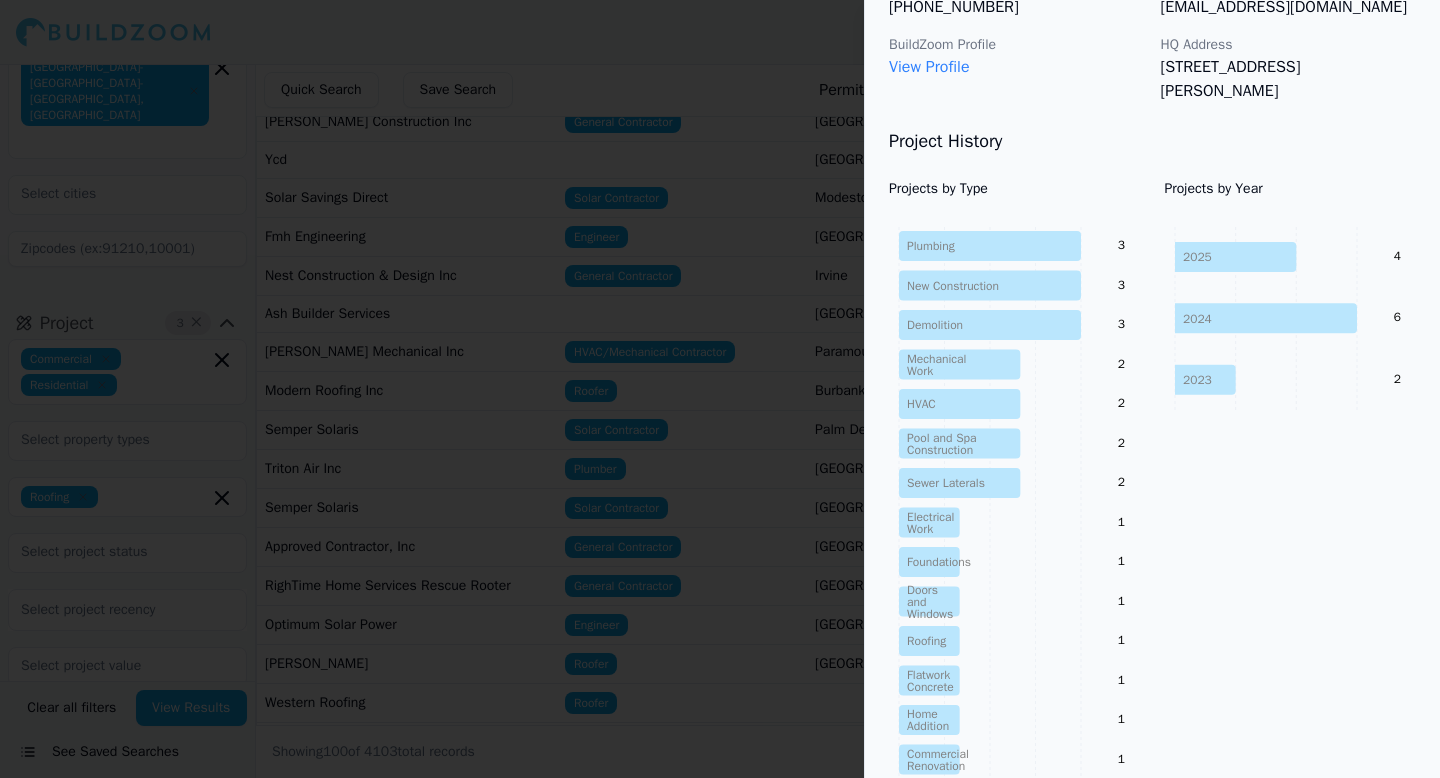 scroll, scrollTop: 220, scrollLeft: 0, axis: vertical 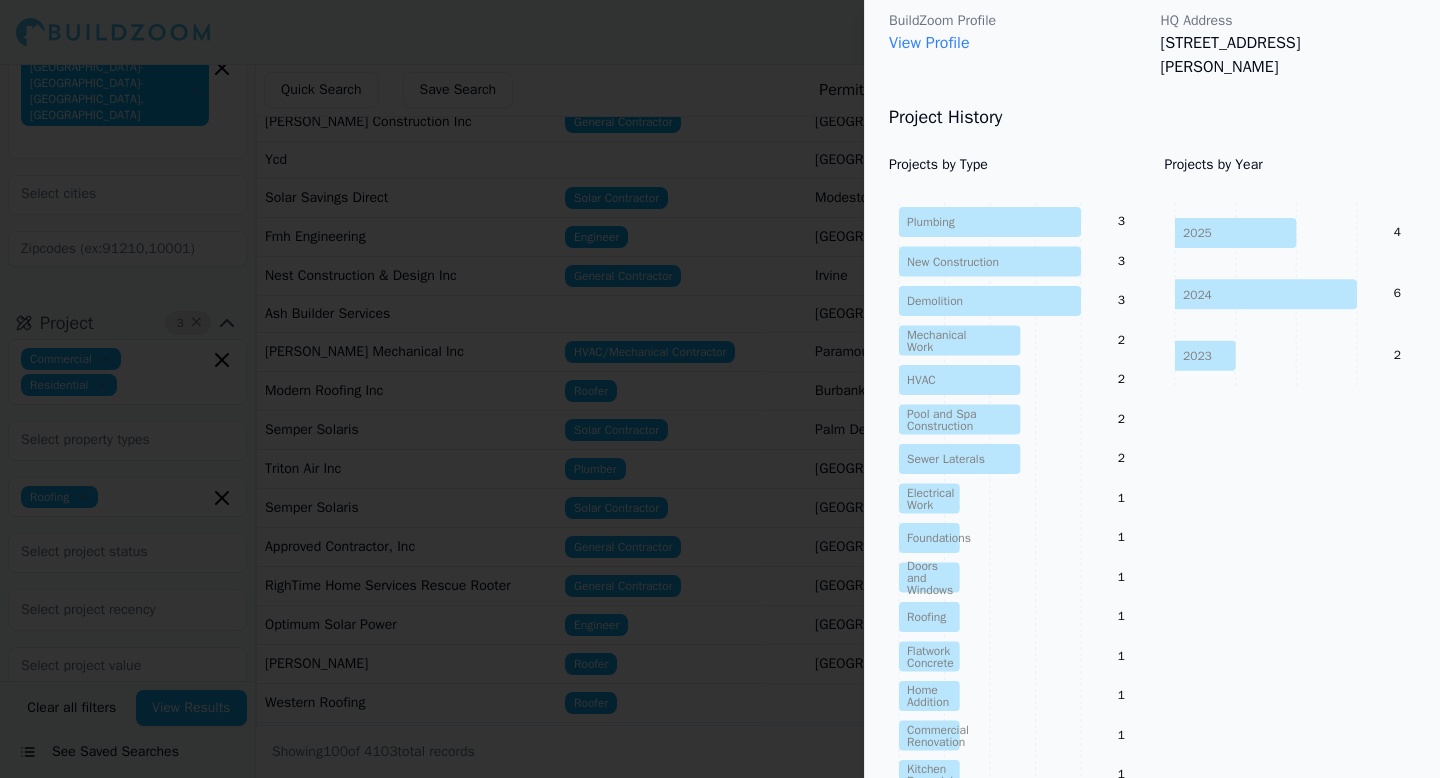click at bounding box center [720, 389] 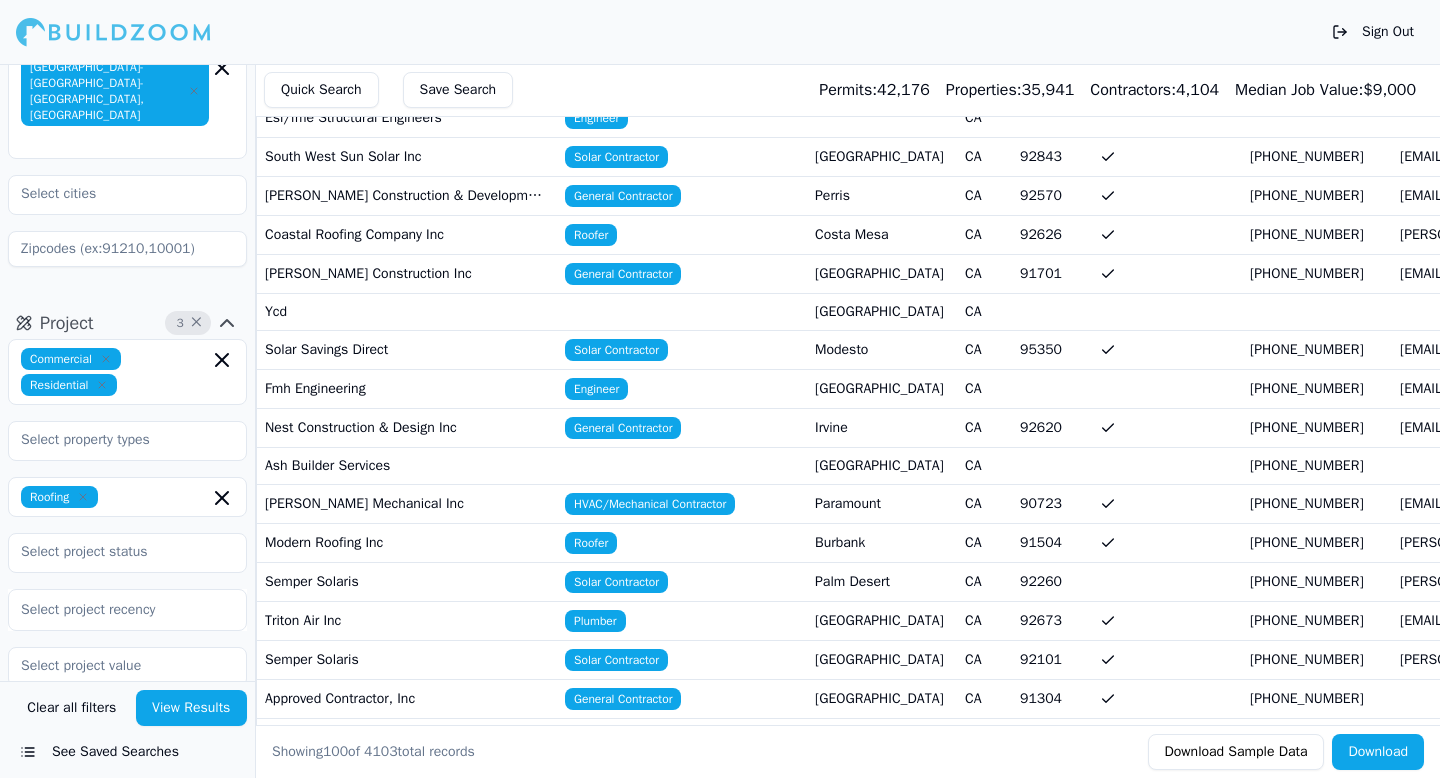scroll, scrollTop: 548, scrollLeft: 0, axis: vertical 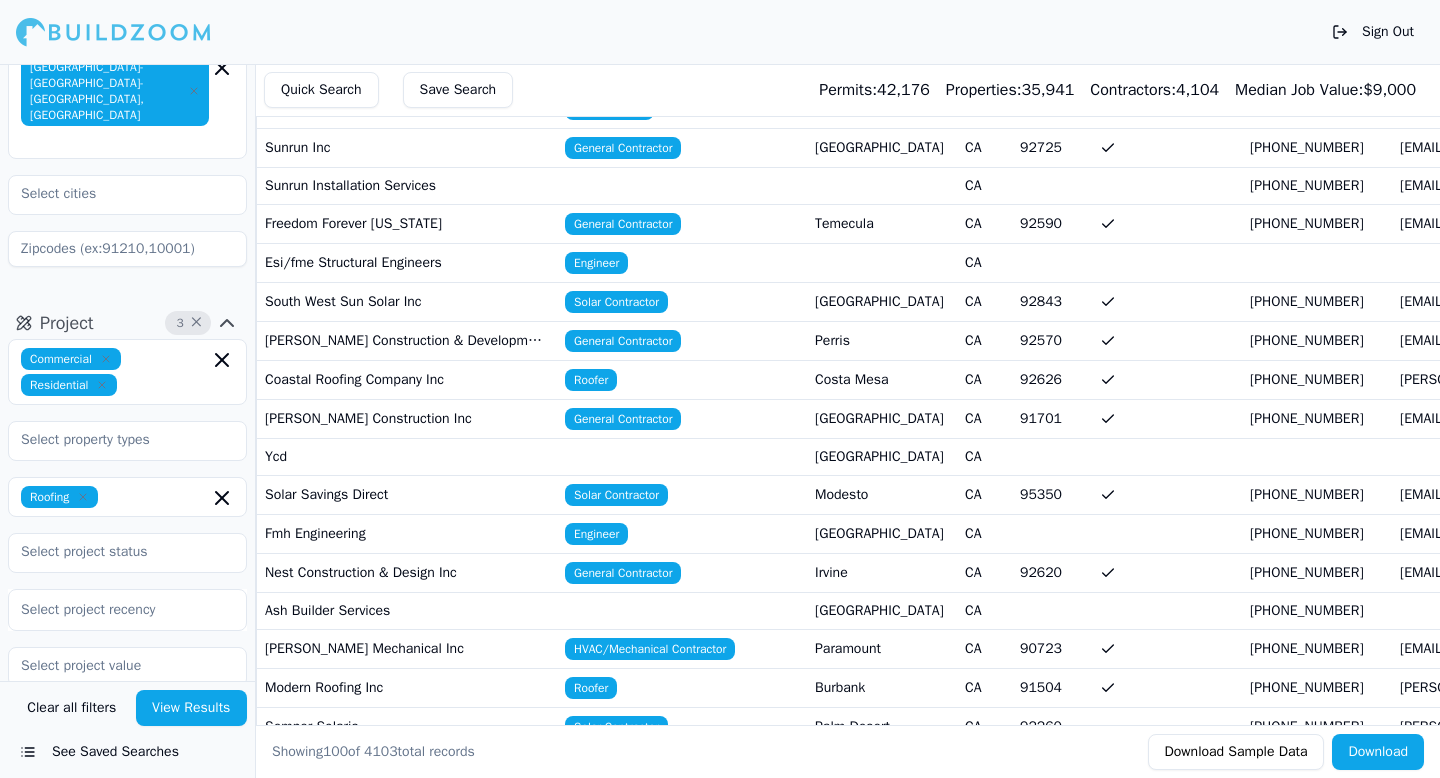 click on "Freedom Forever [US_STATE]" at bounding box center (407, 223) 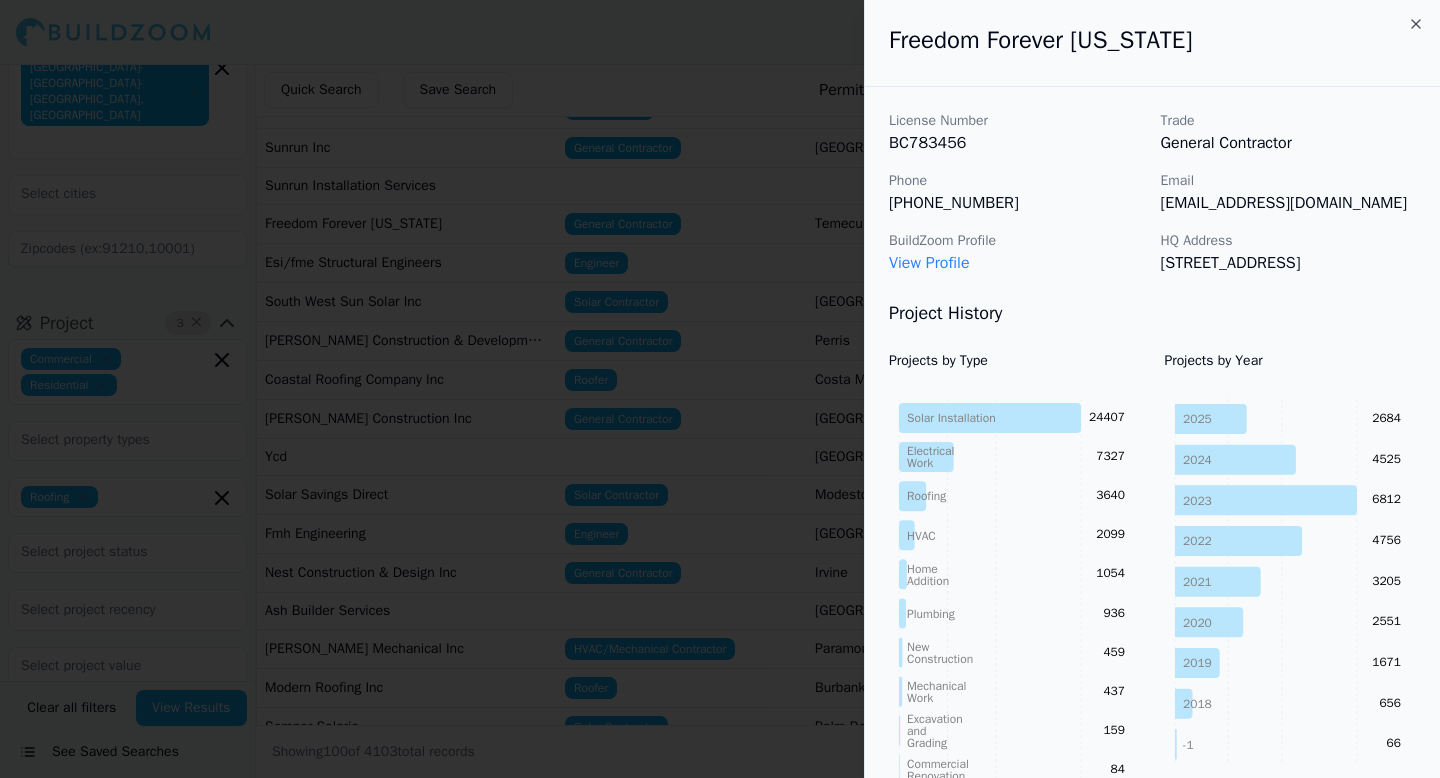 click on "View Profile" at bounding box center [929, 263] 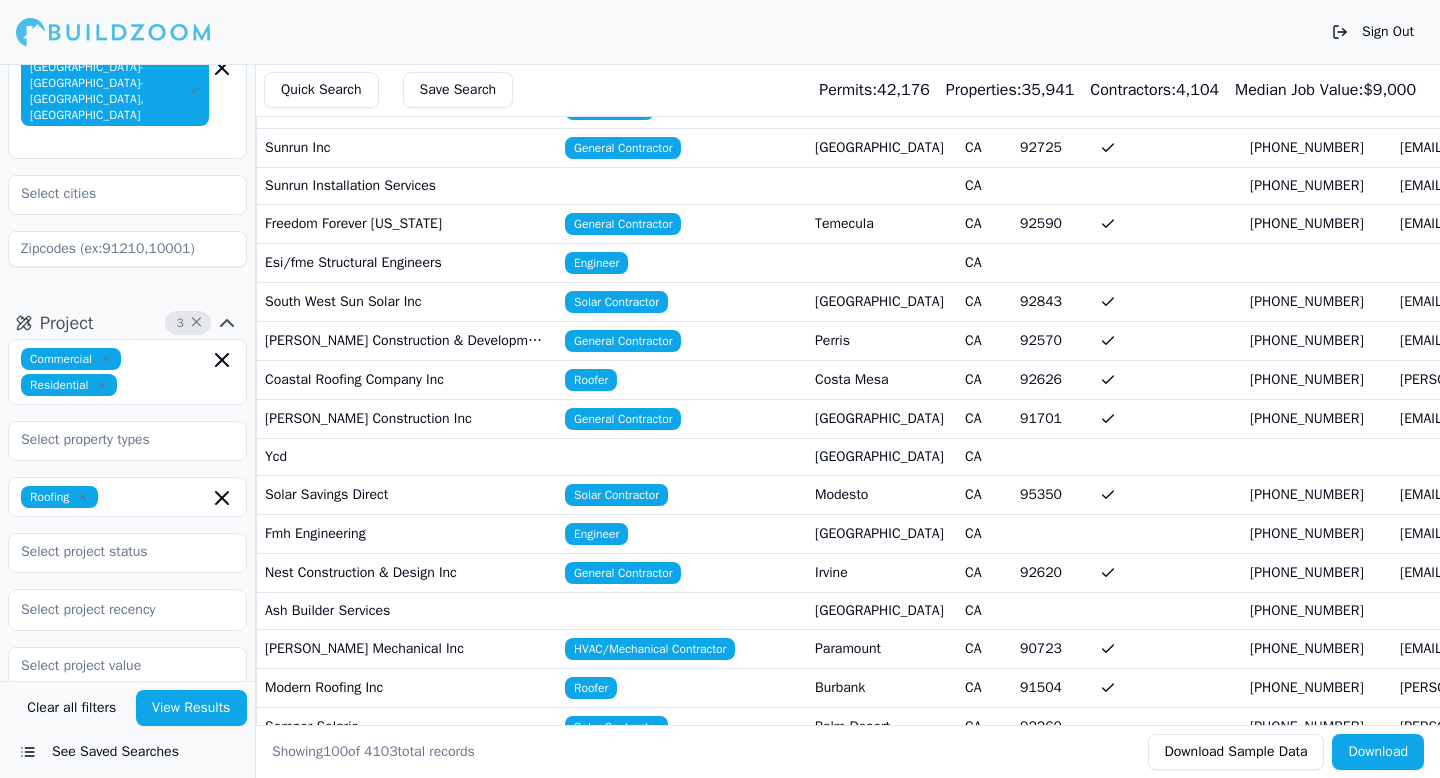 scroll, scrollTop: 0, scrollLeft: 0, axis: both 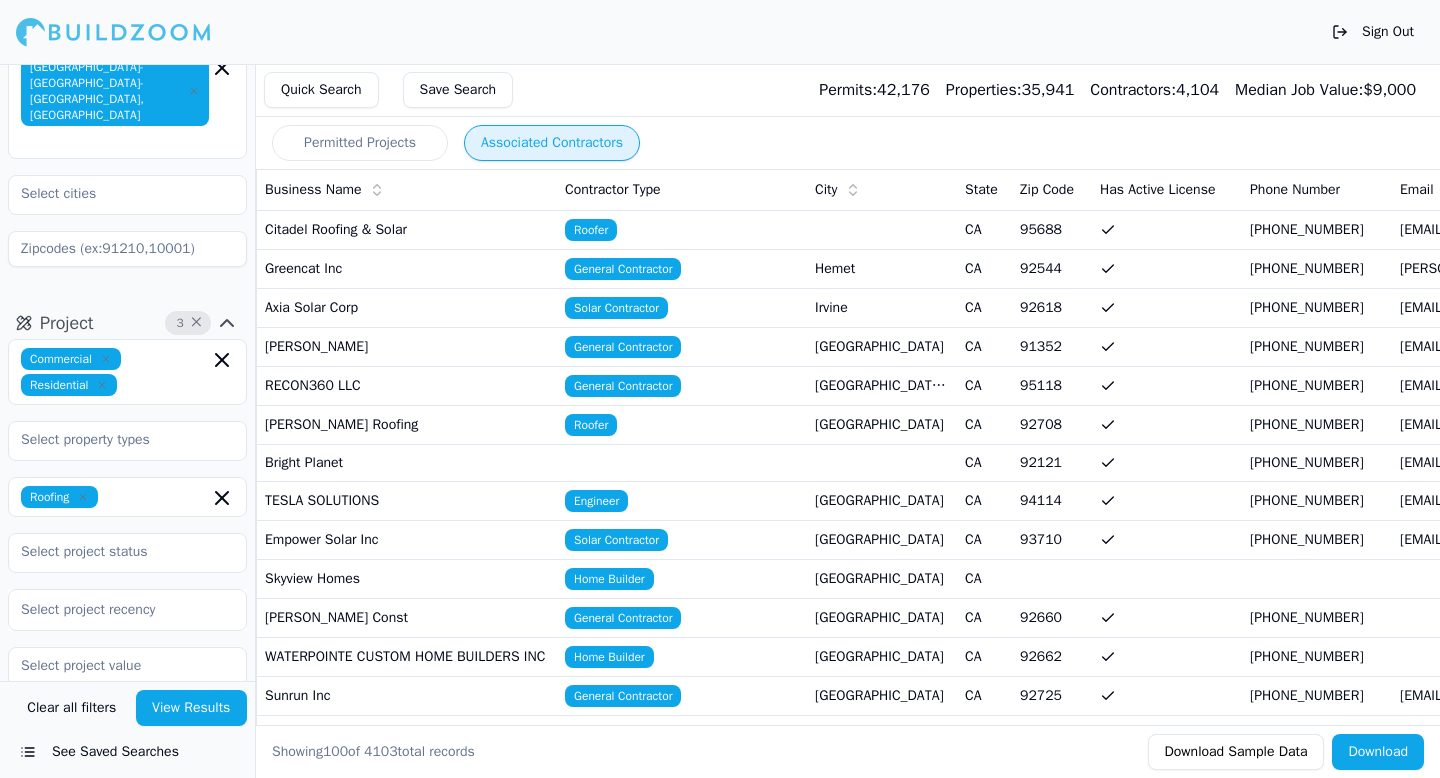 click on "Permitted Projects" at bounding box center (360, 143) 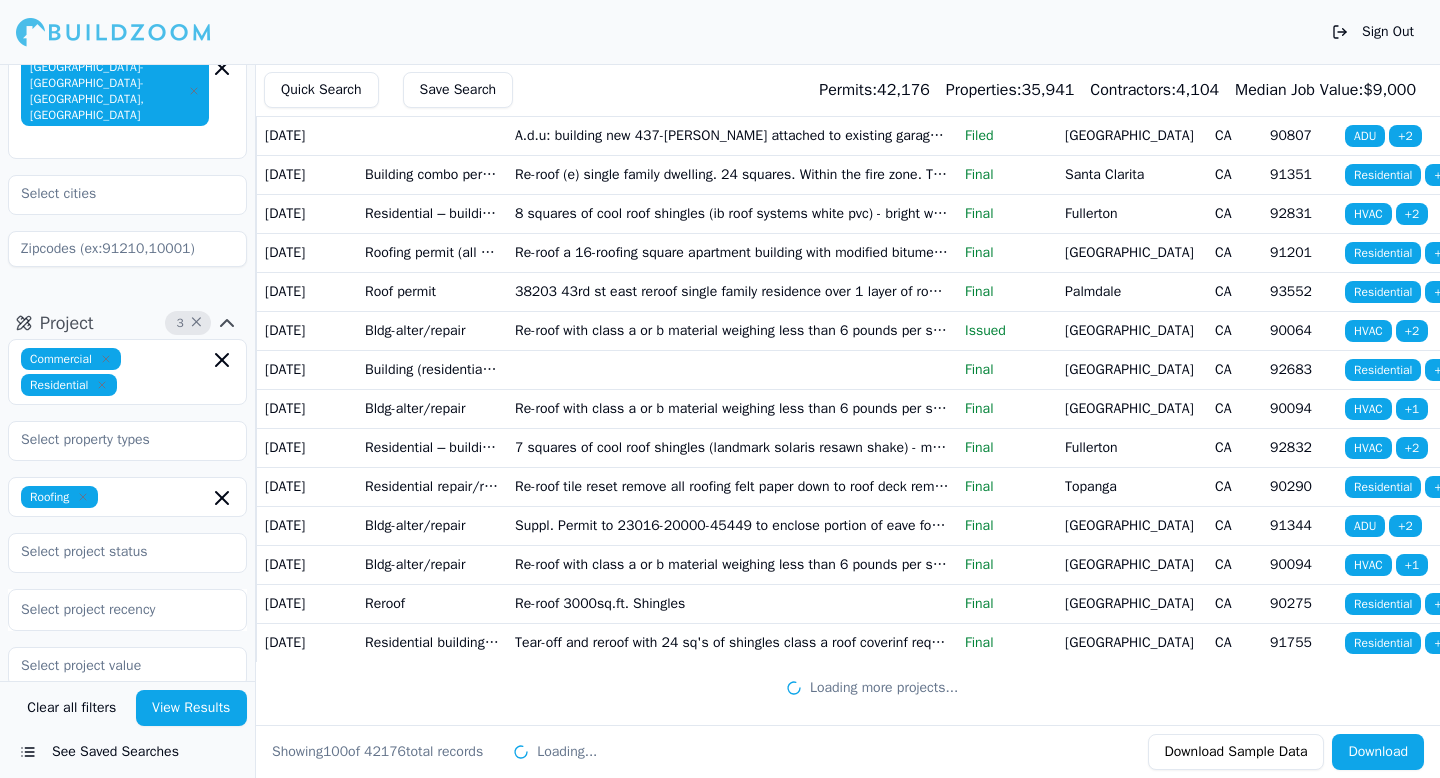 scroll, scrollTop: 4966, scrollLeft: 0, axis: vertical 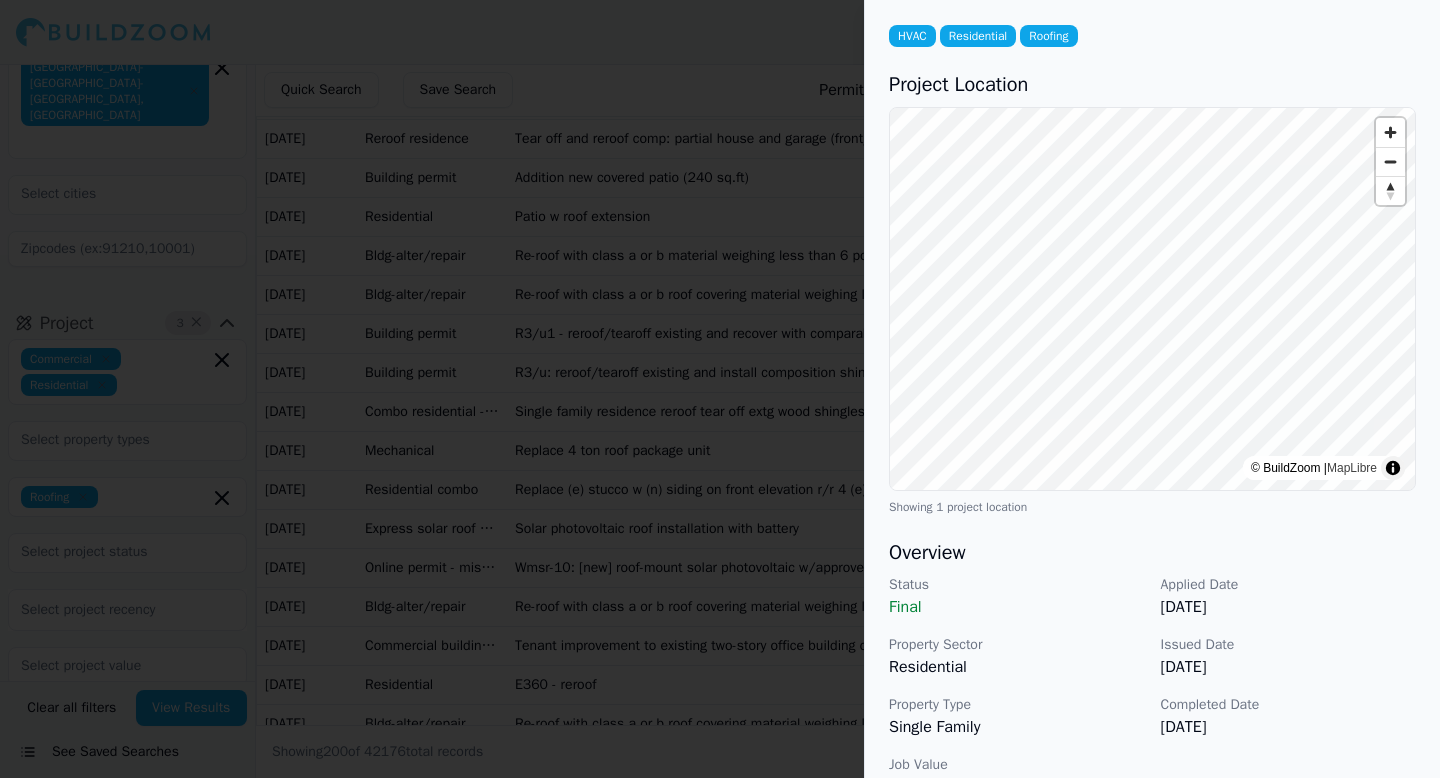 click on "Final" at bounding box center (1017, 607) 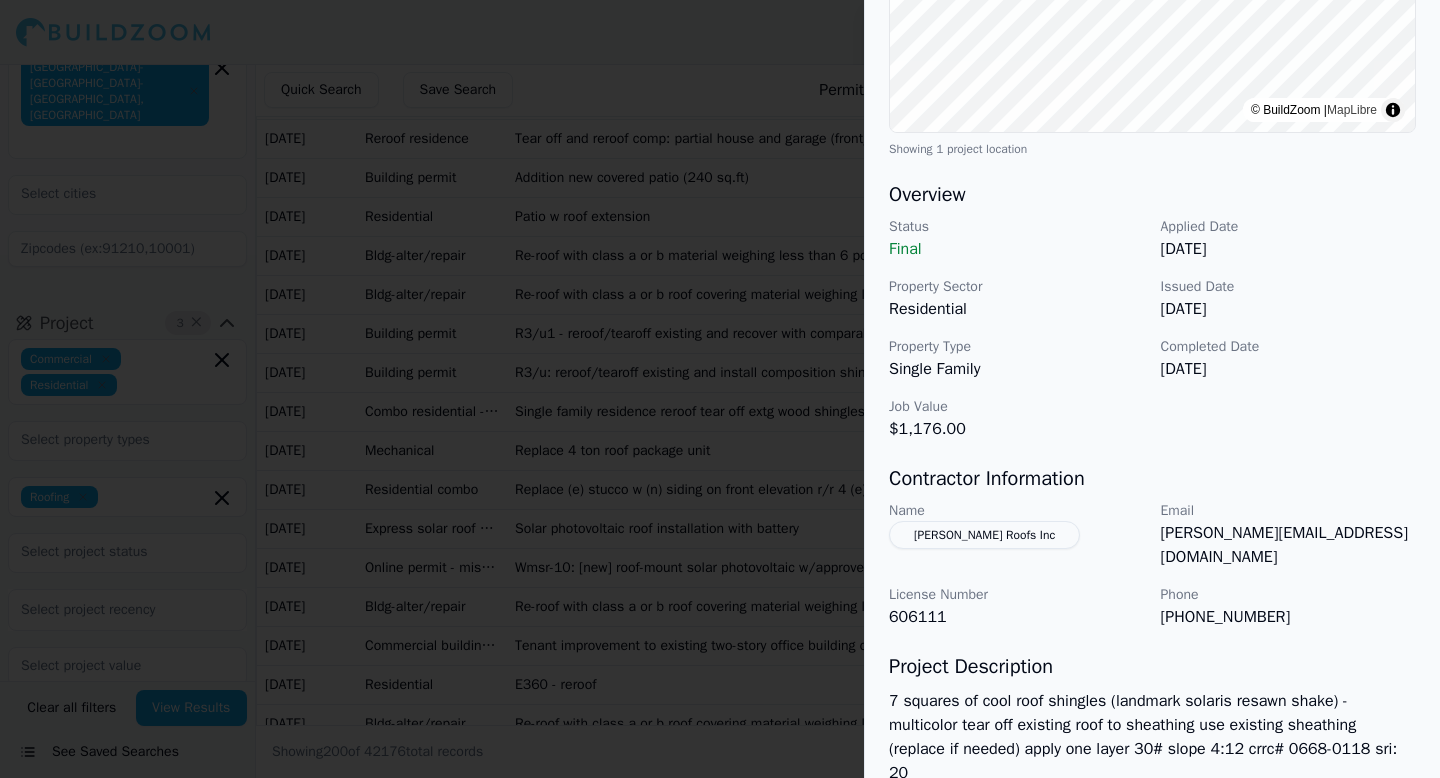 scroll, scrollTop: 623, scrollLeft: 0, axis: vertical 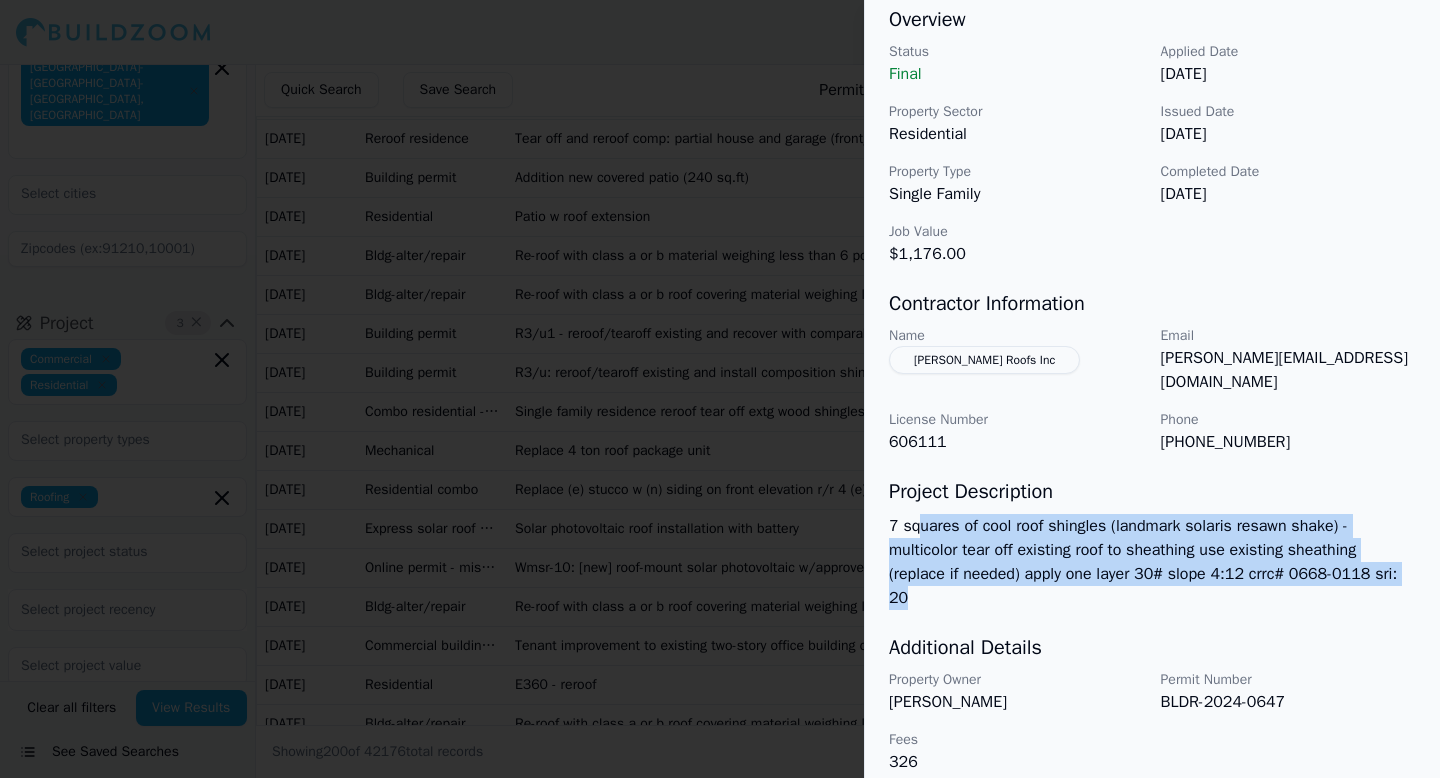 drag, startPoint x: 920, startPoint y: 508, endPoint x: 1111, endPoint y: 572, distance: 201.43733 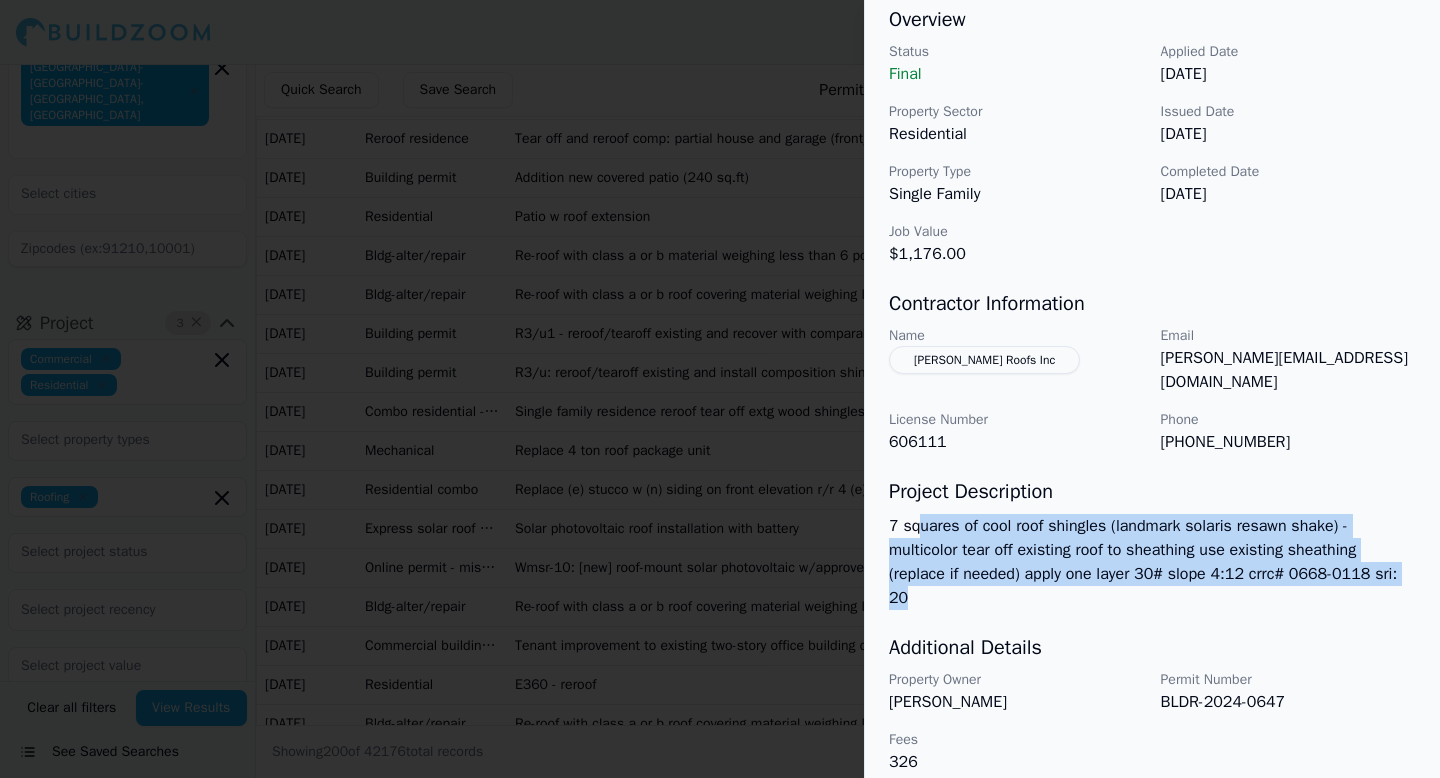 click on "7 squares of cool roof shingles (landmark solaris resawn shake) - multicolor tear off existing roof to sheathing use existing sheathing (replace if needed) apply one layer 30# slope 4:12 crrc# 0668-0118 sri: 20" at bounding box center [1152, 562] 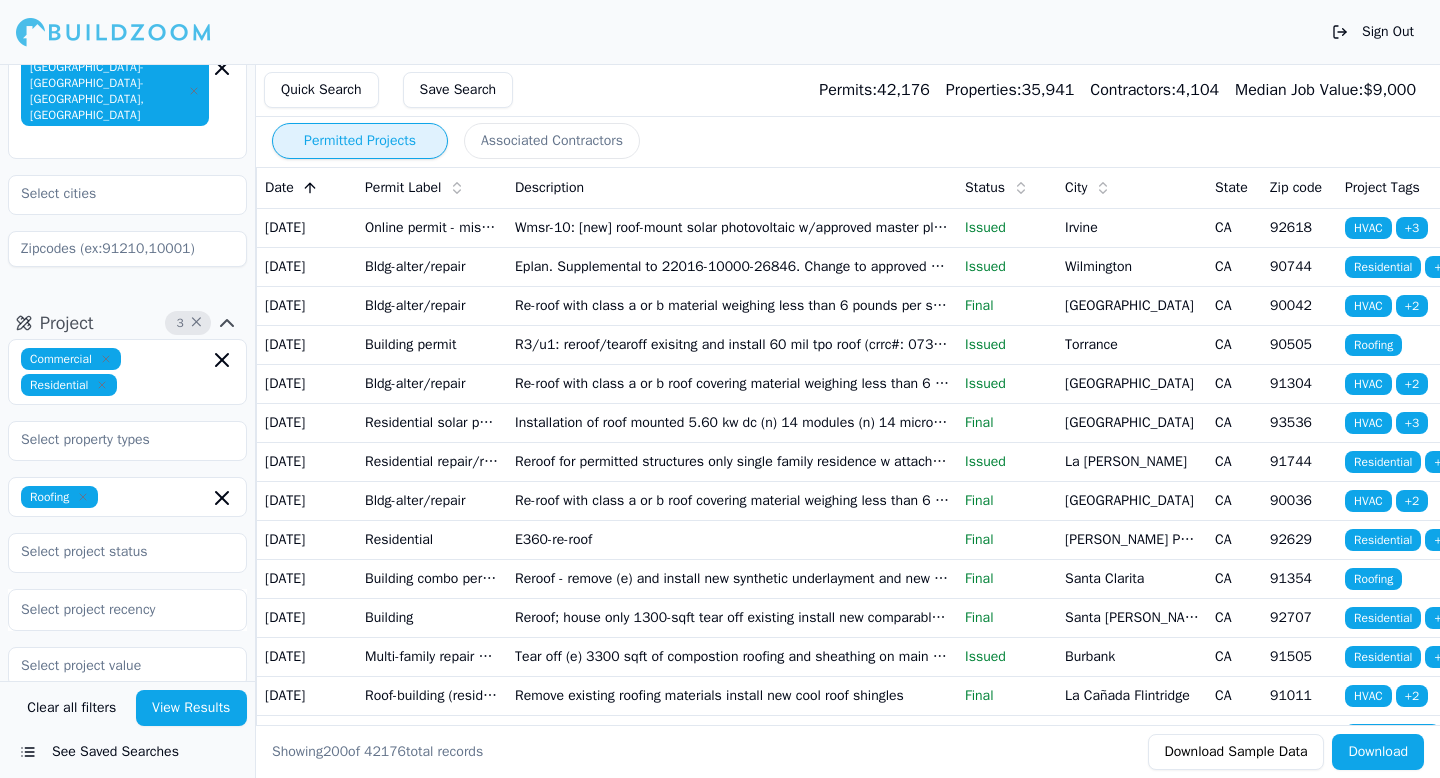 scroll, scrollTop: 0, scrollLeft: 0, axis: both 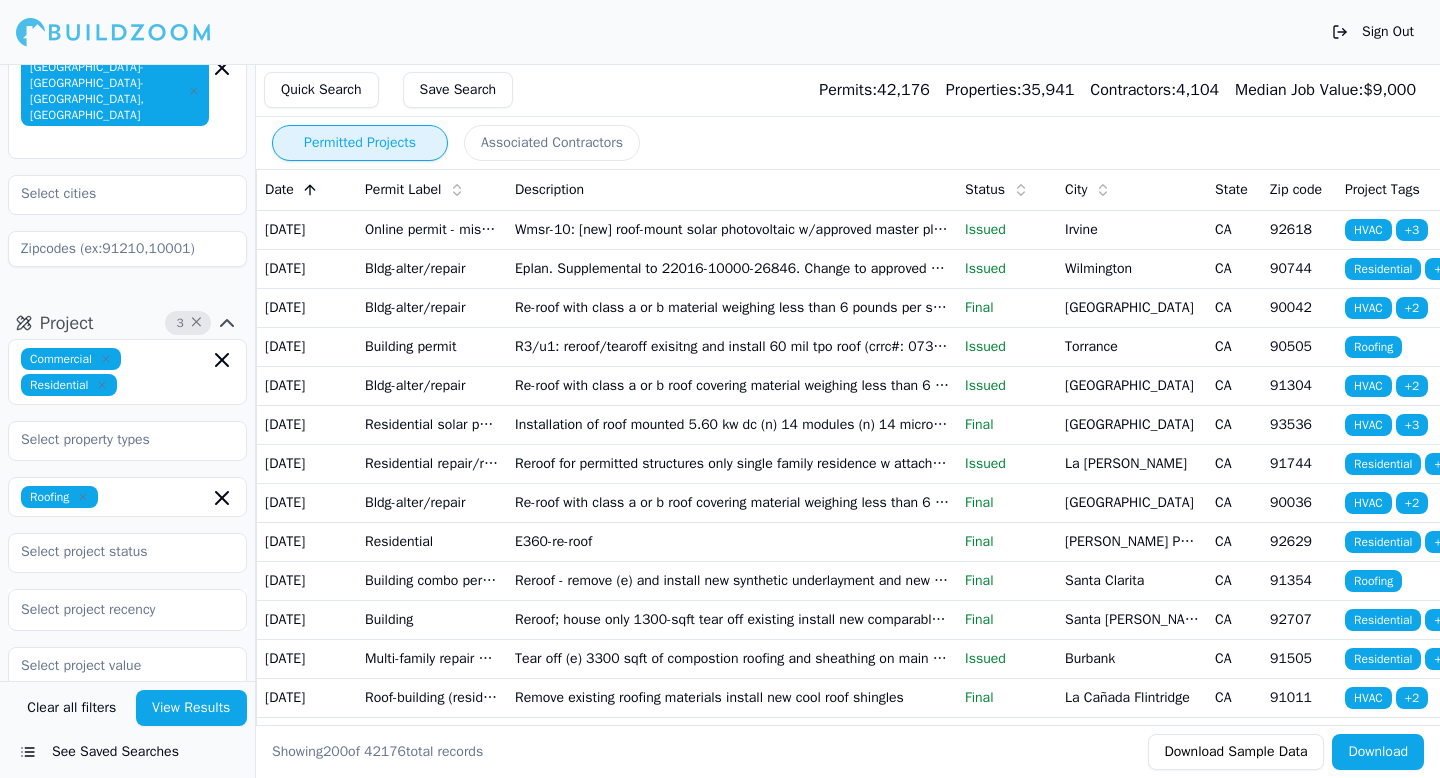 click on "Date" at bounding box center [279, 190] 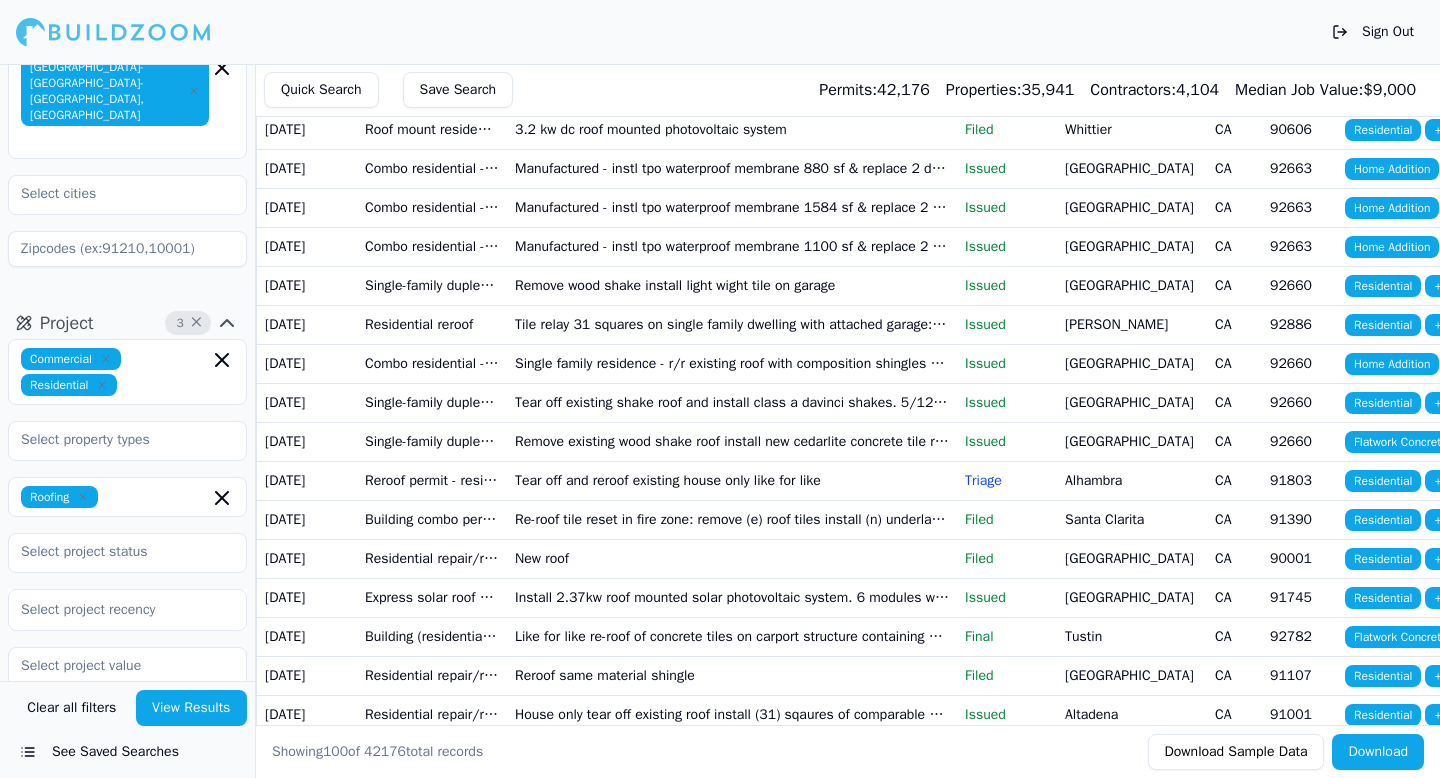 scroll, scrollTop: 0, scrollLeft: 0, axis: both 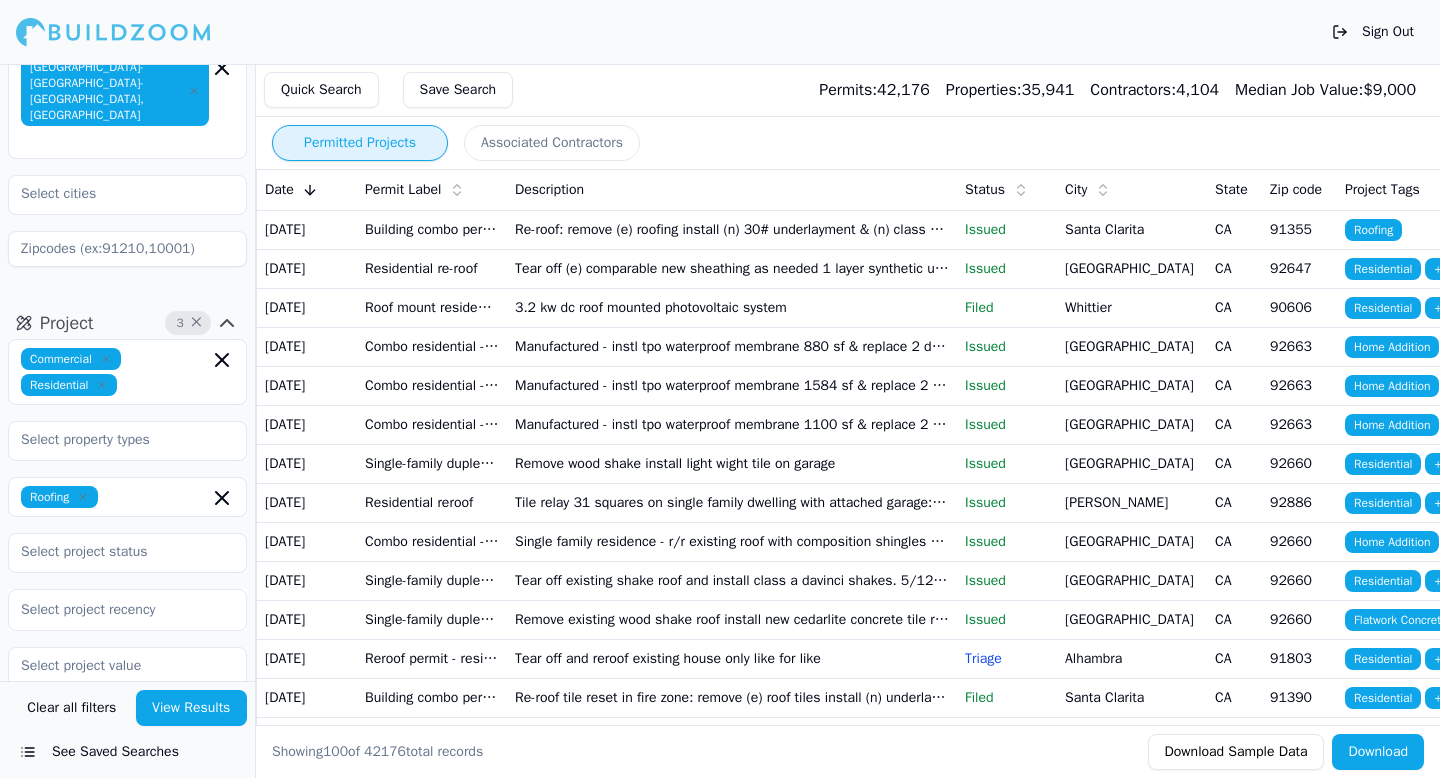 click on "Associated Contractors" at bounding box center (552, 143) 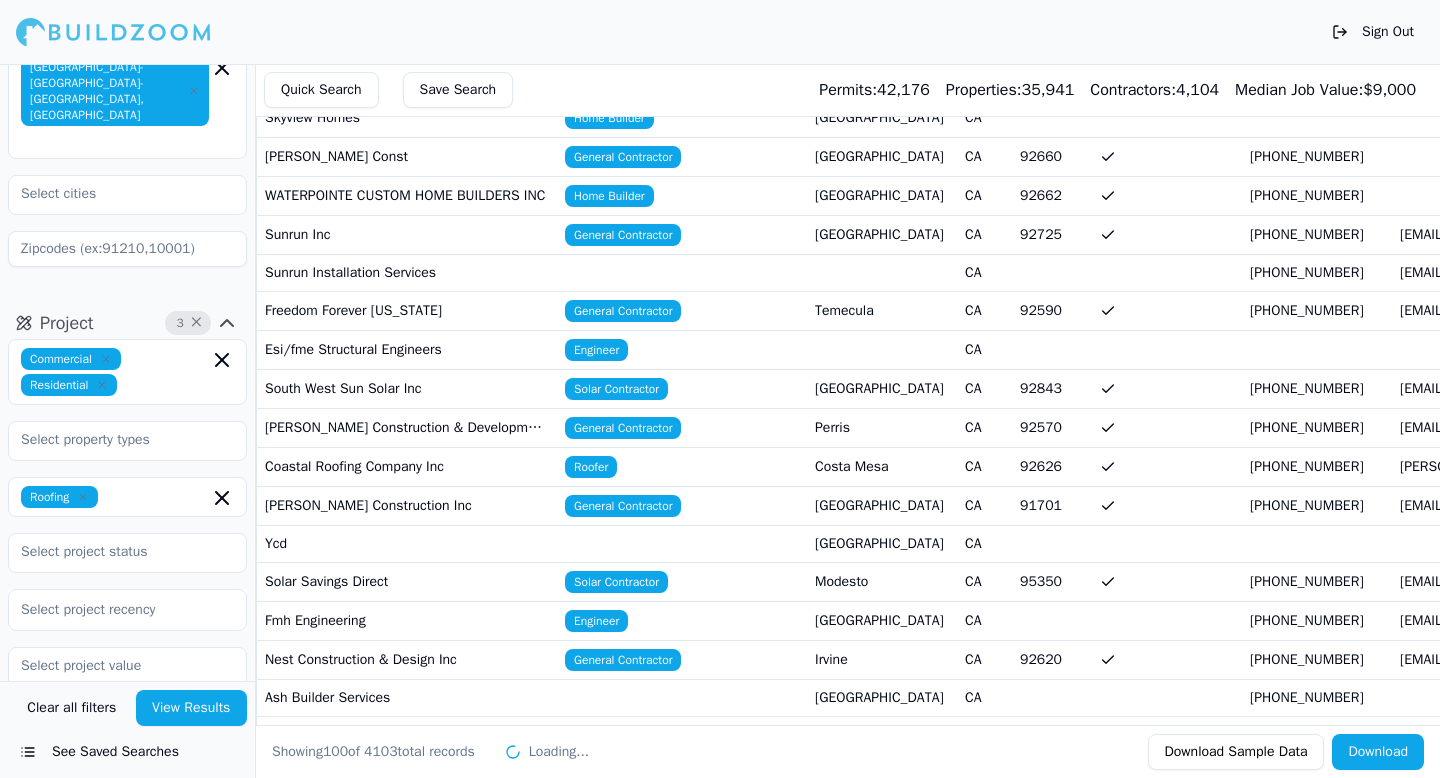 scroll, scrollTop: 0, scrollLeft: 0, axis: both 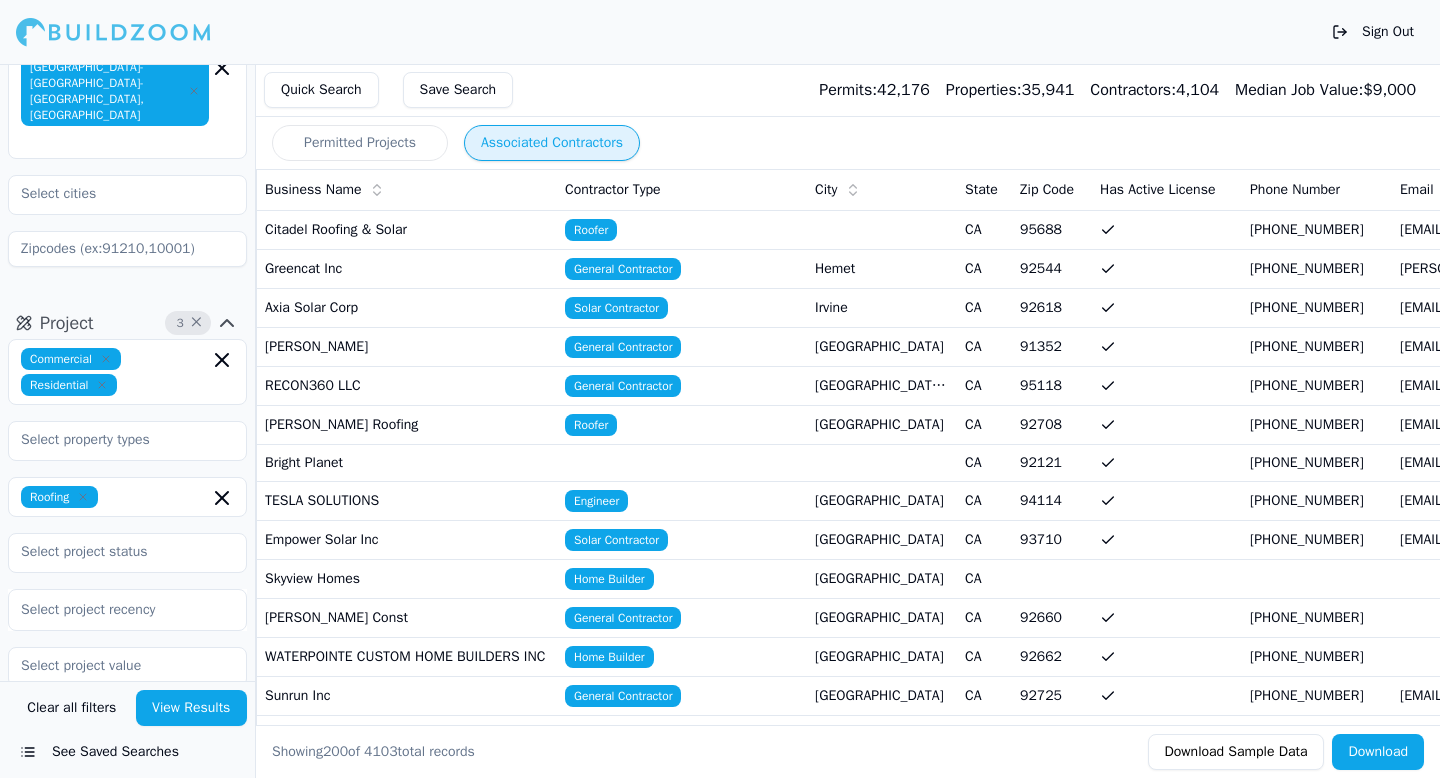 click on "Permitted Projects" at bounding box center [360, 143] 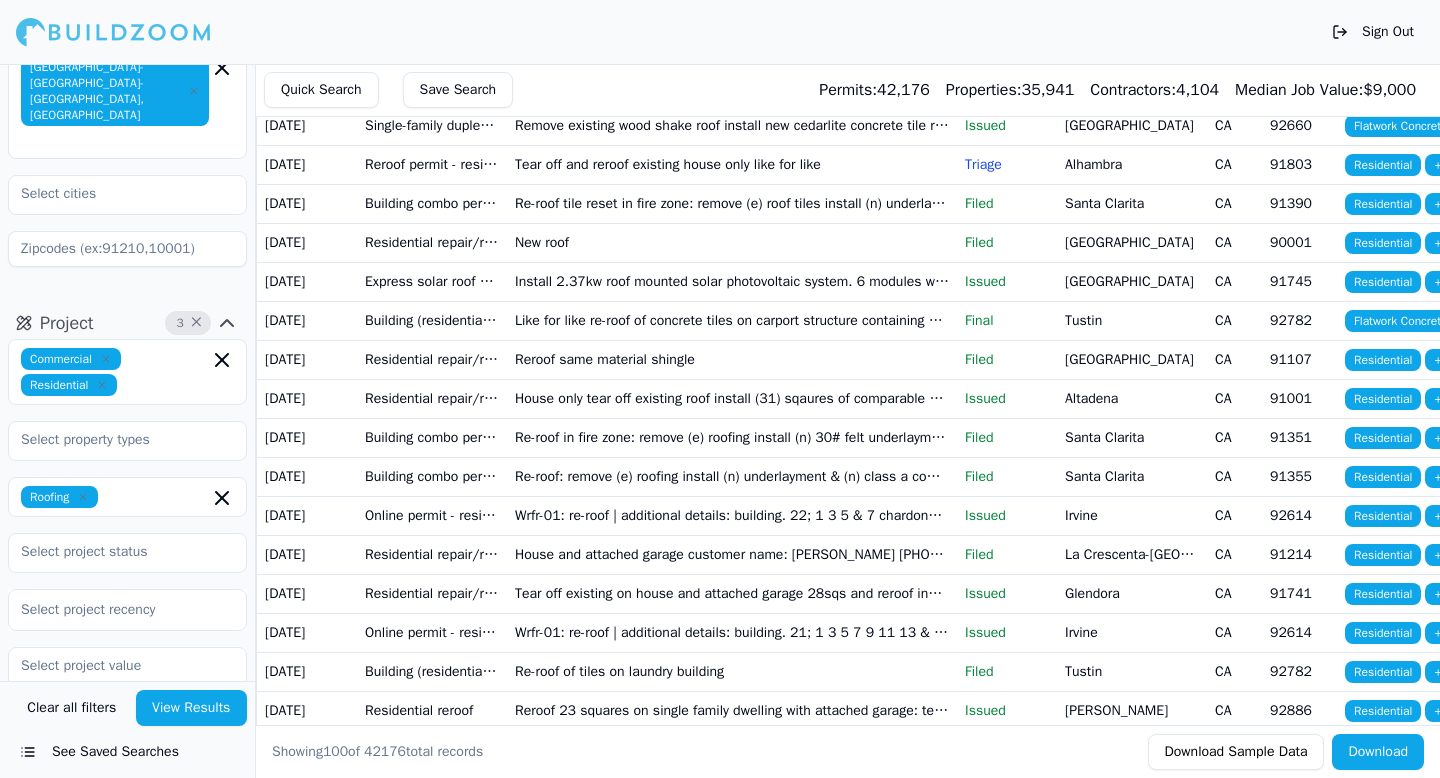 scroll, scrollTop: 511, scrollLeft: 0, axis: vertical 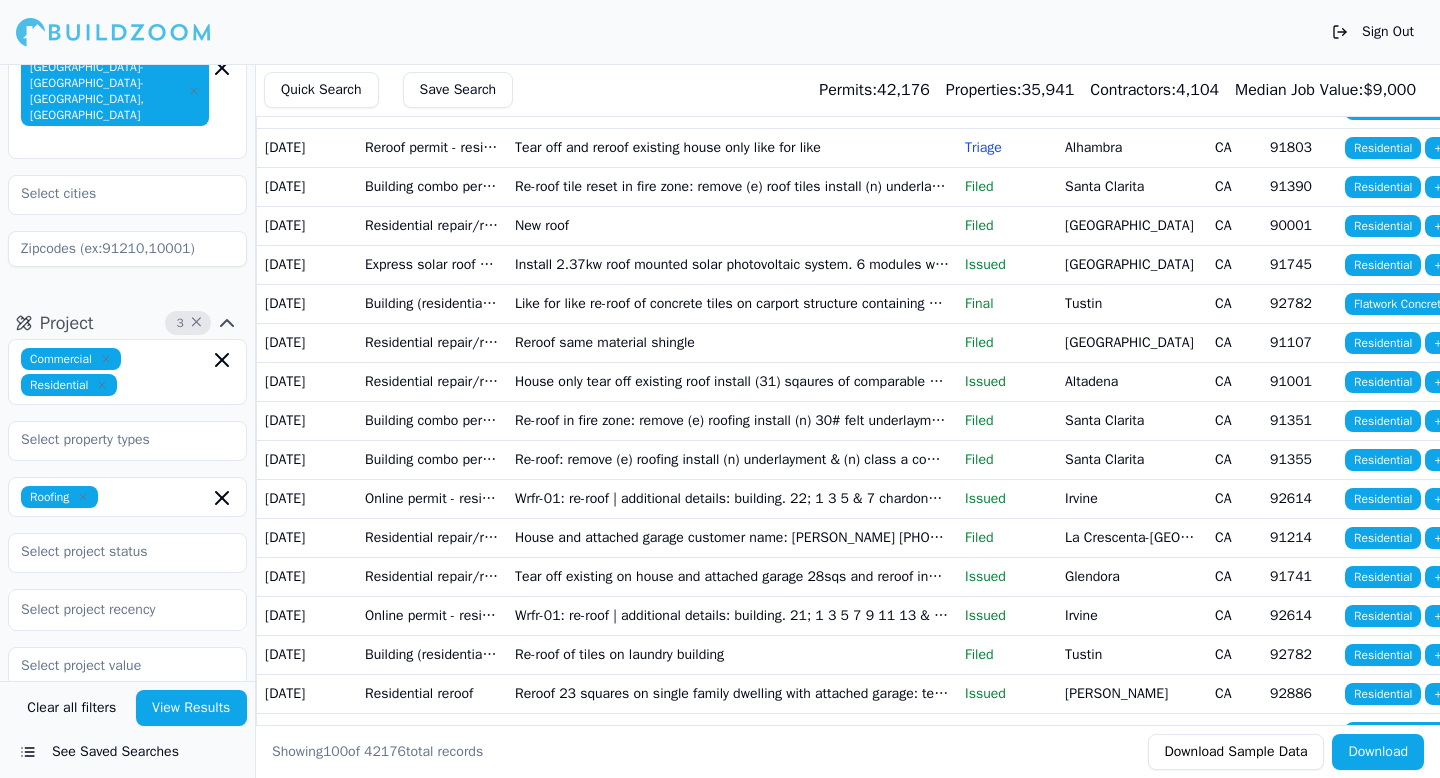 click on "Residential repair/replacement building permit - county" at bounding box center (432, 225) 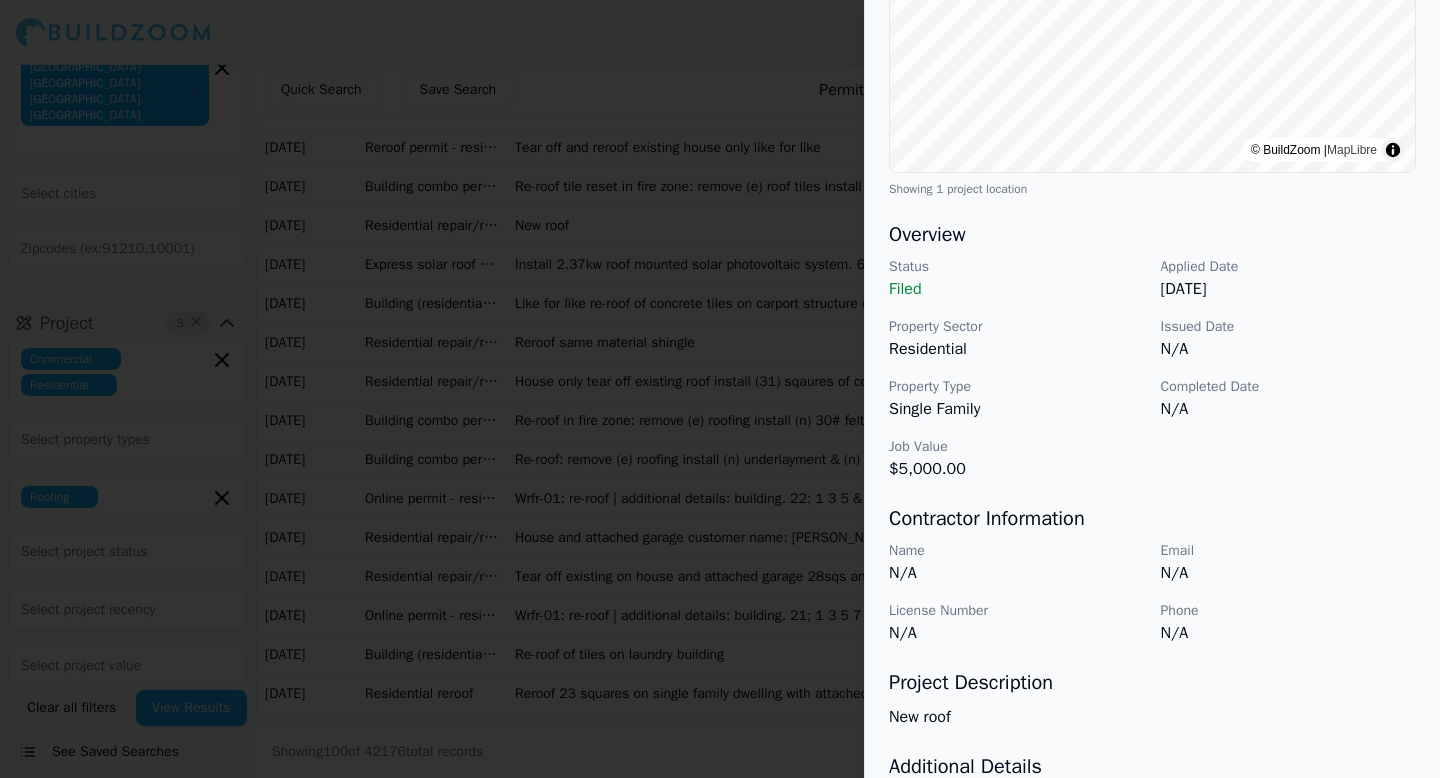 scroll, scrollTop: 547, scrollLeft: 0, axis: vertical 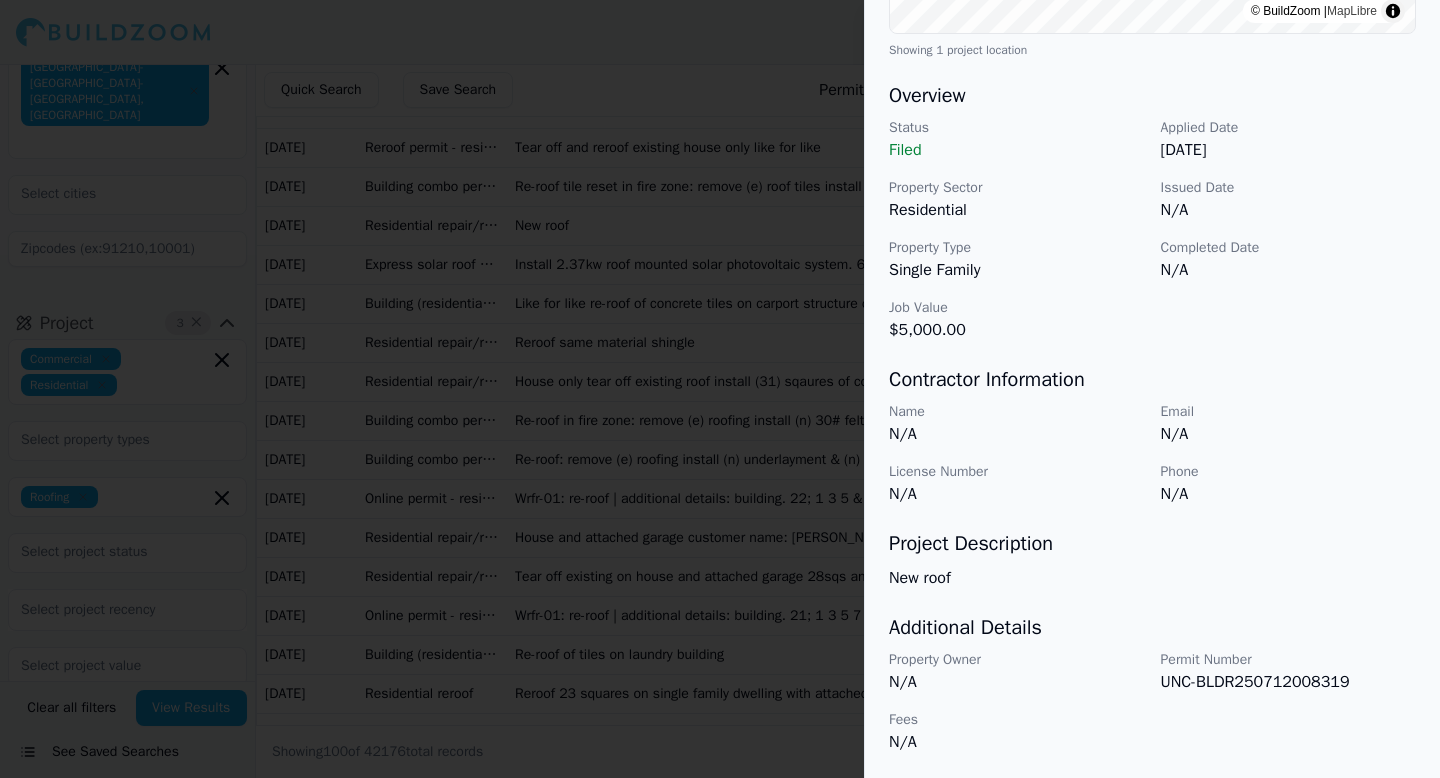 click at bounding box center (720, 389) 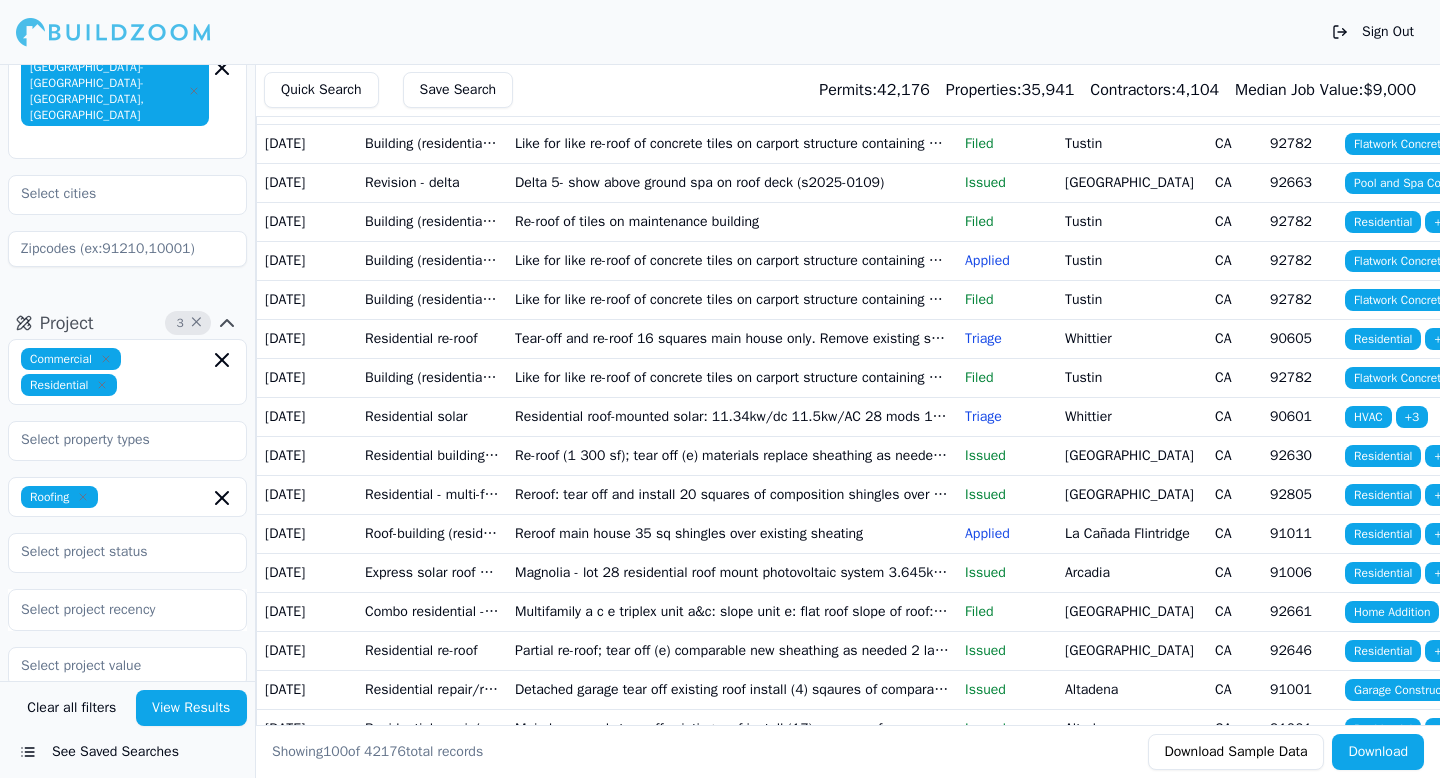 scroll, scrollTop: 1714, scrollLeft: 0, axis: vertical 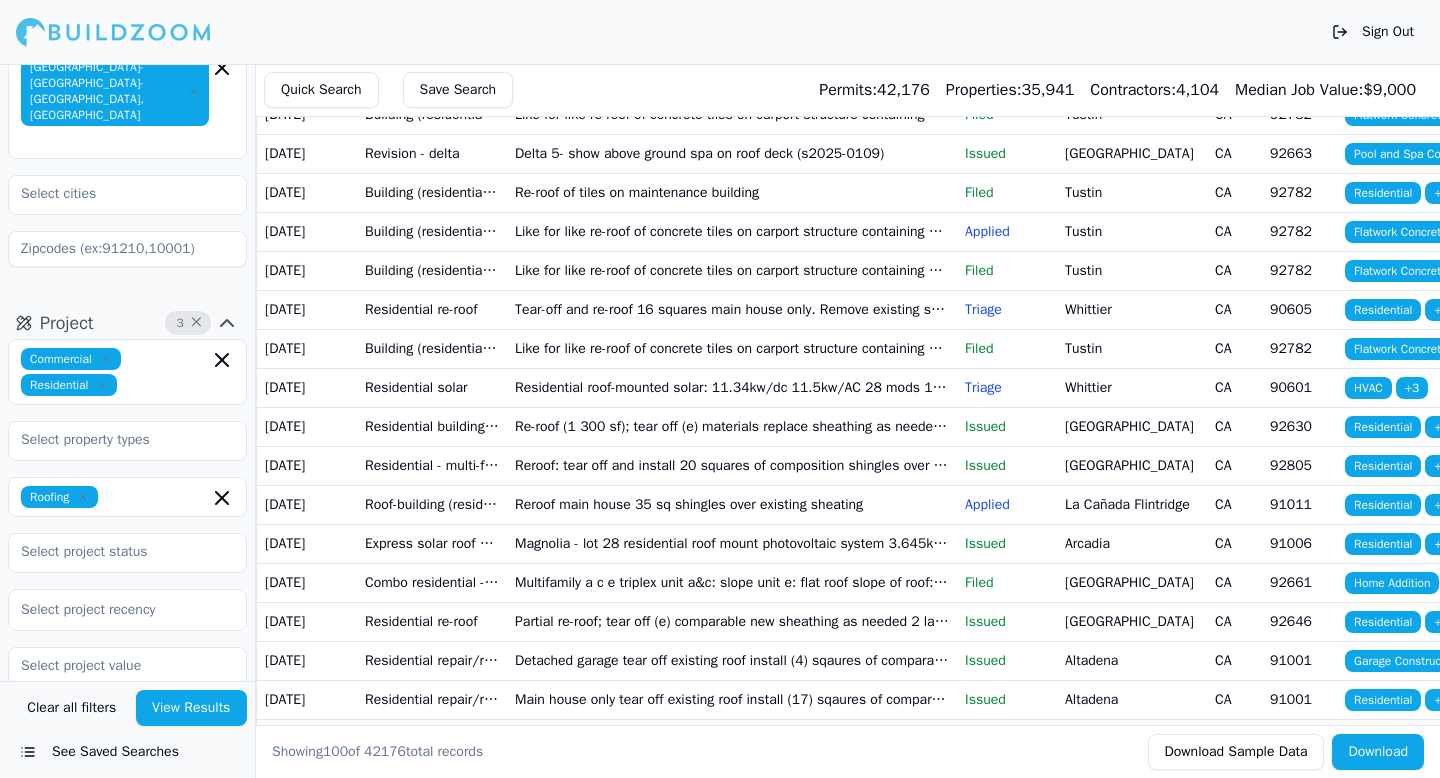 click on "New roof solar - 18.92kw- 44 mods - 1 inverter with ess - 2 dc expansion packs - new 200a mpu" at bounding box center [732, -198] 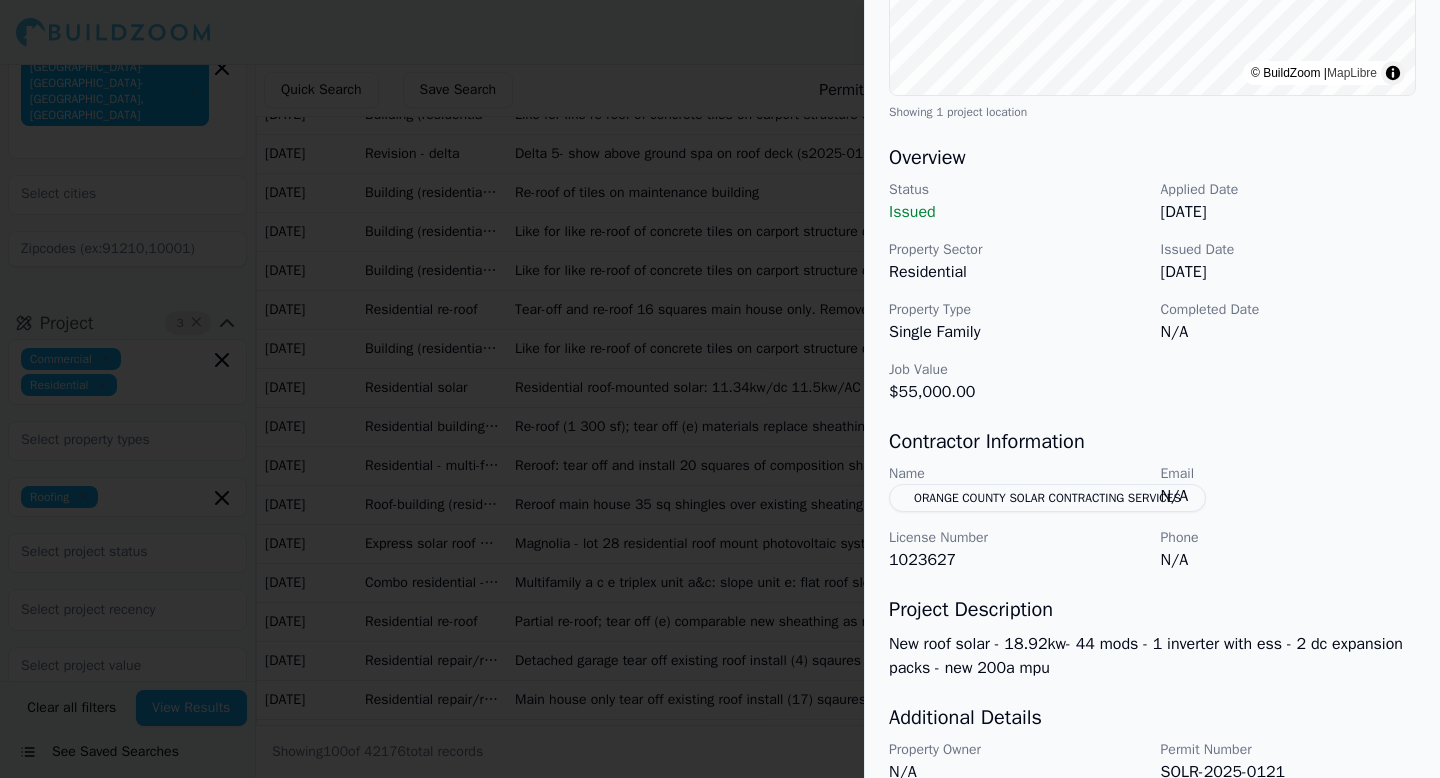 scroll, scrollTop: 575, scrollLeft: 0, axis: vertical 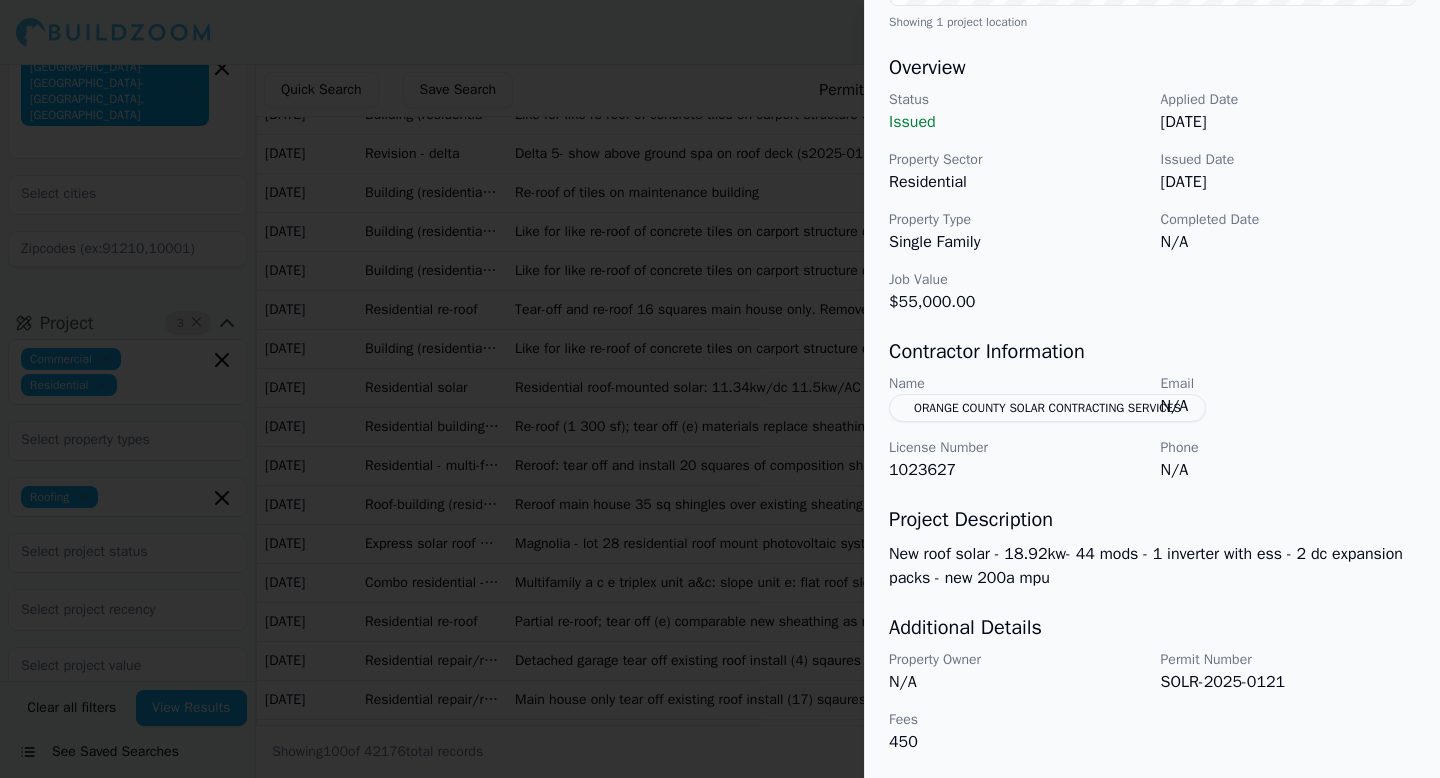 click at bounding box center (720, 389) 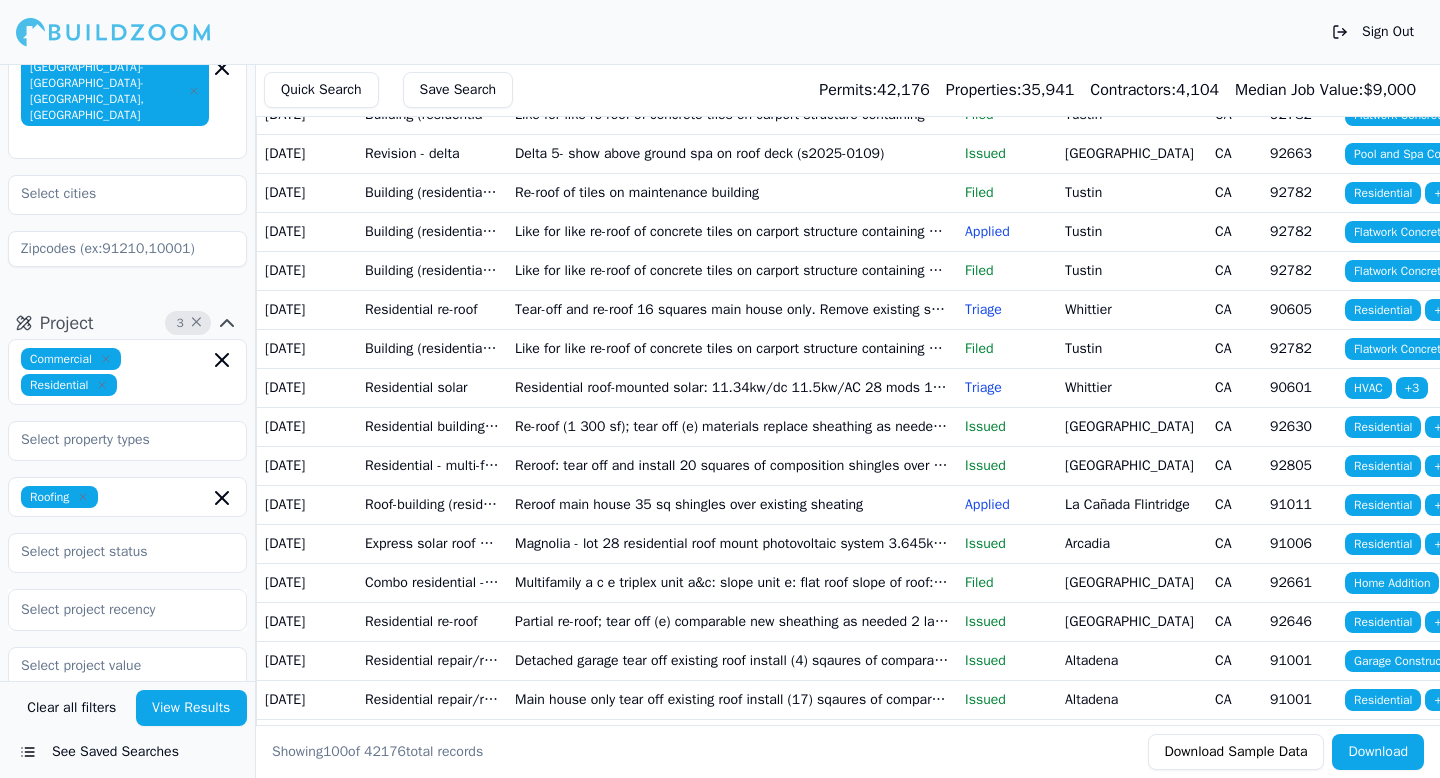 click on "(1) new 2 ton gas package unit on roof" at bounding box center [732, -3] 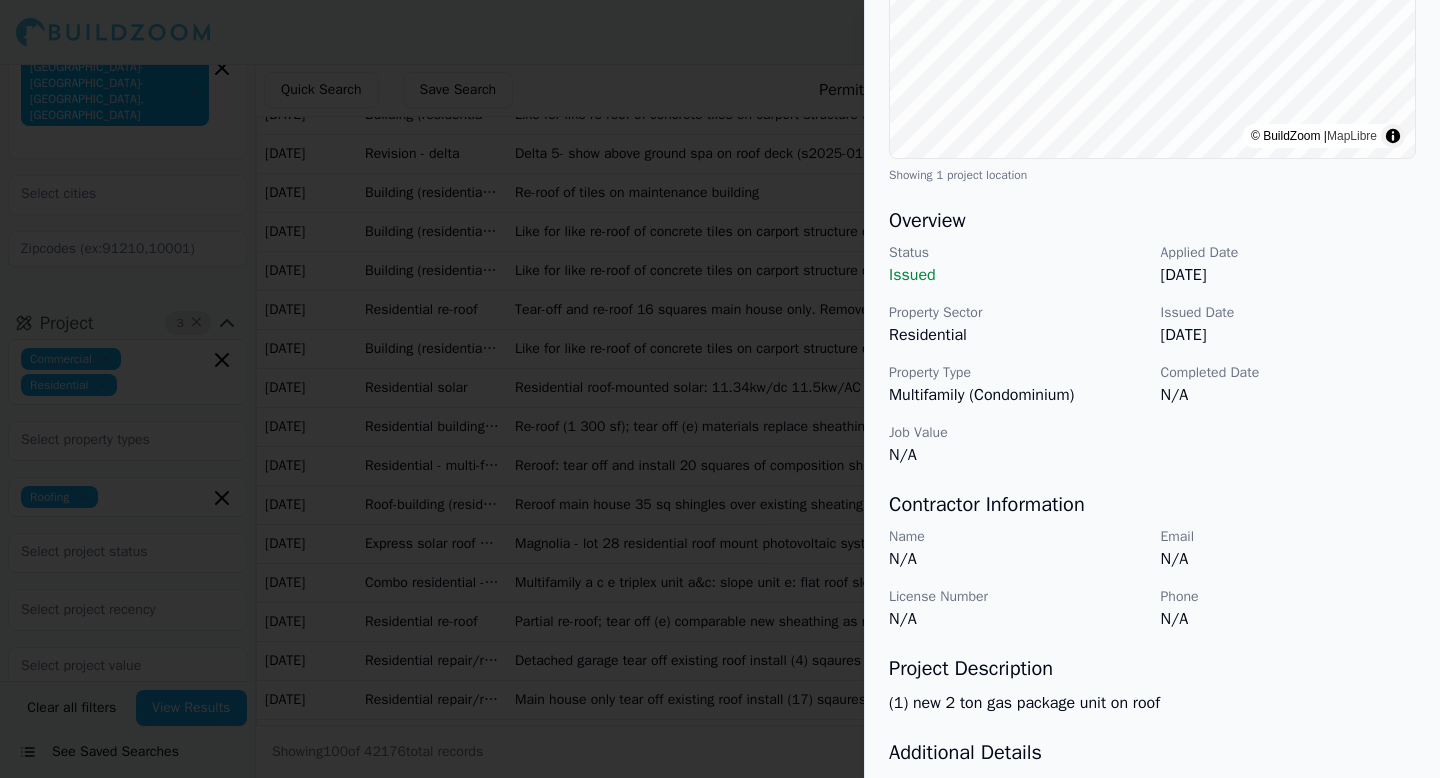scroll, scrollTop: 547, scrollLeft: 0, axis: vertical 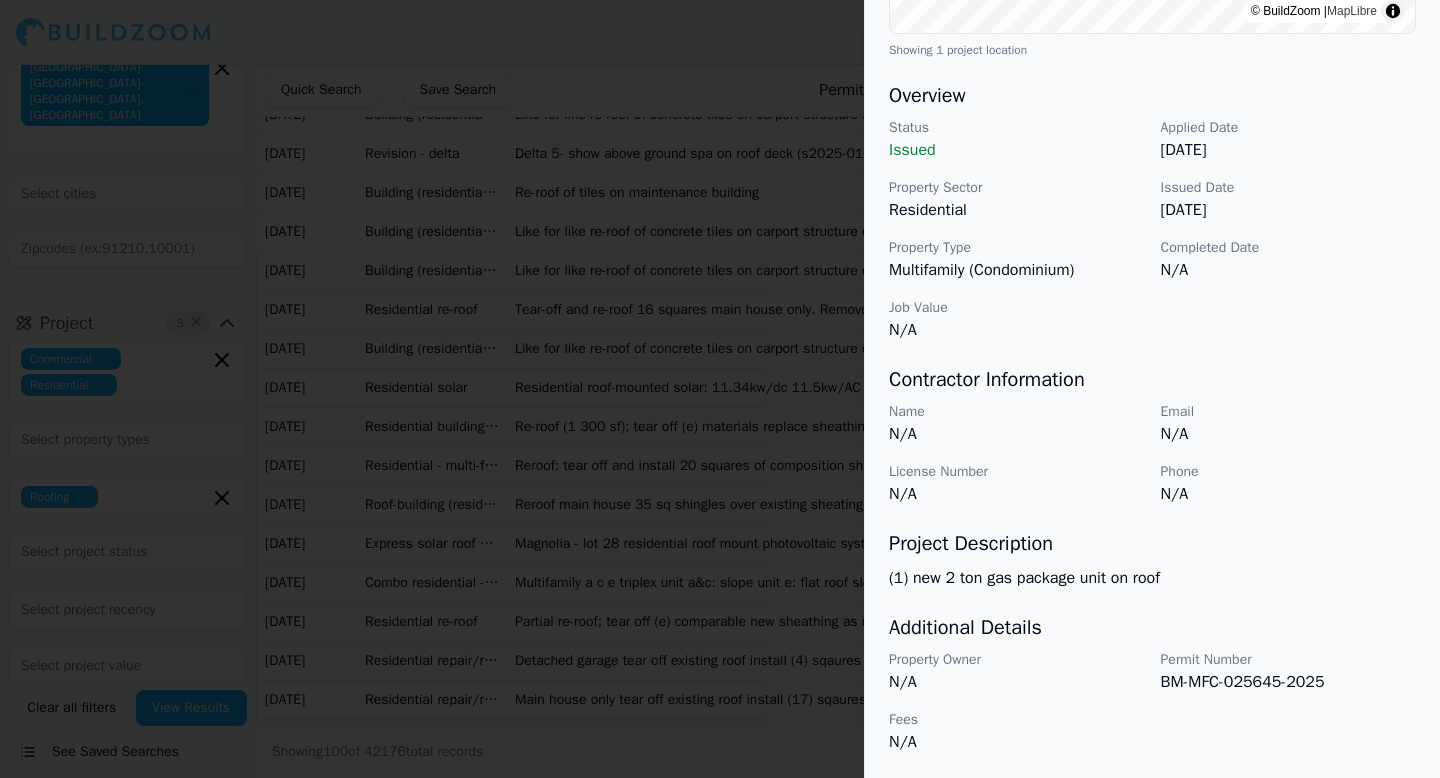 click at bounding box center [720, 389] 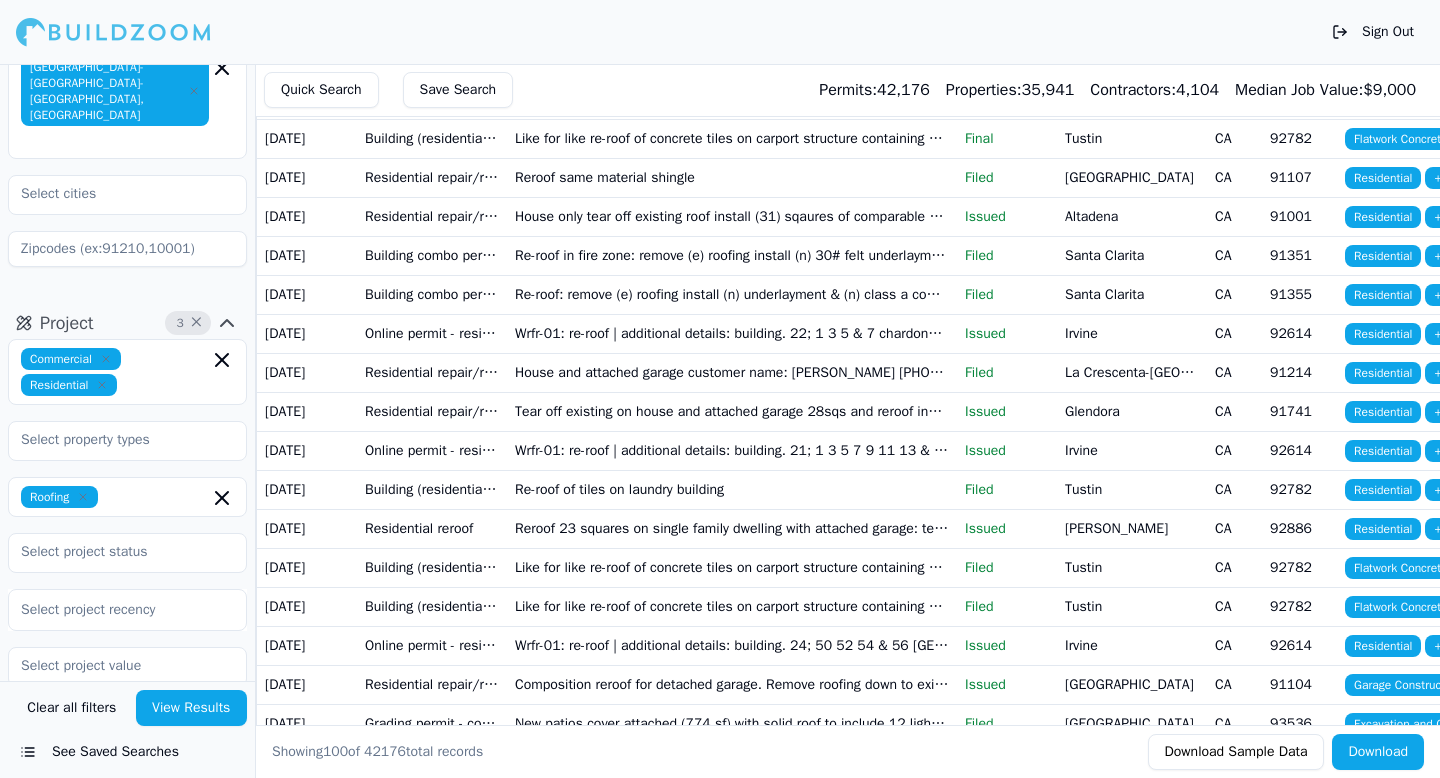 scroll, scrollTop: 0, scrollLeft: 0, axis: both 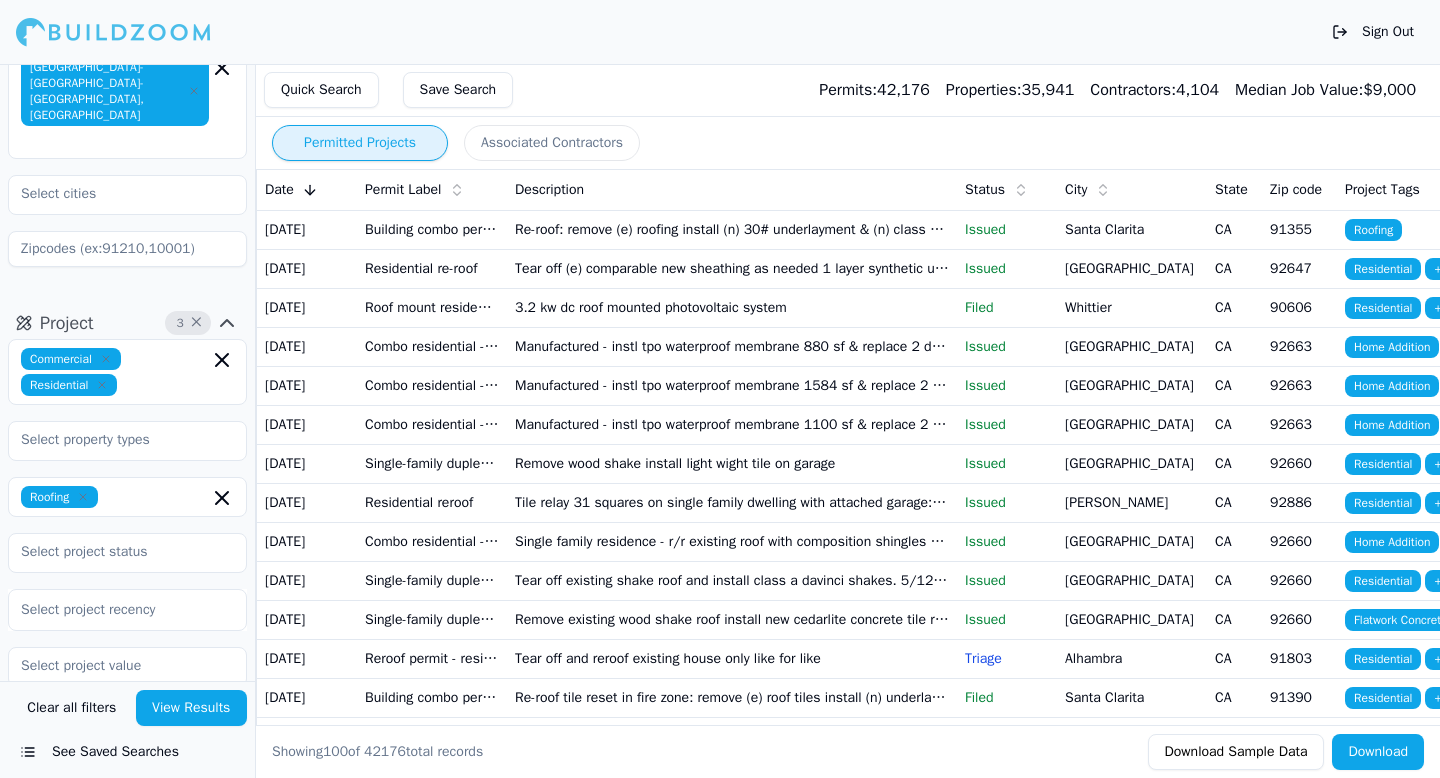click on "Status" at bounding box center (985, 190) 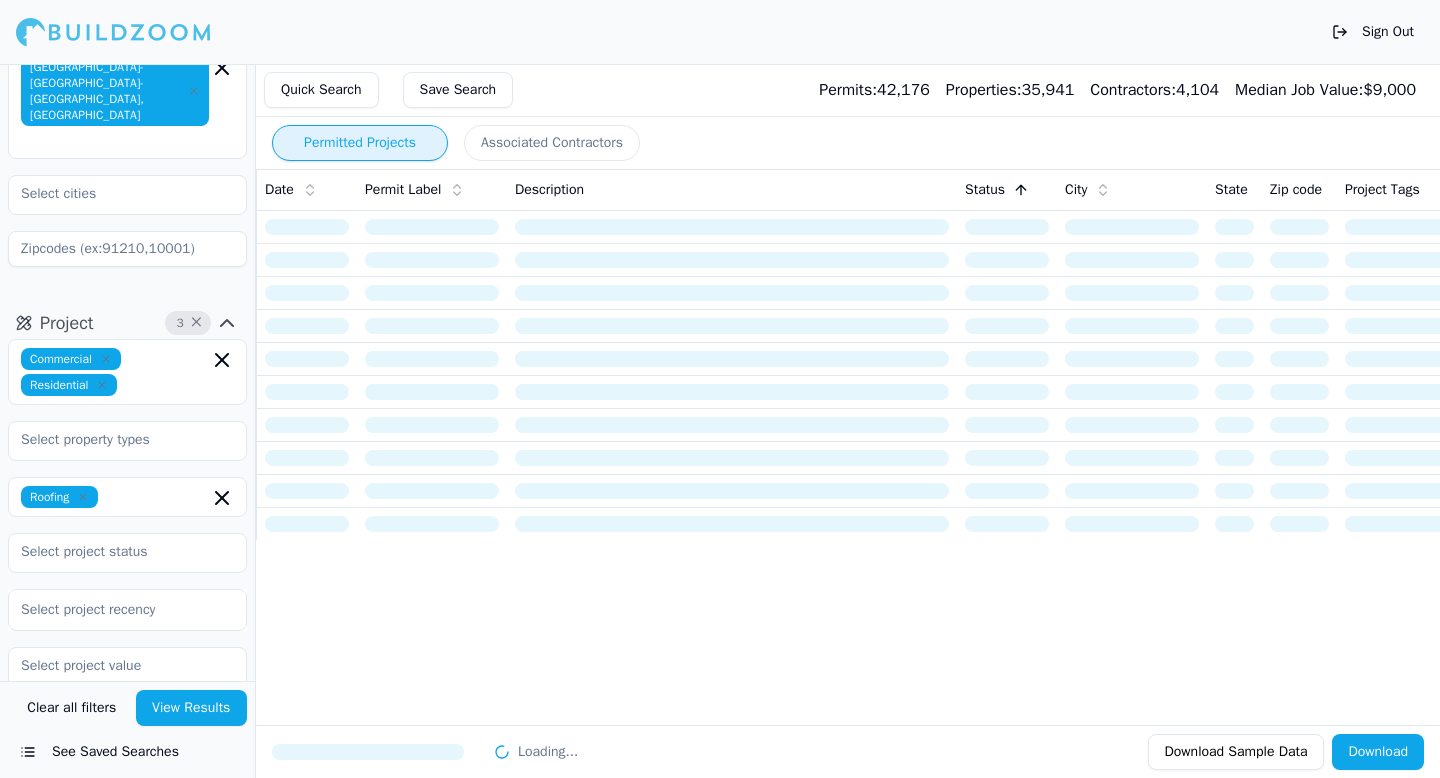 click on "Status" at bounding box center (985, 190) 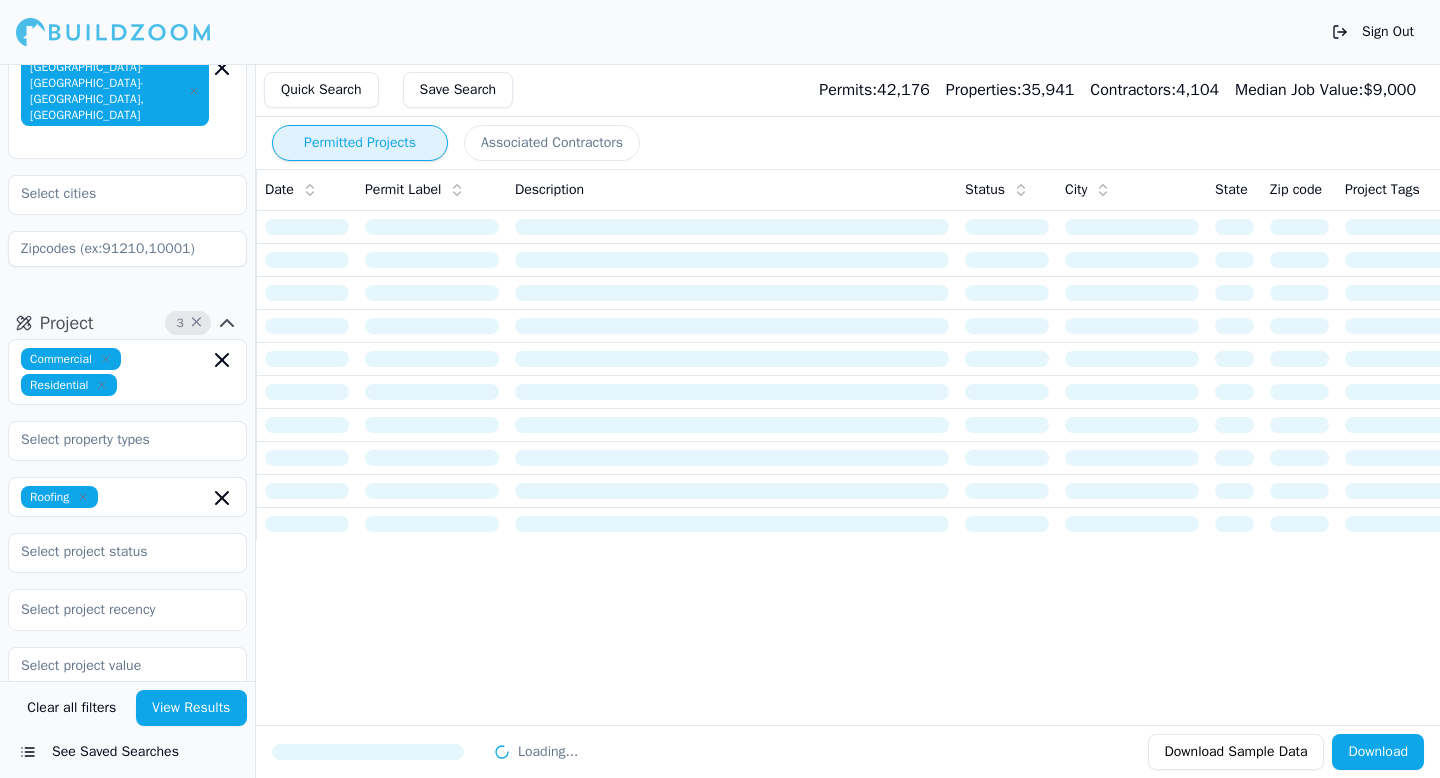 click on "Date" at bounding box center (307, 190) 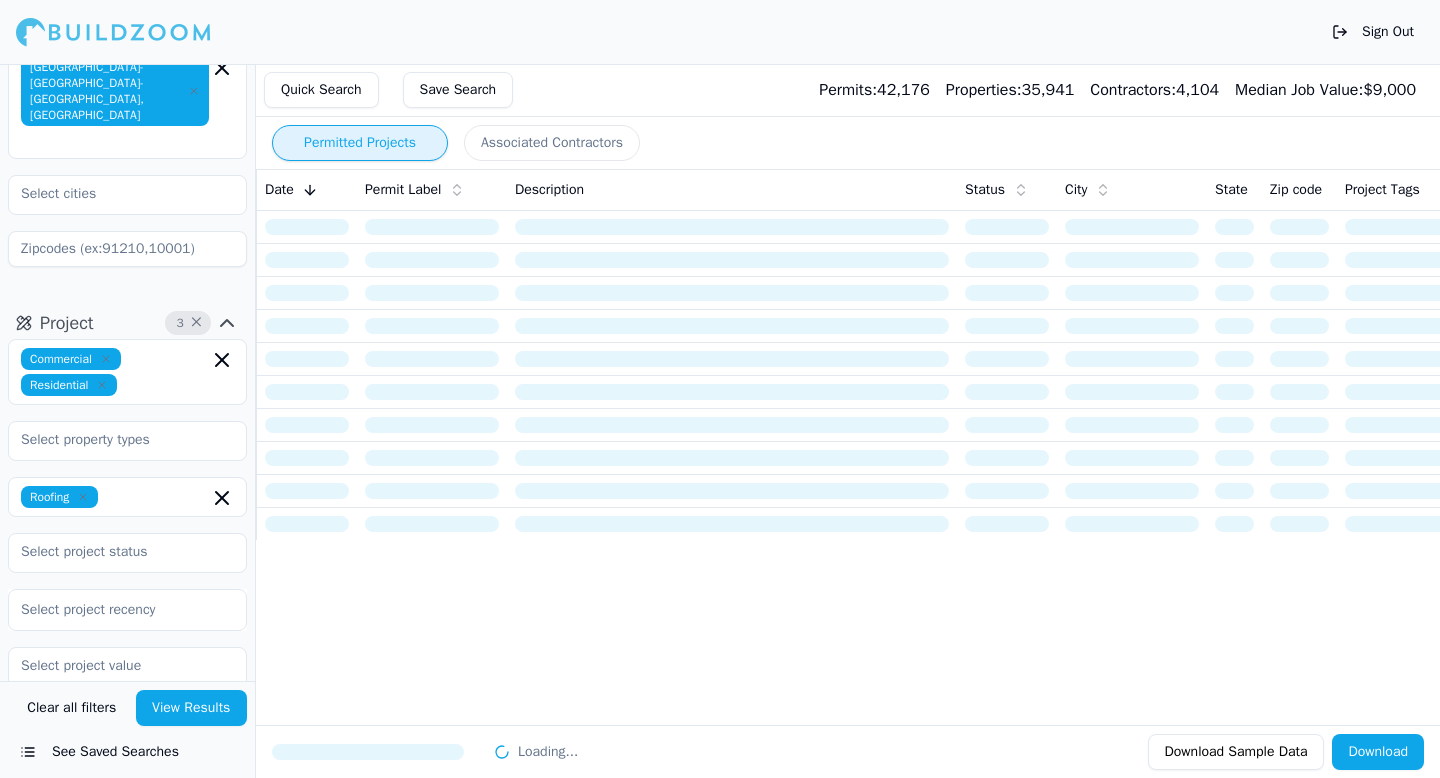 click on "Date" at bounding box center [279, 190] 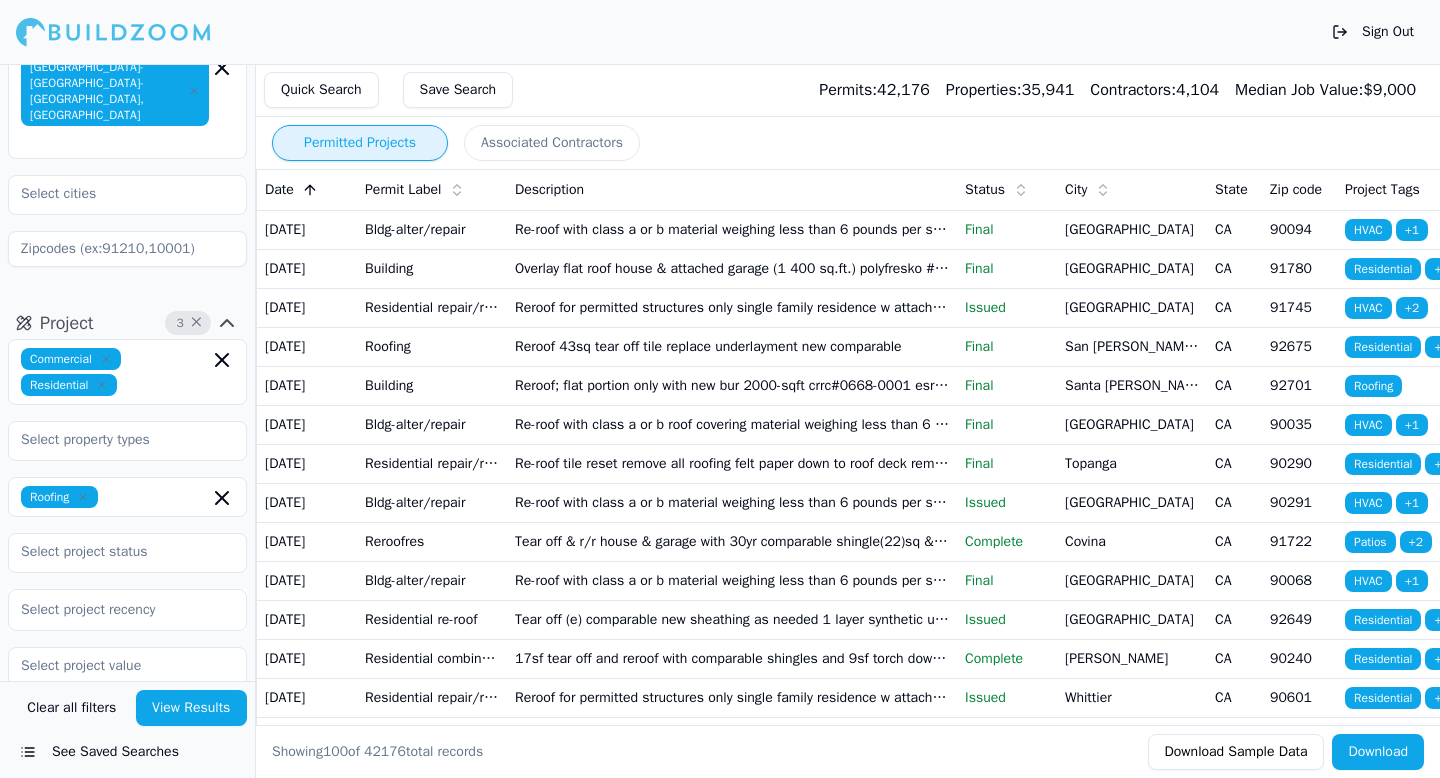 click on "Date" at bounding box center [307, 190] 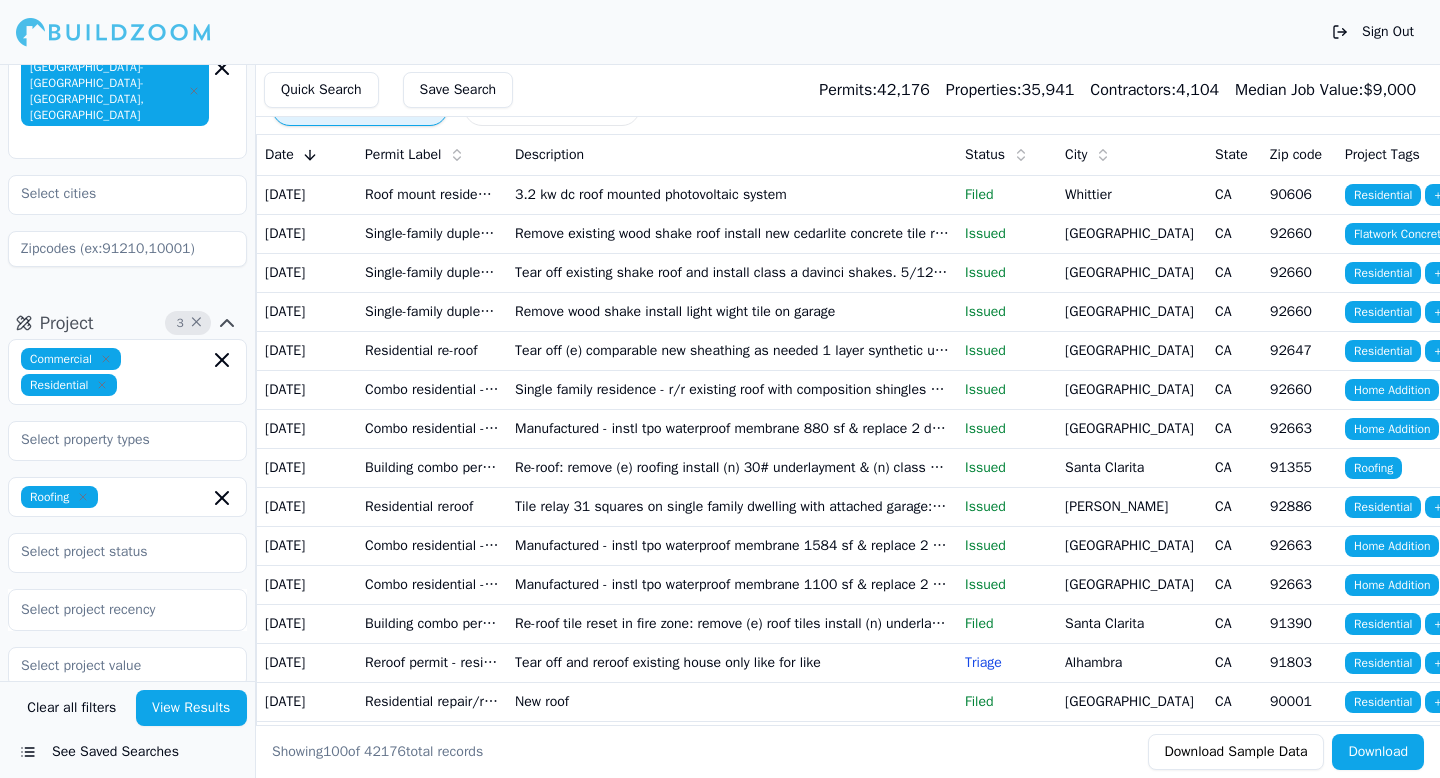 scroll, scrollTop: 0, scrollLeft: 0, axis: both 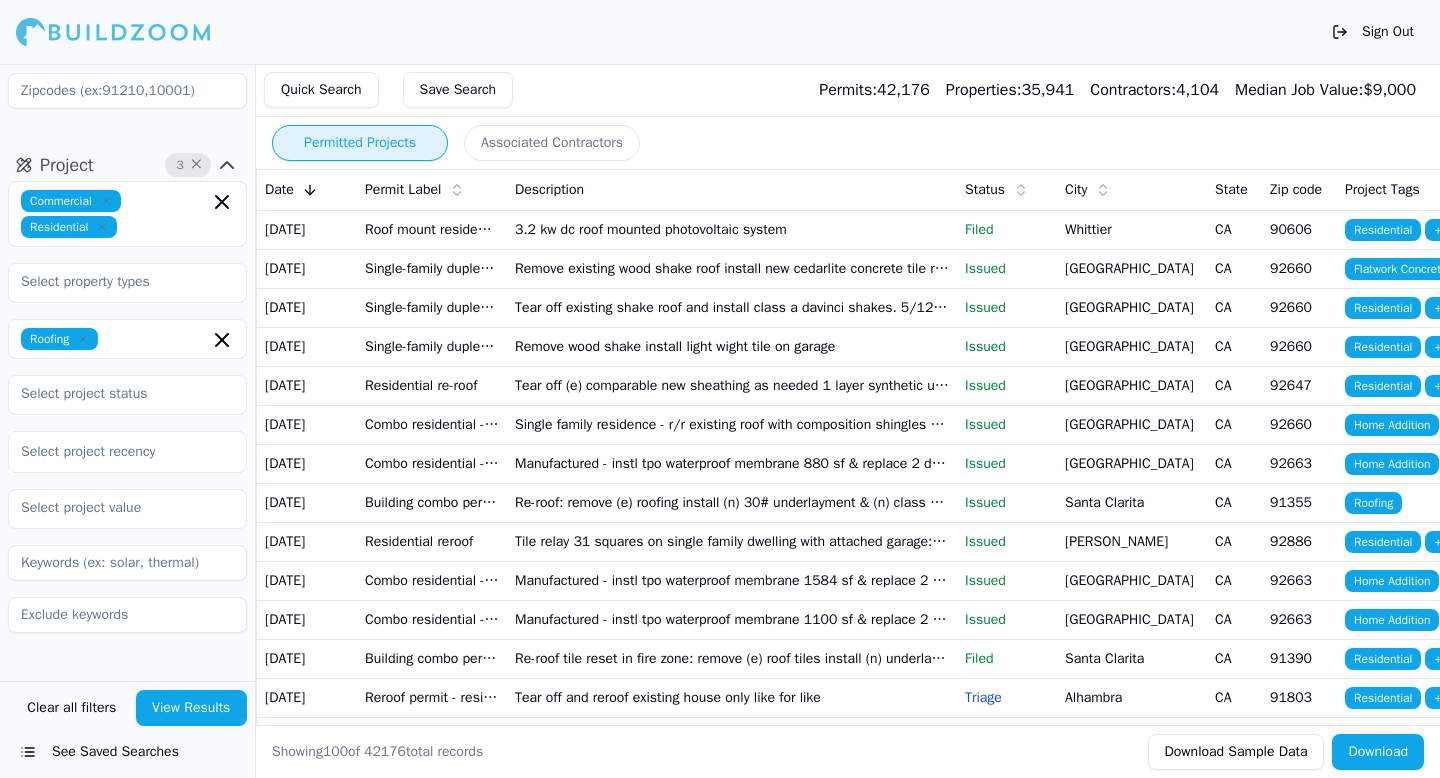 click on "See Saved Searches" at bounding box center [127, 752] 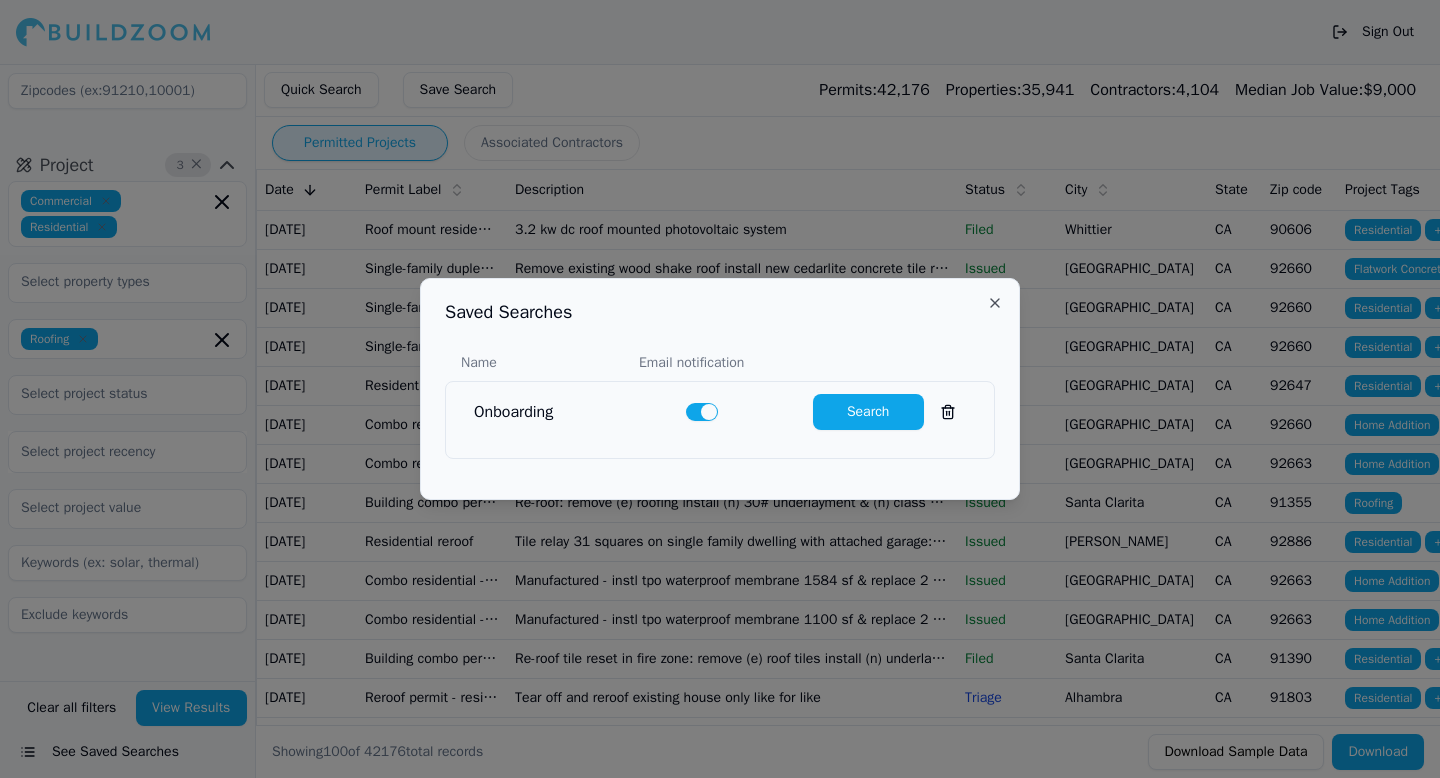 click at bounding box center [702, 412] 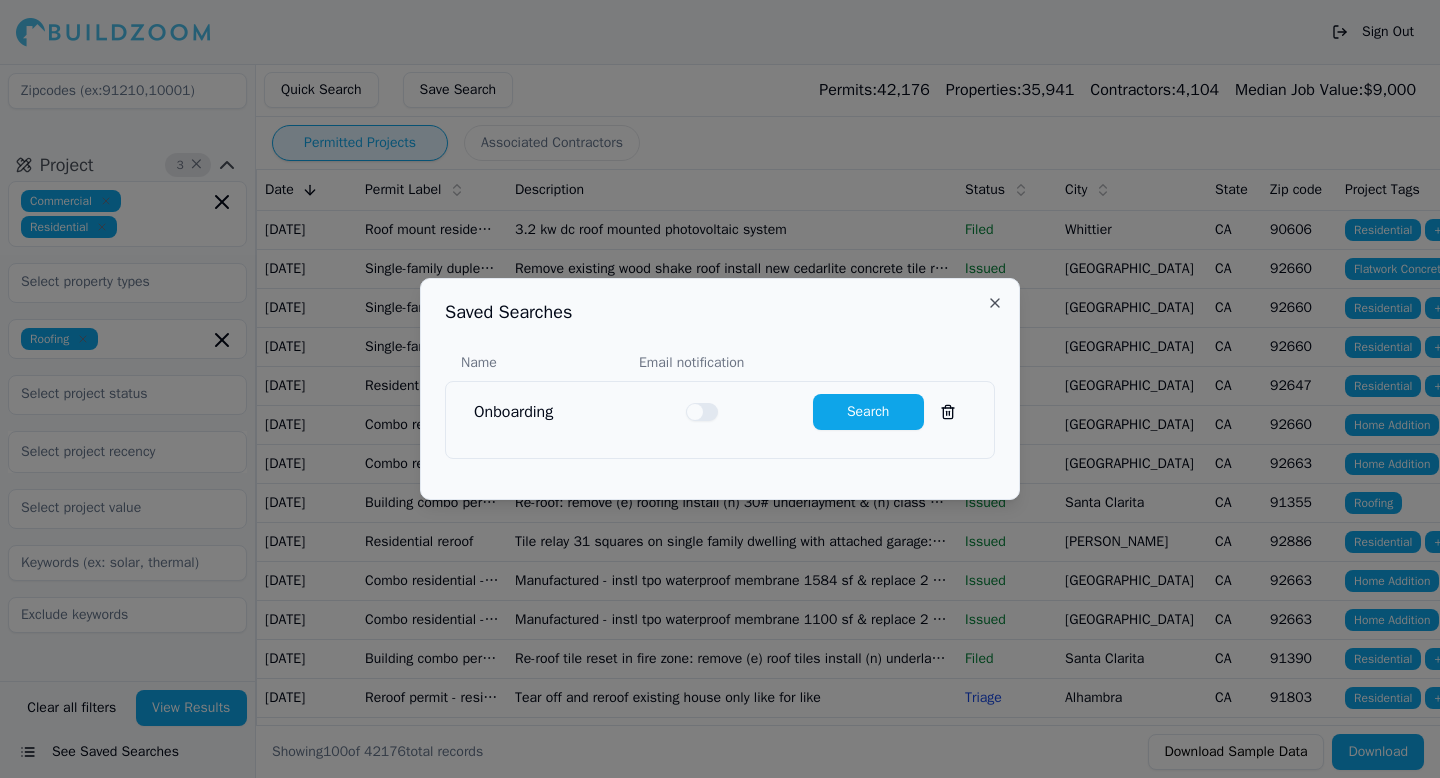click at bounding box center (702, 412) 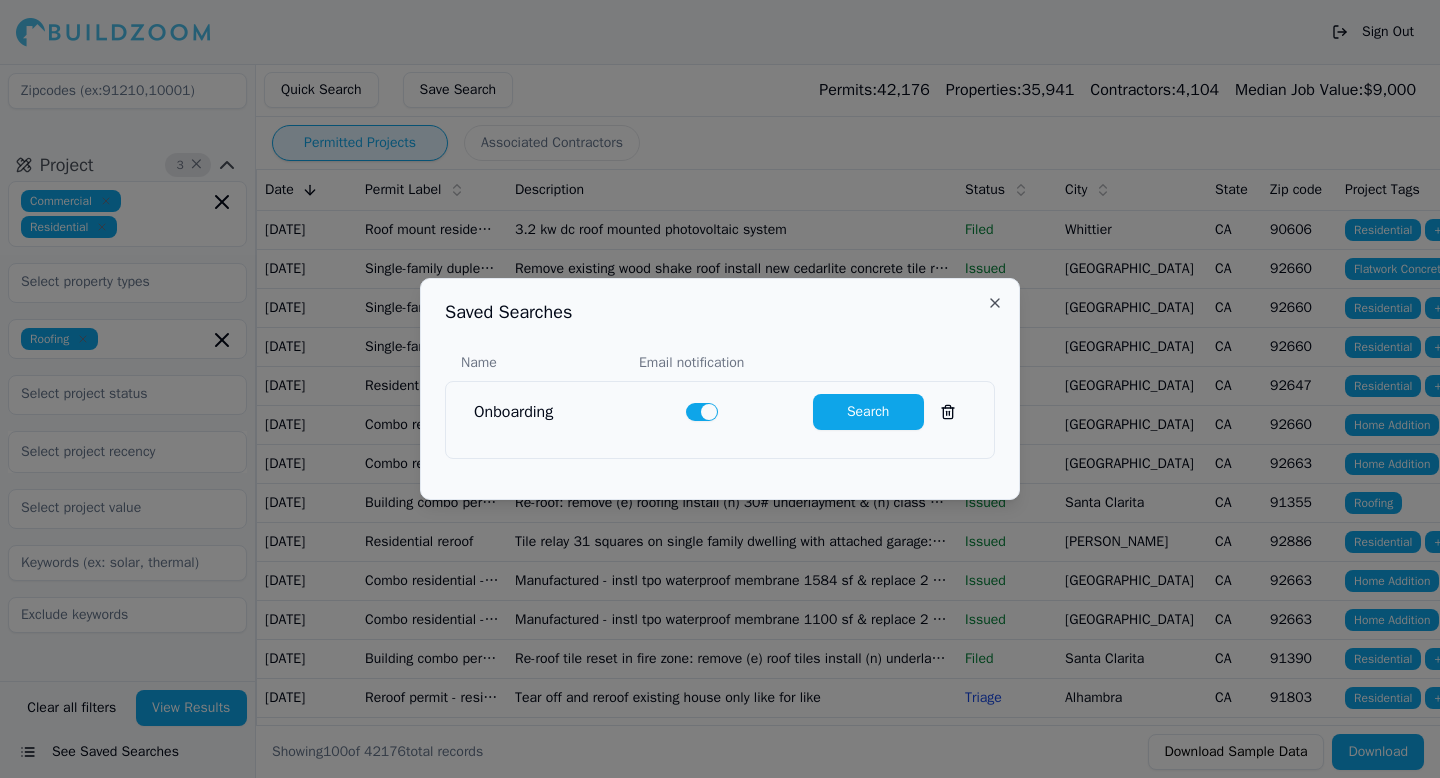 click on "Search" at bounding box center (868, 412) 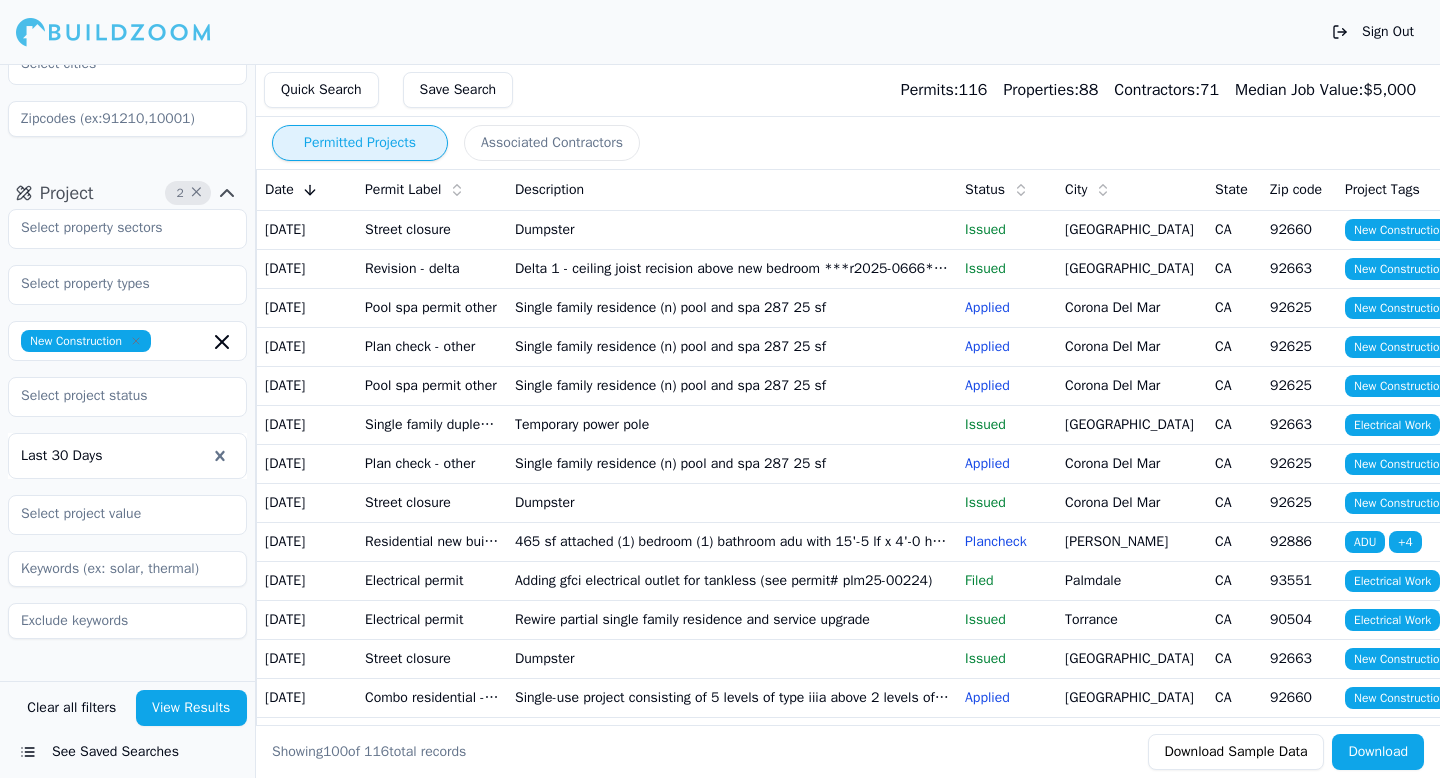 scroll, scrollTop: 249, scrollLeft: 0, axis: vertical 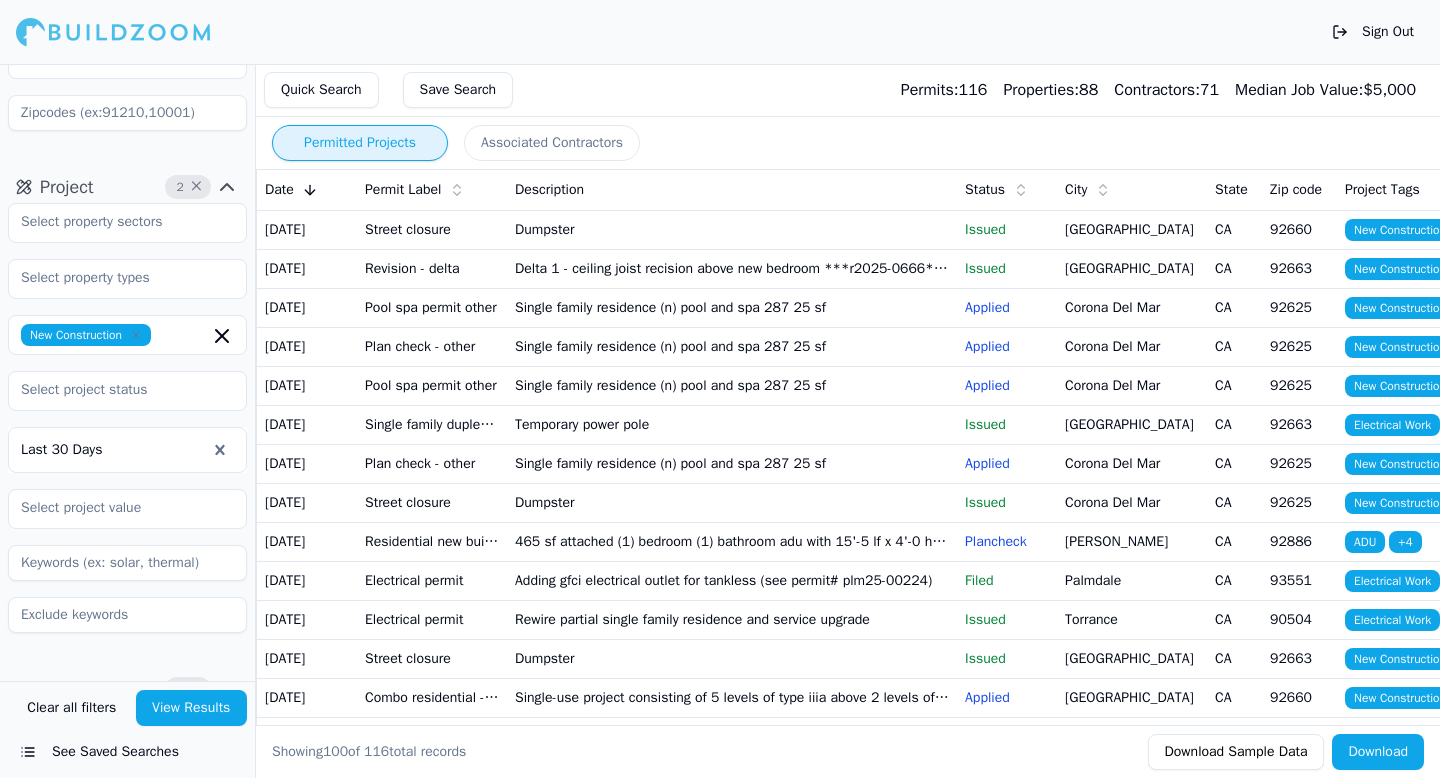 click on "×" at bounding box center [198, 689] 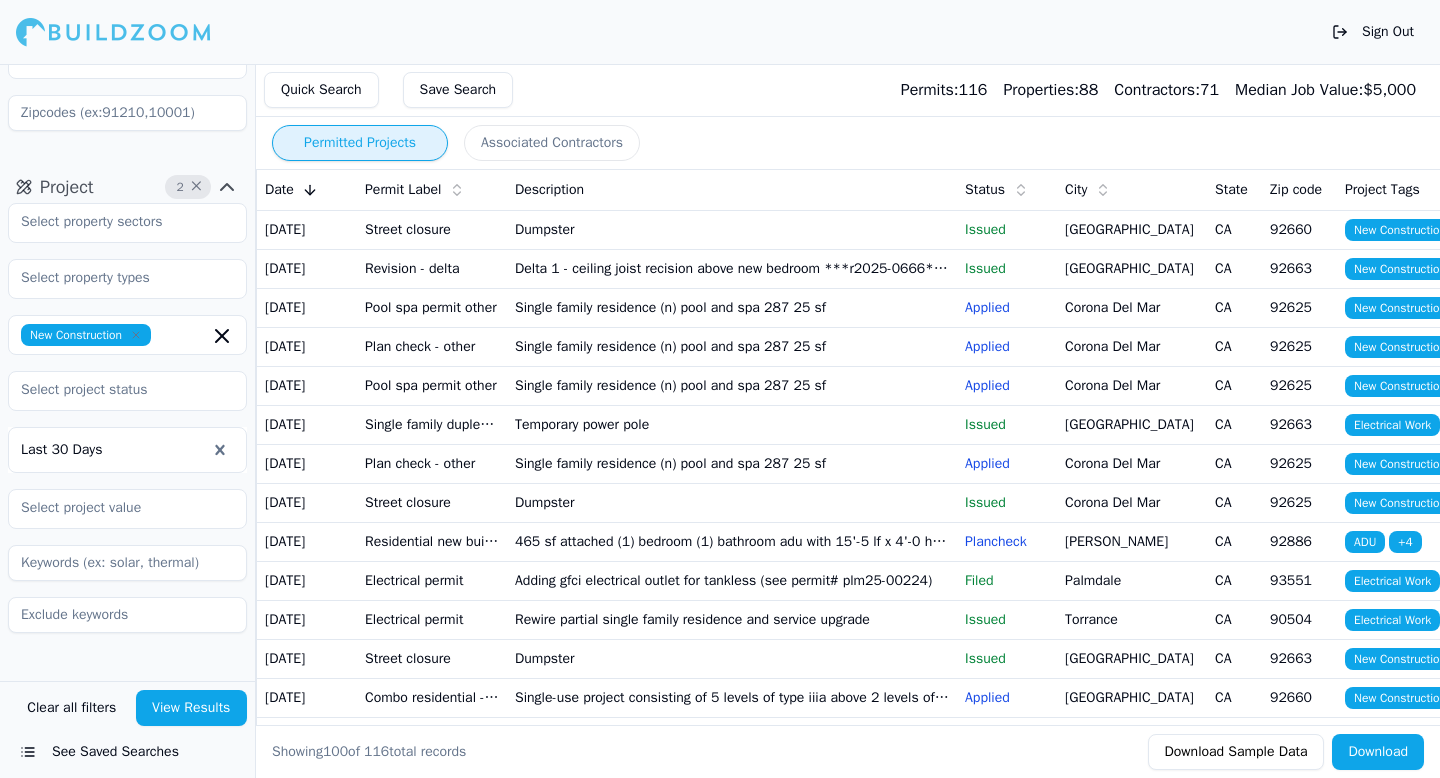click 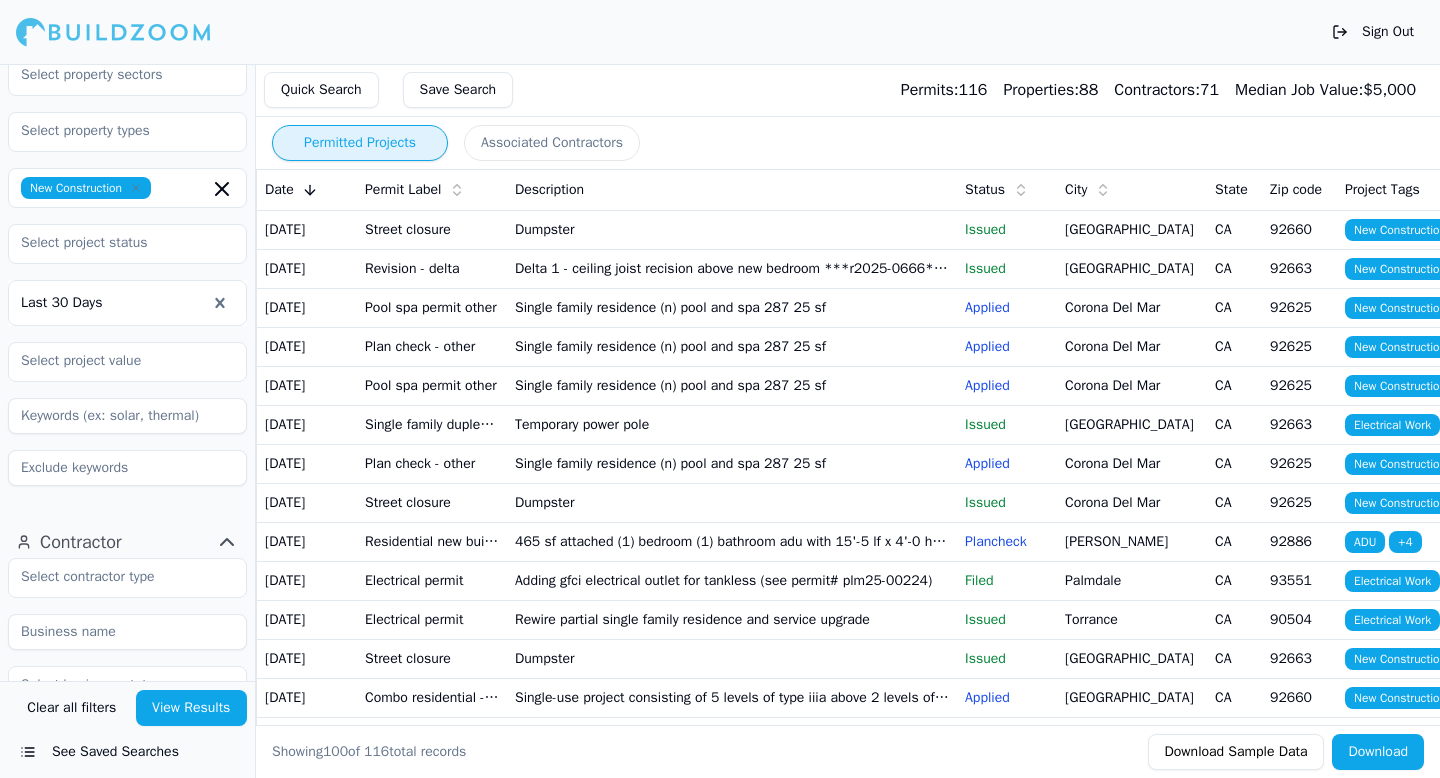 scroll, scrollTop: 0, scrollLeft: 0, axis: both 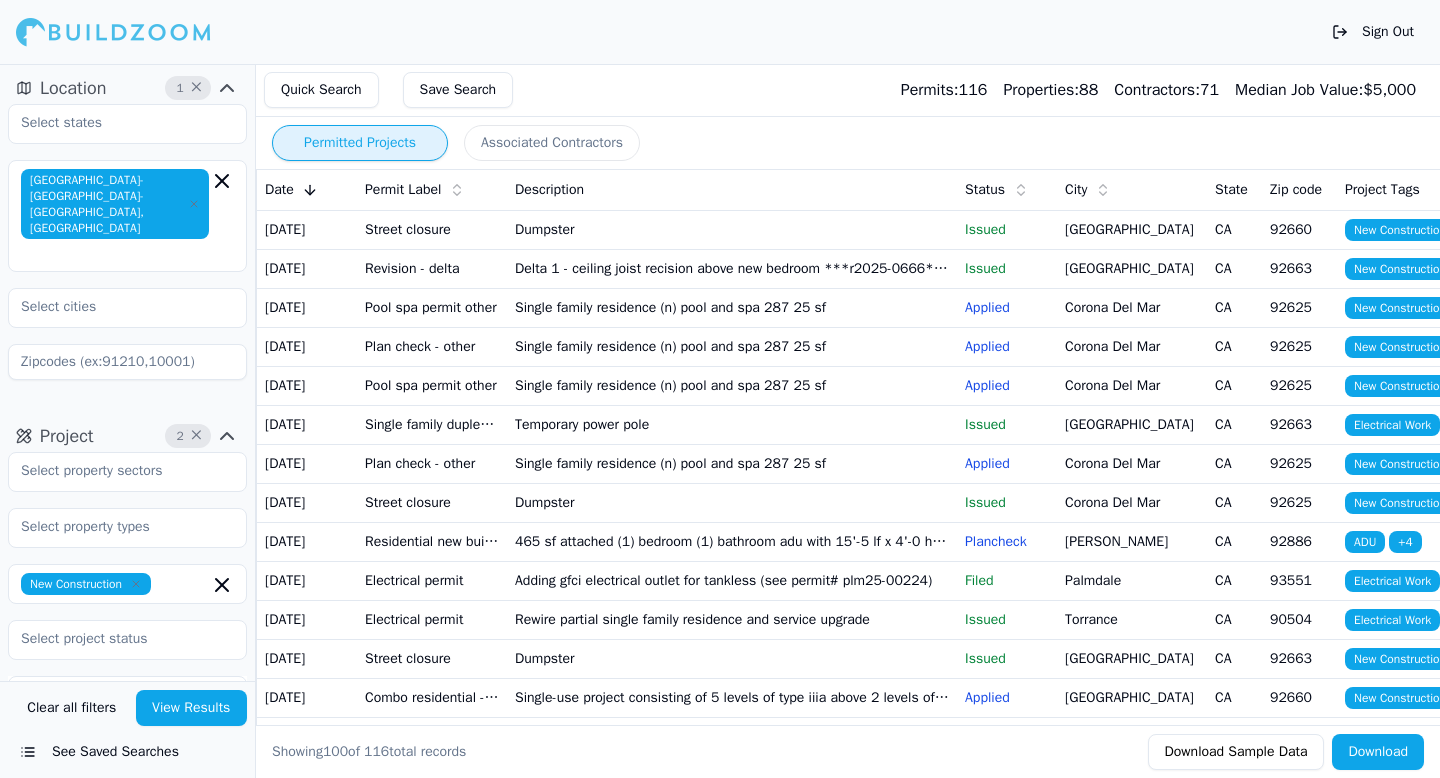 click on "See Saved Searches" at bounding box center (127, 752) 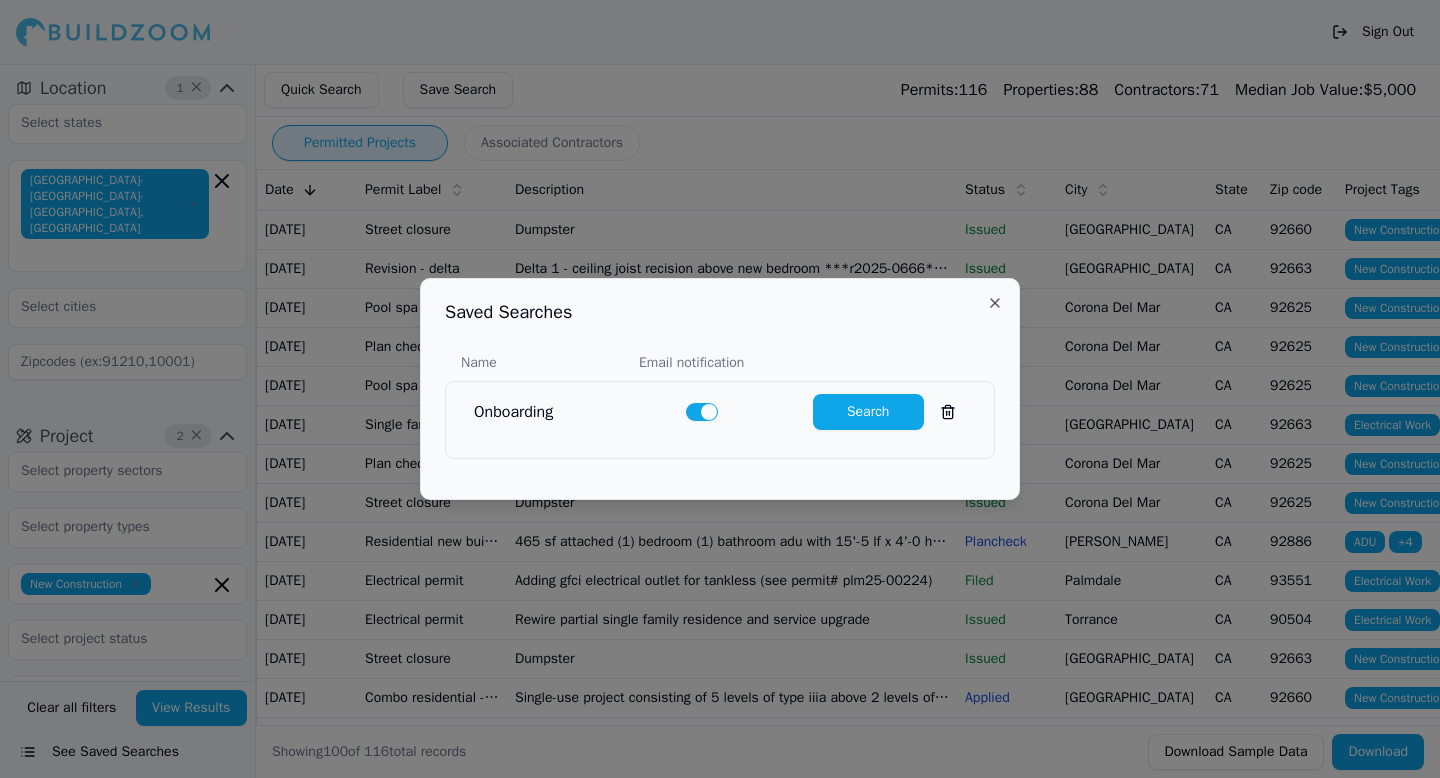 click on "Search" at bounding box center (868, 412) 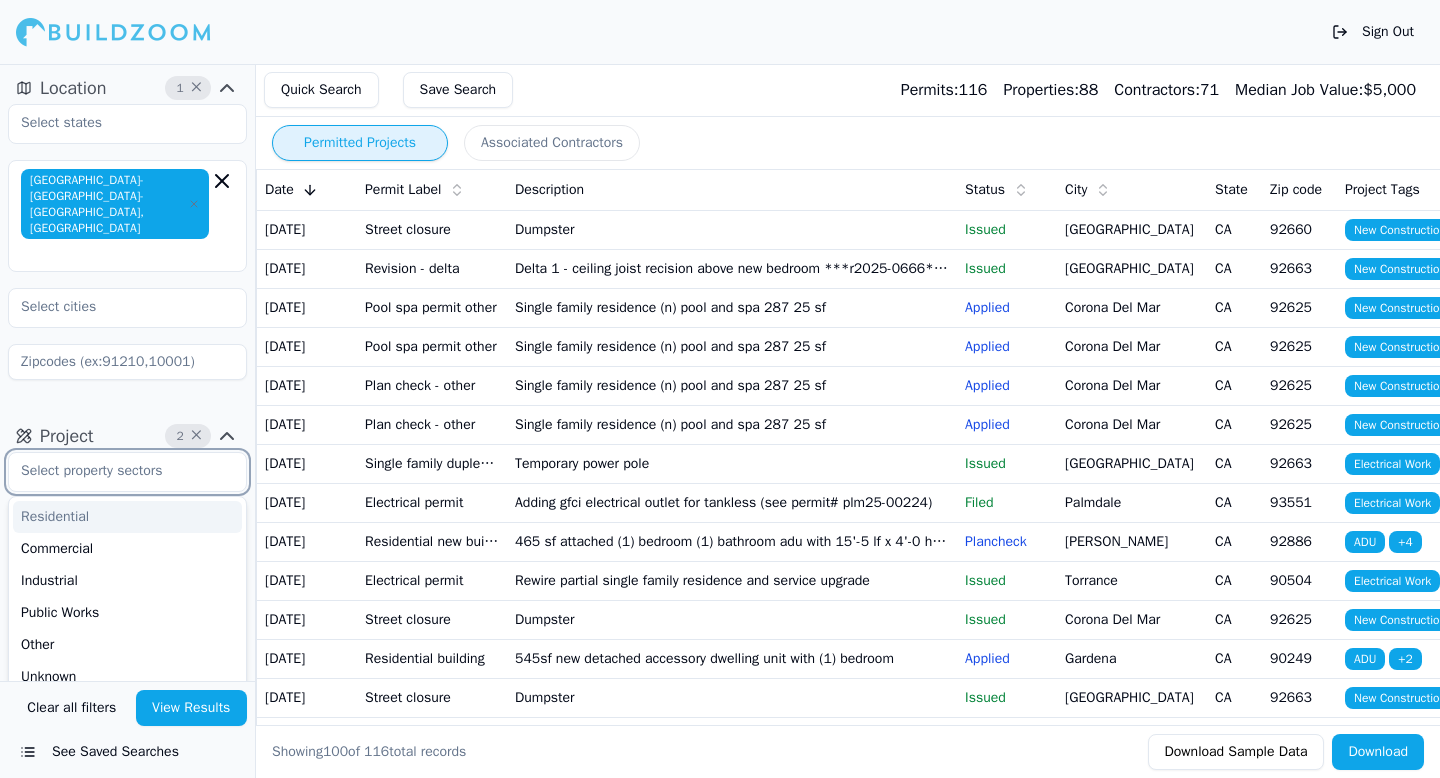 click at bounding box center [115, 471] 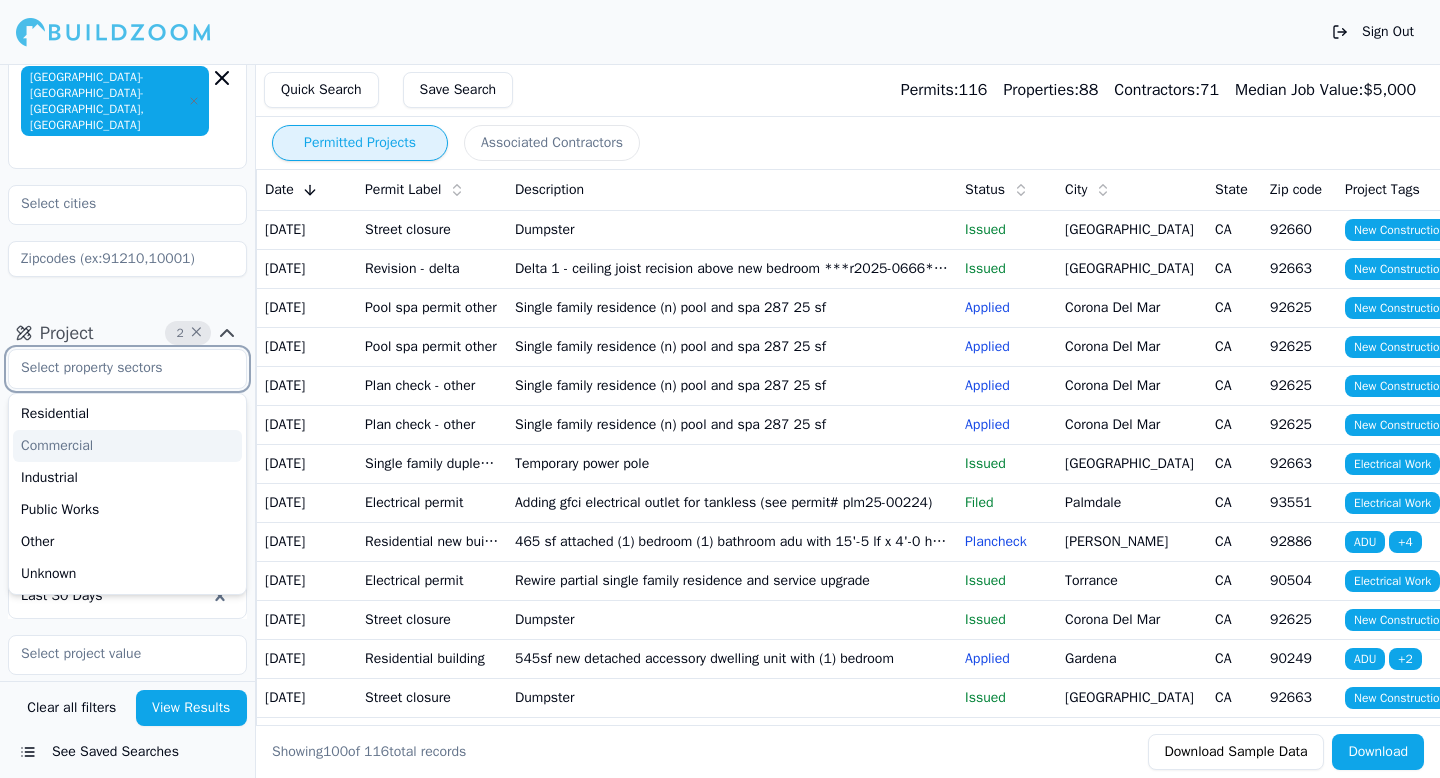 scroll, scrollTop: 123, scrollLeft: 0, axis: vertical 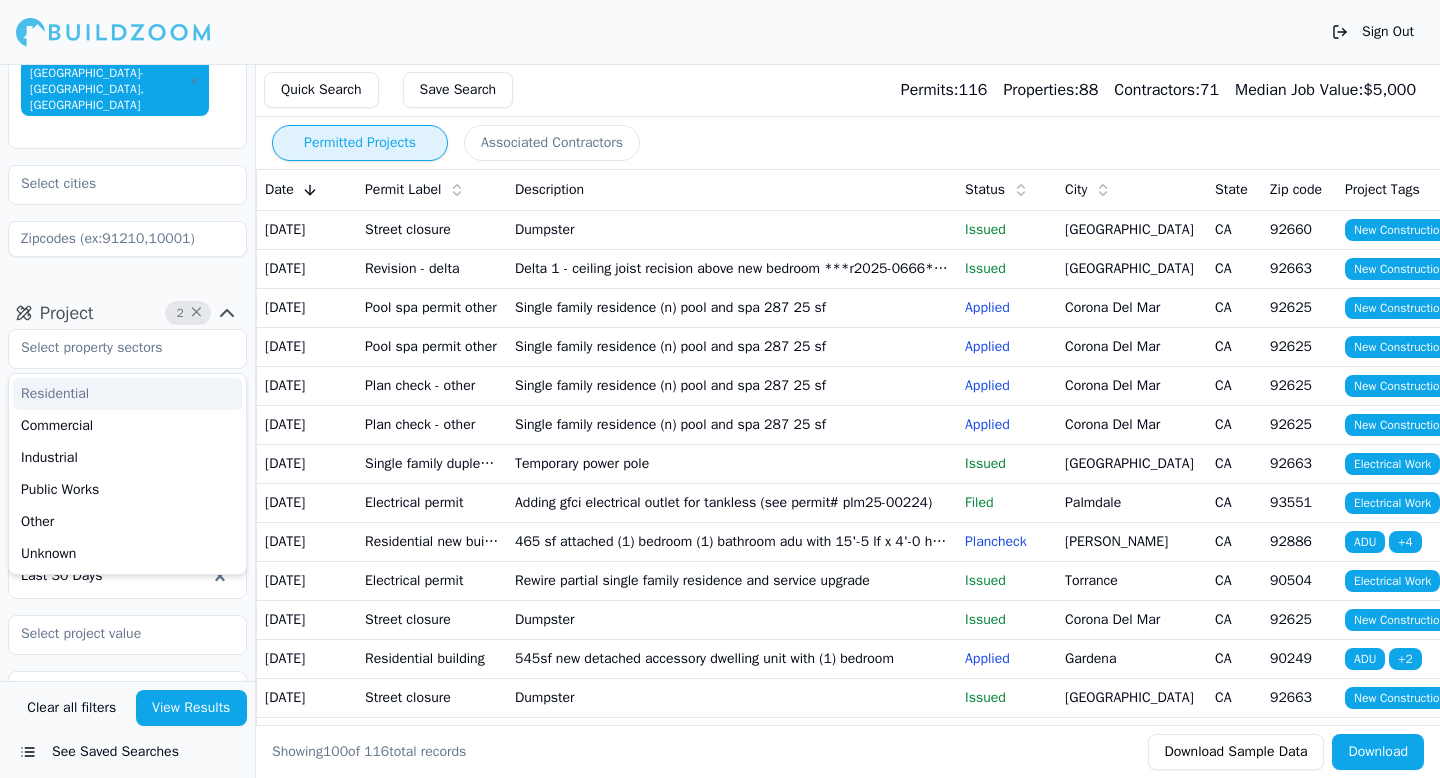 click on "Location 1 × [GEOGRAPHIC_DATA]-[GEOGRAPHIC_DATA]-[GEOGRAPHIC_DATA], [GEOGRAPHIC_DATA]" at bounding box center [127, 111] 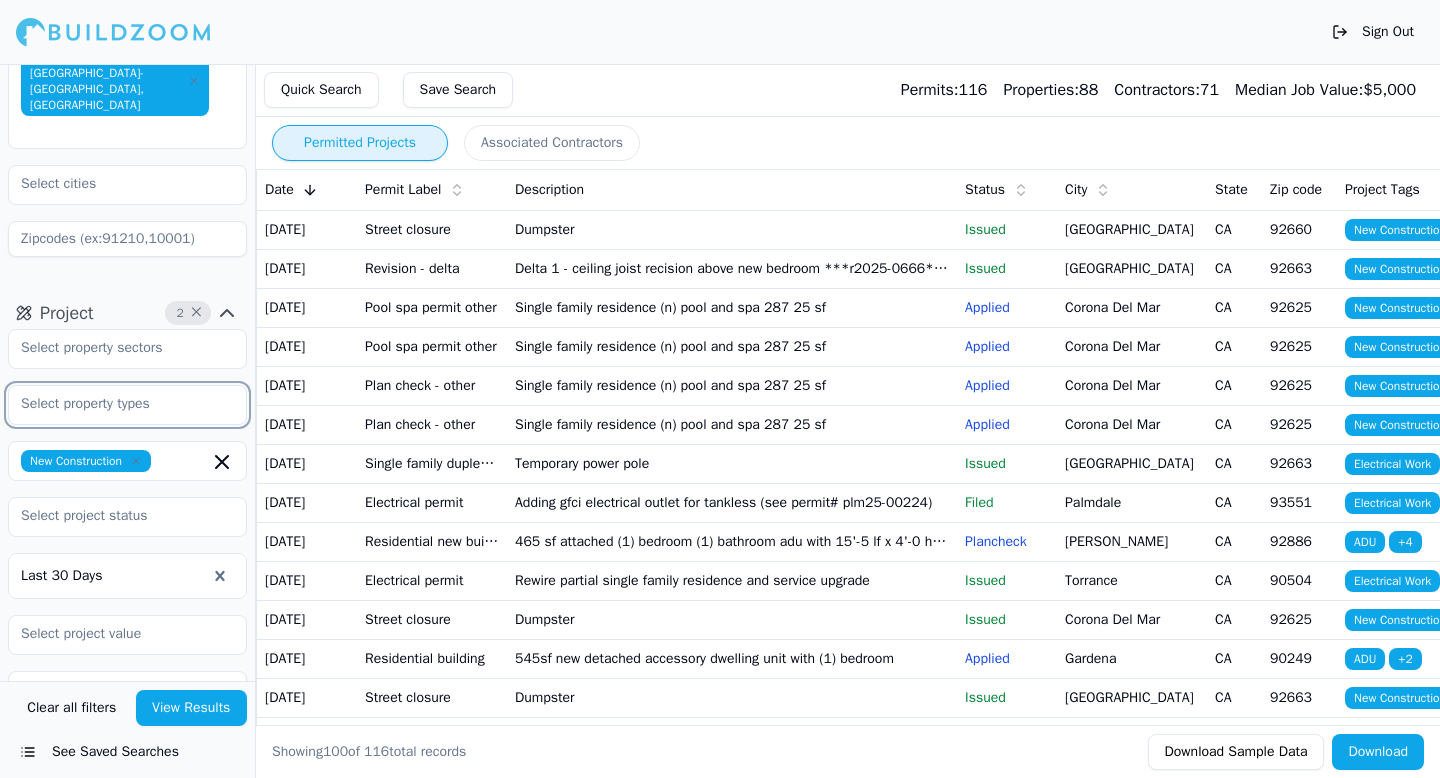 click at bounding box center (115, 404) 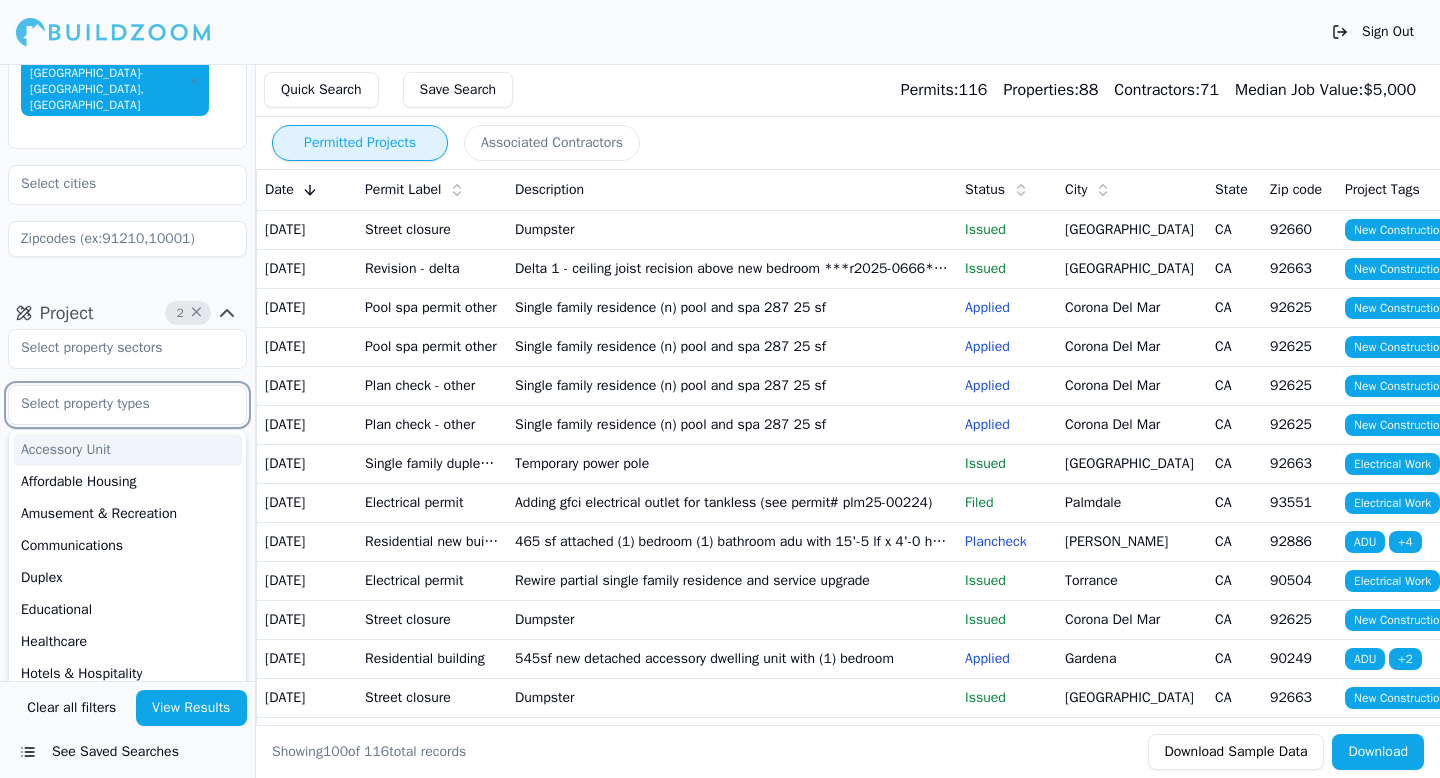 click at bounding box center [115, 404] 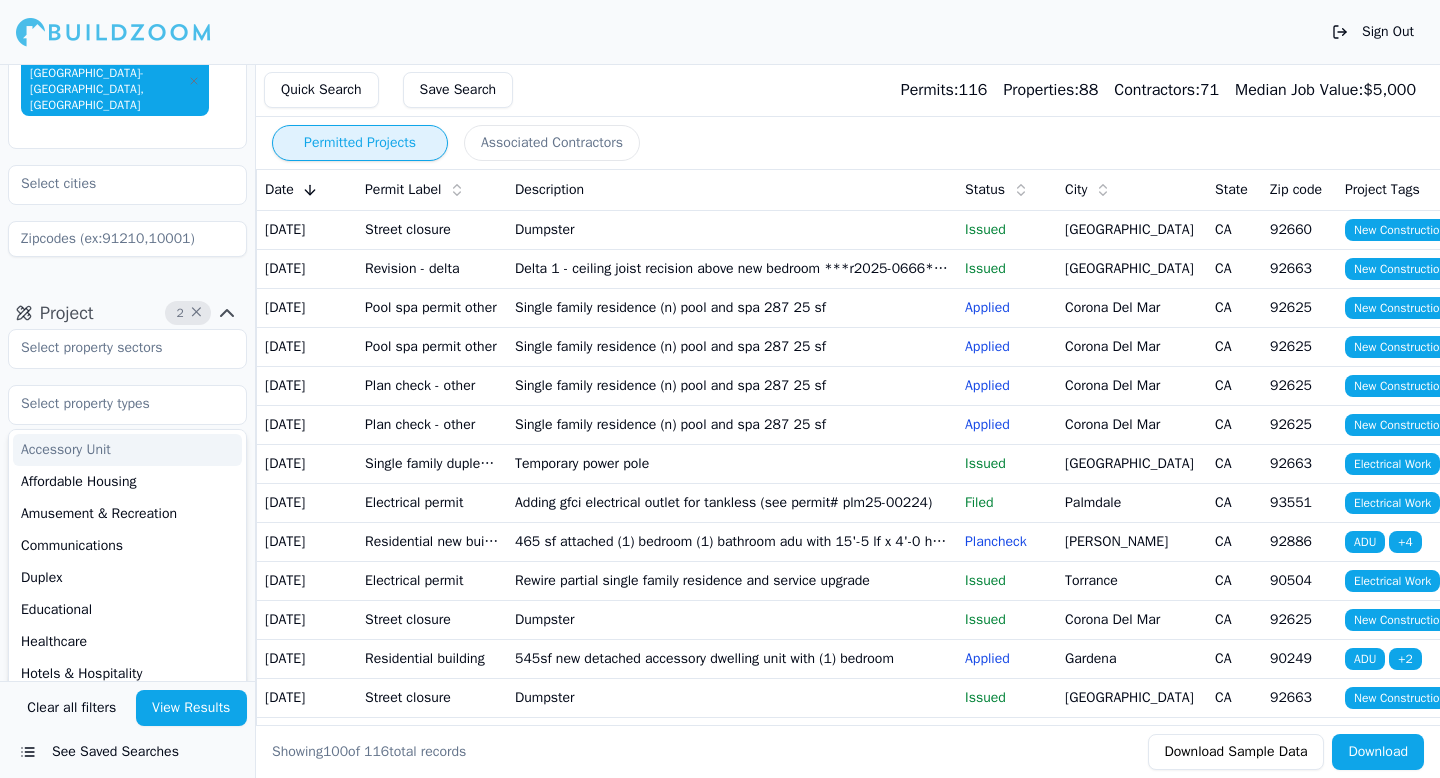 click on "Project 2 ×" at bounding box center [127, 313] 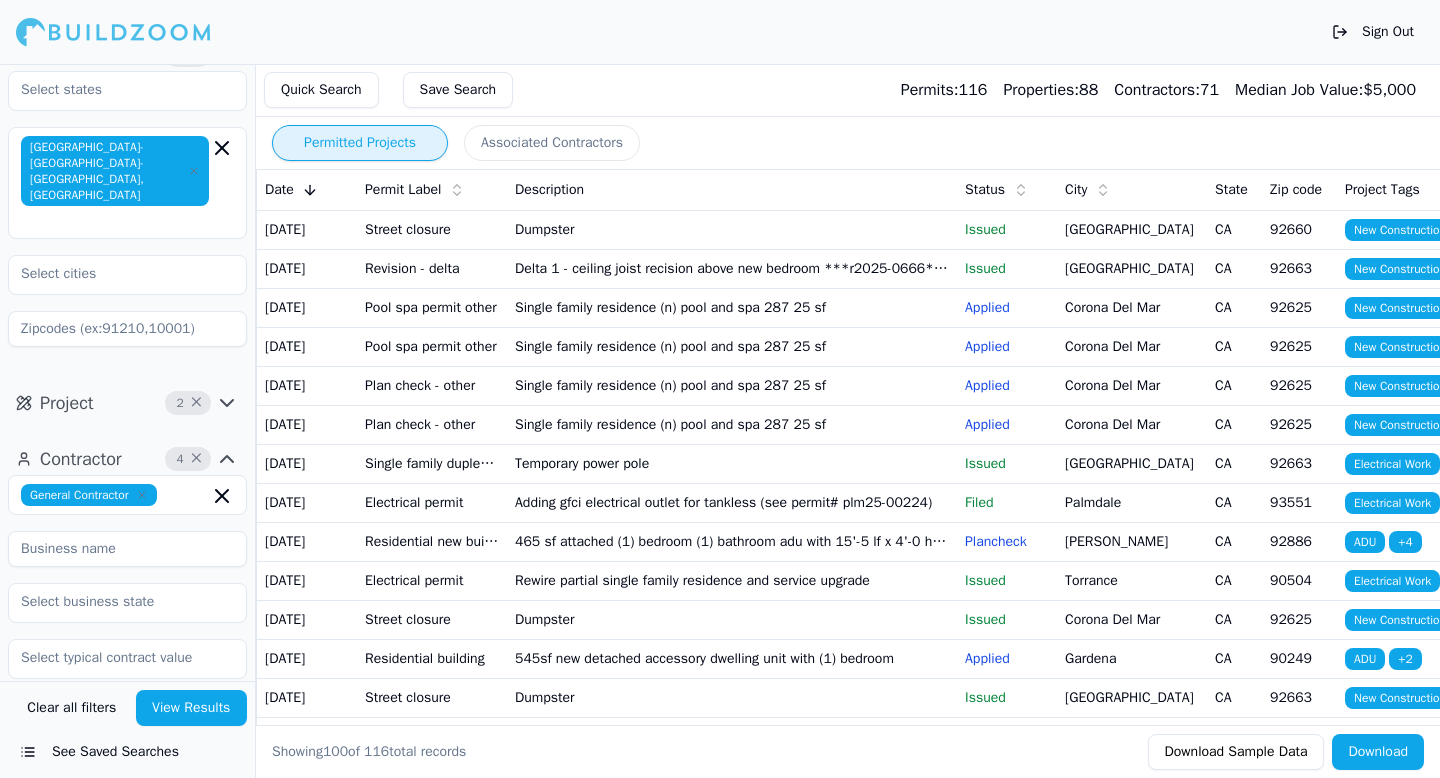 scroll, scrollTop: 34, scrollLeft: 0, axis: vertical 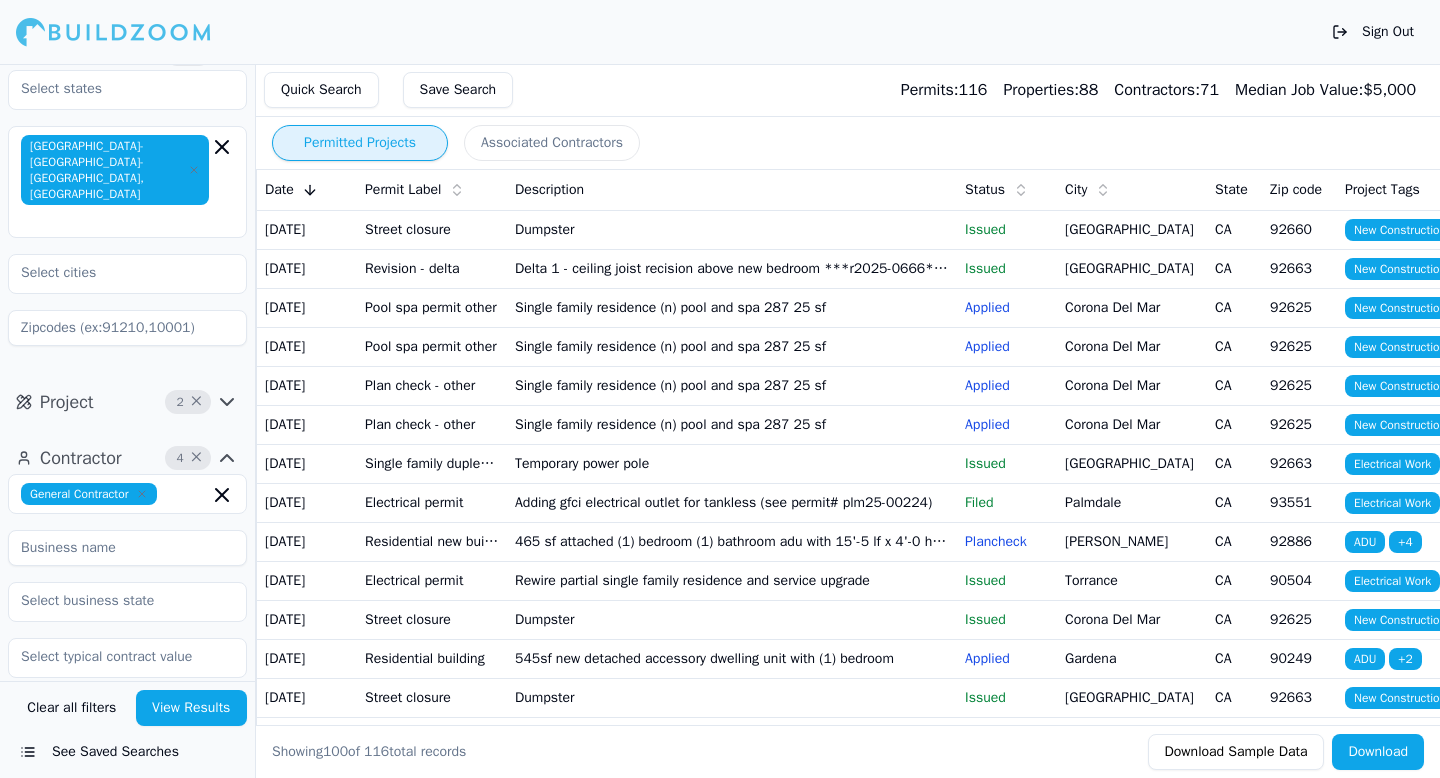click 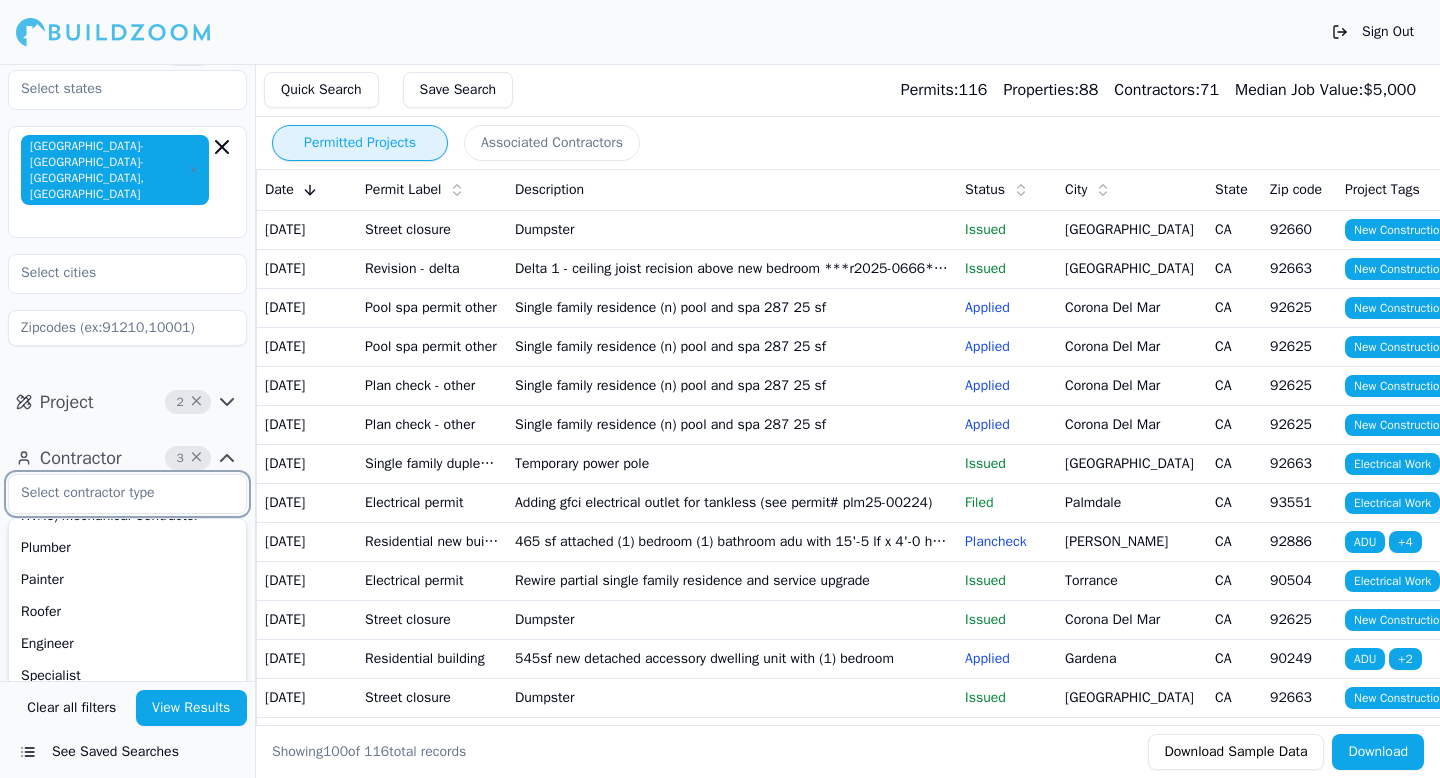 scroll, scrollTop: 126, scrollLeft: 0, axis: vertical 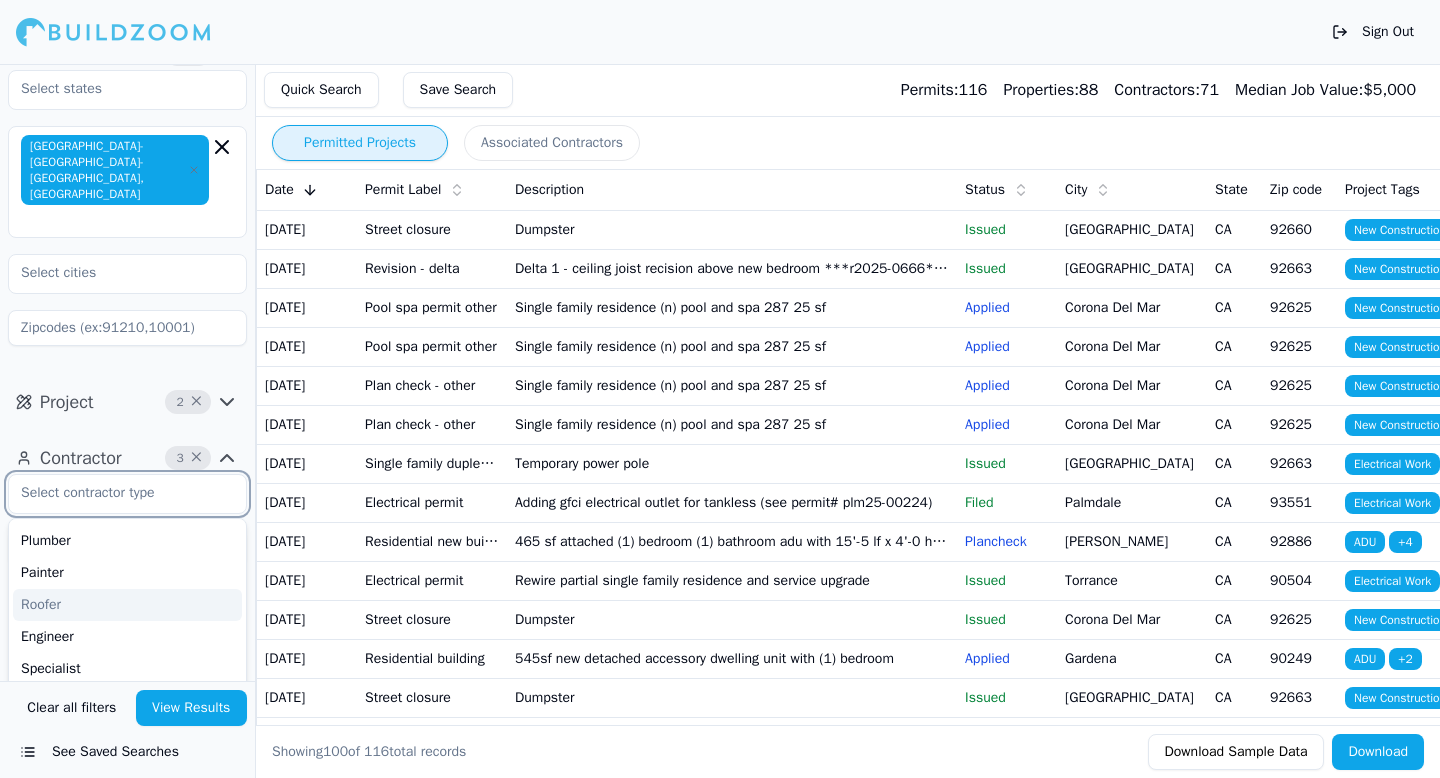 click on "Roofer" at bounding box center (127, 605) 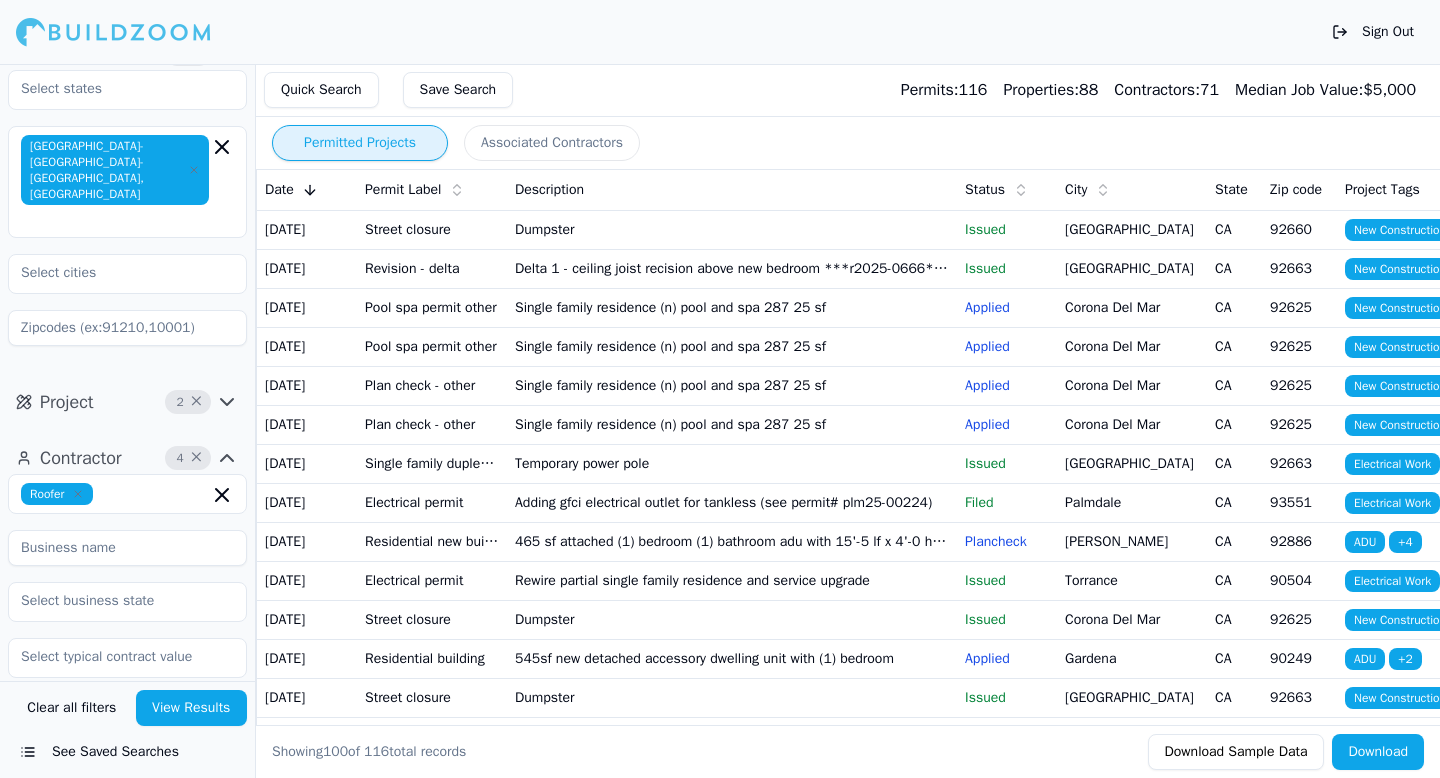 click on "View Results" at bounding box center (192, 708) 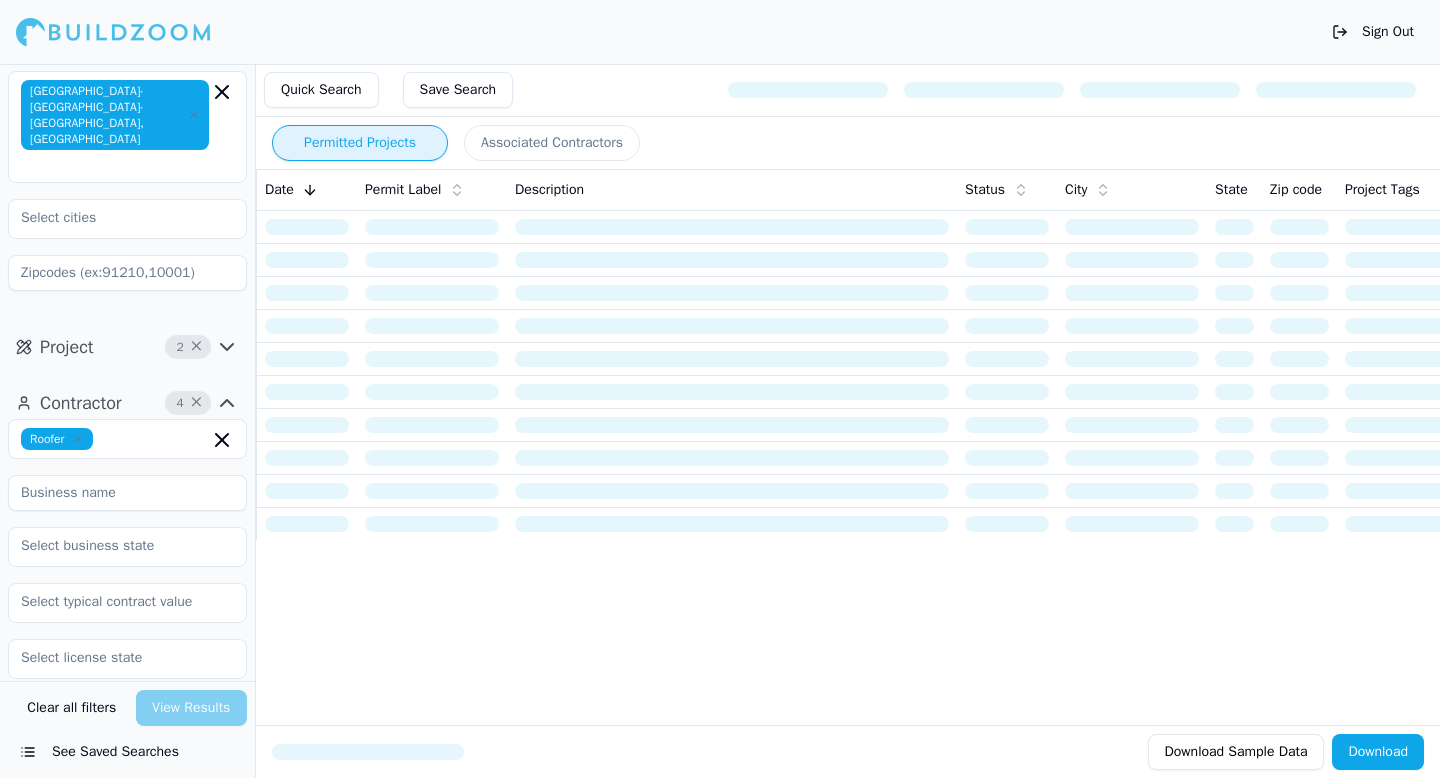 scroll, scrollTop: 108, scrollLeft: 0, axis: vertical 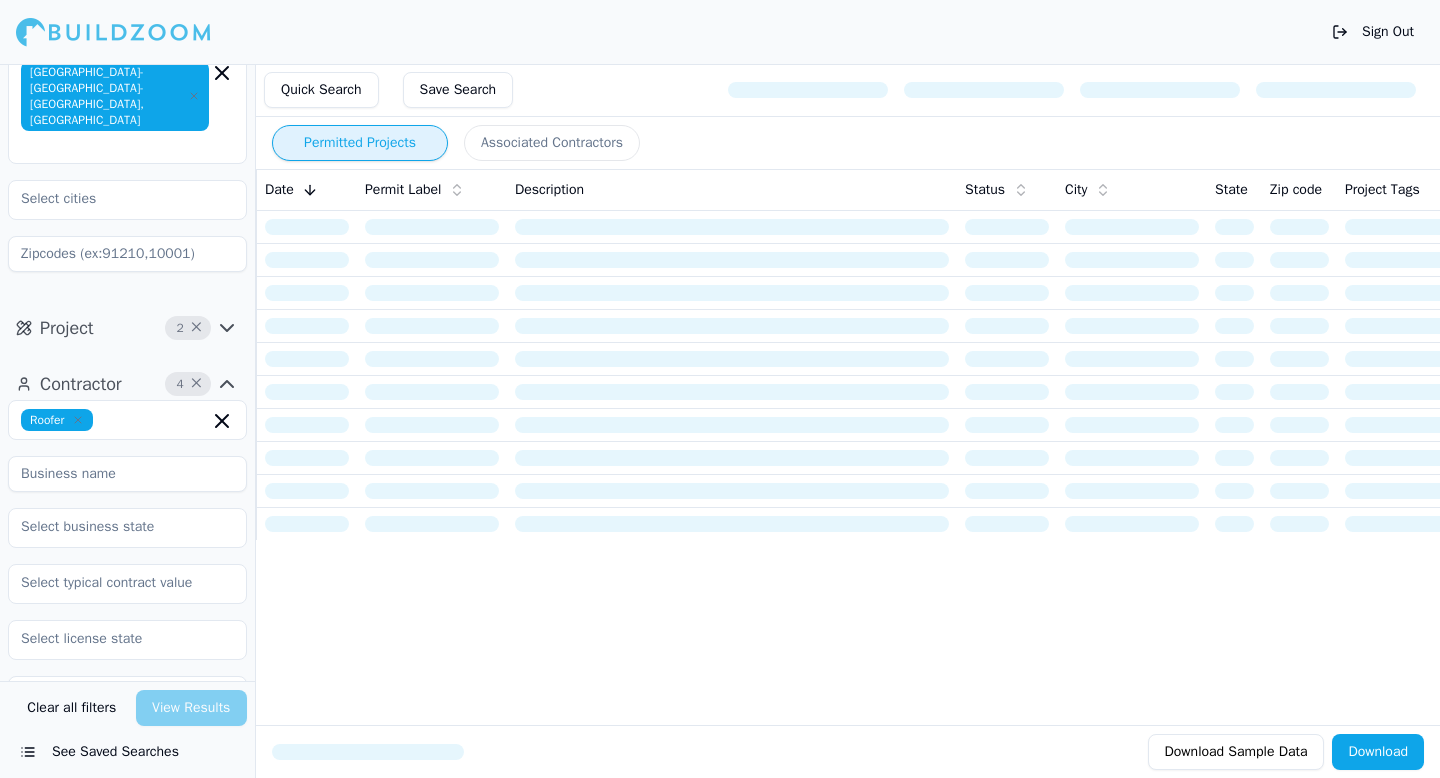click on "Project 2 ×" at bounding box center [127, 328] 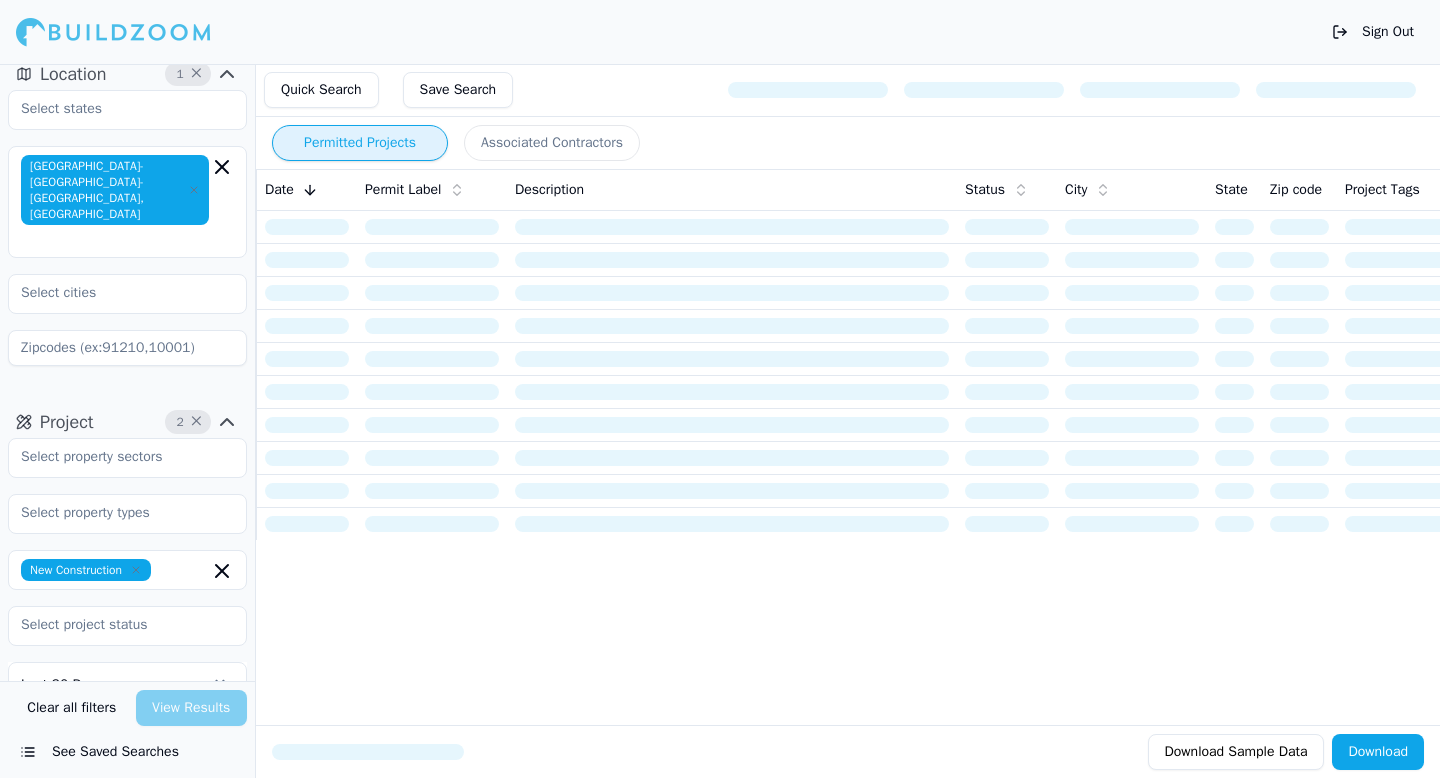 scroll, scrollTop: 0, scrollLeft: 0, axis: both 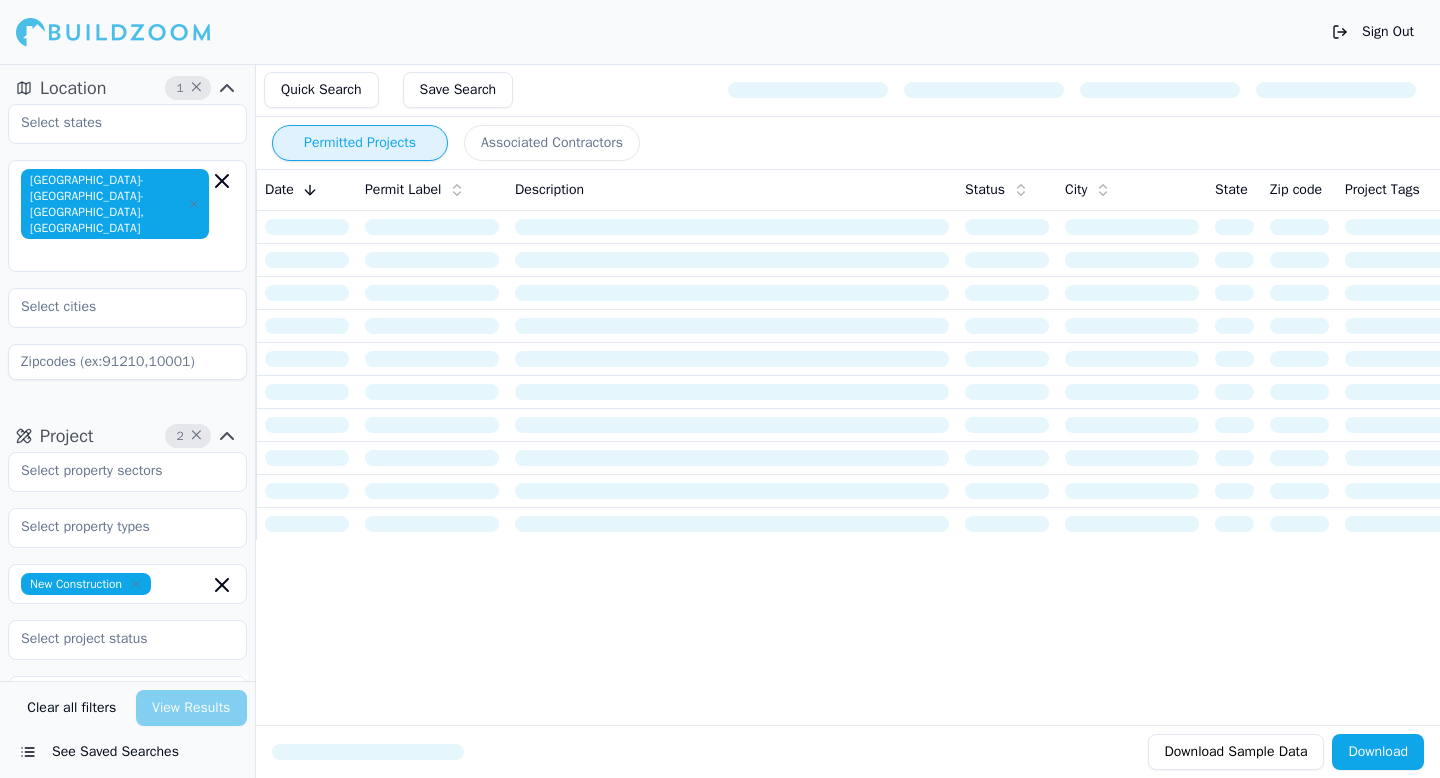 click 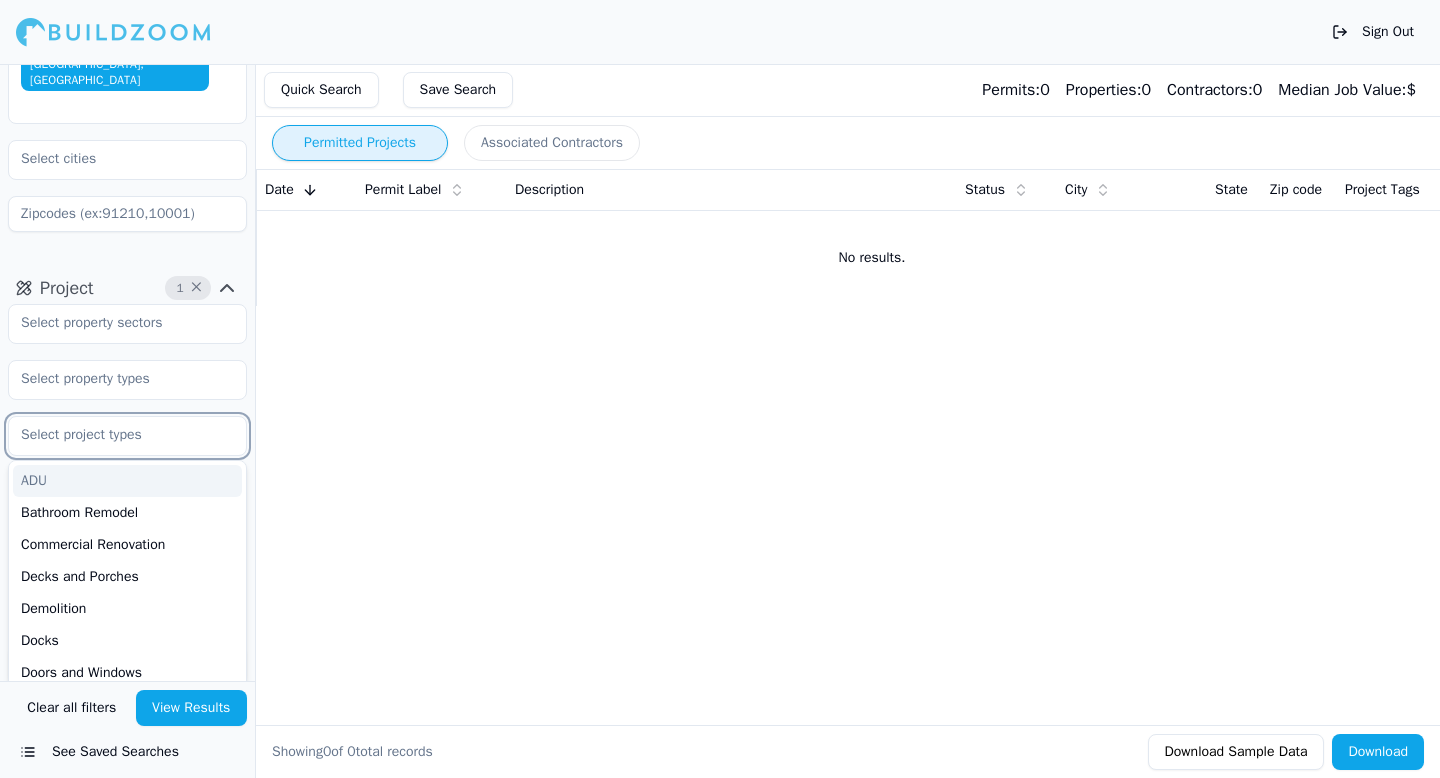 scroll, scrollTop: 177, scrollLeft: 0, axis: vertical 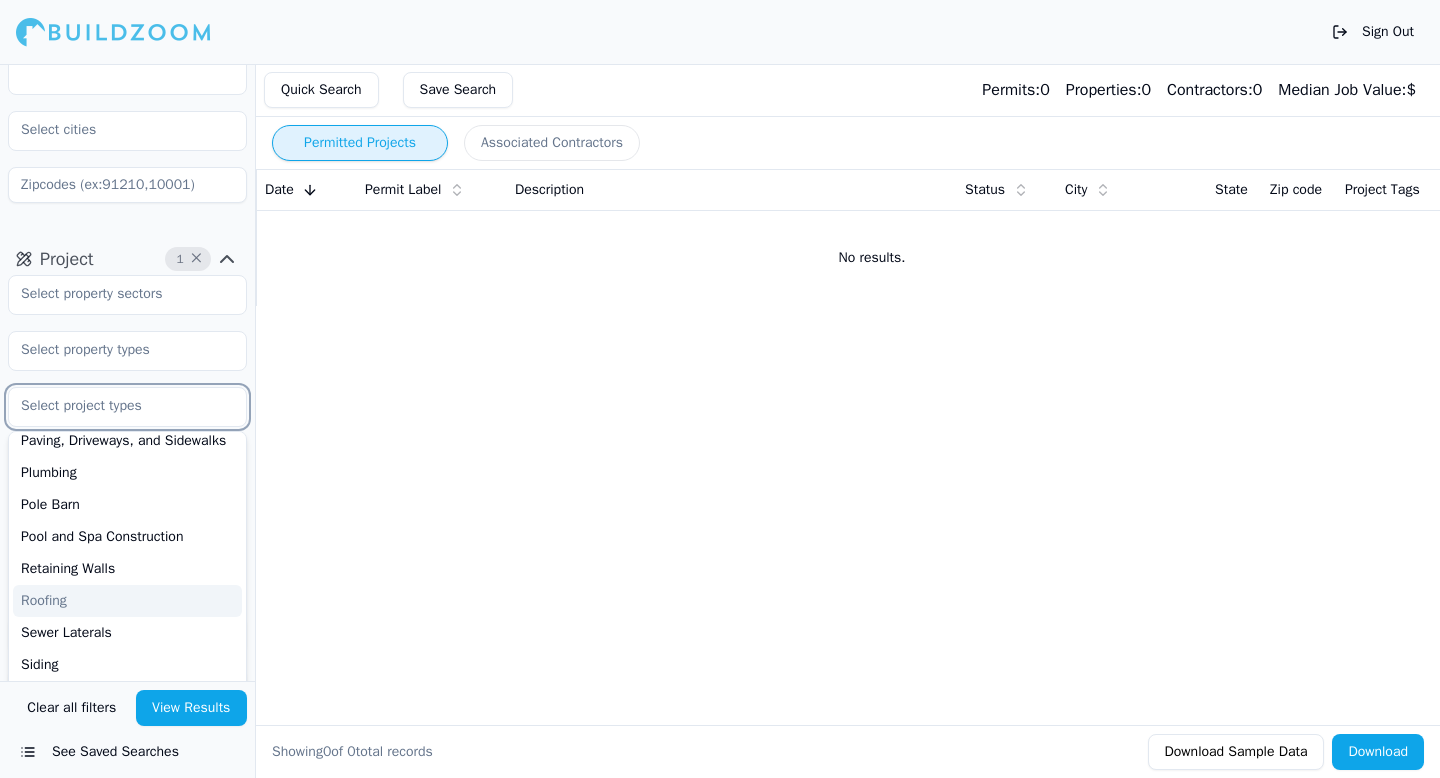 click on "Roofing" at bounding box center (127, 601) 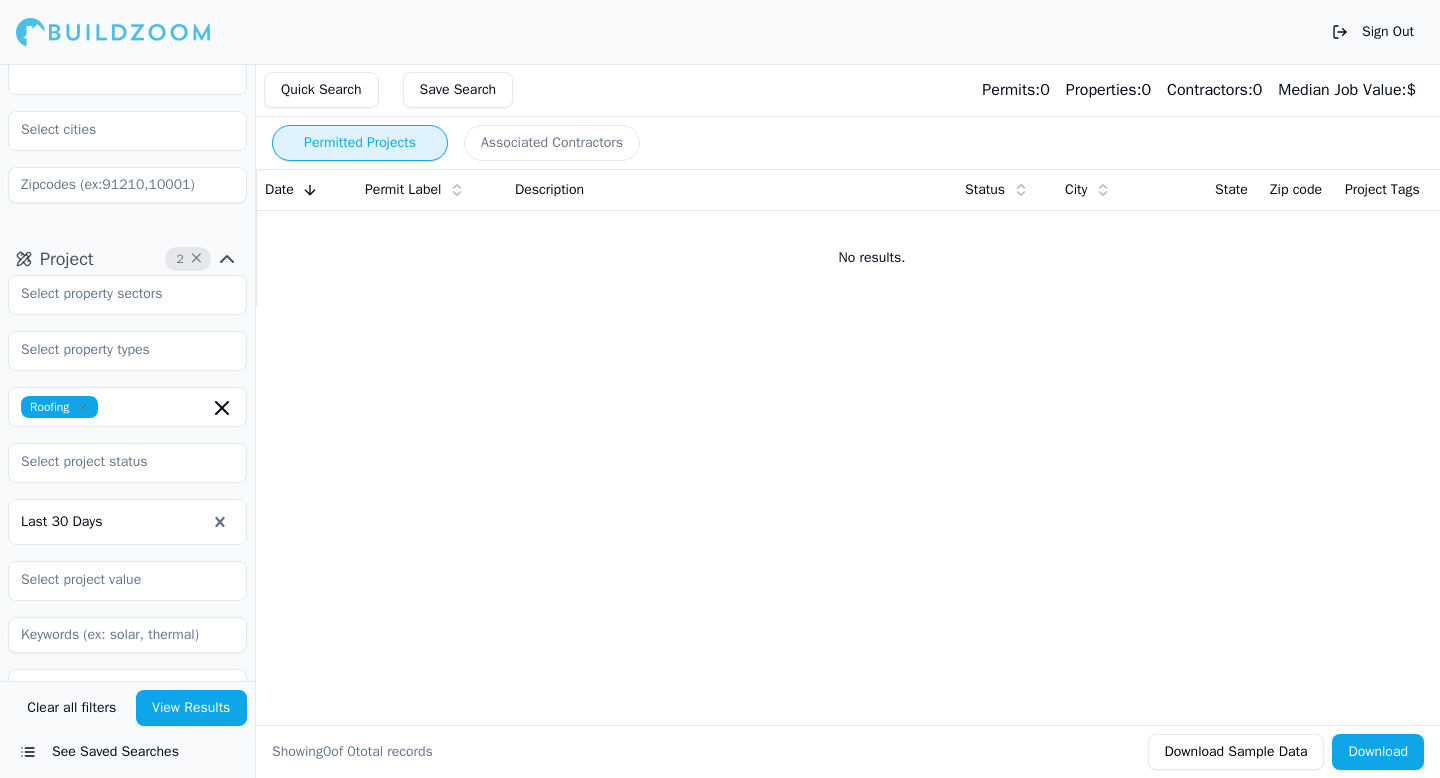 click on "View Results" at bounding box center (192, 708) 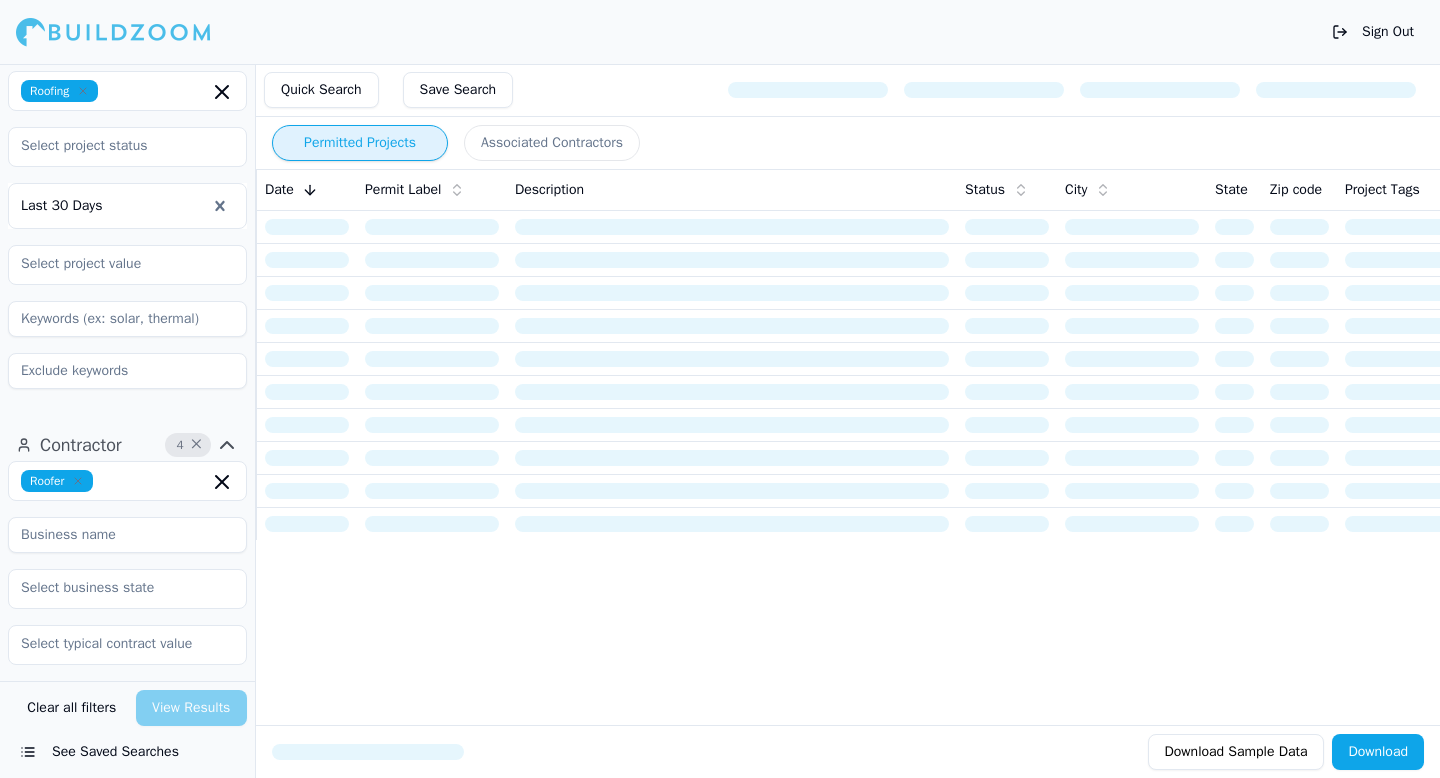 scroll, scrollTop: 497, scrollLeft: 0, axis: vertical 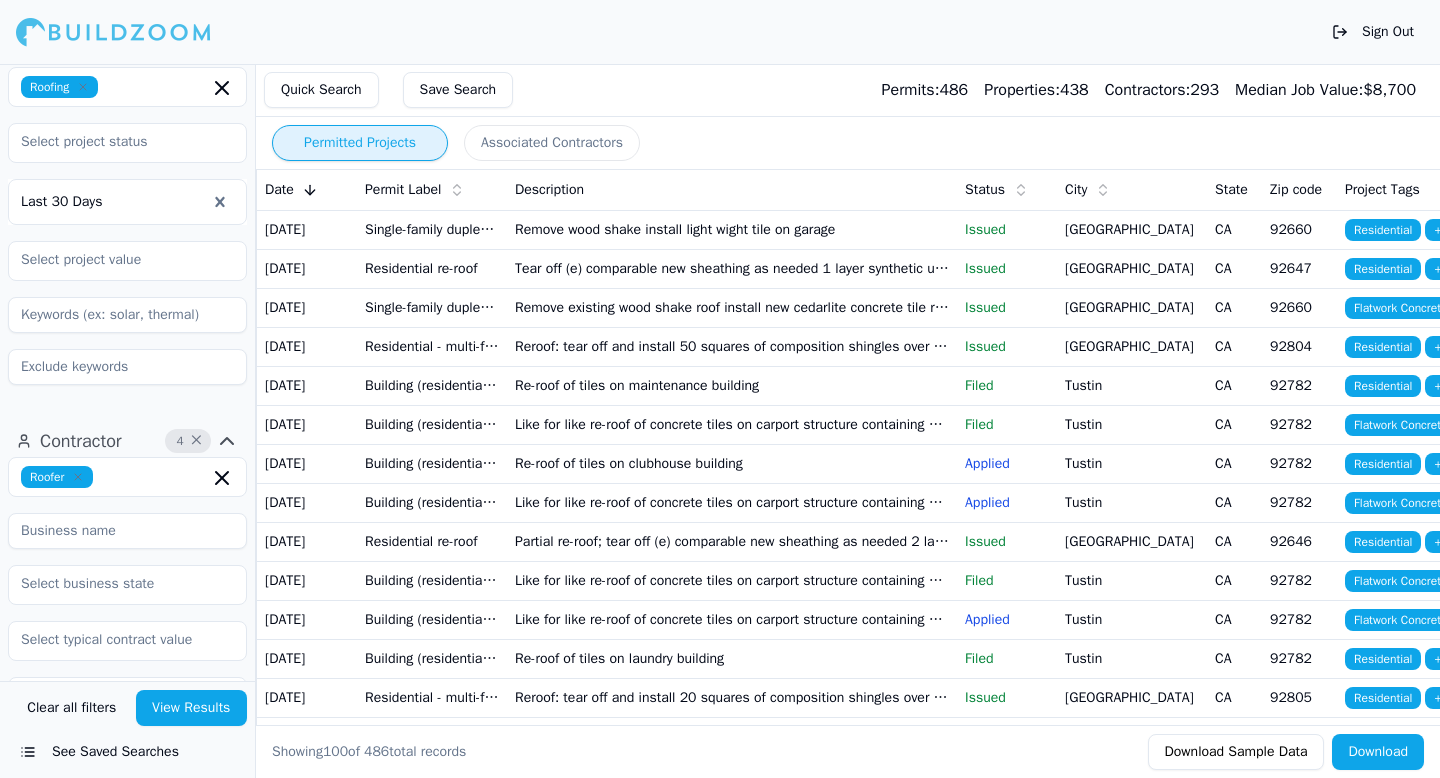 click on "Single-family duplex re-roof express" at bounding box center [432, 229] 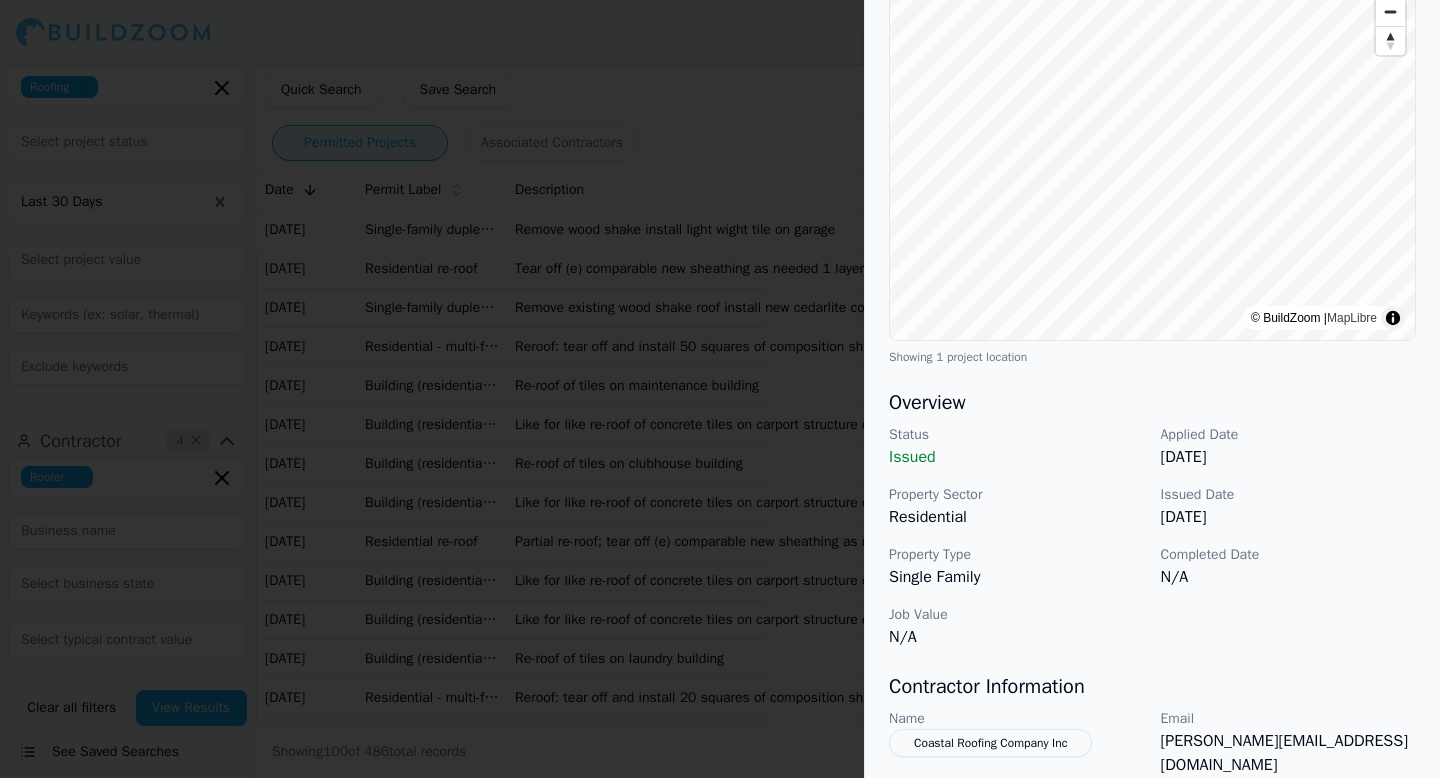 scroll, scrollTop: 0, scrollLeft: 0, axis: both 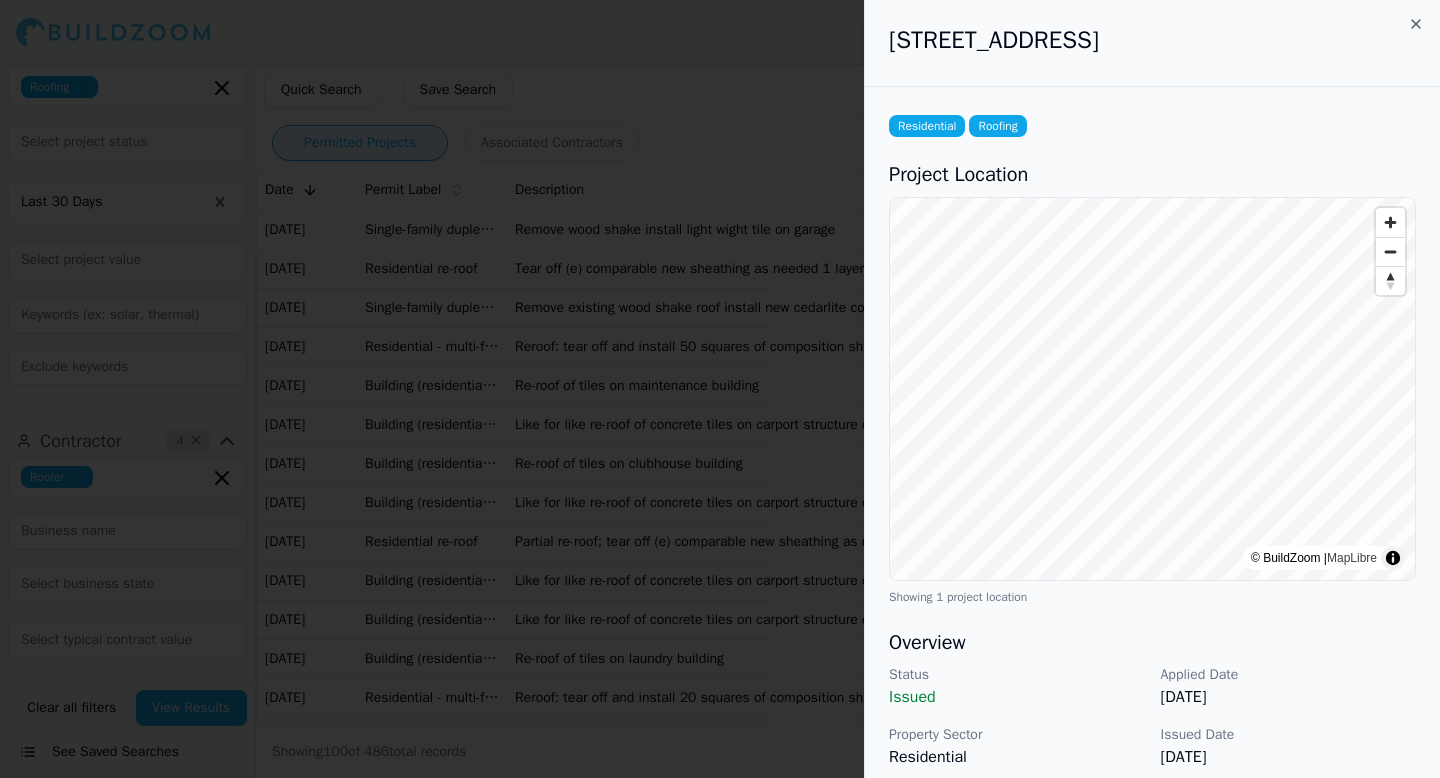 click at bounding box center [720, 389] 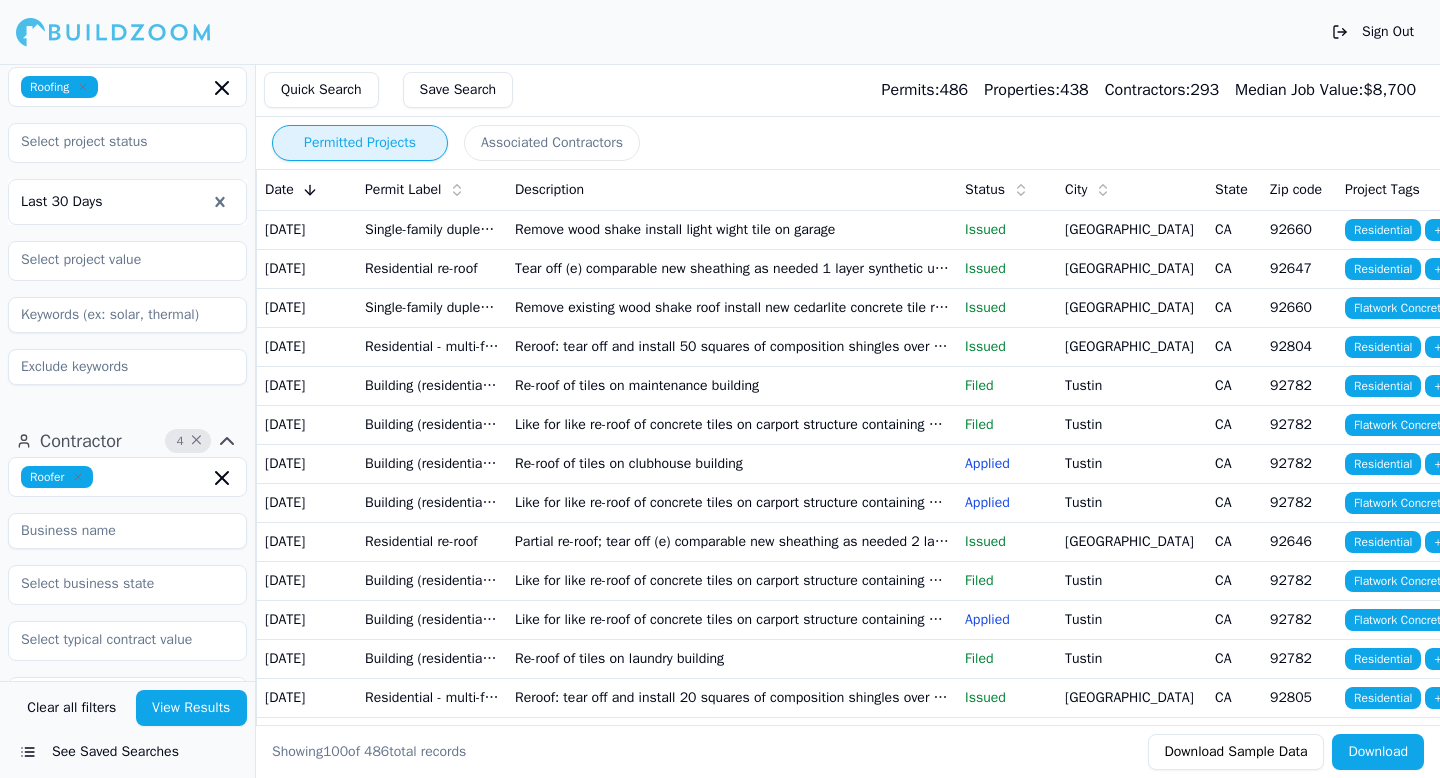 click on "Tear off (e) comparable new sheathing as needed 1 layer synthetic underlayment (n) gaf timberline rs 23 squares. 5:12 pitch flate roof ***manufacturer's installation spec sheets to be onsite ***" at bounding box center (732, 268) 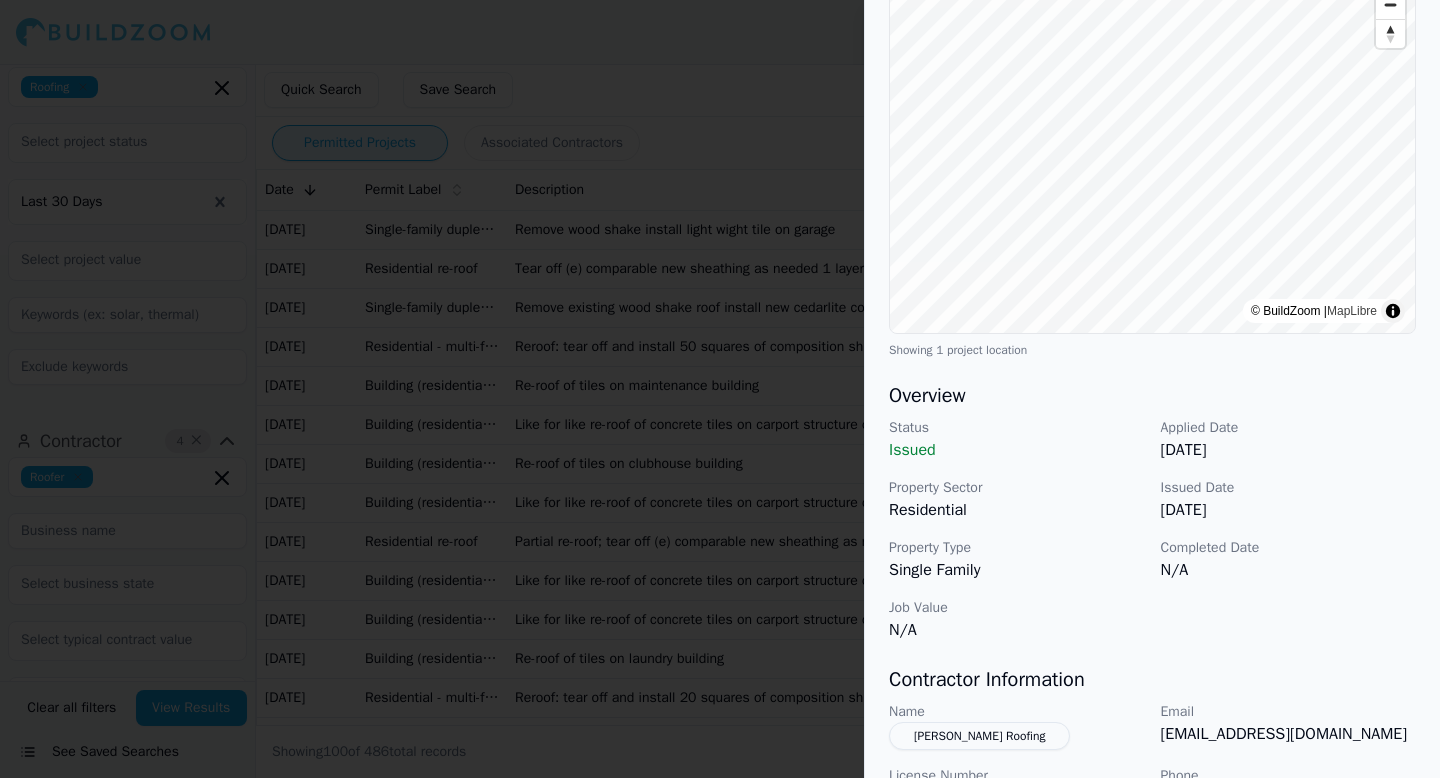 scroll, scrollTop: 242, scrollLeft: 0, axis: vertical 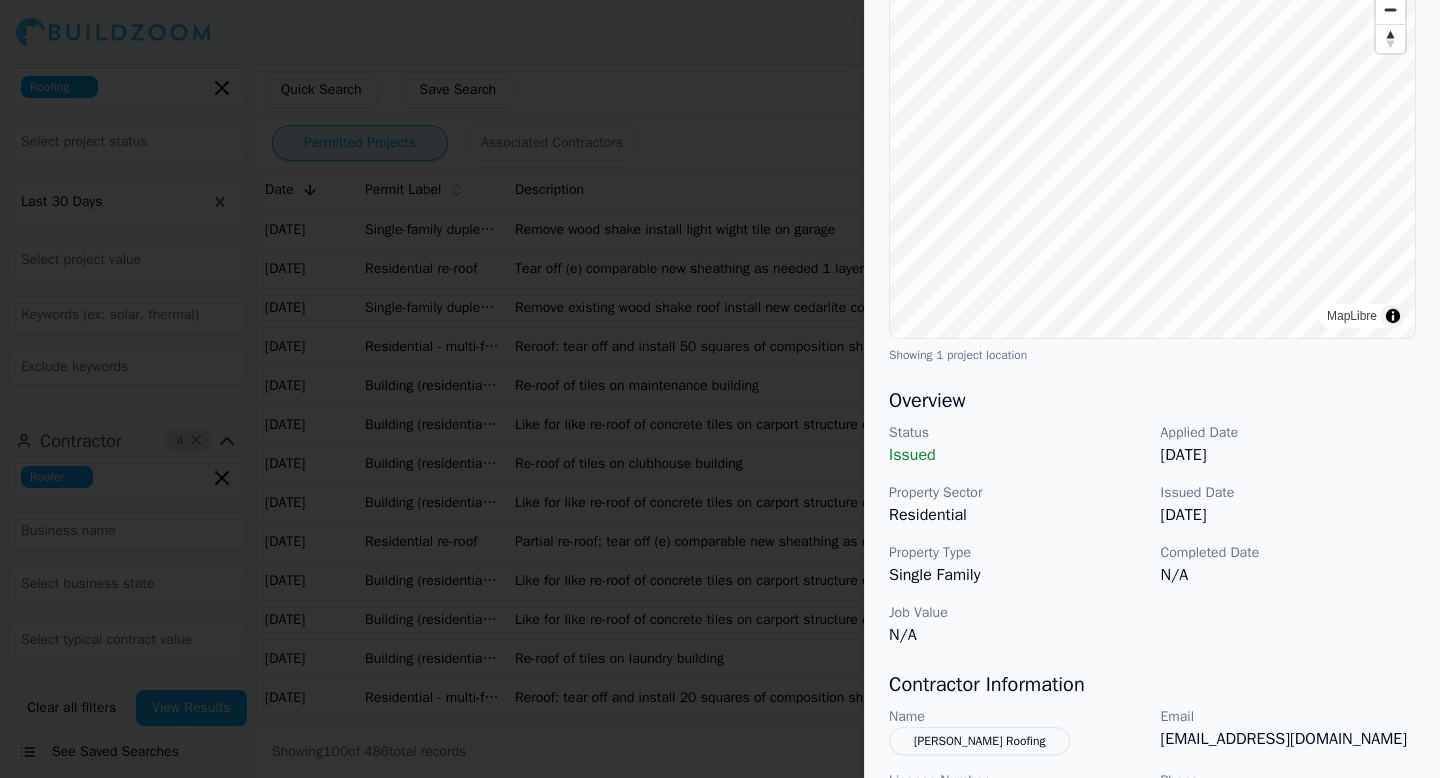 click at bounding box center (720, 389) 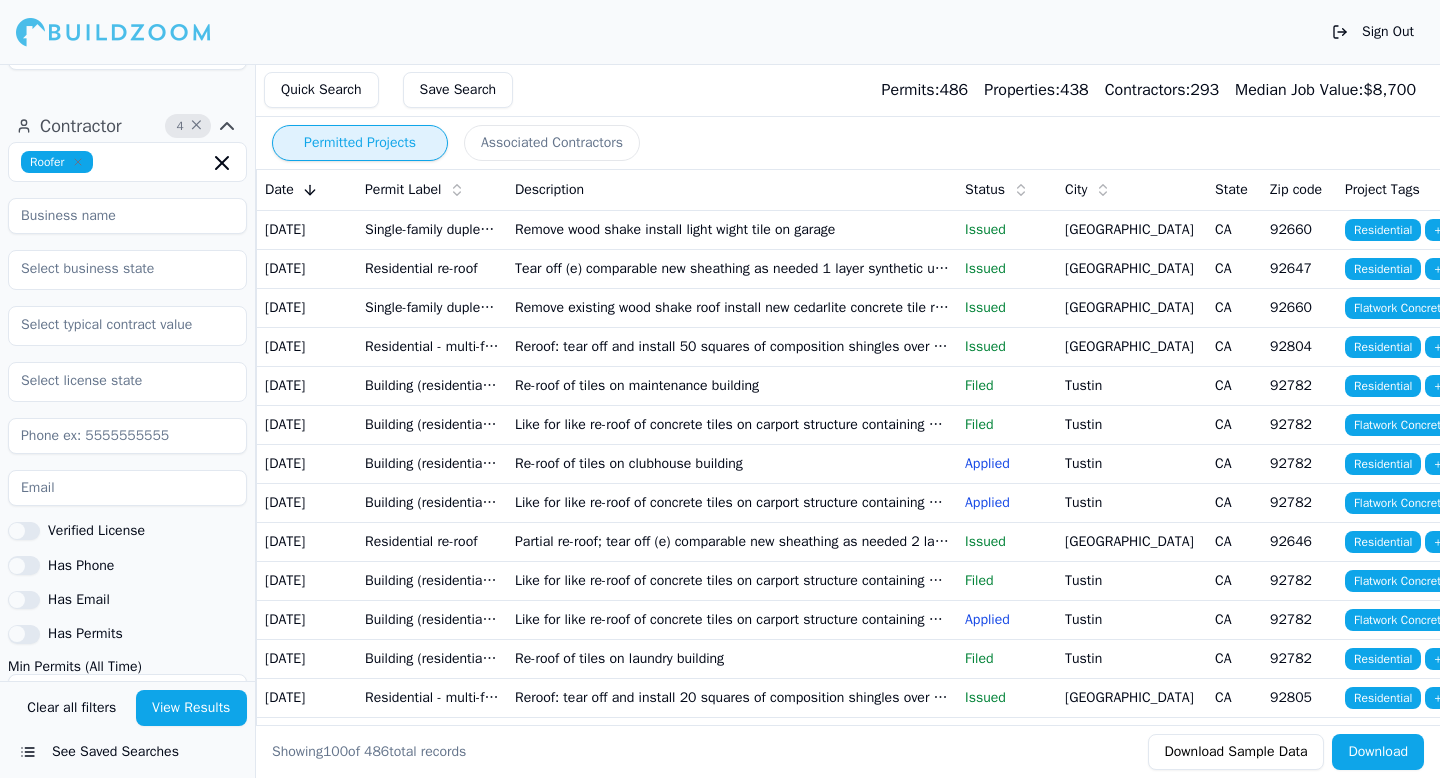 scroll, scrollTop: 814, scrollLeft: 0, axis: vertical 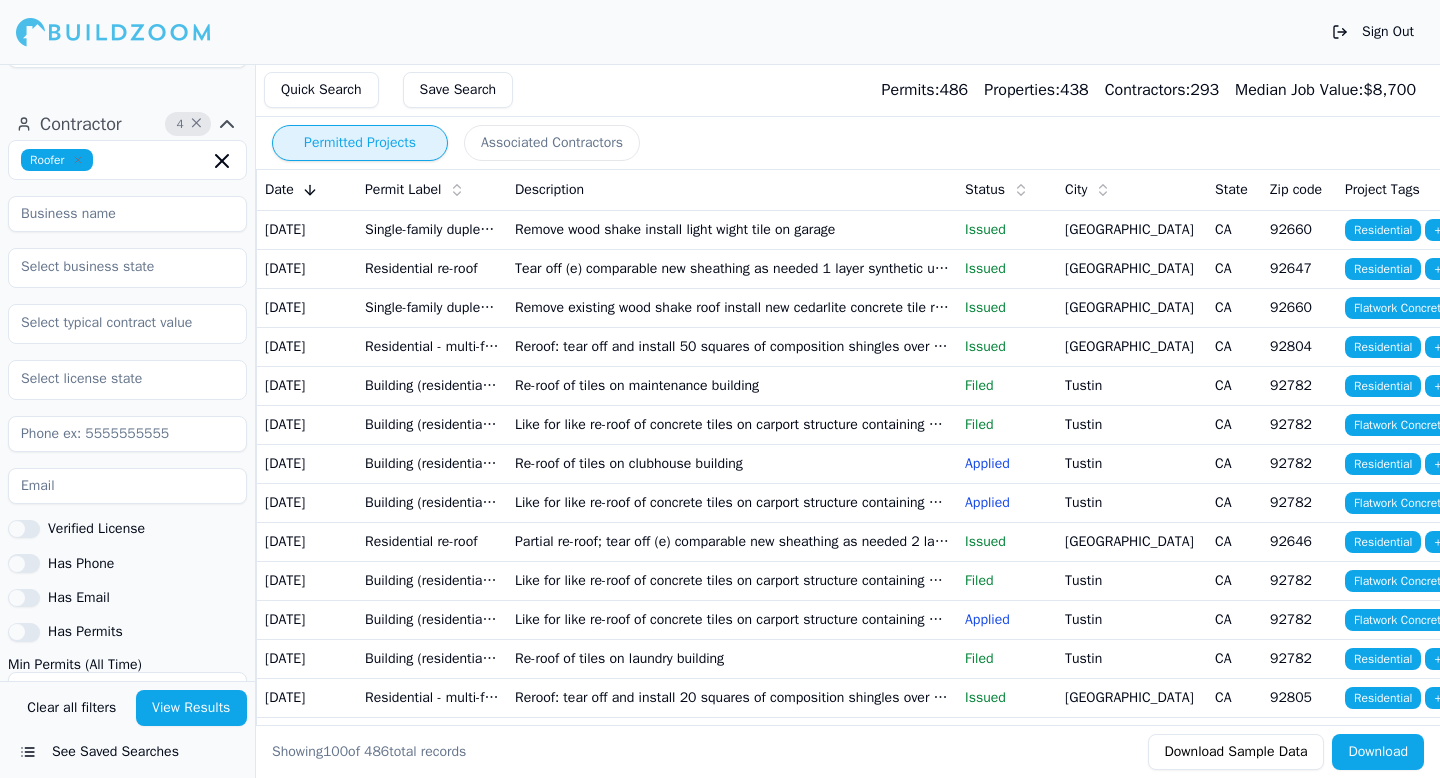 click 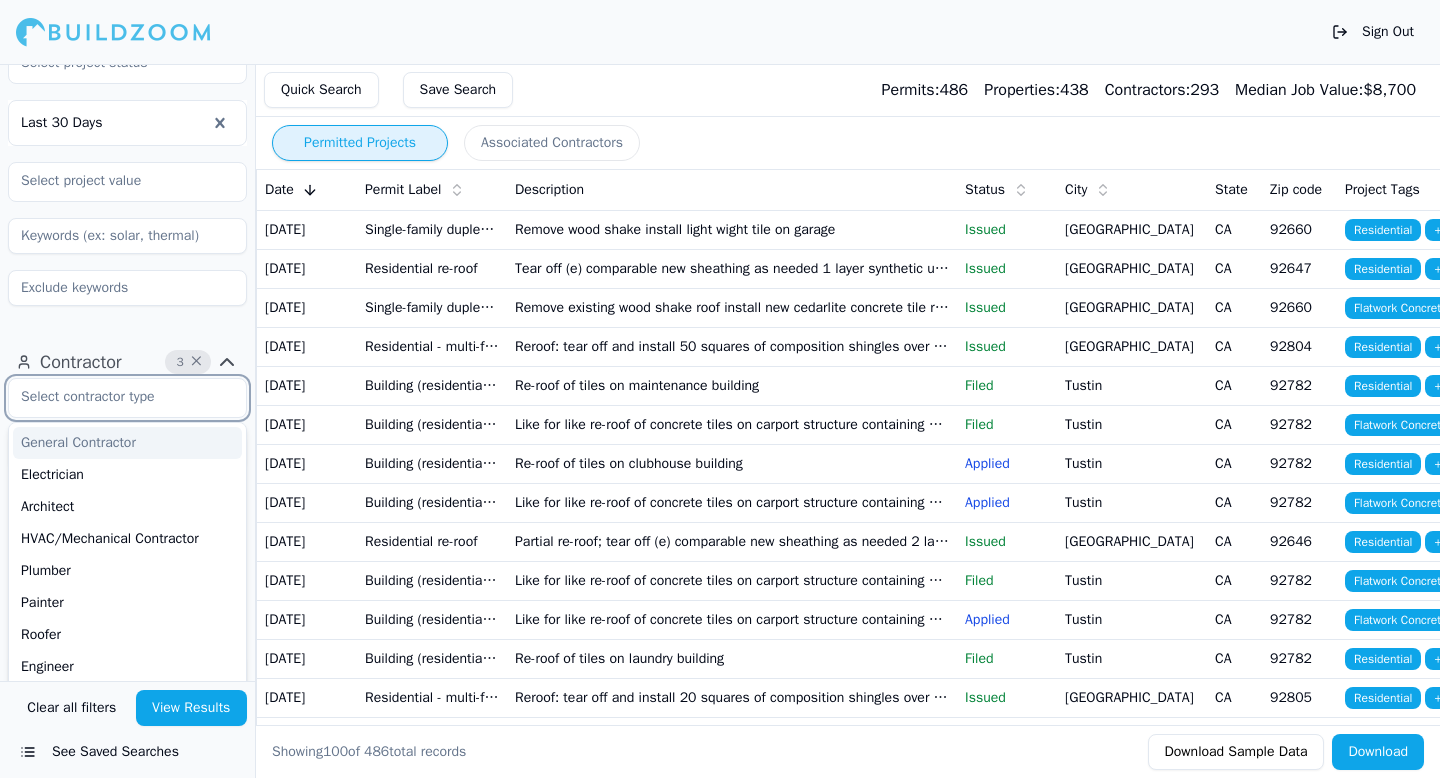 scroll, scrollTop: 581, scrollLeft: 0, axis: vertical 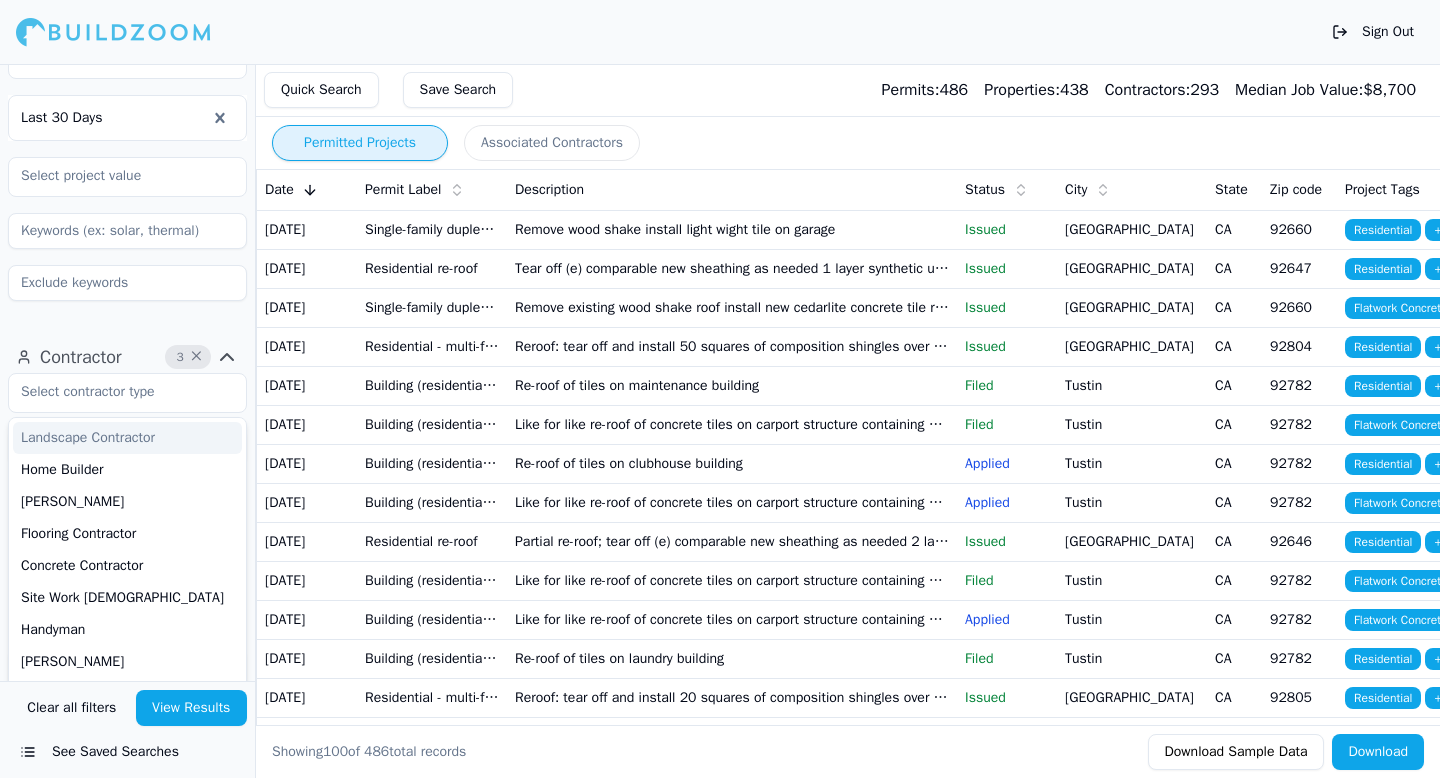 click on "×" at bounding box center [198, 357] 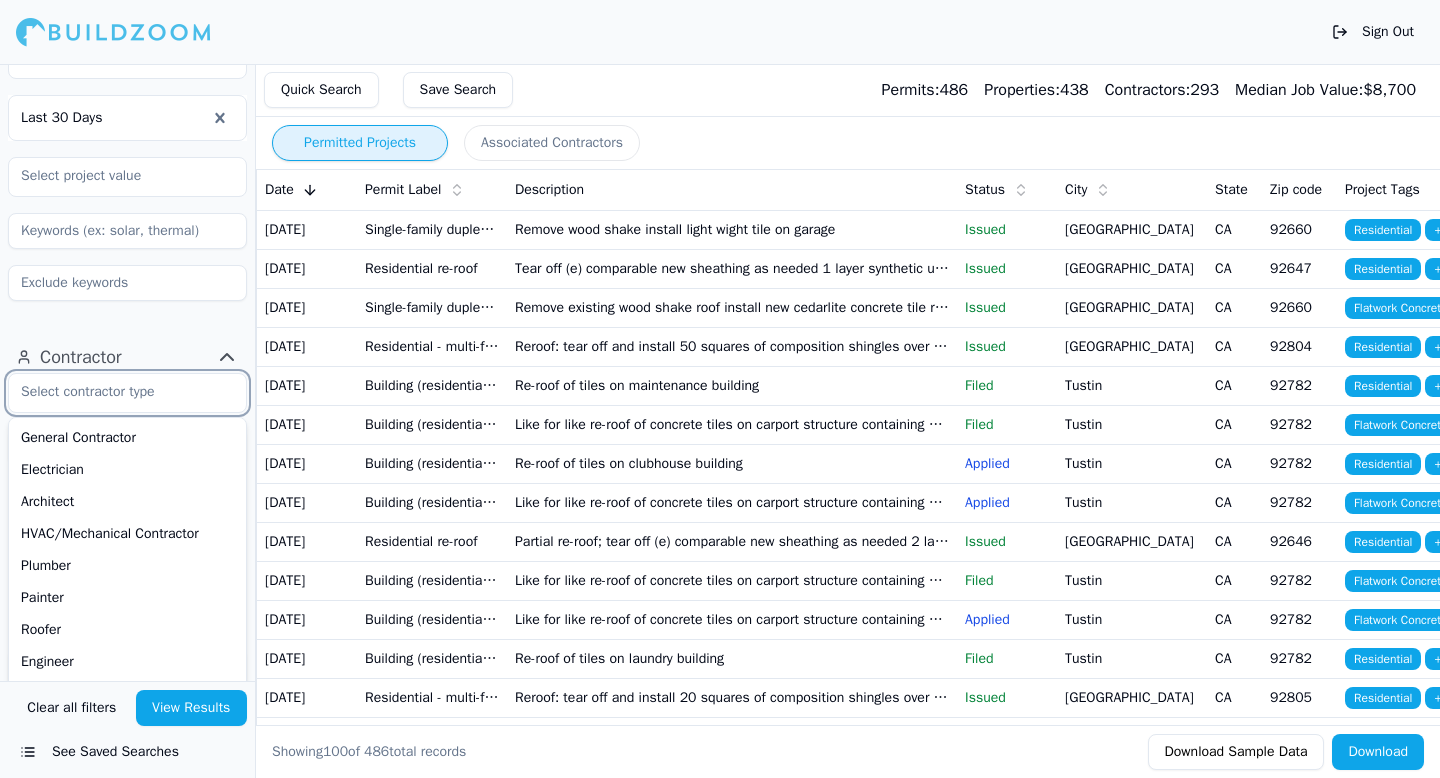 click at bounding box center [115, 392] 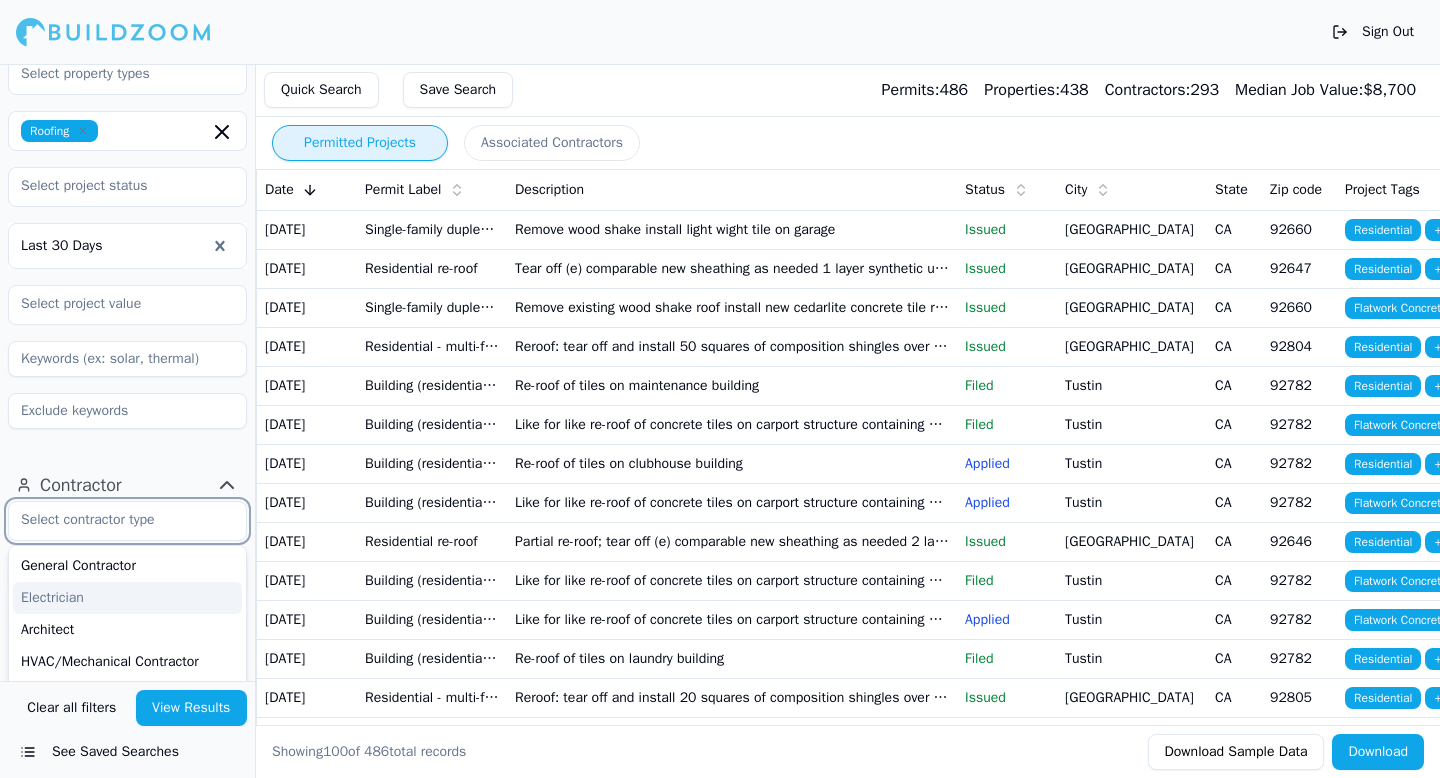 scroll, scrollTop: 450, scrollLeft: 0, axis: vertical 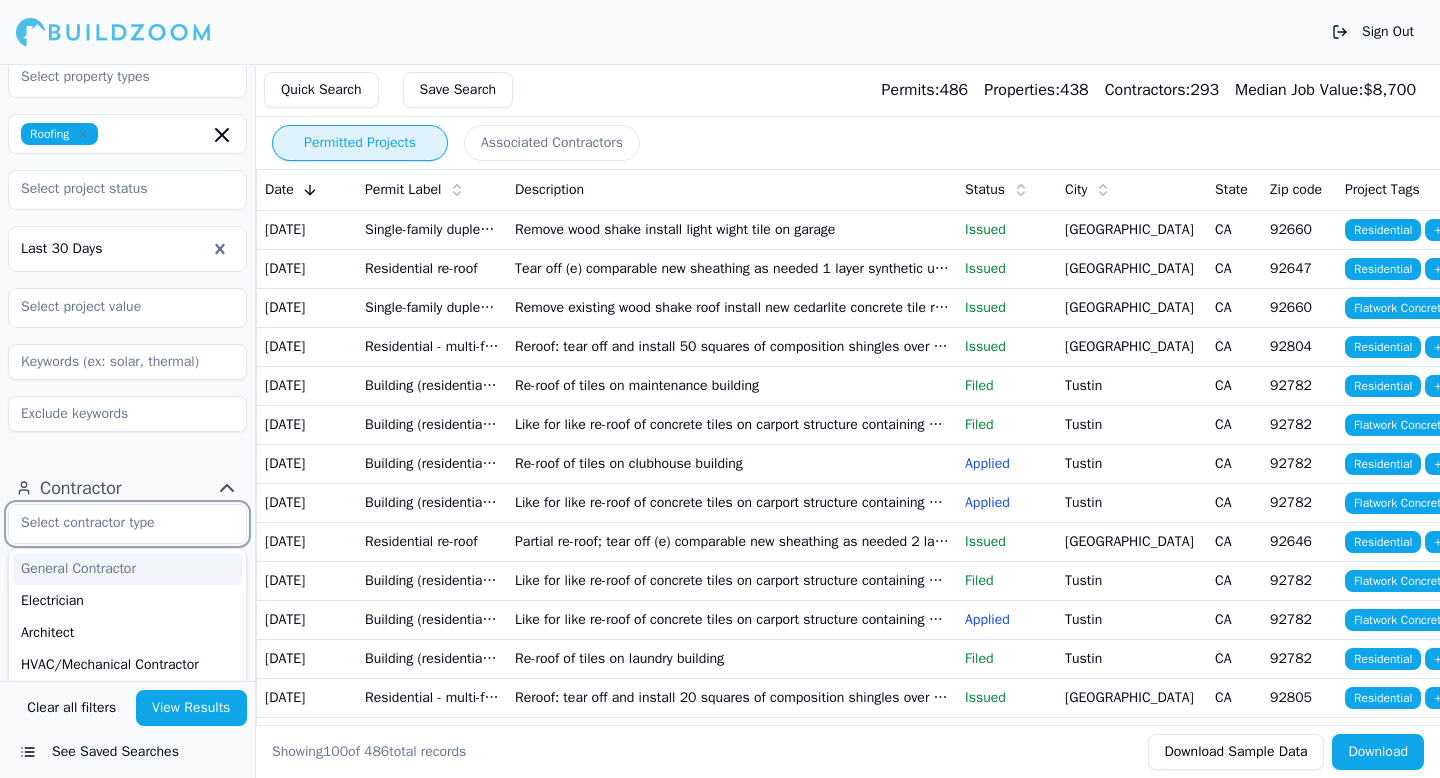 click on "General Contractor" at bounding box center [127, 569] 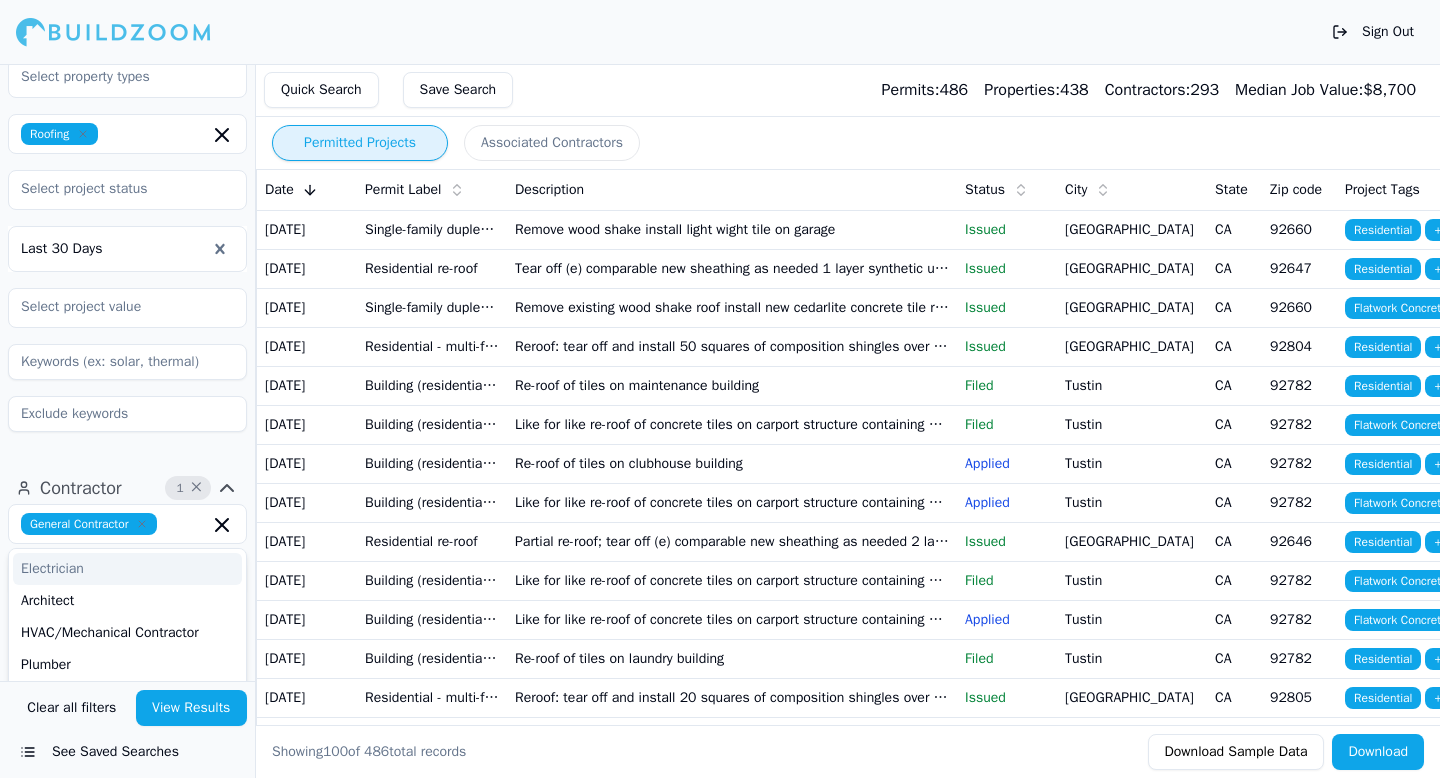 click on "General Contractor" at bounding box center (127, 524) 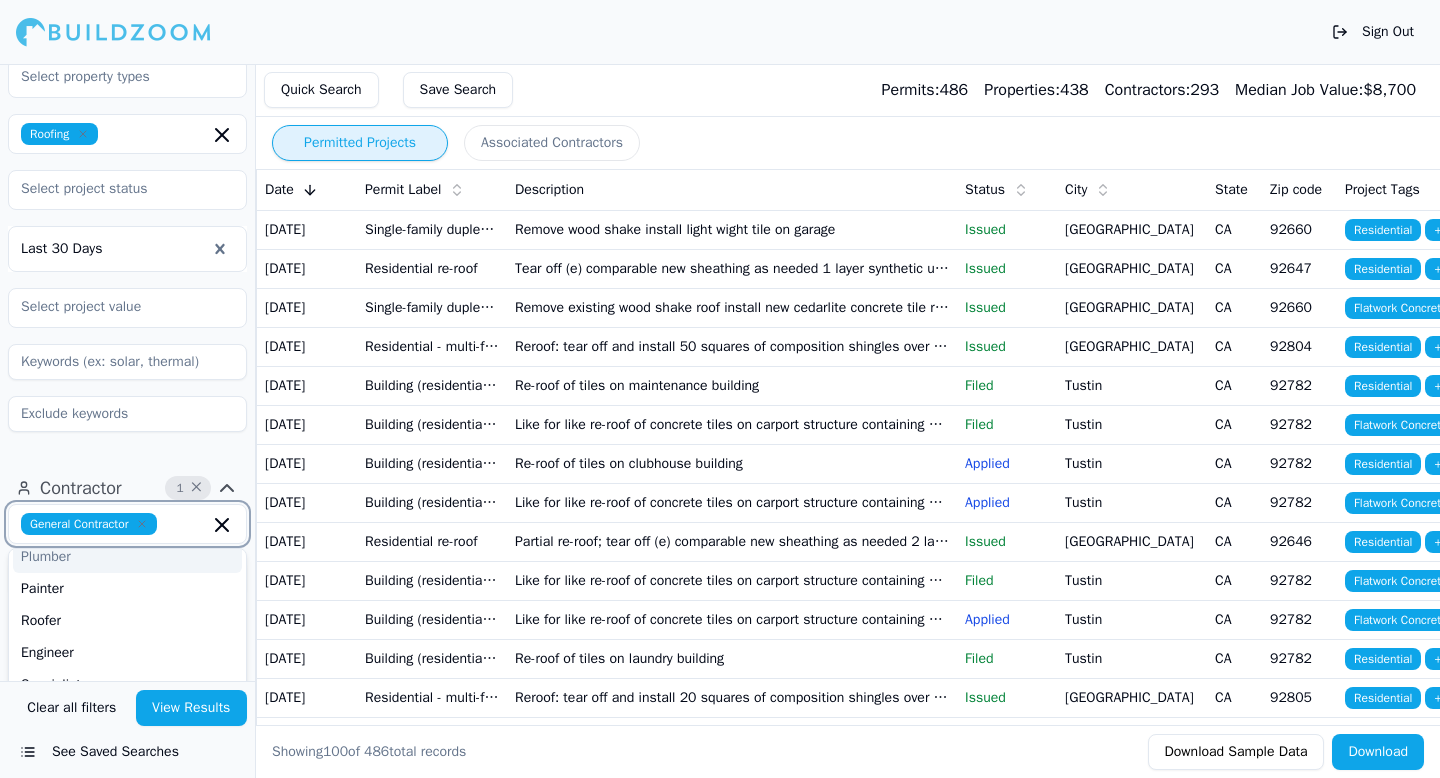 scroll, scrollTop: 110, scrollLeft: 0, axis: vertical 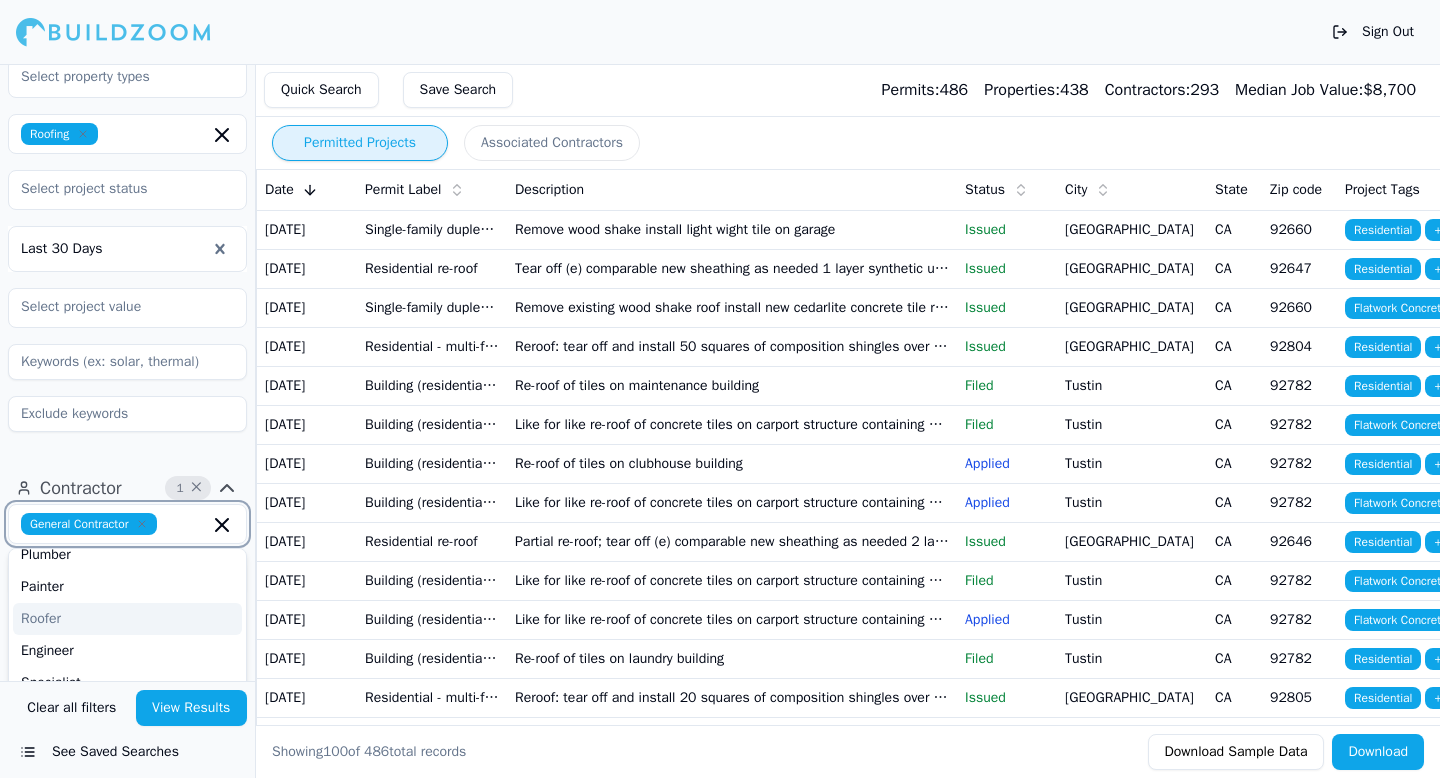 click on "Roofer" at bounding box center [127, 619] 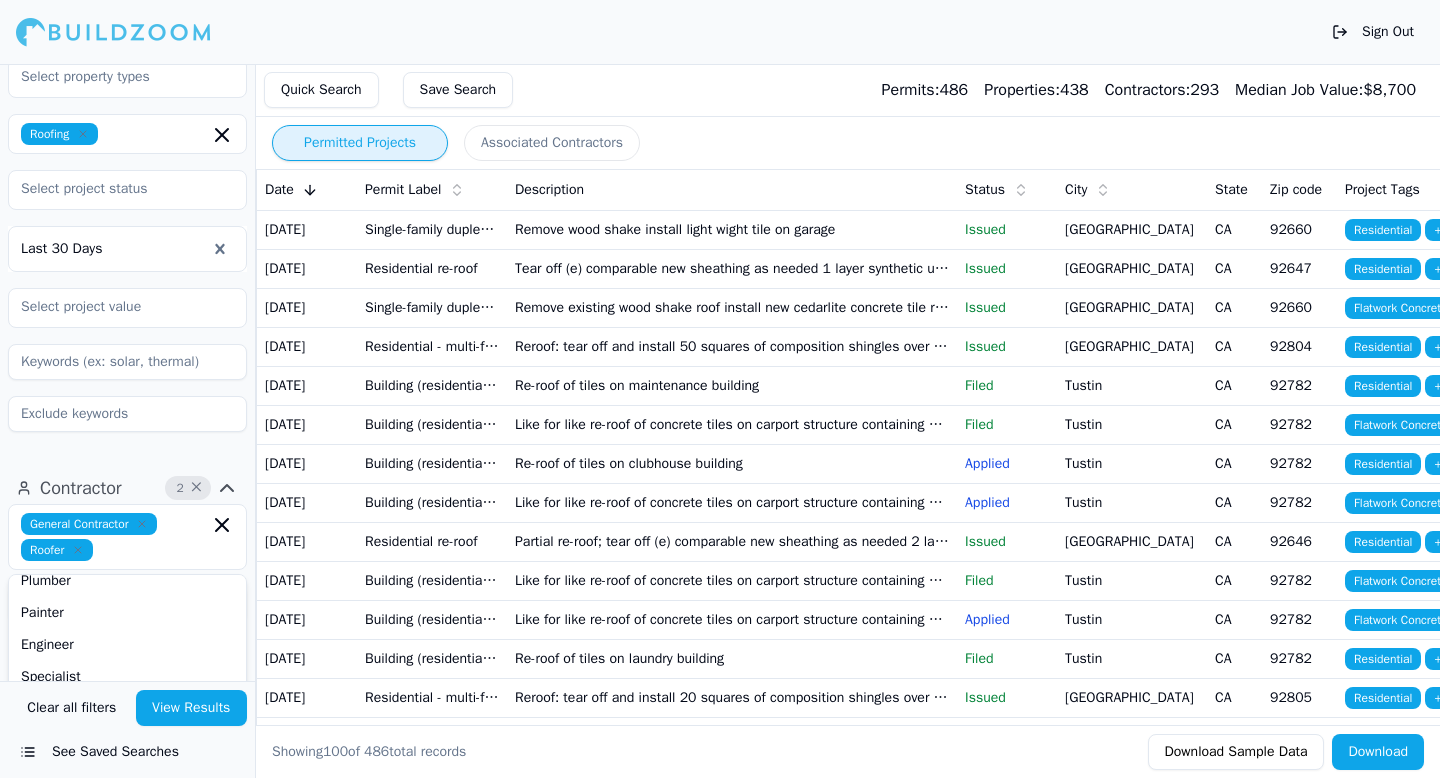 click on "View Results" at bounding box center (192, 708) 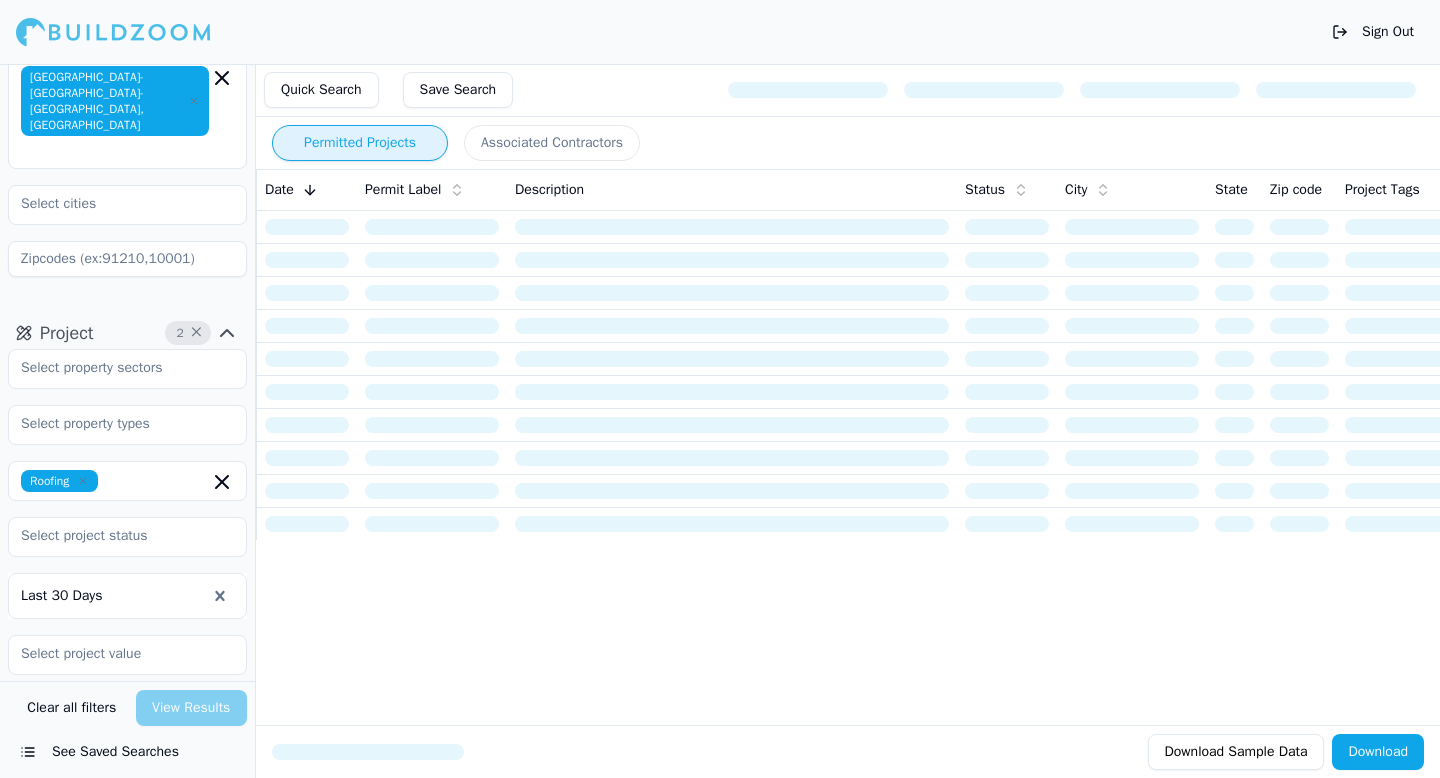 scroll, scrollTop: 100, scrollLeft: 0, axis: vertical 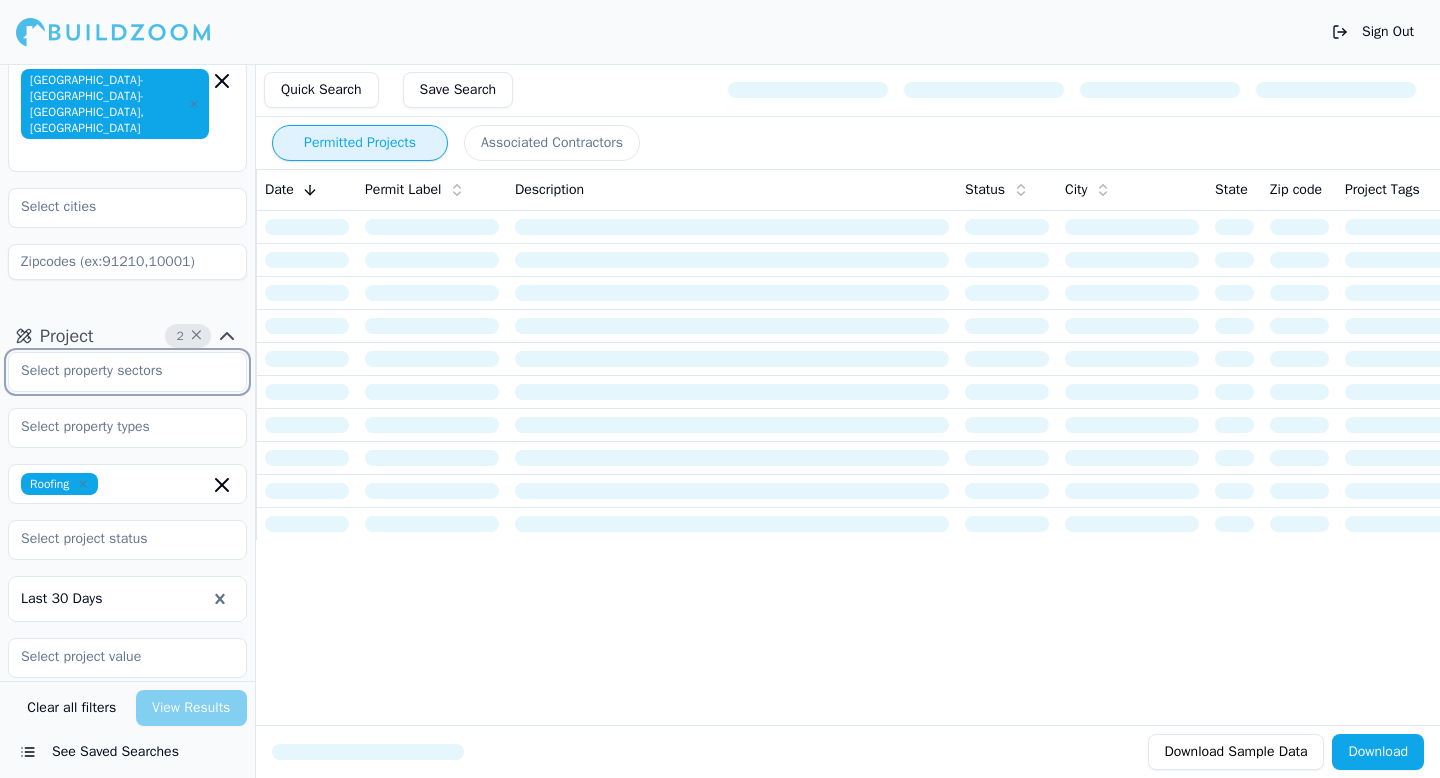 click at bounding box center (115, 371) 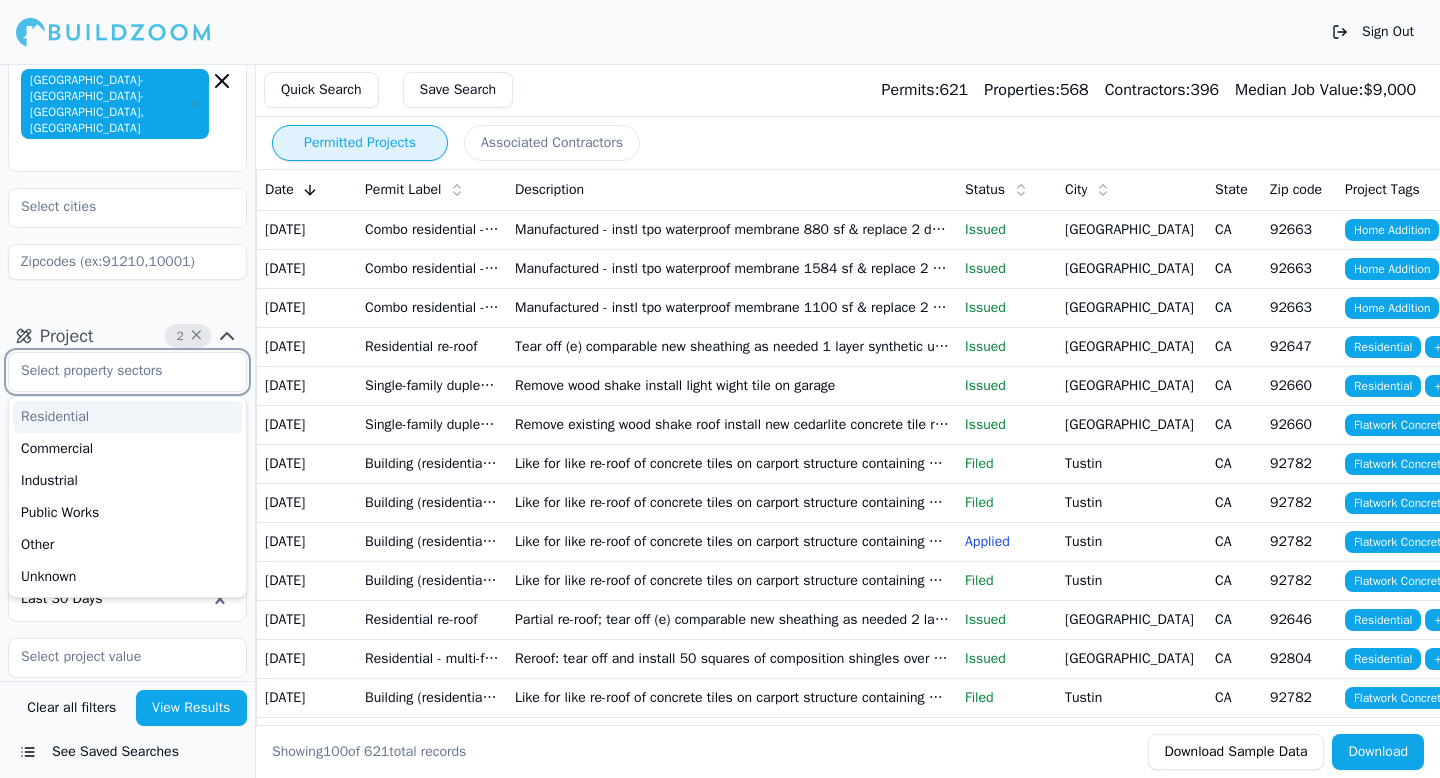 click at bounding box center [115, 371] 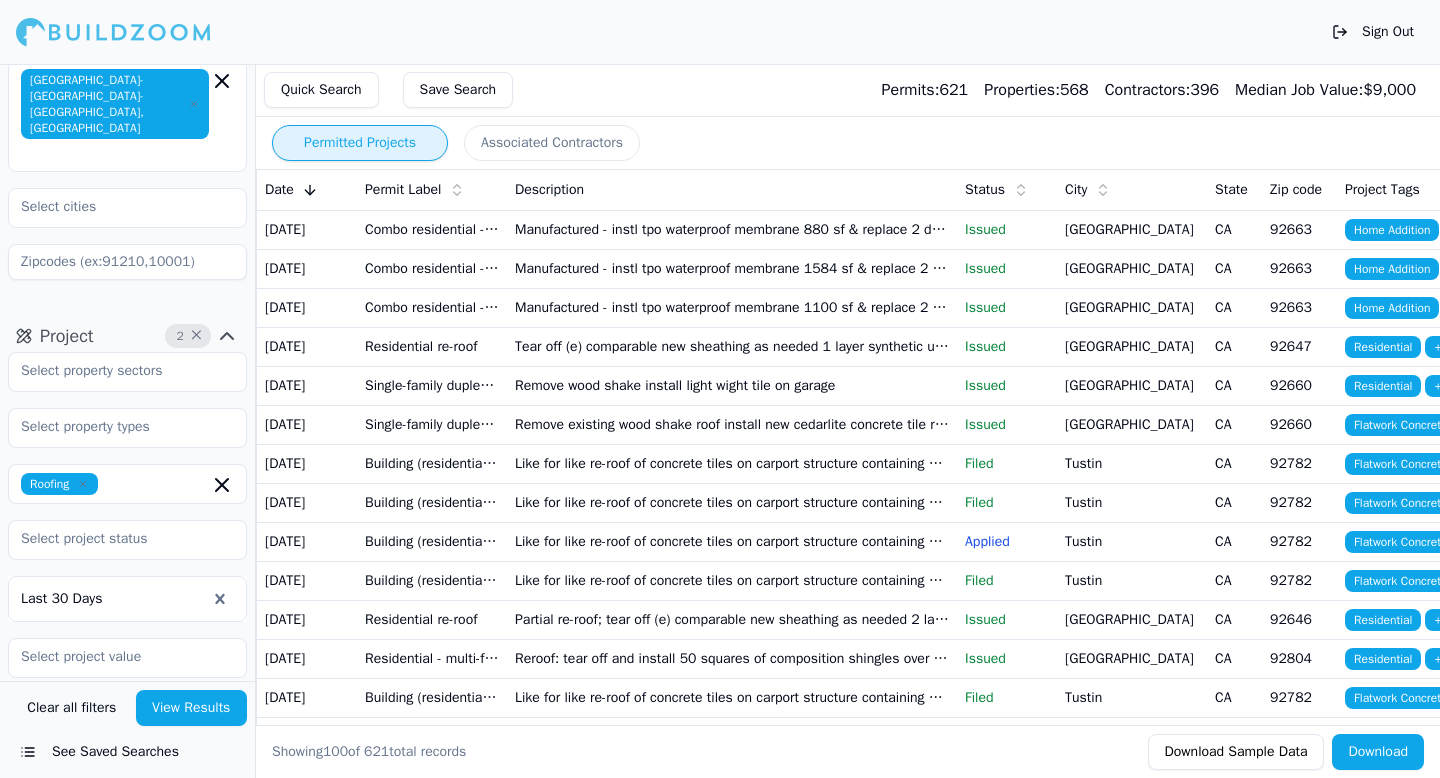 click on "Combo residential - addition/alteration" at bounding box center [432, 229] 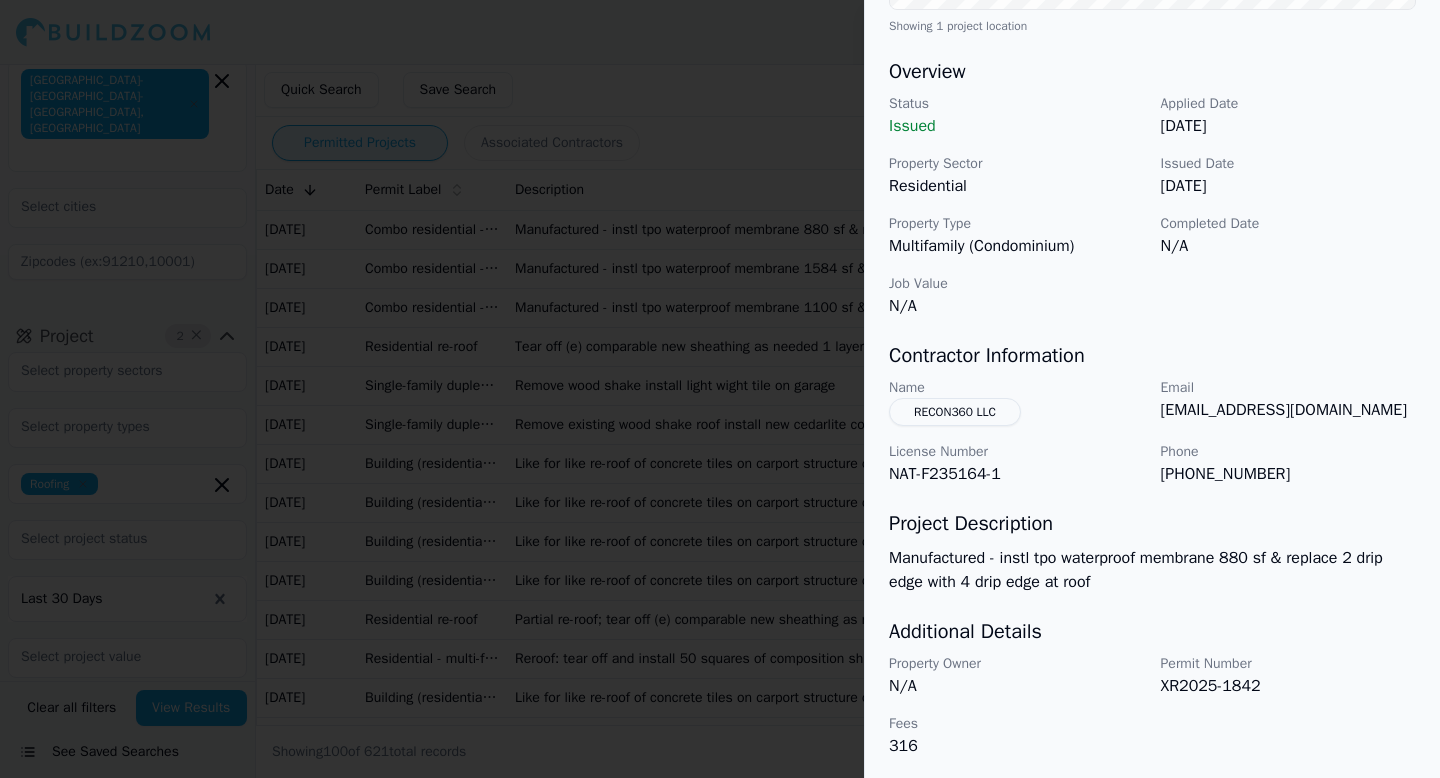 scroll, scrollTop: 575, scrollLeft: 0, axis: vertical 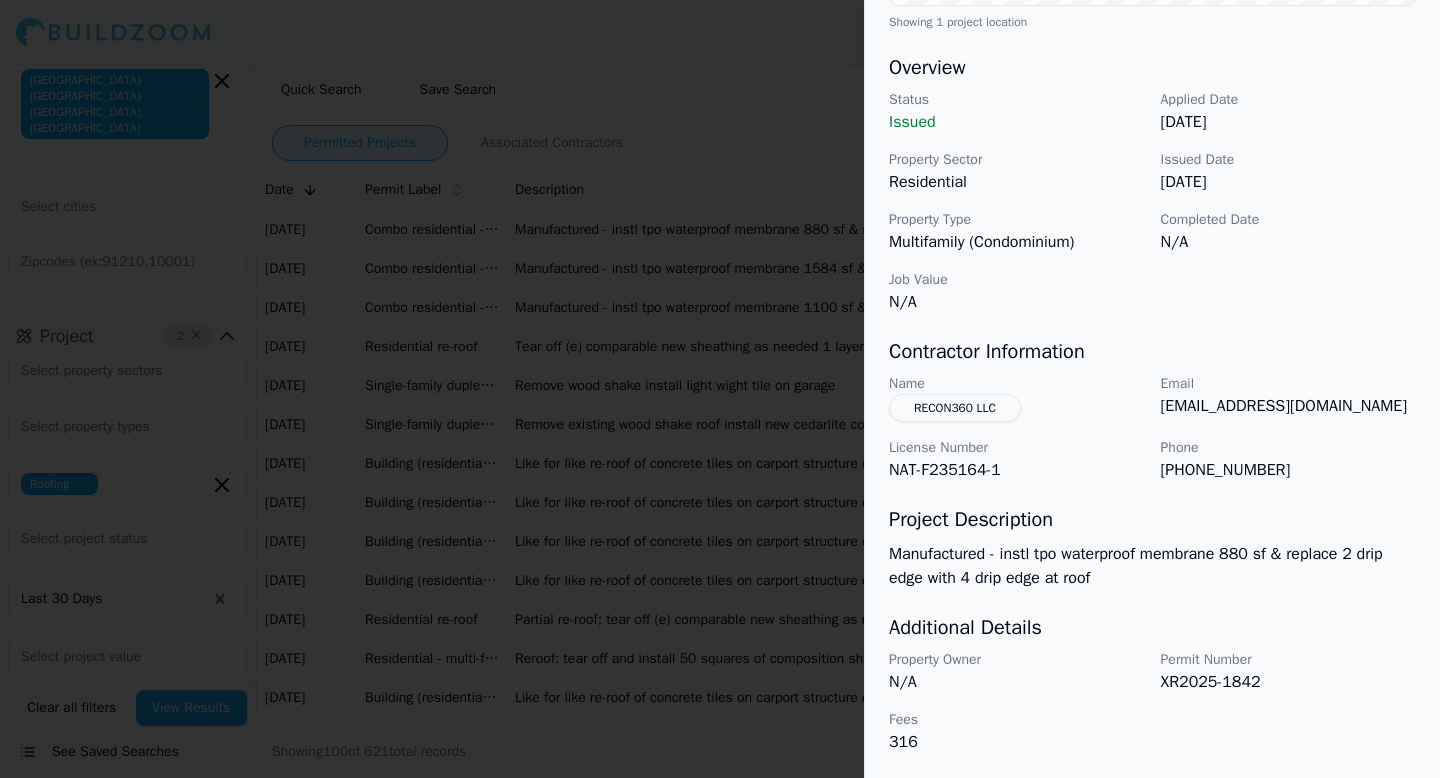 click on "Property Owner" at bounding box center (1017, 660) 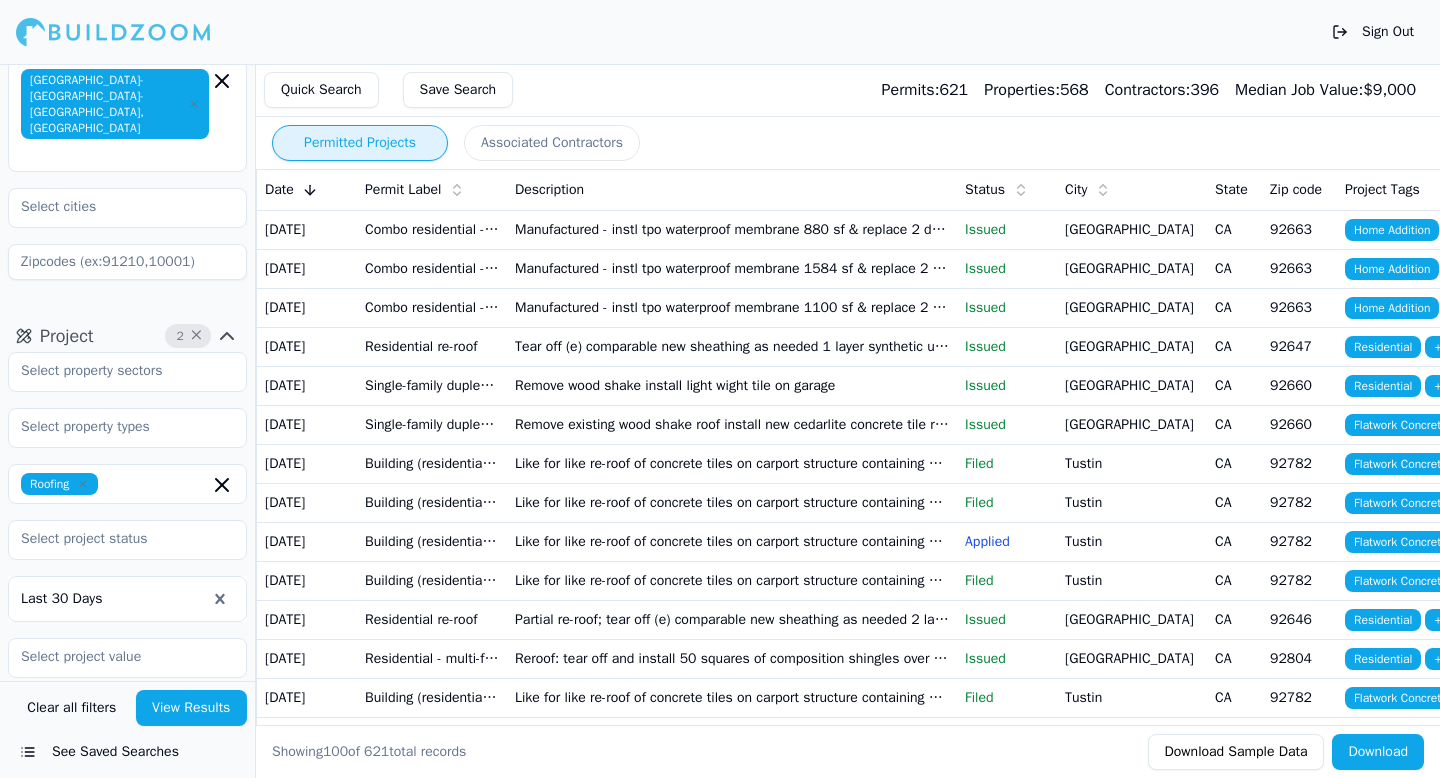 click on "Tear off (e) comparable new sheathing as needed 1 layer synthetic underlayment (n) gaf timberline rs 23 squares. 5:12 pitch flate roof ***manufacturer's installation spec sheets to be onsite ***" at bounding box center [732, 346] 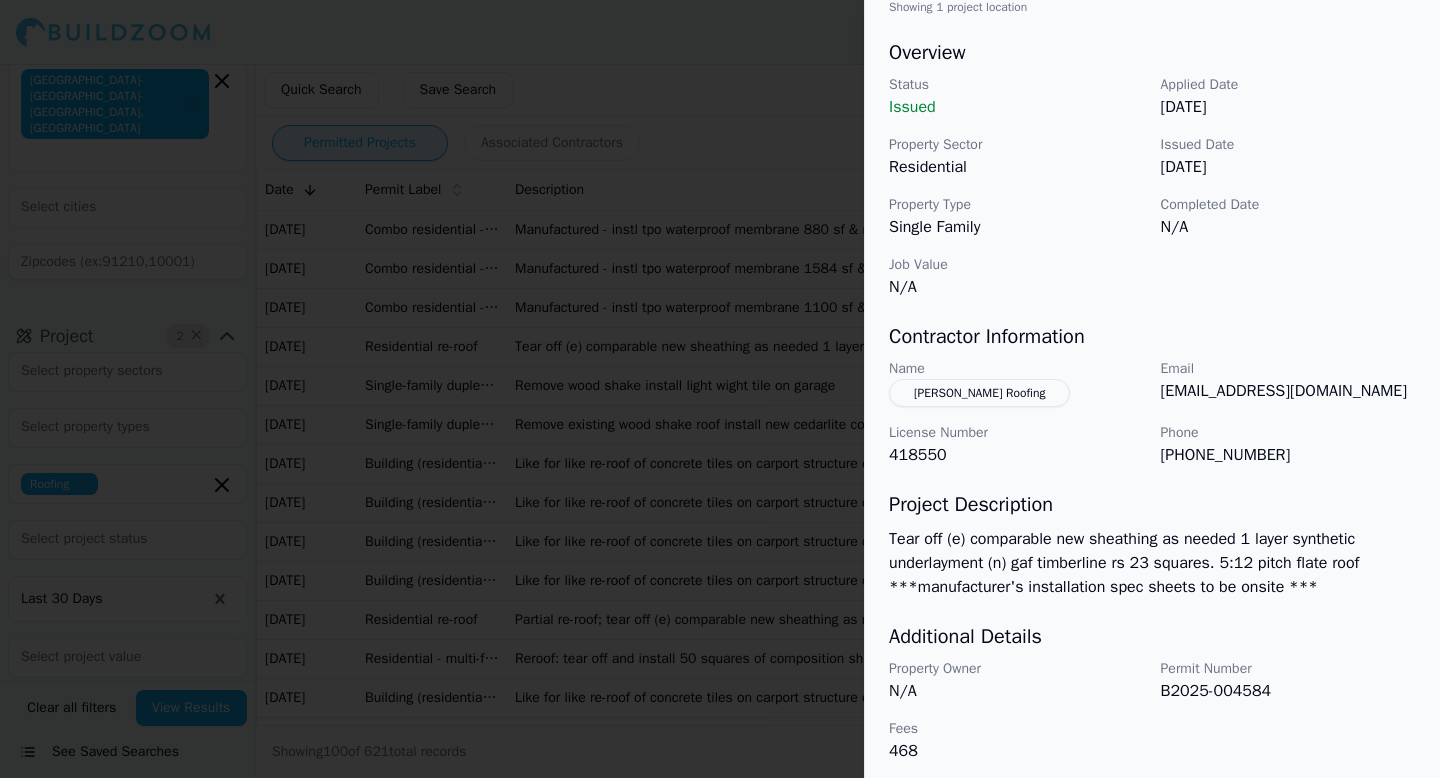 scroll, scrollTop: 631, scrollLeft: 0, axis: vertical 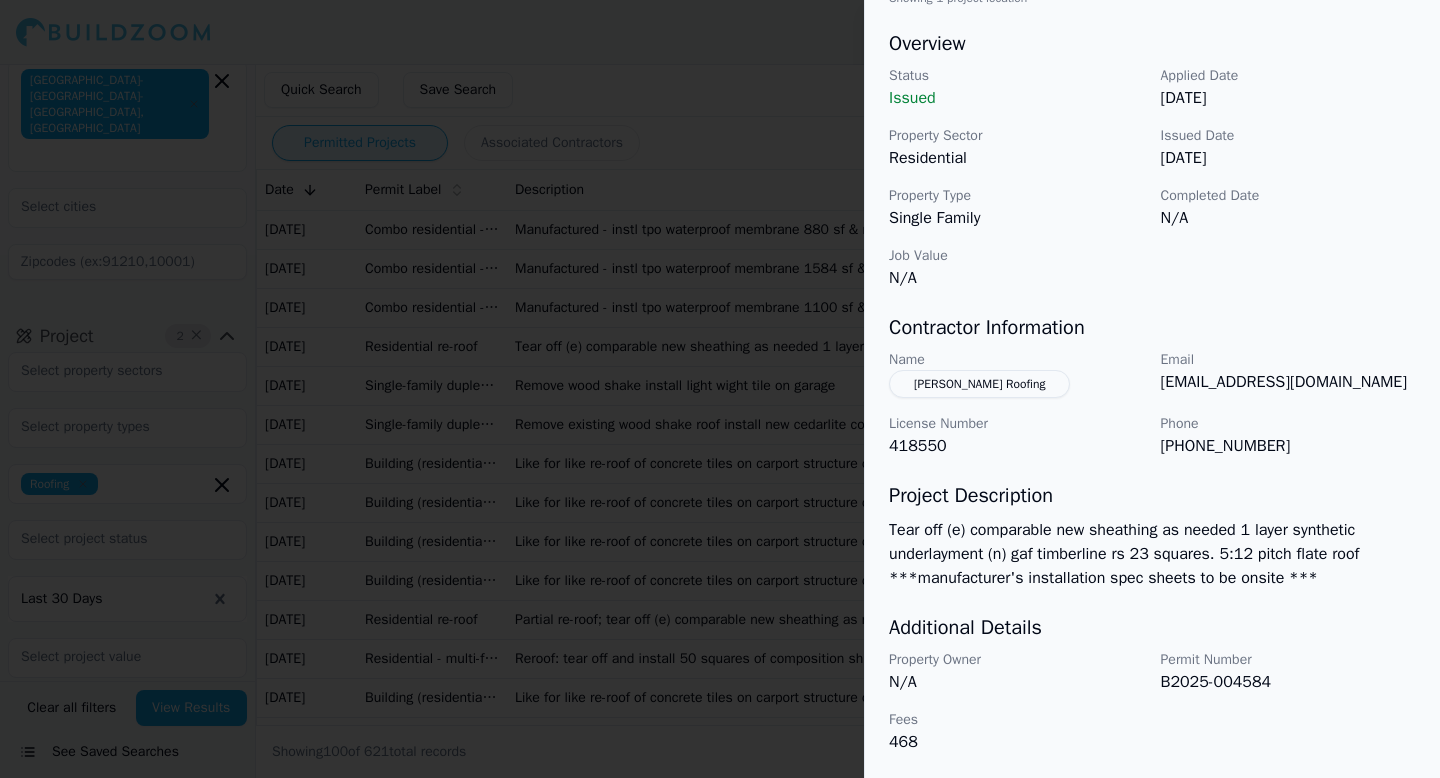 click at bounding box center [720, 389] 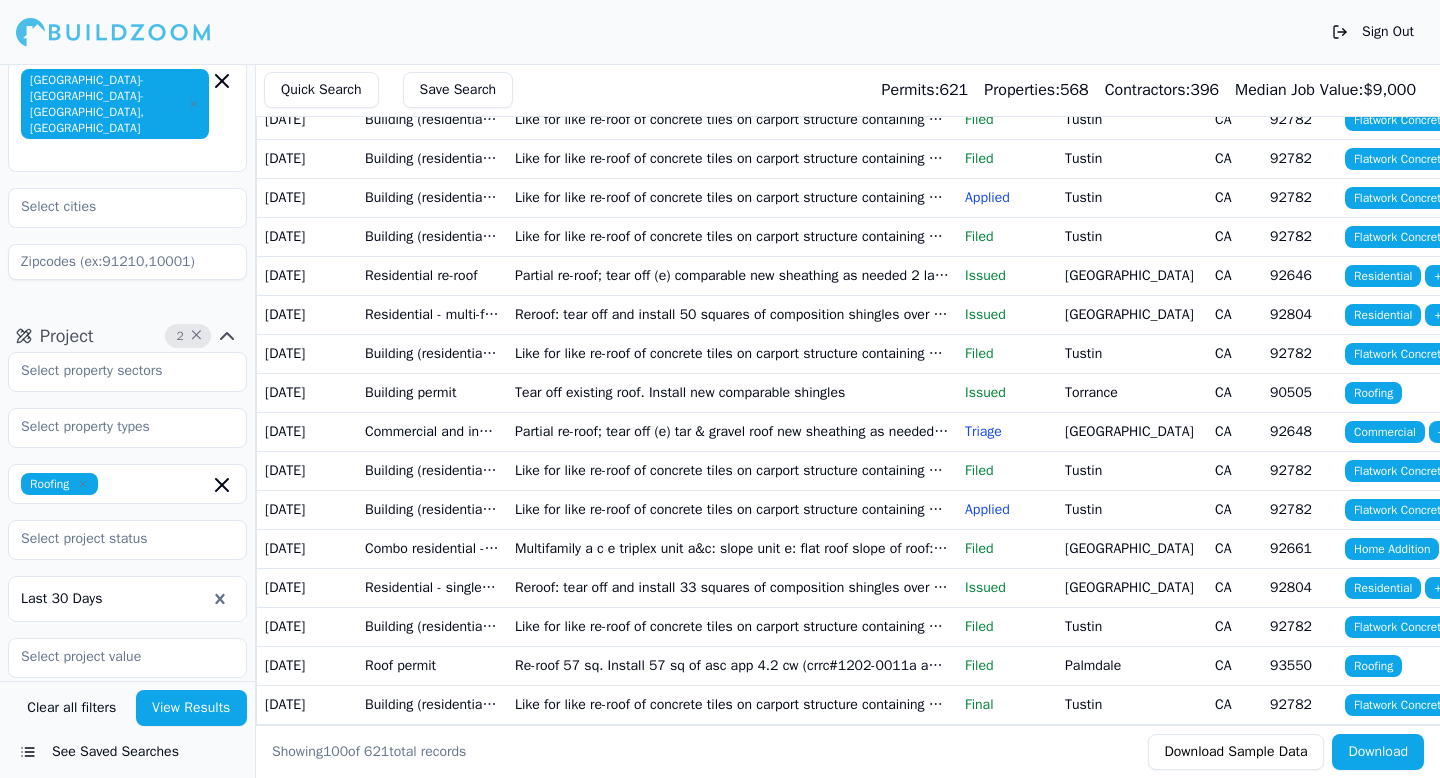 scroll, scrollTop: 366, scrollLeft: 0, axis: vertical 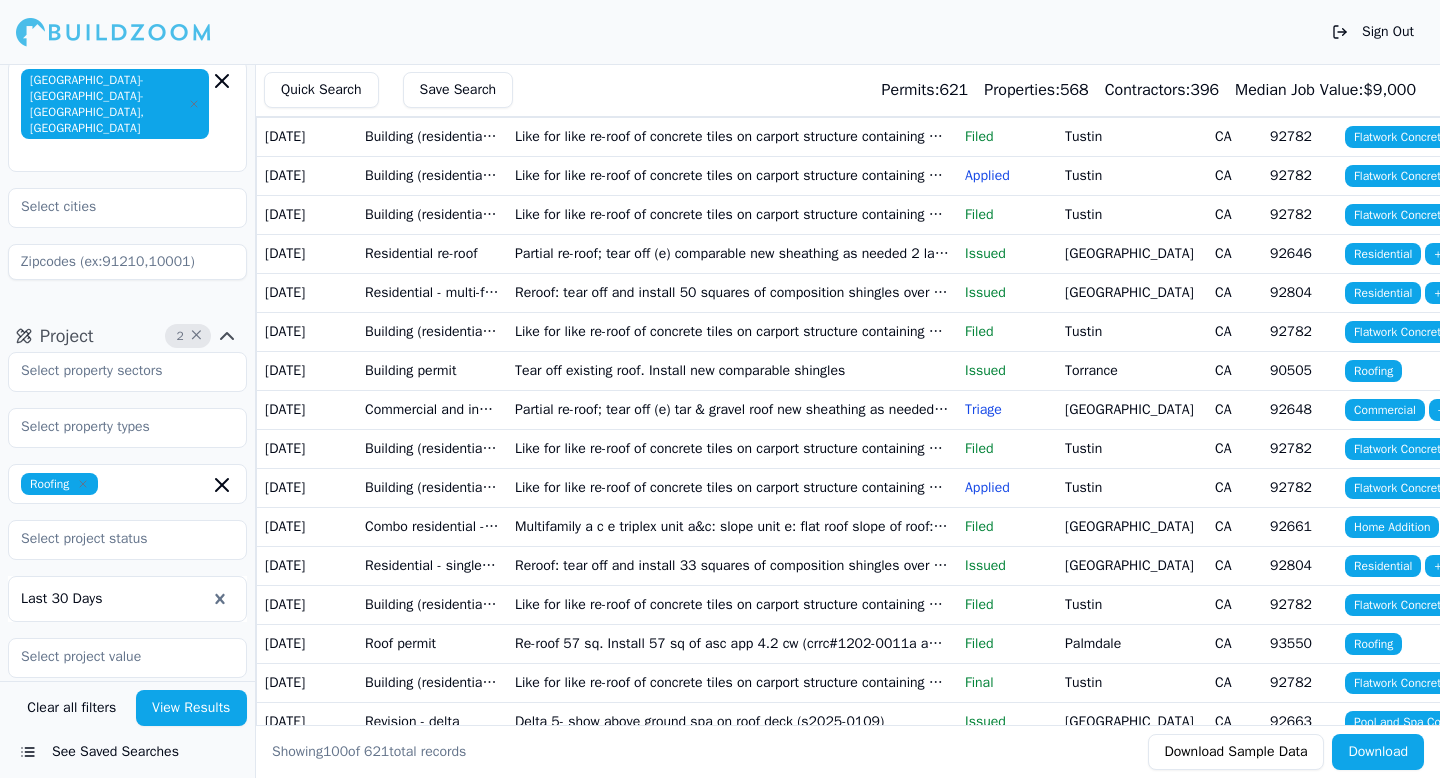 click on "Partial re-roof; tear off (e) comparable new sheathing as needed 2 layers 15# felt certainteed comparable 7 squares. 2:12 pitch ***crrc # 0668-0127*** ***manufacturer’s installation spec sheets to be onsite***" at bounding box center [732, 253] 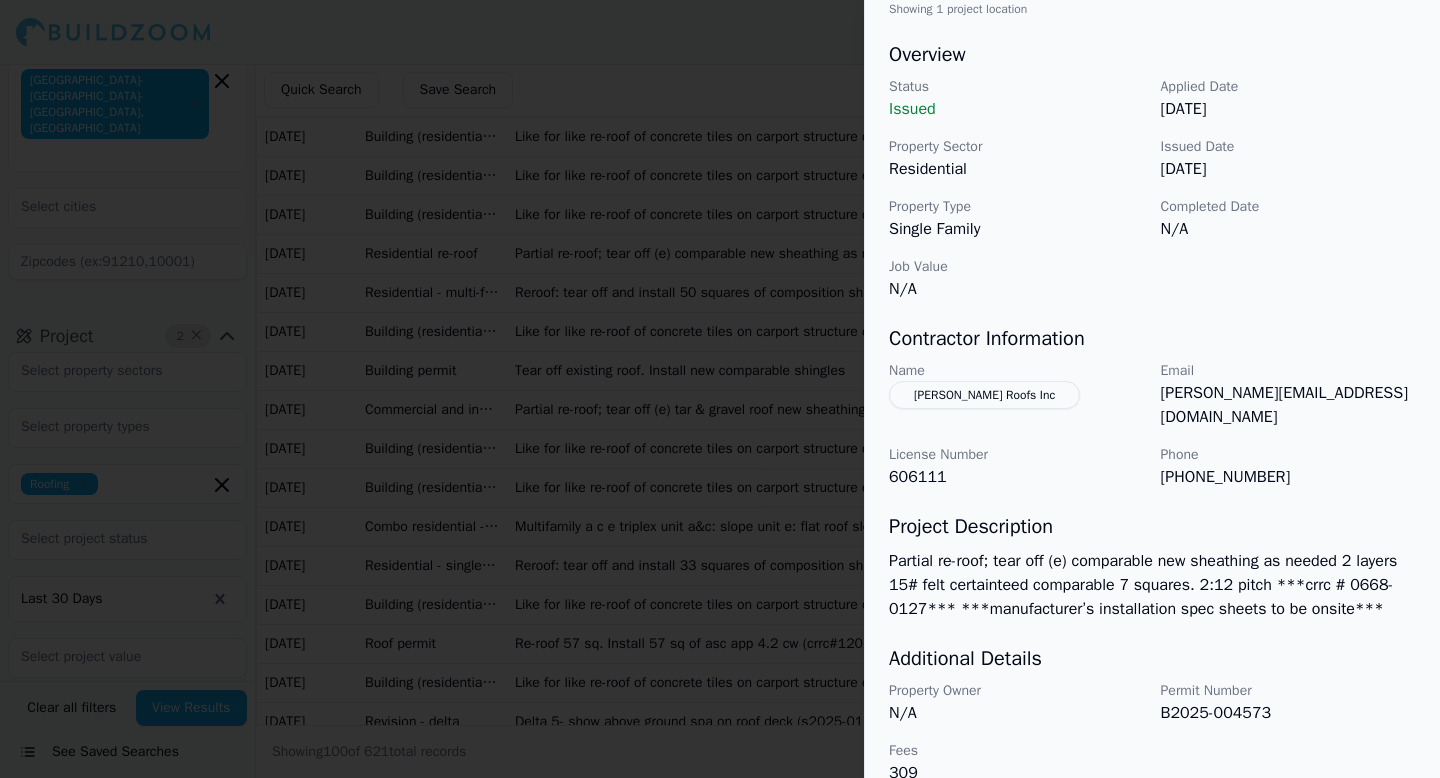 scroll, scrollTop: 599, scrollLeft: 0, axis: vertical 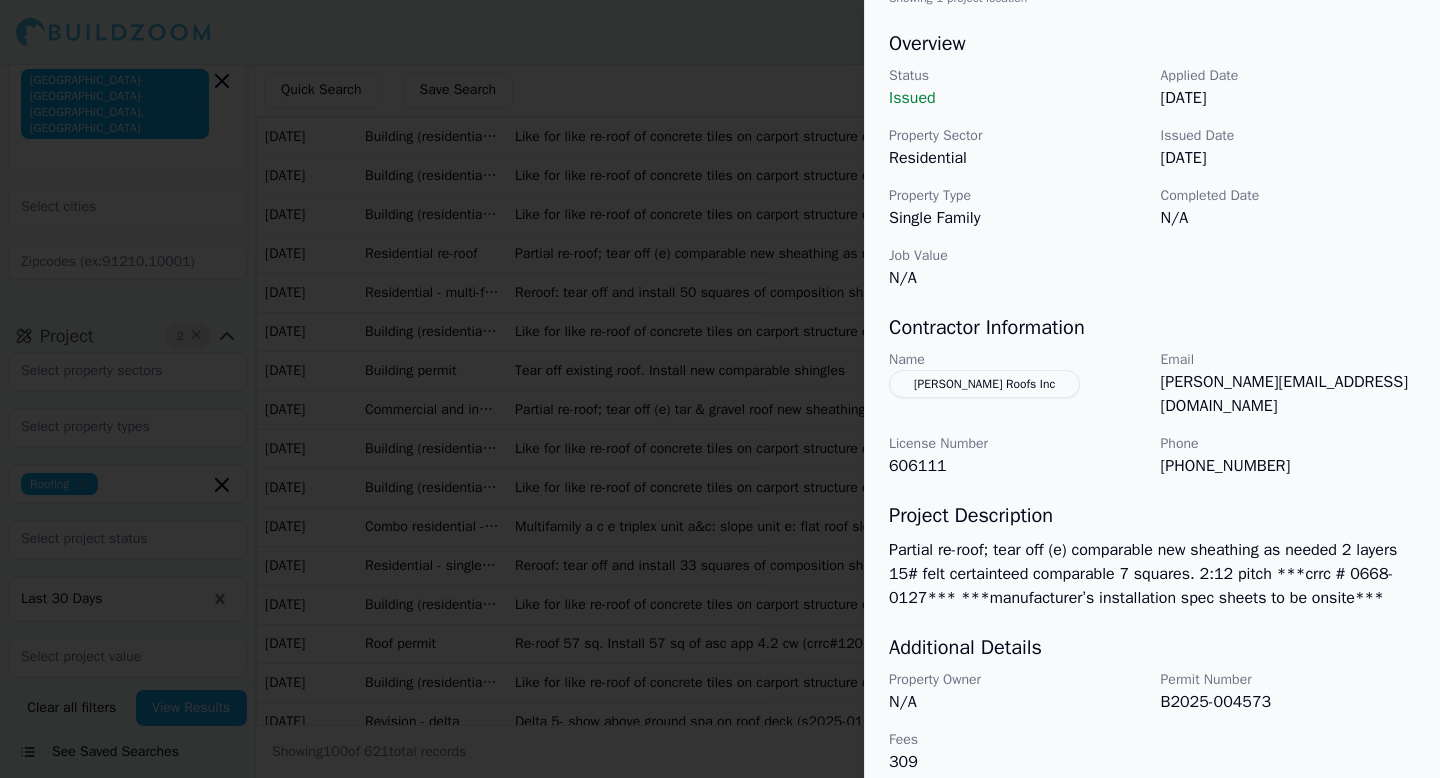 click on "Contractor Information" at bounding box center [1152, 328] 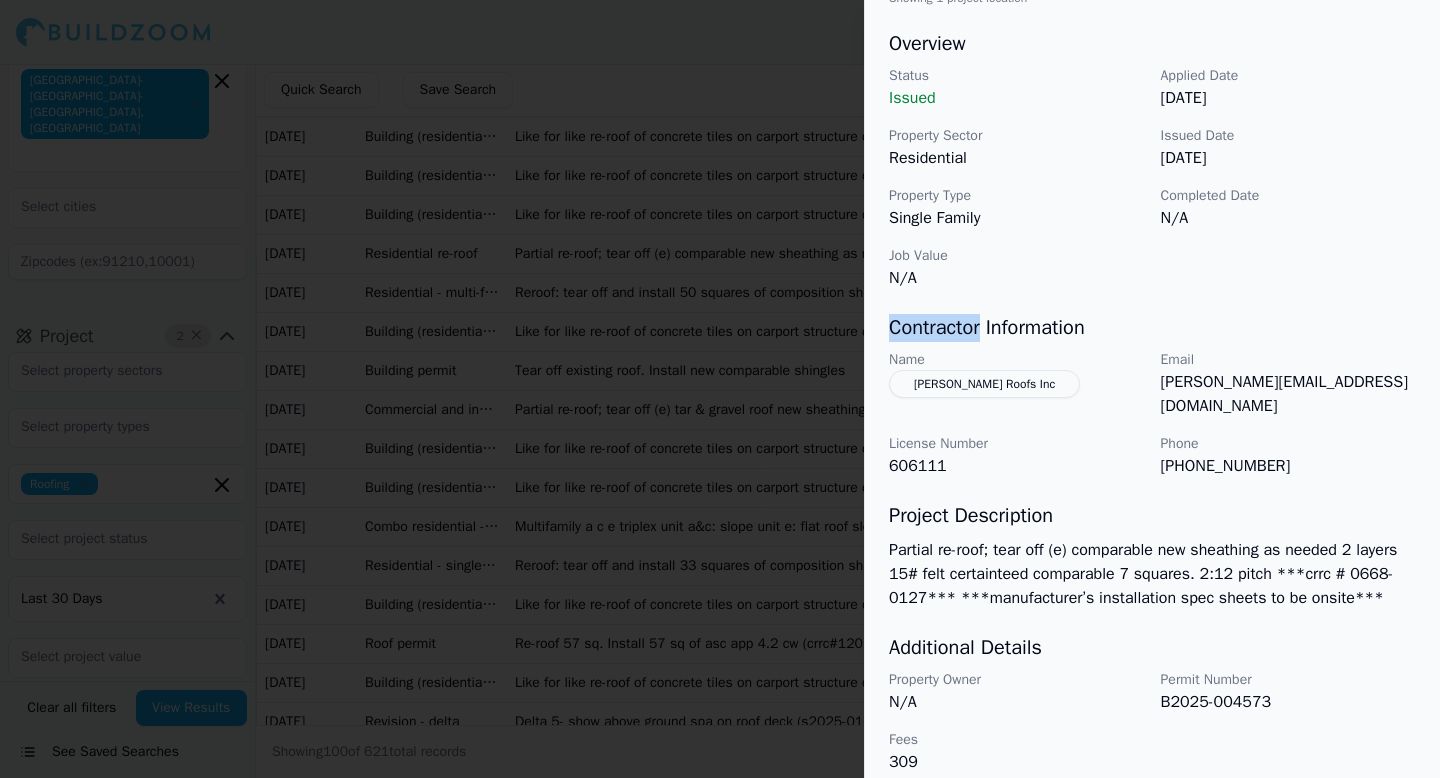 click on "Contractor Information" at bounding box center [1152, 328] 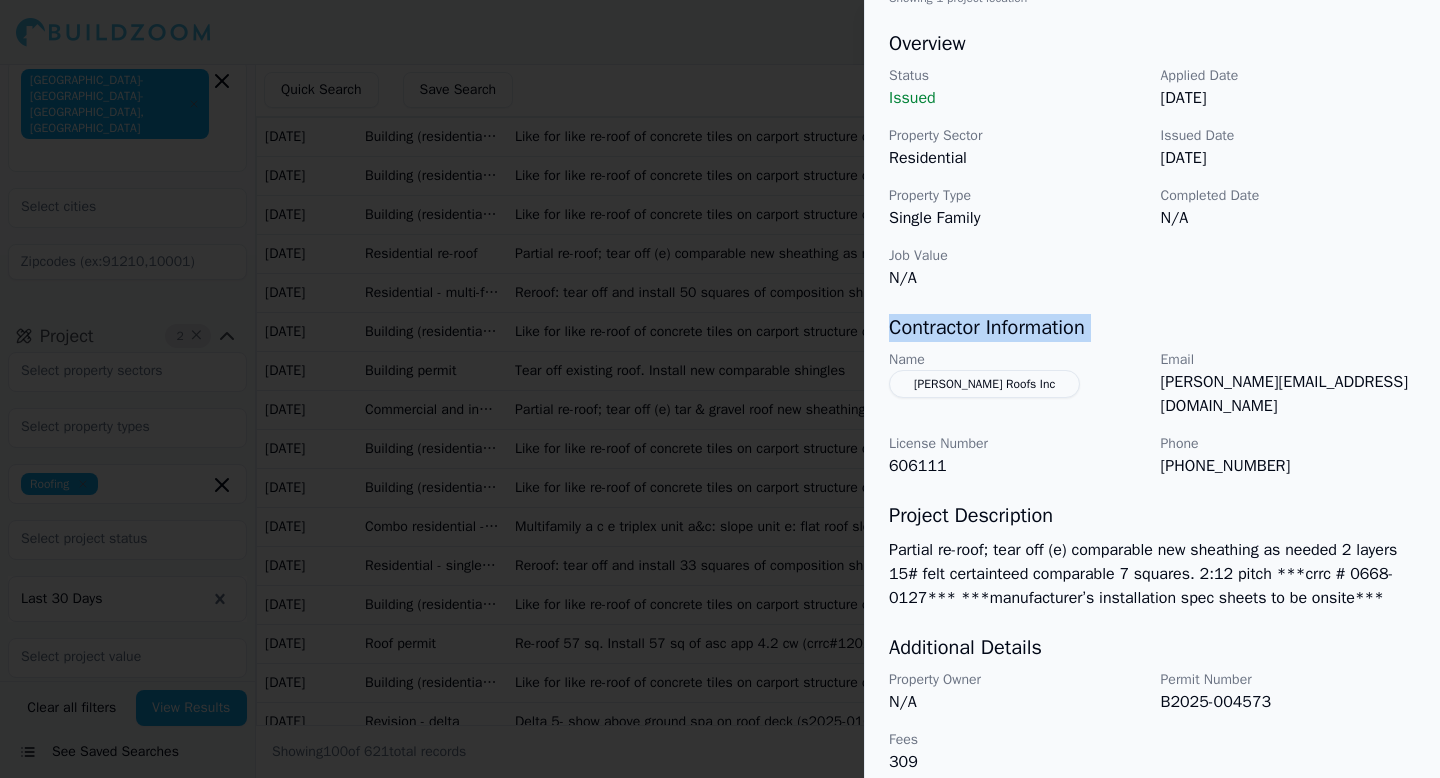 click on "Contractor Information" at bounding box center [1152, 328] 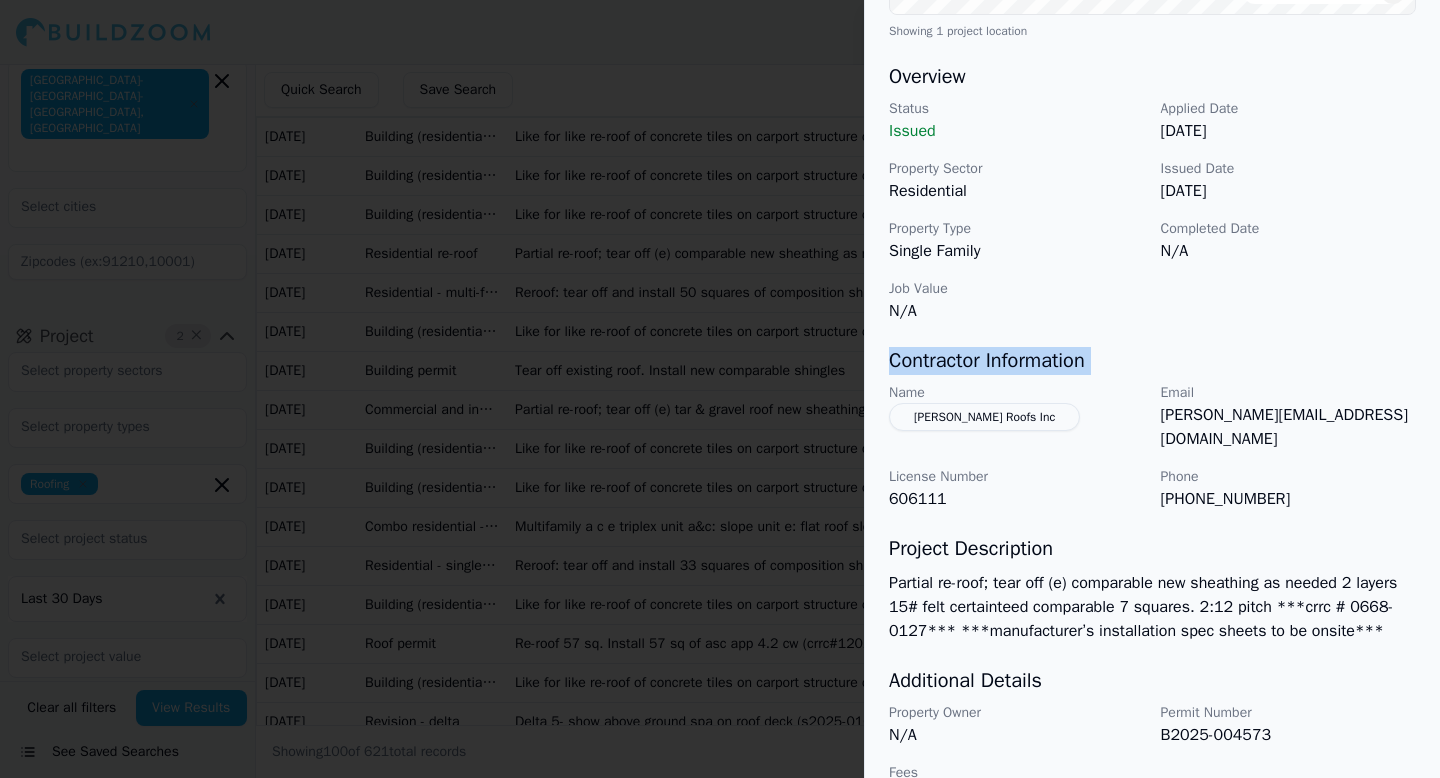 scroll, scrollTop: 599, scrollLeft: 0, axis: vertical 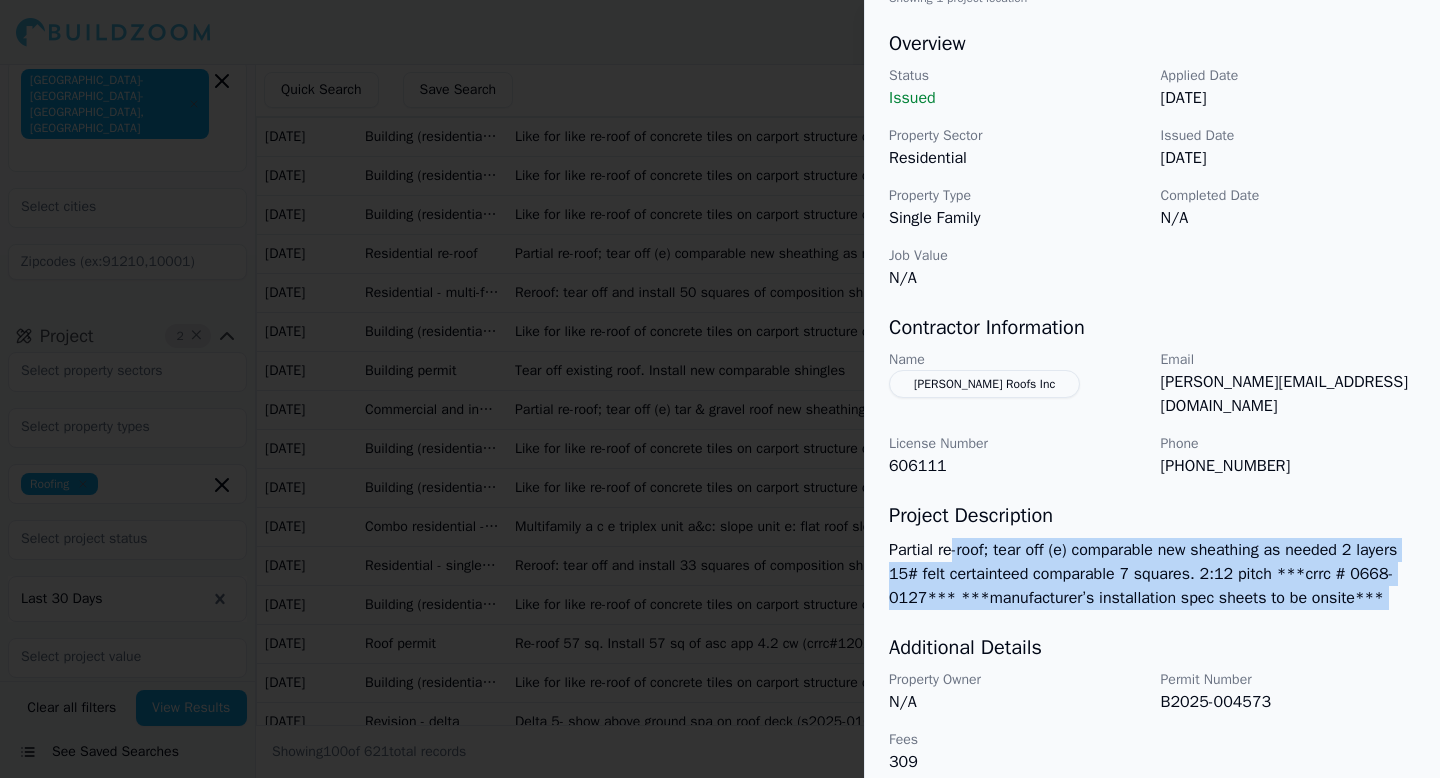 drag, startPoint x: 951, startPoint y: 541, endPoint x: 1151, endPoint y: 599, distance: 208.24025 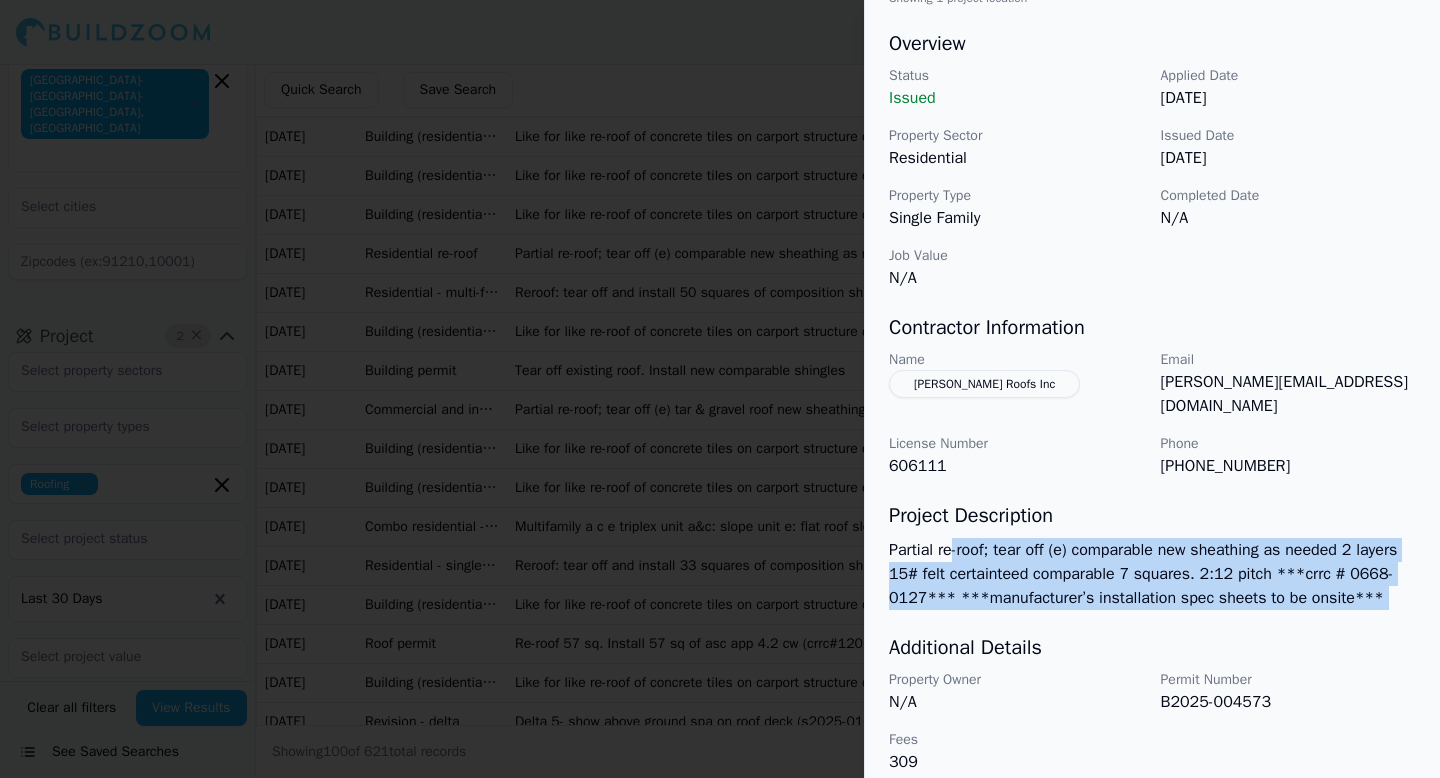 click on "Residential Roofing Project Location © BuildZoom |  MapLibre Showing 1 project location Overview Status Issued Applied Date [DATE] Property Sector Residential Issued Date [DATE] Property Type Single Family Completed Date N/A Job Value N/A [DEMOGRAPHIC_DATA] Information Name [PERSON_NAME] Roofs Inc Email [PERSON_NAME][EMAIL_ADDRESS][DOMAIN_NAME] License Number 606111 Phone [PHONE_NUMBER] Project Description Partial re-roof; tear off (e) comparable new sheathing as needed 2 layers 15# felt certainteed comparable 7 squares. 2:12 pitch ***crrc # 0668-0127*** ***manufacturer’s installation spec sheets to be onsite*** Additional Details Property Owner N/A Permit Number B2025-004573 Fees 309" at bounding box center (1152, 143) 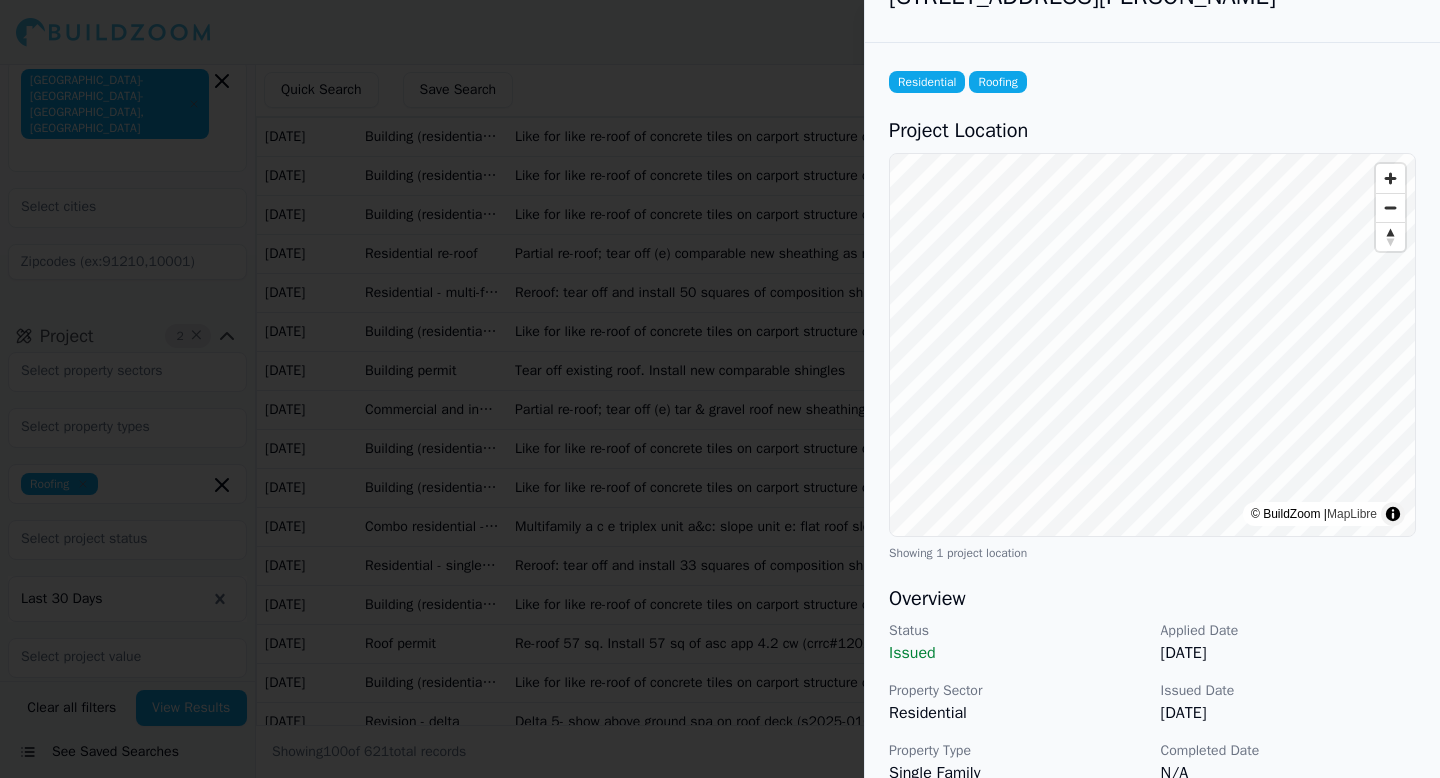 scroll, scrollTop: 0, scrollLeft: 0, axis: both 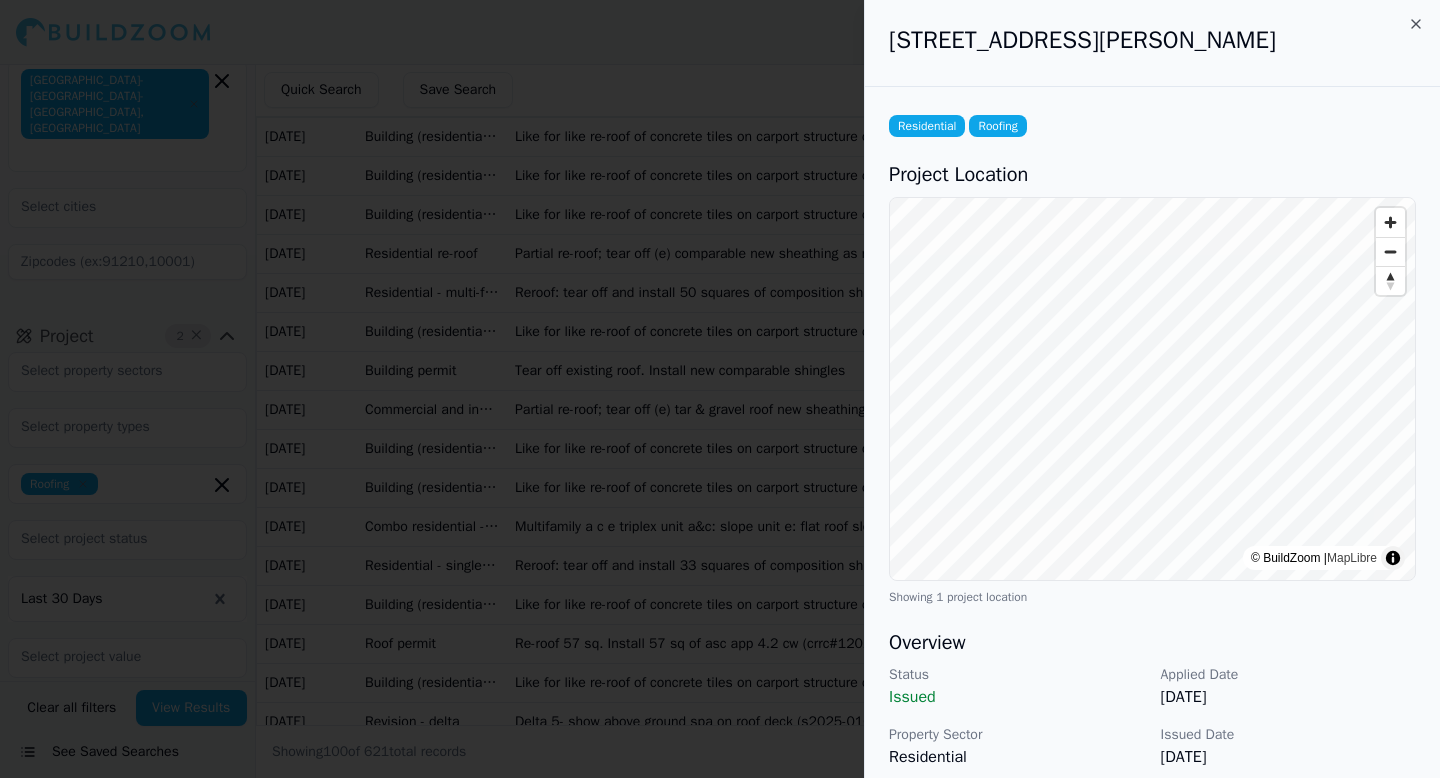 click at bounding box center (720, 389) 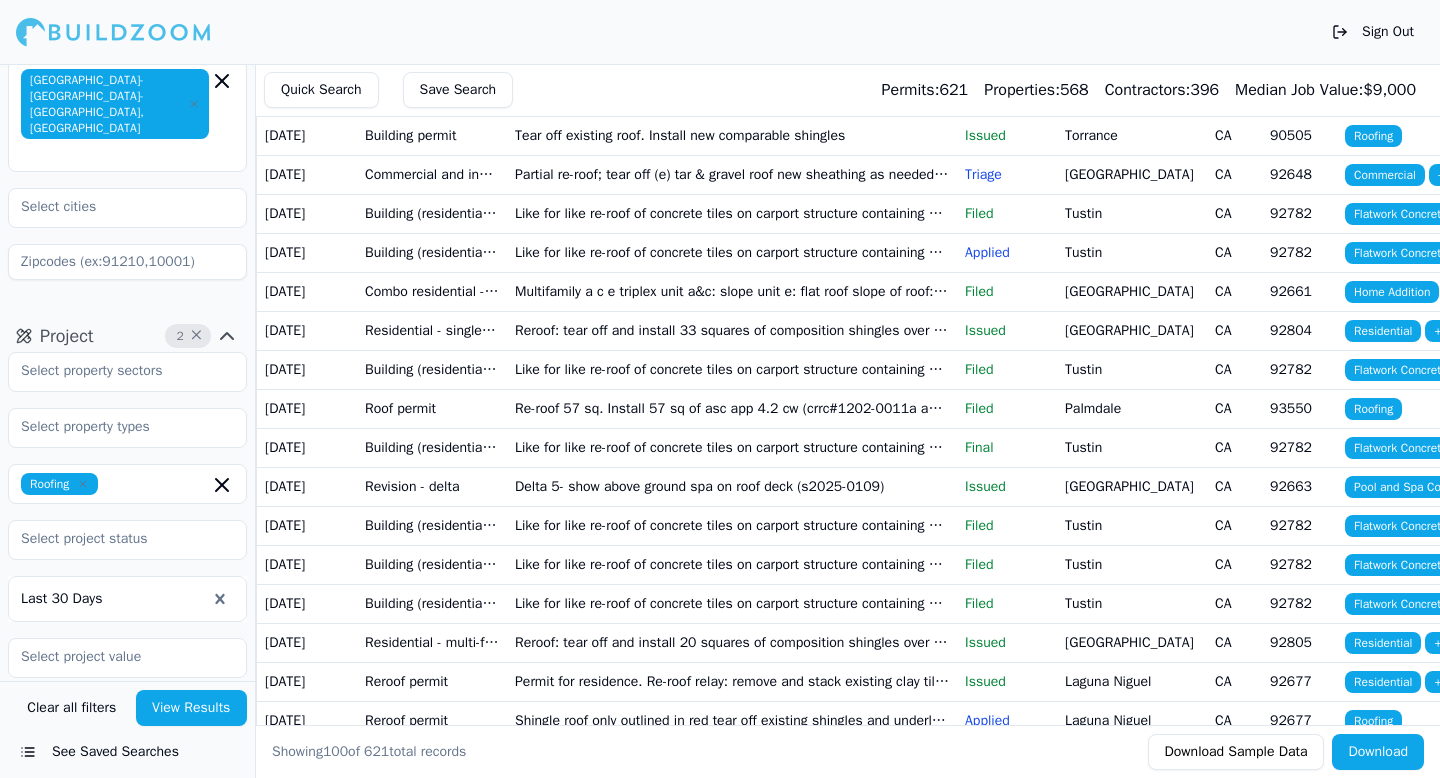scroll, scrollTop: 611, scrollLeft: 0, axis: vertical 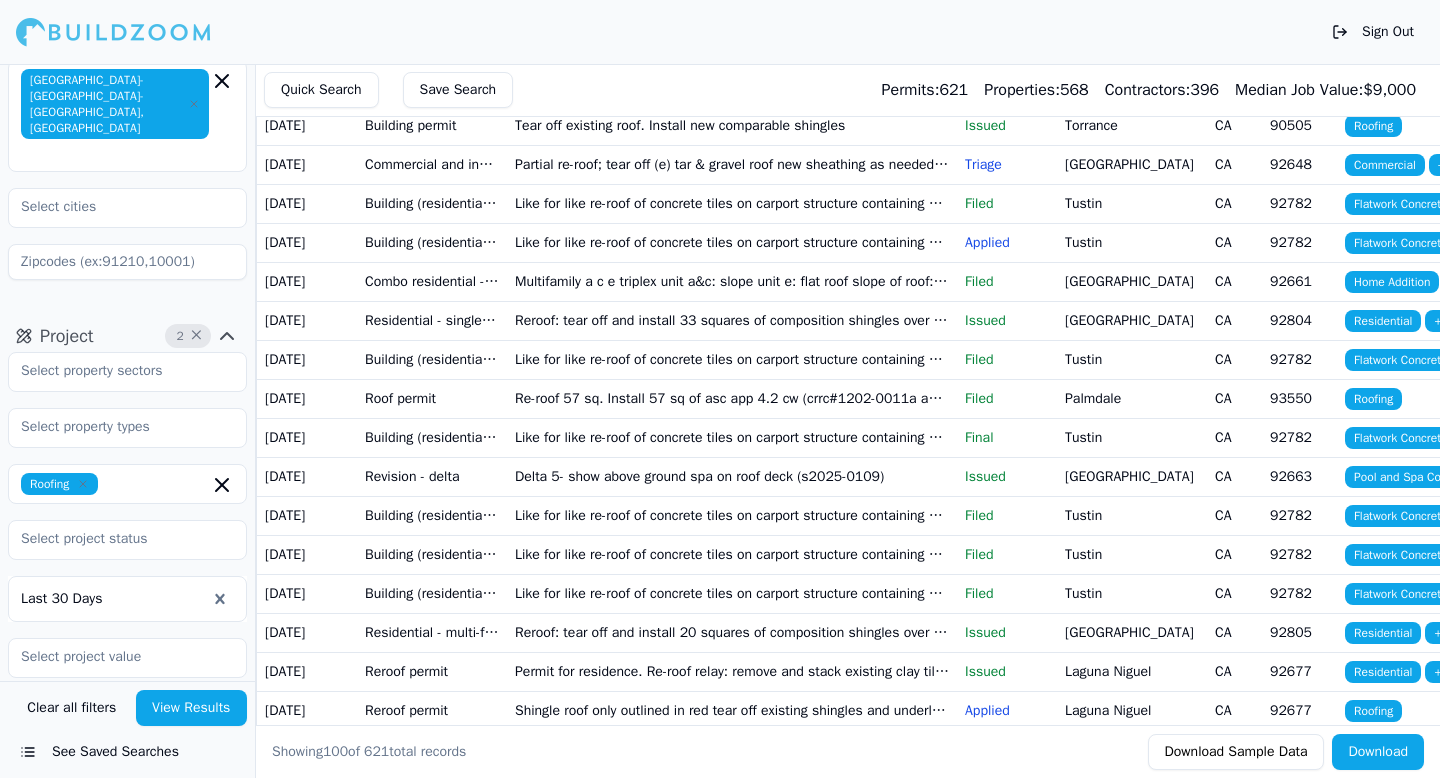 click on "Multifamily a c e triplex unit a&c: slope unit e: flat roof slope of roof: 2:12. Existing roof material: comparable shingle. Slope squares: 14 squares. Crrc# 0668-0072. Esr: 1389. Underlayment no of layers: 1 synthetic new slope: certianteed. Flat slope: 1 4:12. Number of existing layers: 1 layer base one mid ply one layer capsheeet. Sa existing roof material: self adhere. Flat: 12 squares. Complete tear-off. New sheathing: 15x/32 type: cdx as needed. Total squares 26. Certainteed solaris pro moire black flat: certainteed cool star sa crrc# 0668-0146" at bounding box center (732, 281) 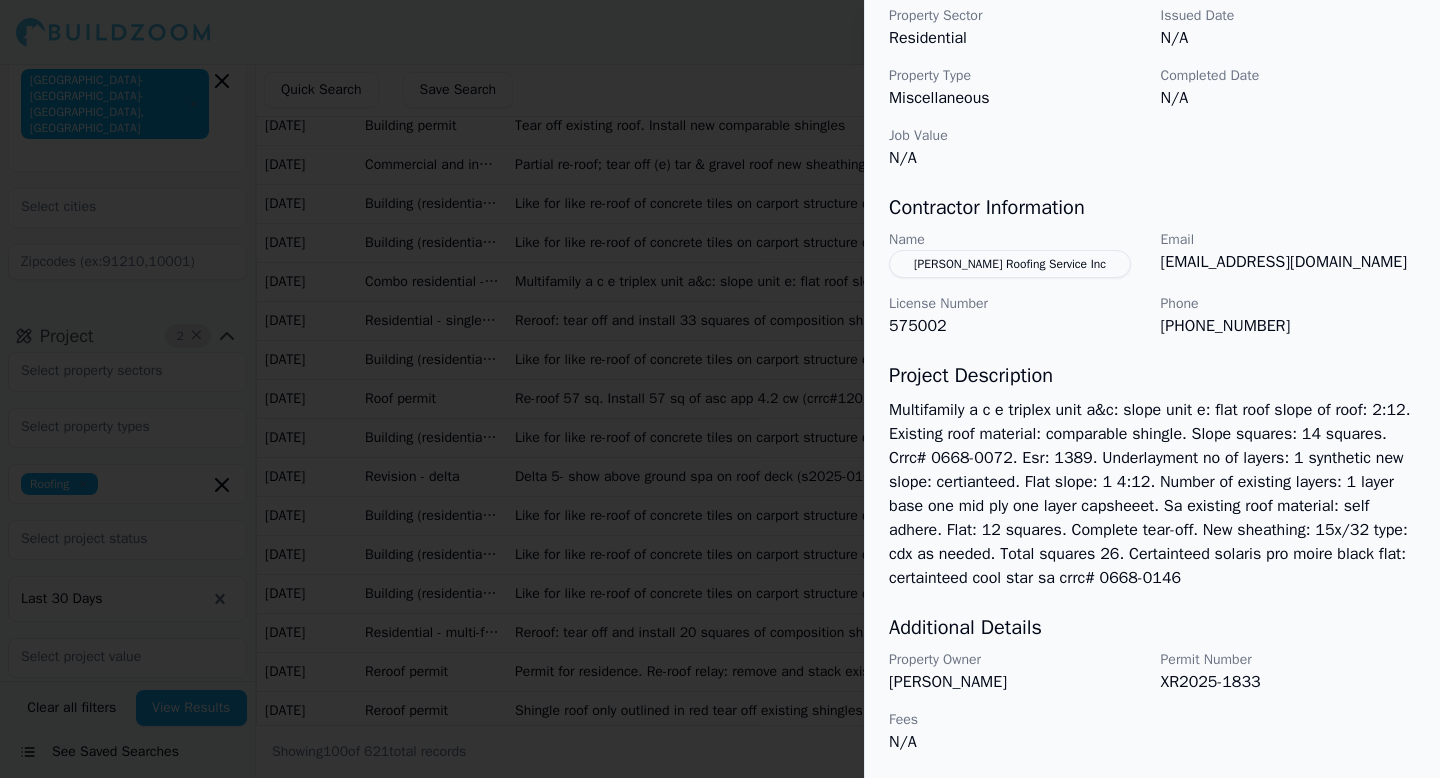 scroll, scrollTop: 718, scrollLeft: 0, axis: vertical 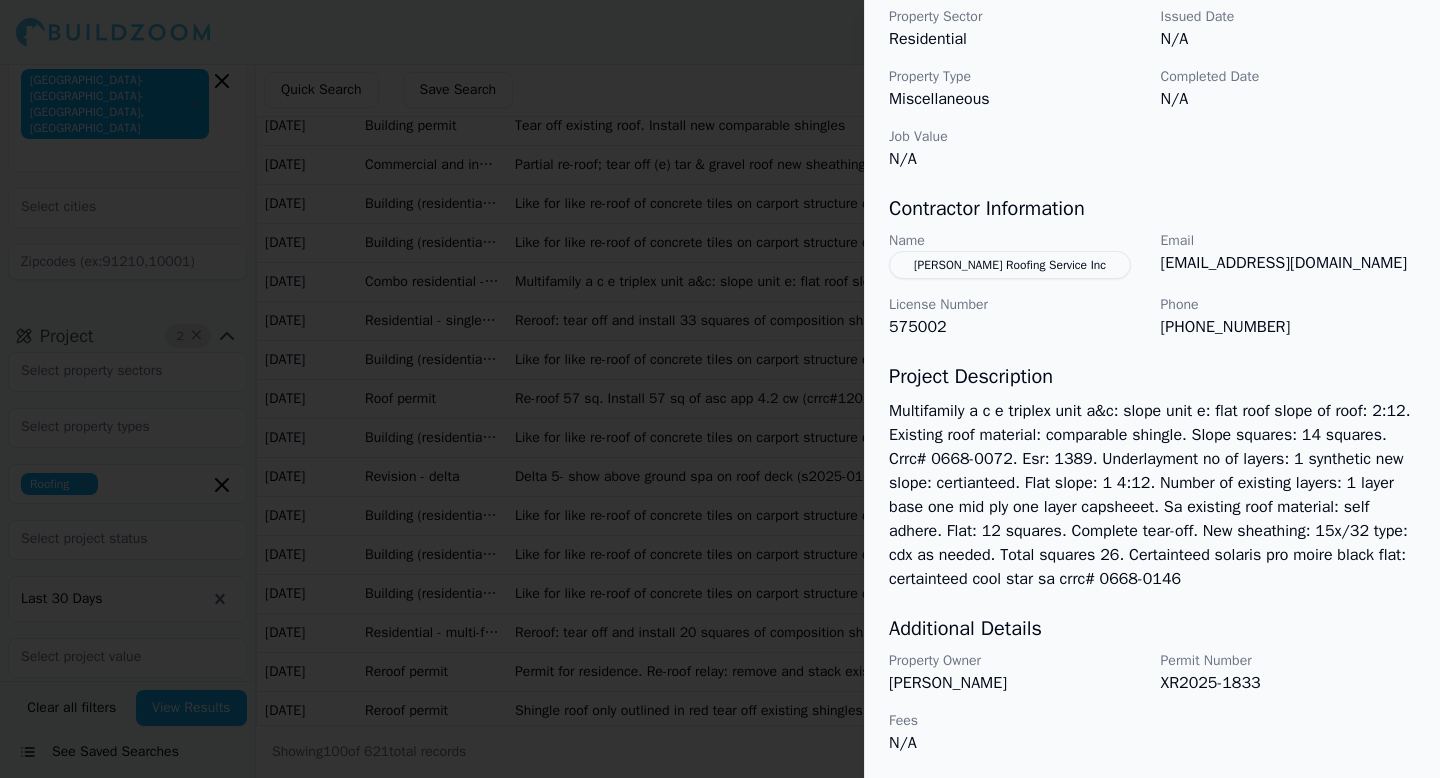 click at bounding box center (720, 389) 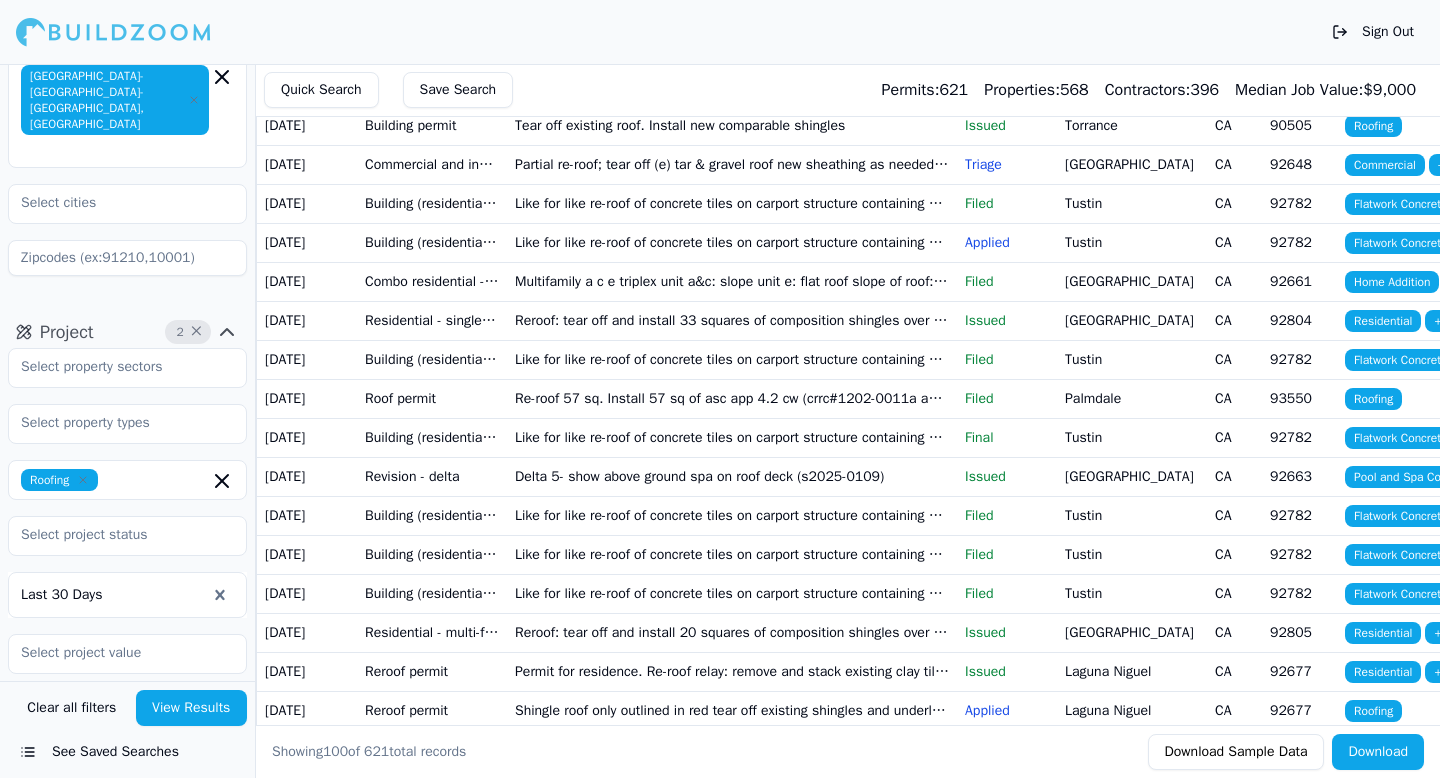 scroll, scrollTop: 106, scrollLeft: 0, axis: vertical 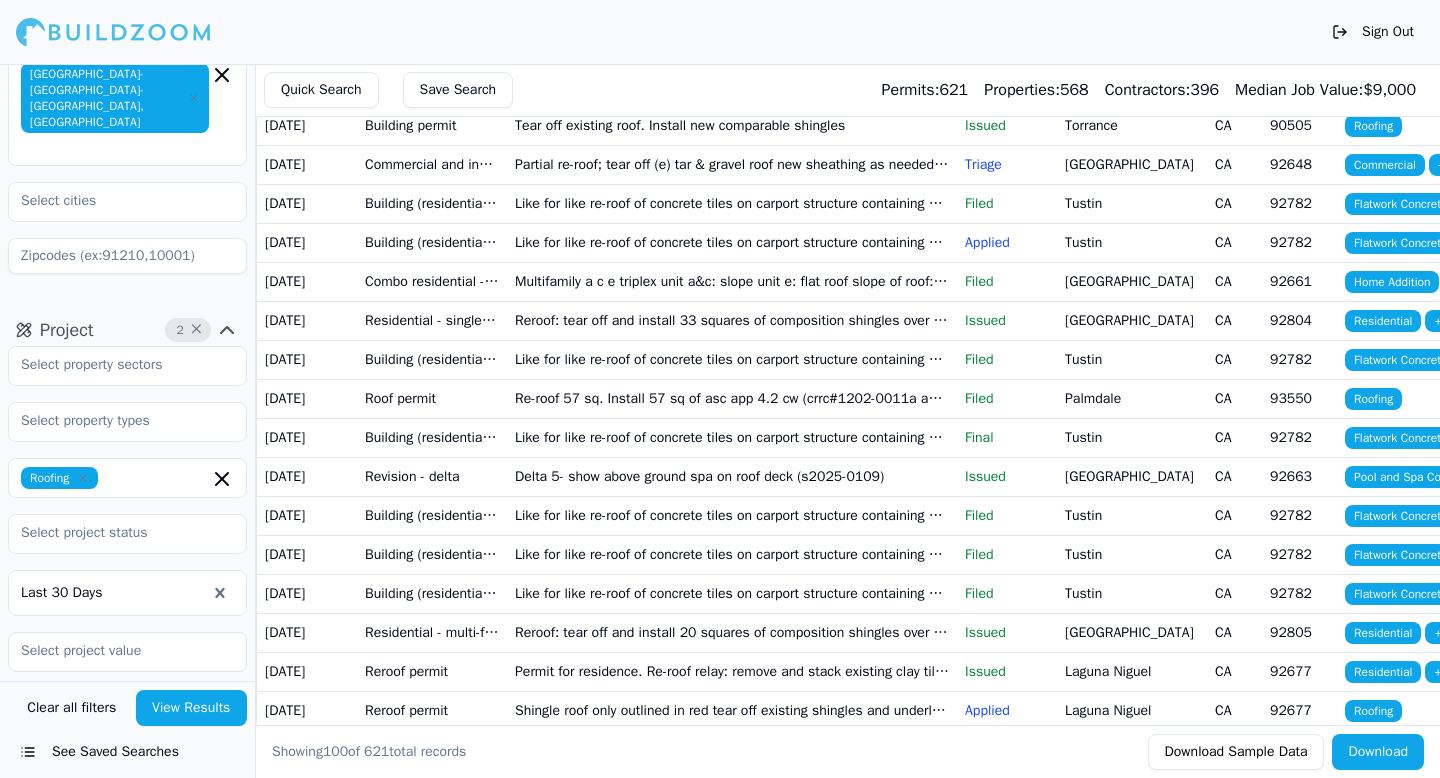 click on "Roofing" at bounding box center [59, 478] 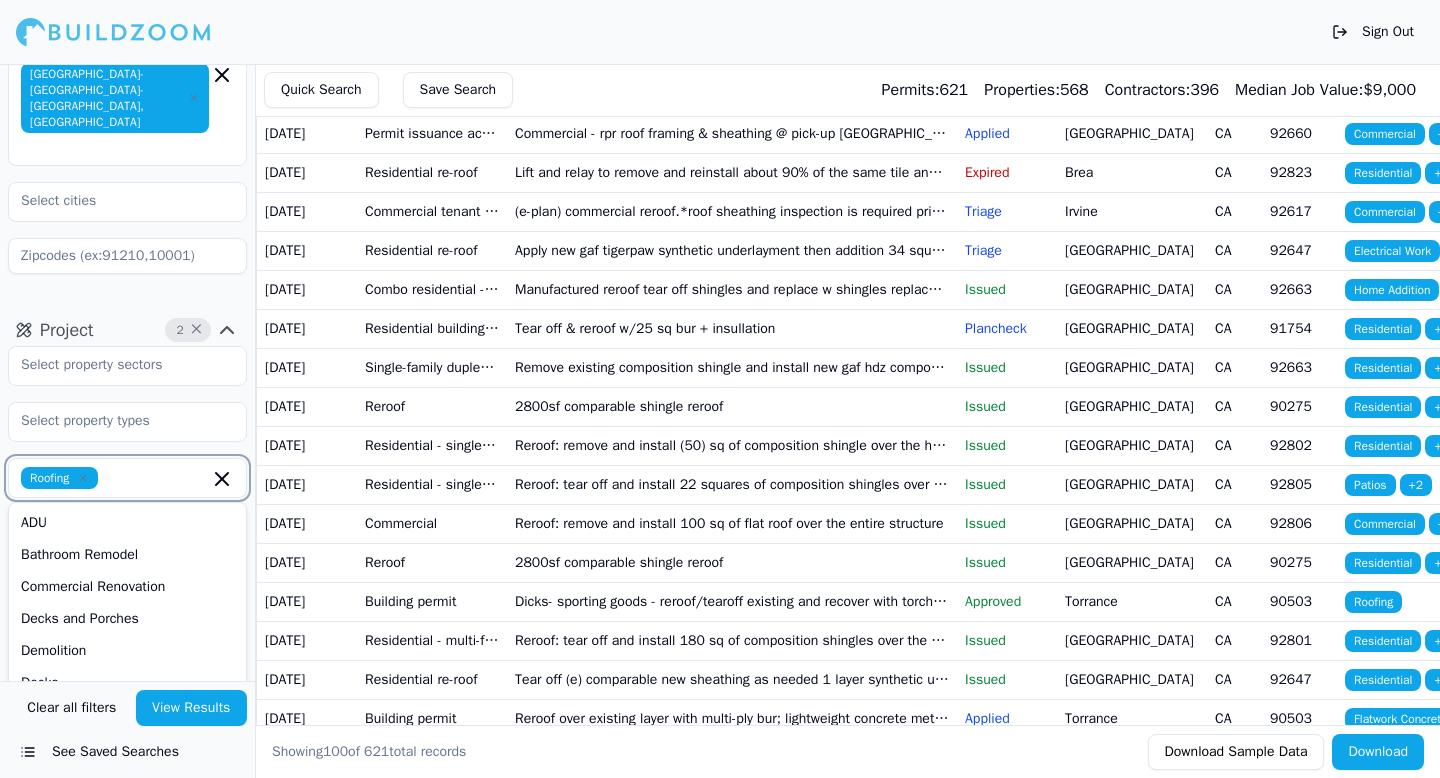 scroll, scrollTop: 1948, scrollLeft: 0, axis: vertical 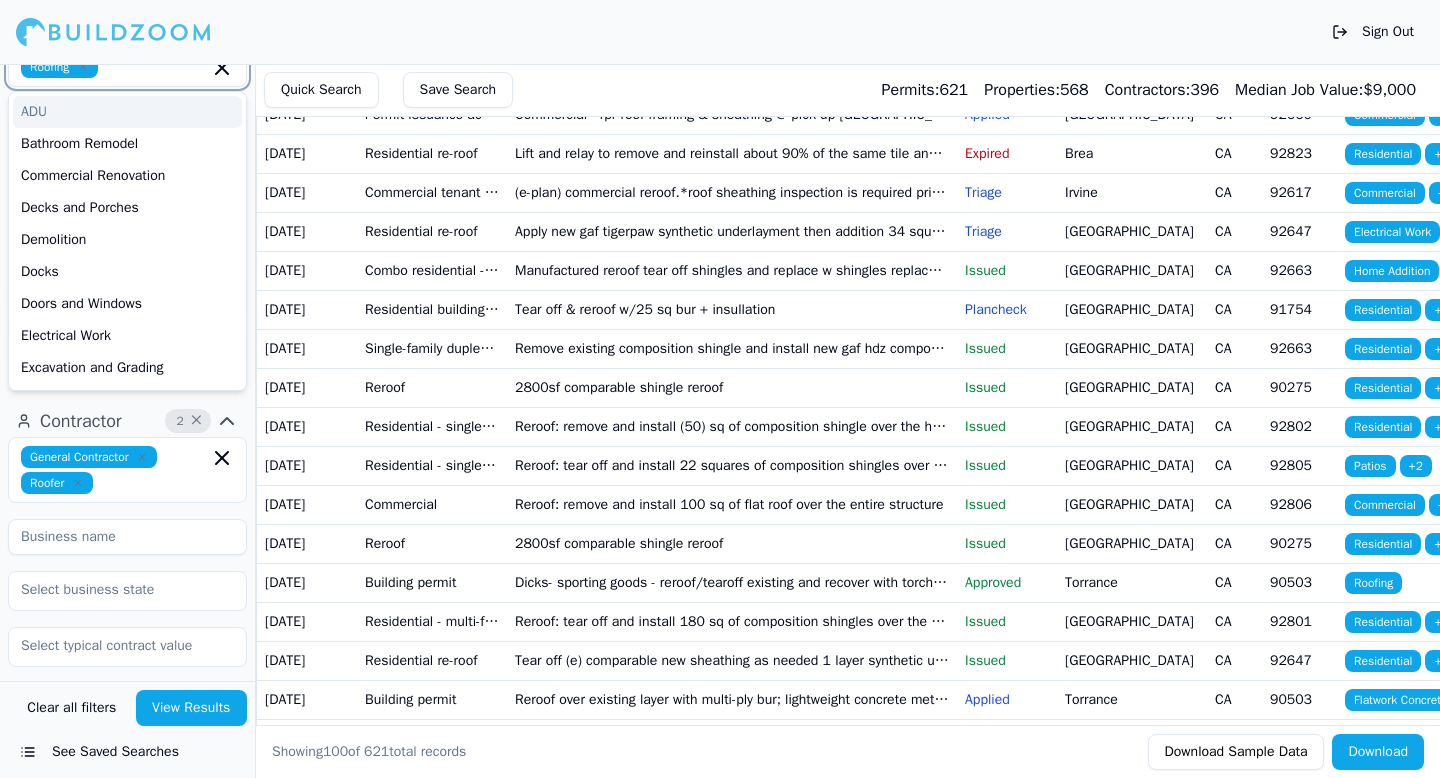 click 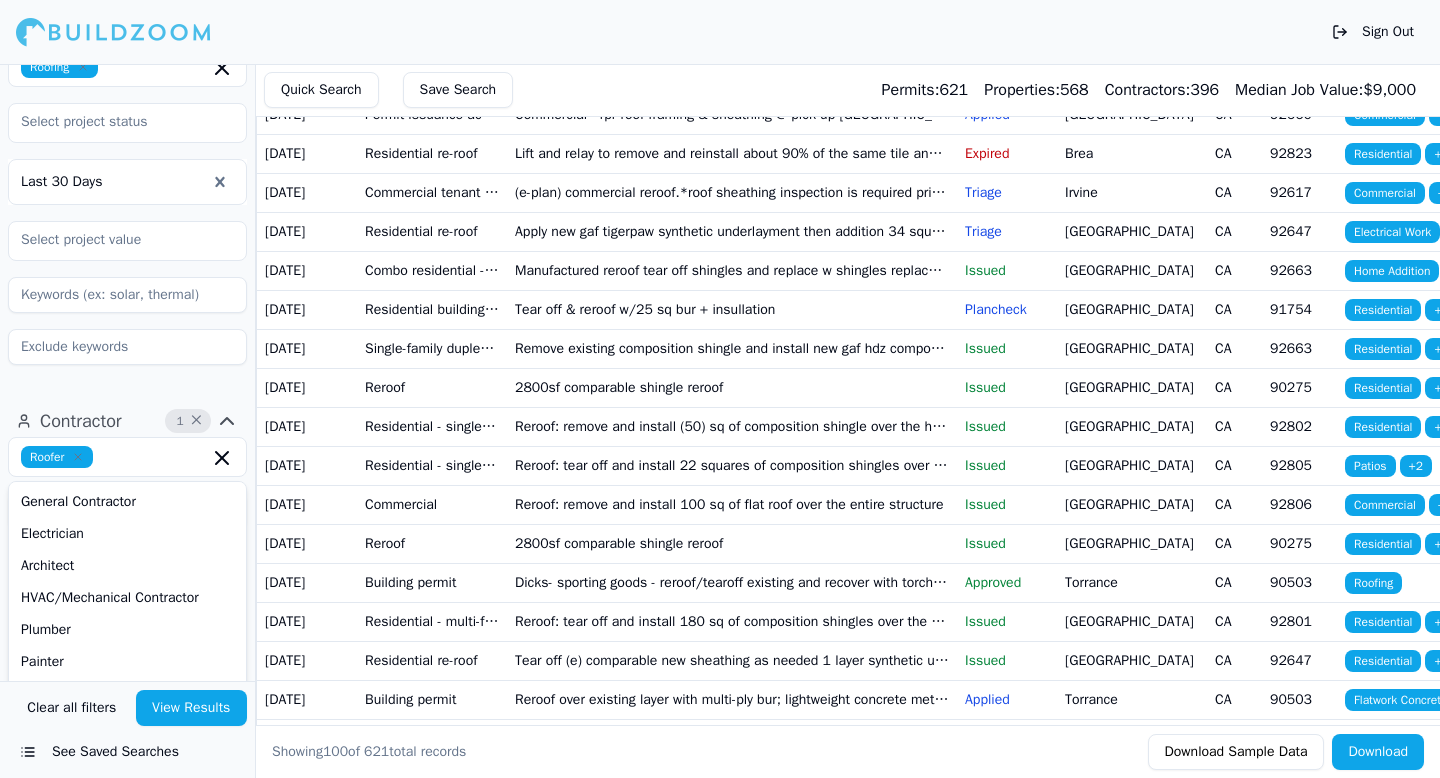 click on "View Results" at bounding box center [192, 708] 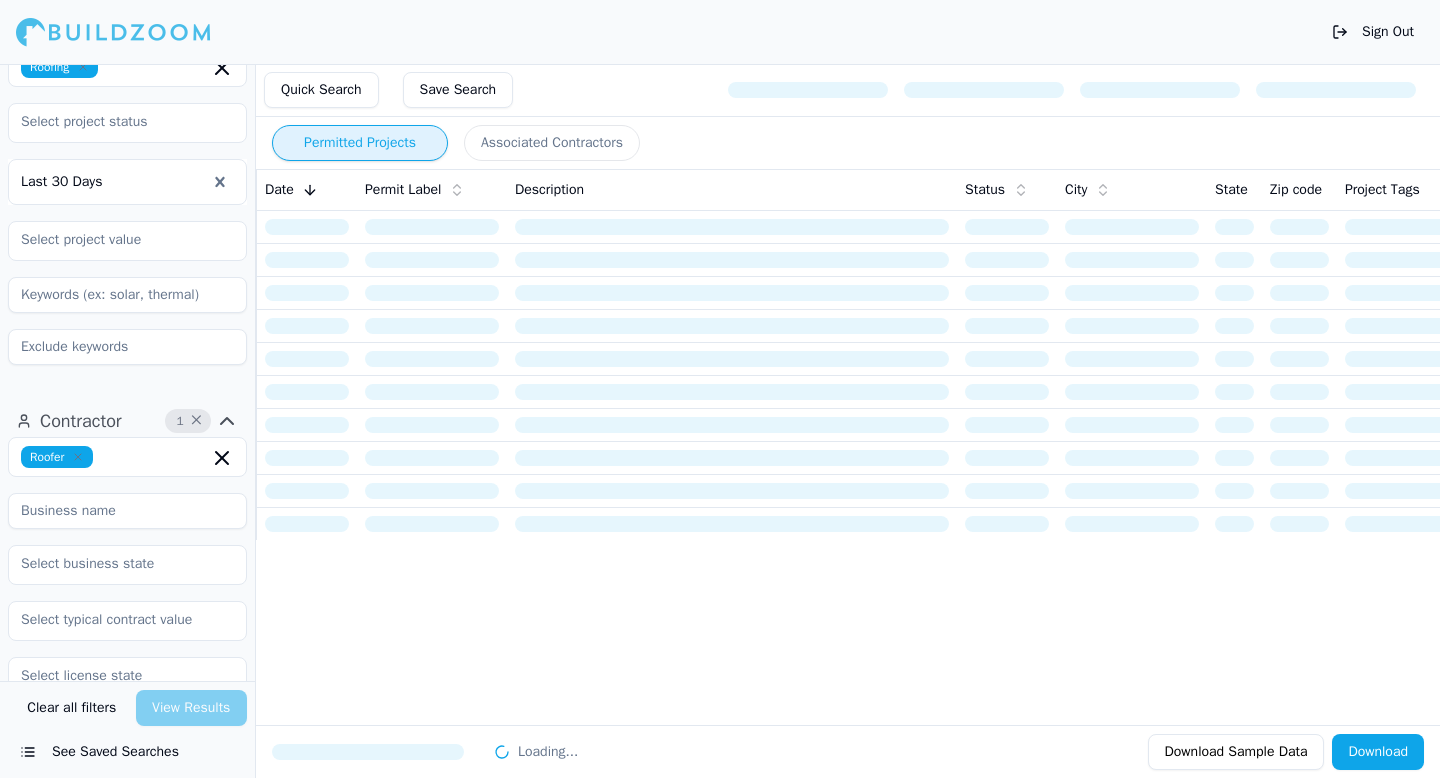 scroll, scrollTop: 0, scrollLeft: 0, axis: both 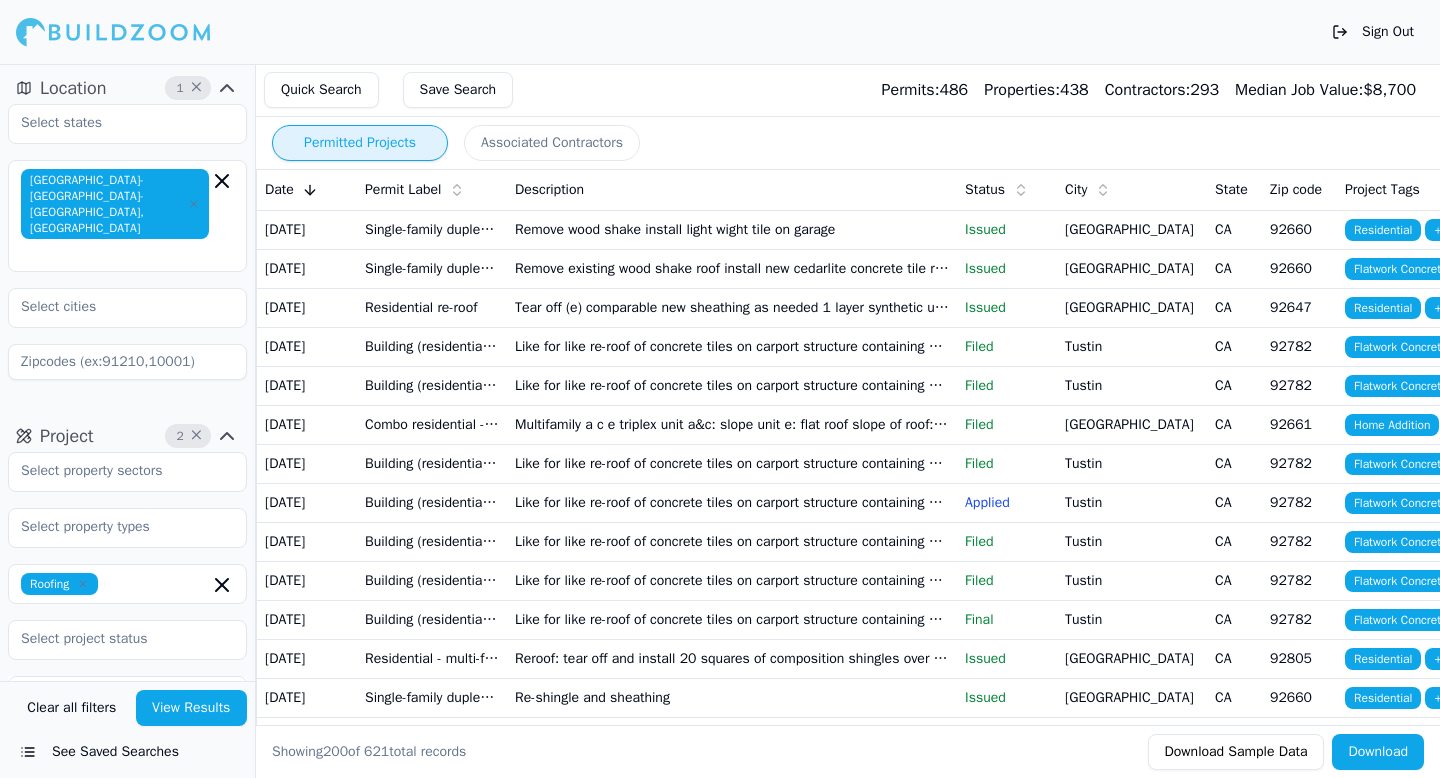 click on "Remove wood shake install light wight tile on garage" at bounding box center (732, 229) 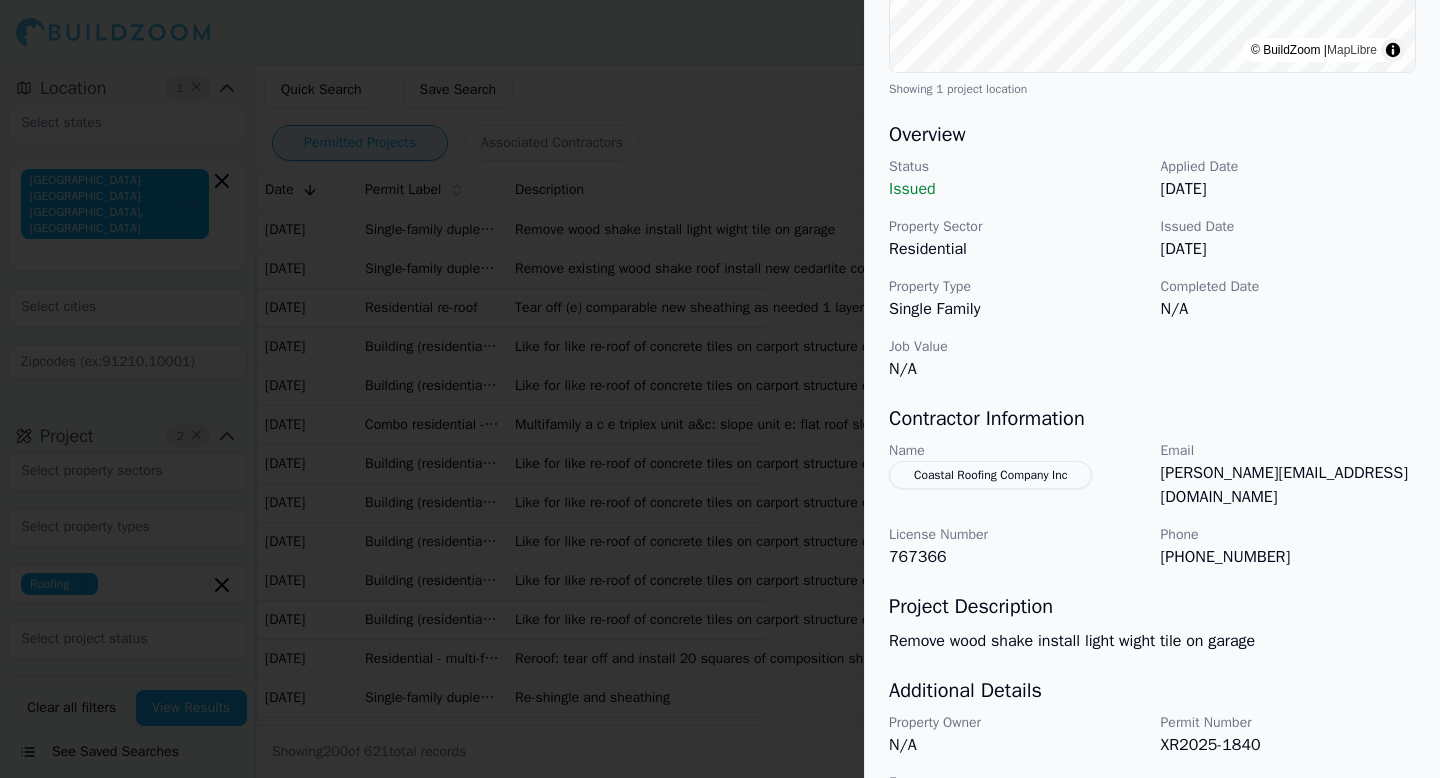 scroll, scrollTop: 551, scrollLeft: 0, axis: vertical 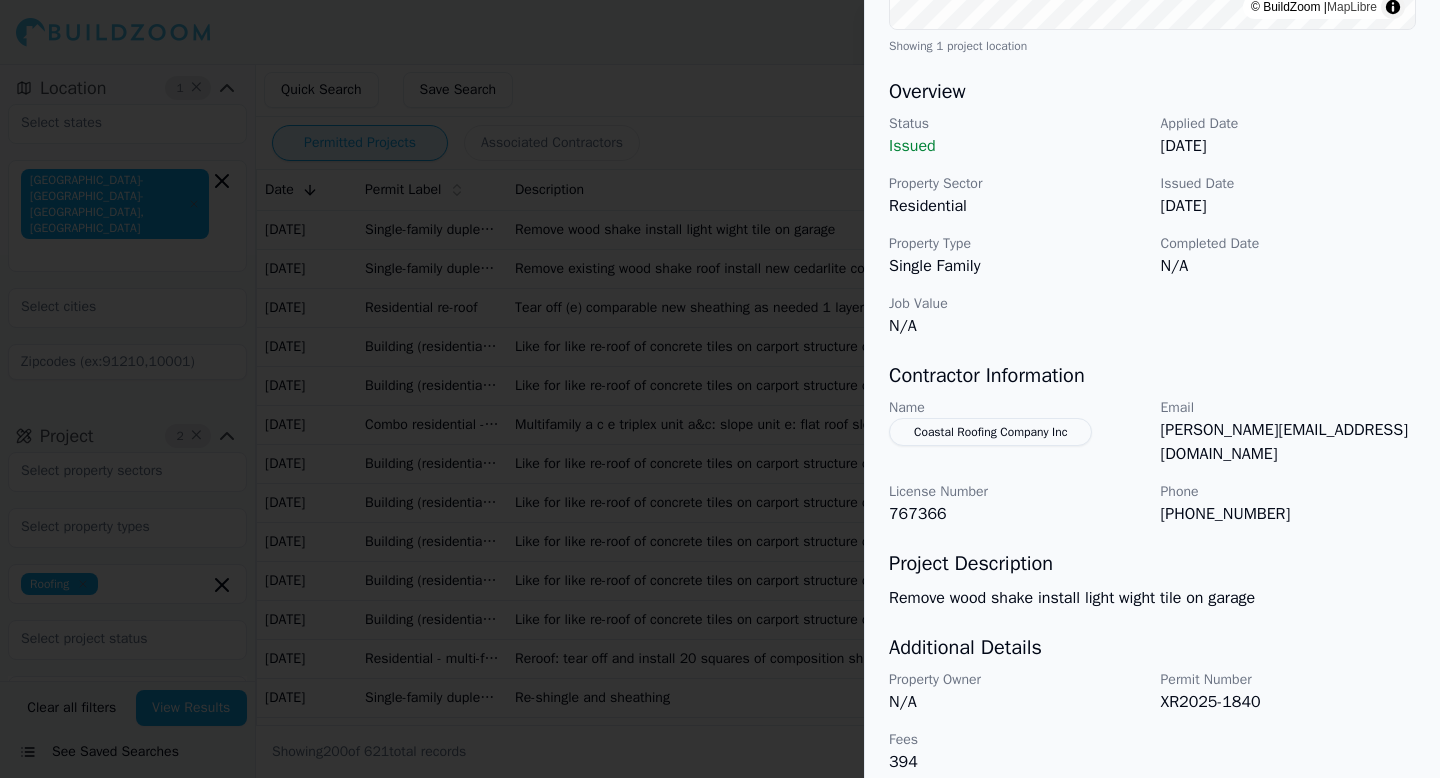 click on "Remove wood shake install light wight tile on garage" at bounding box center (1152, 598) 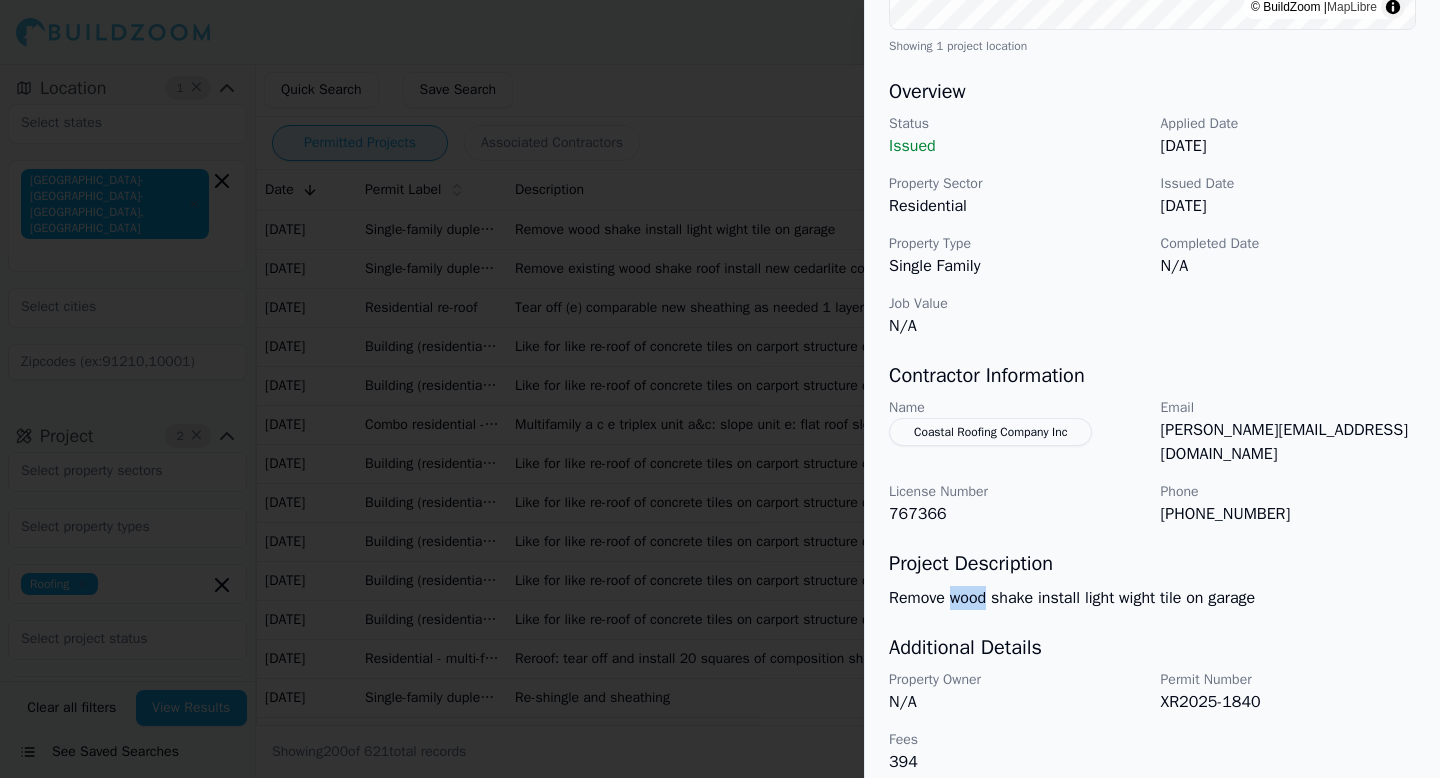 click on "Remove wood shake install light wight tile on garage" at bounding box center [1152, 598] 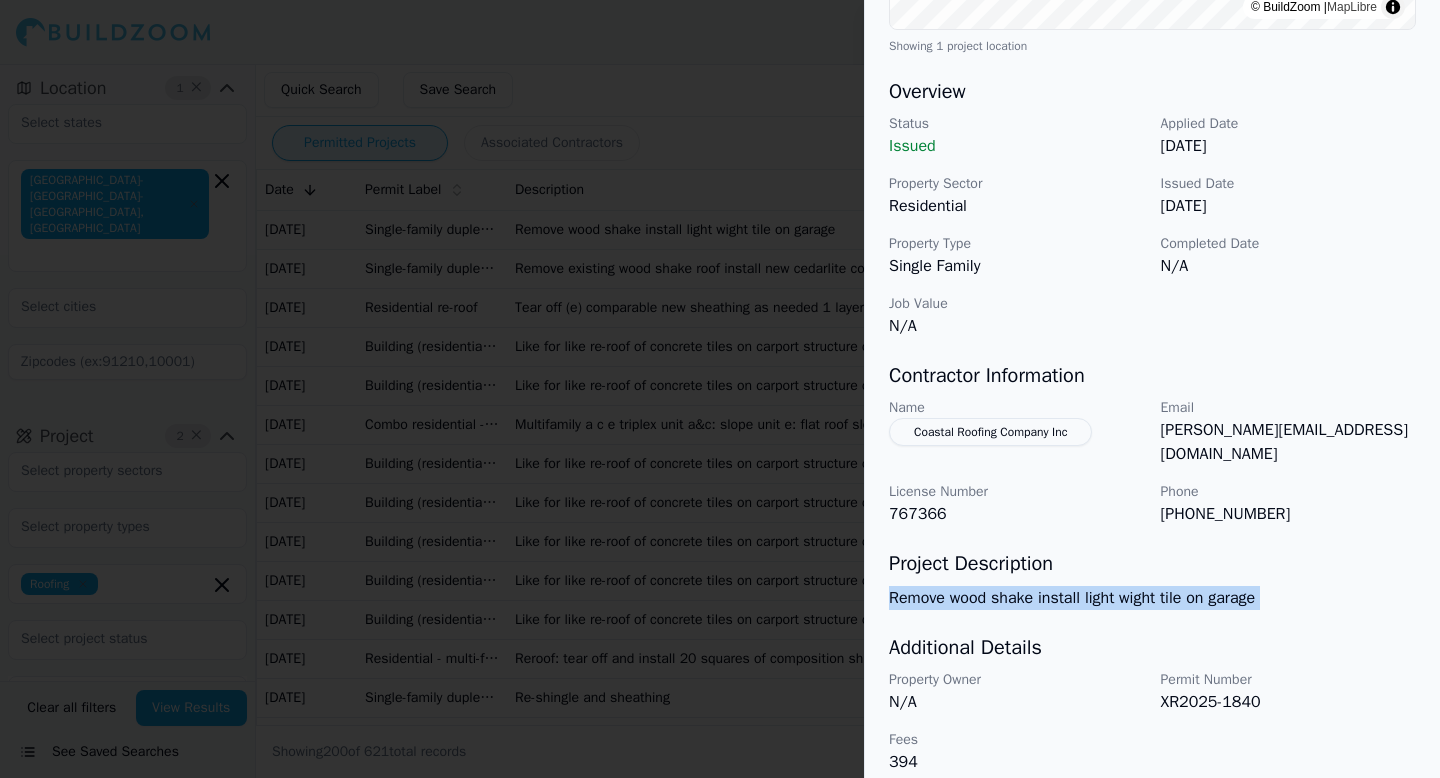 click on "Remove wood shake install light wight tile on garage" at bounding box center [1152, 598] 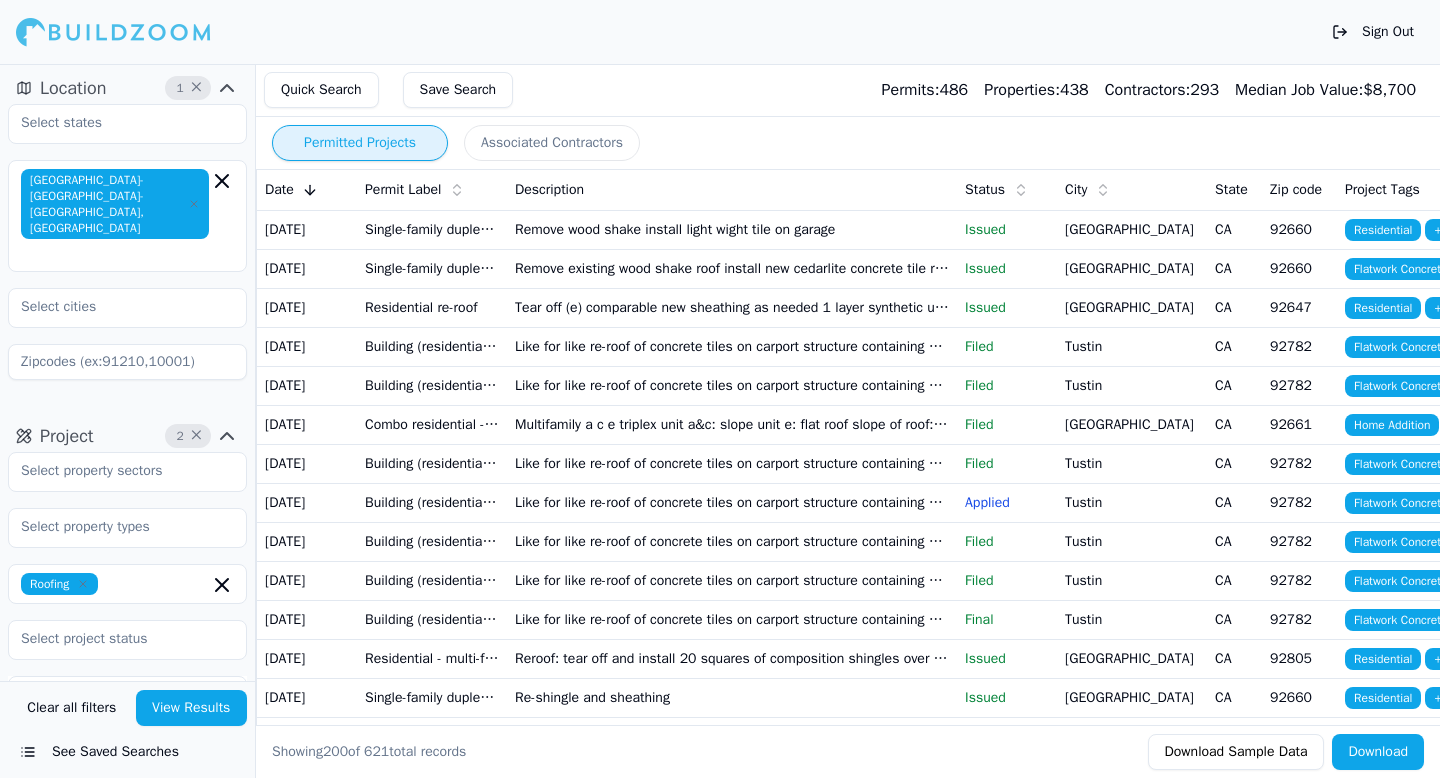 click on "Tear off (e) comparable new sheathing as needed 1 layer synthetic underlayment (n) gaf timberline rs 23 squares. 5:12 pitch flate roof ***manufacturer's installation spec sheets to be onsite ***" at bounding box center (732, 307) 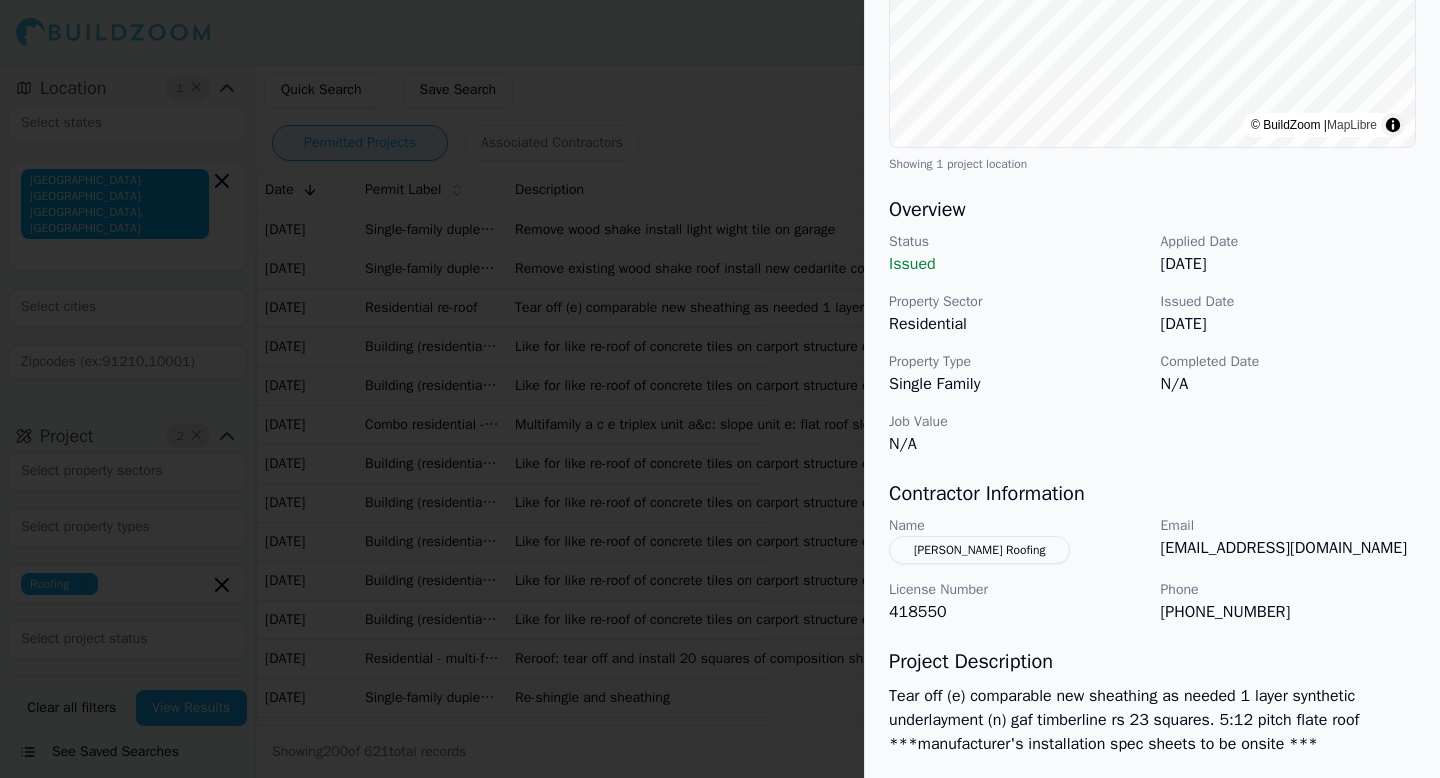 scroll, scrollTop: 631, scrollLeft: 0, axis: vertical 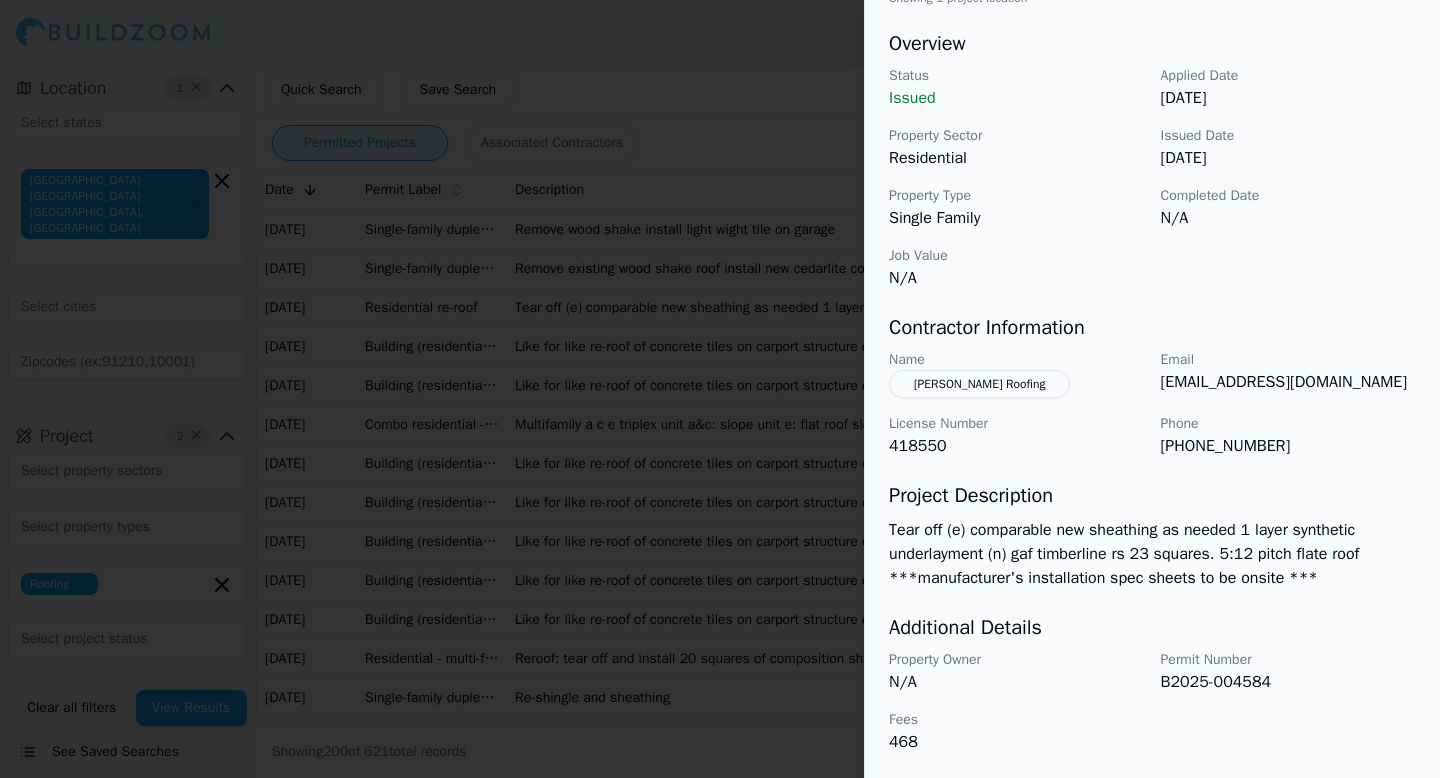 click at bounding box center (720, 389) 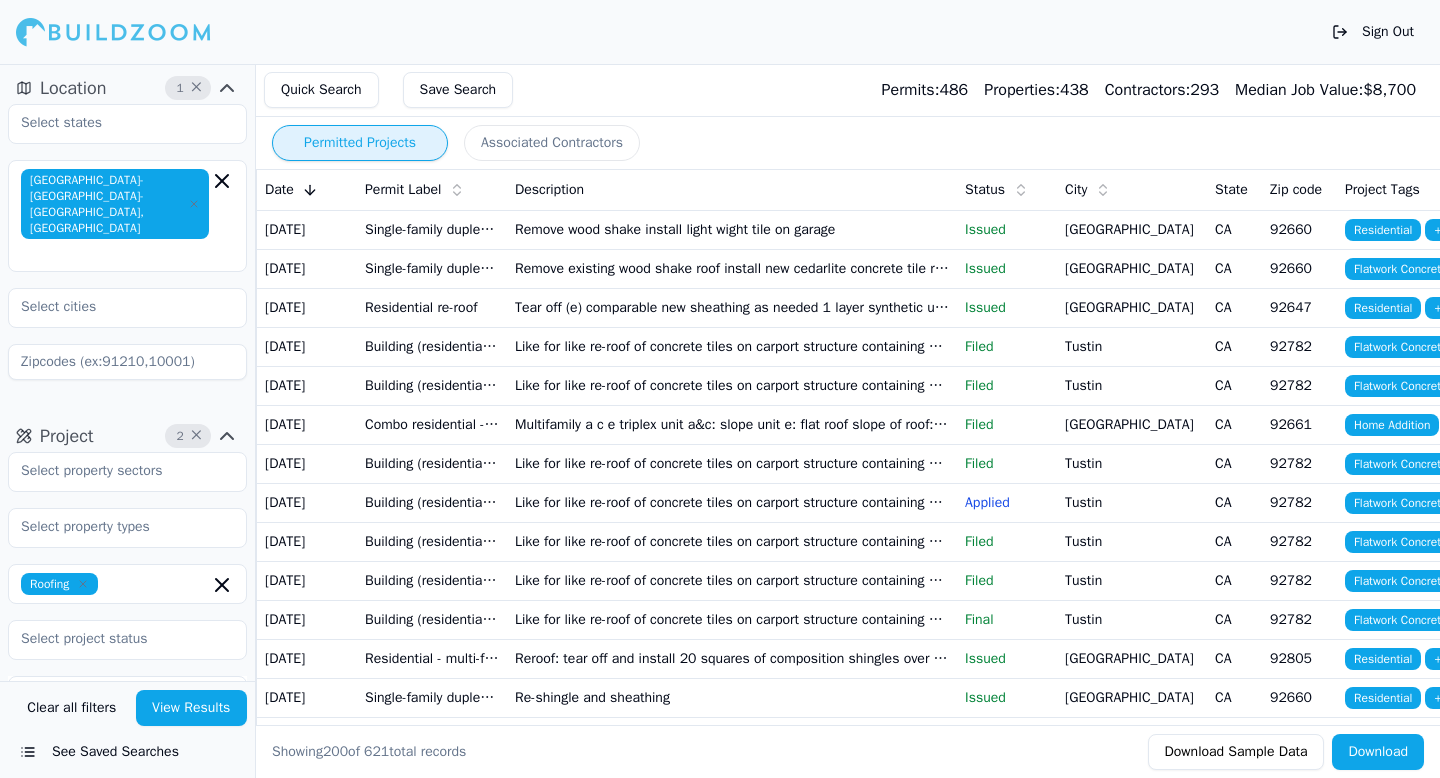 click on "Like for like re-roof of concrete tiles on carport structure containing stalls 165-178" at bounding box center (732, 385) 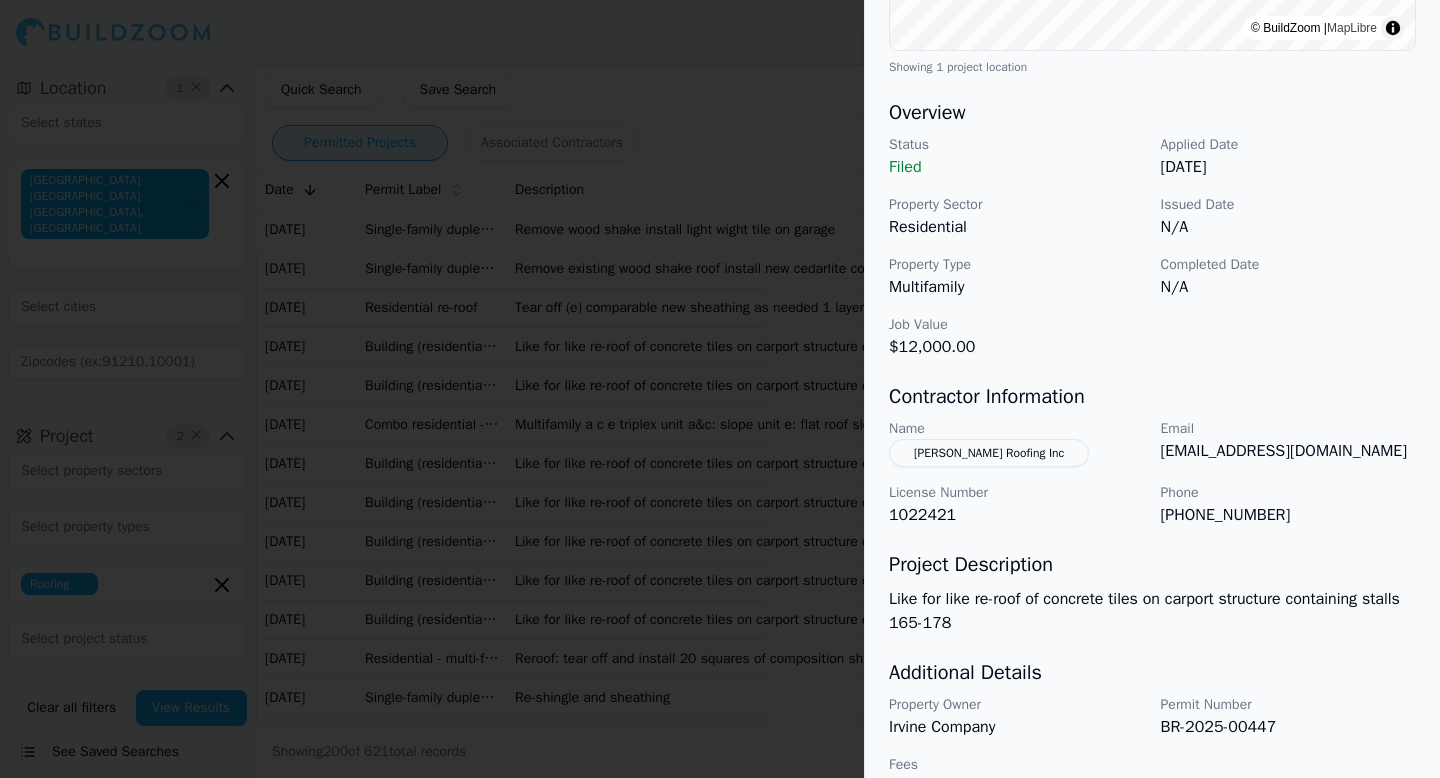 scroll, scrollTop: 575, scrollLeft: 0, axis: vertical 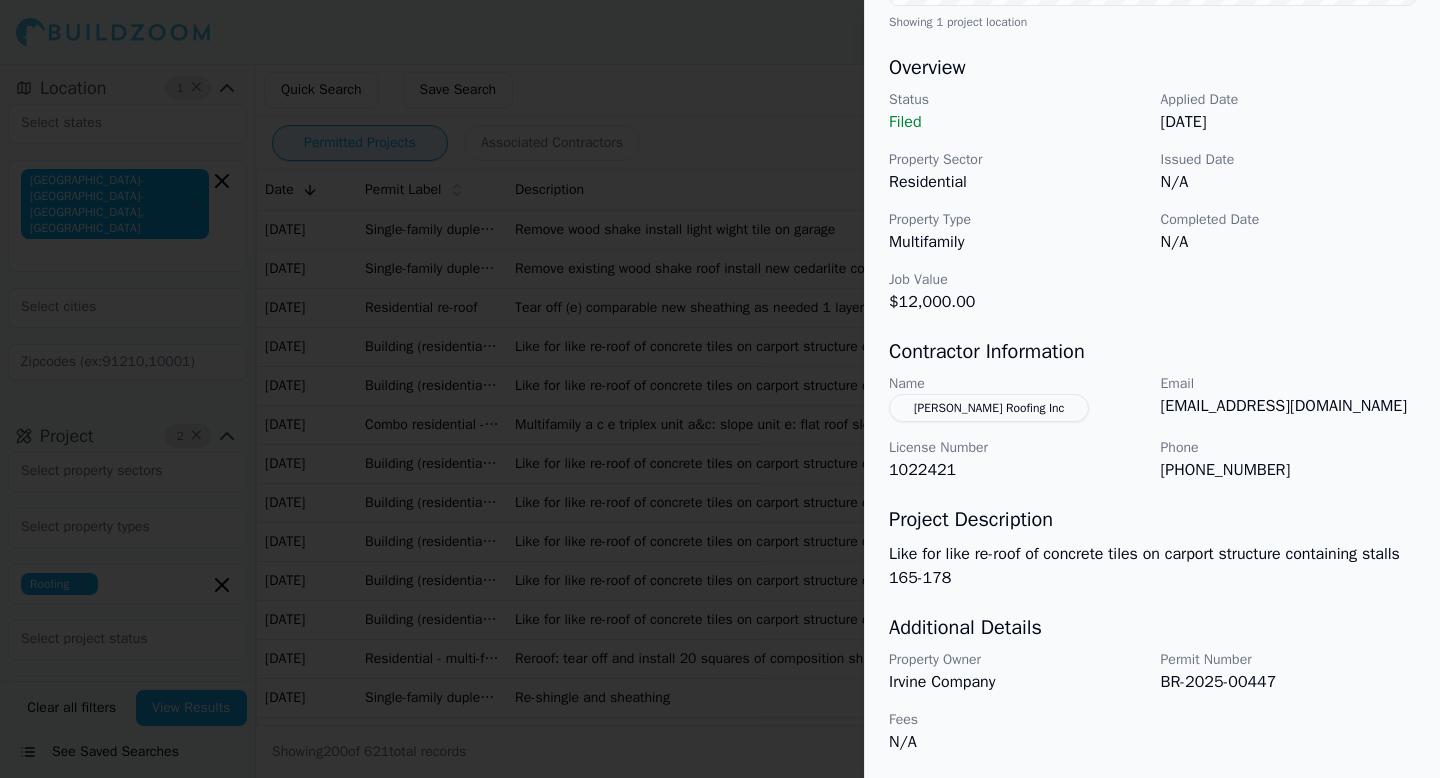 click at bounding box center (720, 389) 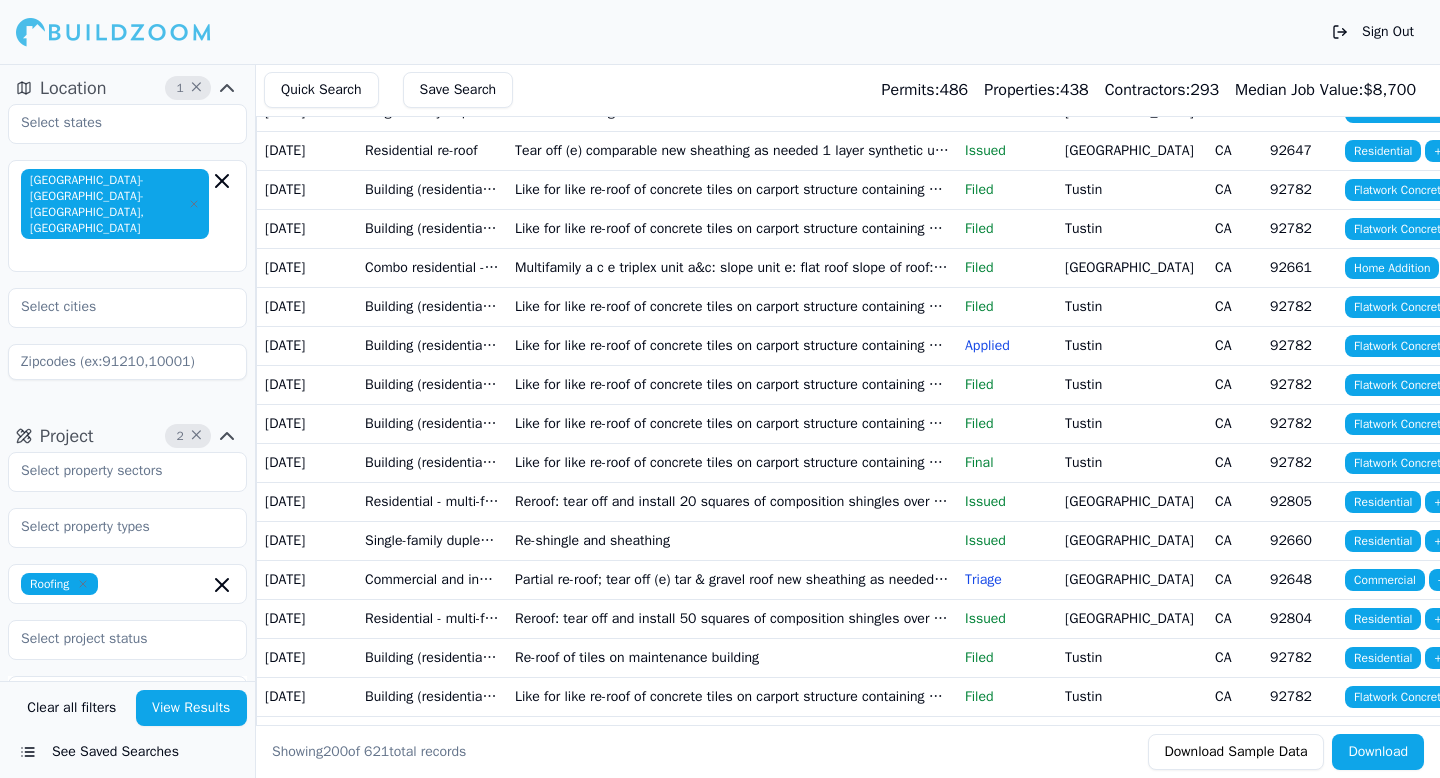 scroll, scrollTop: 165, scrollLeft: 0, axis: vertical 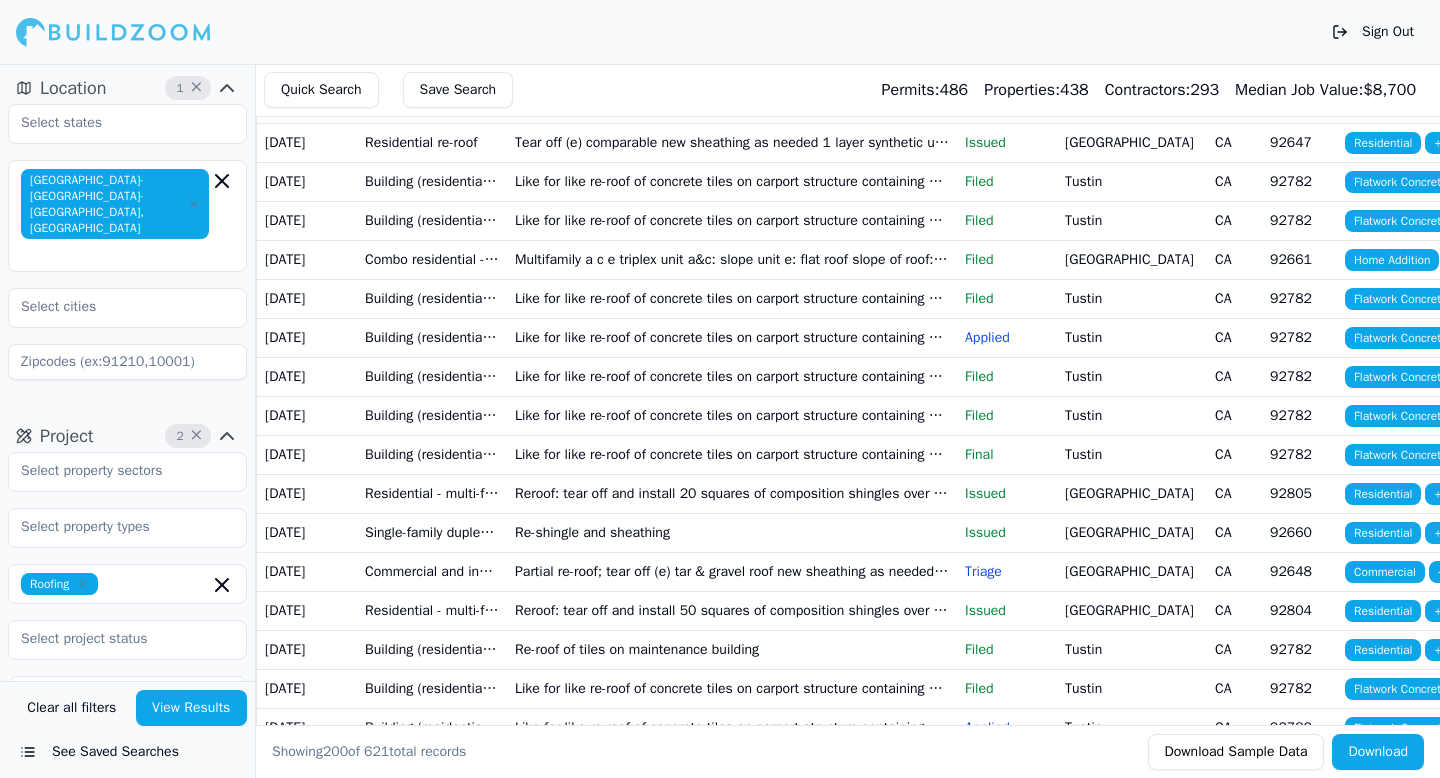 click on "Like for like re-roof of concrete tiles on carport structure containing stalls 233-244" at bounding box center [732, 415] 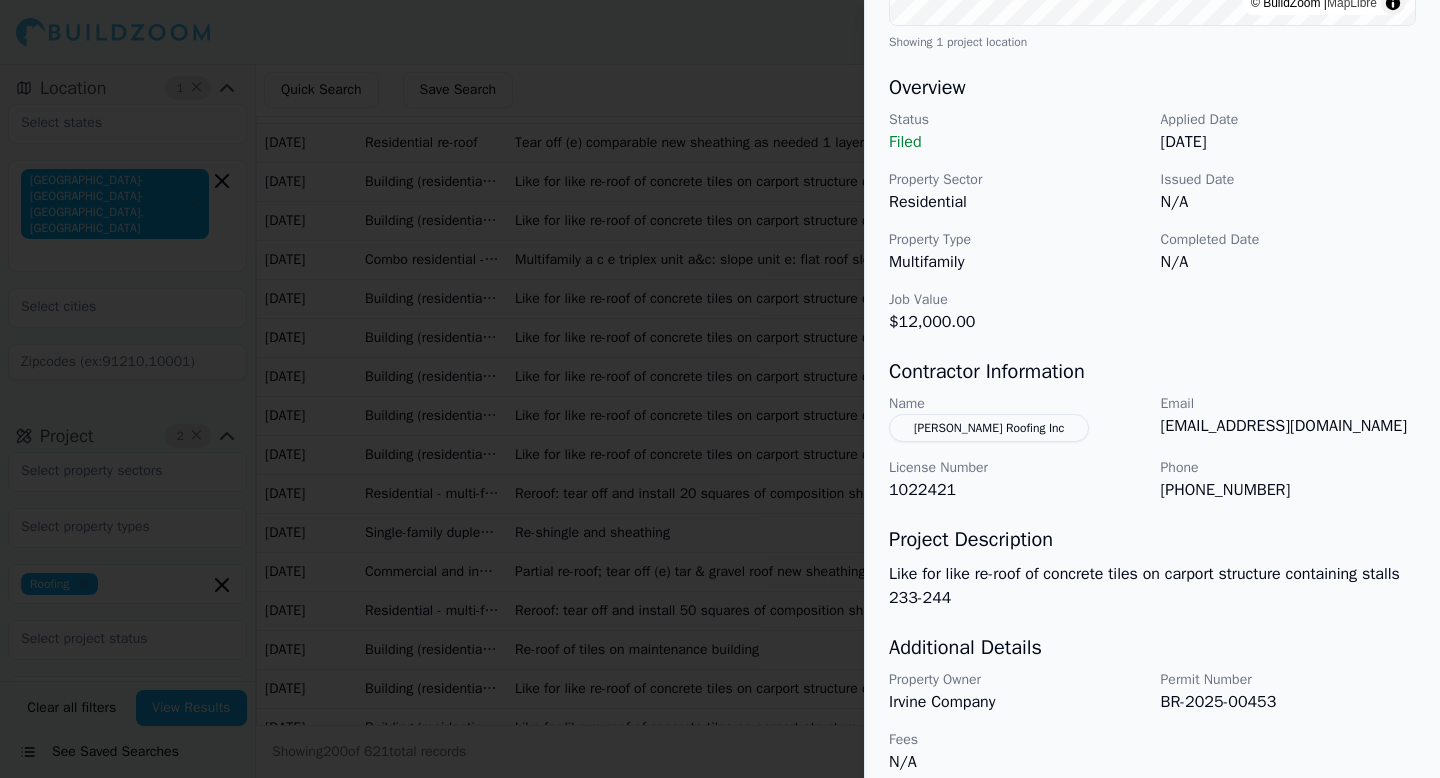 scroll, scrollTop: 575, scrollLeft: 0, axis: vertical 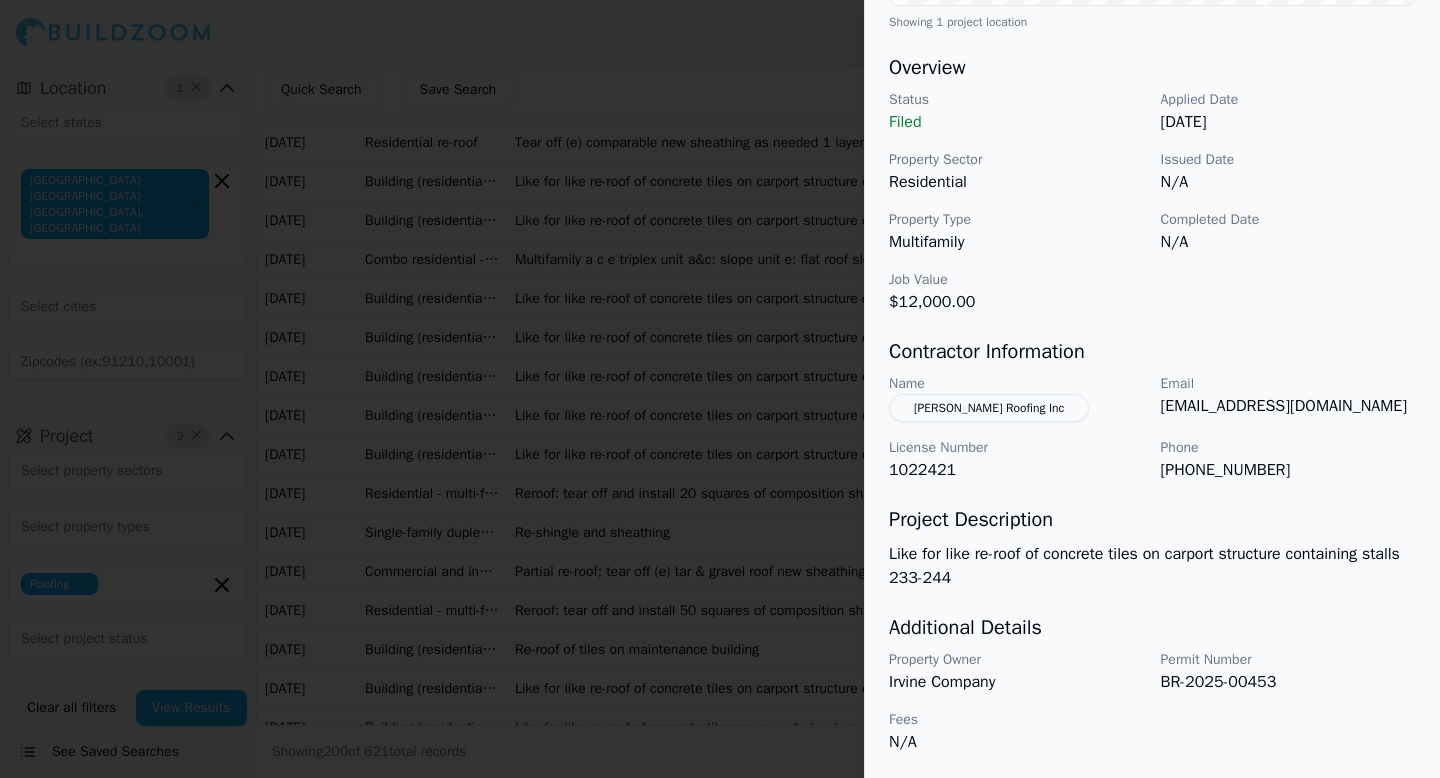 click at bounding box center (720, 389) 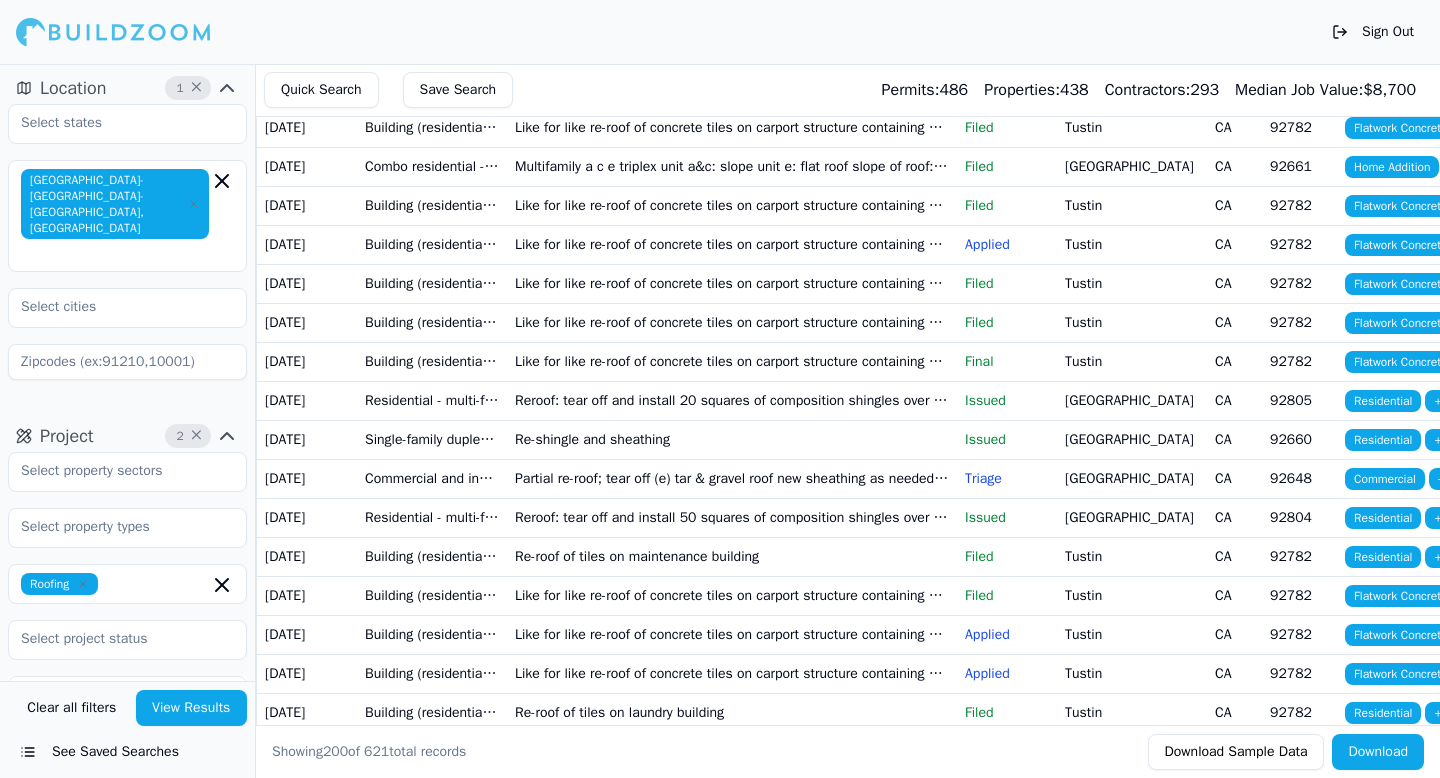 scroll, scrollTop: 261, scrollLeft: 0, axis: vertical 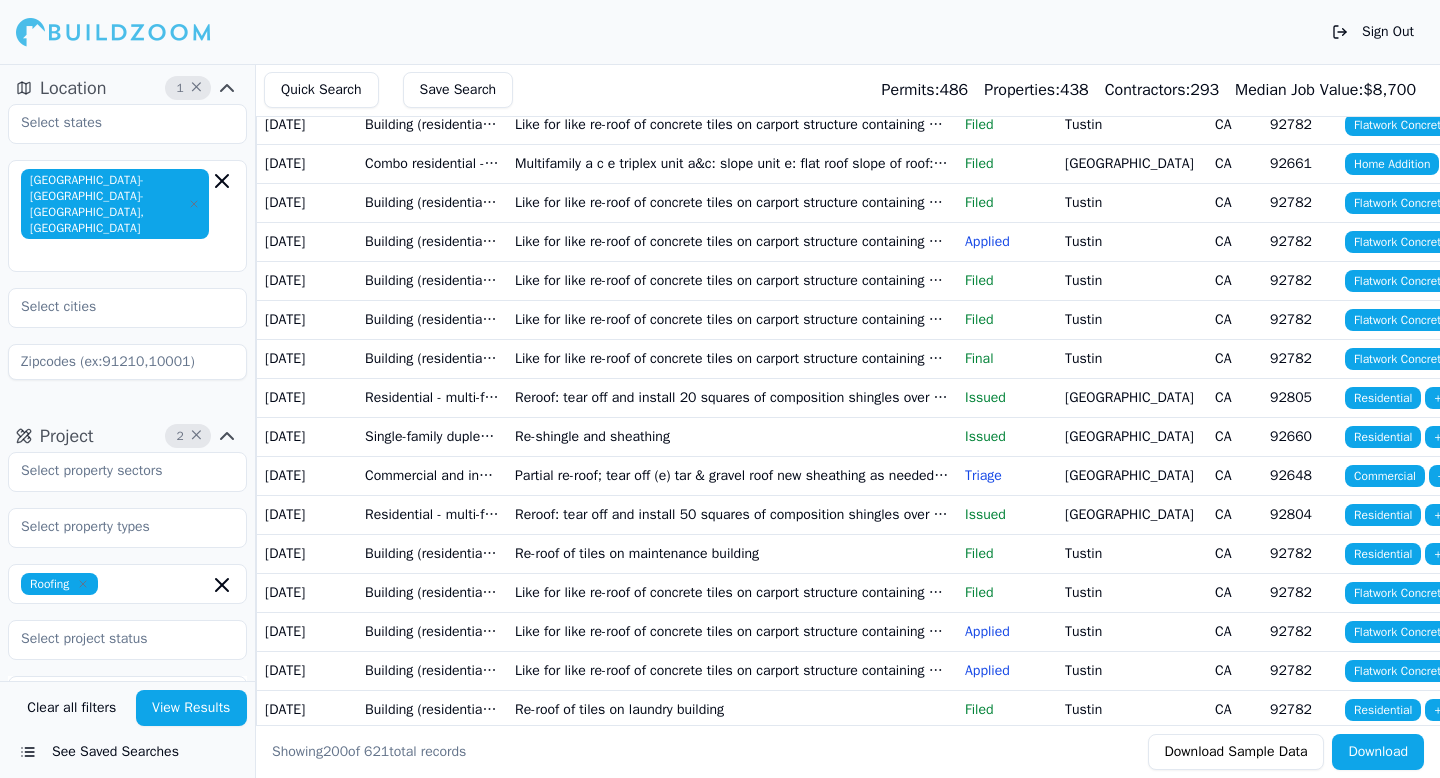 click on "Reroof: tear off and install 20 squares of composition shingles over house and attached garage" at bounding box center (732, 397) 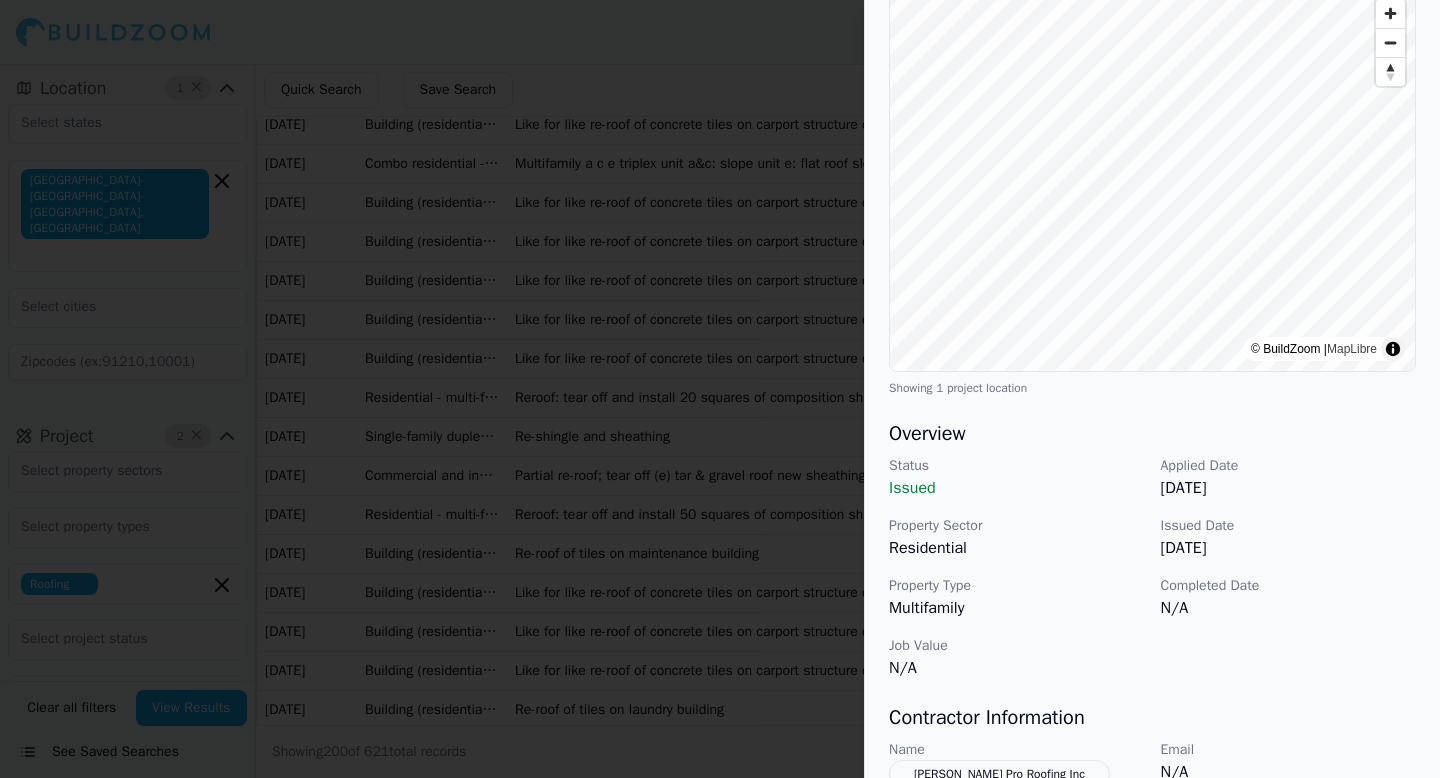 scroll, scrollTop: 402, scrollLeft: 0, axis: vertical 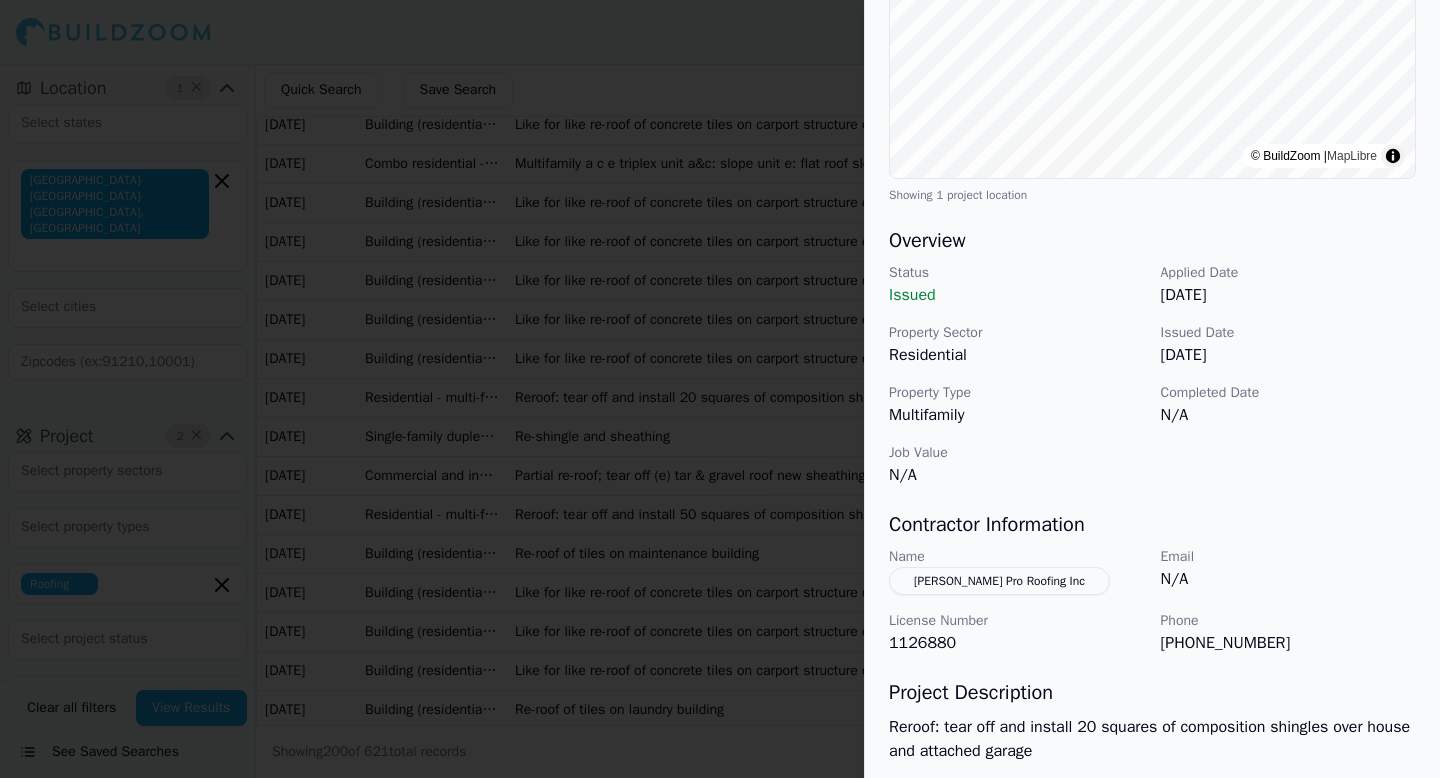 click on "Property Type" at bounding box center (1017, 393) 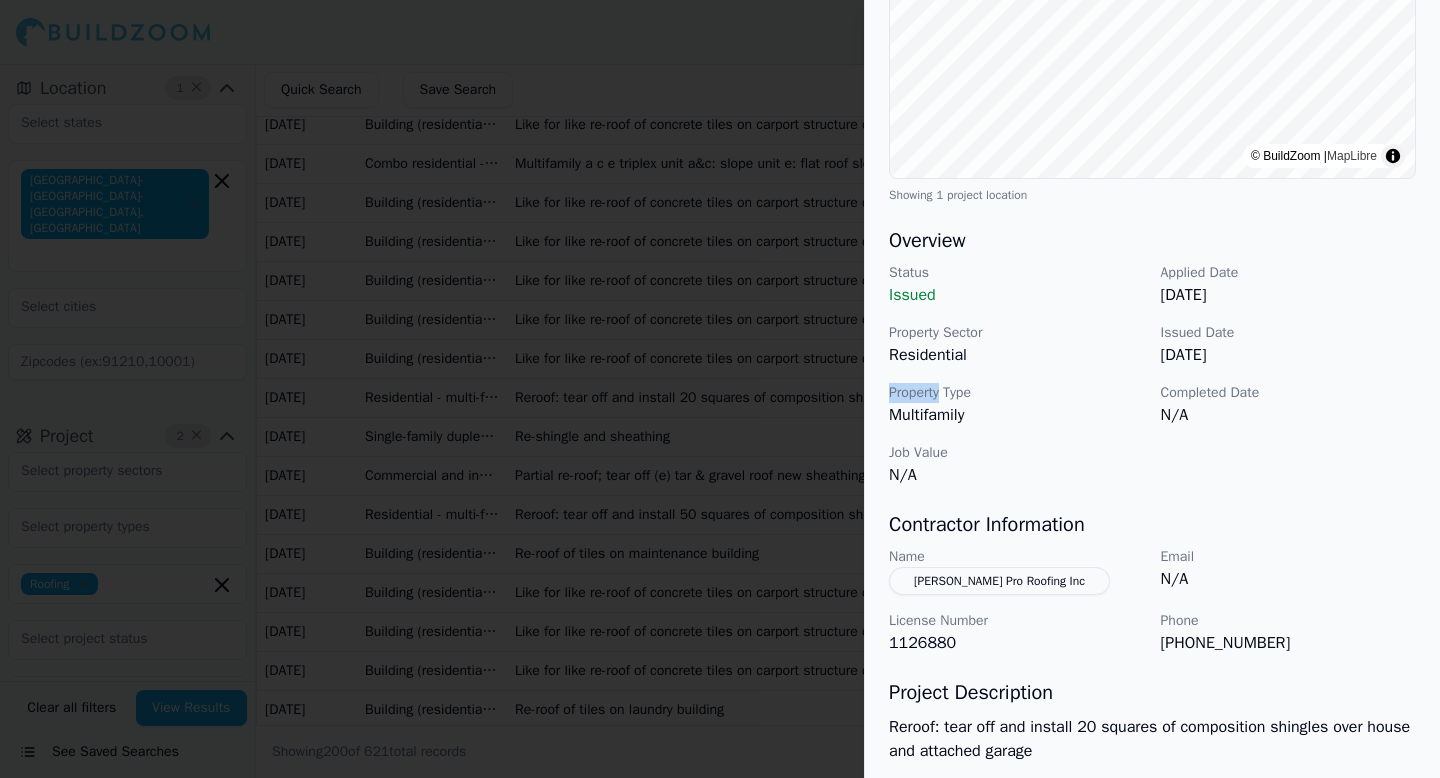 click on "Property Type" at bounding box center [1017, 393] 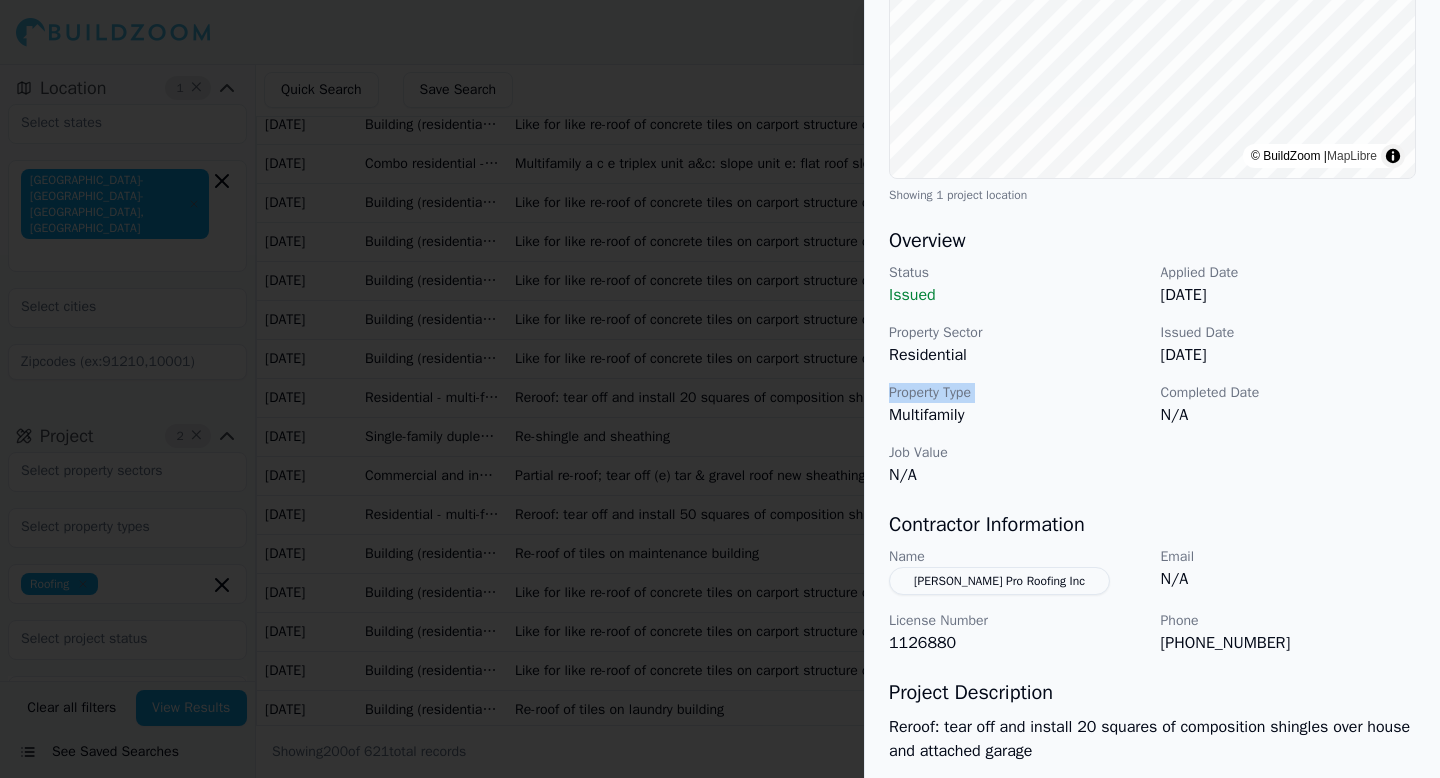 click on "Property Type" at bounding box center (1017, 393) 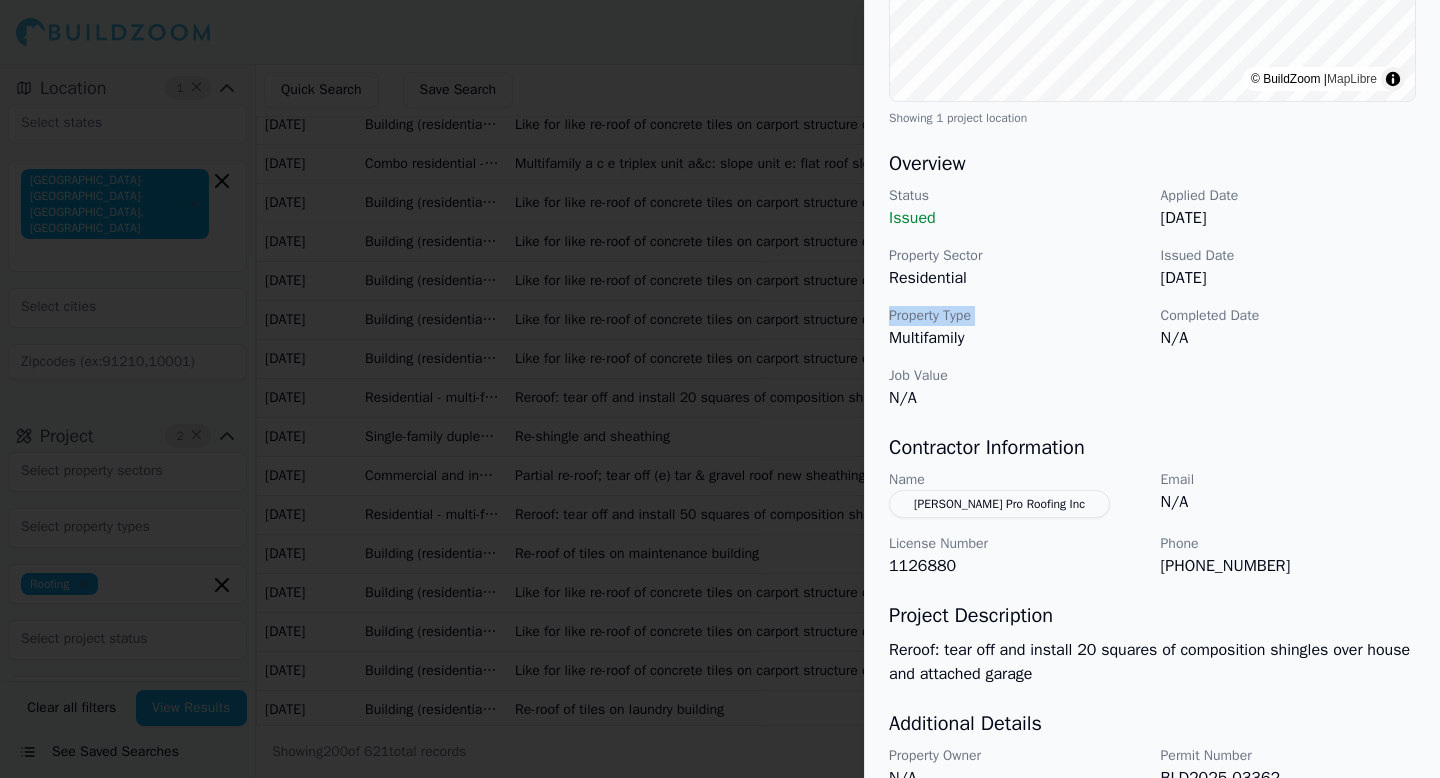 scroll, scrollTop: 480, scrollLeft: 0, axis: vertical 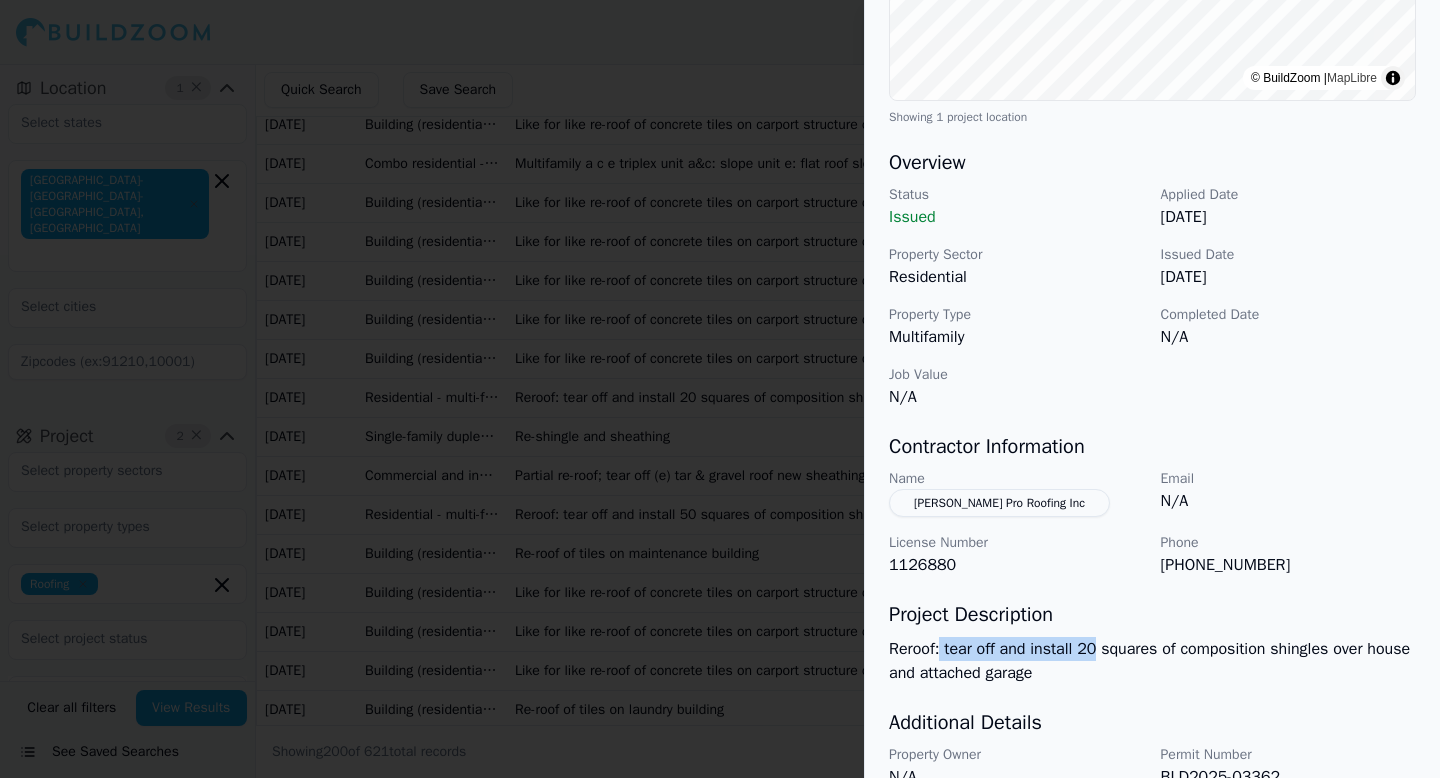 drag, startPoint x: 943, startPoint y: 645, endPoint x: 1097, endPoint y: 657, distance: 154.46683 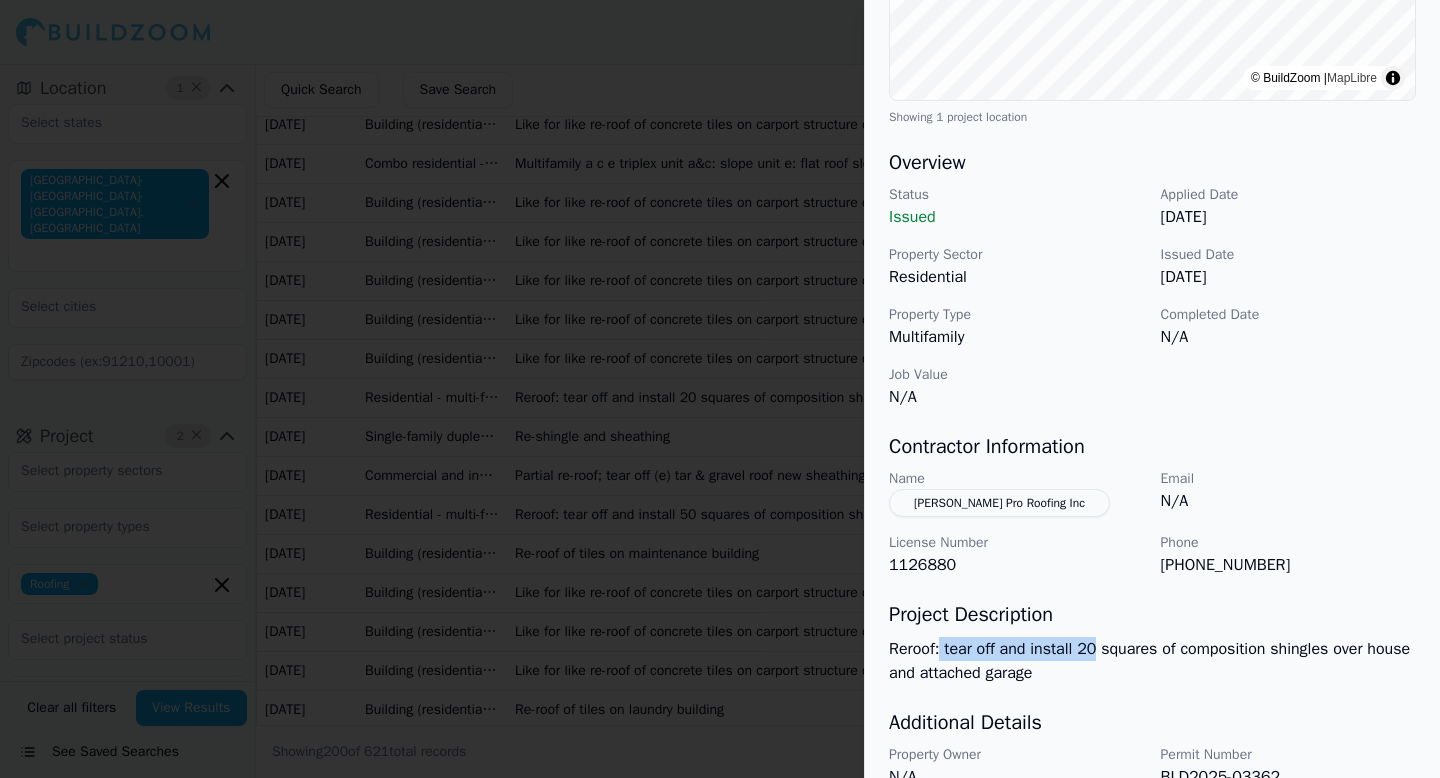 click on "Reroof: tear off and install 20 squares of composition shingles over house and attached garage" at bounding box center [1152, 661] 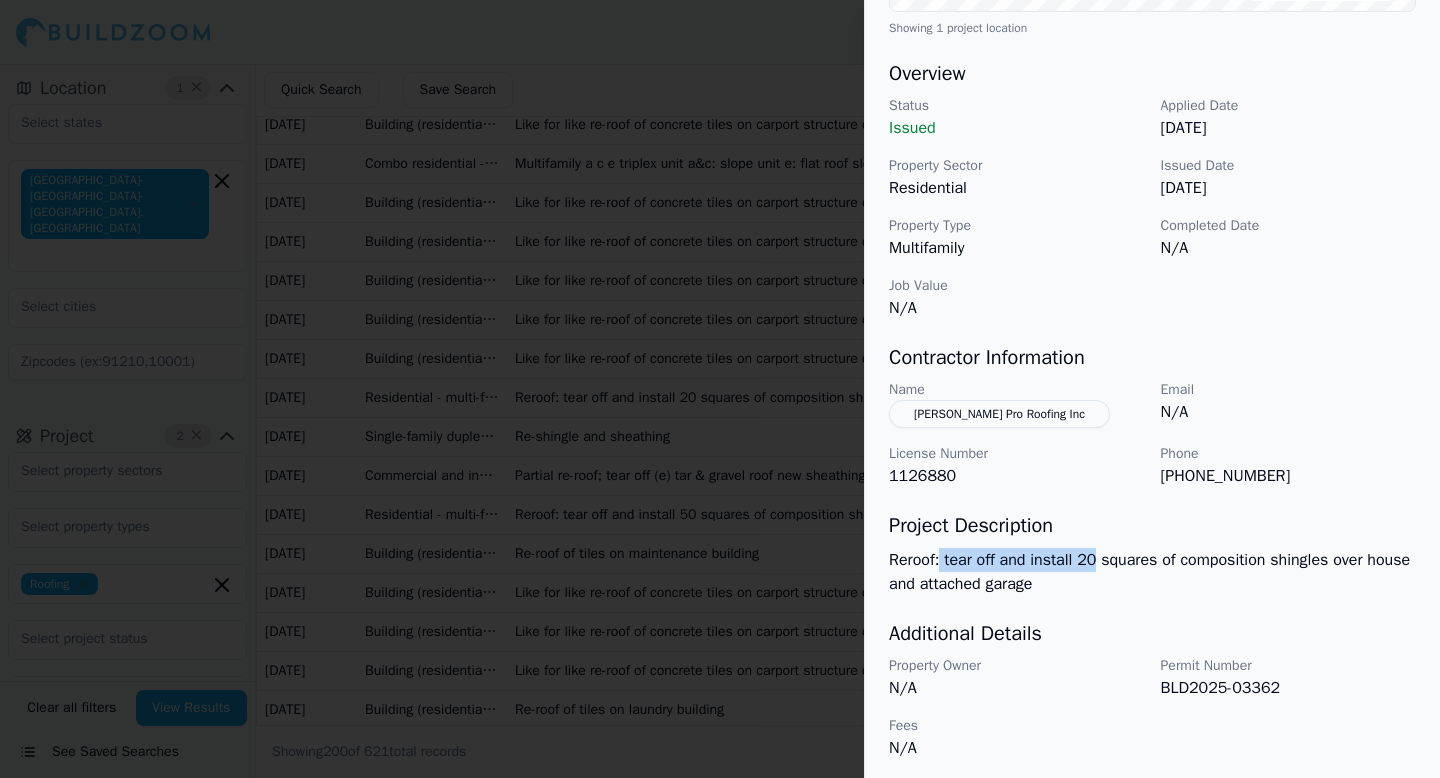 click on "Property Owner" at bounding box center (1017, 666) 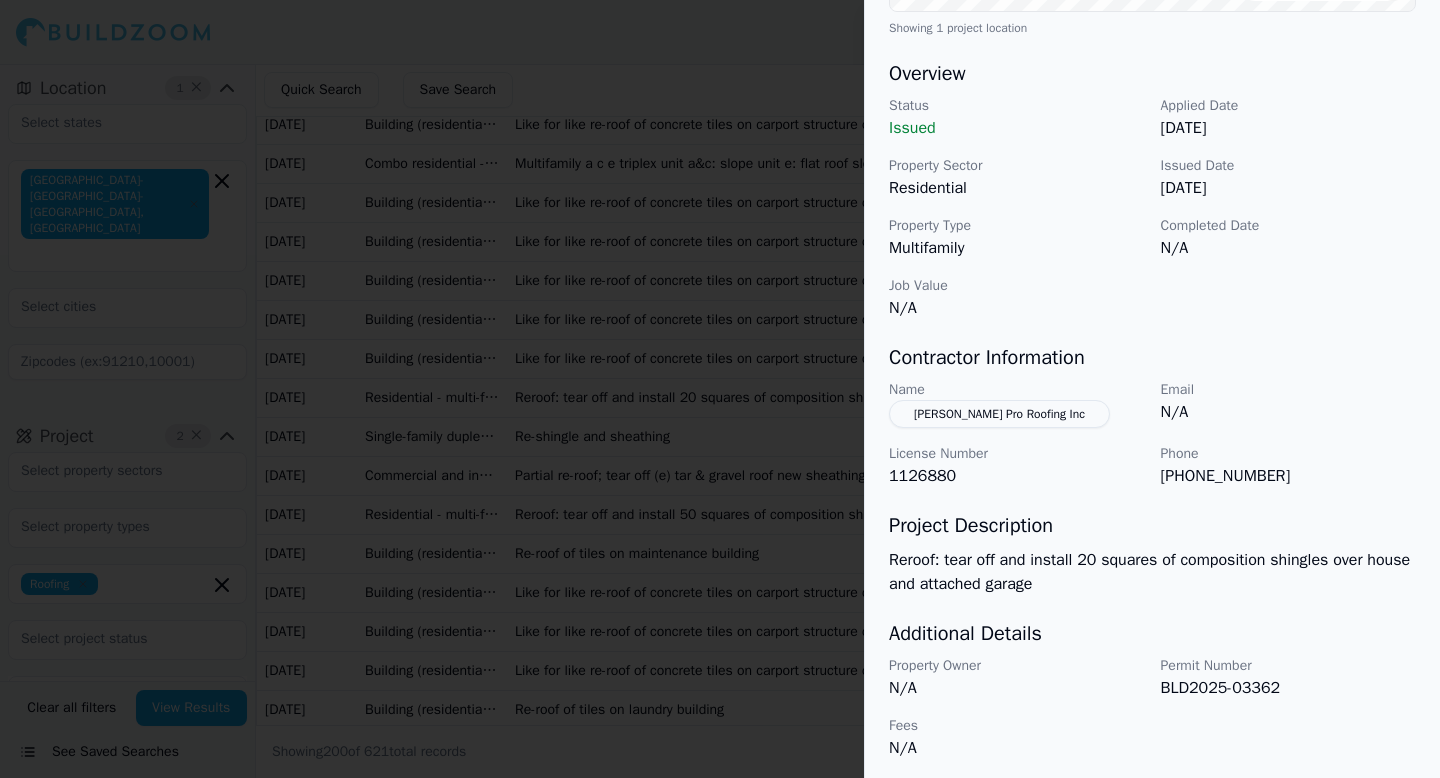 scroll, scrollTop: 575, scrollLeft: 0, axis: vertical 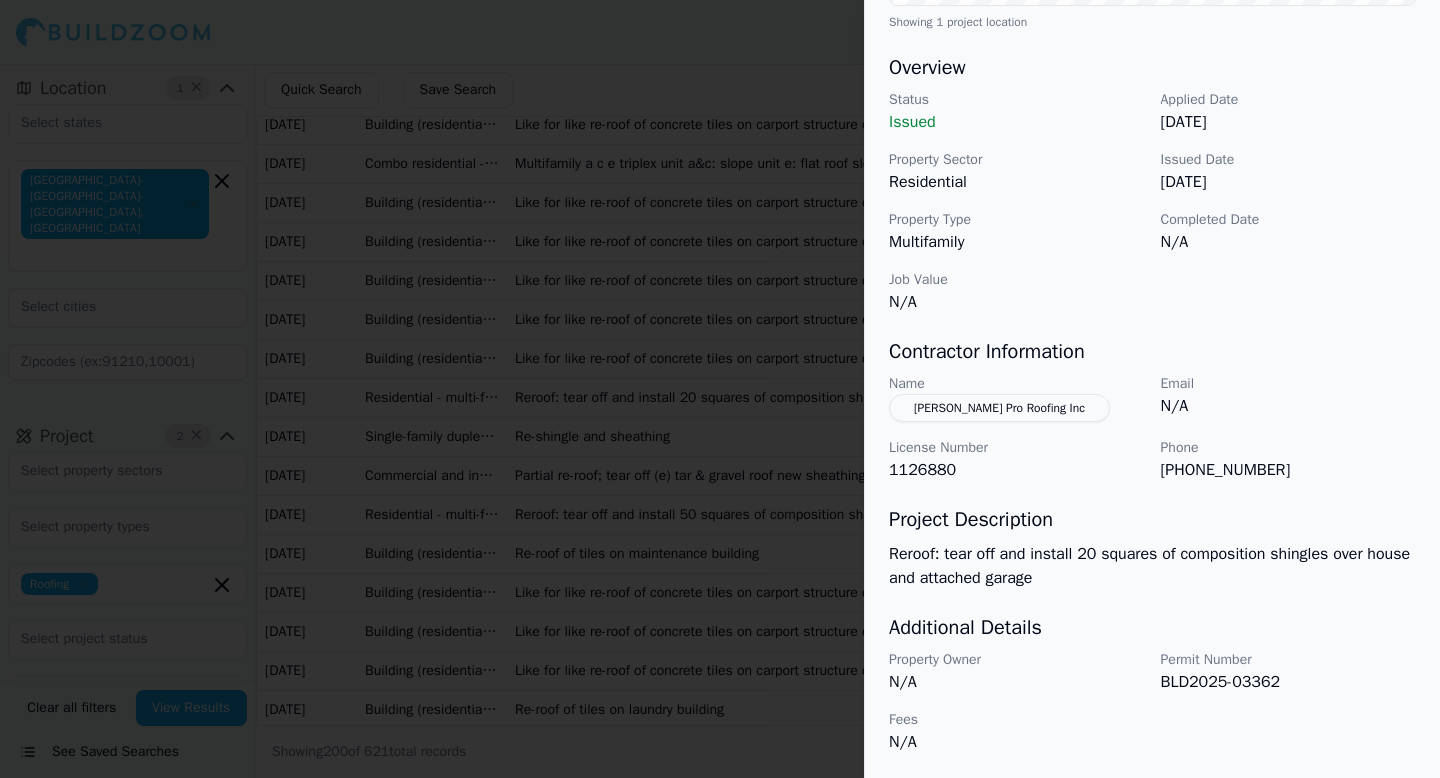 click at bounding box center (720, 389) 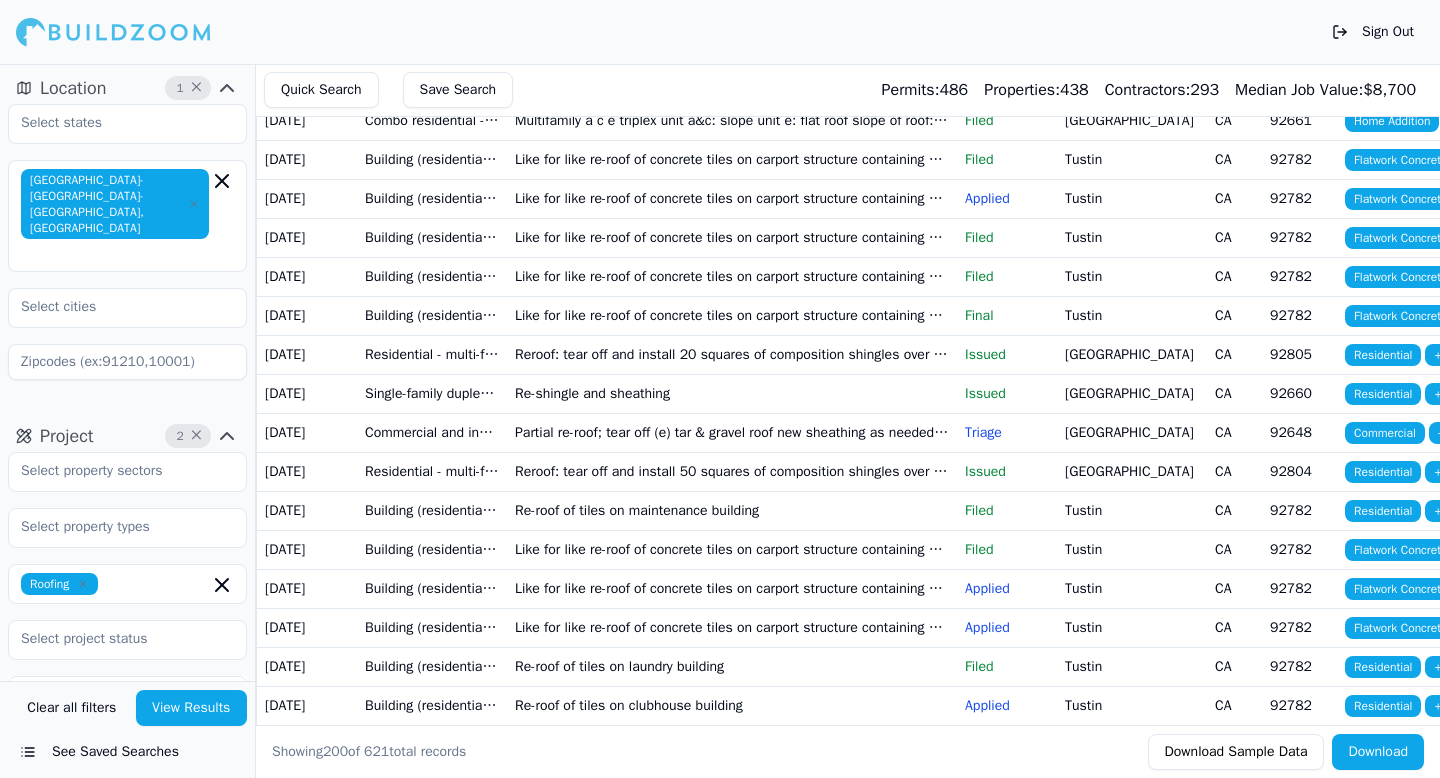 scroll, scrollTop: 305, scrollLeft: 0, axis: vertical 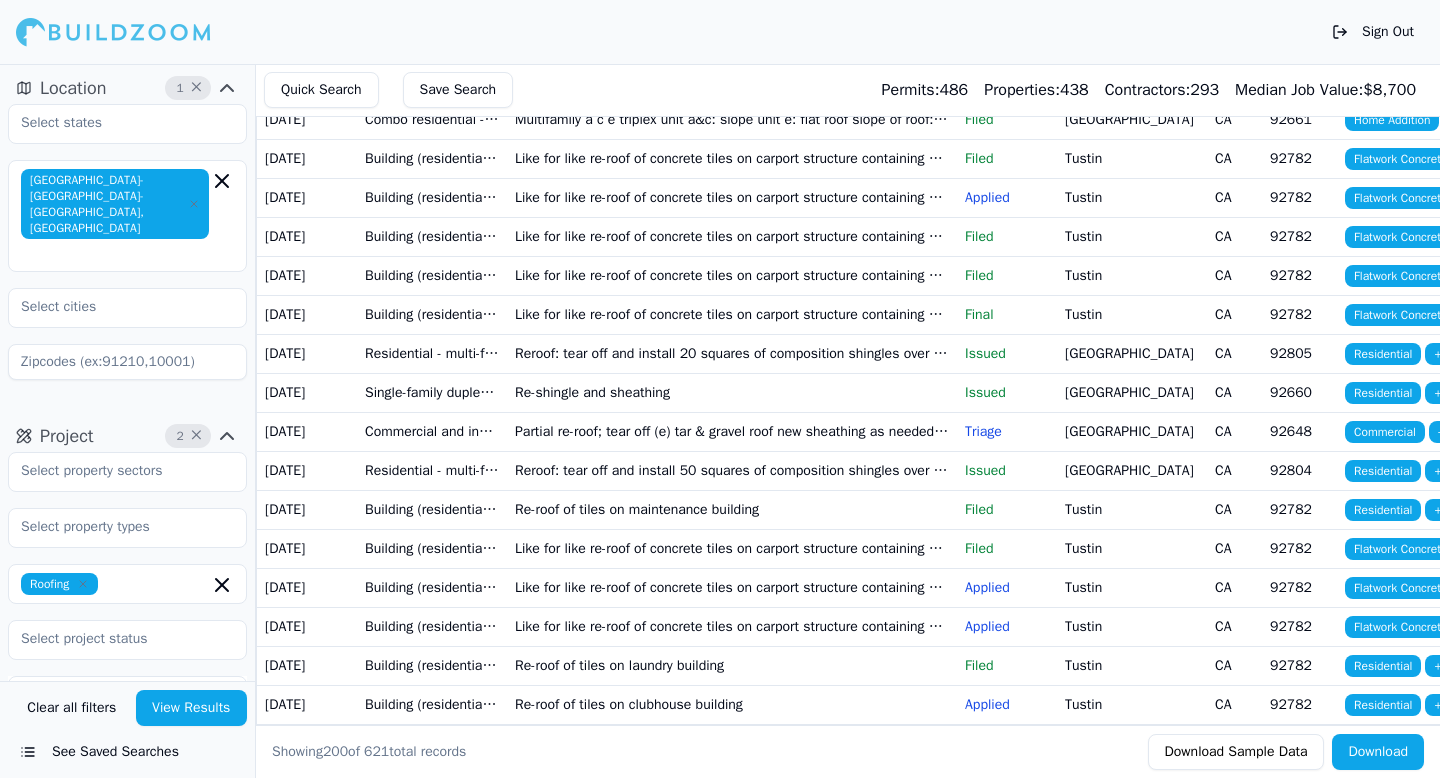 click on "Re-shingle and sheathing" at bounding box center (732, 392) 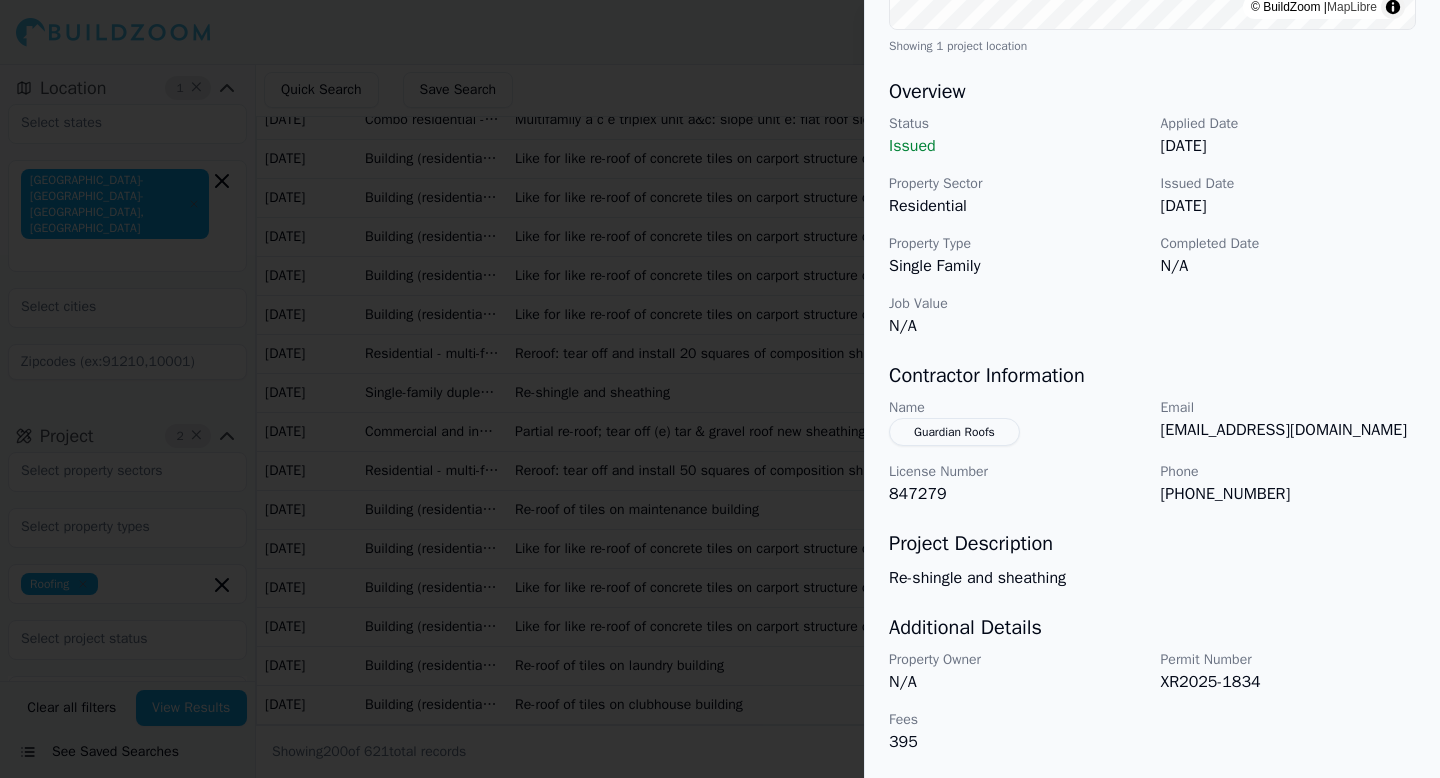 scroll, scrollTop: 583, scrollLeft: 0, axis: vertical 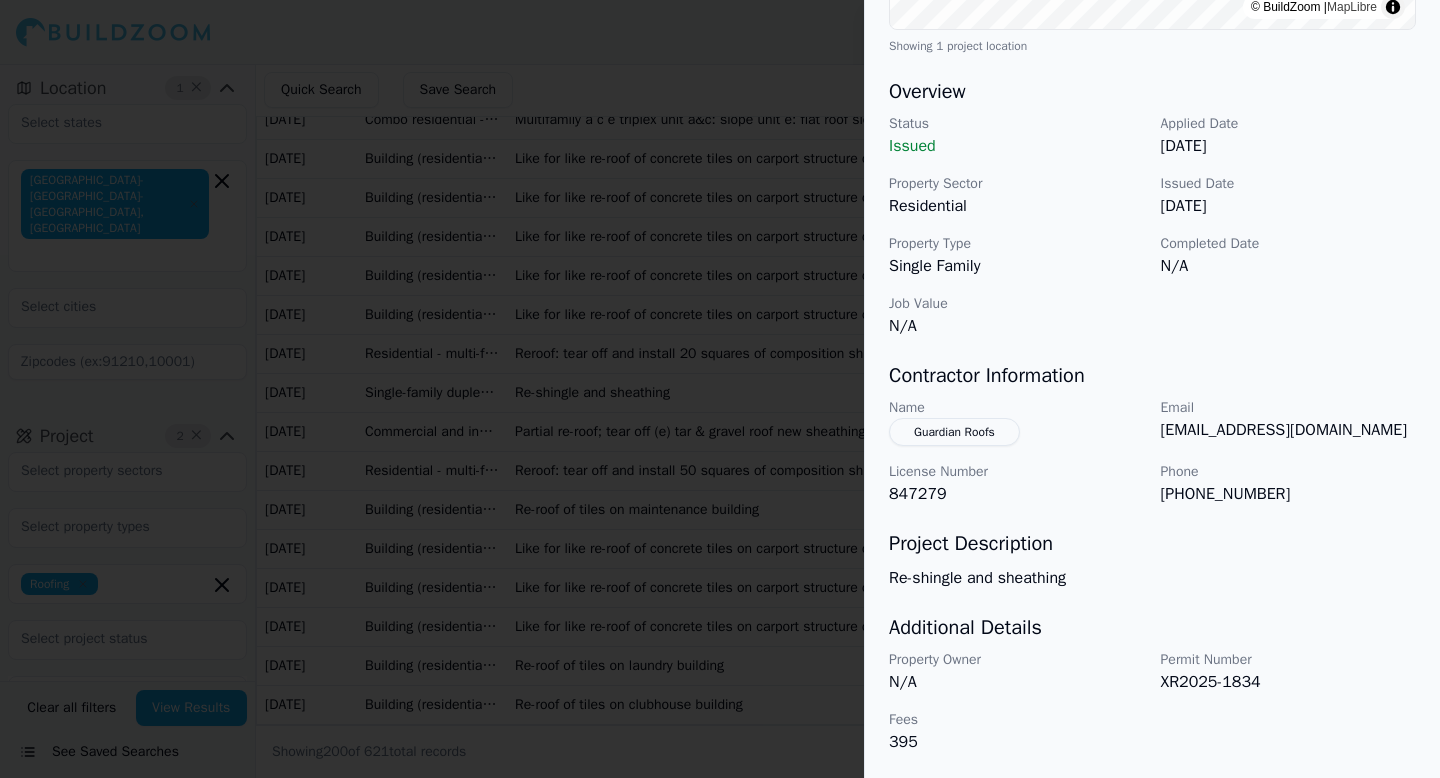 click at bounding box center [720, 389] 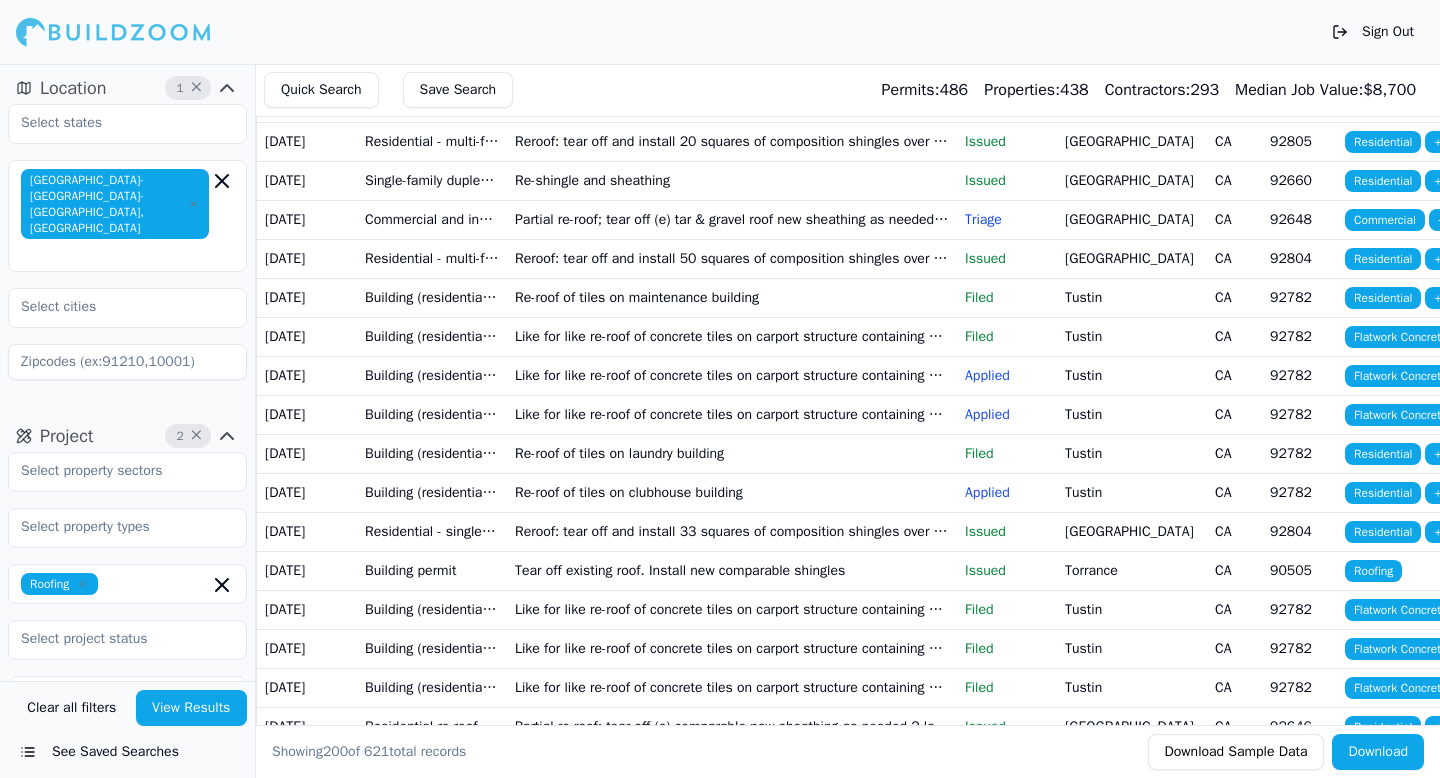 scroll, scrollTop: 518, scrollLeft: 0, axis: vertical 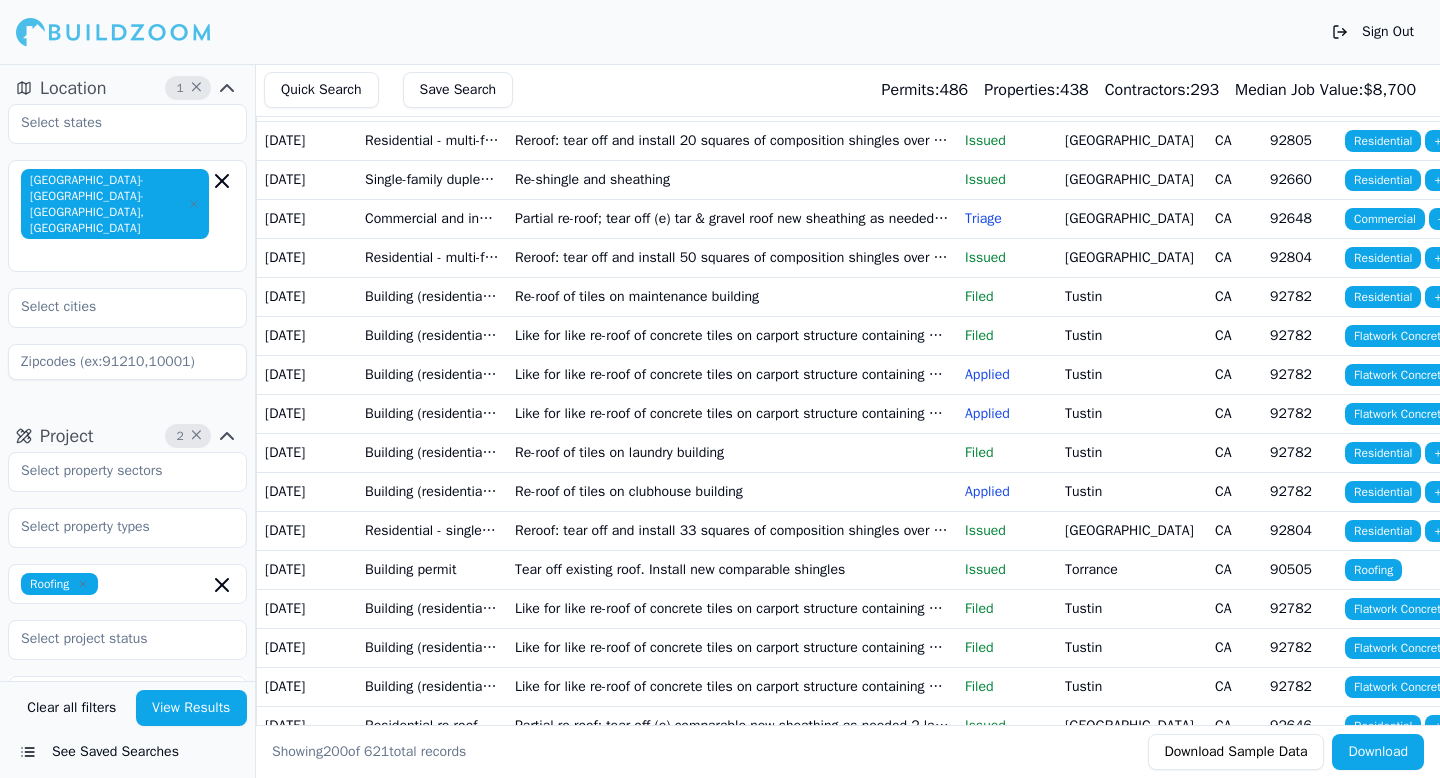 click on "Re-roof of tiles on maintenance building" at bounding box center (732, 296) 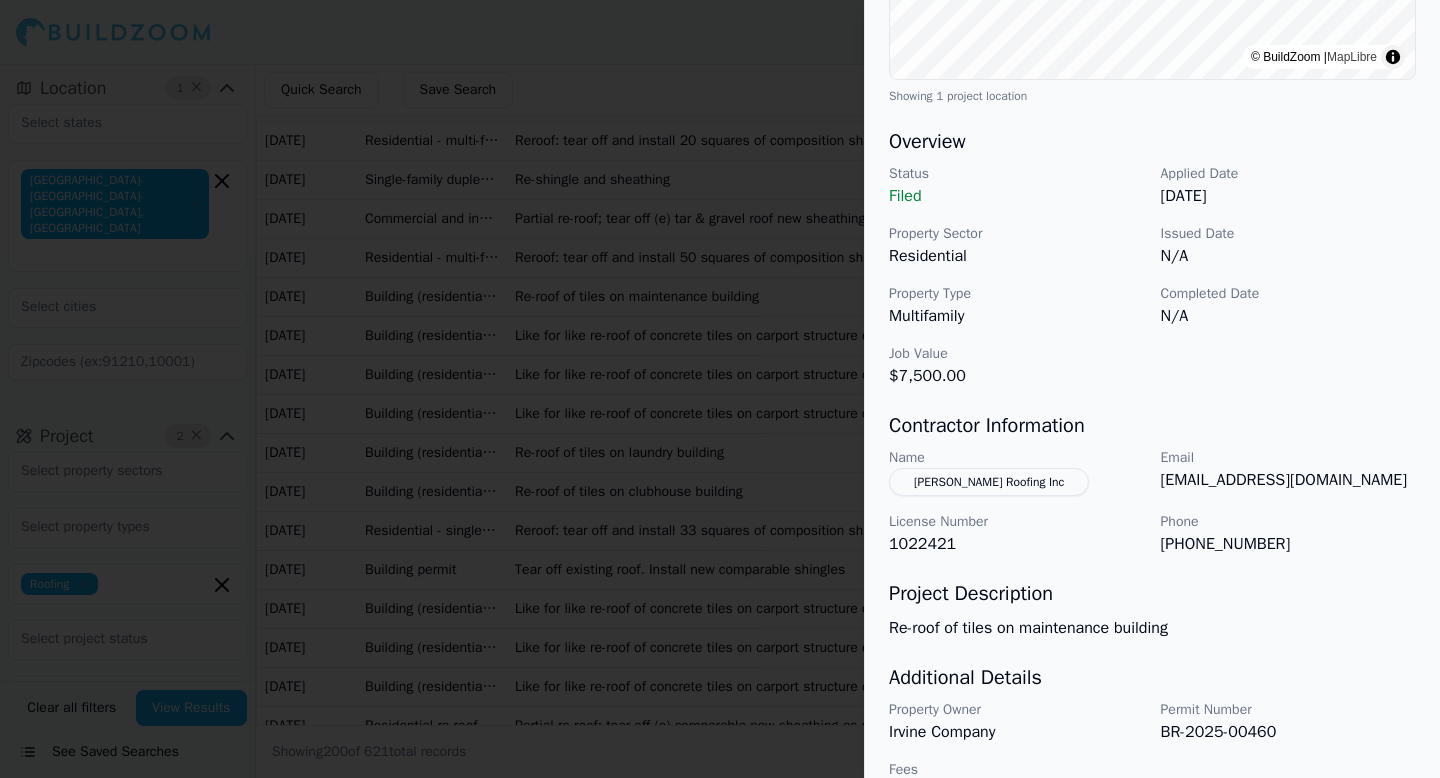 scroll, scrollTop: 551, scrollLeft: 0, axis: vertical 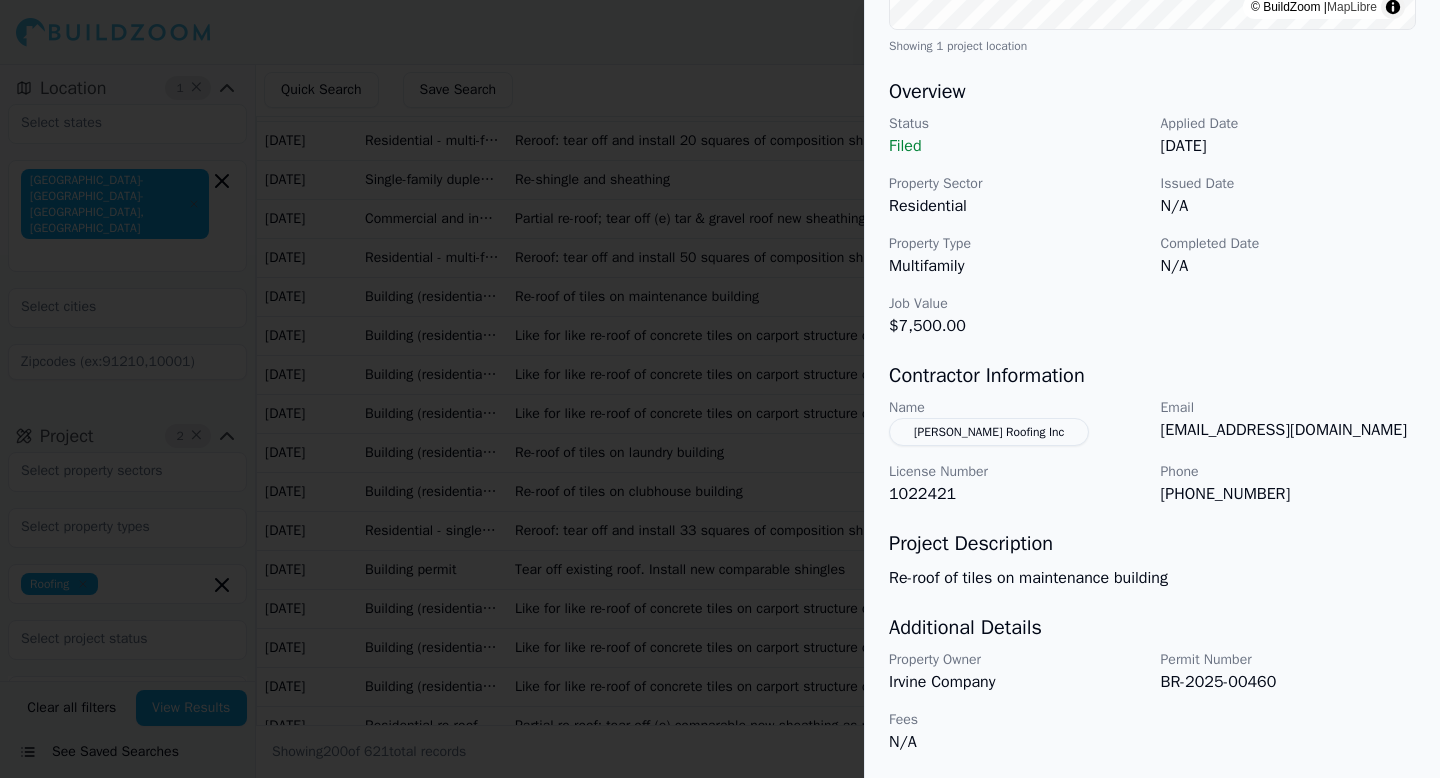 click on "Re-roof of tiles on maintenance building" at bounding box center (1152, 578) 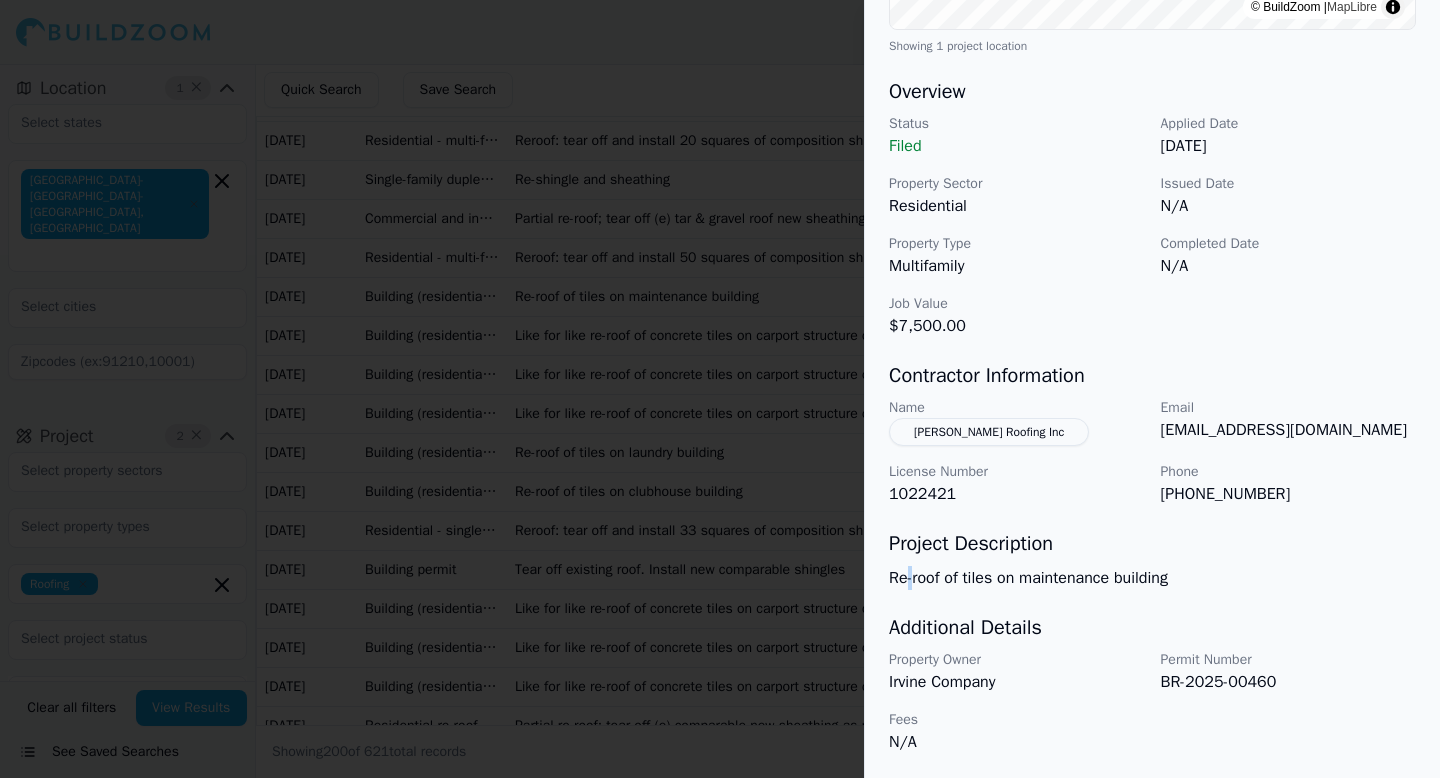 click on "Re-roof of tiles on maintenance building" at bounding box center [1152, 578] 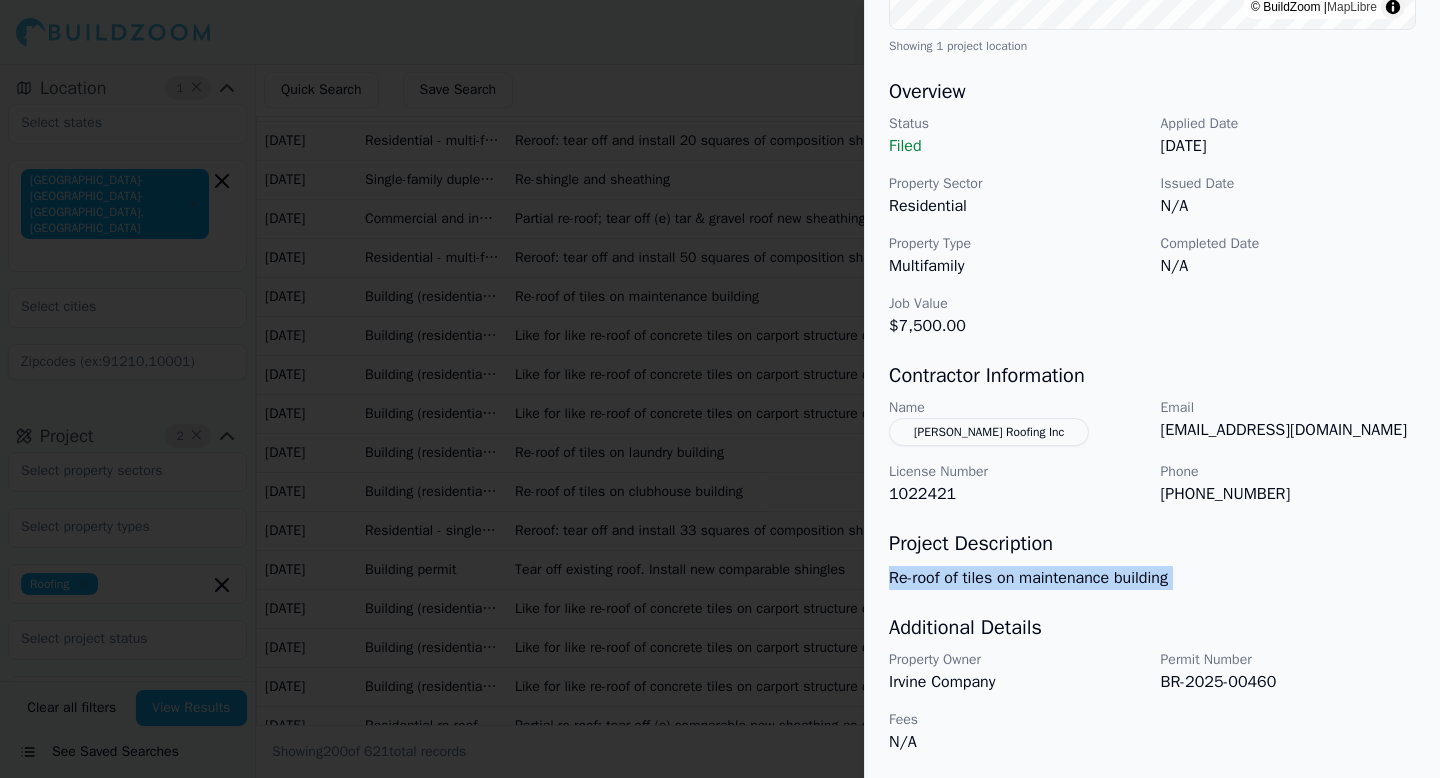click on "Re-roof of tiles on maintenance building" at bounding box center (1152, 578) 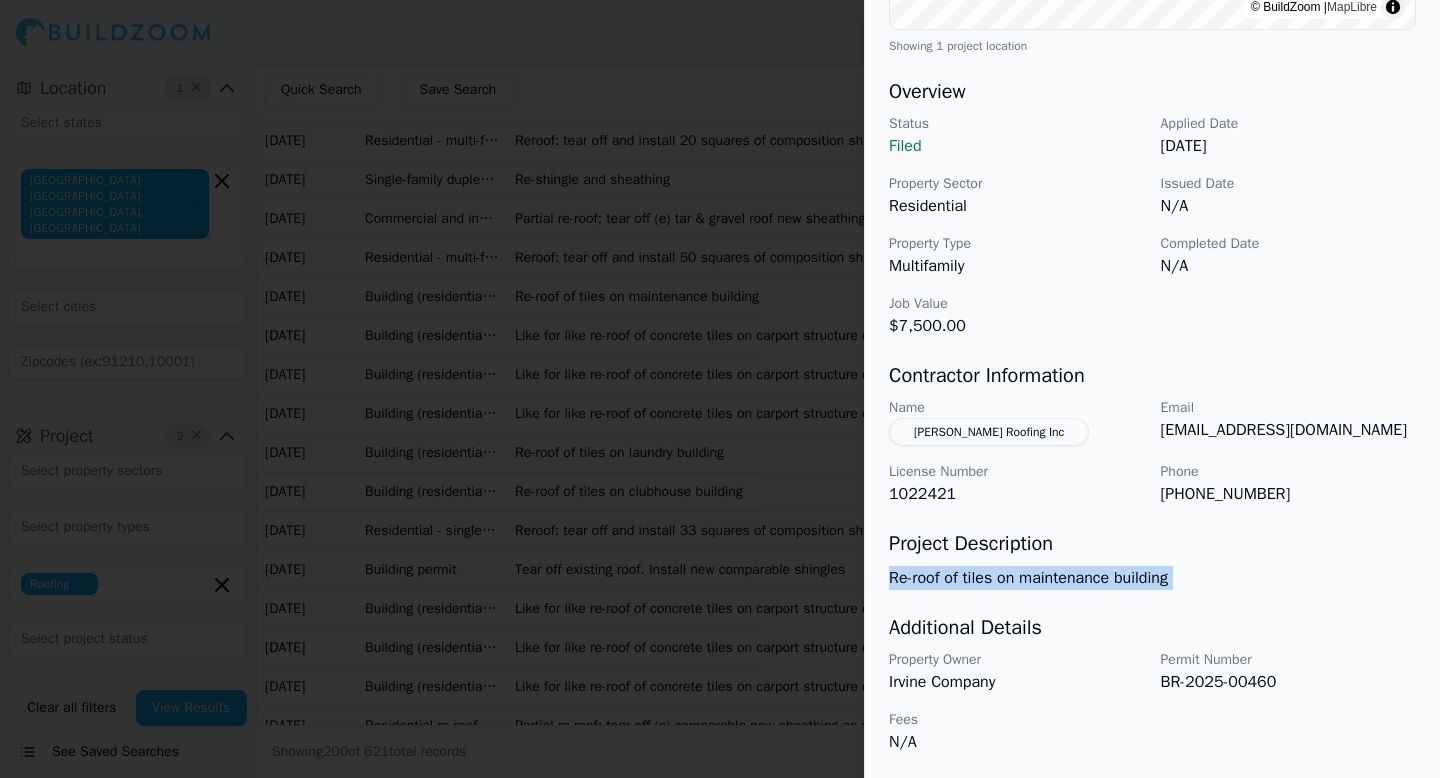 click at bounding box center (720, 389) 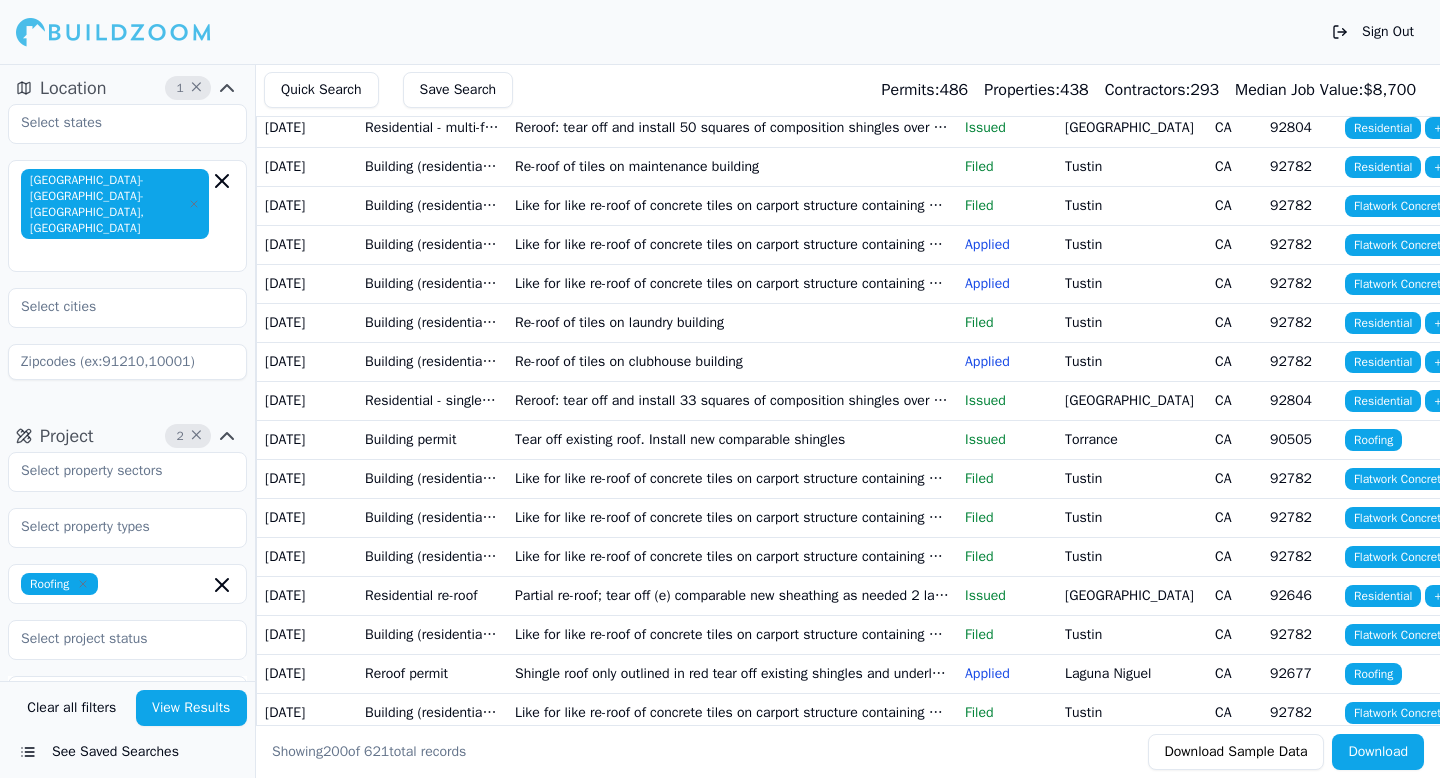 scroll, scrollTop: 650, scrollLeft: 0, axis: vertical 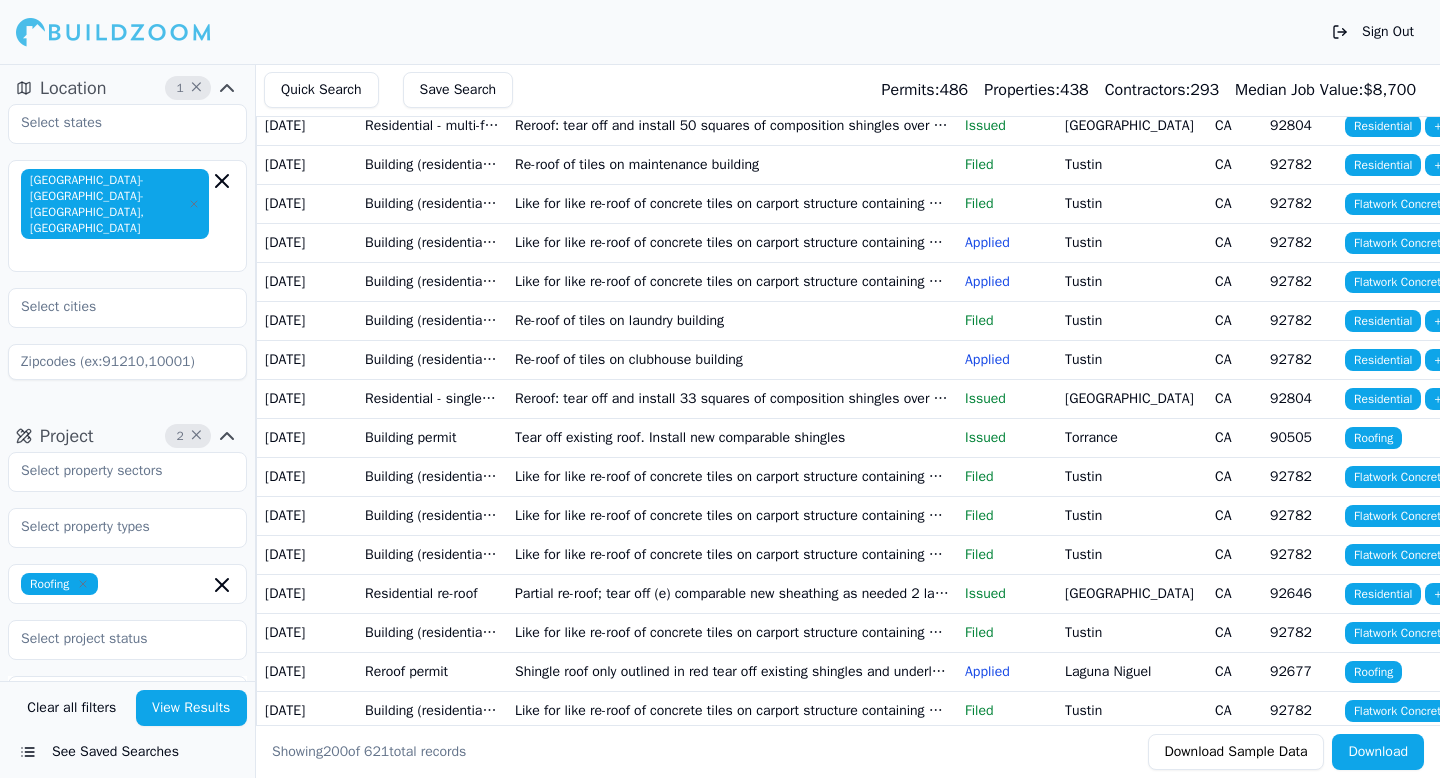 click on "Re-roof of tiles on laundry building" at bounding box center (732, 320) 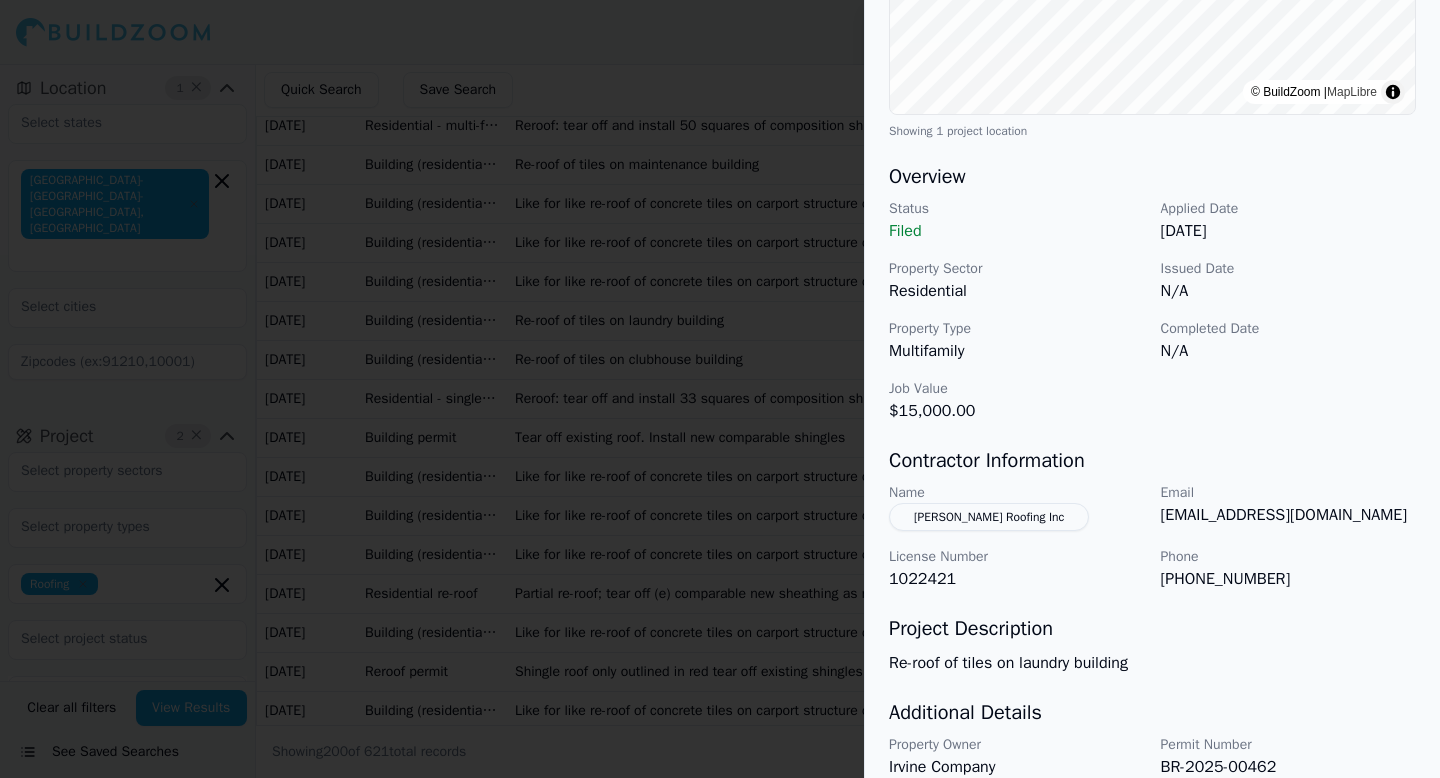 scroll, scrollTop: 551, scrollLeft: 0, axis: vertical 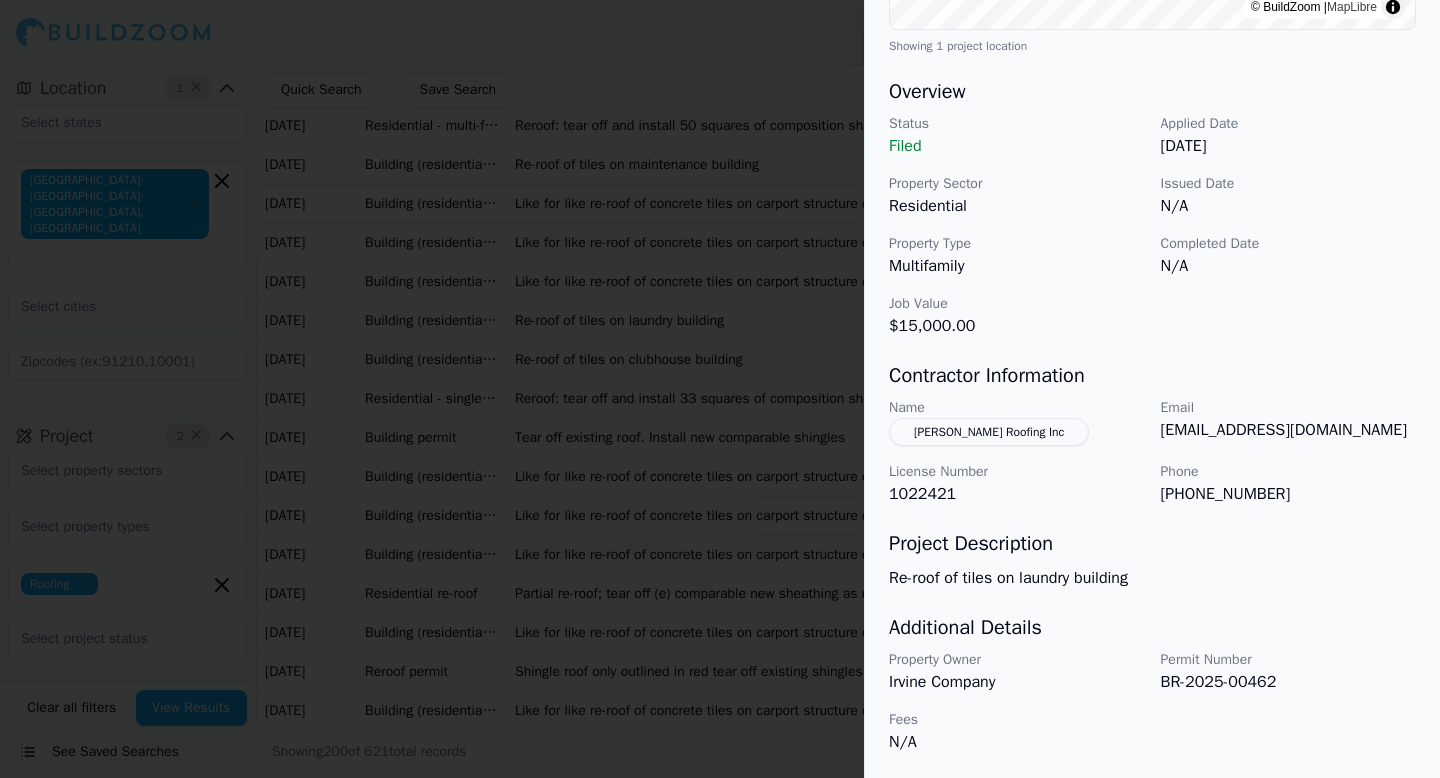 click at bounding box center [720, 389] 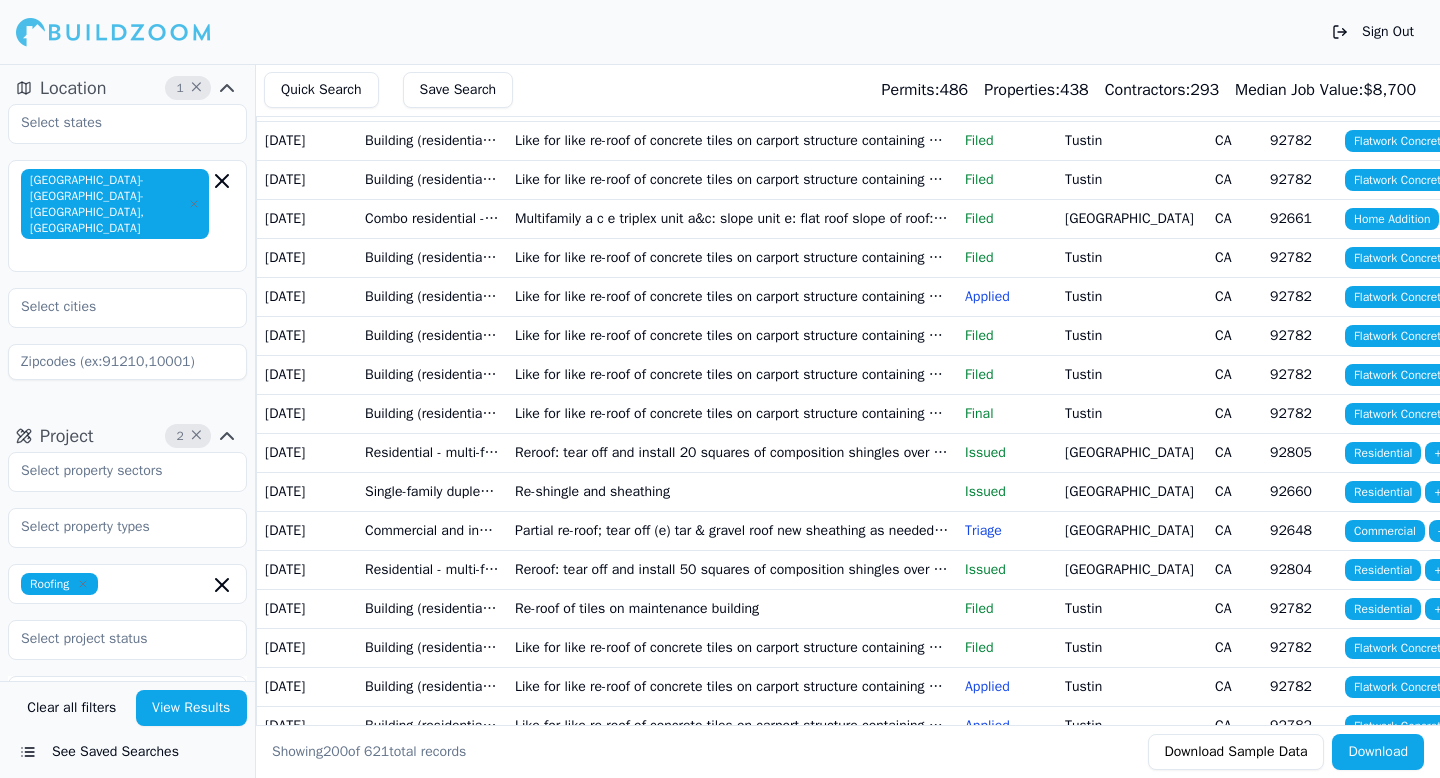 scroll, scrollTop: 0, scrollLeft: 0, axis: both 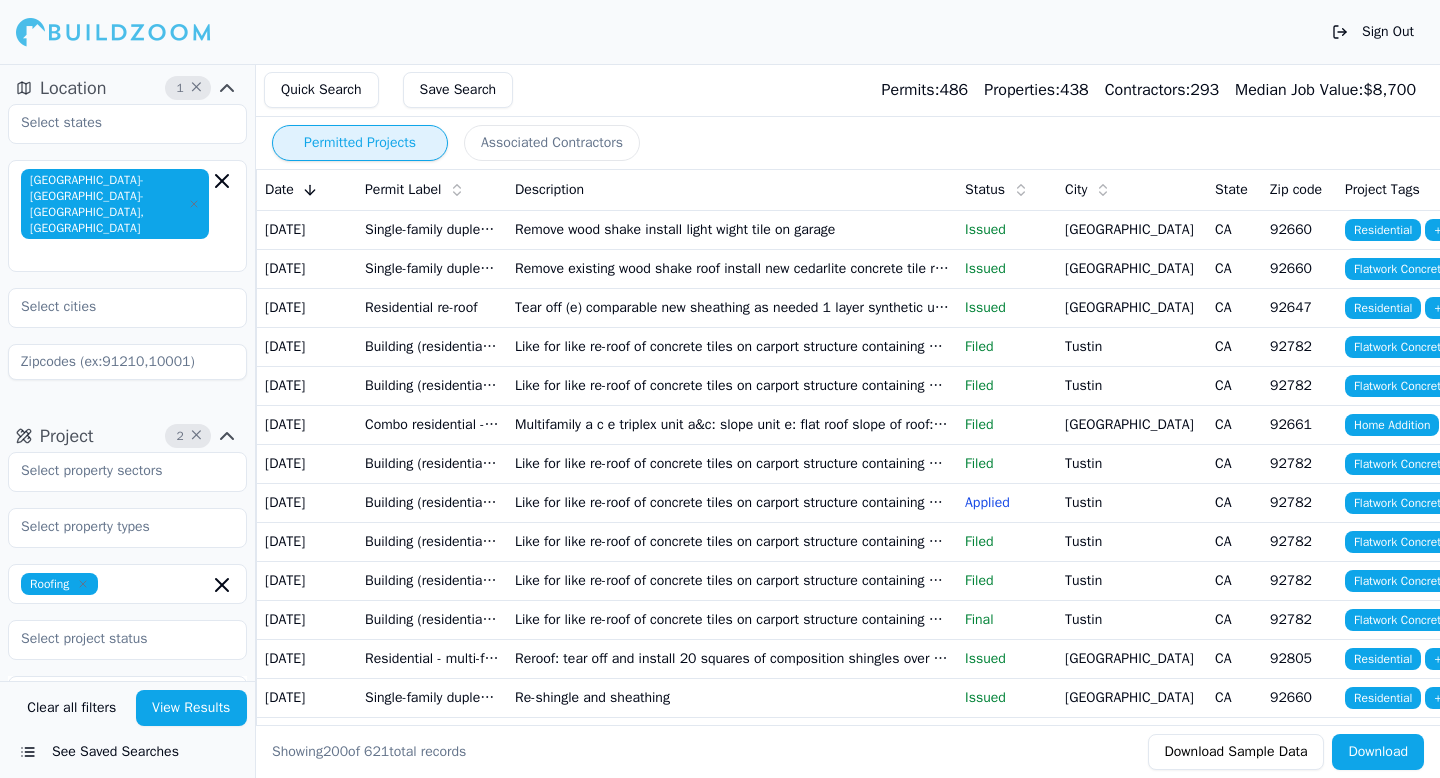 click on "Permitted Projects Associated Contractors Date Permit Label Description Status City State Zip code Project Tags [DATE] Single-family duplex re-roof express Remove wood shake install light wight tile on garage Issued [GEOGRAPHIC_DATA] Residential + 1 [DATE] Single-family duplex re-roof express Remove existing wood shake roof install new cedarlite concrete tile roof 40 squares Issued [GEOGRAPHIC_DATA] Flatwork Concrete + 2 [DATE] Residential re-roof Tear off (e) comparable new sheathing as needed 1 layer synthetic underlayment (n) gaf timberline rs 23 squares. 5:12 pitch flate roof ***manufacturer's installation spec sheets to be onsite *** Issued [GEOGRAPHIC_DATA] Residential + 1 [DATE] Building (residential) - roof Like for like re-roof of concrete tiles on carport structure containing stalls 342-345 Filed Tustin CA 92782 Flatwork Concrete + 2 [DATE] Building (residential) - roof Filed Tustin CA 92782 Flatwork Concrete + 2 [DATE] Filed [GEOGRAPHIC_DATA] [GEOGRAPHIC_DATA] + 2" at bounding box center (872, 421) 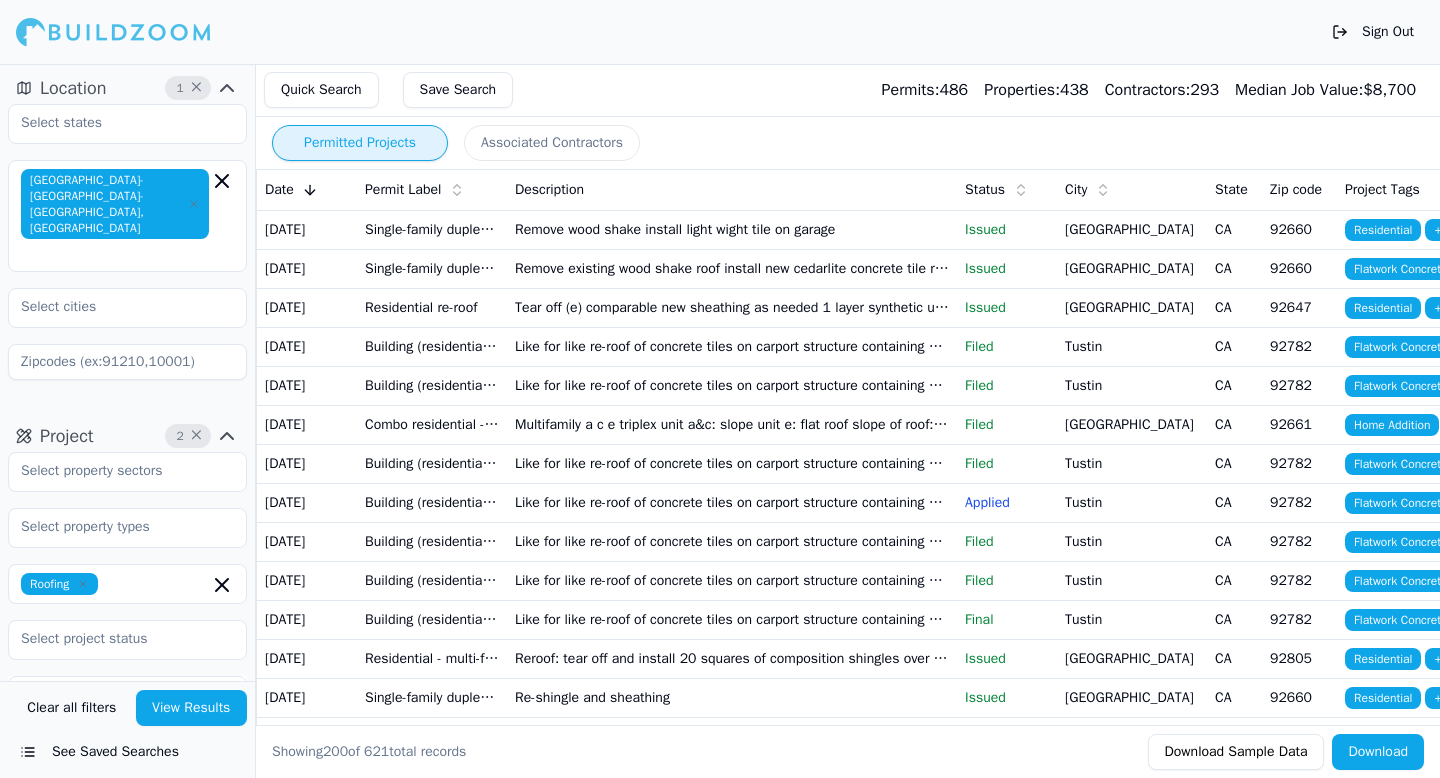 click on "Associated Contractors" at bounding box center (552, 143) 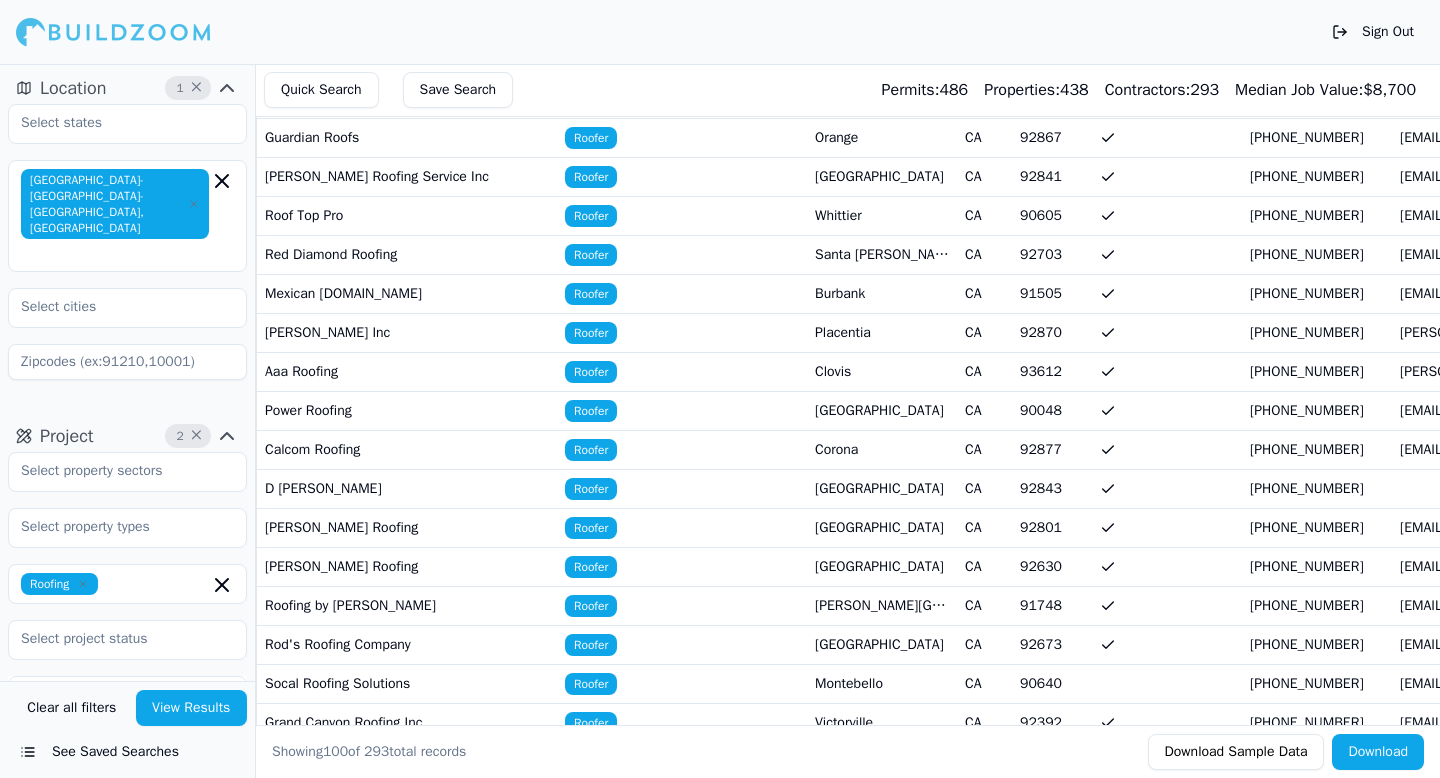 scroll, scrollTop: 604, scrollLeft: 0, axis: vertical 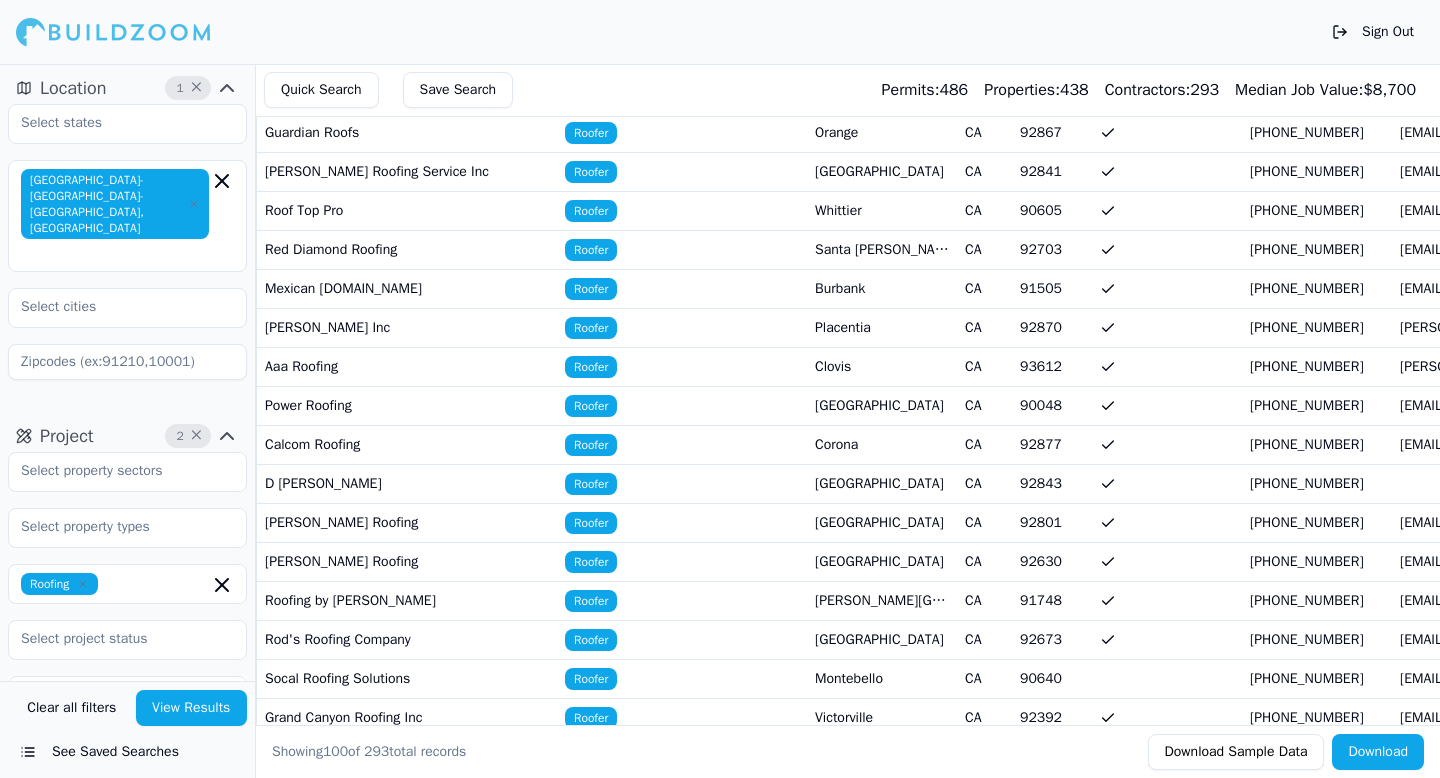 click on "Calcom Roofing" at bounding box center [407, 444] 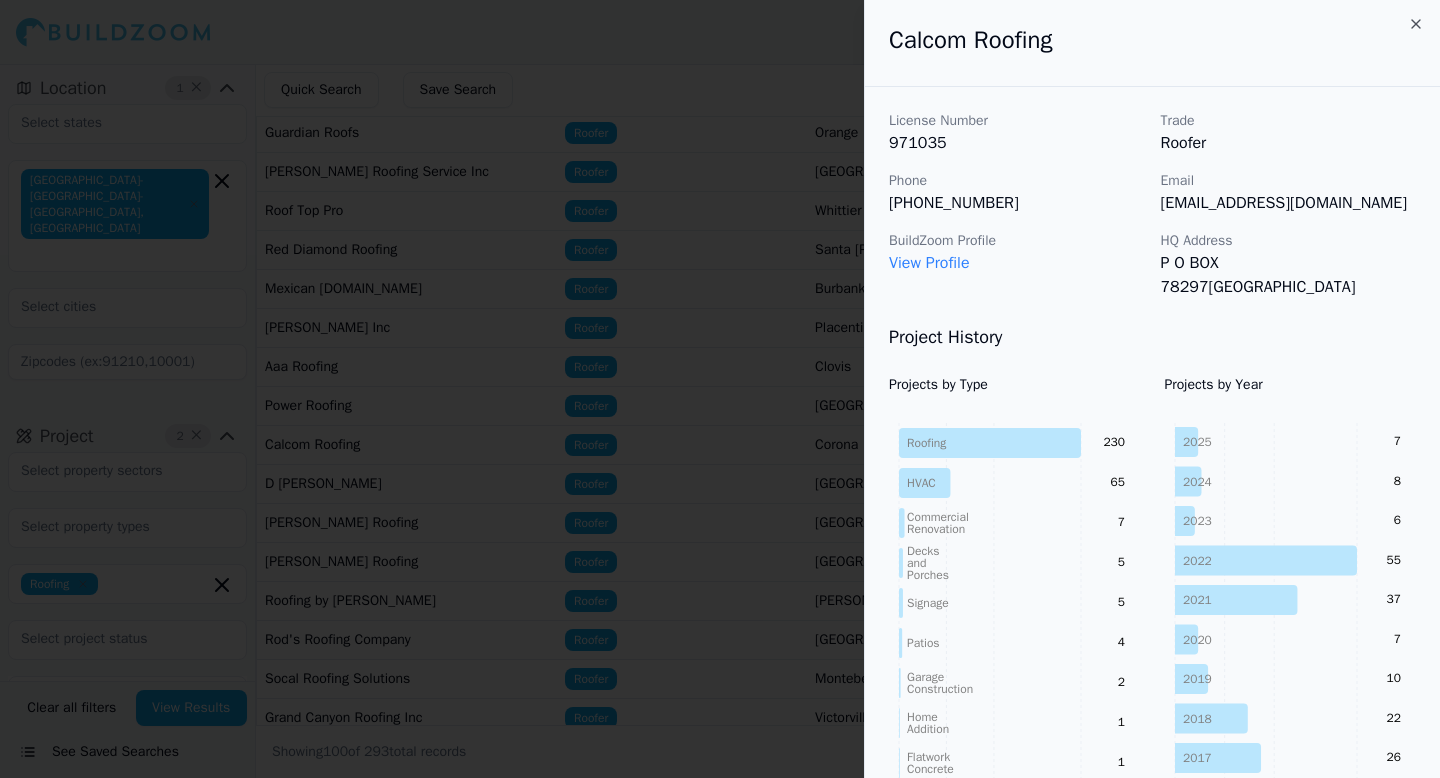click at bounding box center (720, 389) 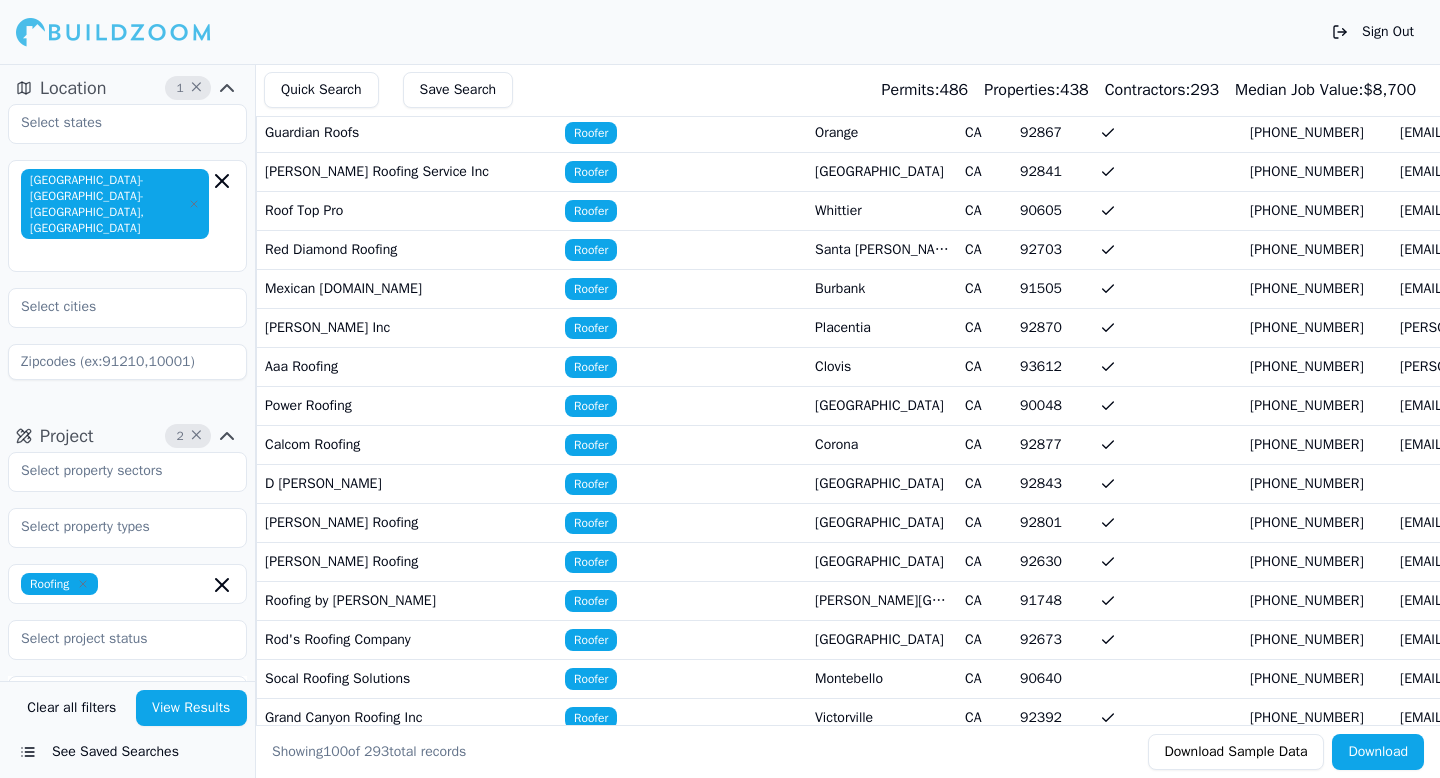 scroll, scrollTop: 0, scrollLeft: 0, axis: both 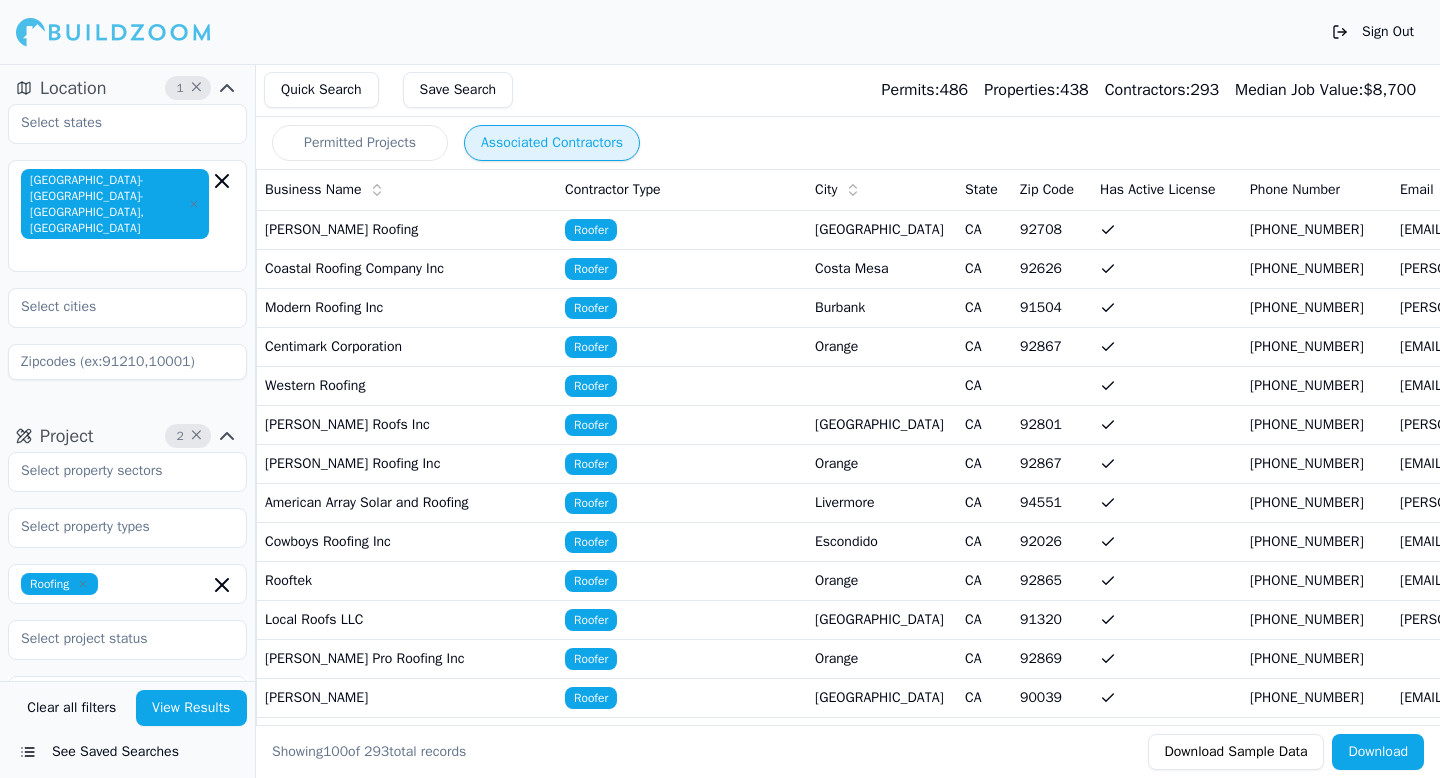 click on "Coastal Roofing Company Inc" at bounding box center [407, 268] 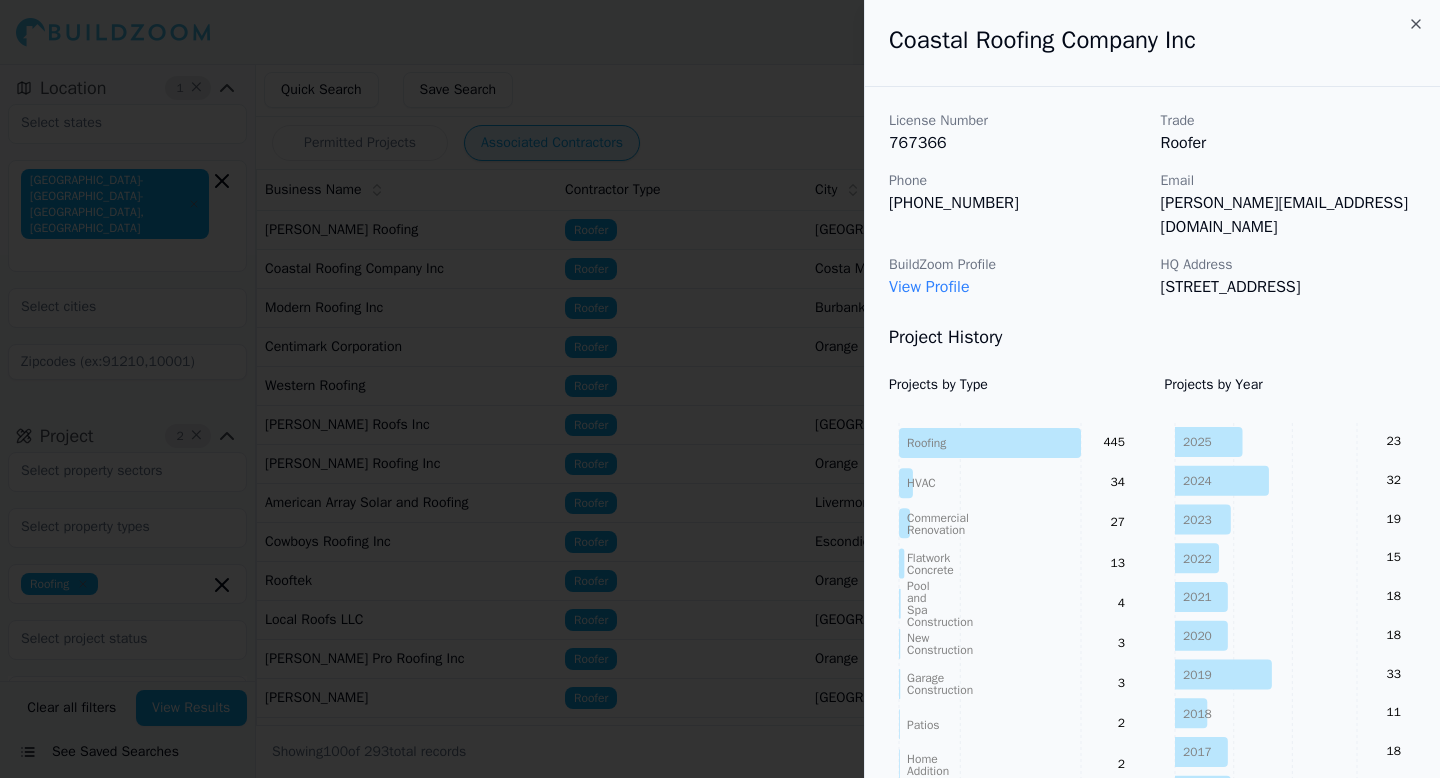 click at bounding box center [720, 389] 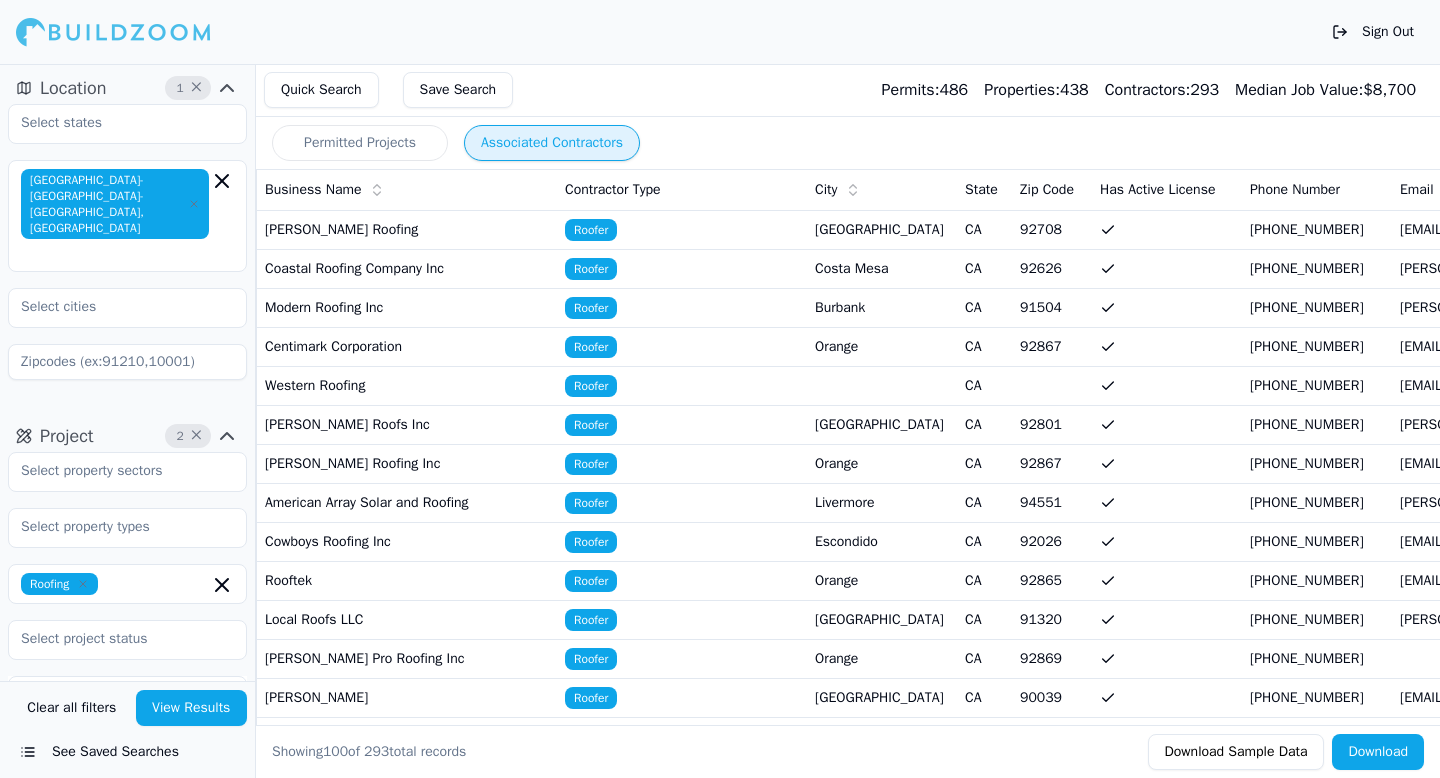 click on "[PERSON_NAME] Roofing" at bounding box center [407, 229] 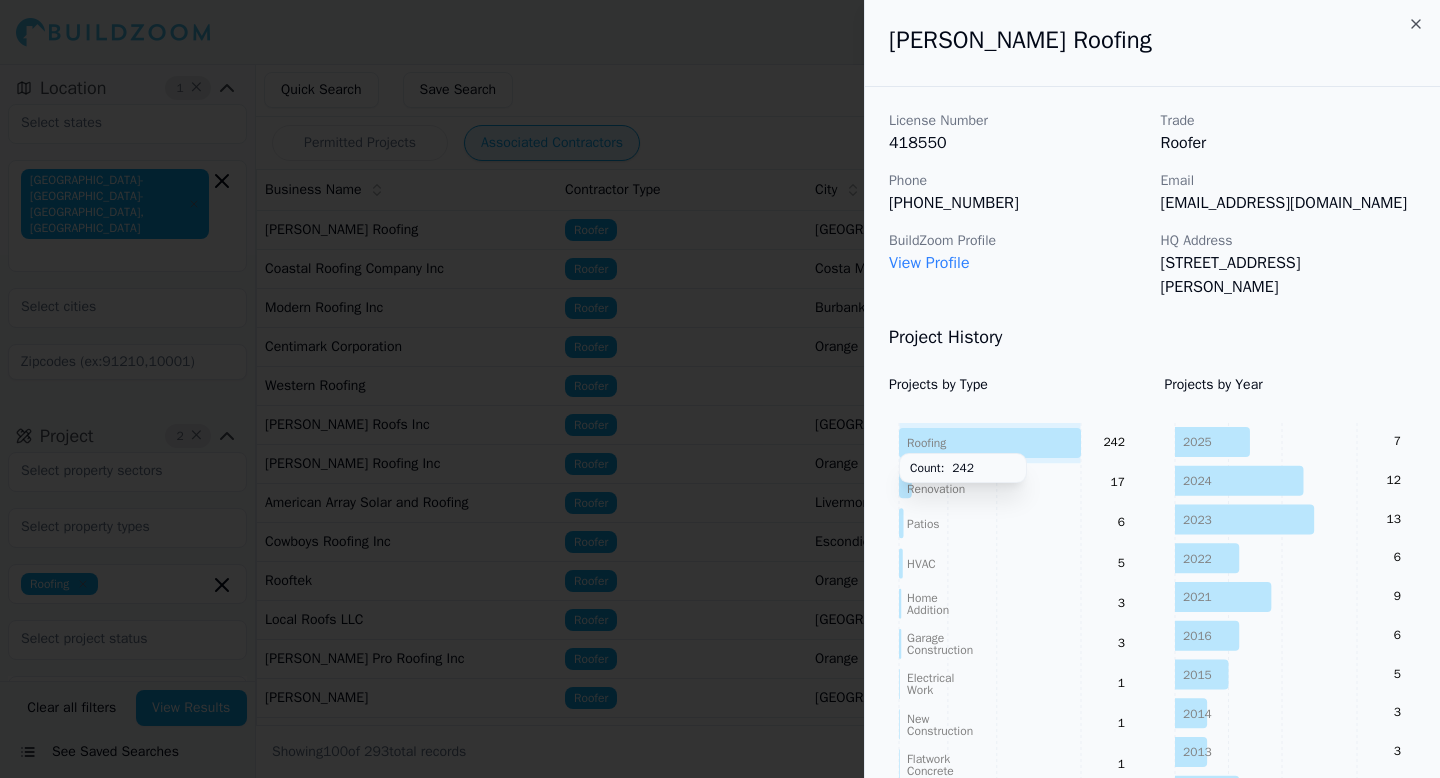 click 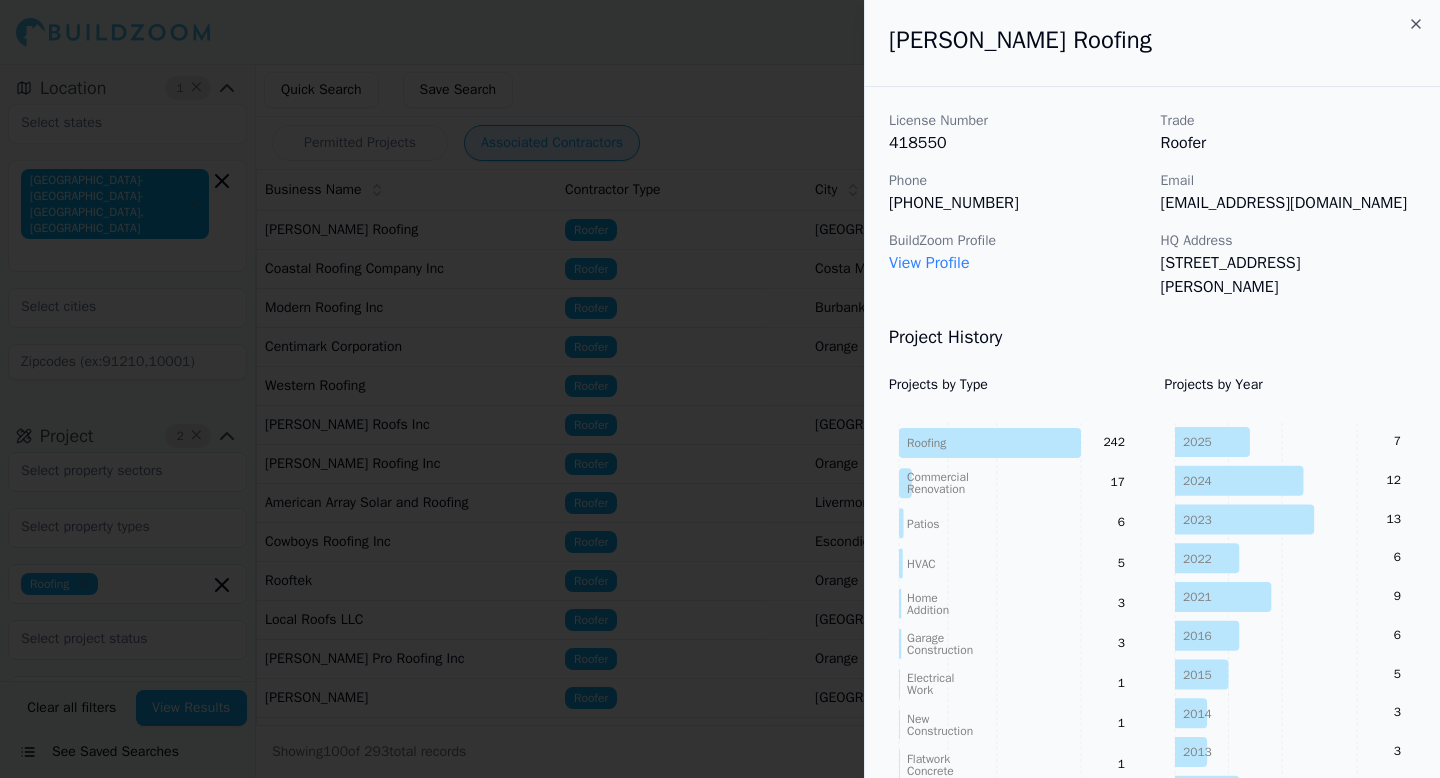 click on "View Profile" at bounding box center (929, 263) 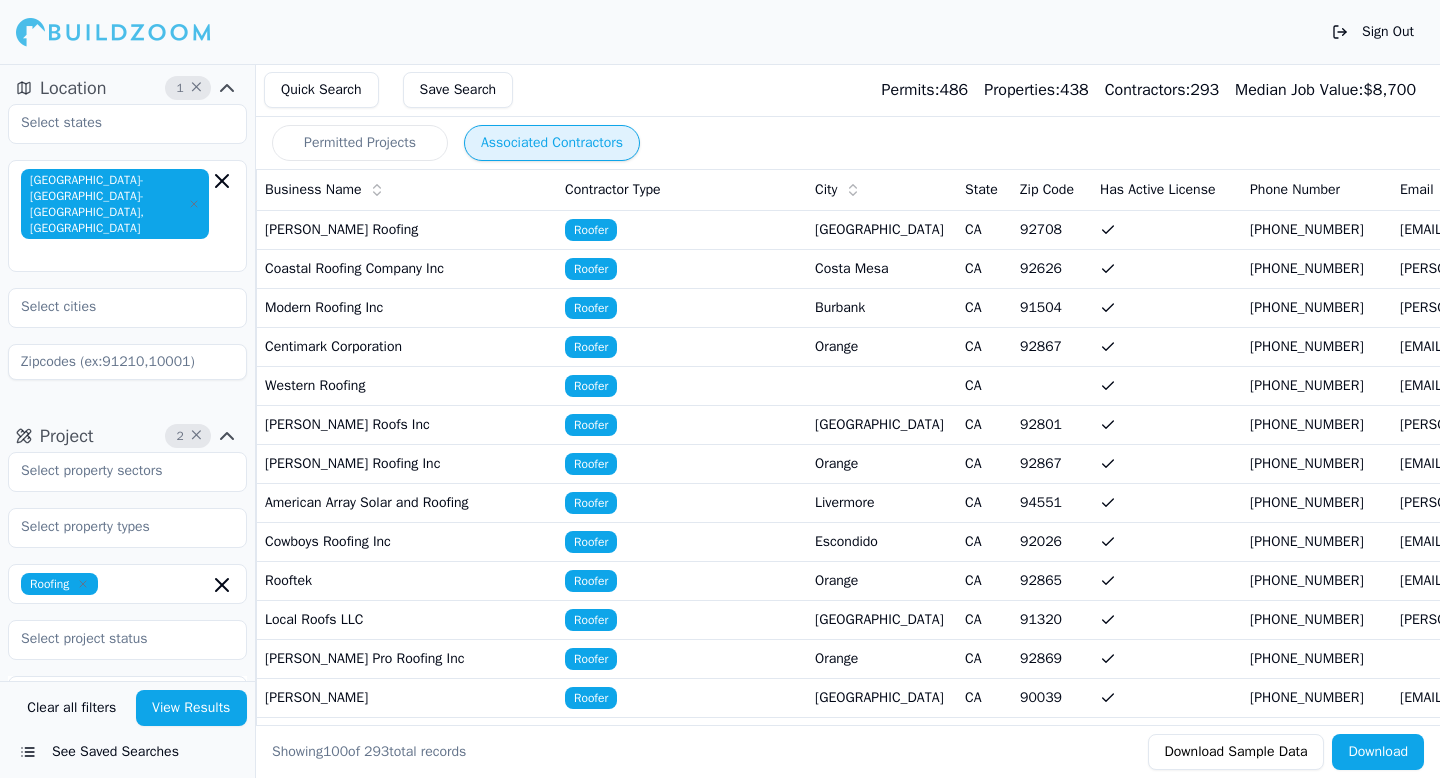 click on "Permitted Projects" at bounding box center (360, 143) 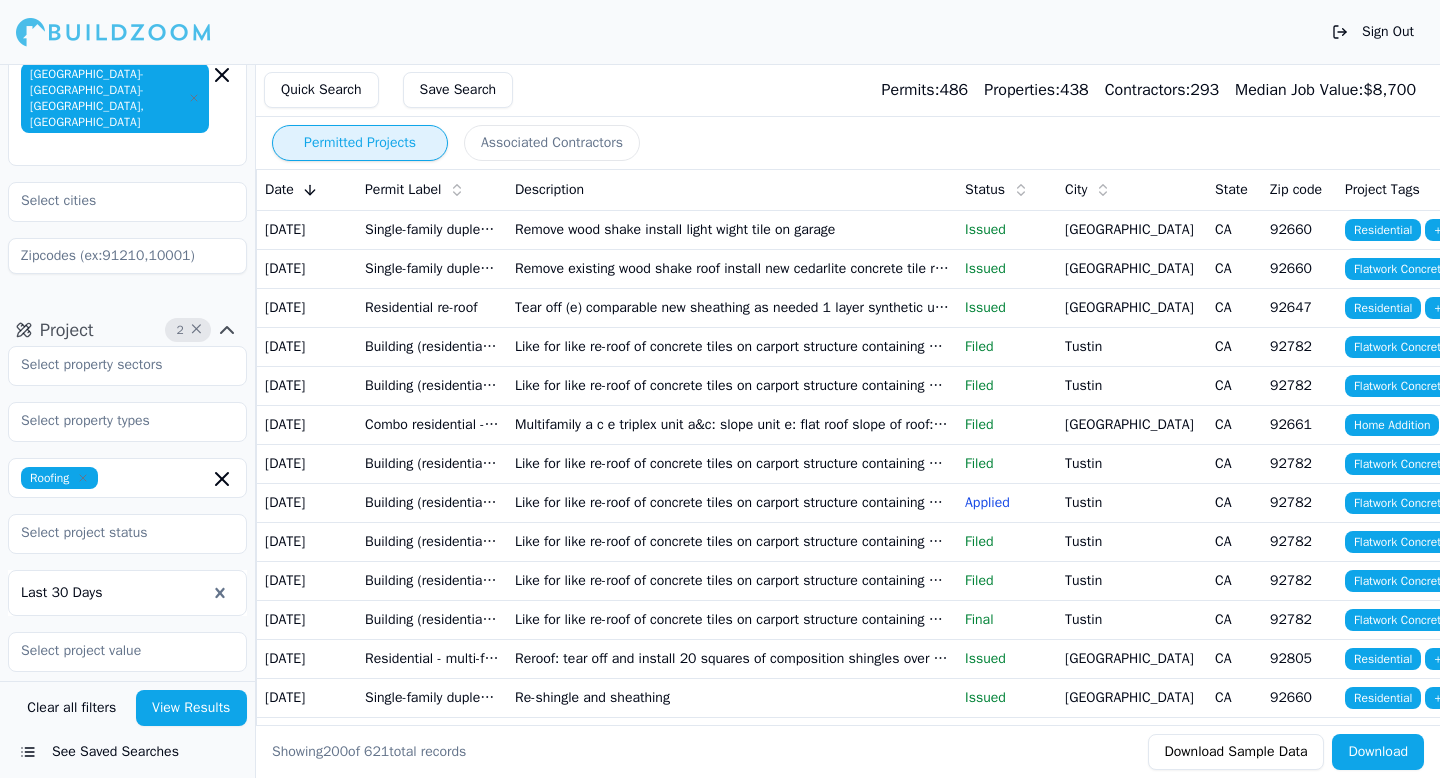 scroll, scrollTop: 0, scrollLeft: 0, axis: both 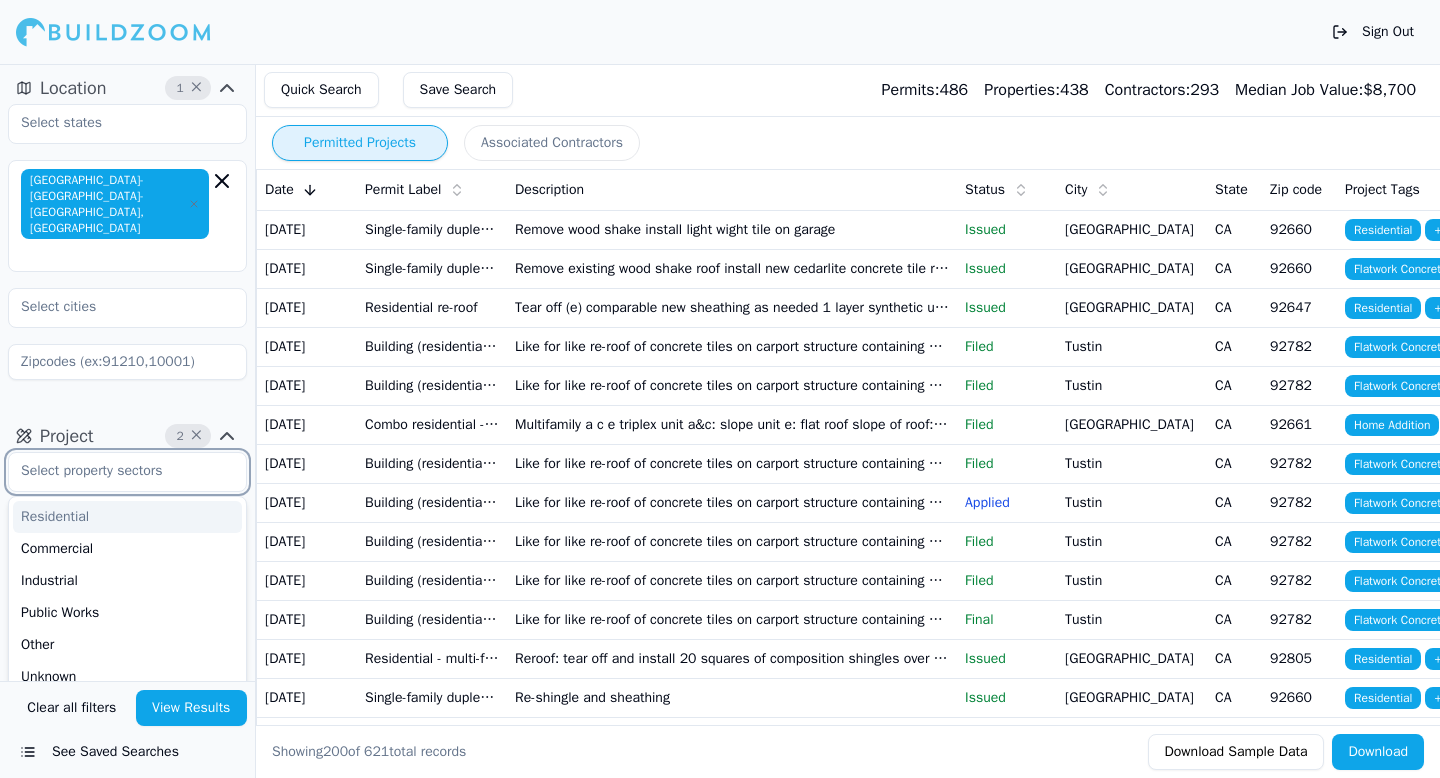 click at bounding box center (115, 471) 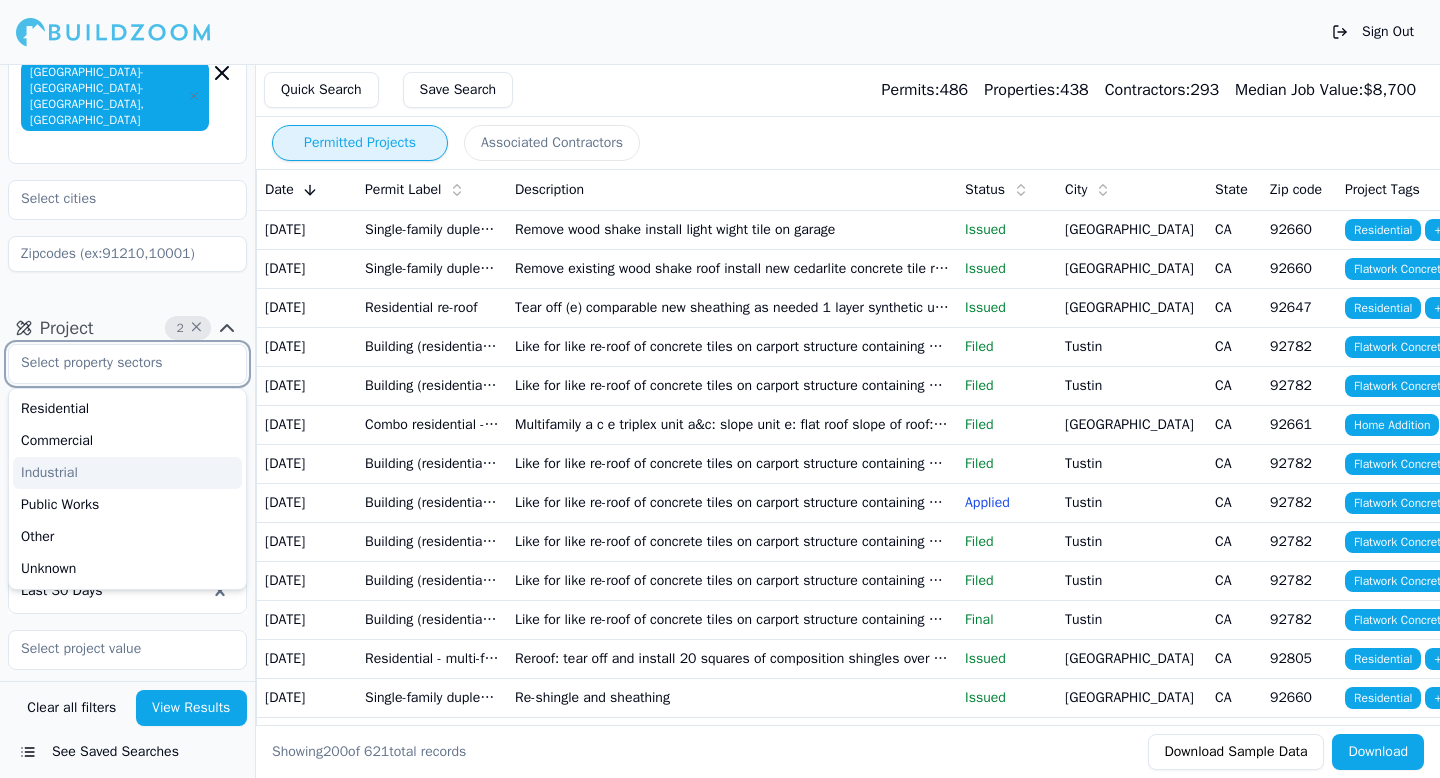 scroll, scrollTop: 105, scrollLeft: 0, axis: vertical 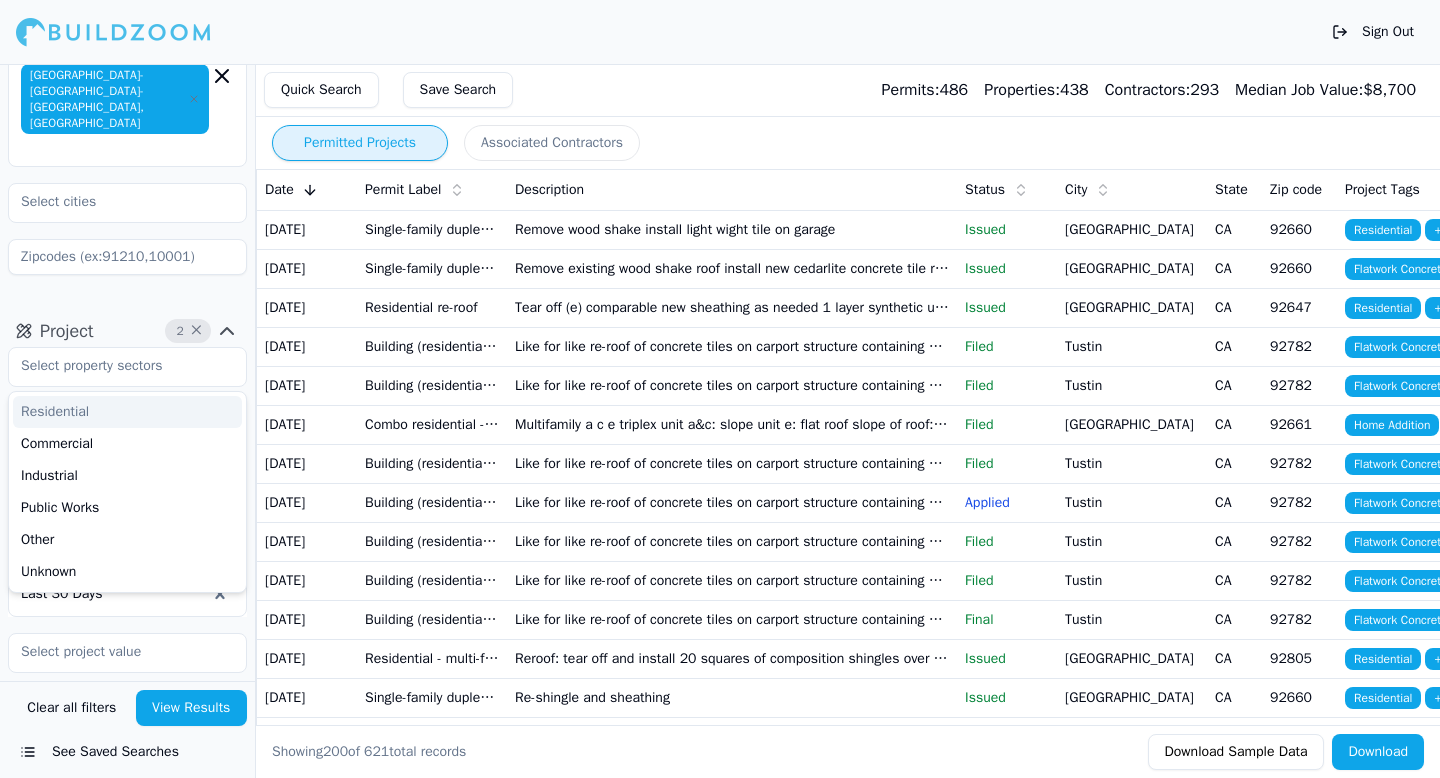 click on "Project 2 × Residential Commercial Industrial Public Works Other Unknown Roofing Last 30 Days" at bounding box center [127, 554] 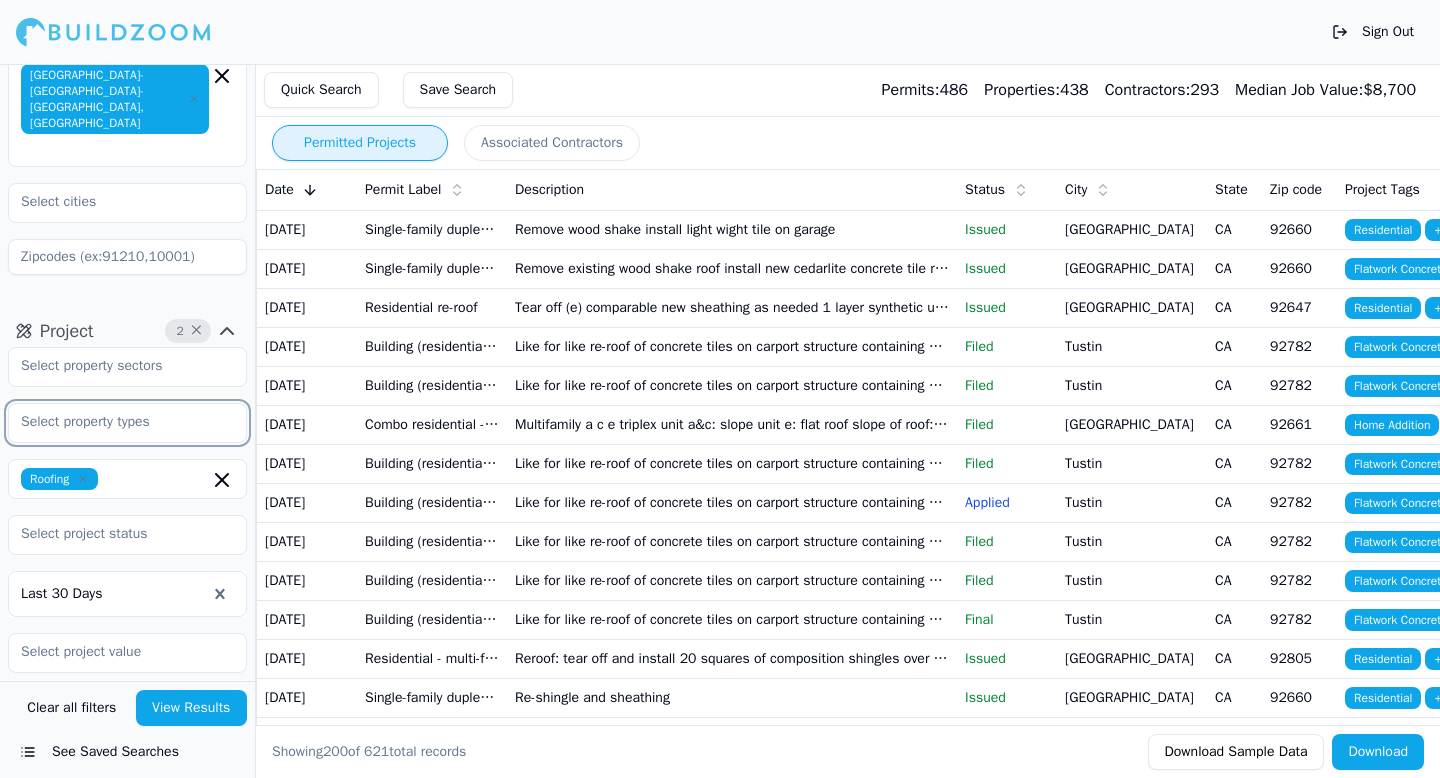 click at bounding box center (115, 422) 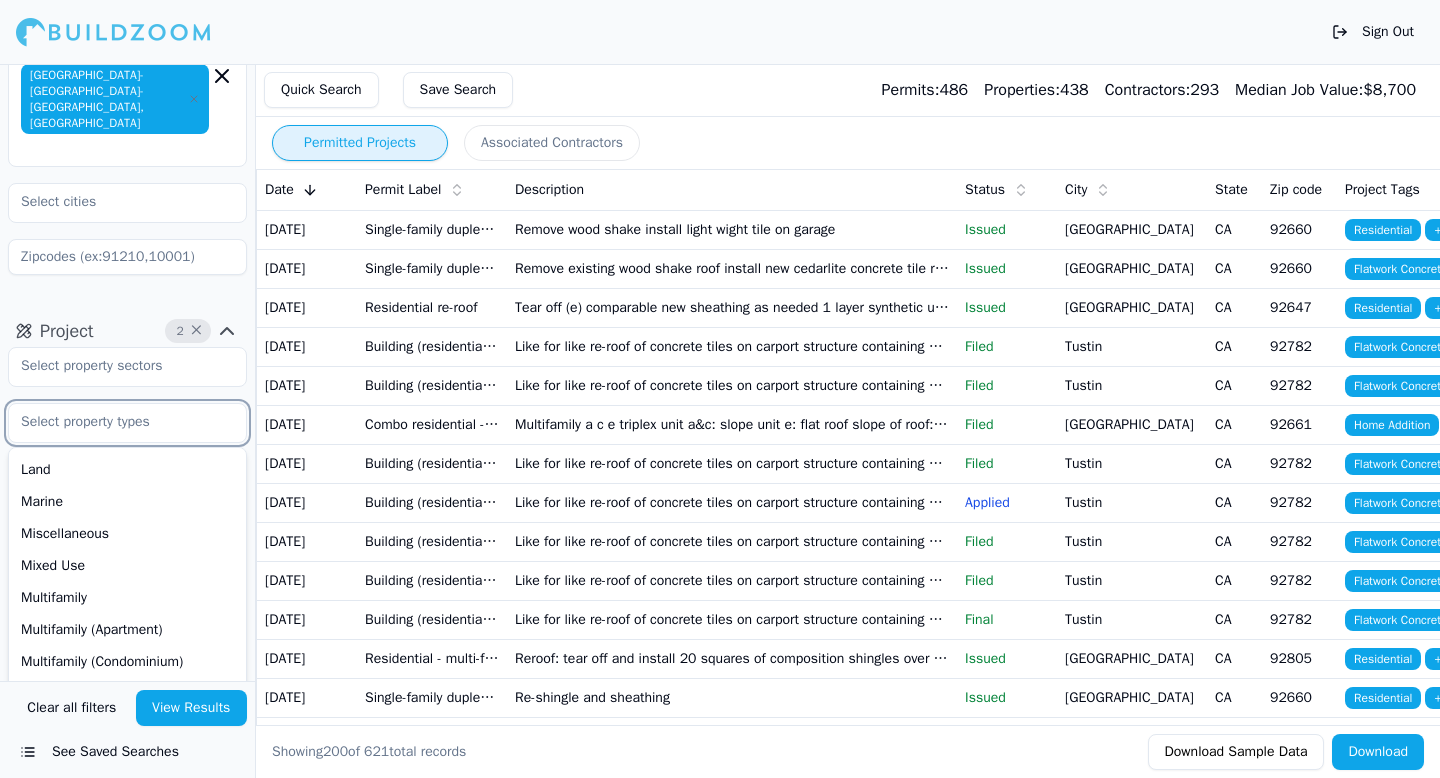 scroll, scrollTop: 267, scrollLeft: 0, axis: vertical 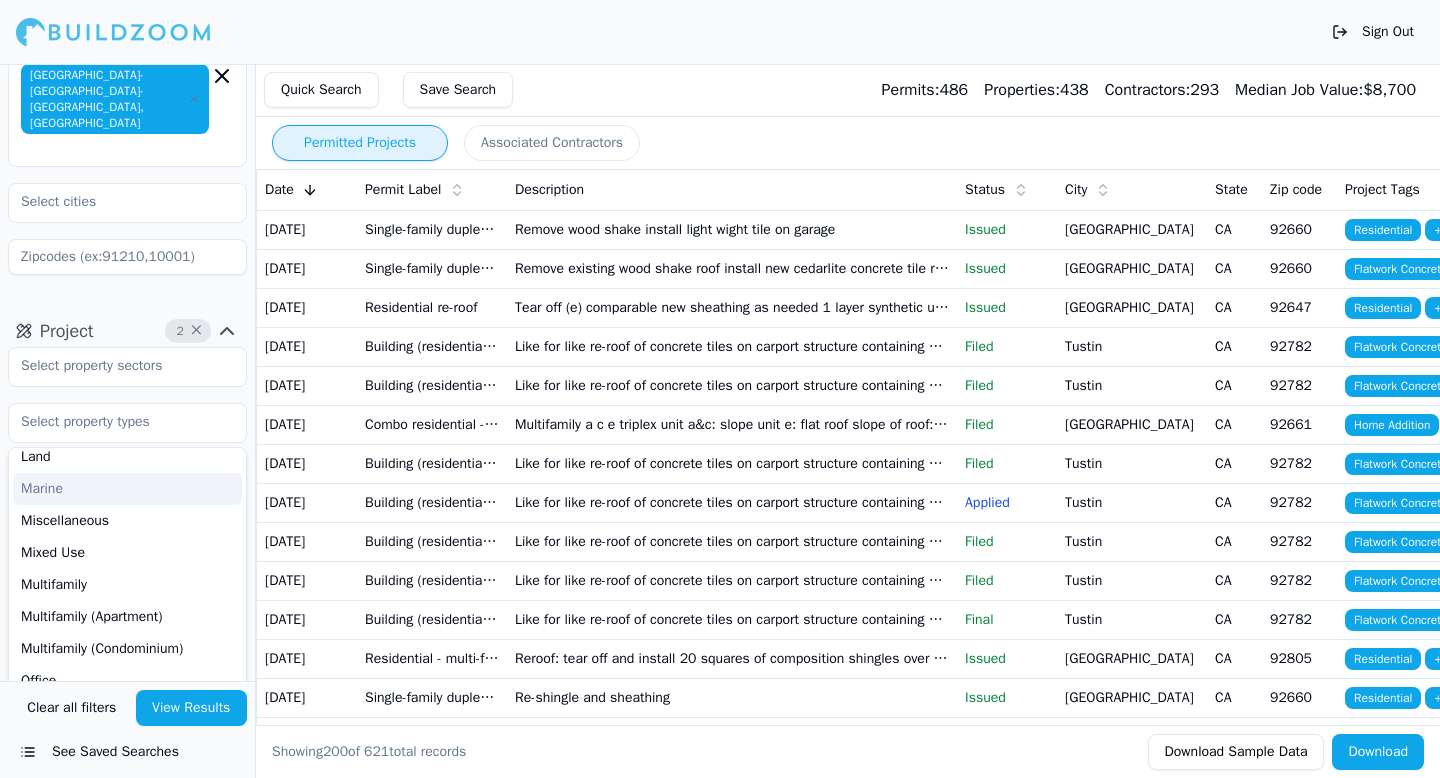 click on "Project 2 × Accessory Unit Affordable Housing Amusement & Recreation Communications Duplex Educational Healthcare Hotels & Hospitality Land Marine Miscellaneous Mixed Use Multifamily Multifamily (Apartment) Multifamily (Condominium) Office Parking Public Safety Restaurant Retail Roads Single Family Special Purpose Transportation Triplex Utility Roofing Last 30 Days" at bounding box center [127, 554] 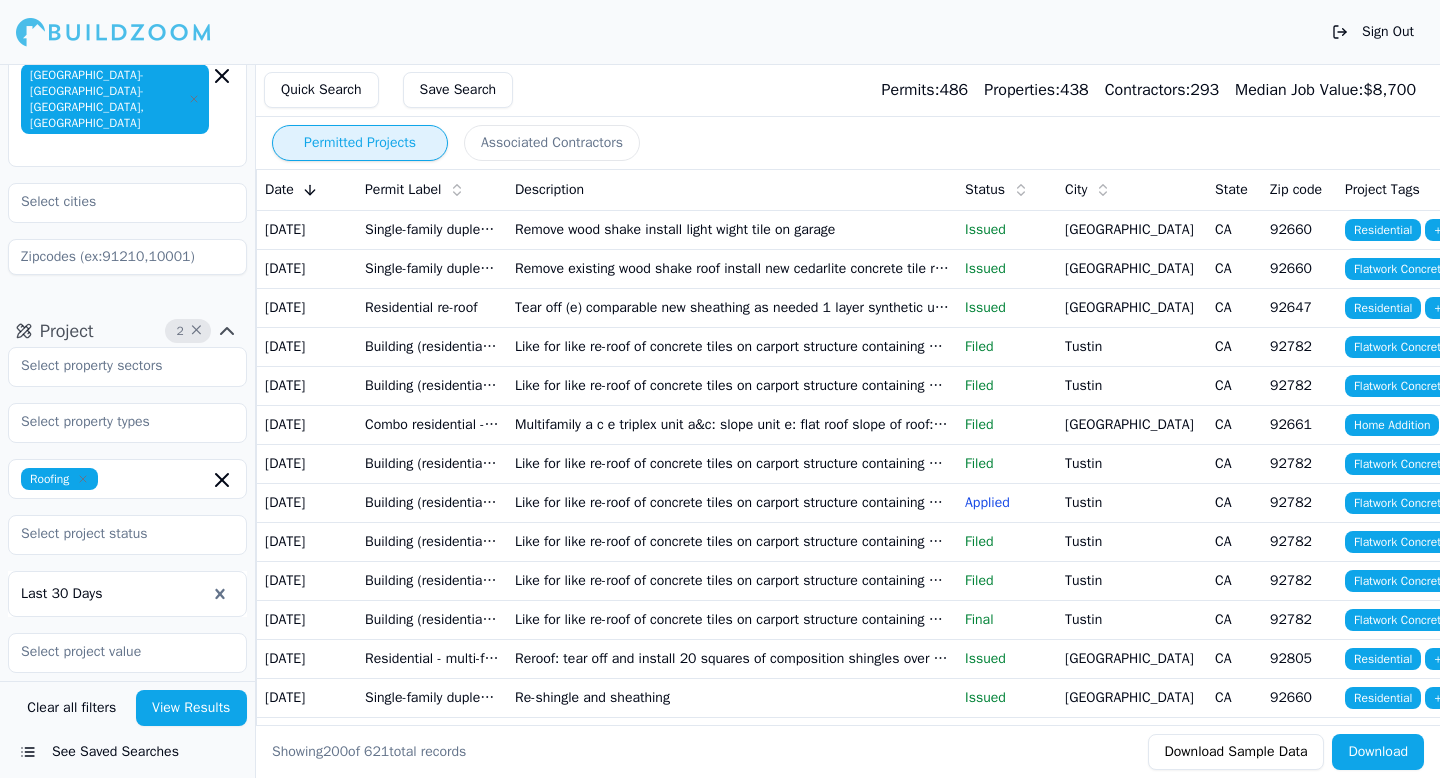 click 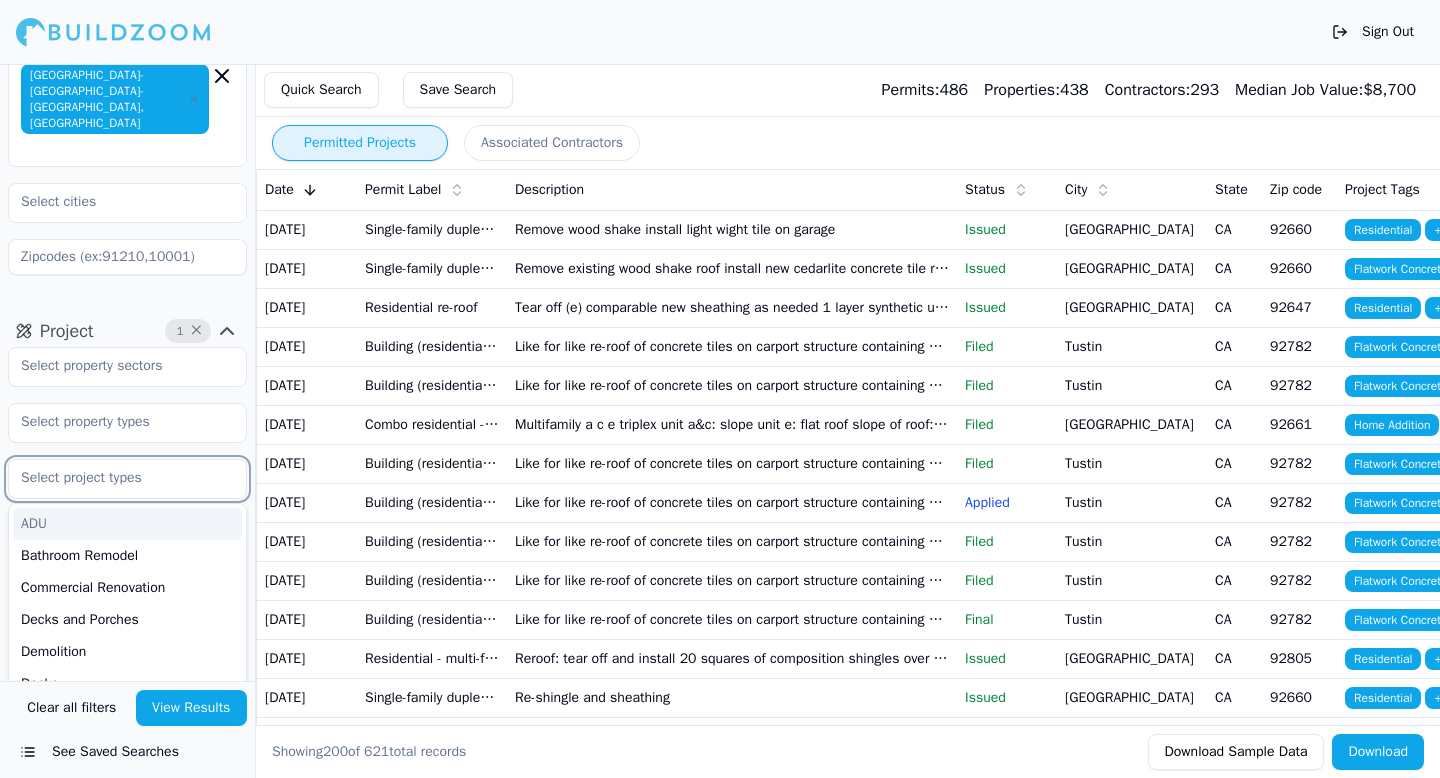 click at bounding box center (115, 478) 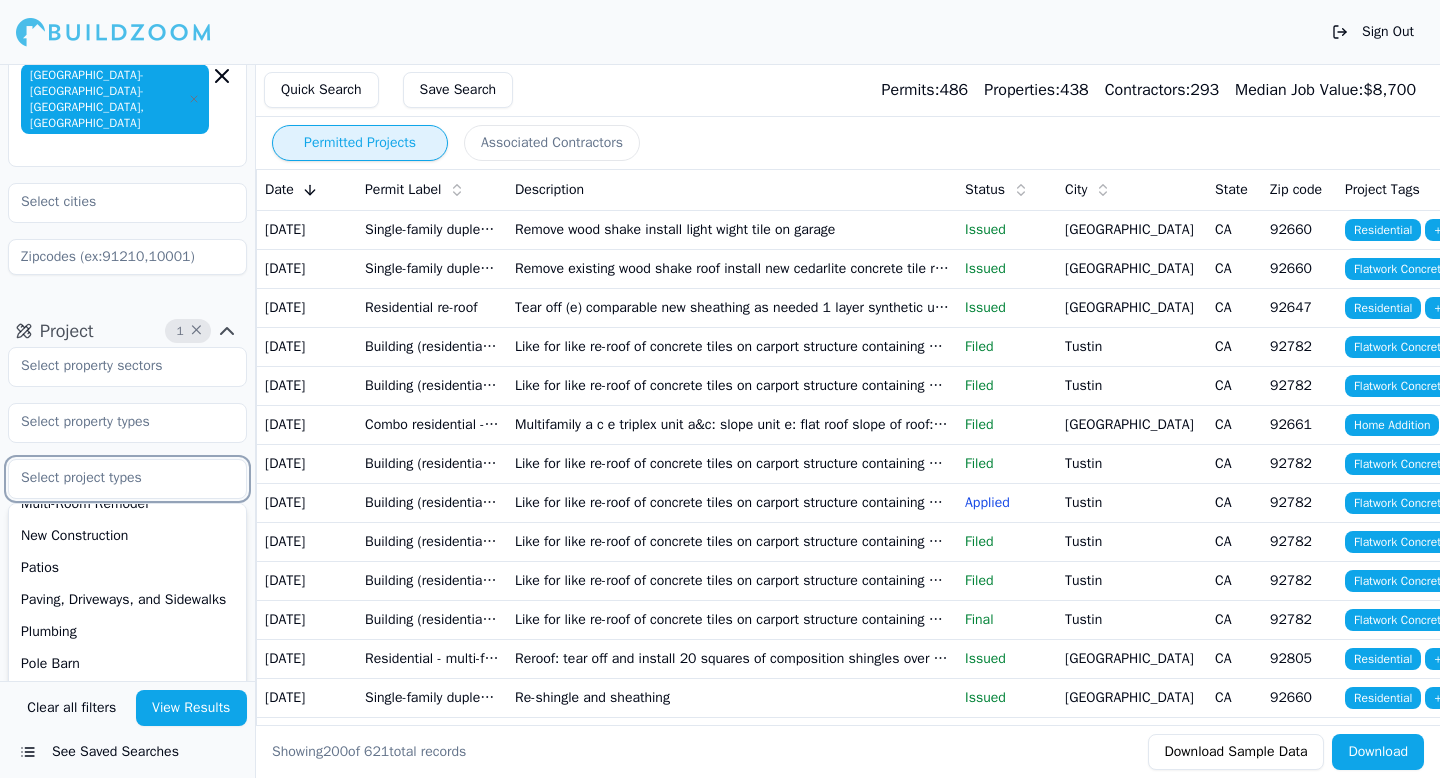 scroll, scrollTop: 630, scrollLeft: 0, axis: vertical 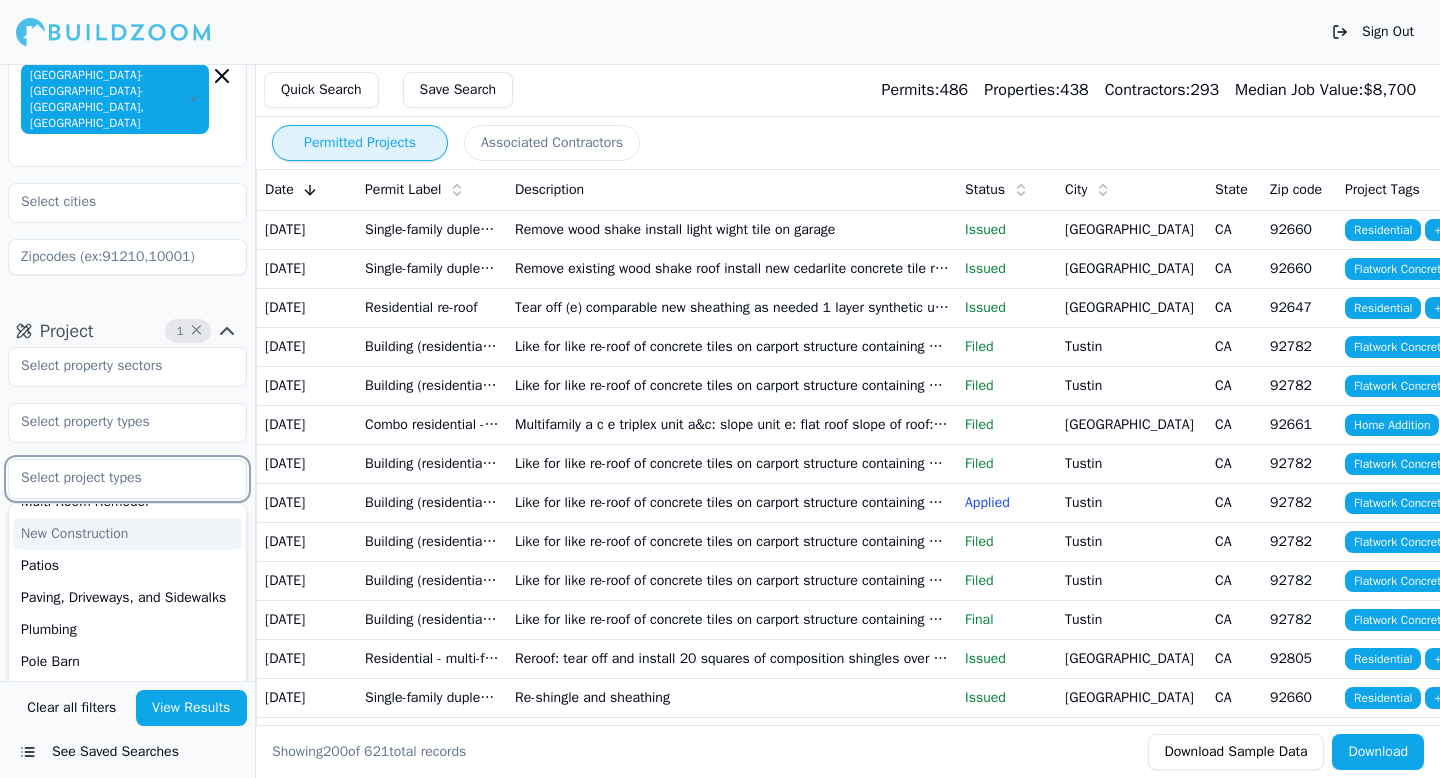 click on "New Construction" at bounding box center [127, 534] 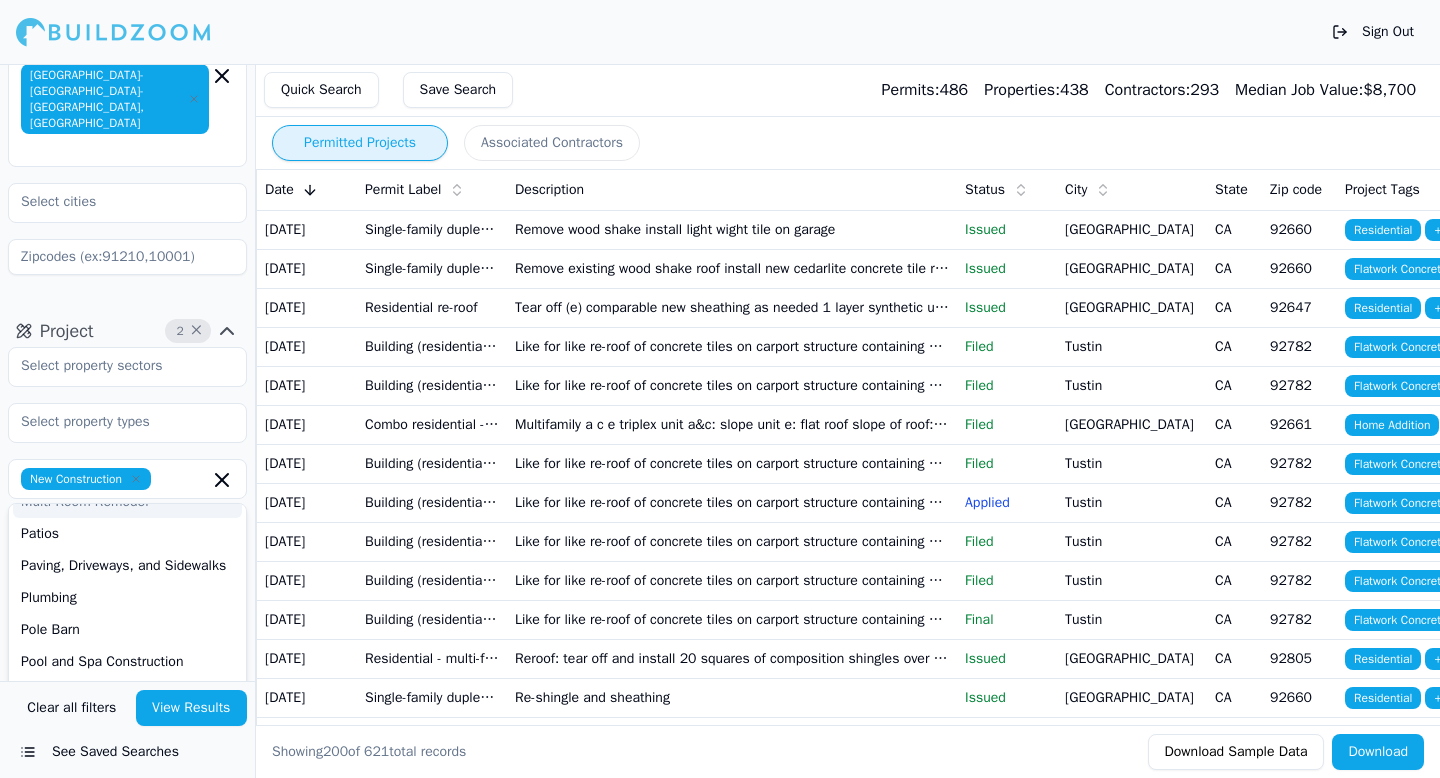 click on "Project 2 ×" at bounding box center (127, 331) 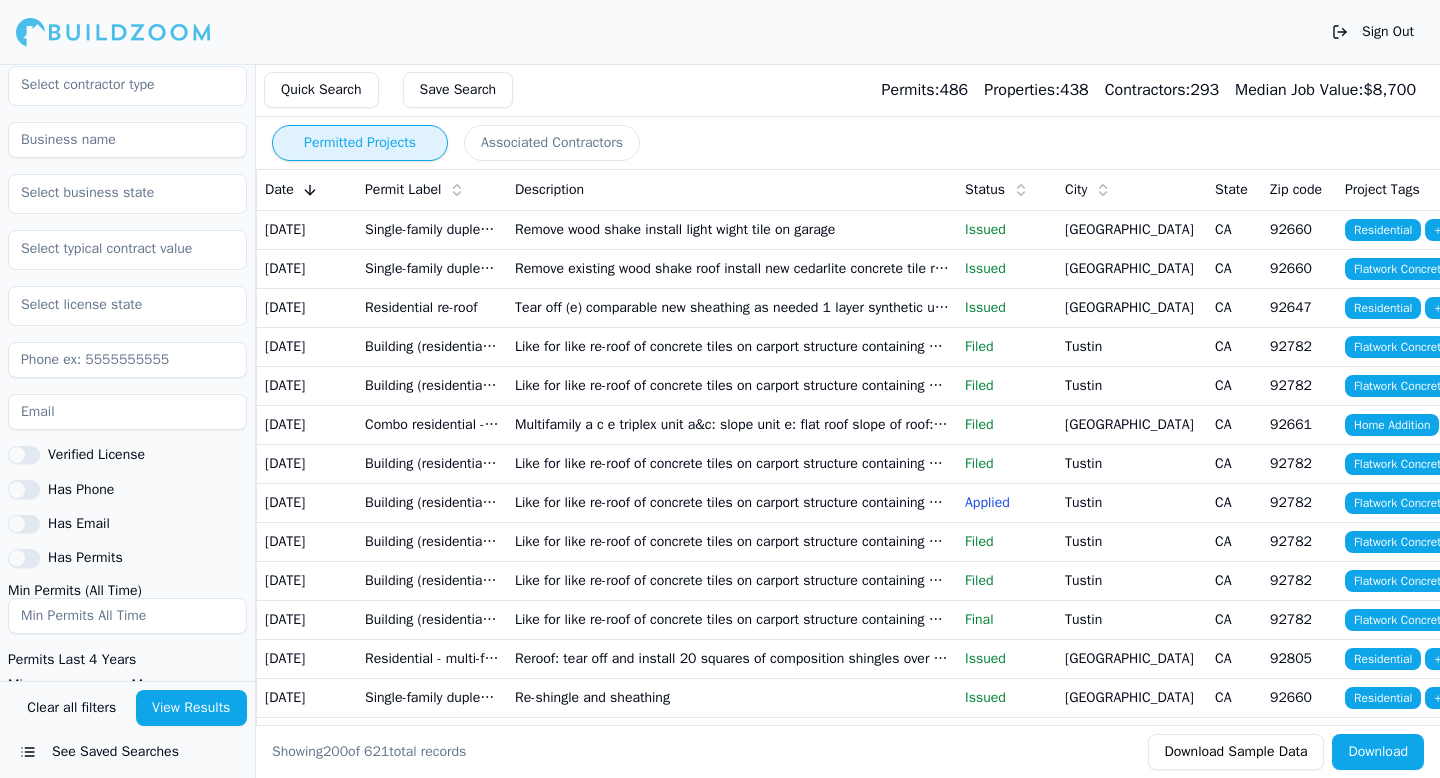 scroll, scrollTop: 480, scrollLeft: 0, axis: vertical 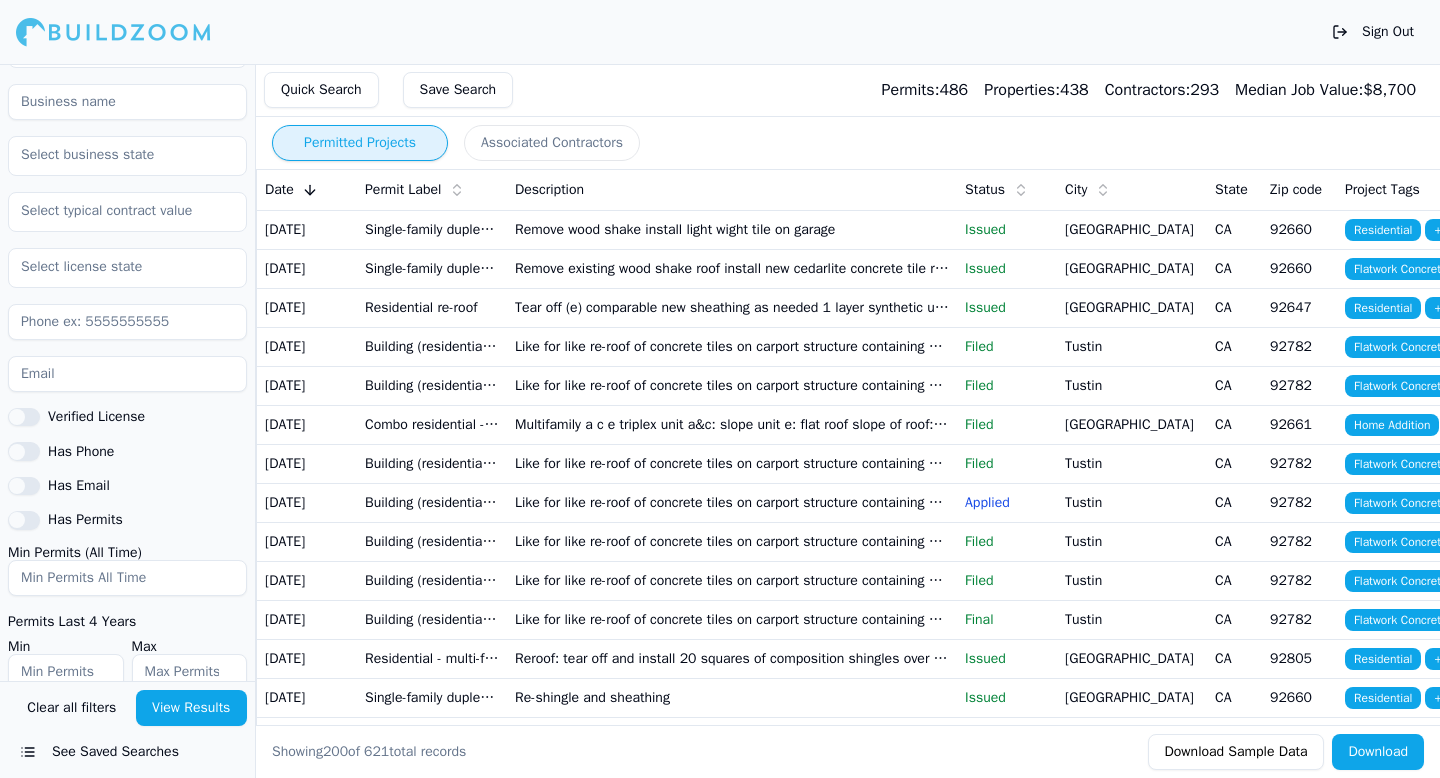 click on "View Results" at bounding box center [192, 708] 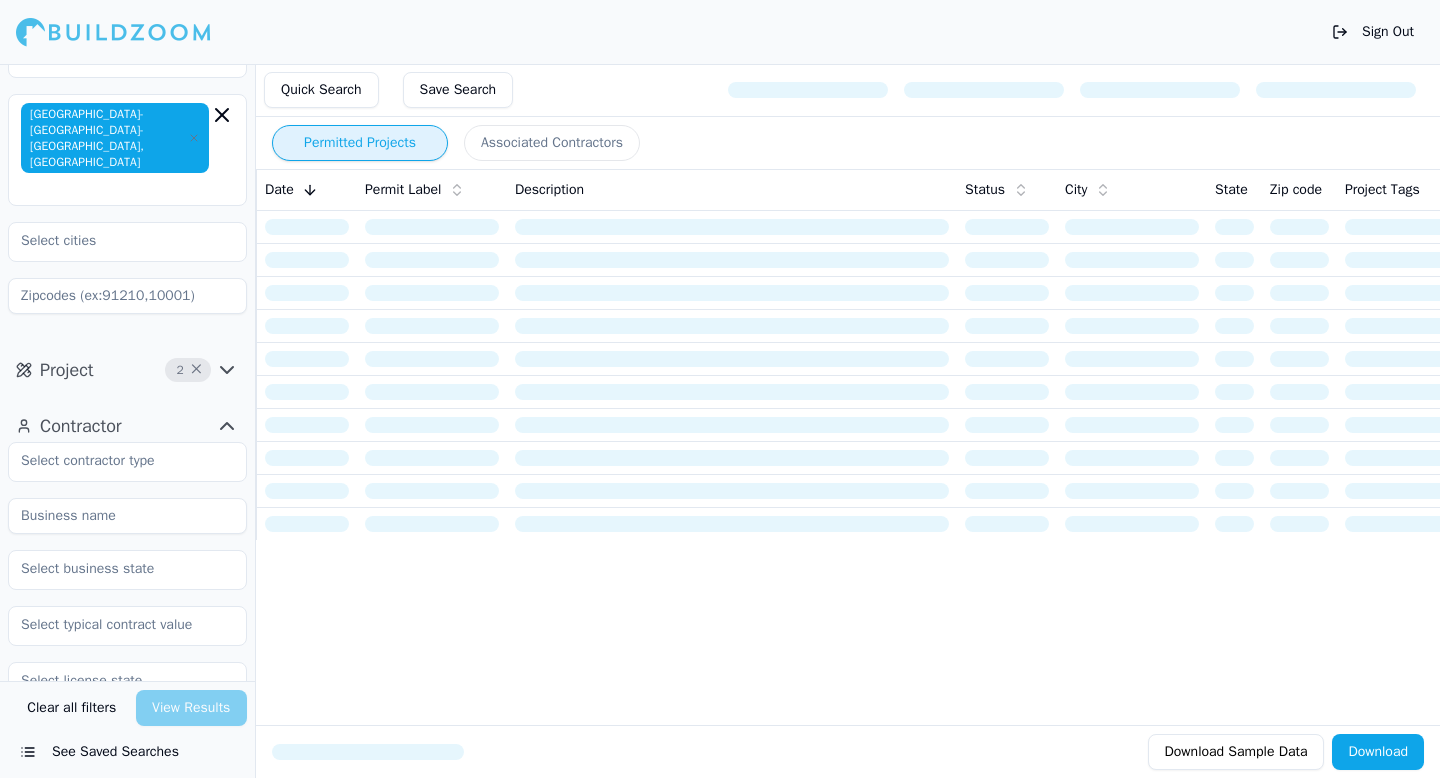 scroll, scrollTop: 0, scrollLeft: 0, axis: both 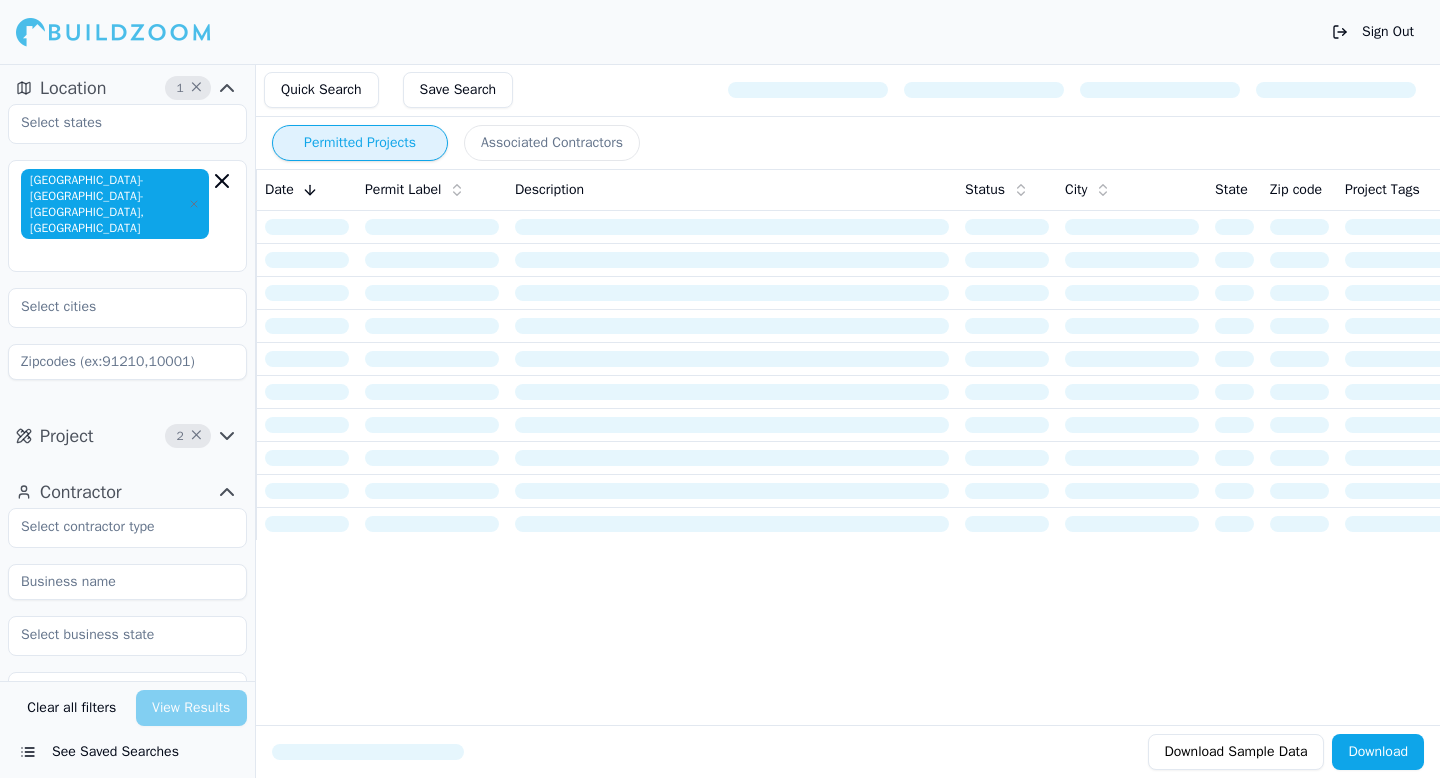 click 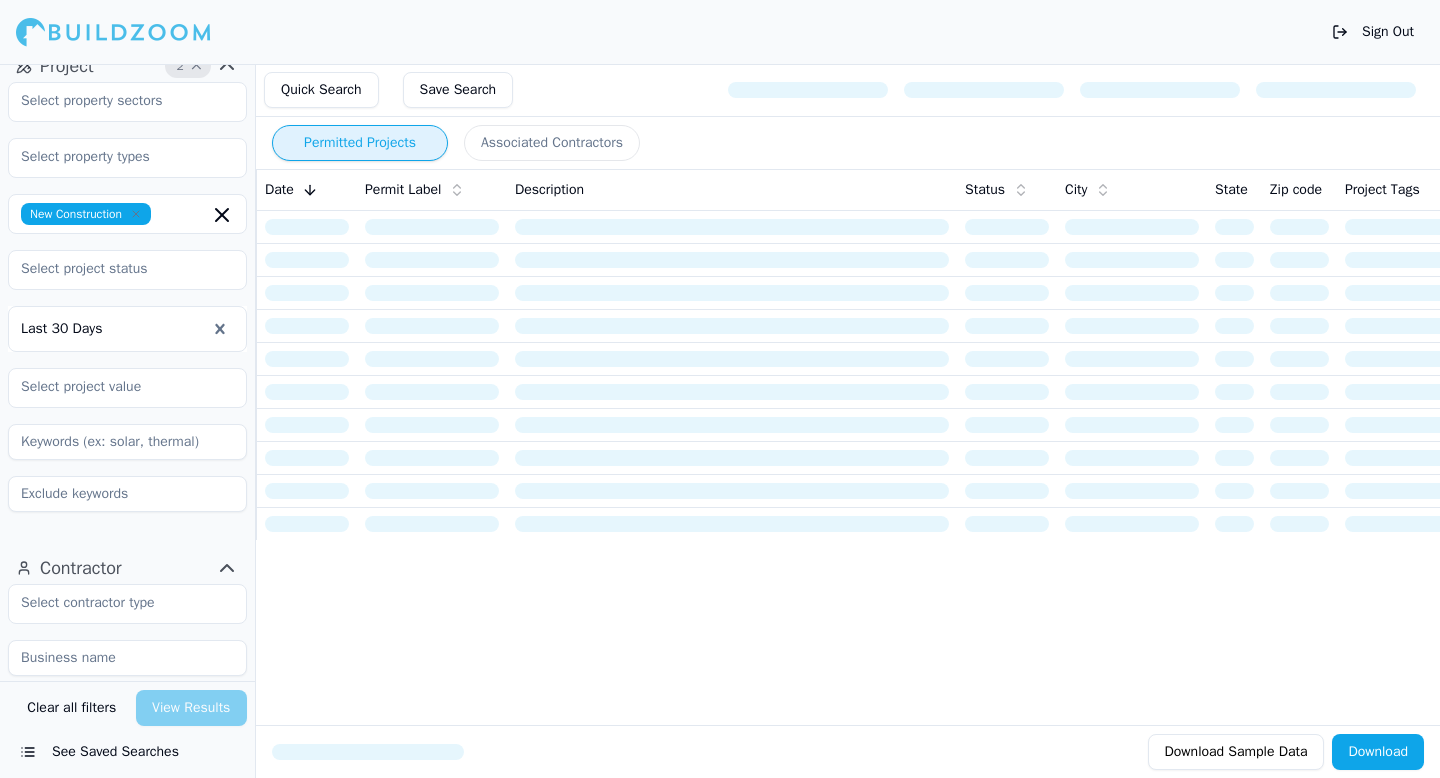 scroll, scrollTop: 375, scrollLeft: 0, axis: vertical 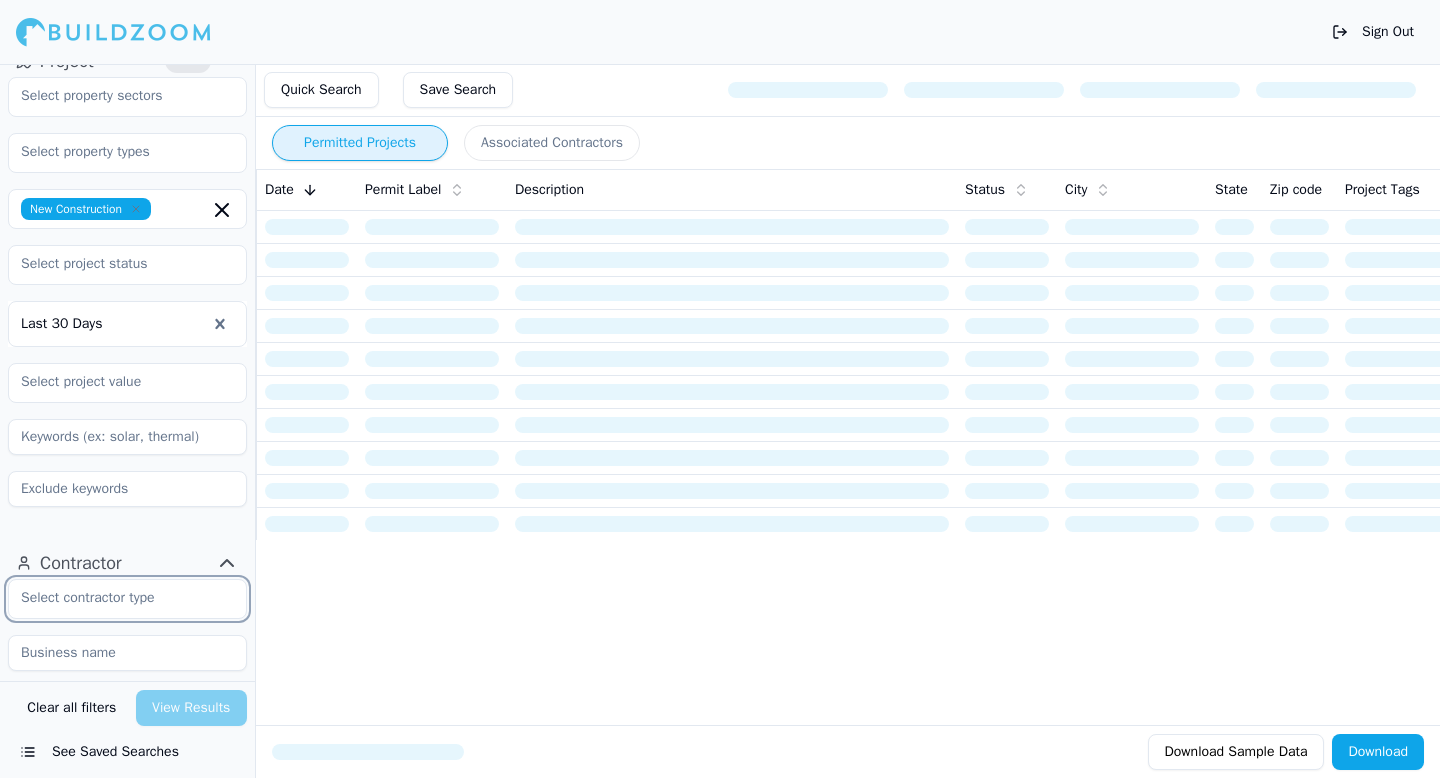 click at bounding box center (115, 598) 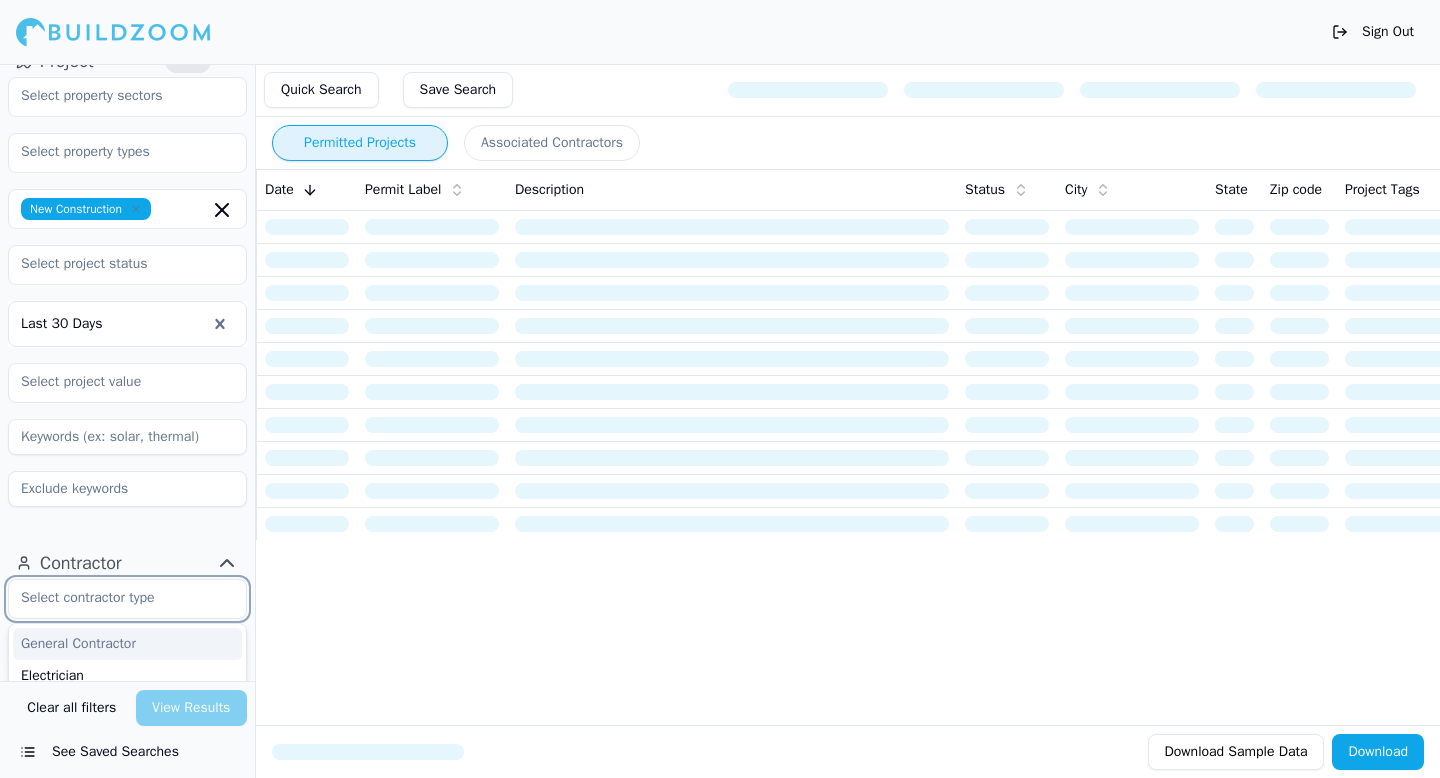 click on "General Contractor" at bounding box center (127, 644) 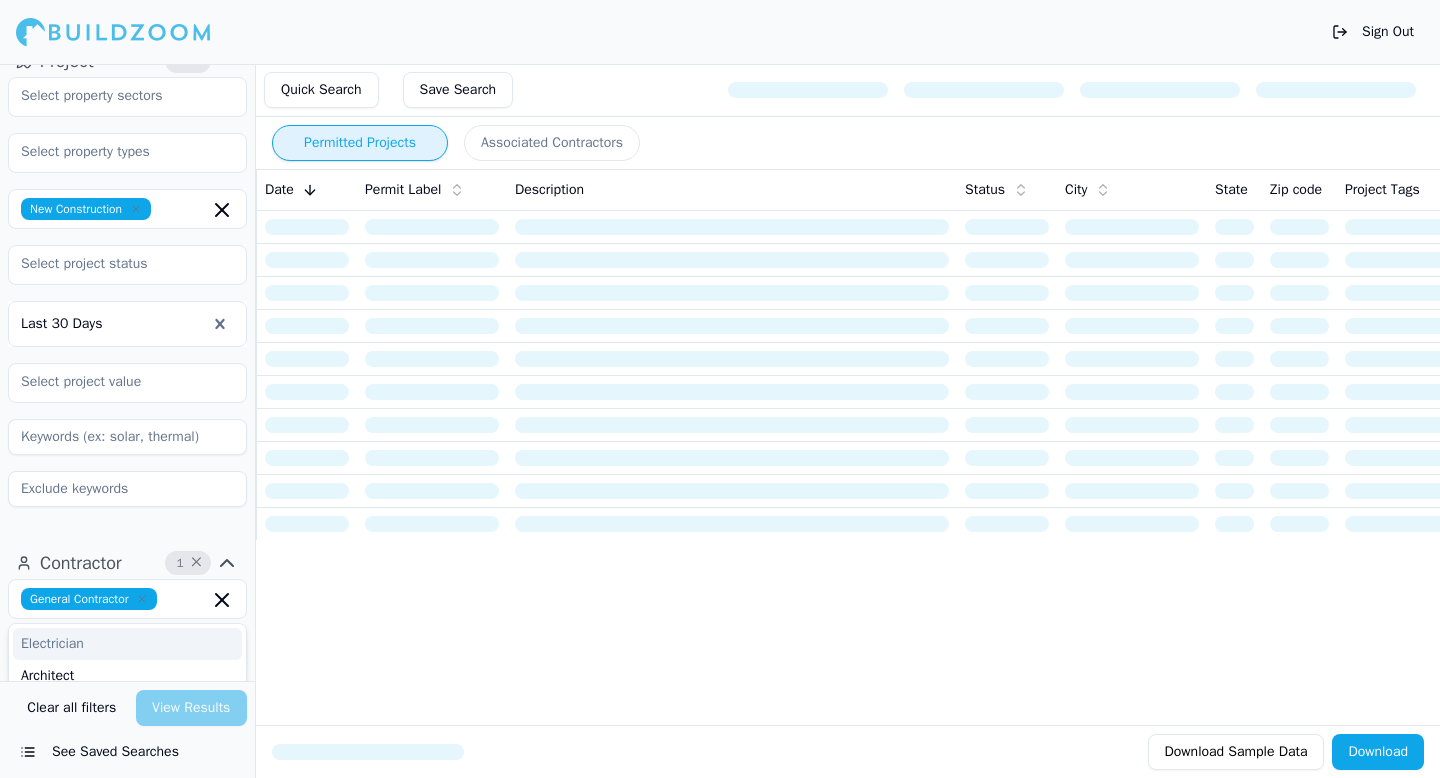 click on "New Construction Last 30 Days" at bounding box center (127, 300) 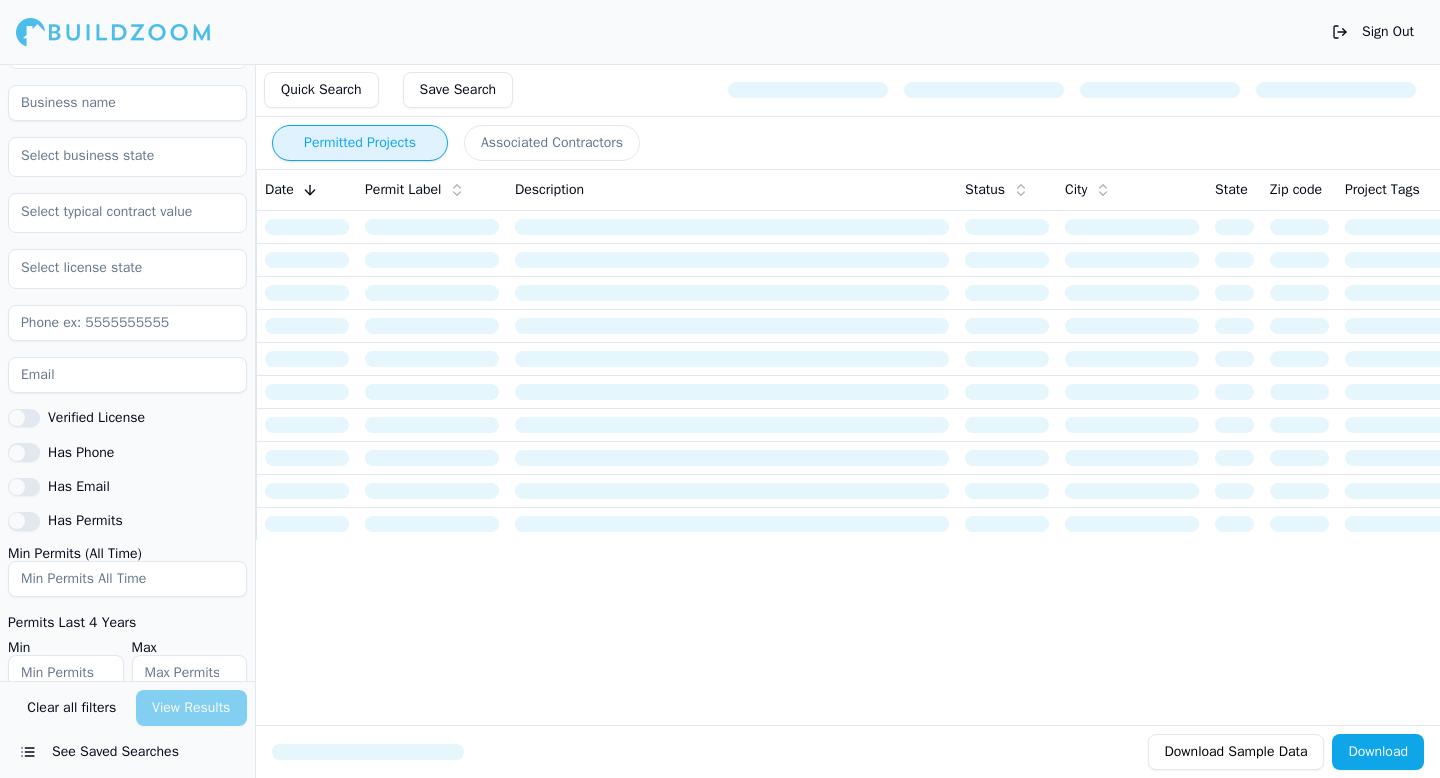 scroll, scrollTop: 926, scrollLeft: 0, axis: vertical 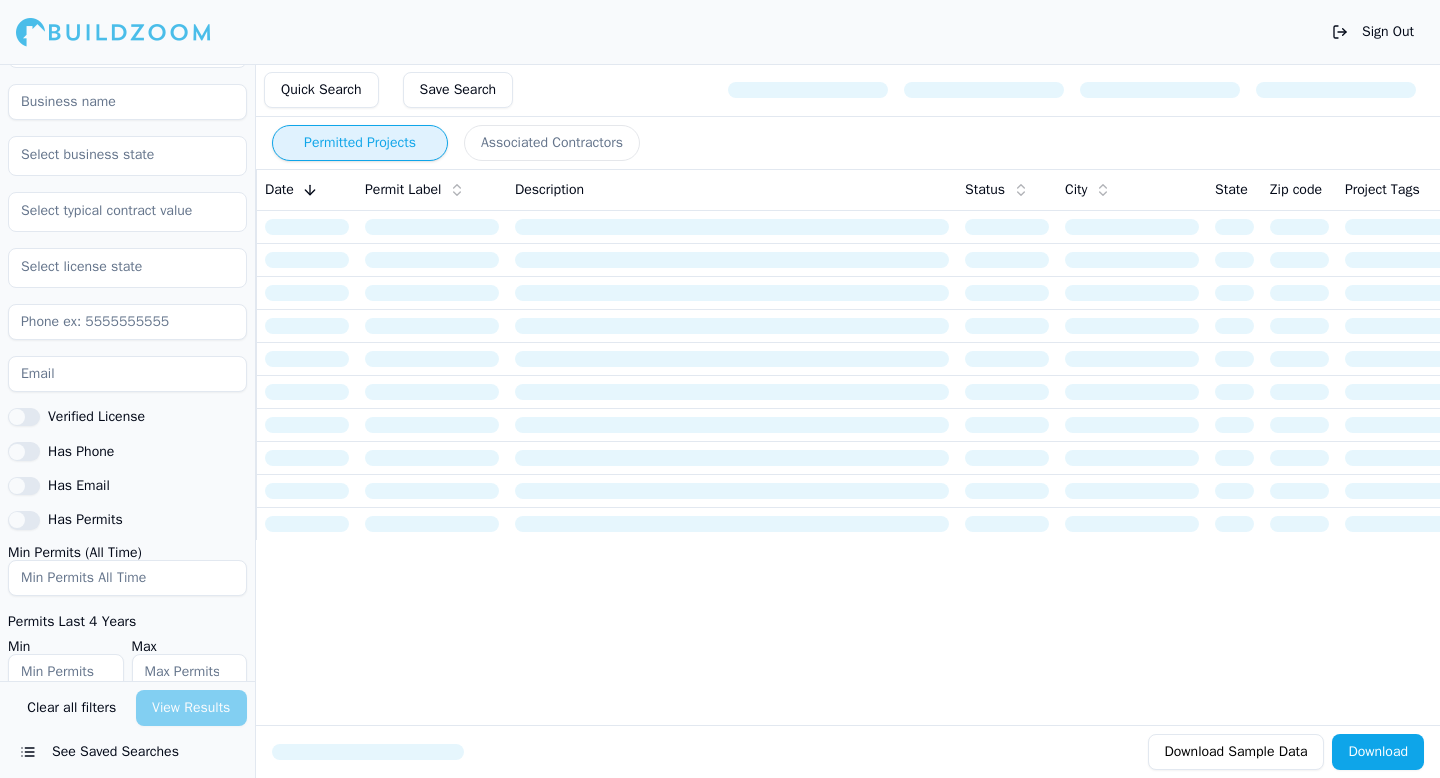 click on "Has Permits" at bounding box center [127, 520] 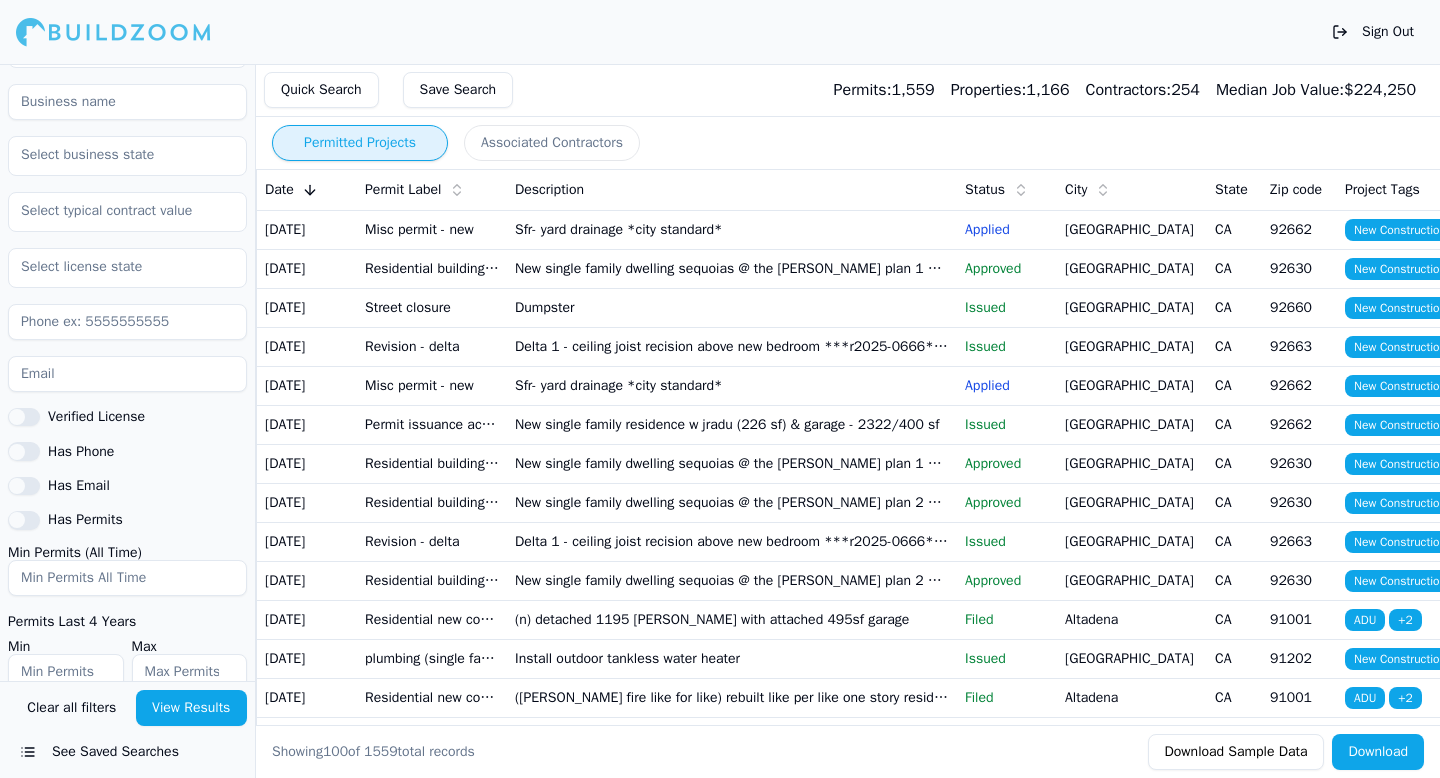 click on "View Results" at bounding box center (192, 708) 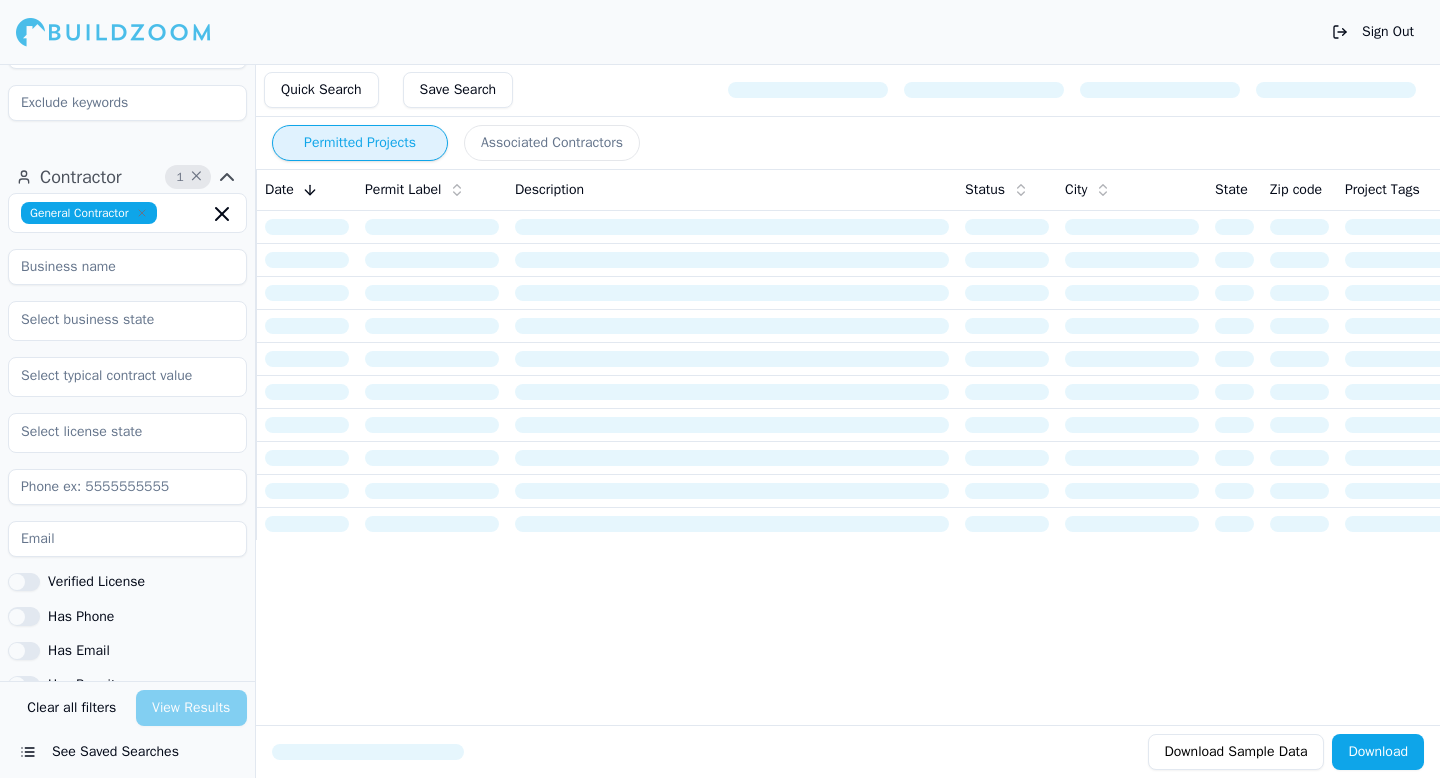 scroll, scrollTop: 698, scrollLeft: 0, axis: vertical 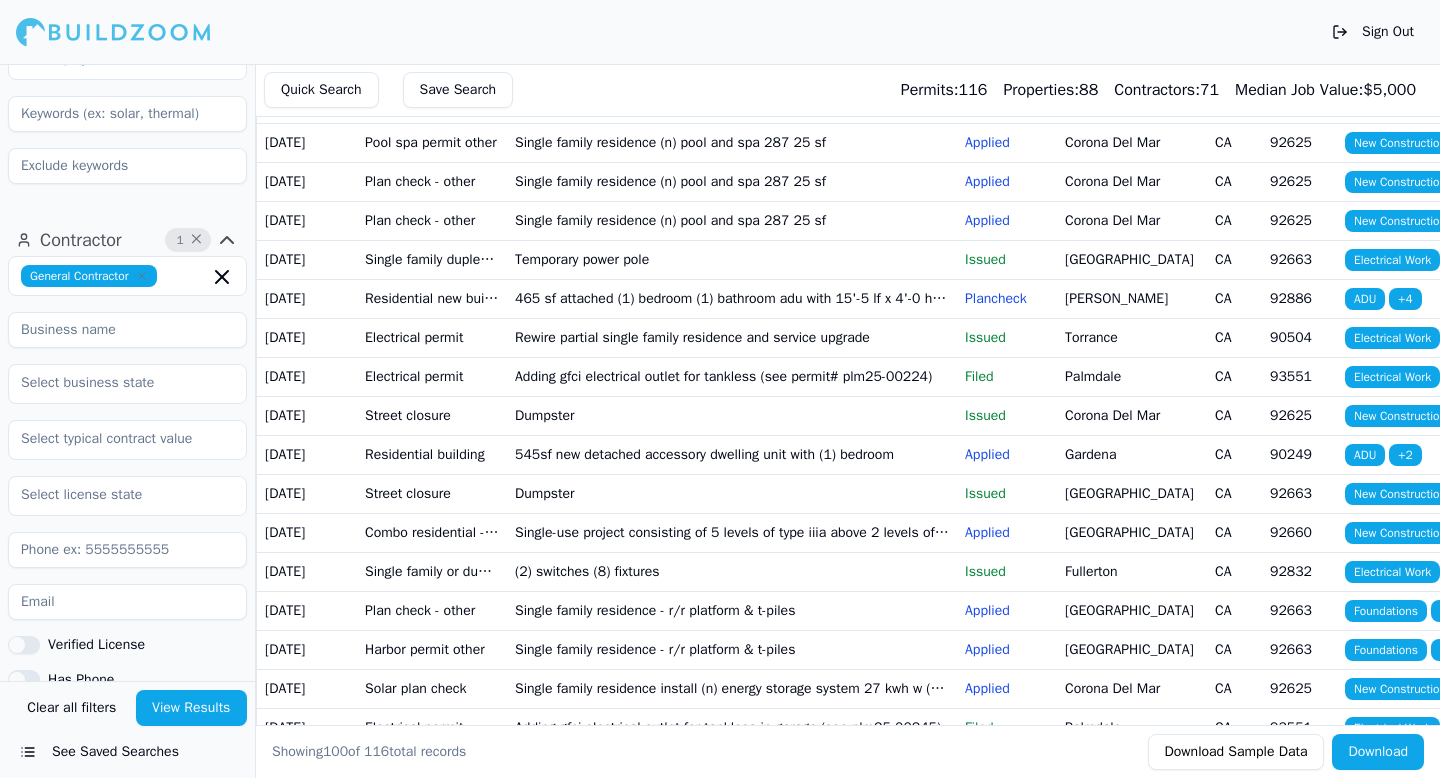 click on "Single family residence (n) pool and spa 287 25 sf" at bounding box center [732, 181] 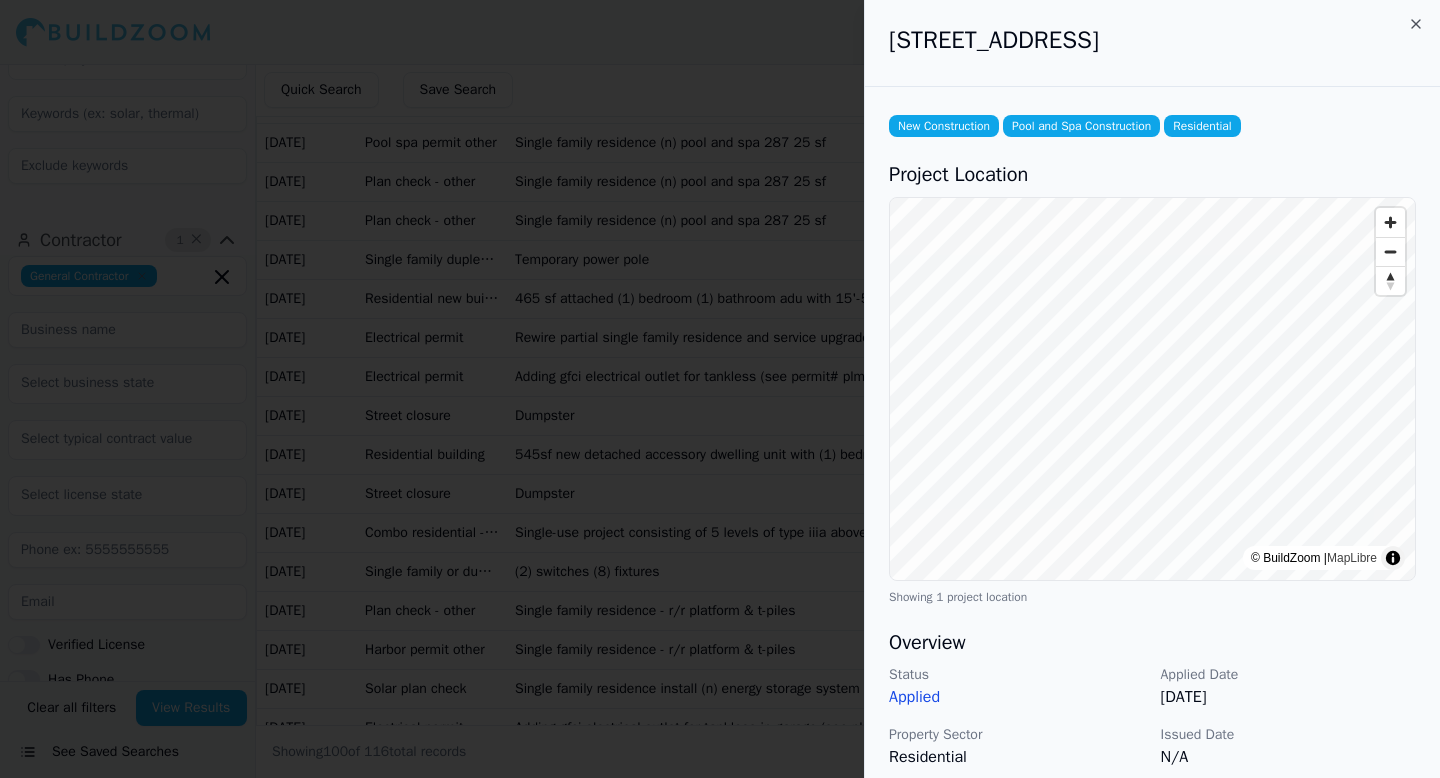 click at bounding box center (720, 389) 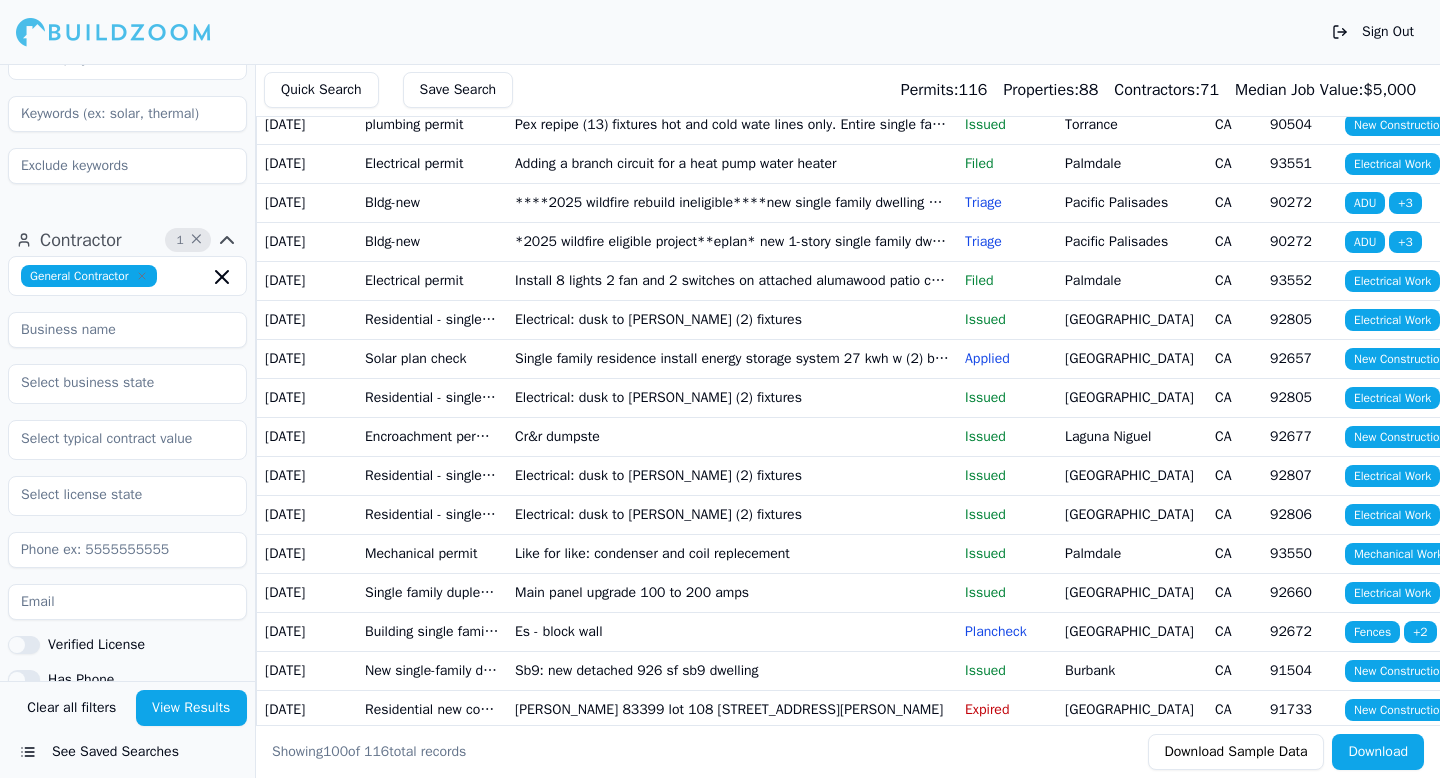 scroll, scrollTop: 2511, scrollLeft: 0, axis: vertical 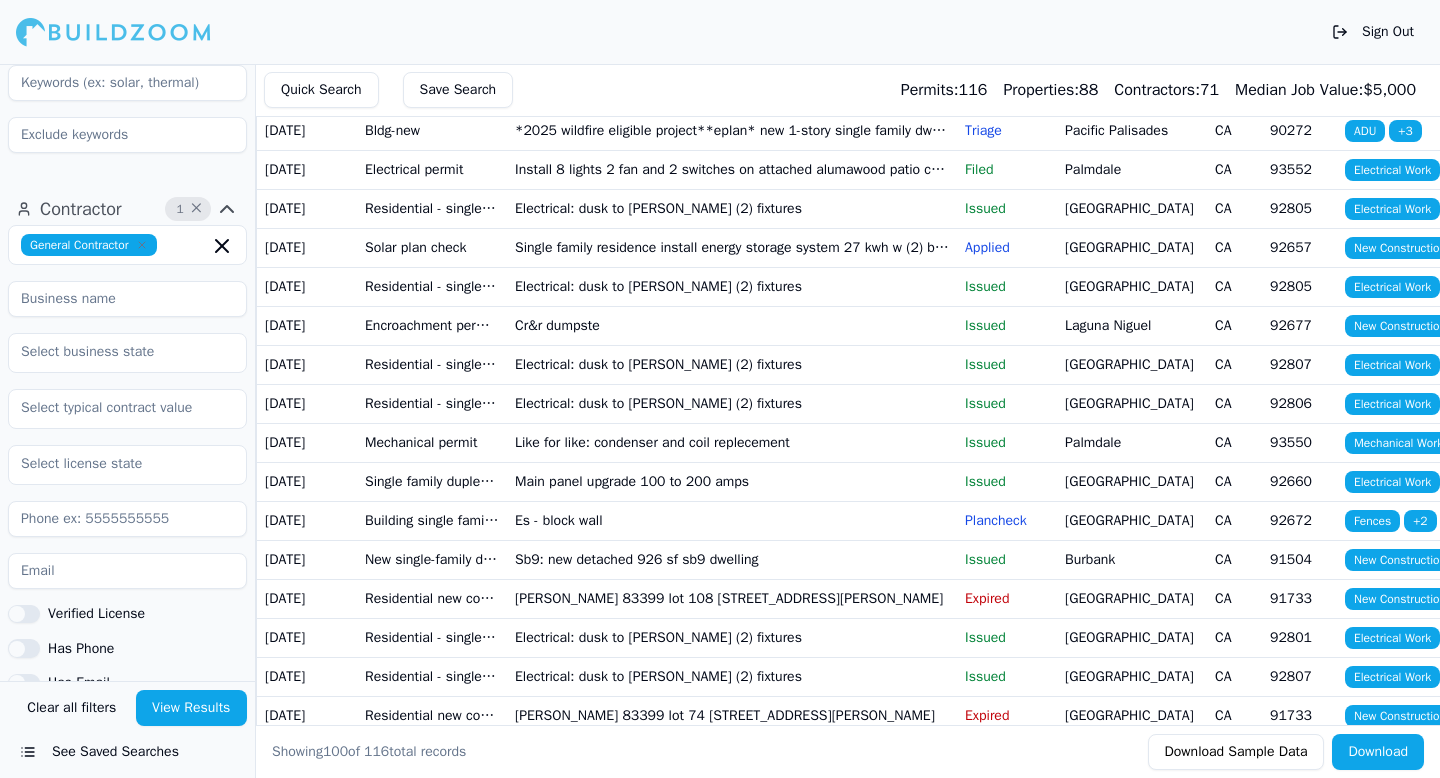 click 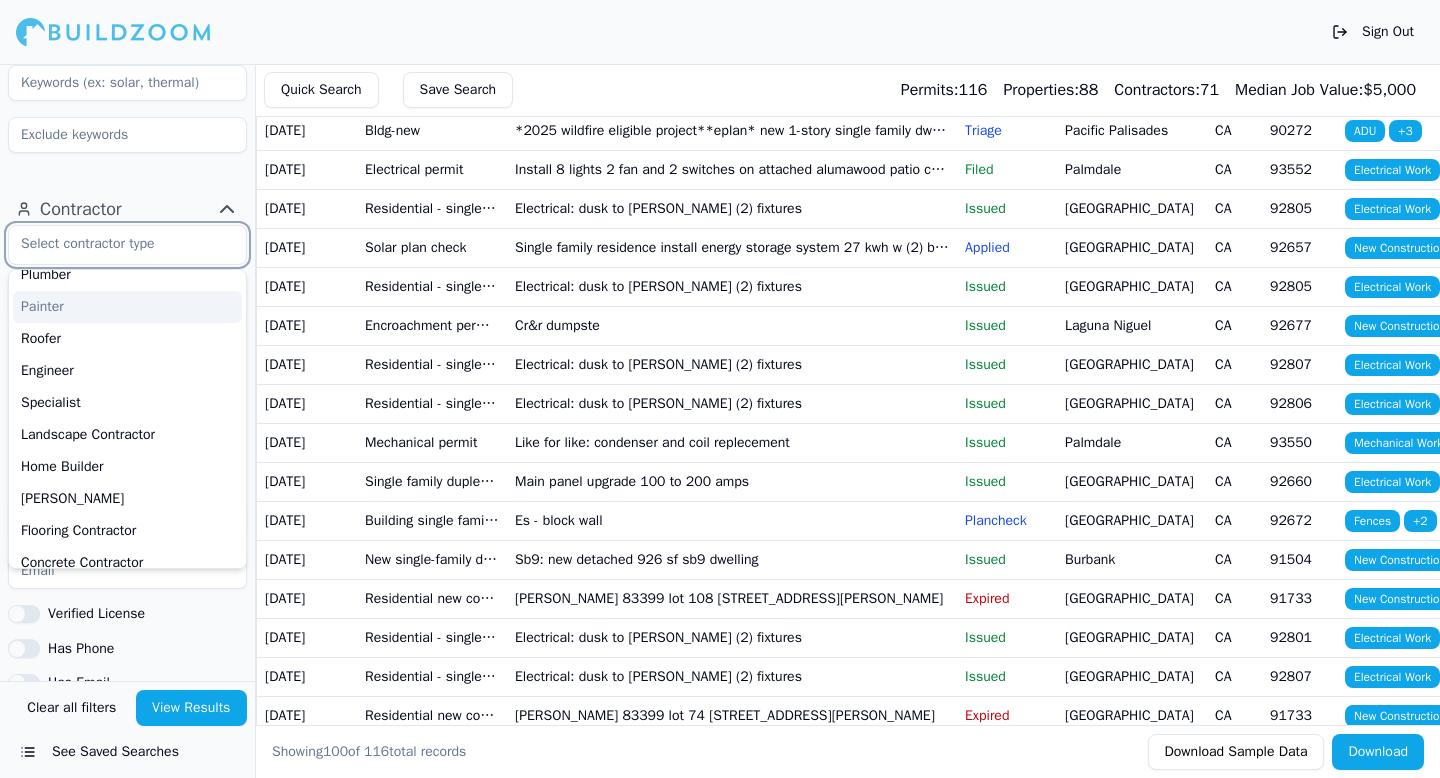 scroll, scrollTop: 145, scrollLeft: 0, axis: vertical 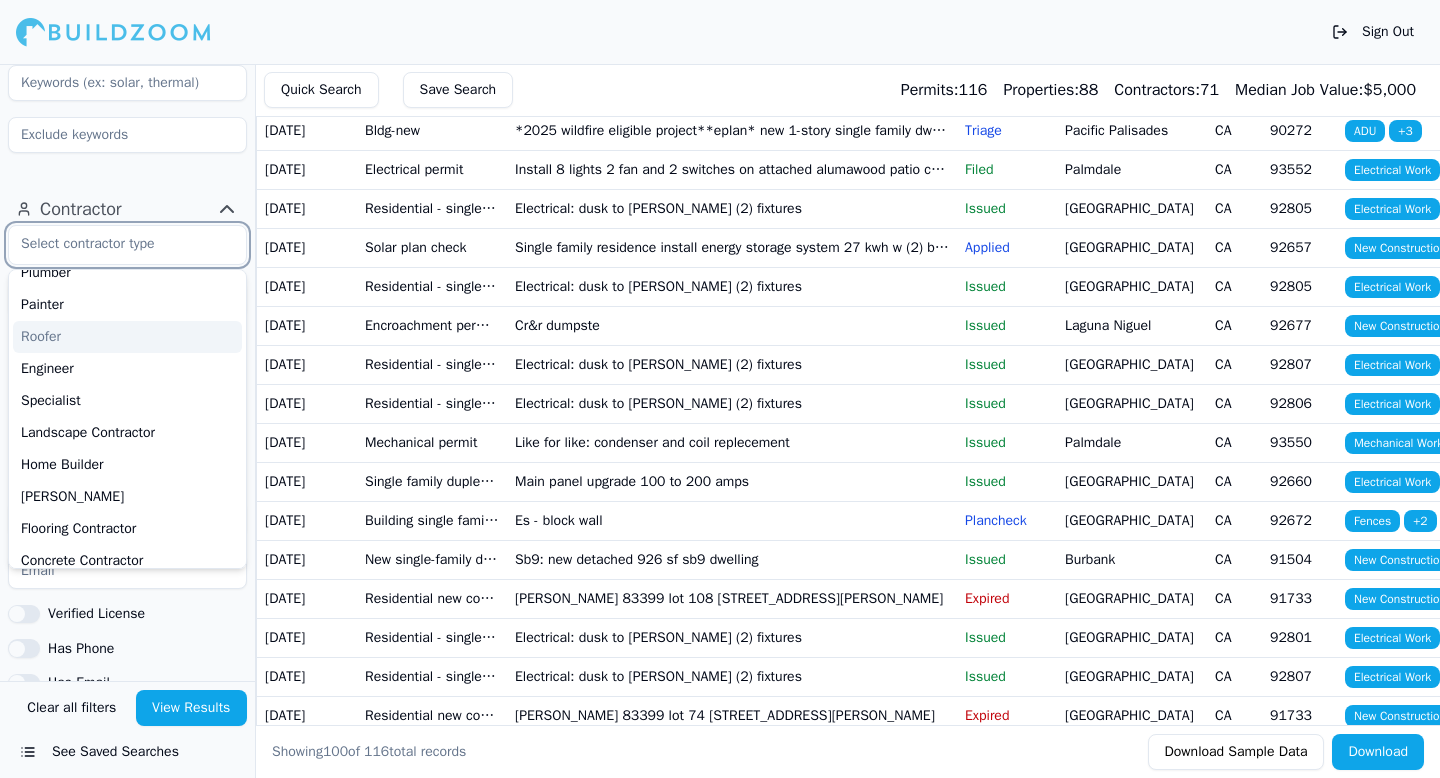 click on "Roofer" at bounding box center (127, 337) 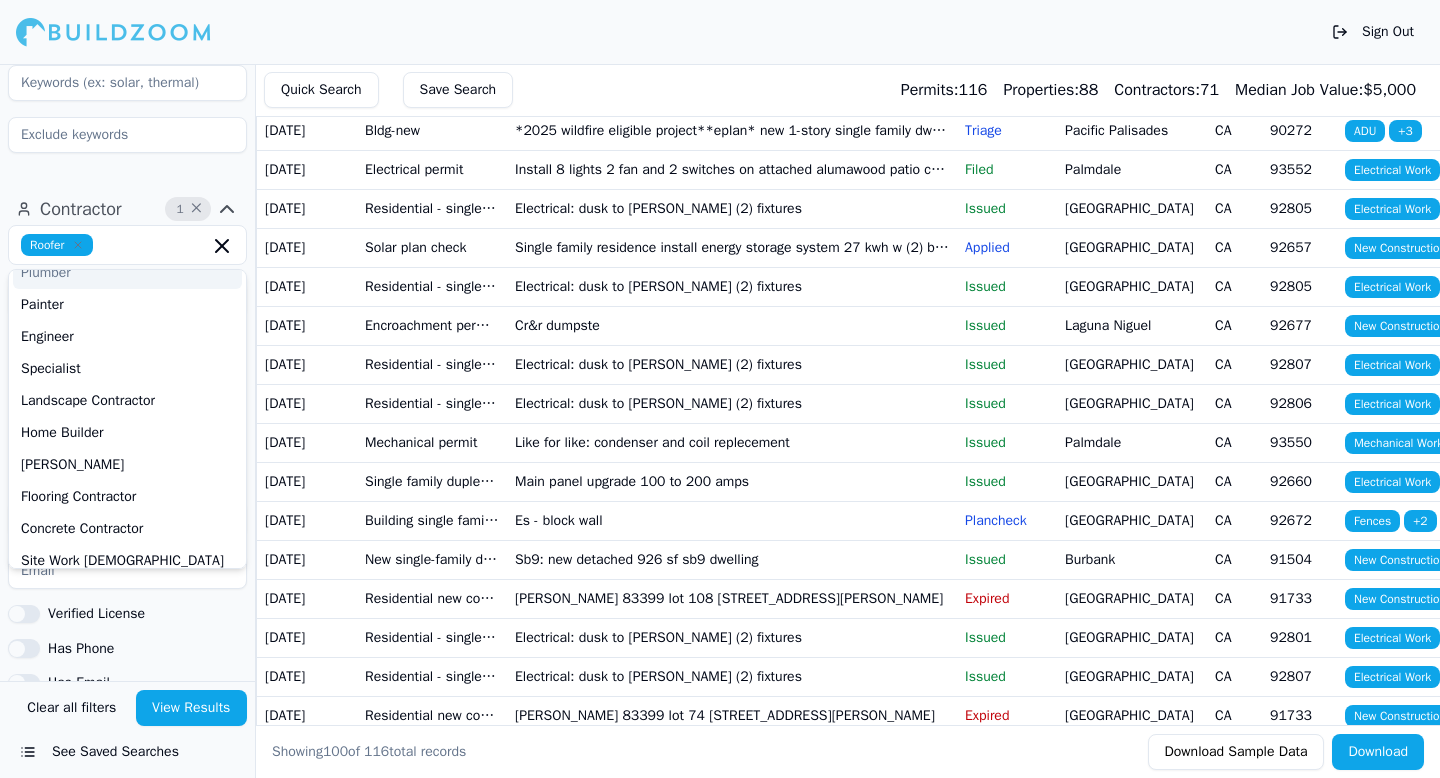 click on "Contractor 1 ×" at bounding box center (127, 209) 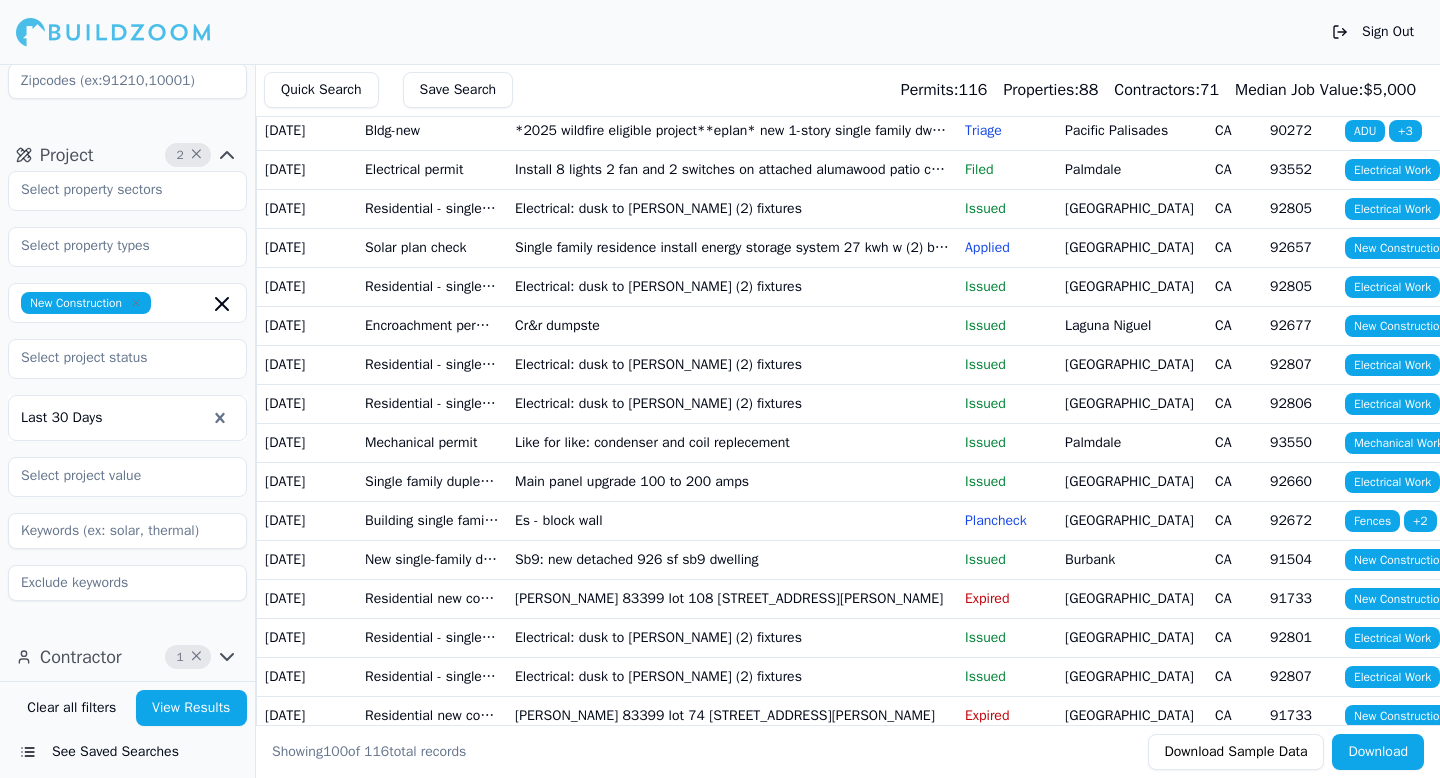 scroll, scrollTop: 249, scrollLeft: 0, axis: vertical 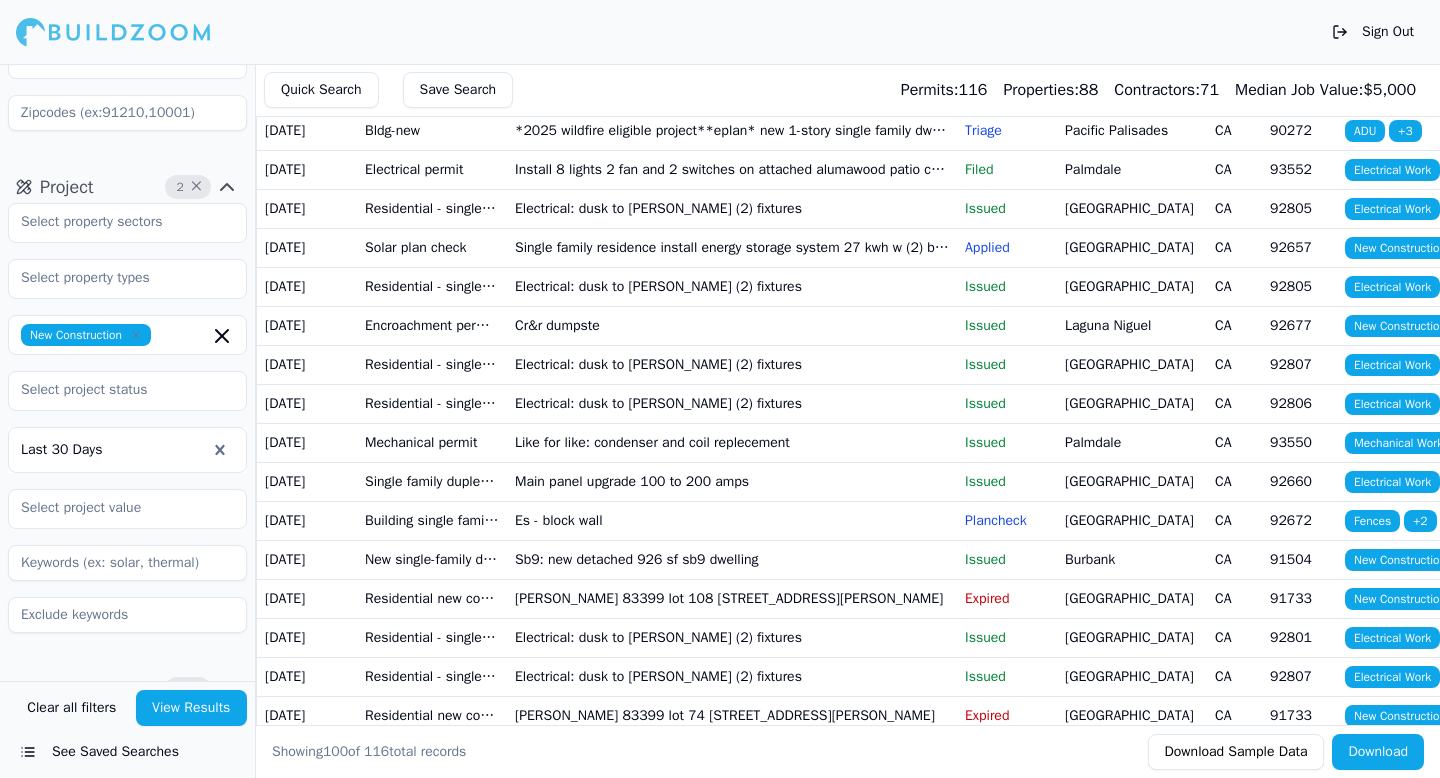 click 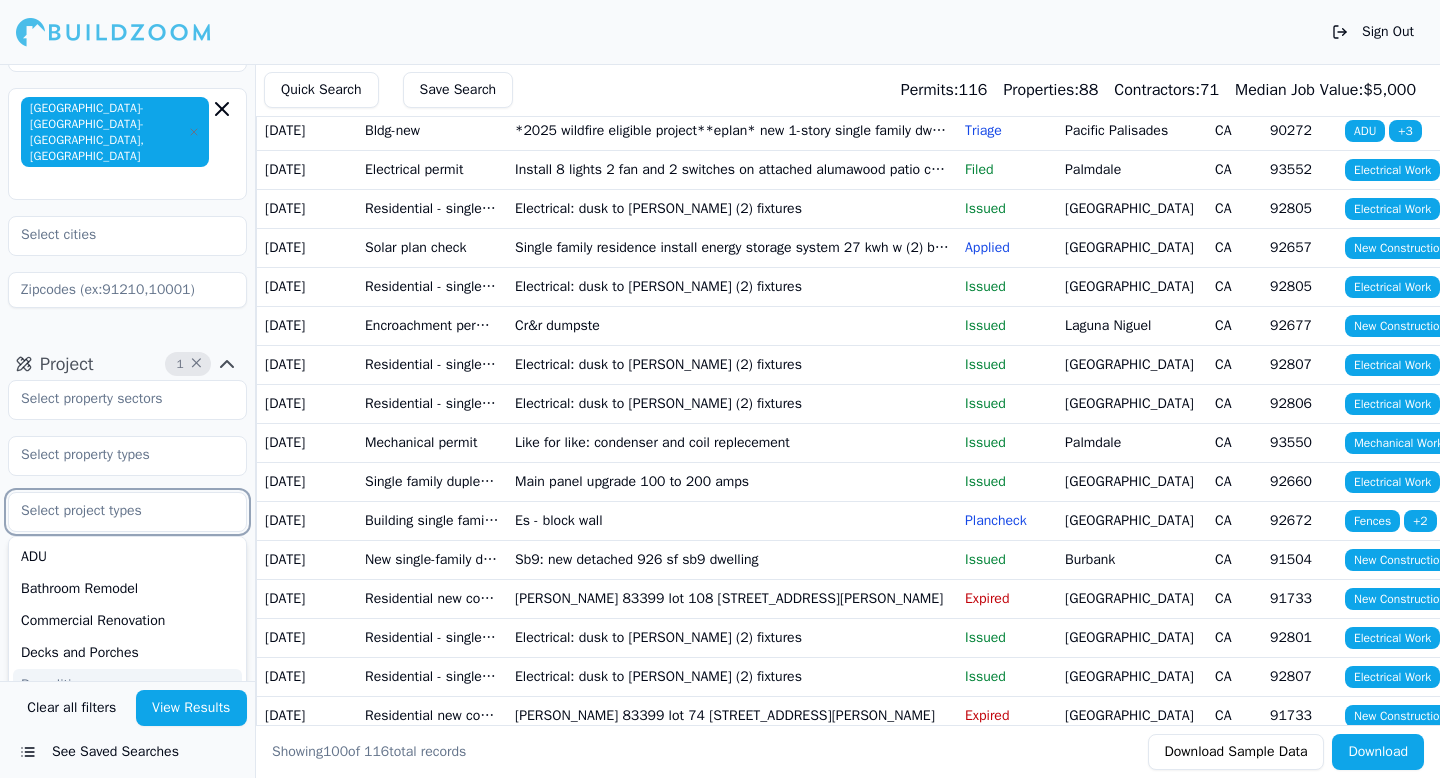 scroll, scrollTop: 104, scrollLeft: 0, axis: vertical 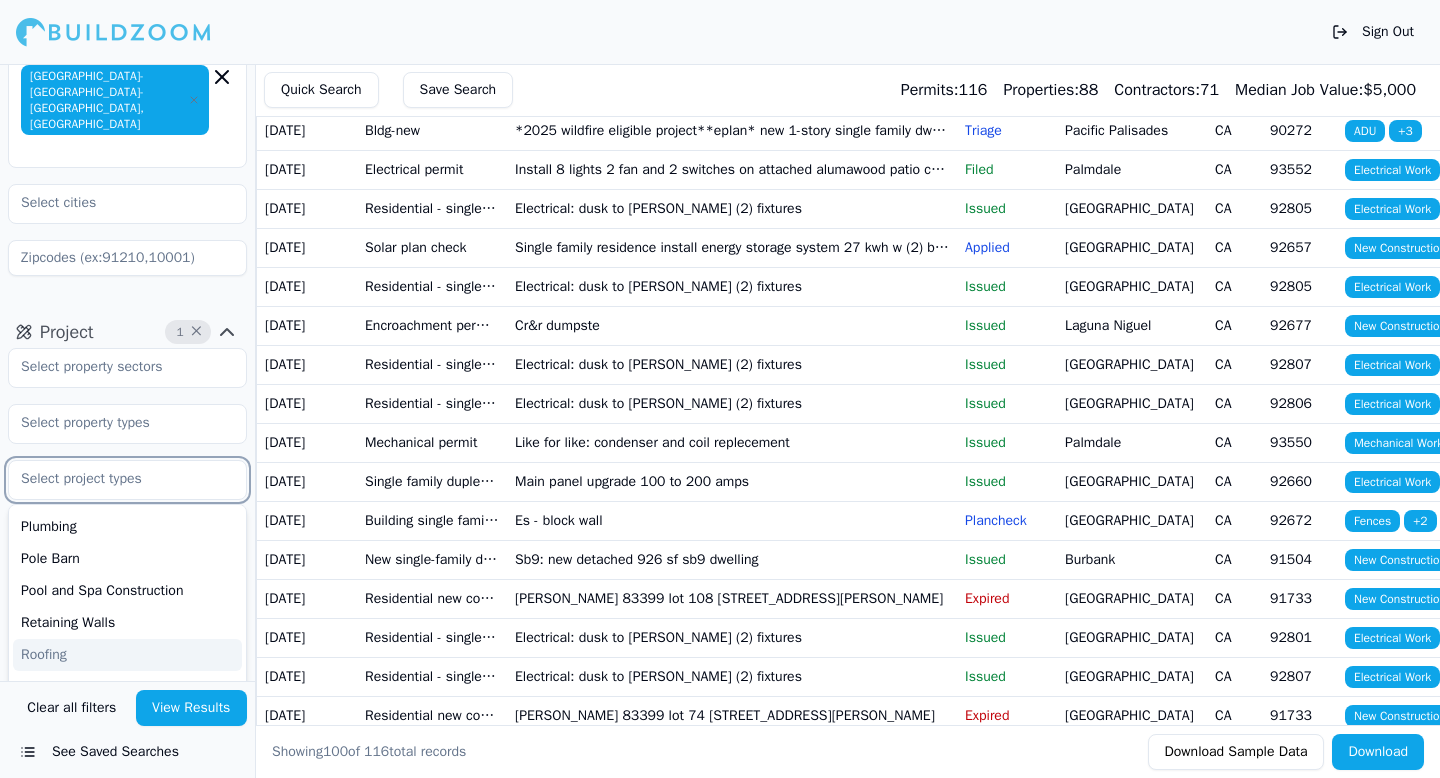 click on "Roofing" at bounding box center (127, 655) 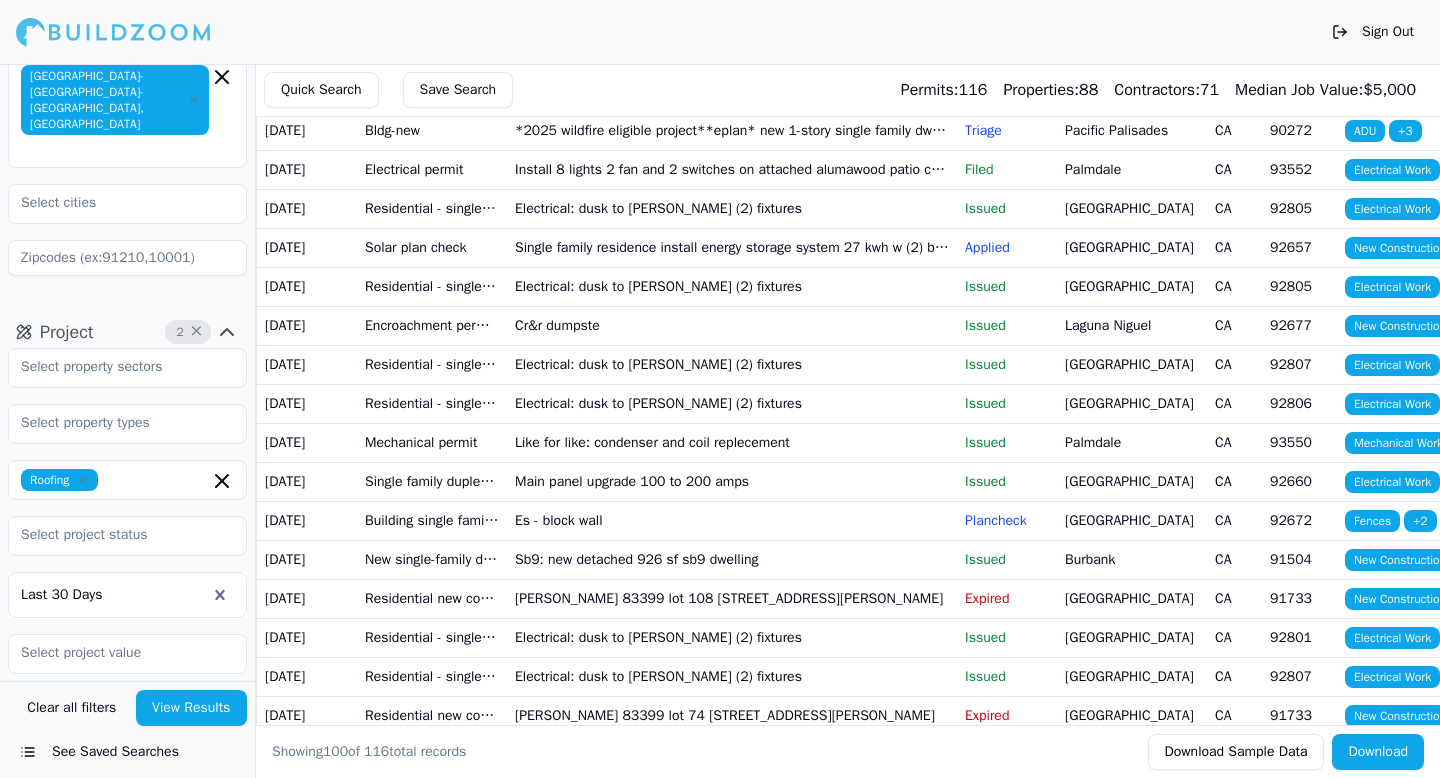 click on "View Results" at bounding box center [192, 708] 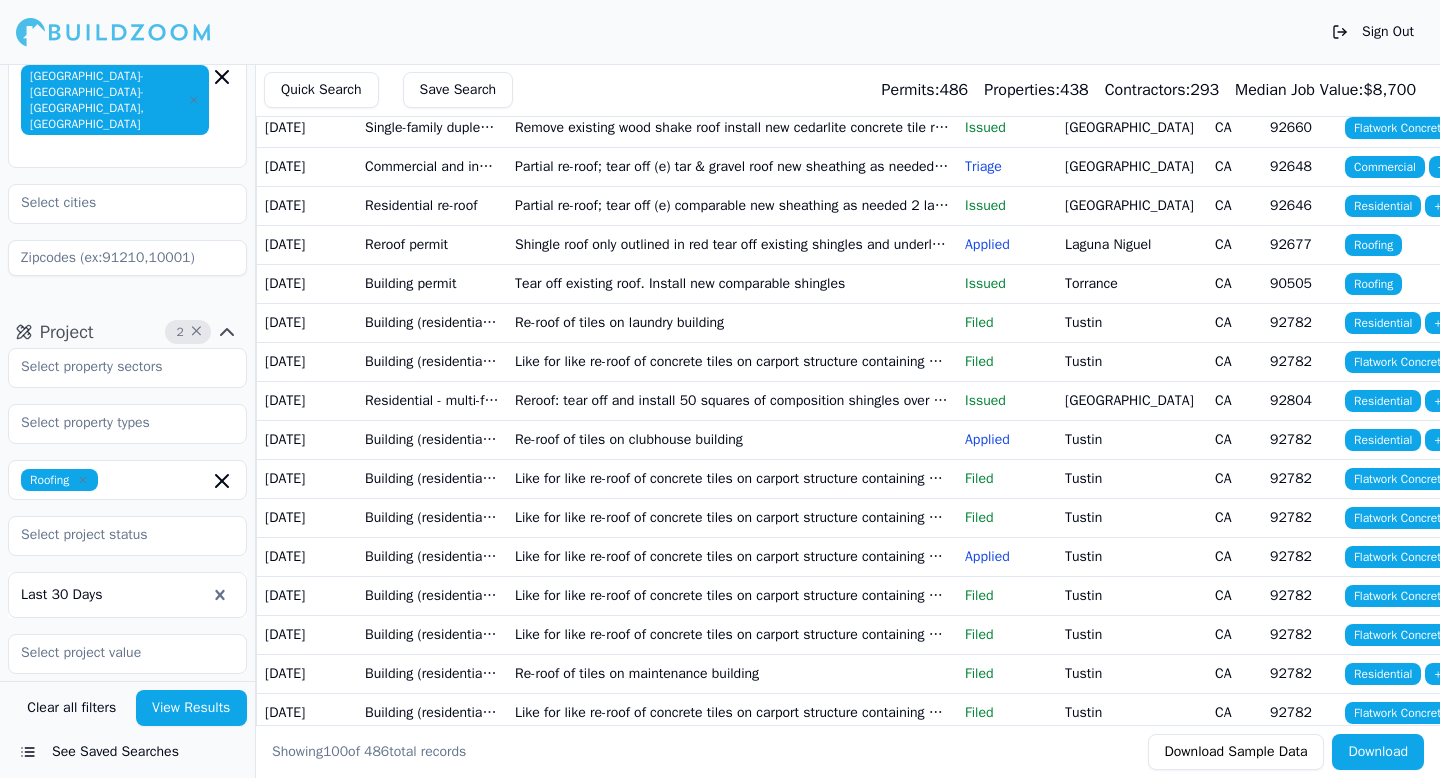 scroll, scrollTop: 0, scrollLeft: 0, axis: both 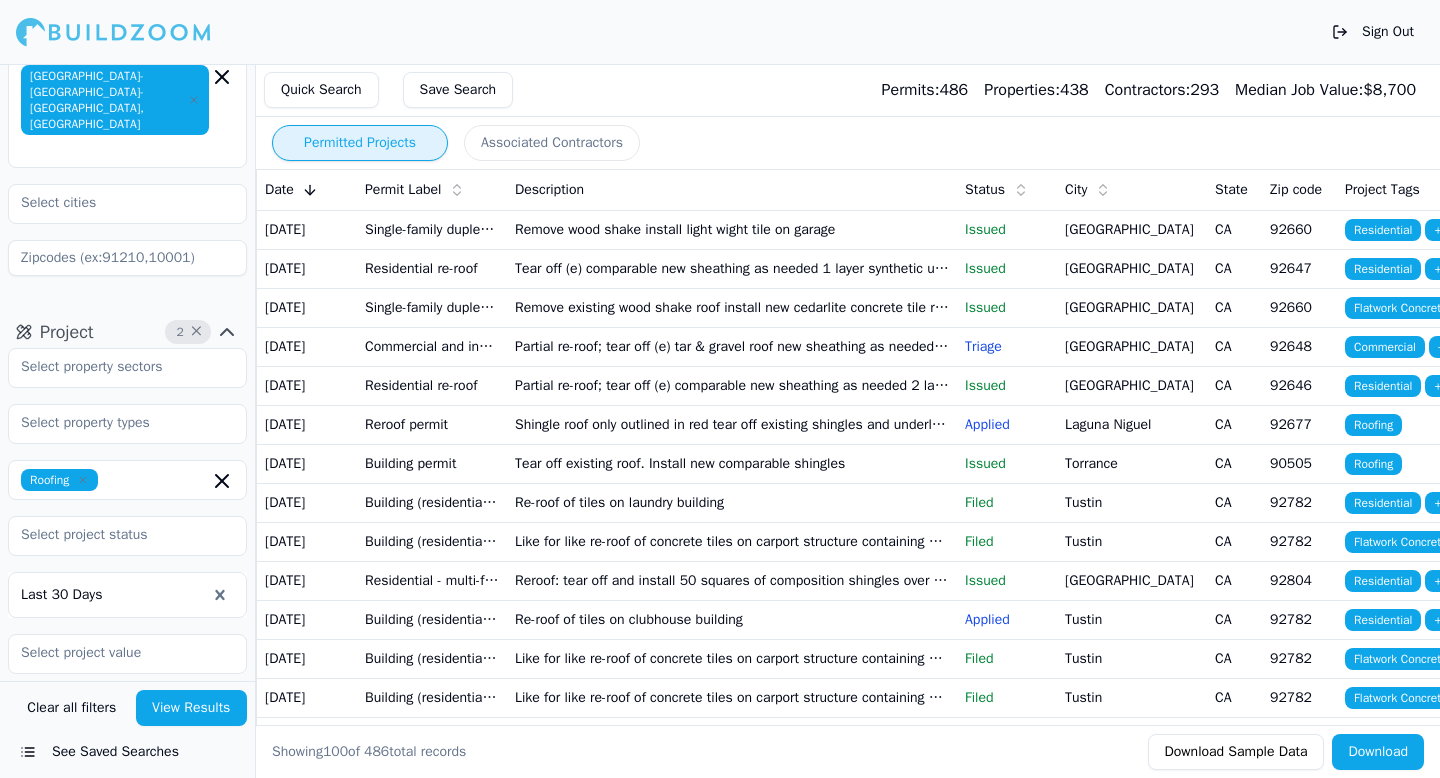 click on "Single-family duplex re-roof express" at bounding box center (432, 229) 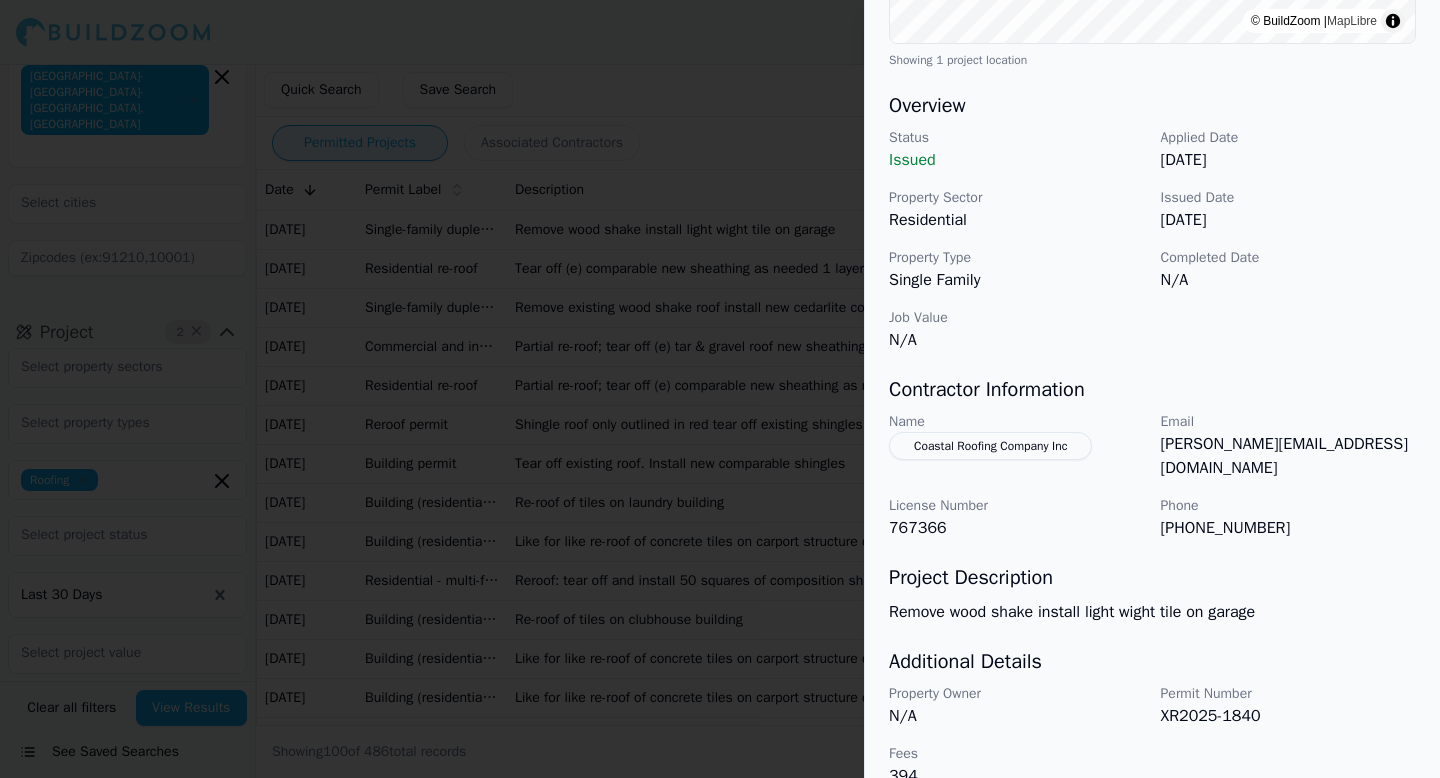 scroll, scrollTop: 551, scrollLeft: 0, axis: vertical 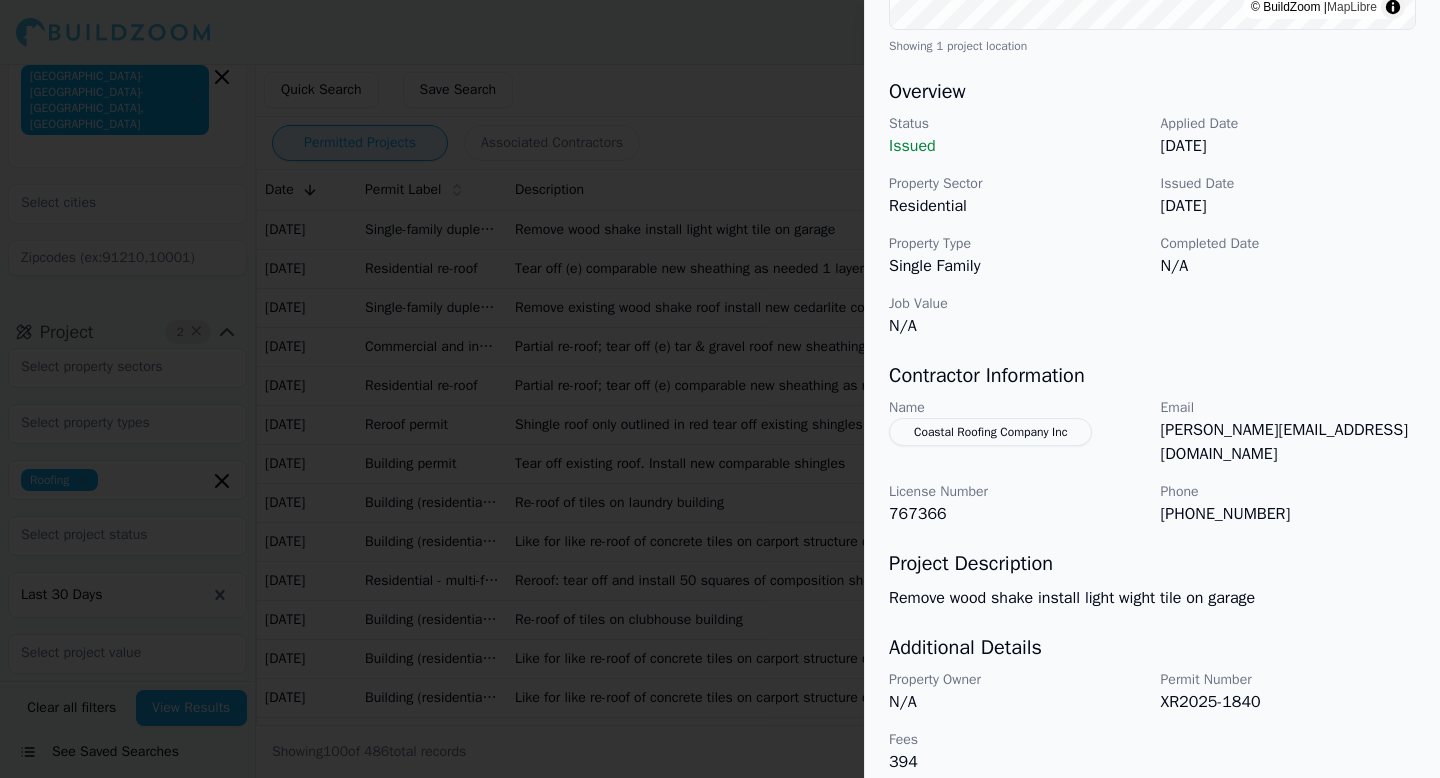 click on "Property Owner" at bounding box center (1017, 680) 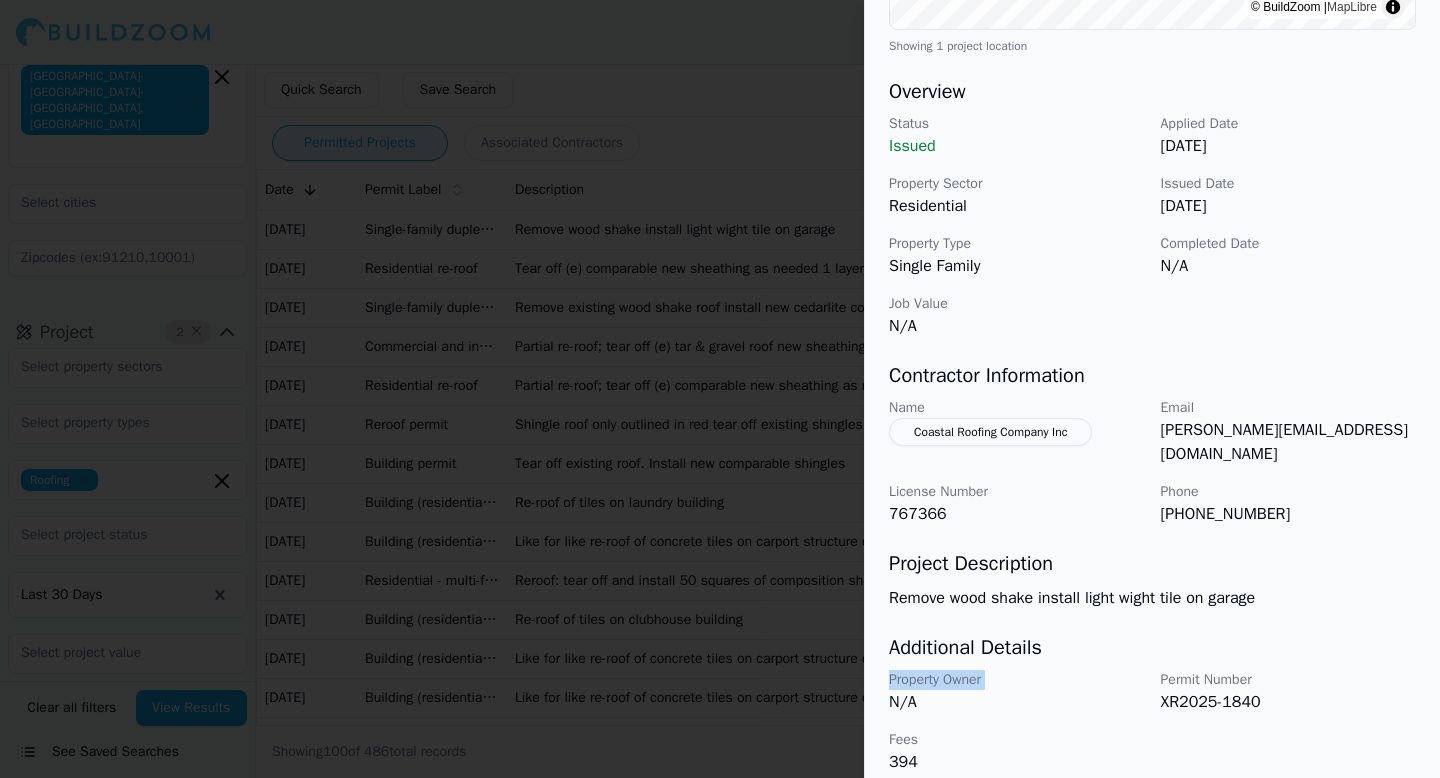 click on "Property Owner" at bounding box center (1017, 680) 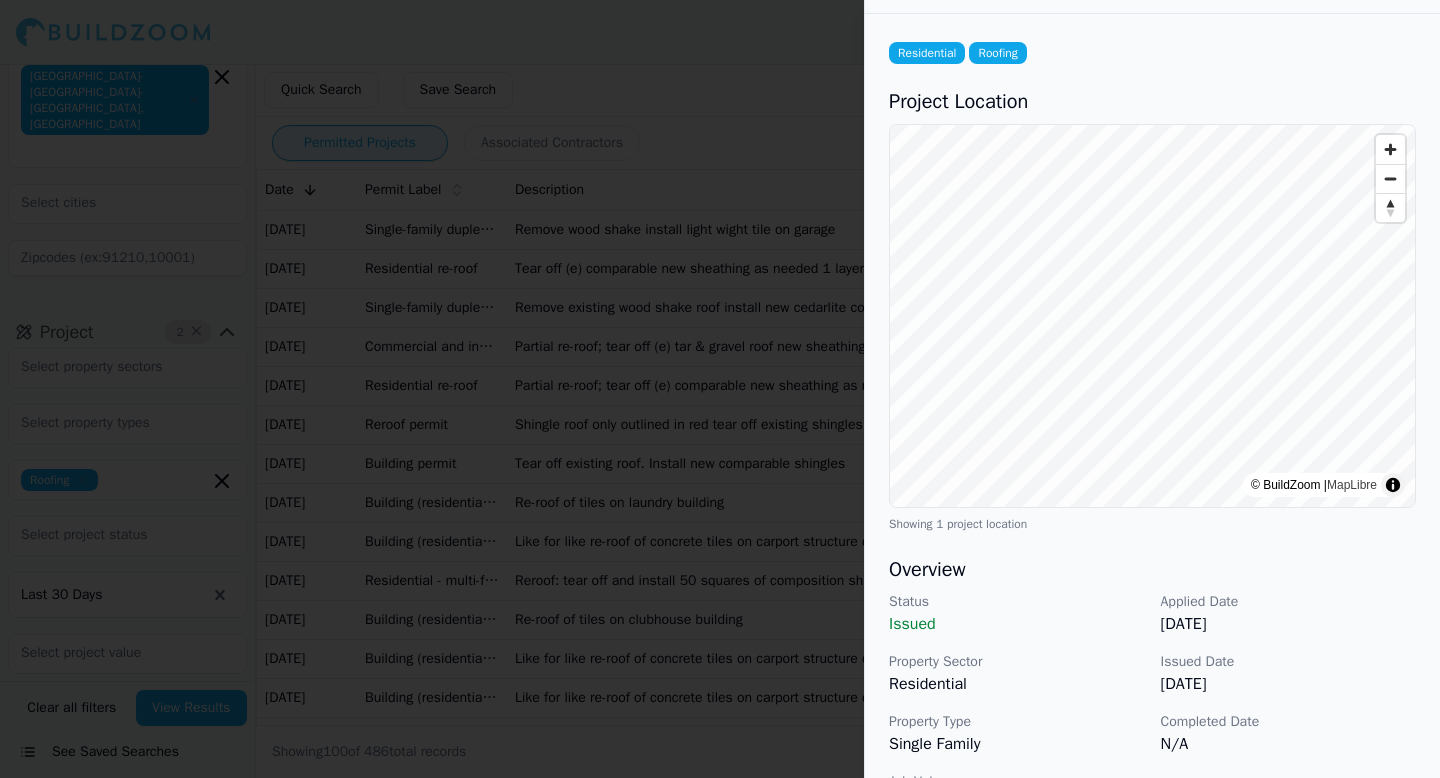 scroll, scrollTop: 0, scrollLeft: 0, axis: both 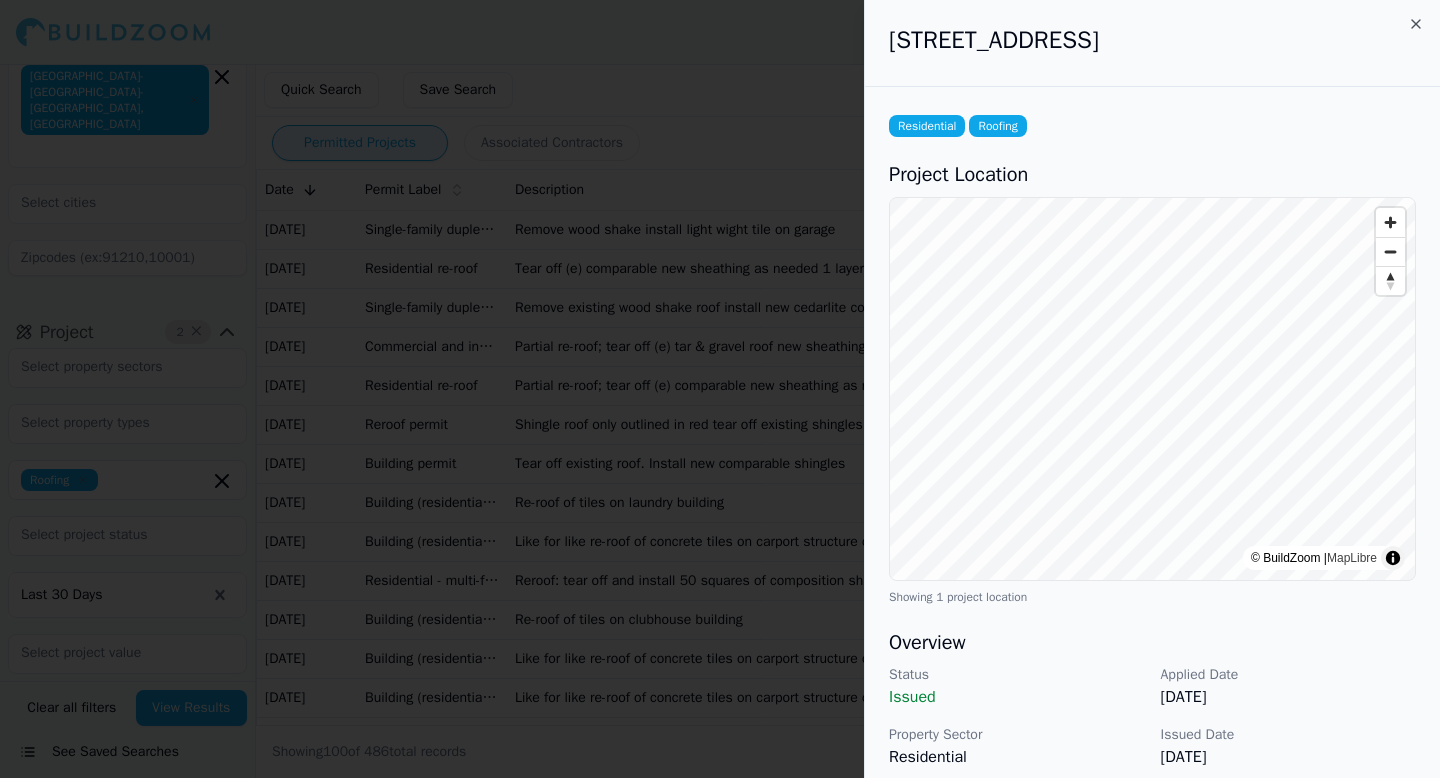 click at bounding box center [720, 389] 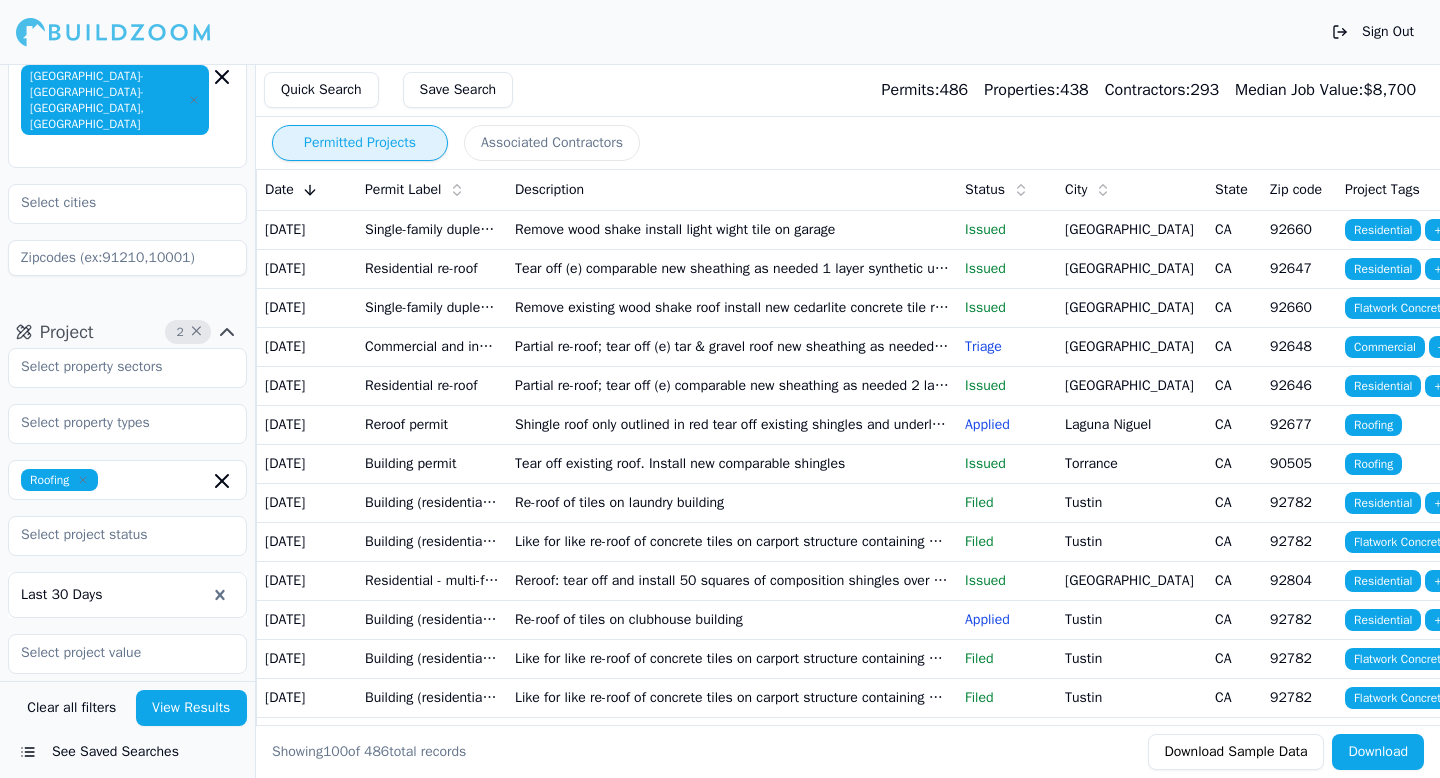 click on "Tear off (e) comparable new sheathing as needed 1 layer synthetic underlayment (n) gaf timberline rs 23 squares. 5:12 pitch flate roof ***manufacturer's installation spec sheets to be onsite ***" at bounding box center (732, 268) 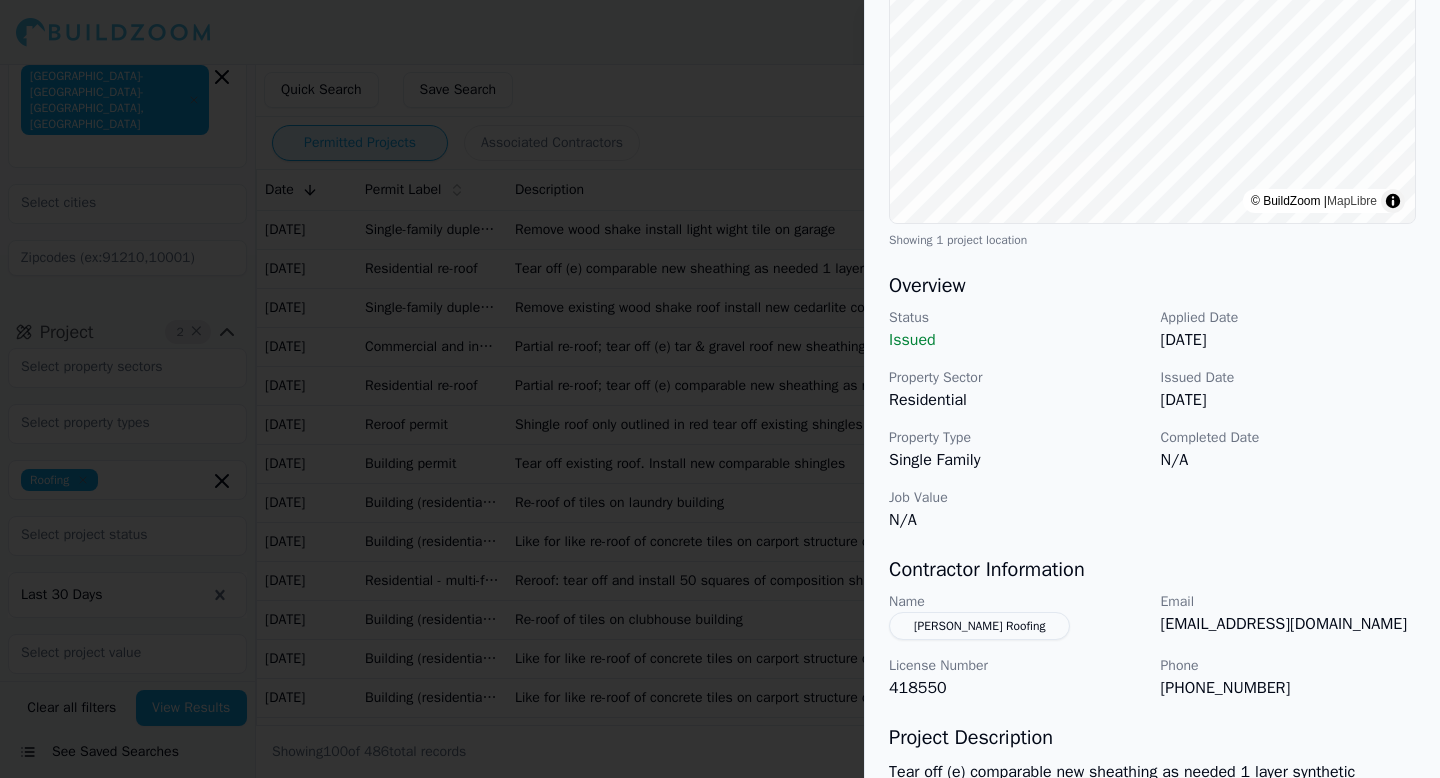 scroll, scrollTop: 360, scrollLeft: 0, axis: vertical 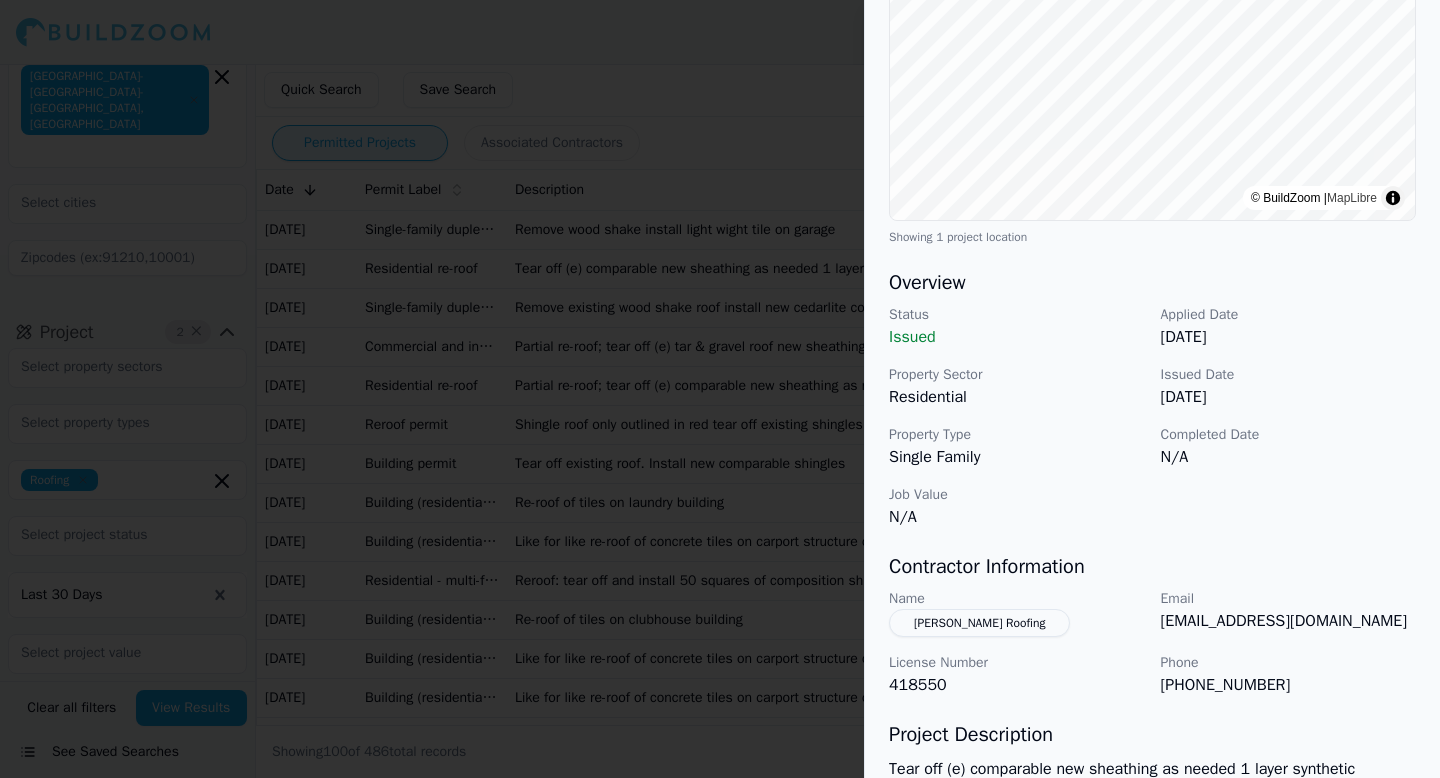 click on "Name [PERSON_NAME] Roofing Email [EMAIL_ADDRESS][DOMAIN_NAME] License Number 418550 Phone [PHONE_NUMBER]" at bounding box center (1152, 643) 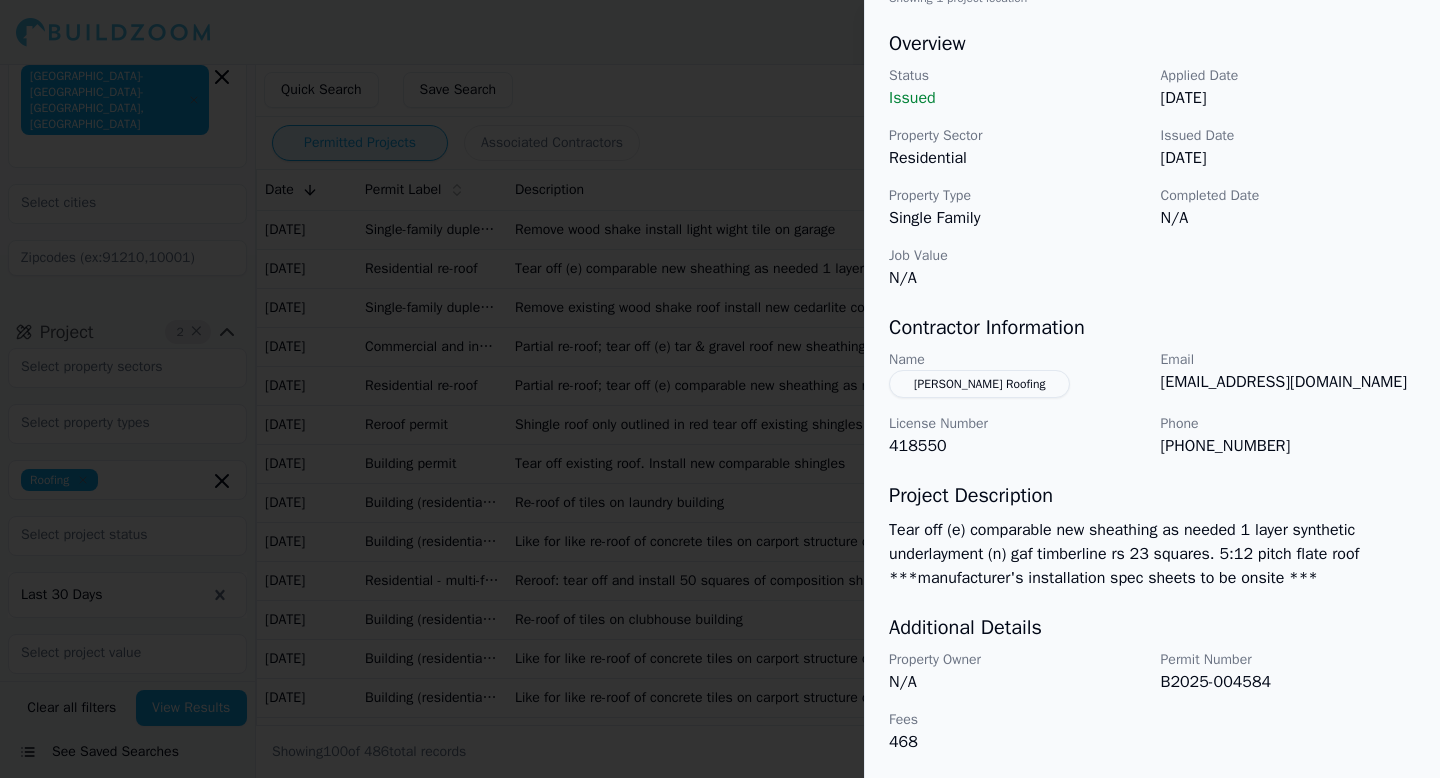 scroll, scrollTop: 631, scrollLeft: 0, axis: vertical 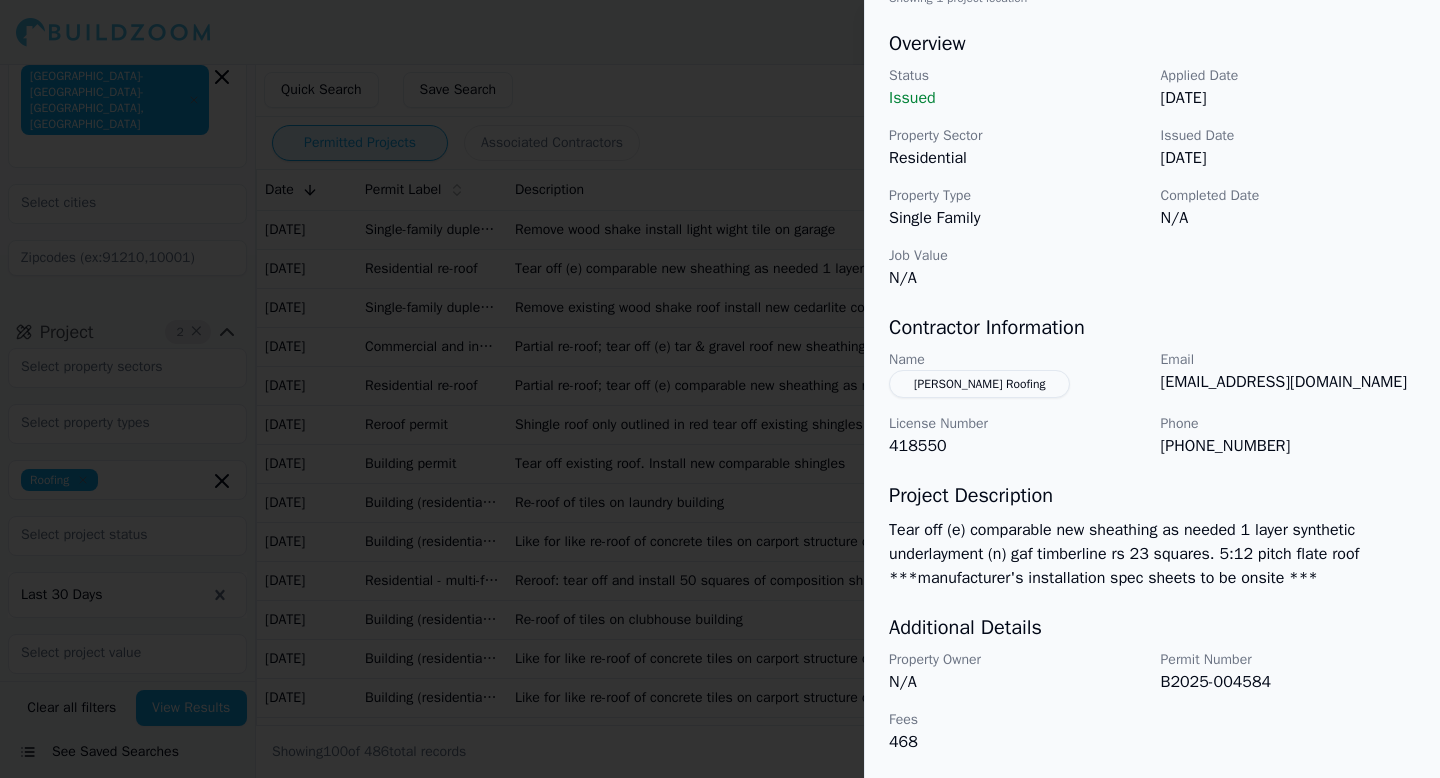 click on "N/A" at bounding box center (1017, 682) 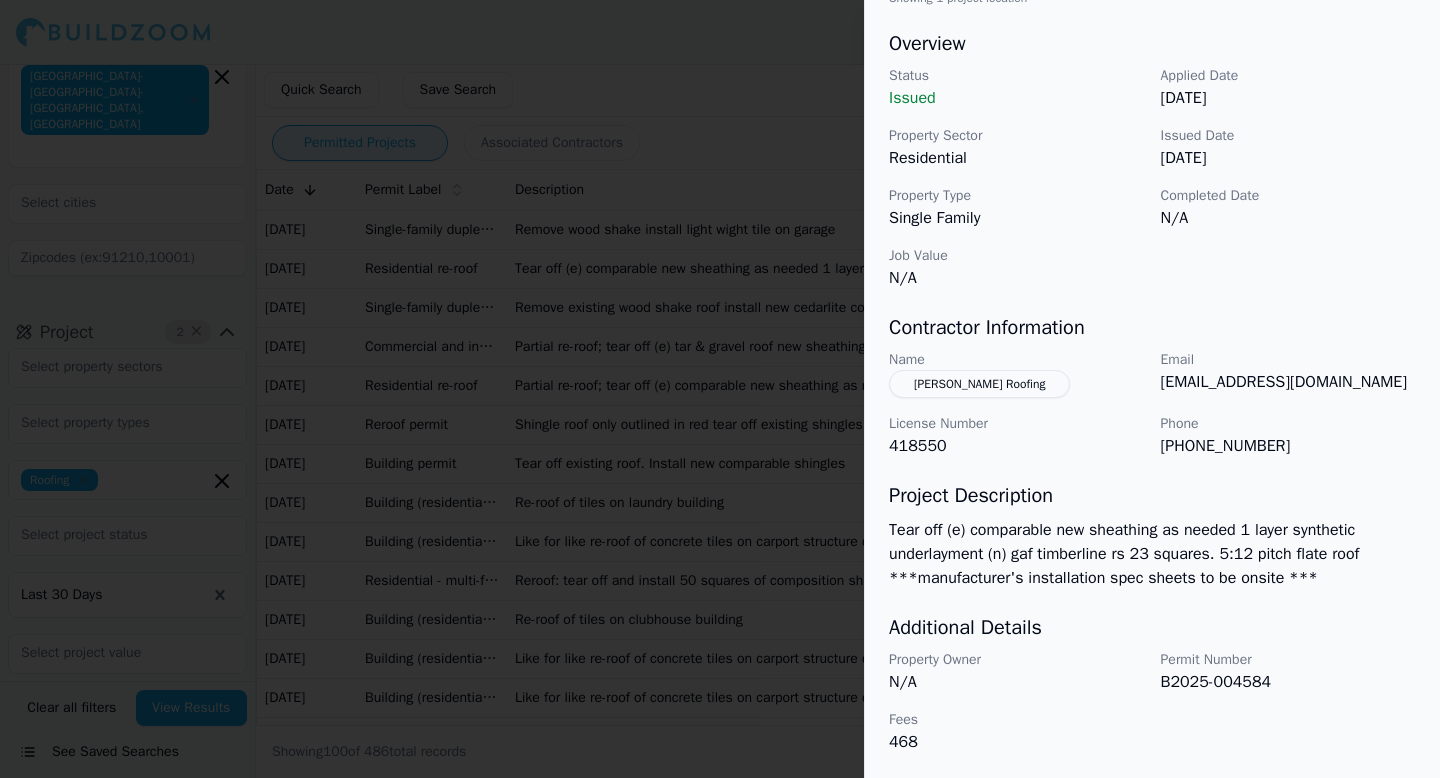 click at bounding box center [720, 389] 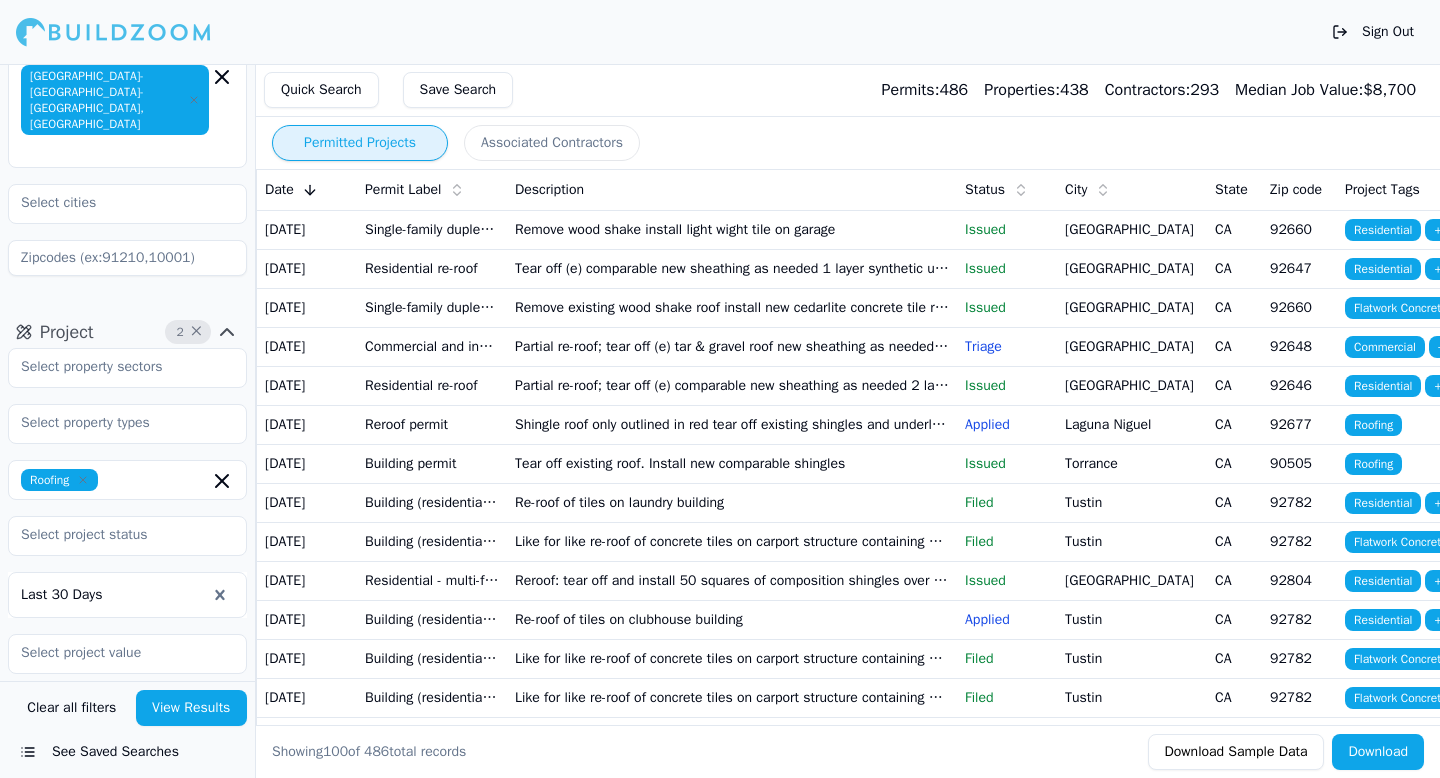 click on "Shingle roof only outlined in red tear off existing shingles and underlayment install certainteed roof runner underlayment install certainteed presidential solaris shingles color autumn blend (brown)" at bounding box center [732, 424] 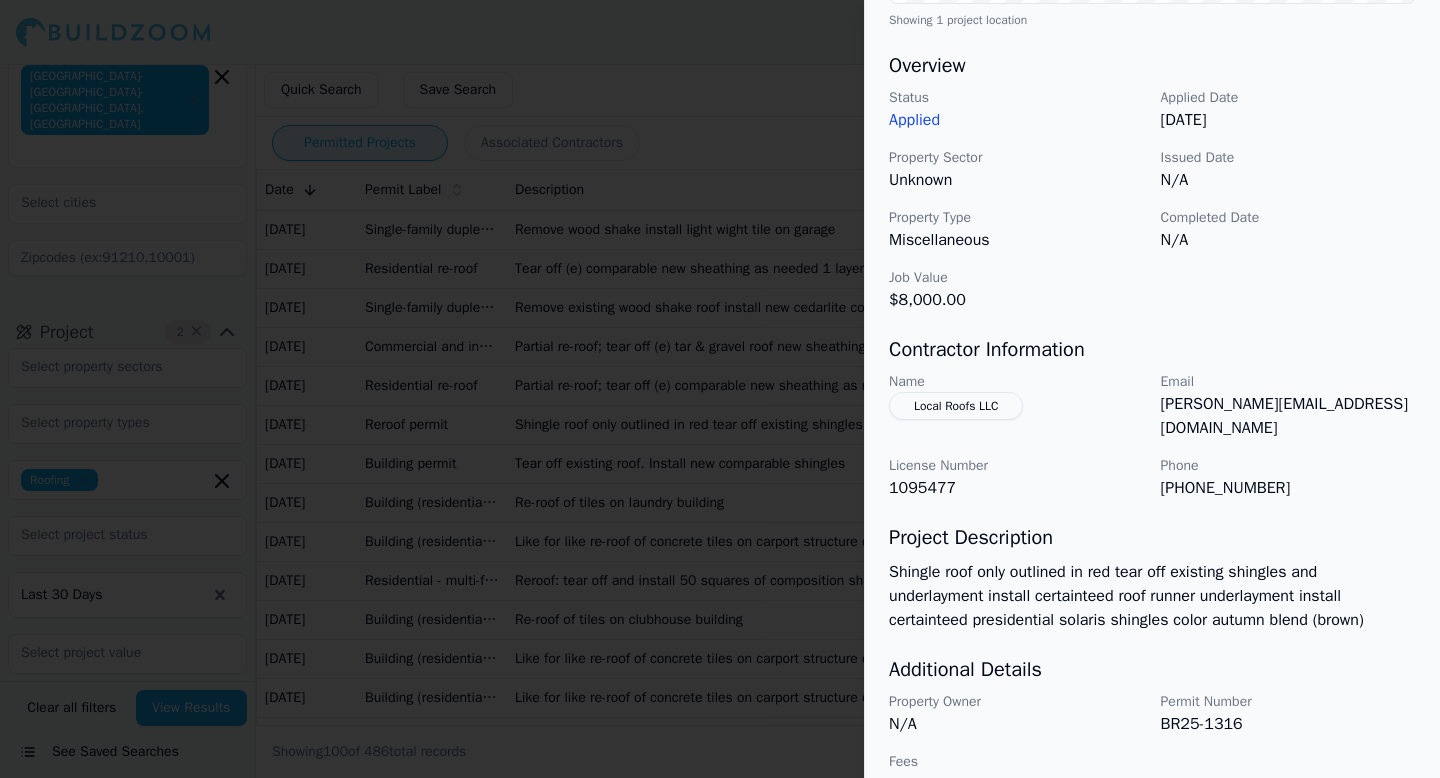 scroll, scrollTop: 599, scrollLeft: 0, axis: vertical 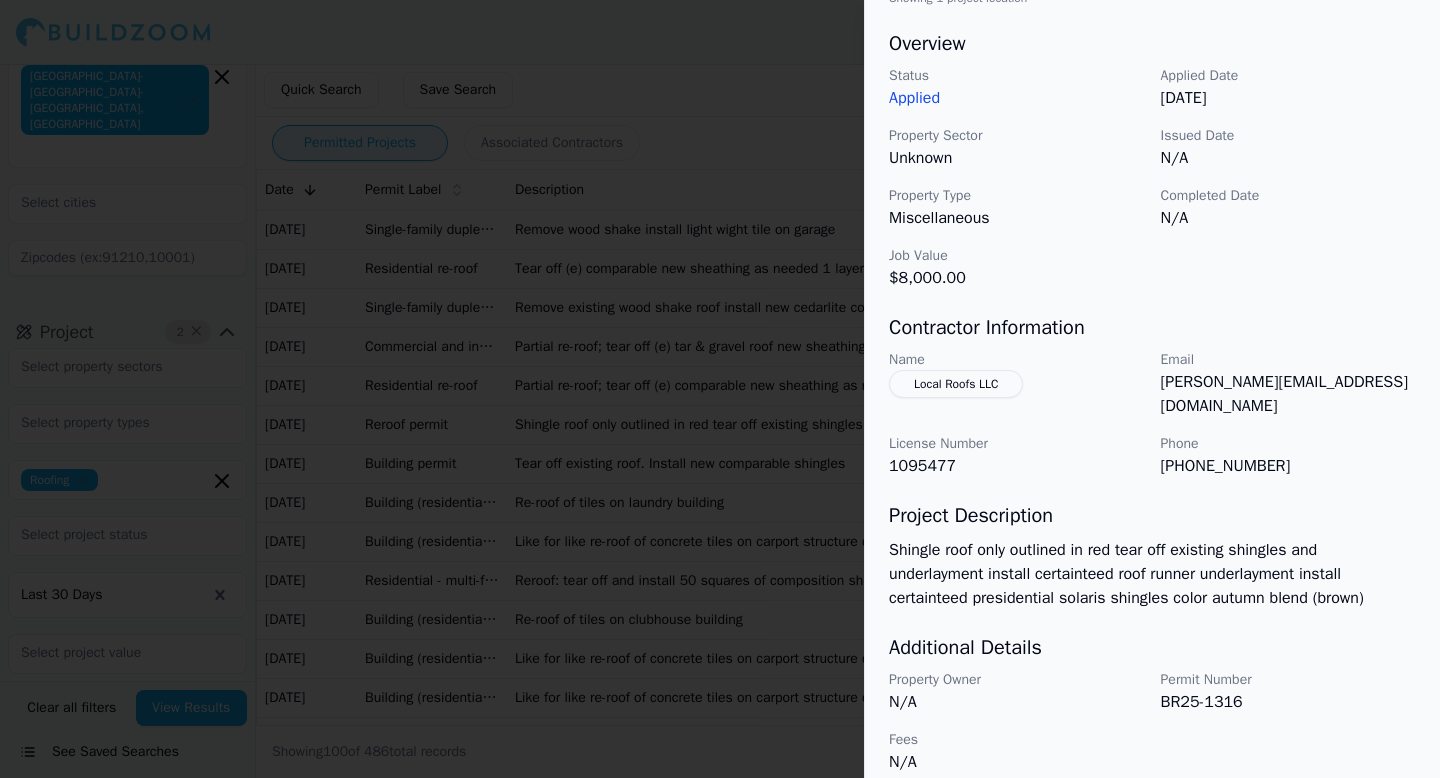 click at bounding box center [720, 389] 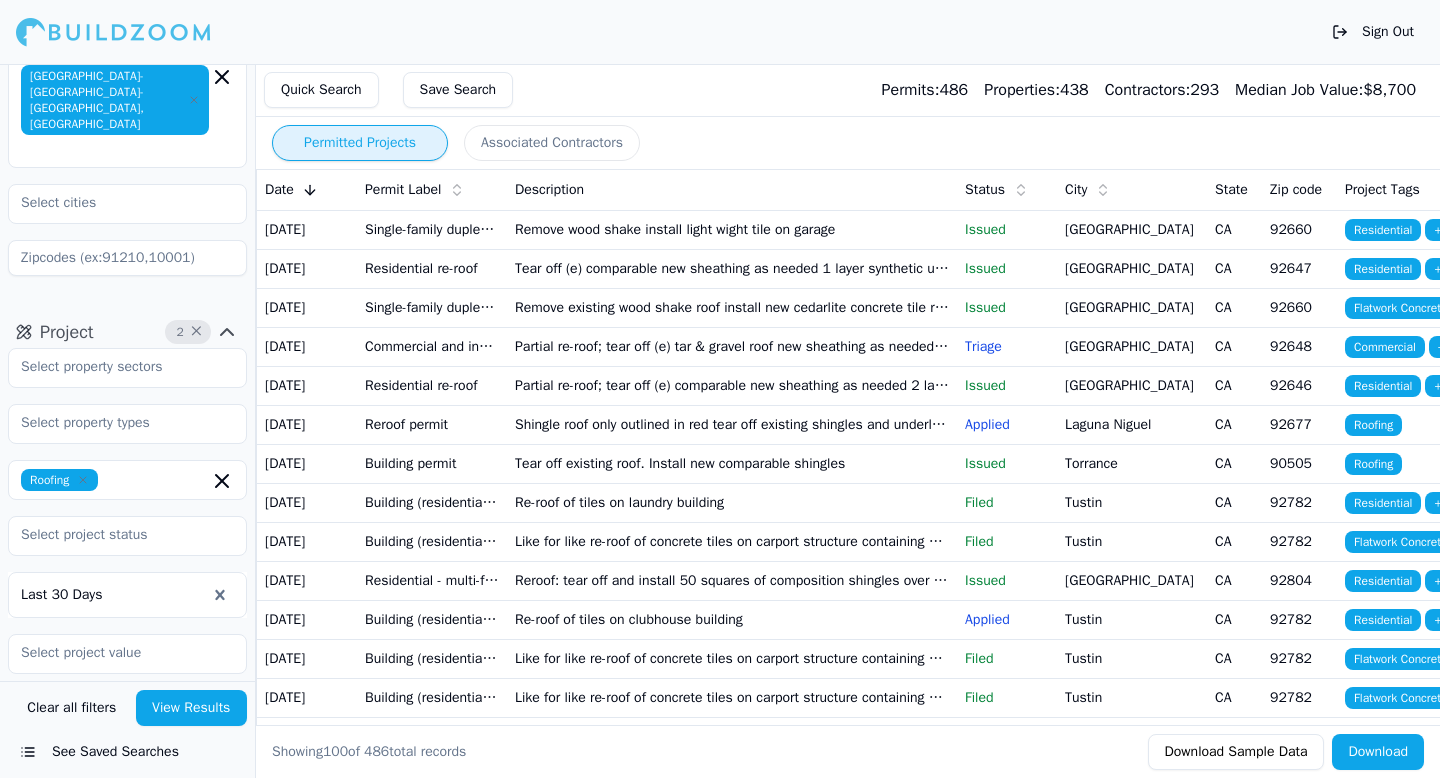 click on "Tear off existing roof. Install new comparable shingles" at bounding box center (732, 463) 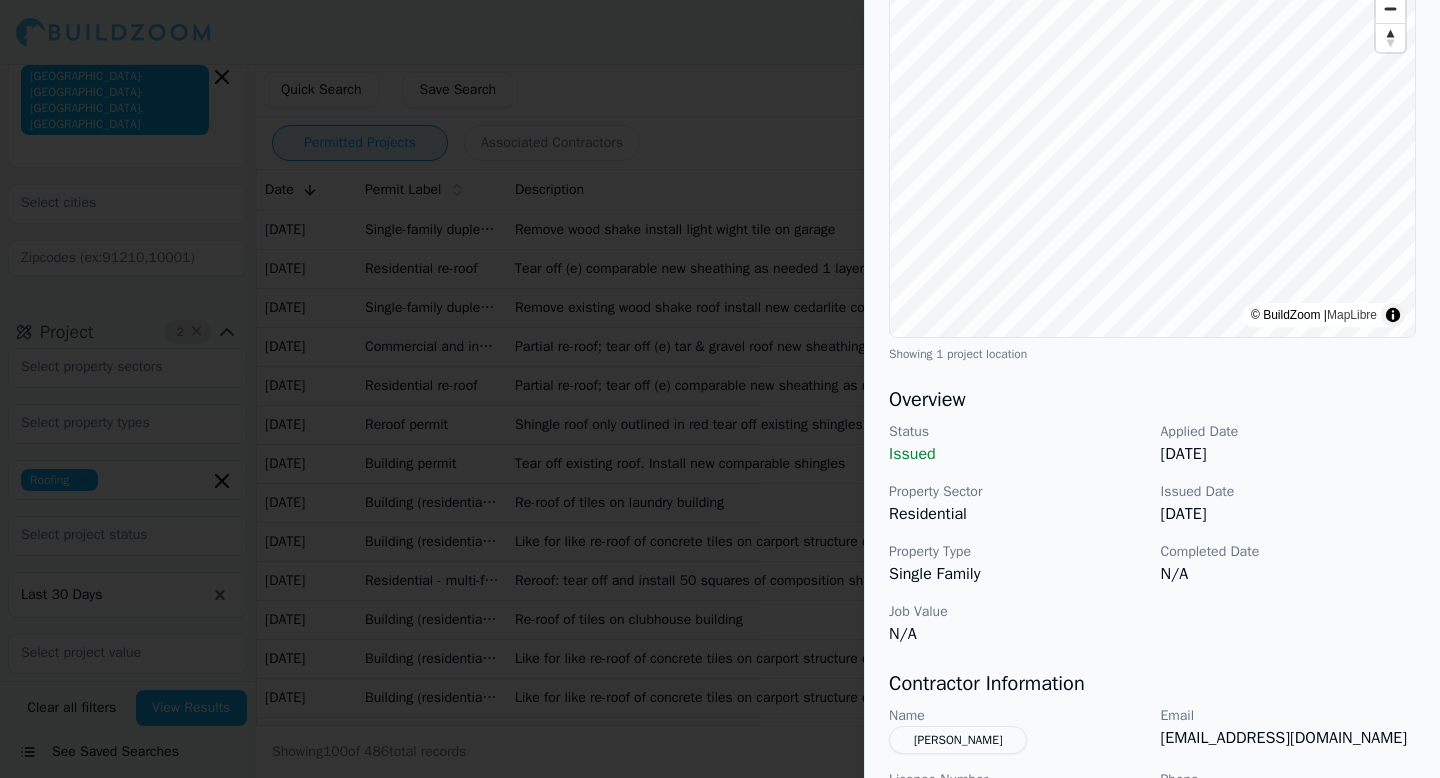 scroll, scrollTop: 0, scrollLeft: 0, axis: both 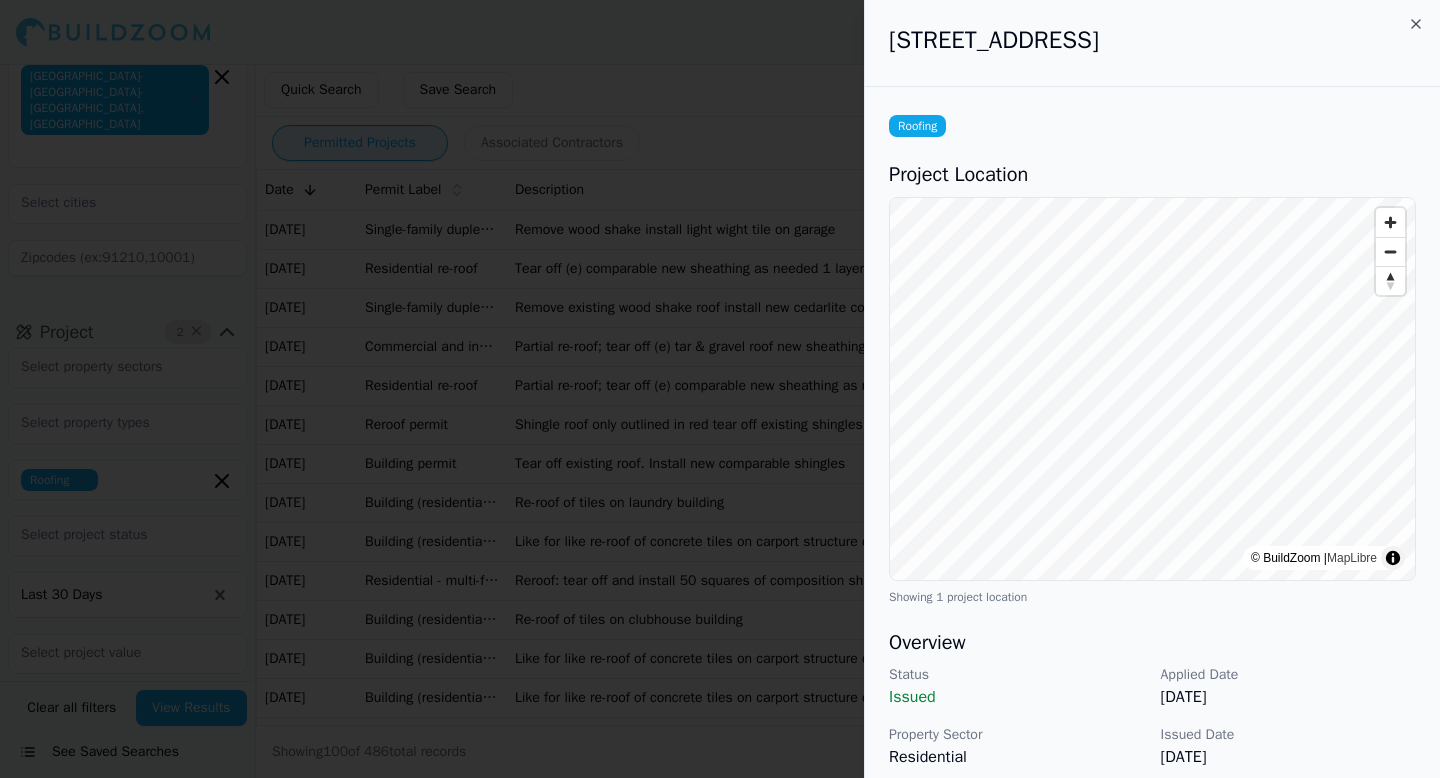click at bounding box center [720, 389] 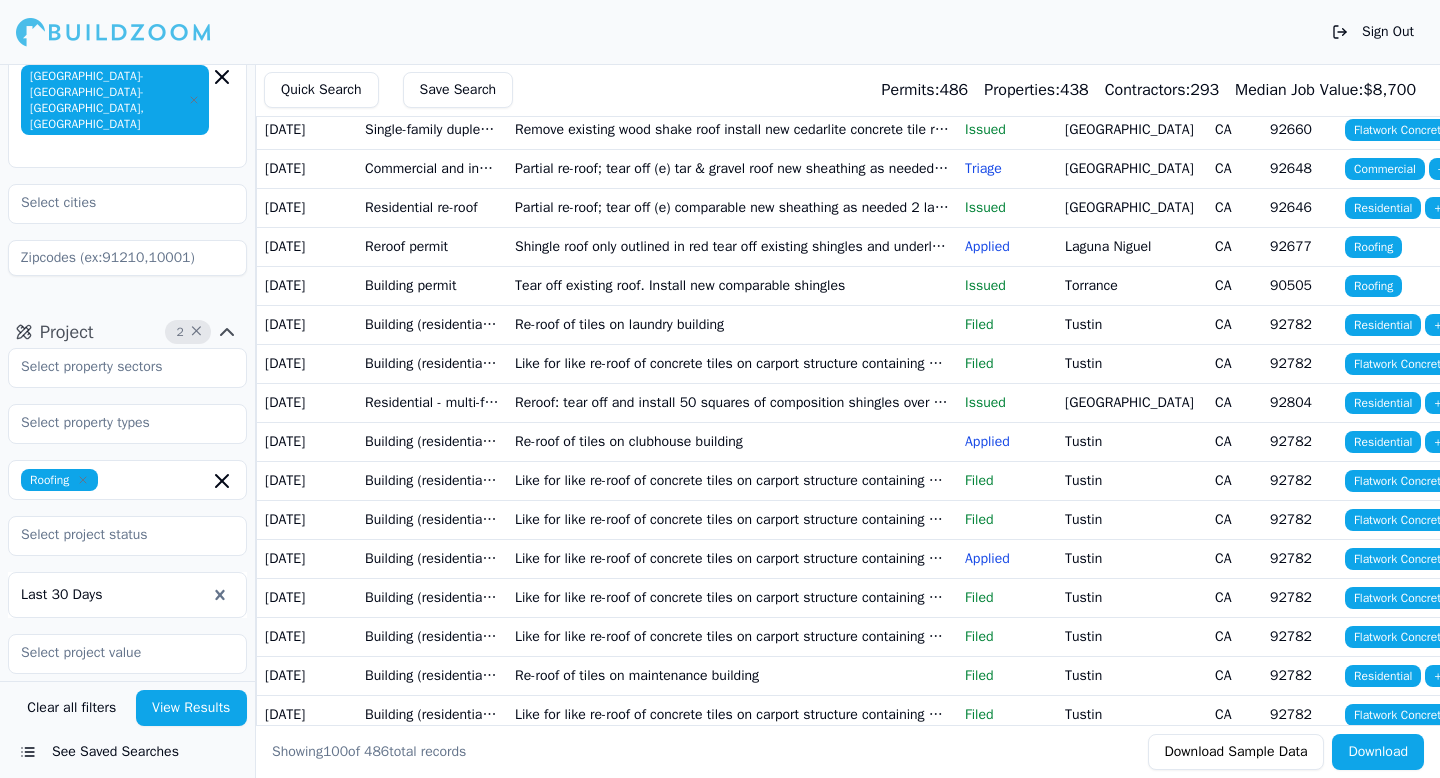 scroll, scrollTop: 217, scrollLeft: 0, axis: vertical 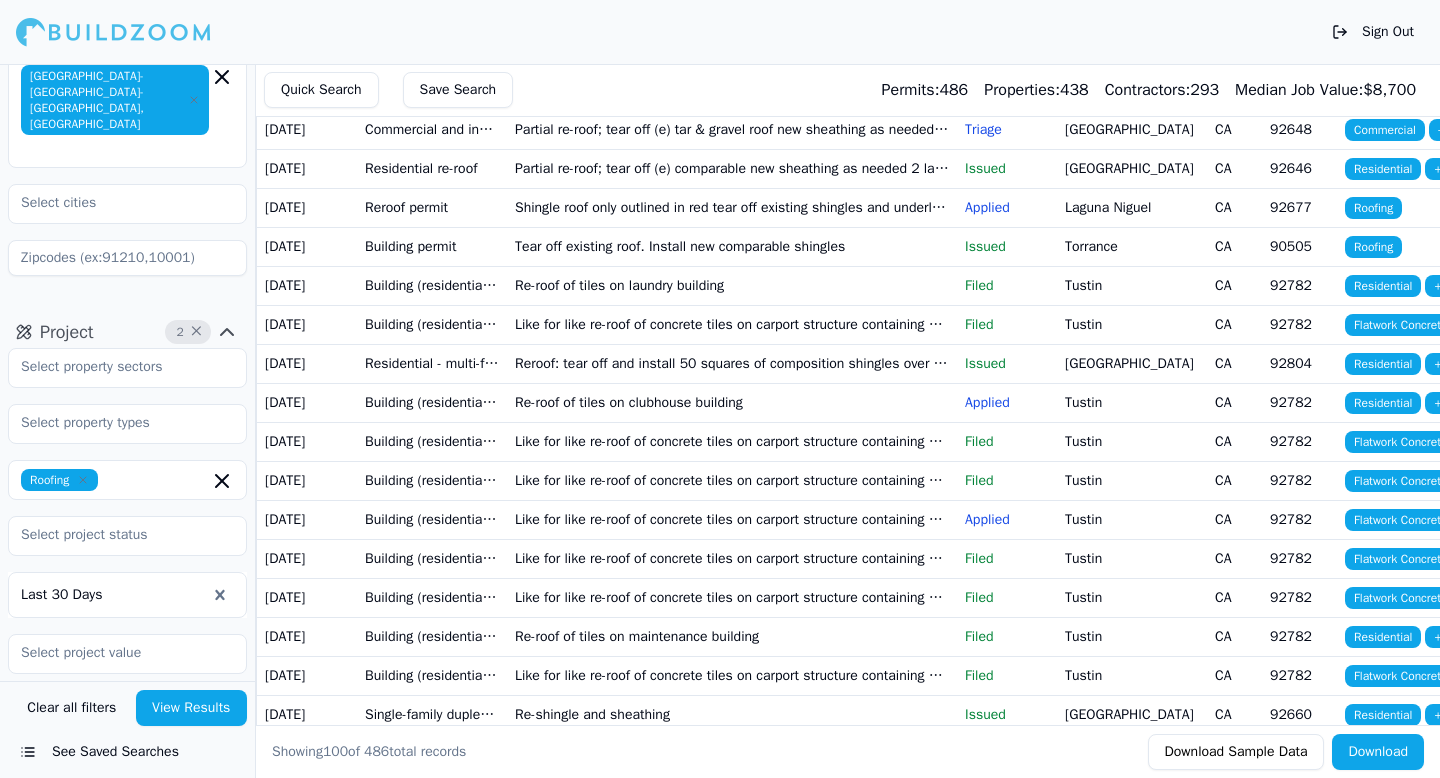 click on "Reroof: tear off and install 50 squares of composition shingles over a - d units and attached garages" at bounding box center [732, 363] 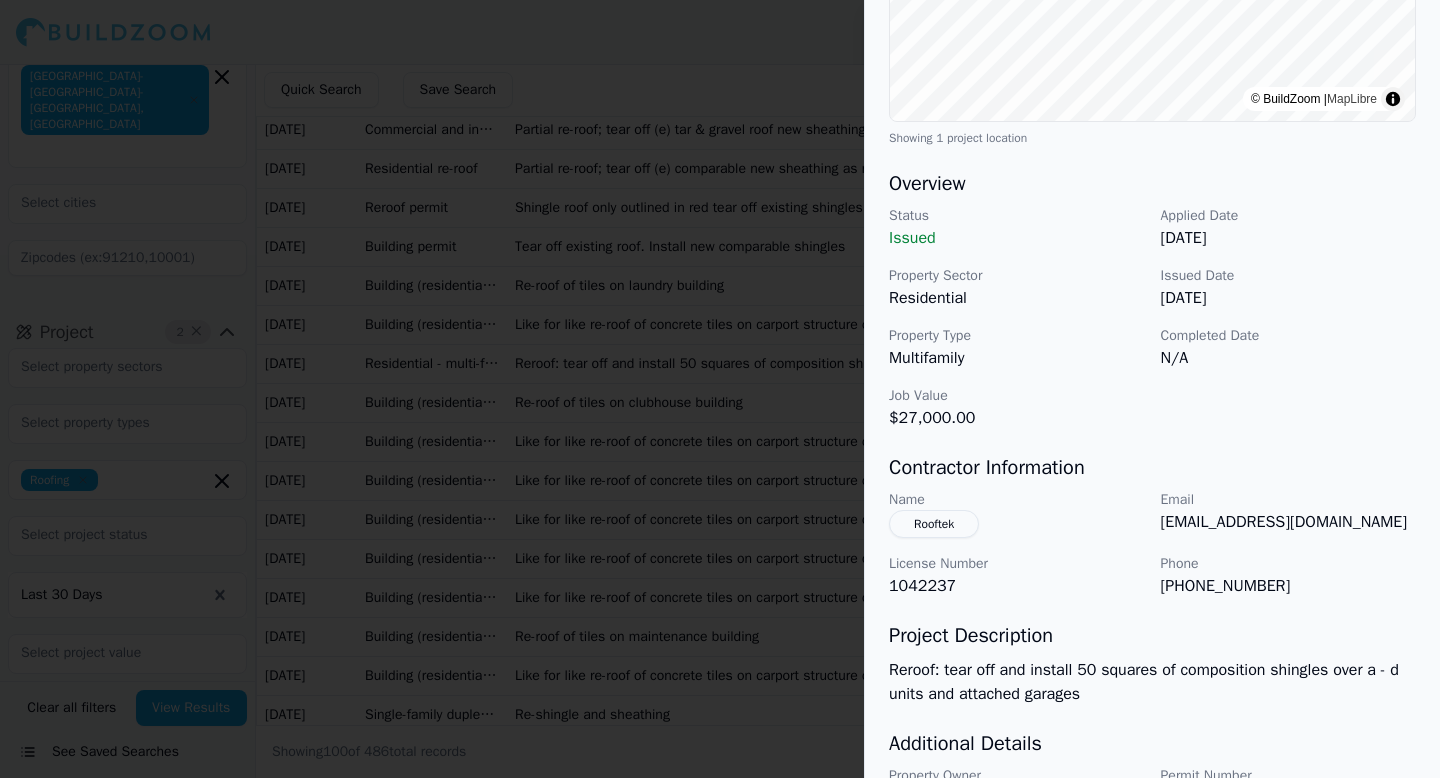 scroll, scrollTop: 461, scrollLeft: 0, axis: vertical 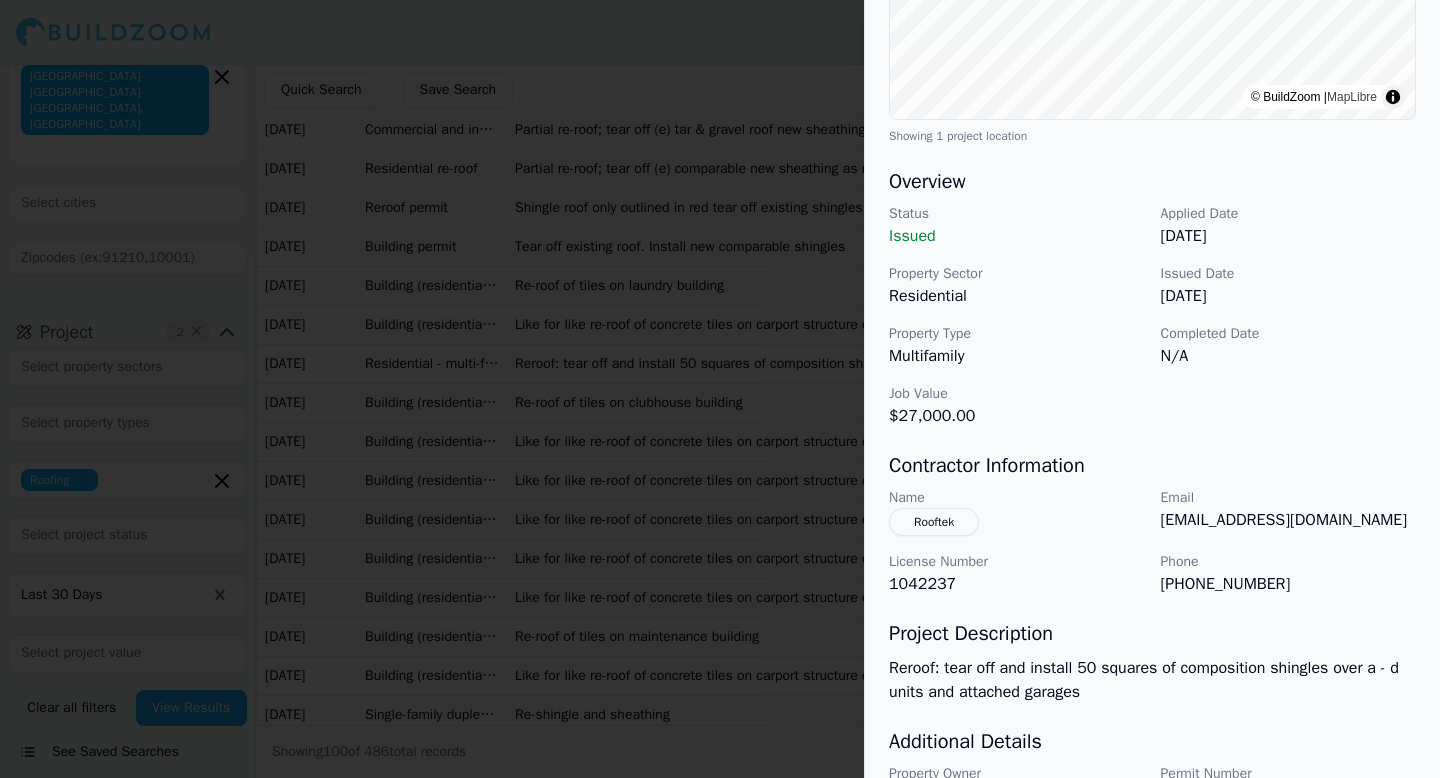 click on "Reroof: tear off and install 50 squares of composition shingles over a - d units and attached garages" at bounding box center [1152, 680] 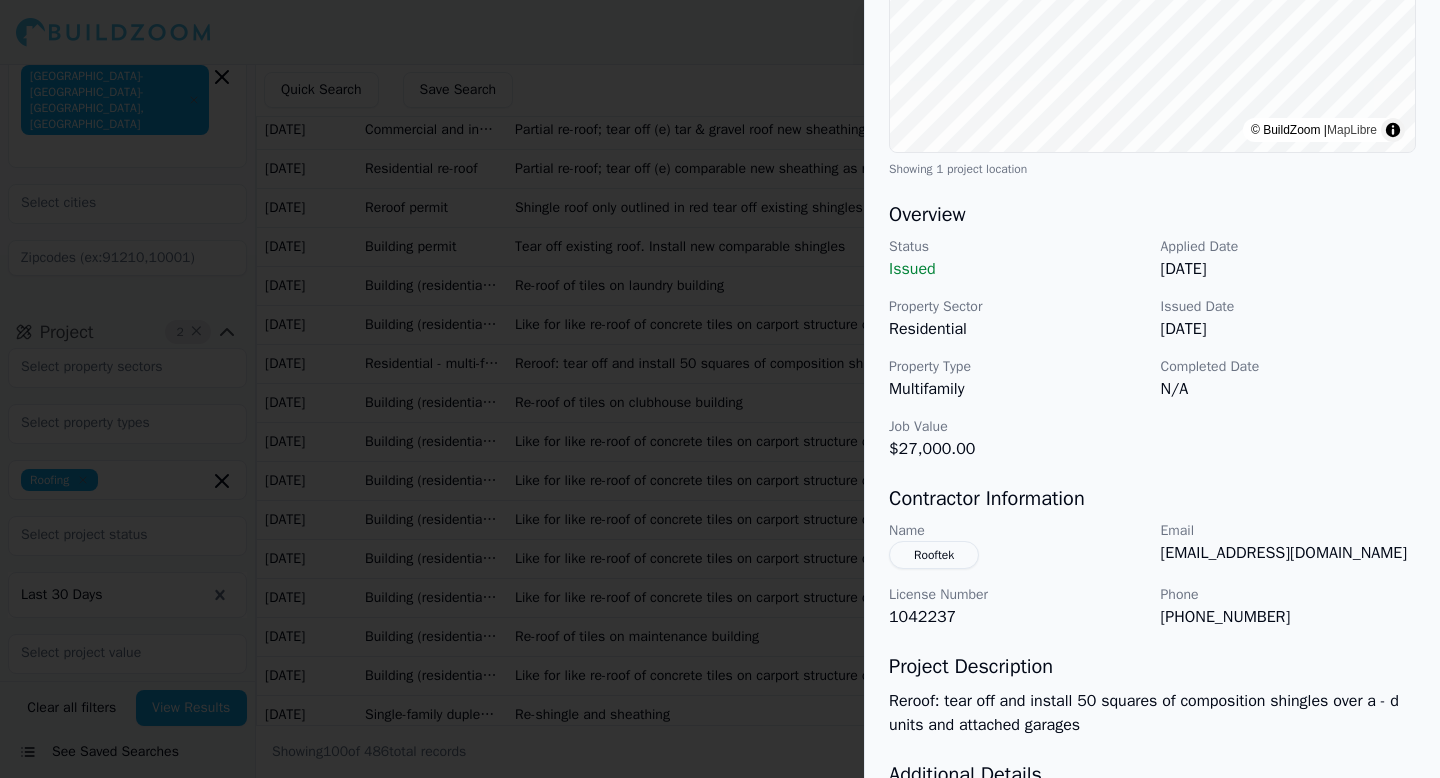 scroll, scrollTop: 416, scrollLeft: 0, axis: vertical 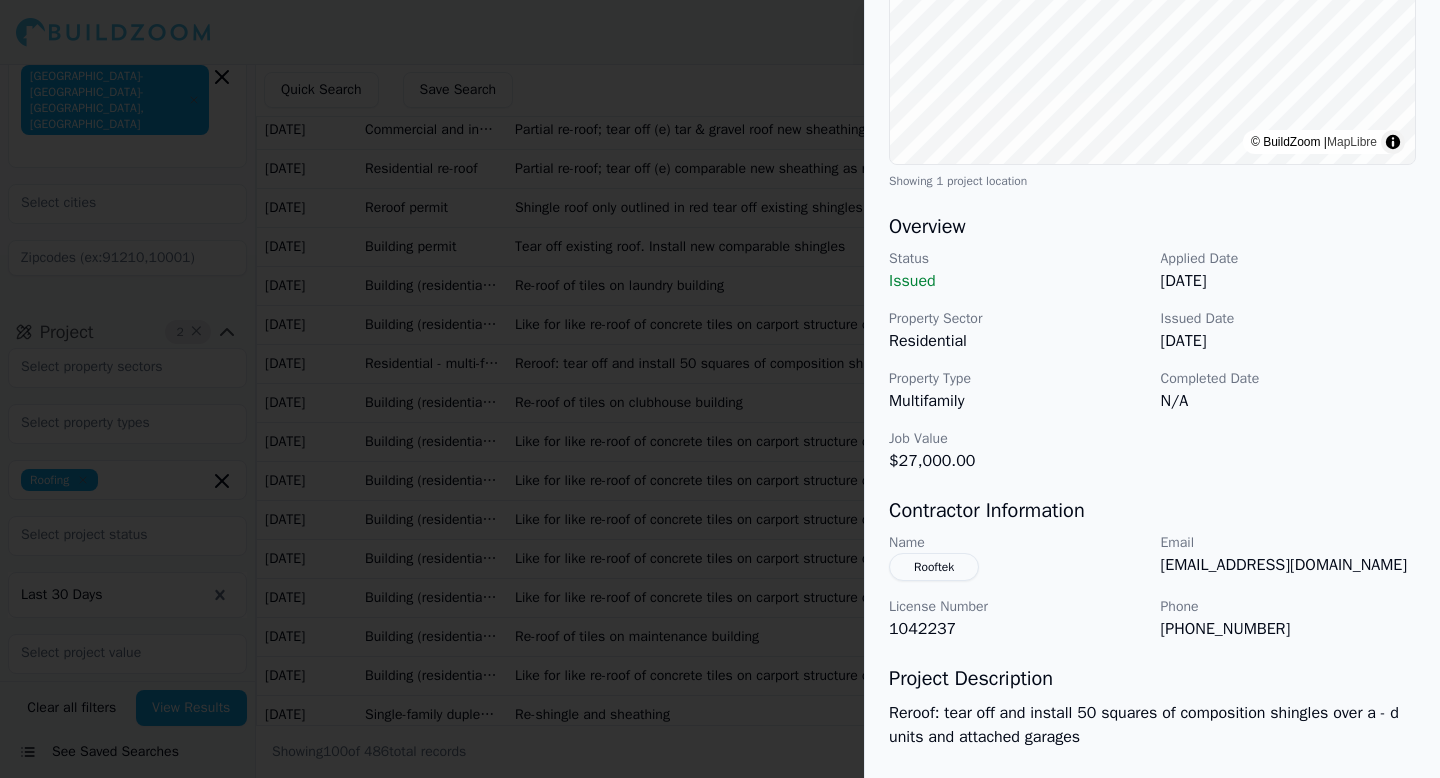 click at bounding box center [720, 389] 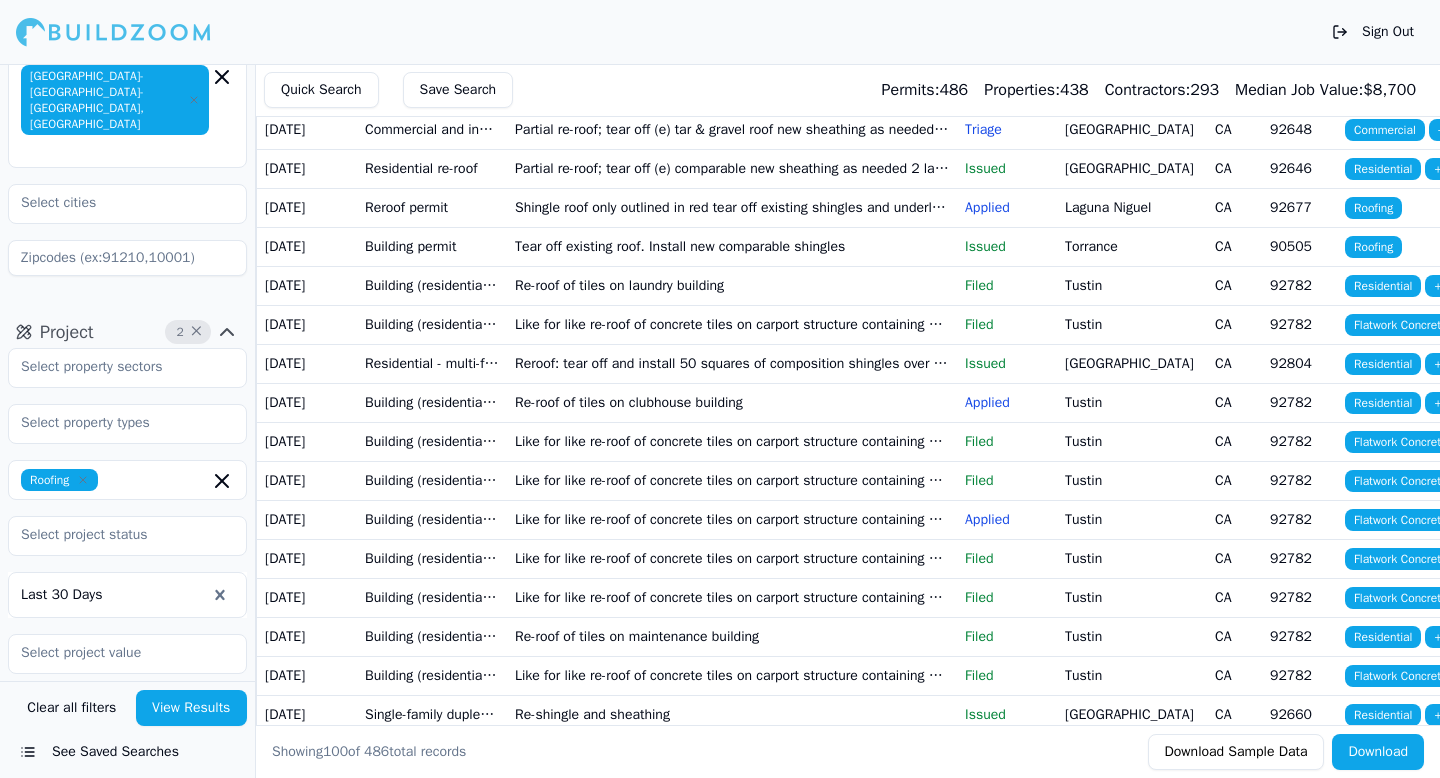 click 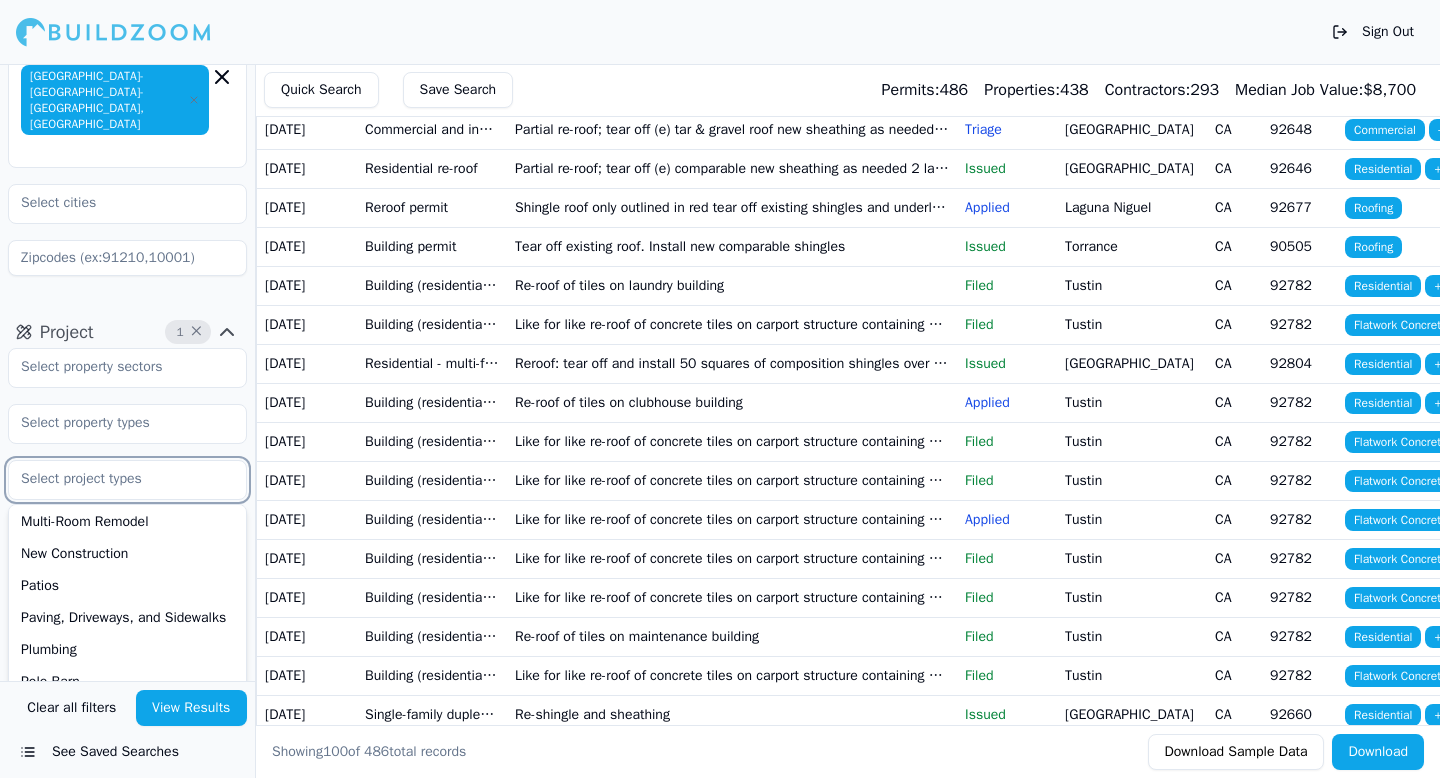 scroll, scrollTop: 616, scrollLeft: 0, axis: vertical 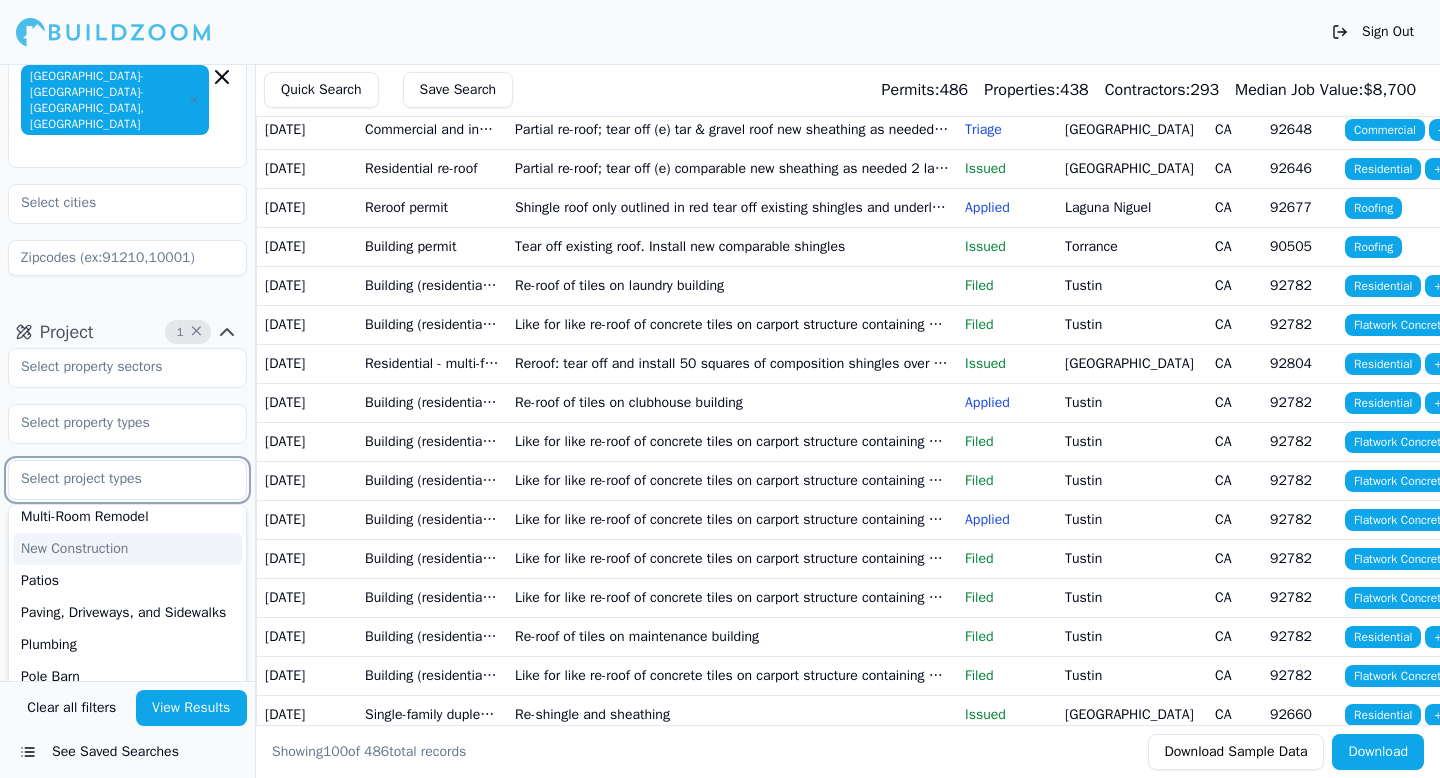 click on "New Construction" at bounding box center [127, 549] 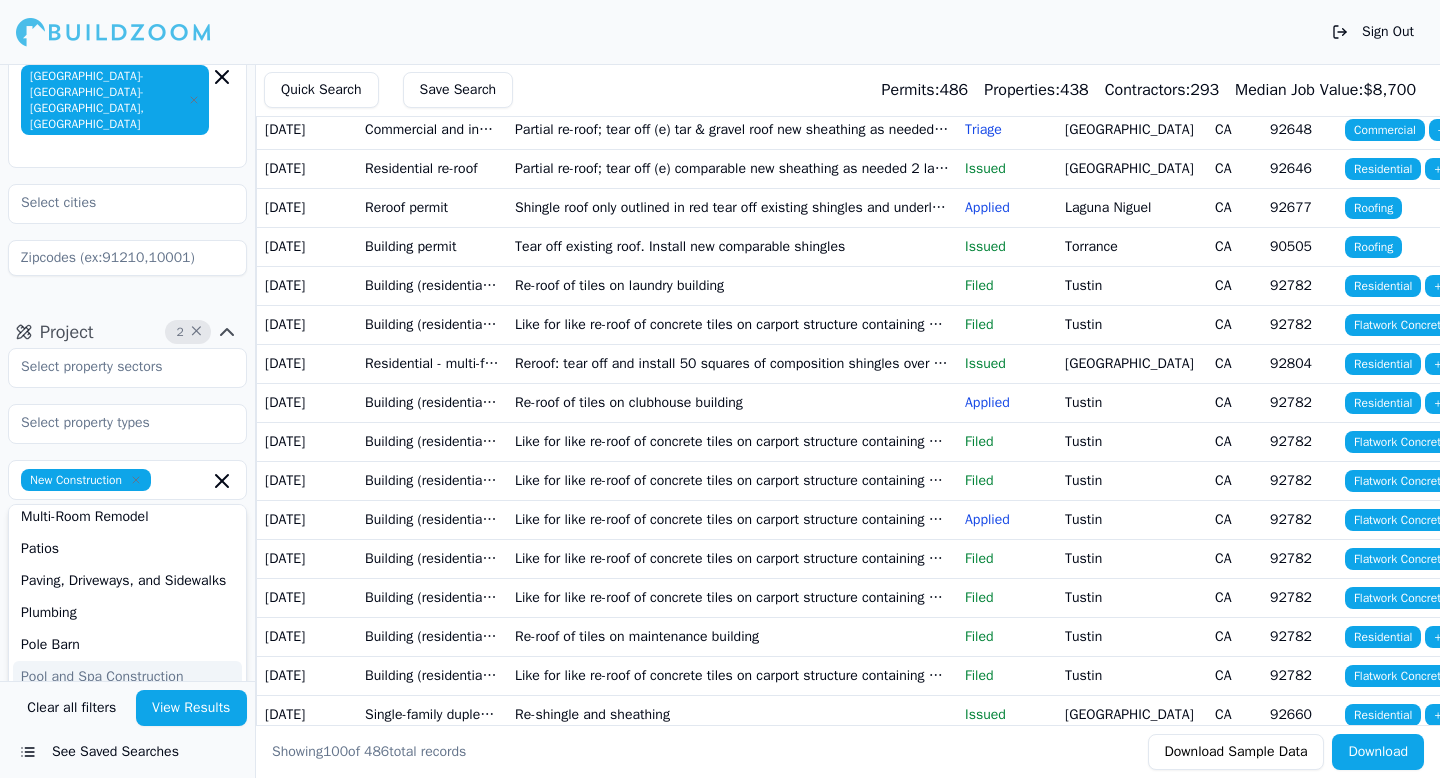 click on "View Results" at bounding box center [192, 708] 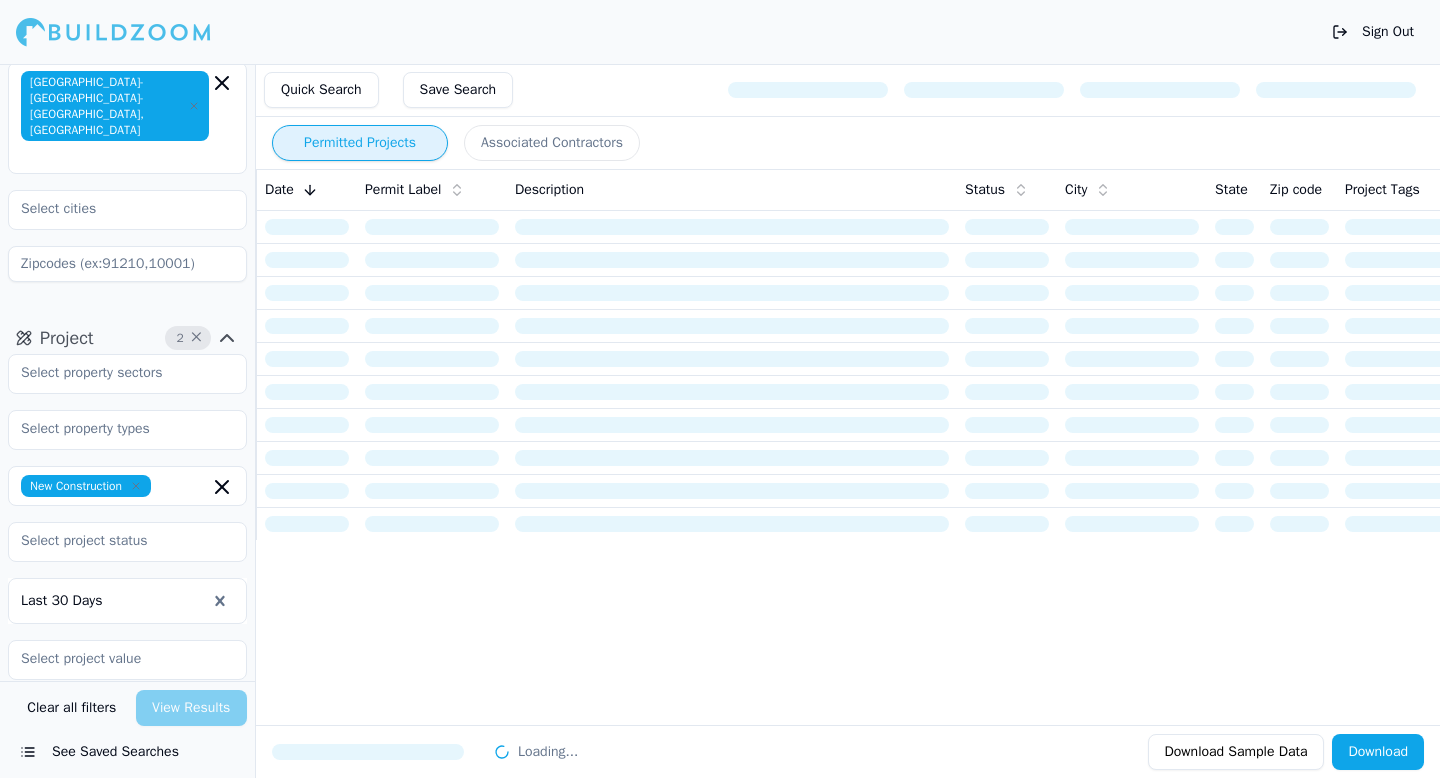 scroll, scrollTop: 249, scrollLeft: 0, axis: vertical 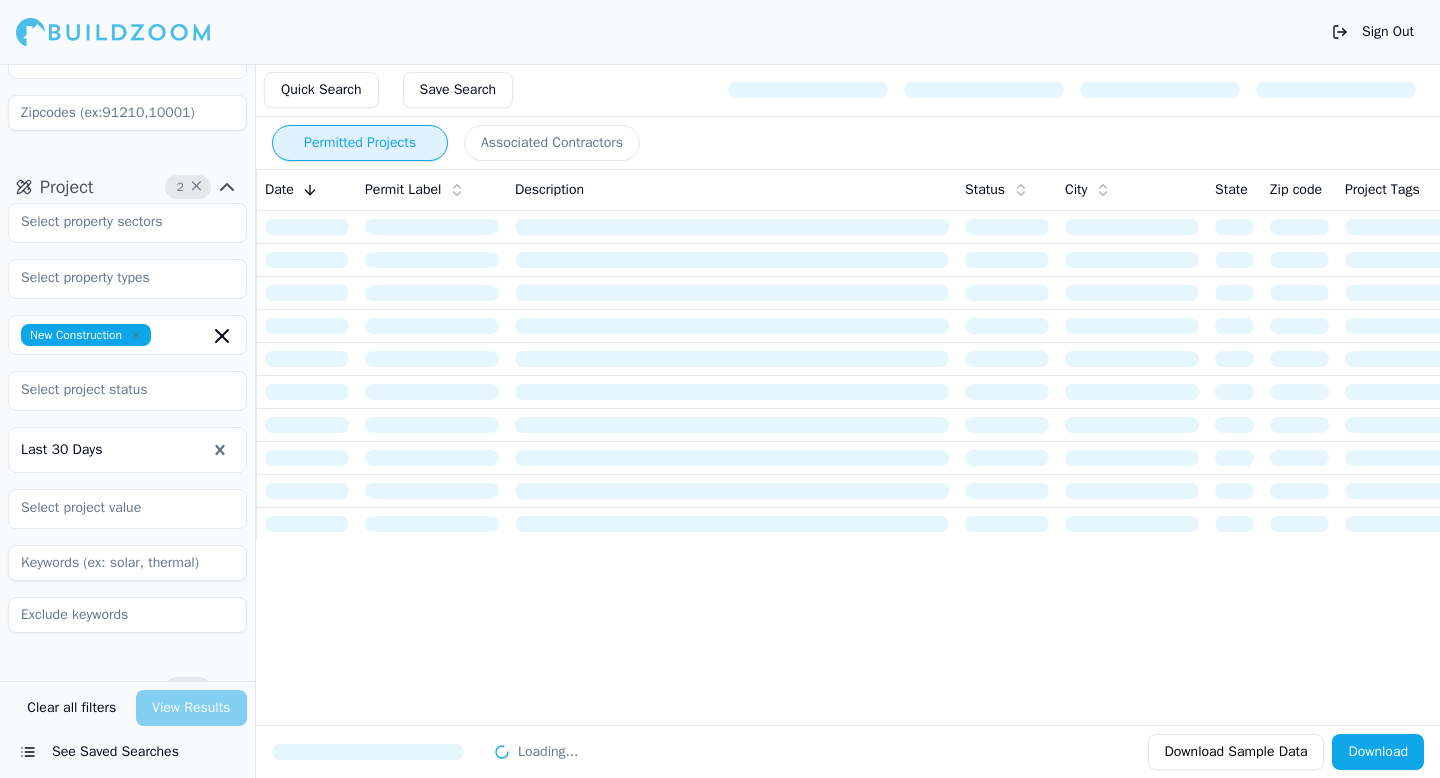 click 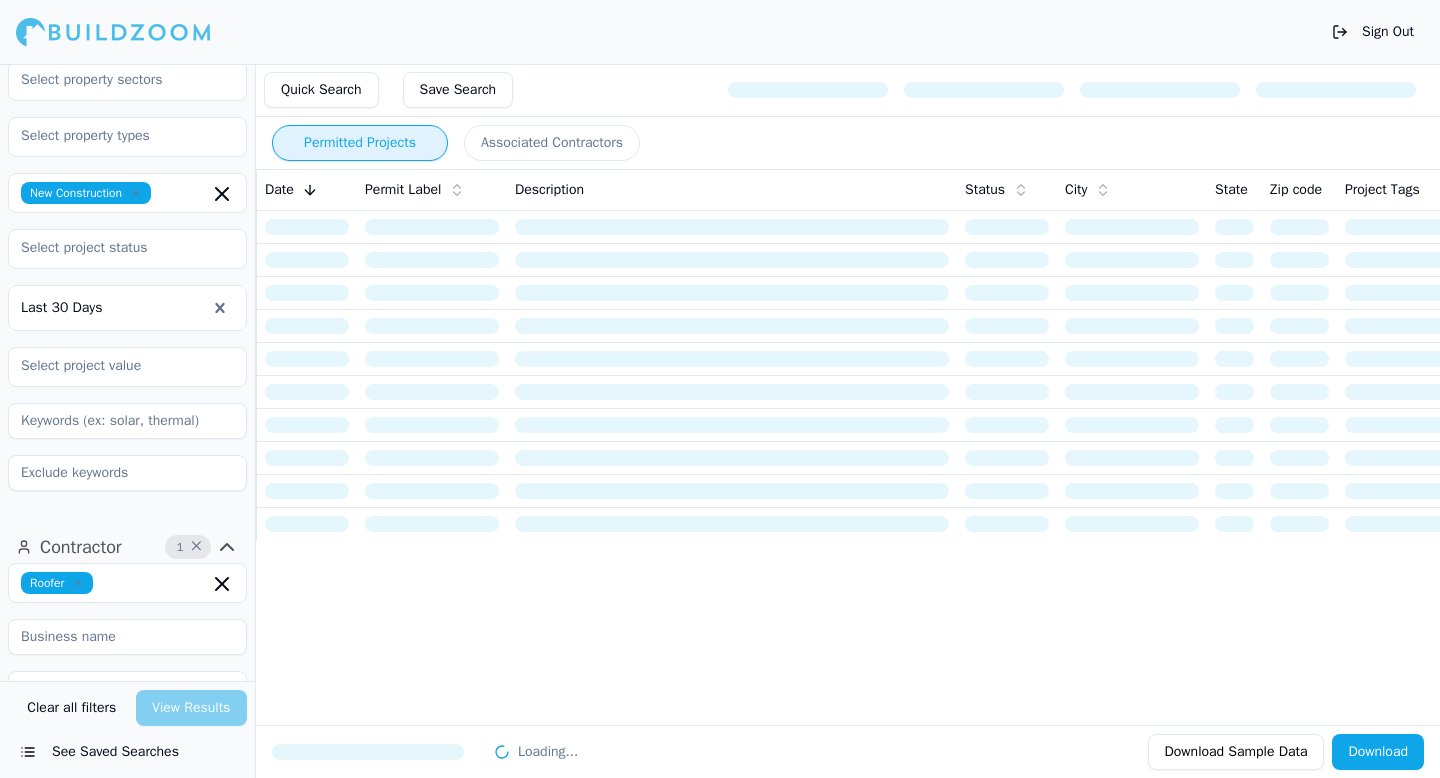scroll, scrollTop: 401, scrollLeft: 0, axis: vertical 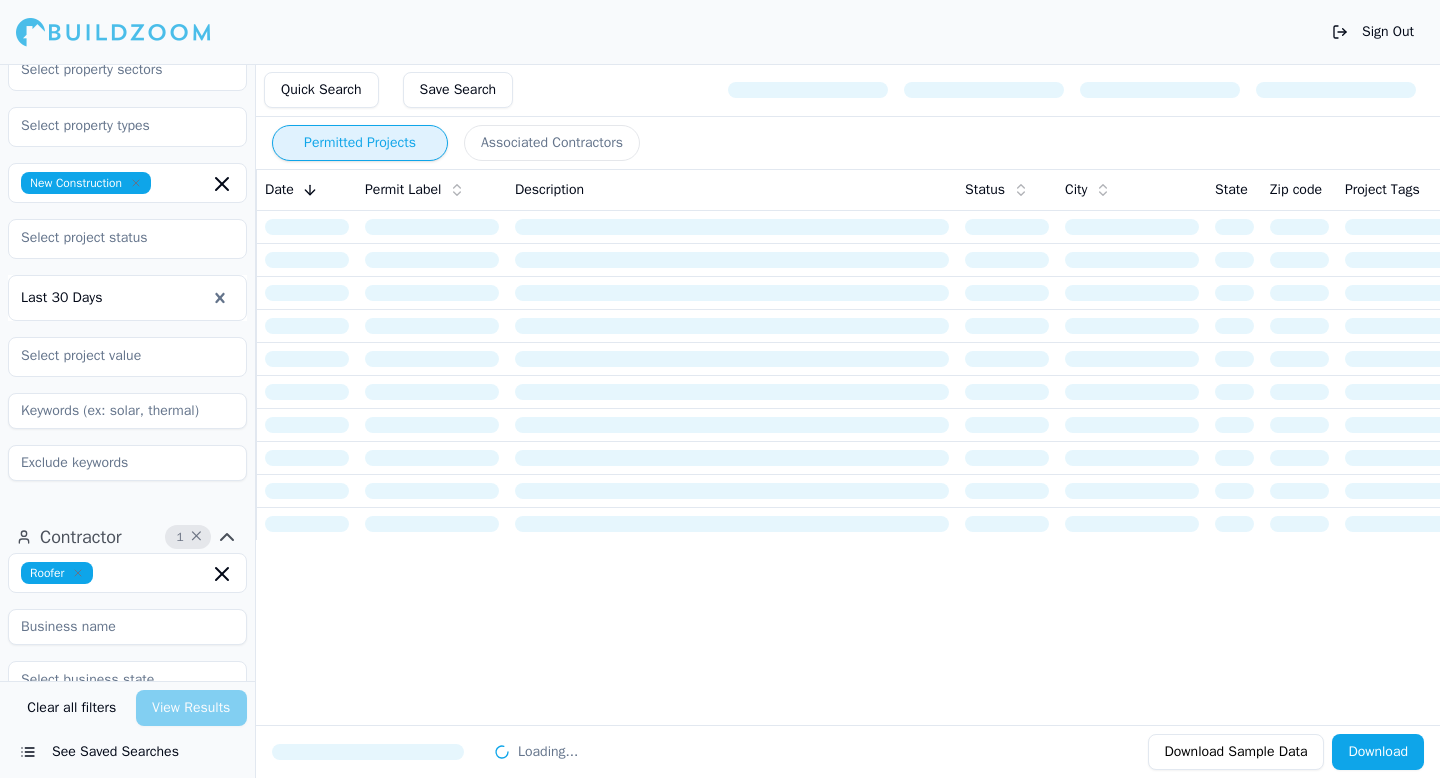 click on "Roofer" at bounding box center [57, 573] 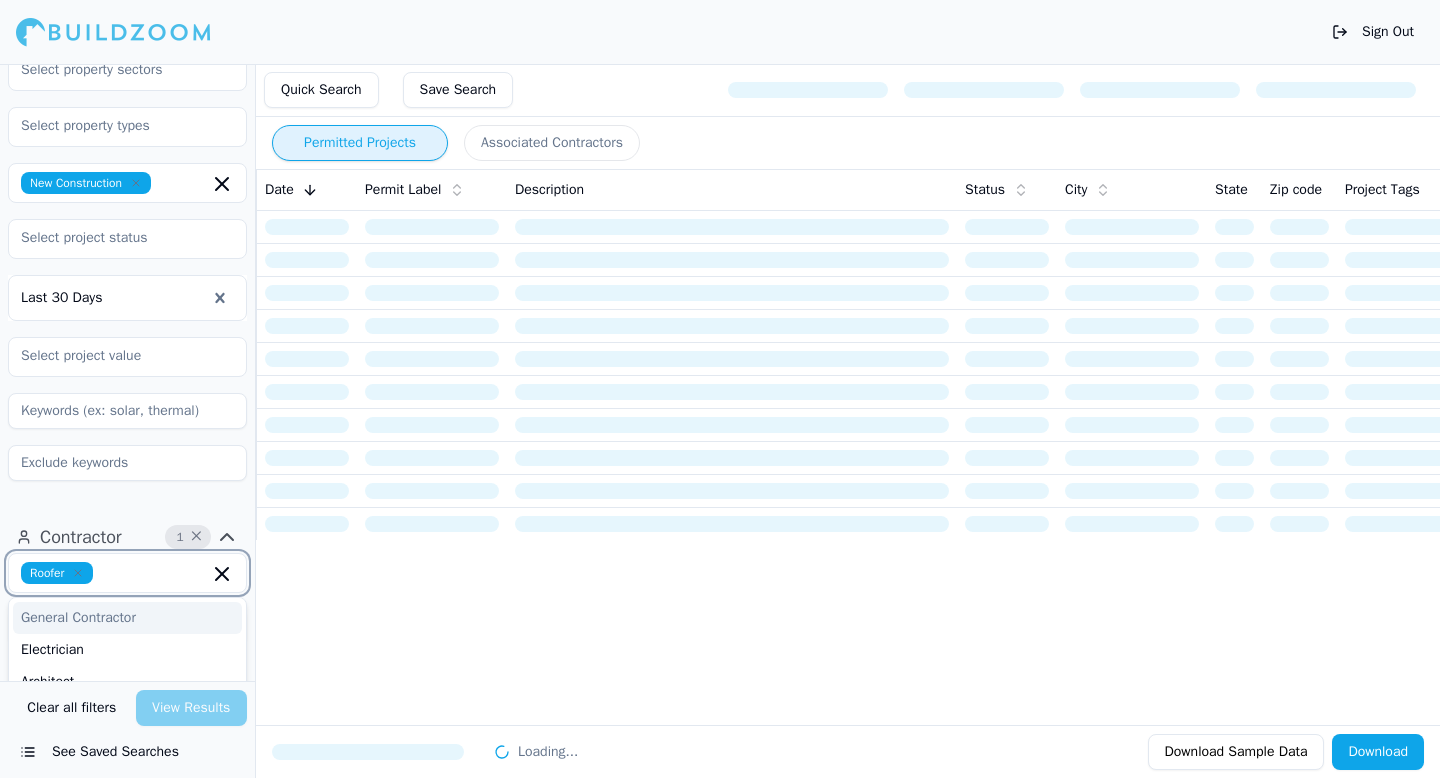 click 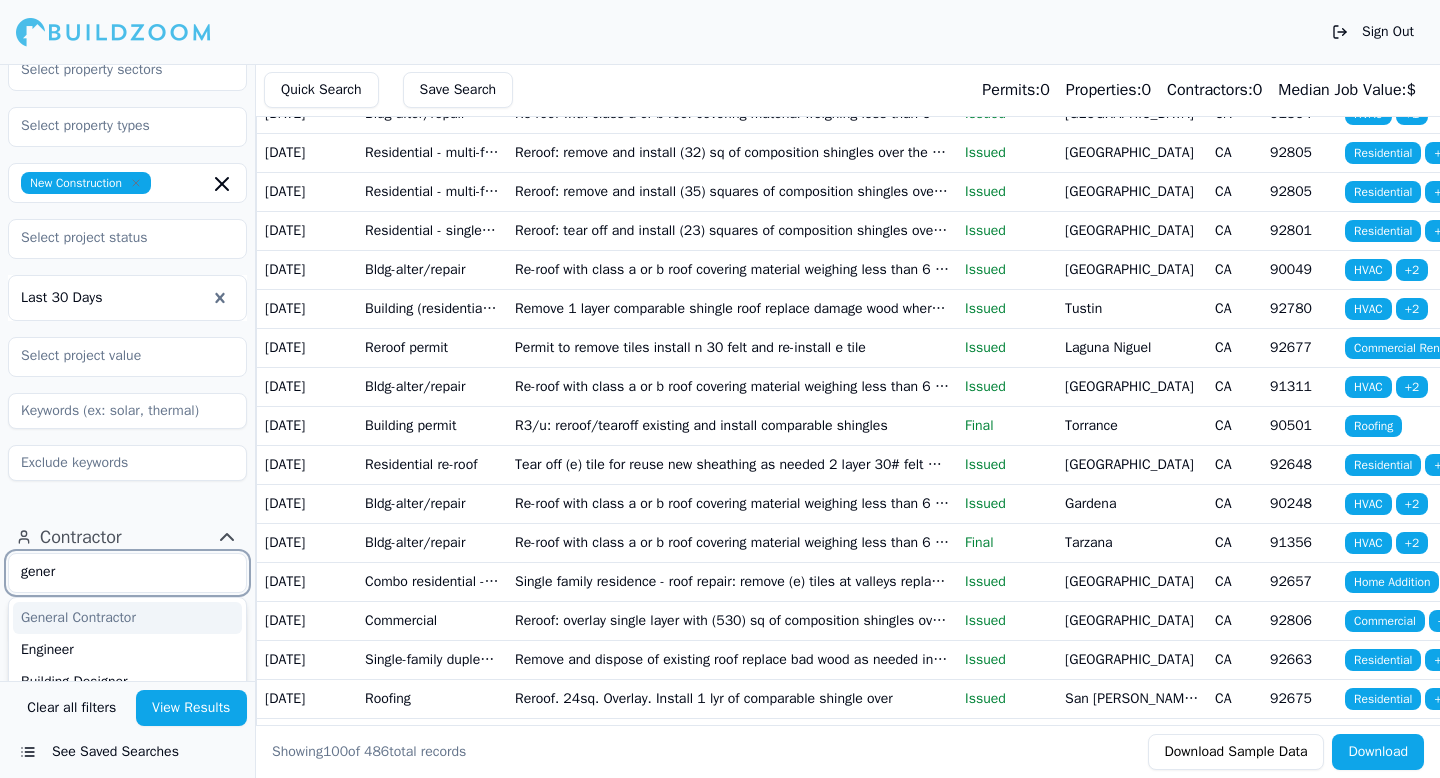 scroll, scrollTop: 2142, scrollLeft: 0, axis: vertical 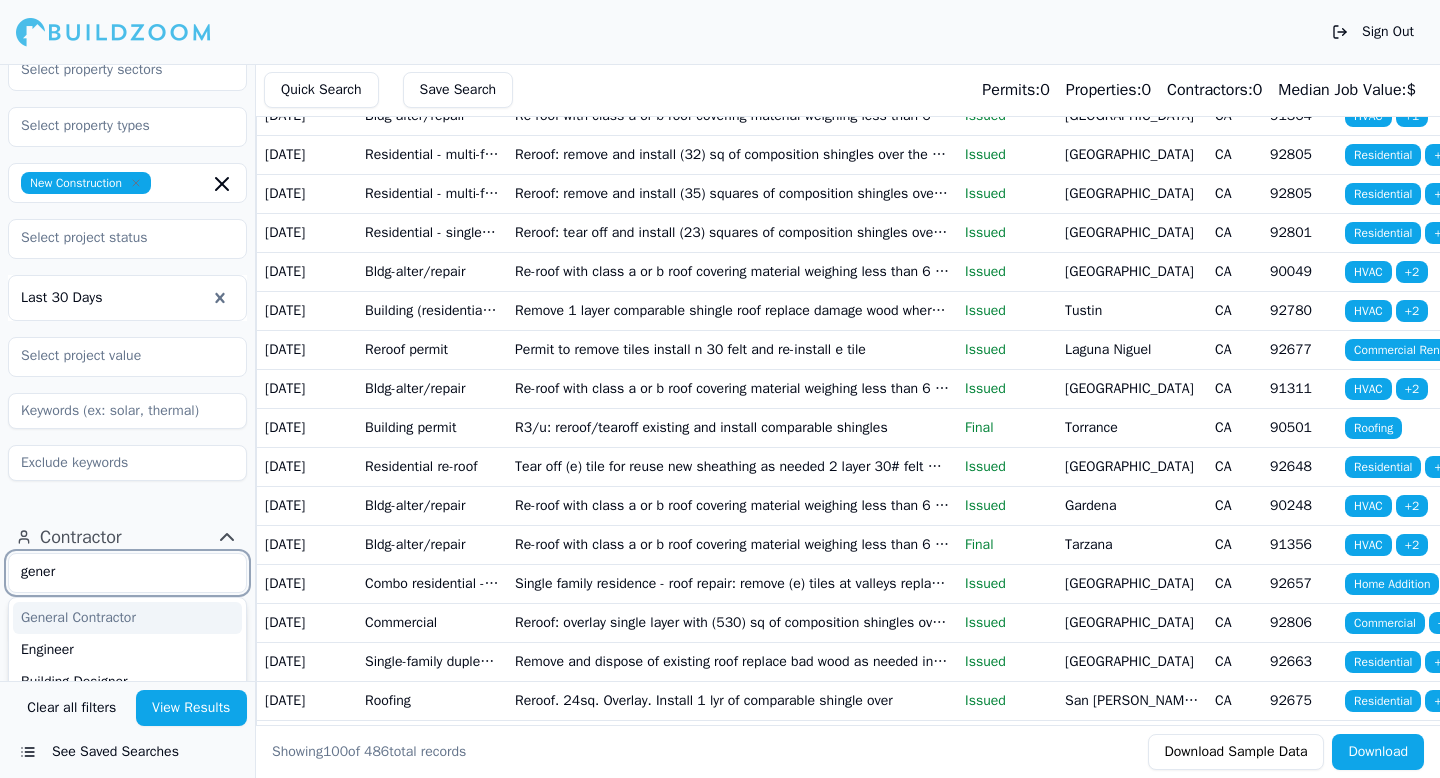 type on "gener" 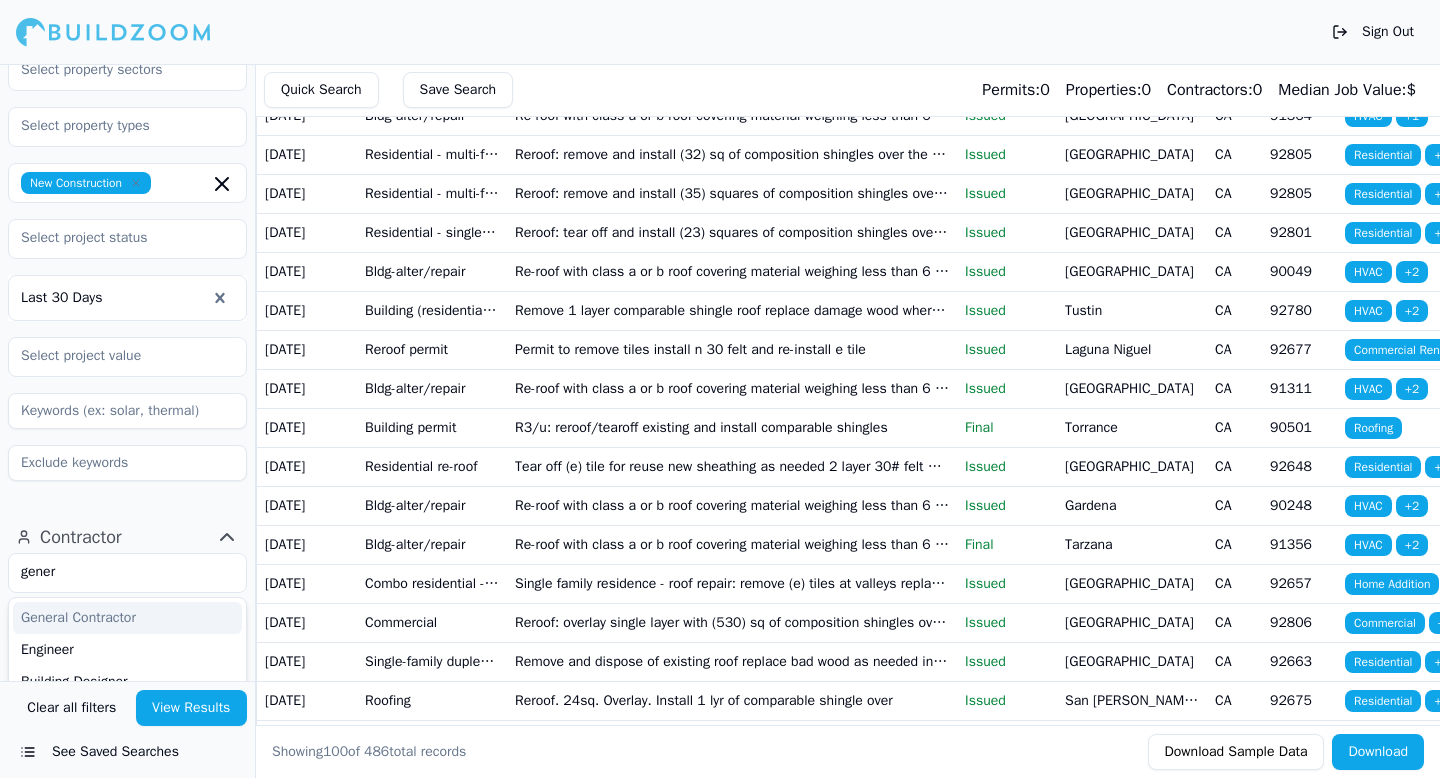 click on "Residential re-roof" at bounding box center [432, -431] 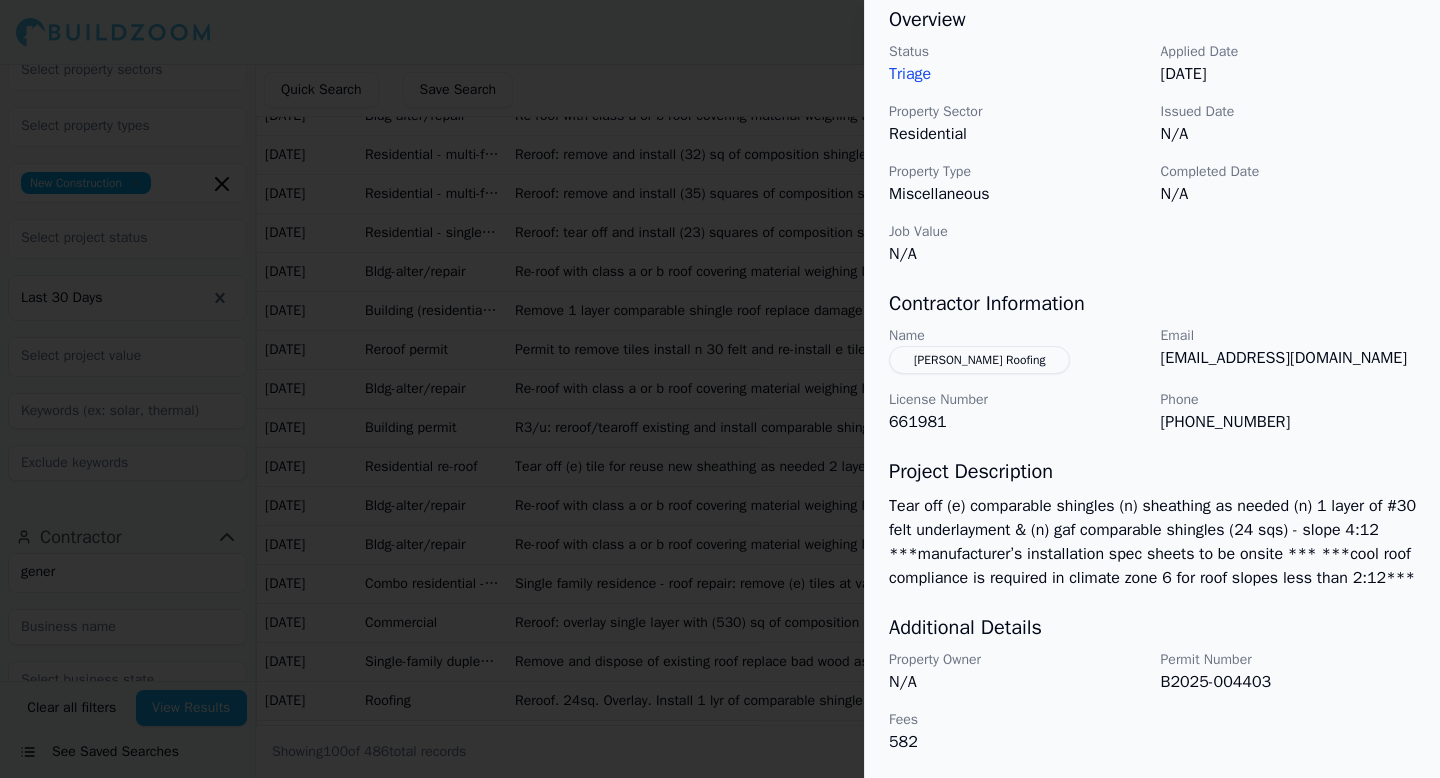 scroll, scrollTop: 647, scrollLeft: 0, axis: vertical 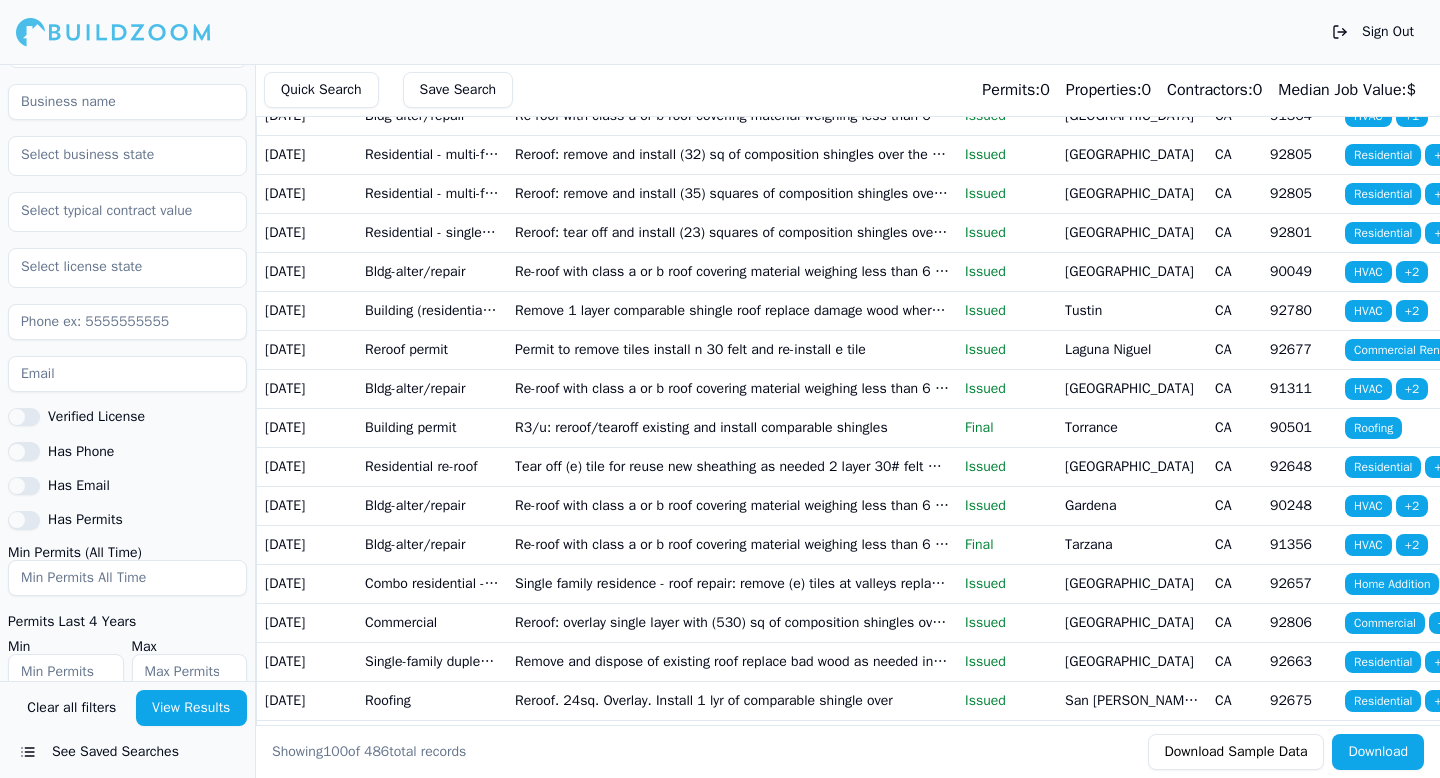 click on "Has Phone" at bounding box center (81, 452) 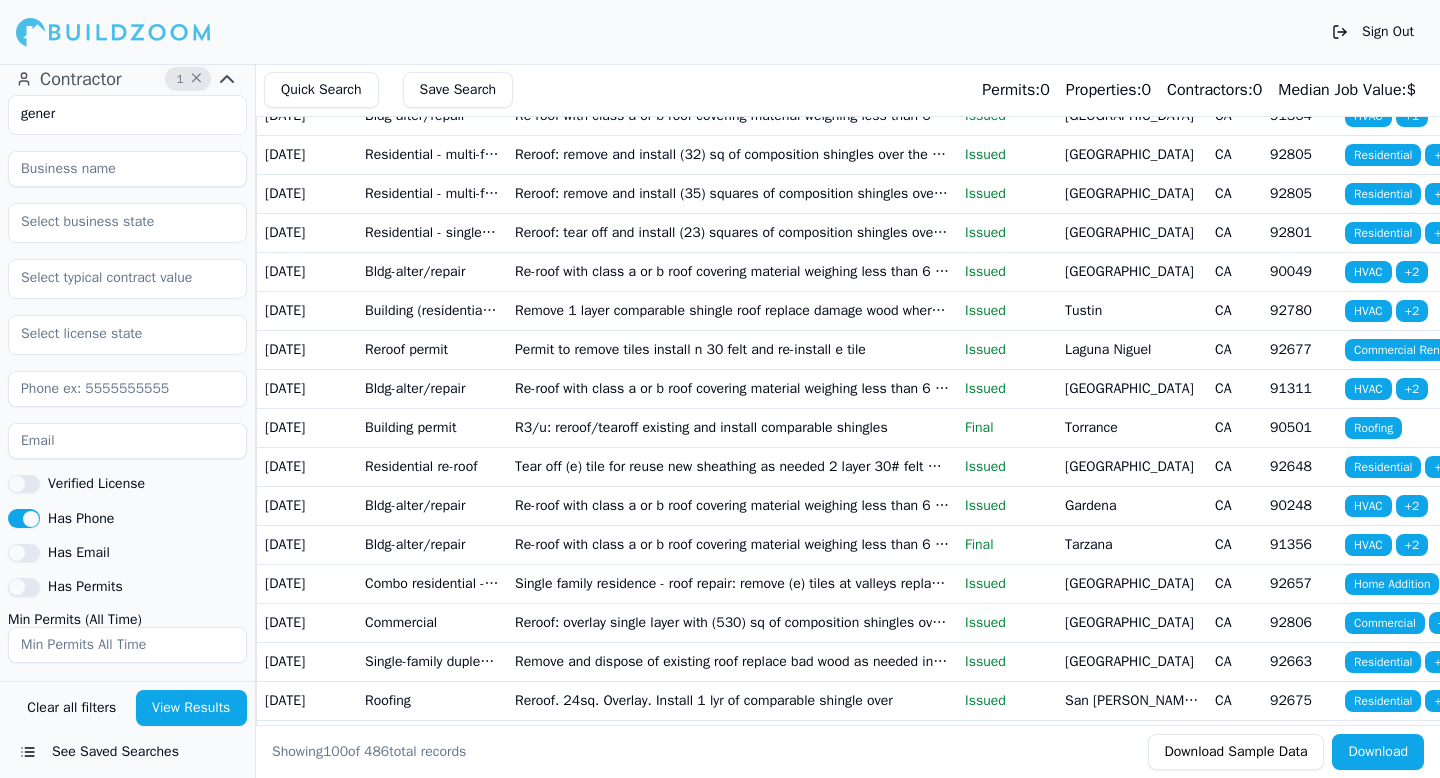 scroll, scrollTop: 865, scrollLeft: 0, axis: vertical 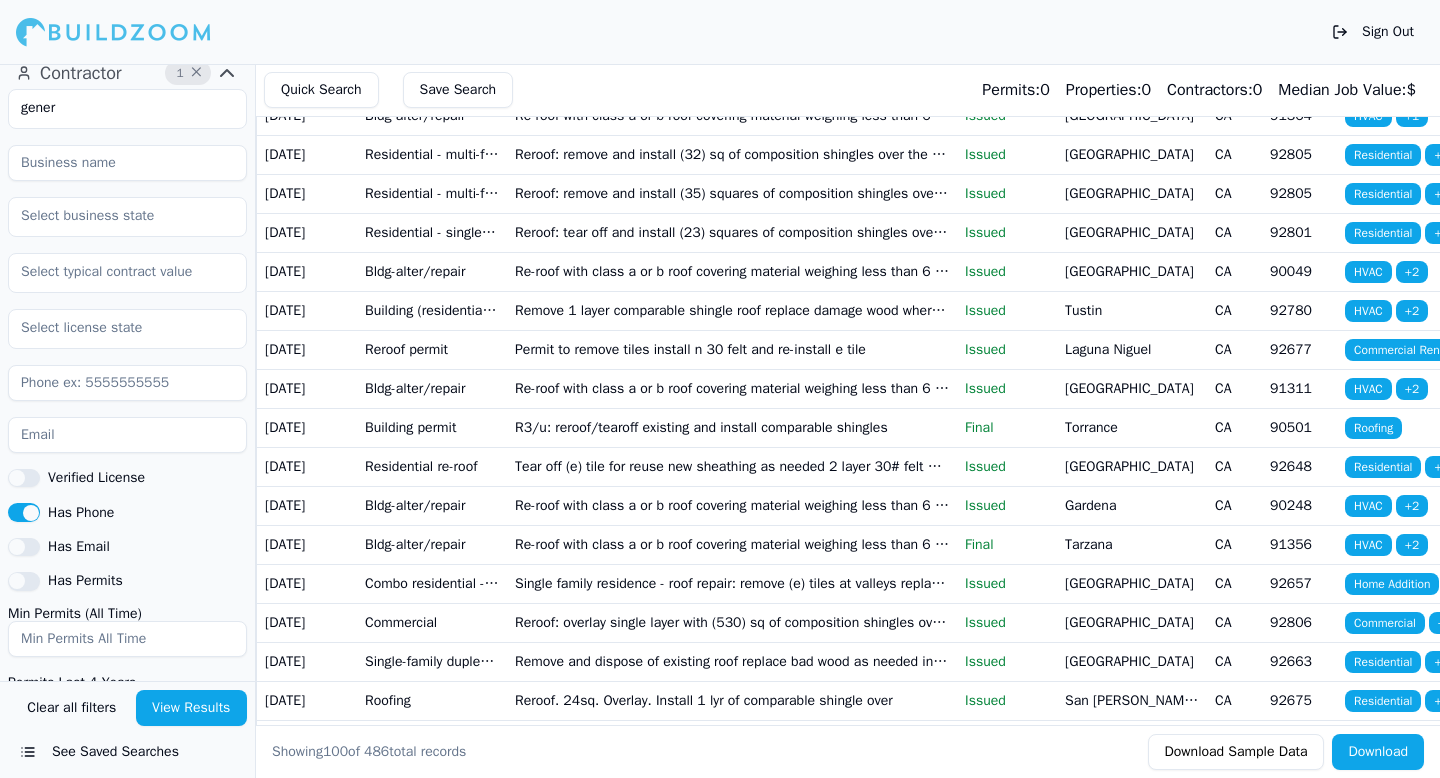 click on "Verified License" at bounding box center (96, 478) 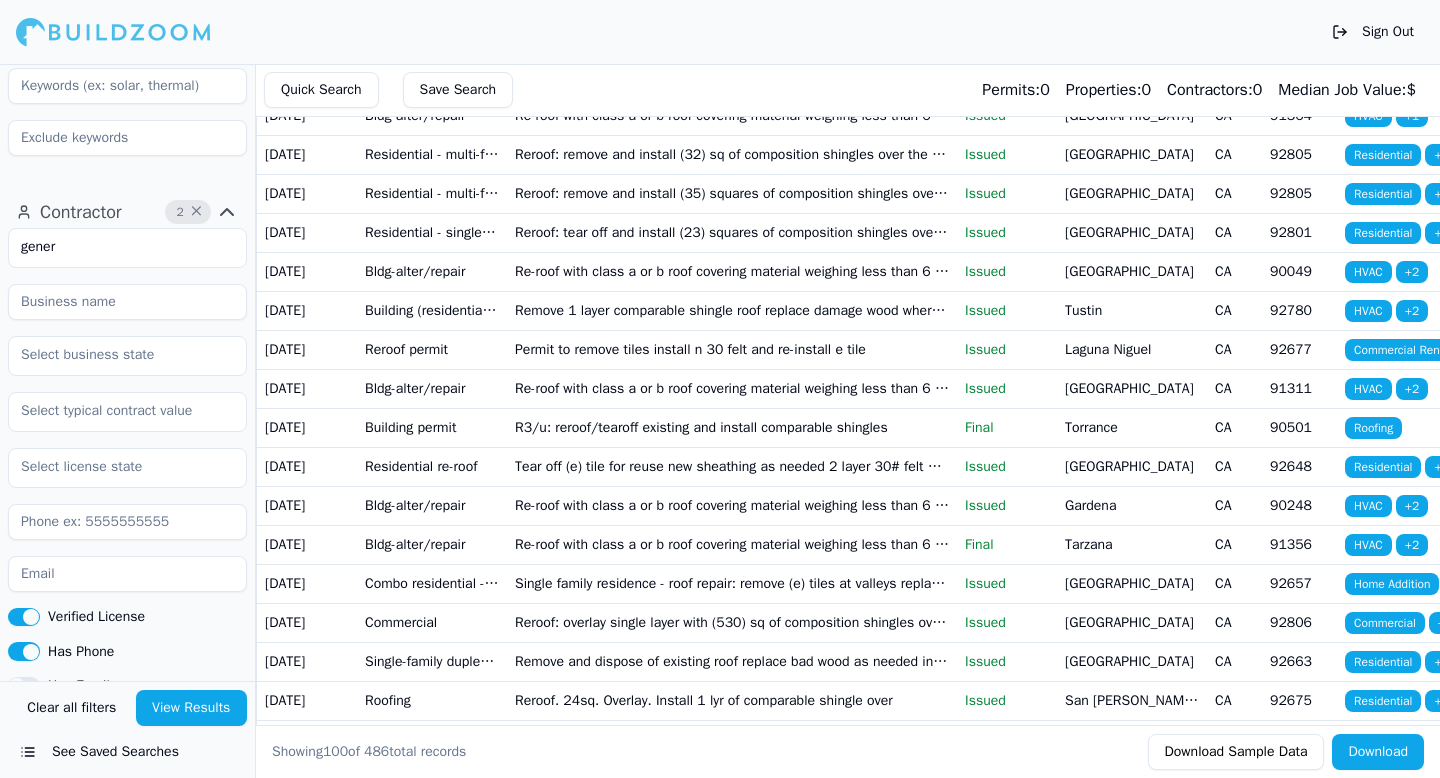 scroll, scrollTop: 677, scrollLeft: 0, axis: vertical 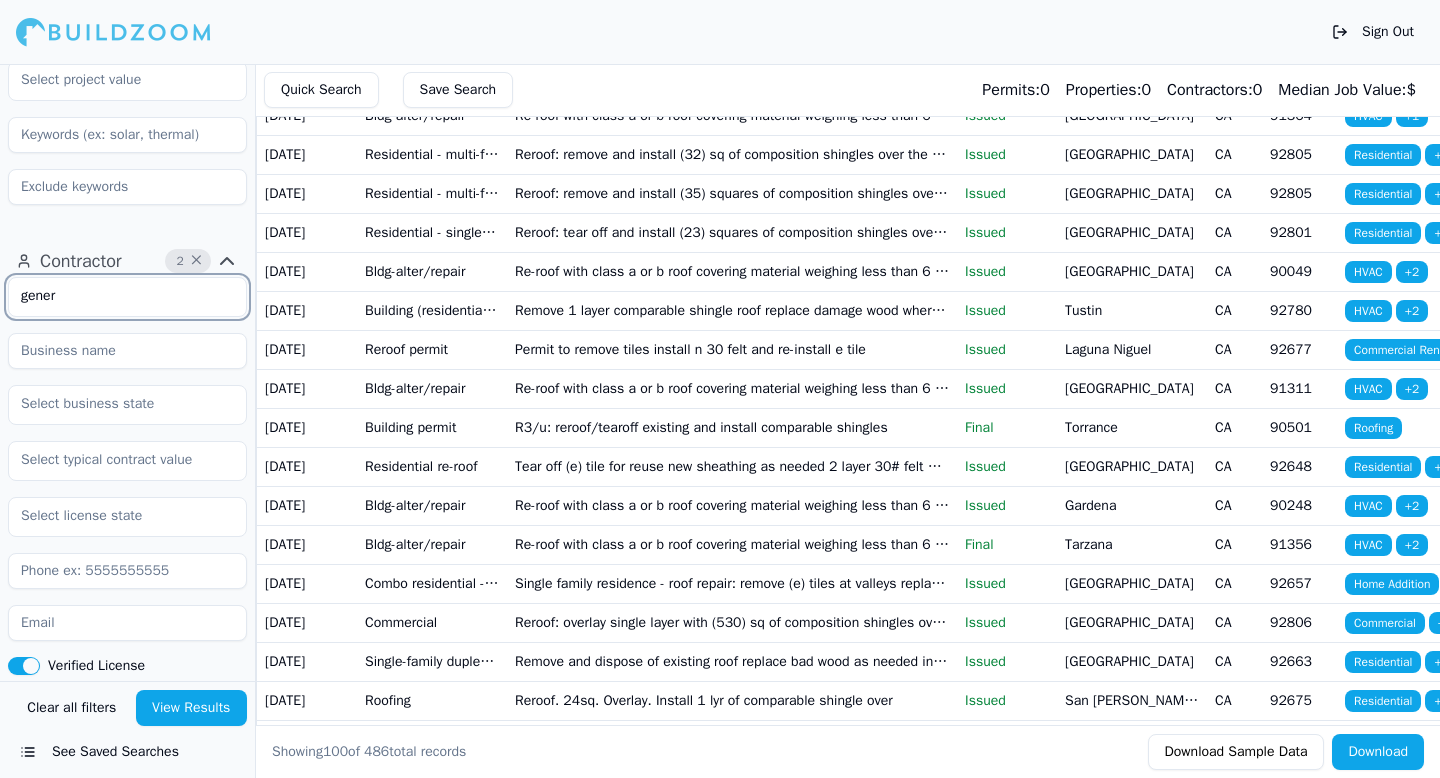 click on "gener" at bounding box center (115, 296) 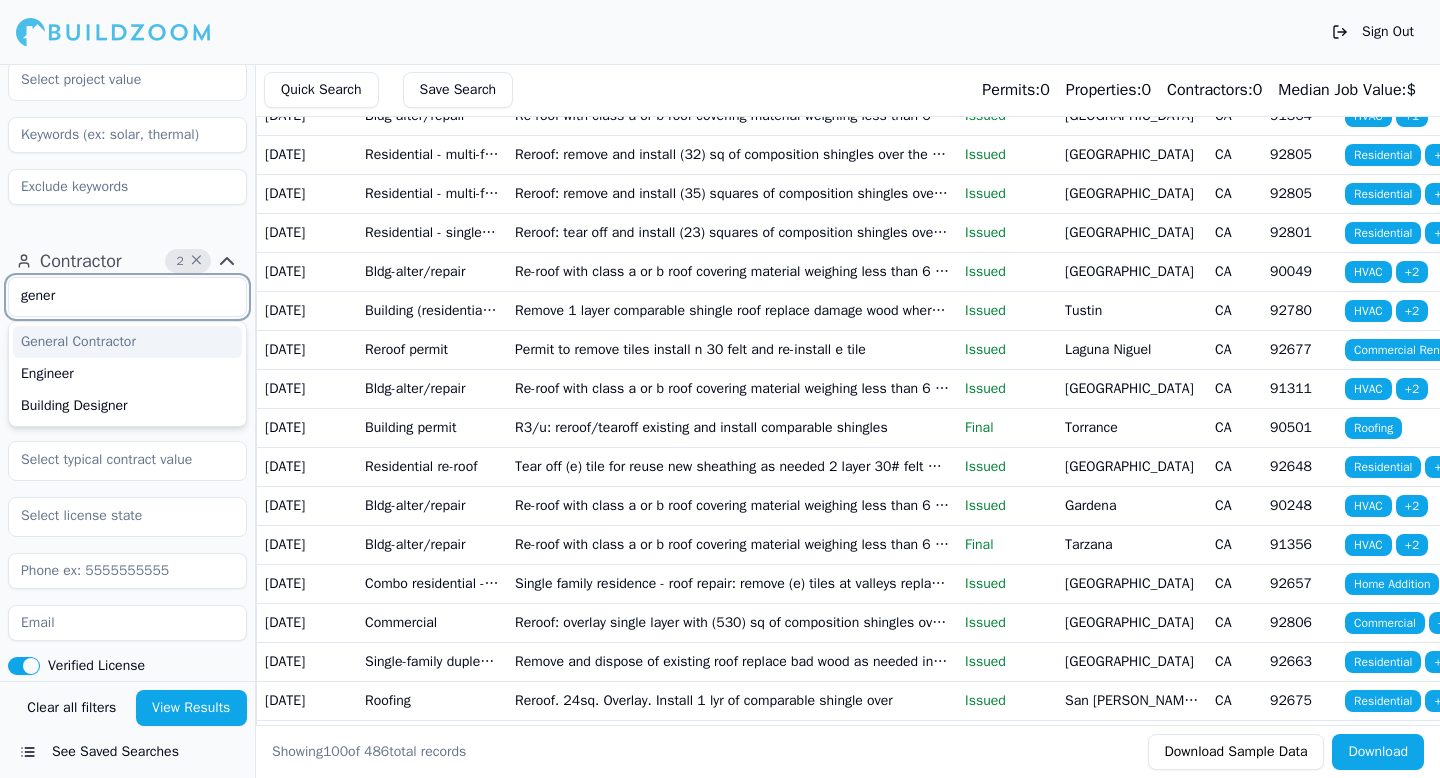 click on "gener" at bounding box center [115, 296] 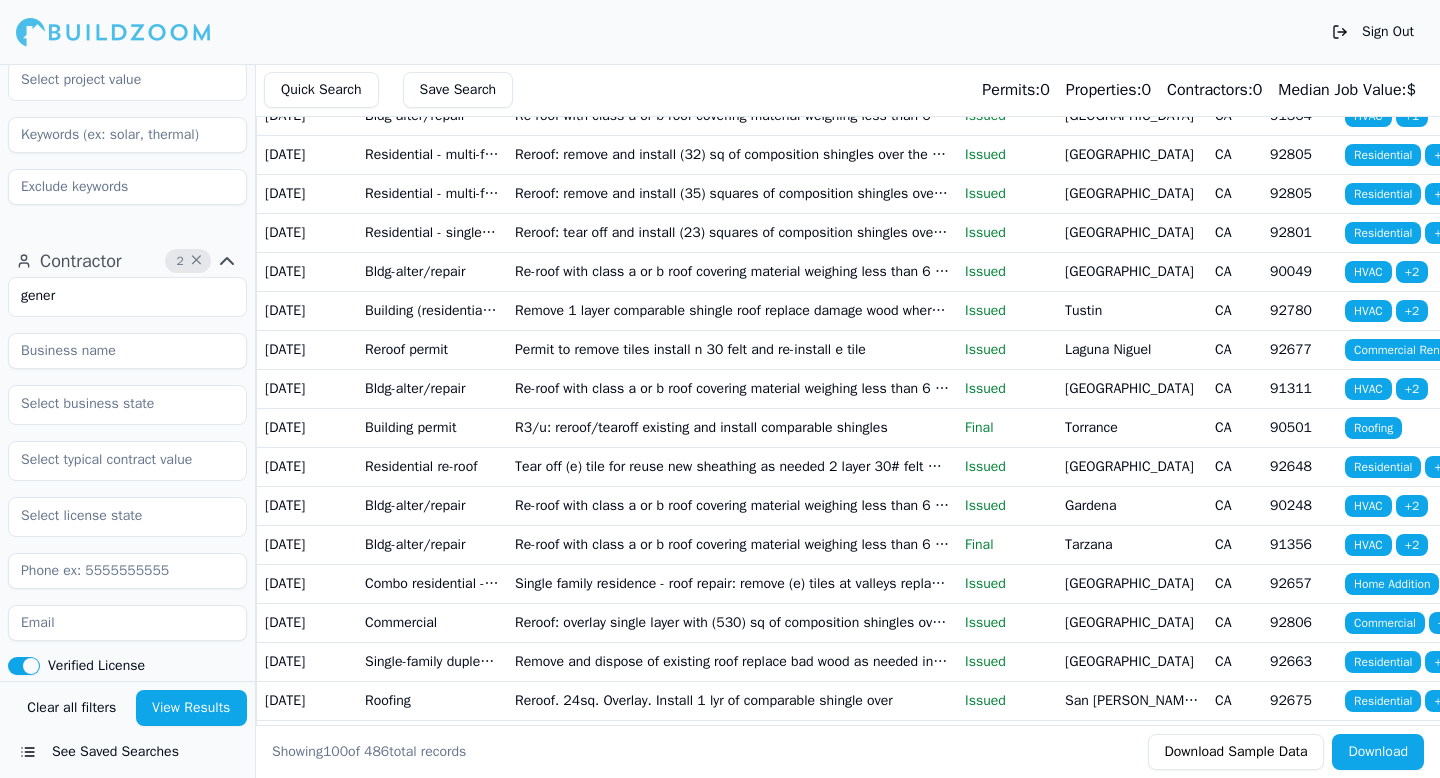 click on "×" at bounding box center [198, 261] 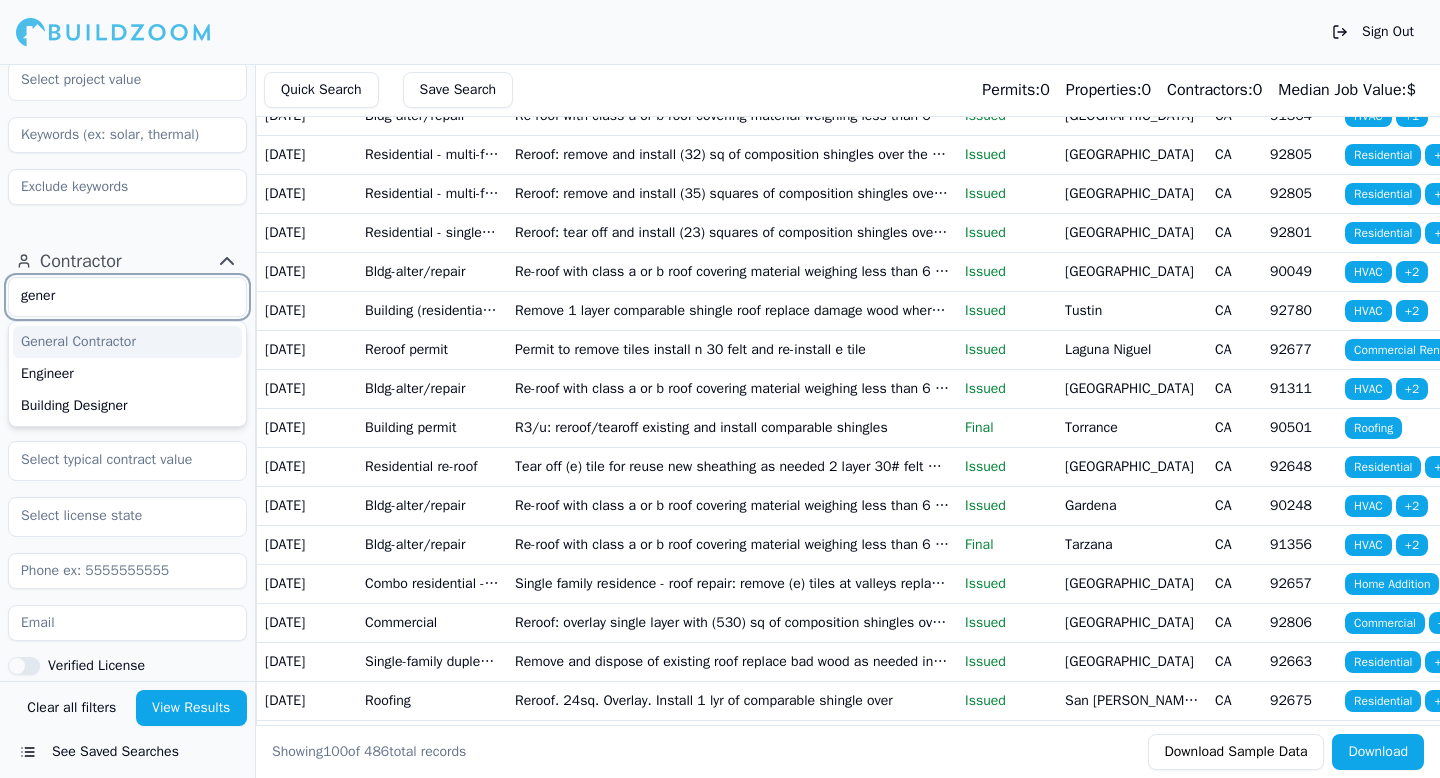 click on "gener" at bounding box center [115, 296] 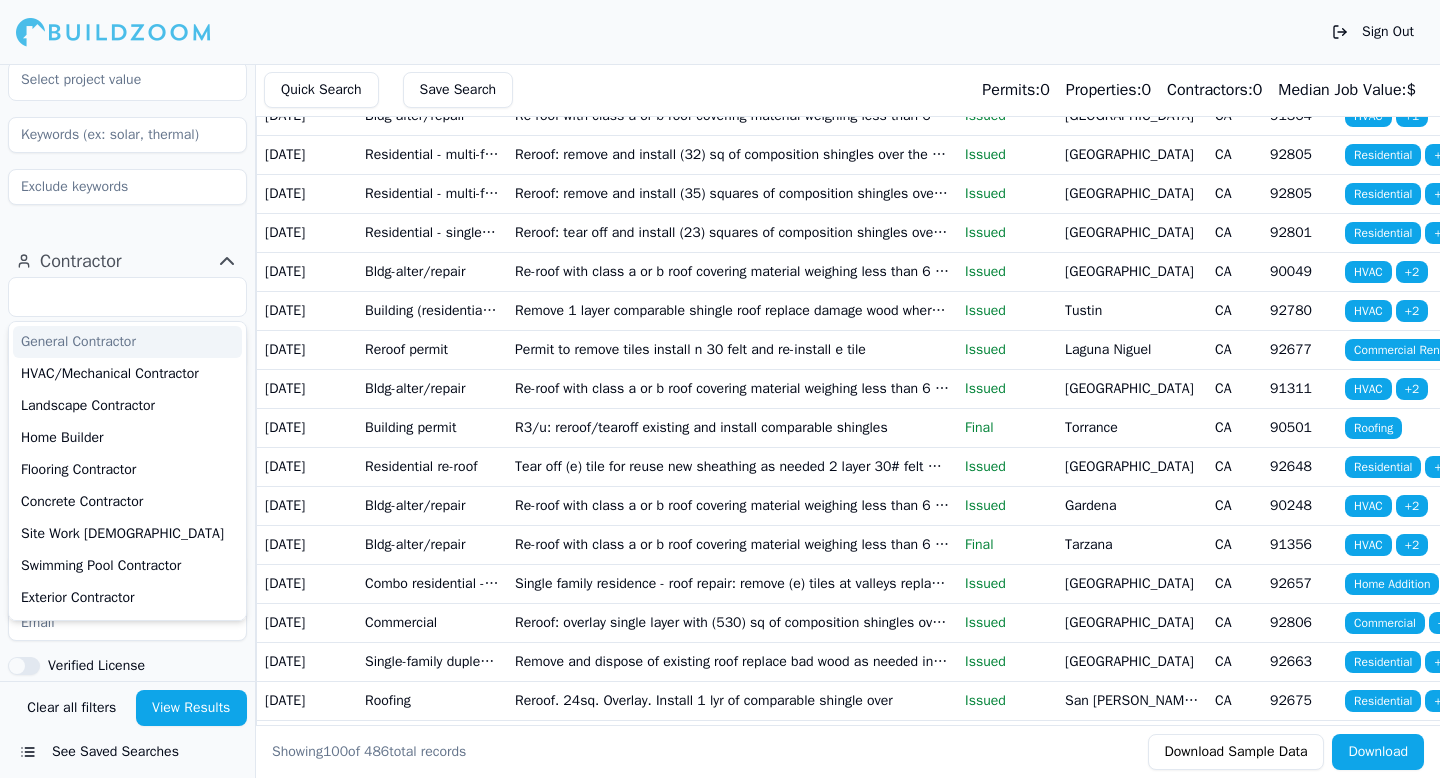 click on "Location 1 × [GEOGRAPHIC_DATA]-[GEOGRAPHIC_DATA]-[GEOGRAPHIC_DATA], [GEOGRAPHIC_DATA] Project 2 × New Construction Last 30 Days Contractor General Contractor HVAC/Mechanical Contractor Landscape Contractor Home Builder Flooring Contractor Concrete [DEMOGRAPHIC_DATA] Site Work [DEMOGRAPHIC_DATA] Swimming Pool Contractor Exterior Contractor Drywall and Plaster Contractor Stone and Tile Contractor Sign Contractor Fencing Contractor Window Contractor Low Voltage Contractor Solar Contractor Insulation/Acoustic Contractor Restoration Specialist Interior Designer Environmental Services Contractor Building Designer Large Scale Builder Foundation Contractor Fire Protection Contractor Verified License Has Phone Has Email Has Permits Min Permits (All Time) Permits Last 4 Years Min Max" at bounding box center [127, 372] 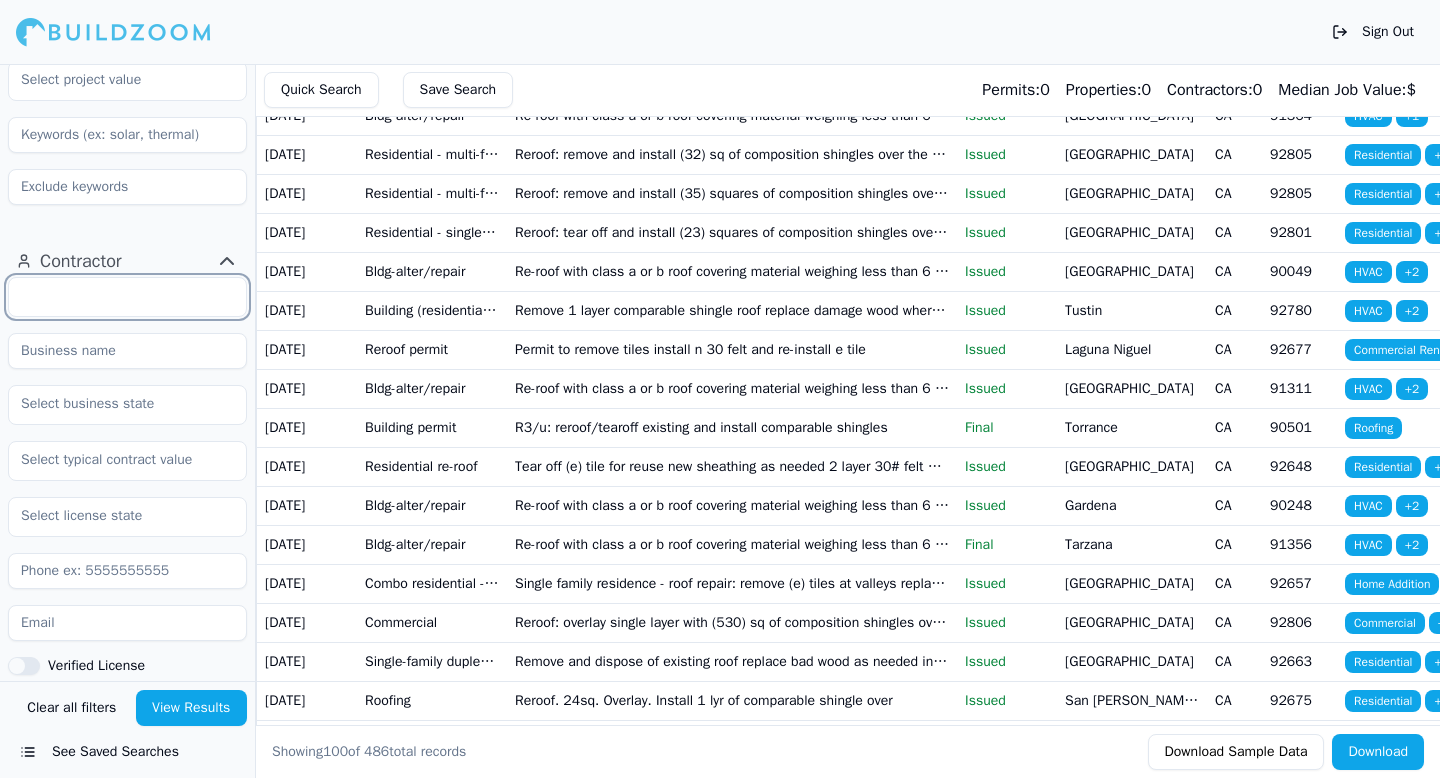click at bounding box center [115, 296] 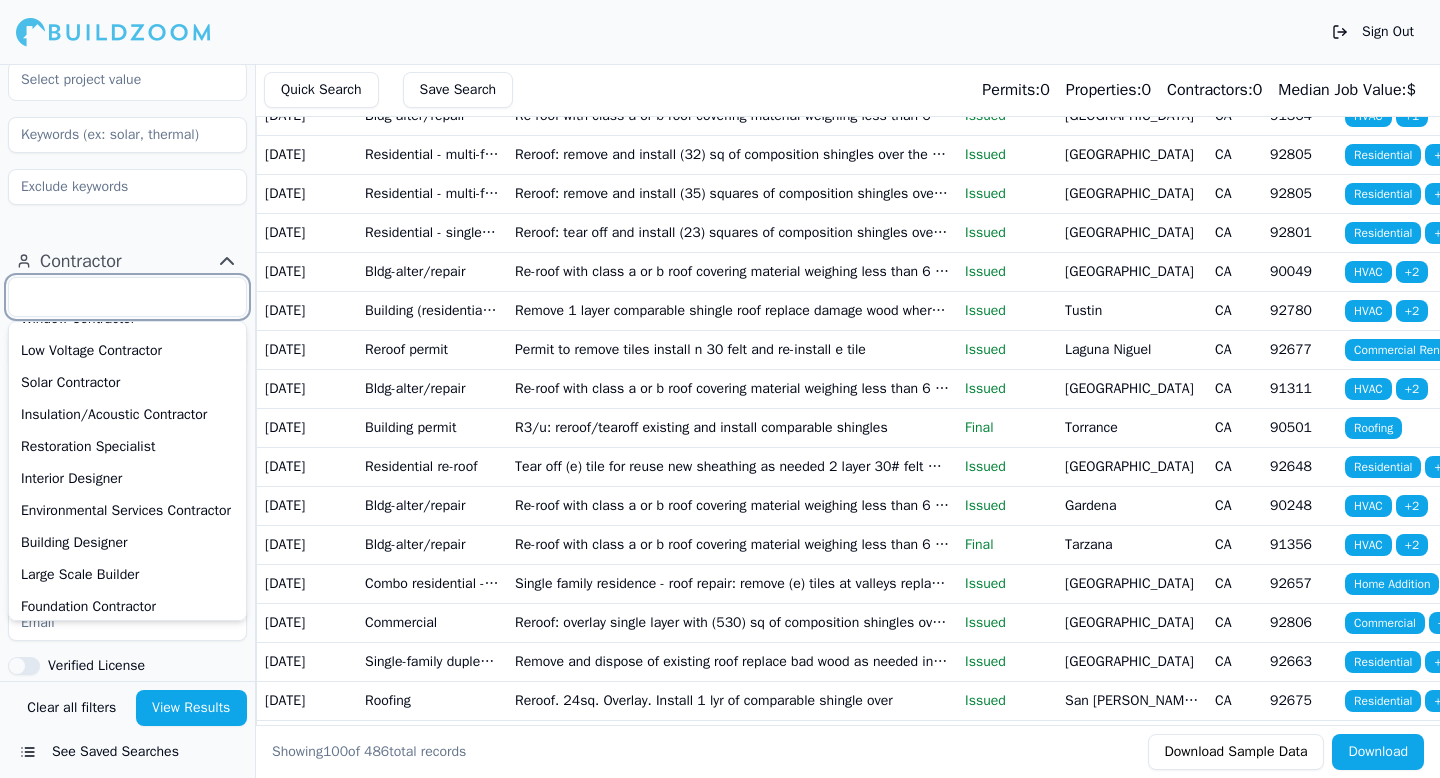 scroll, scrollTop: 498, scrollLeft: 0, axis: vertical 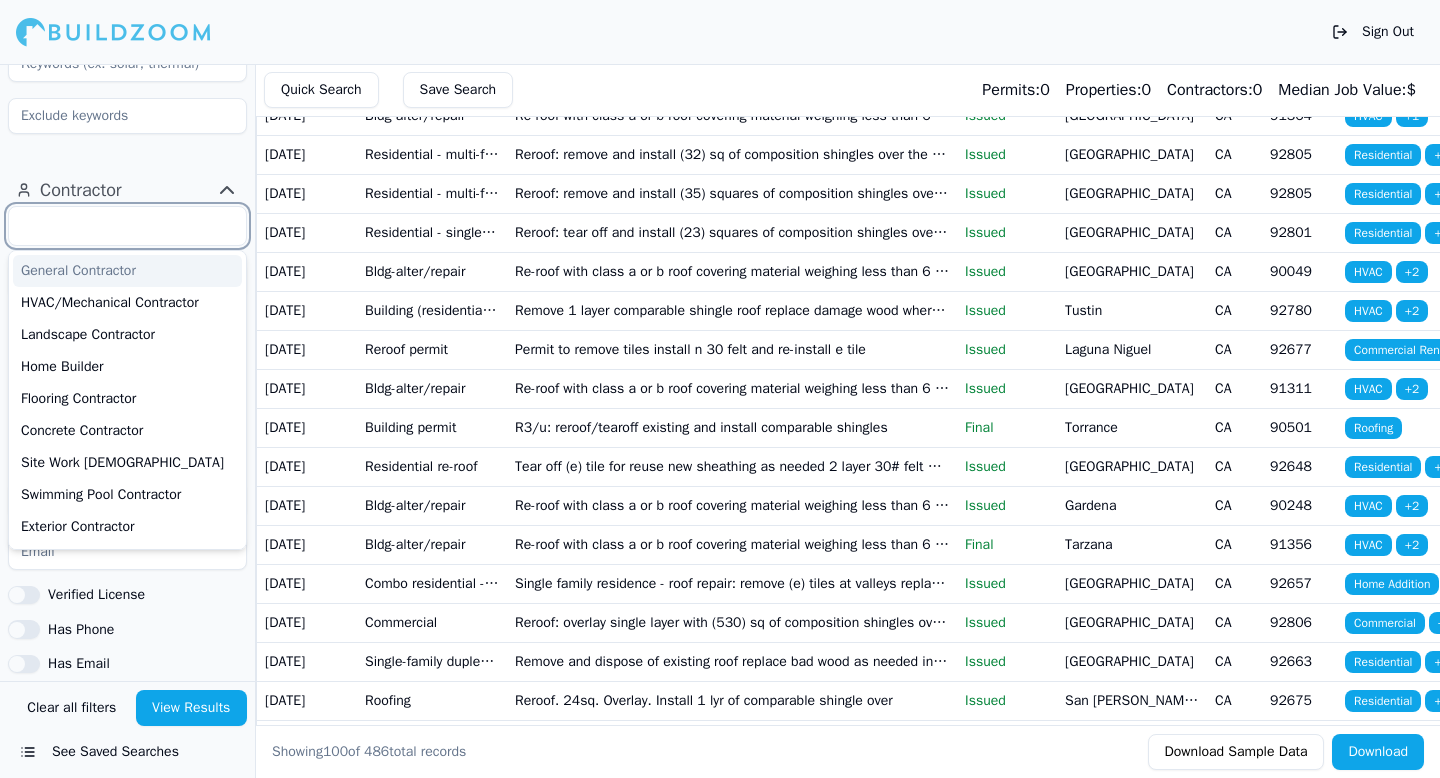 click on "General Contractor" at bounding box center (127, 271) 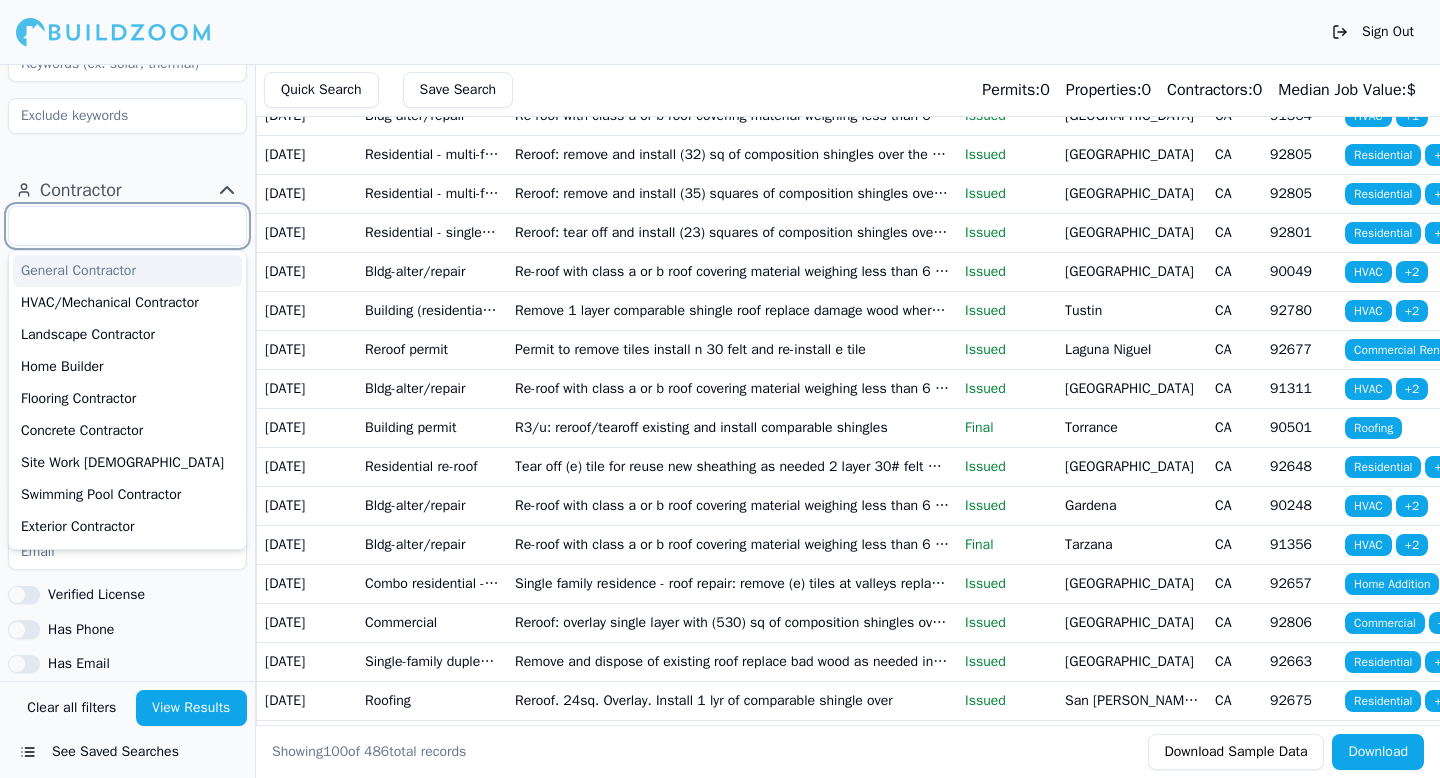 type 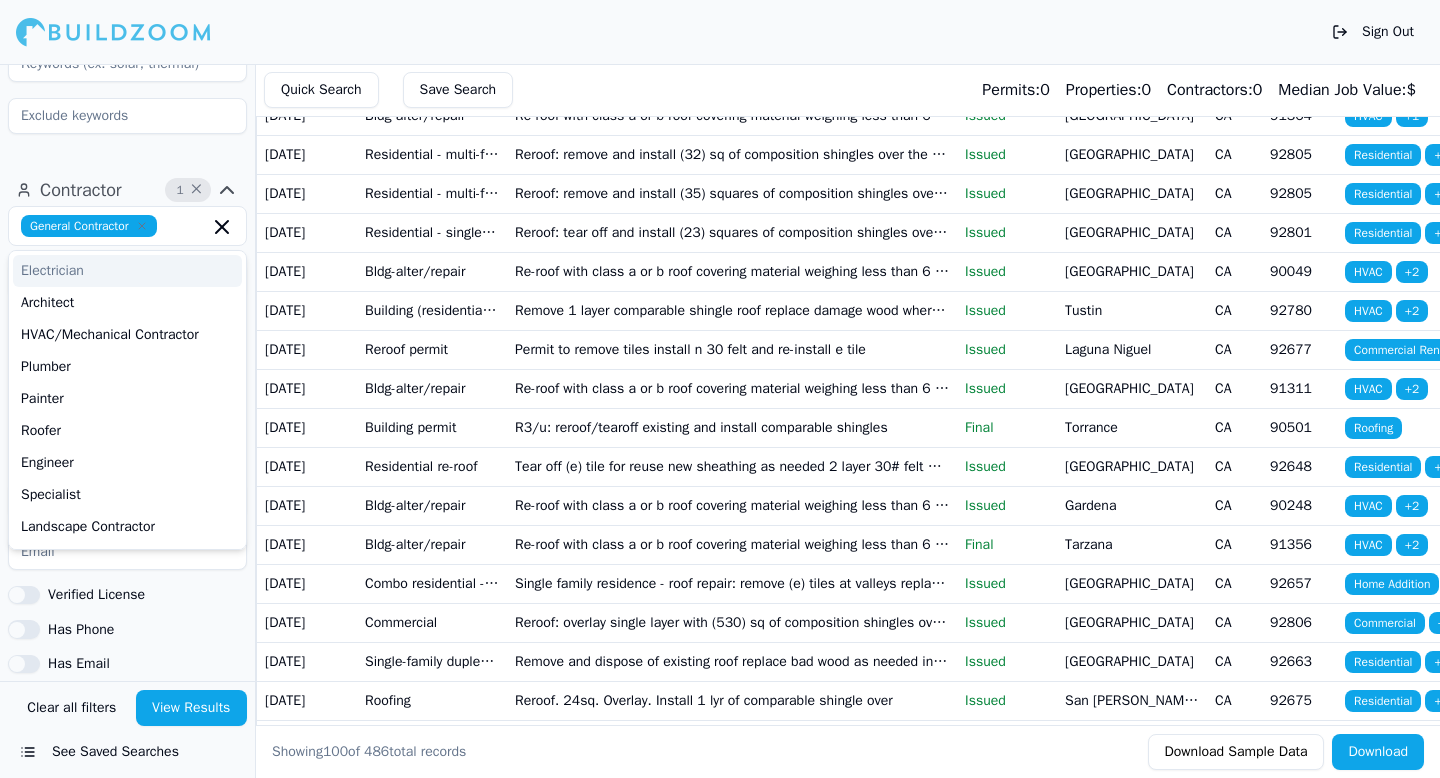 click on "Project 2 × New Construction Last 30 Days" at bounding box center [127, -89] 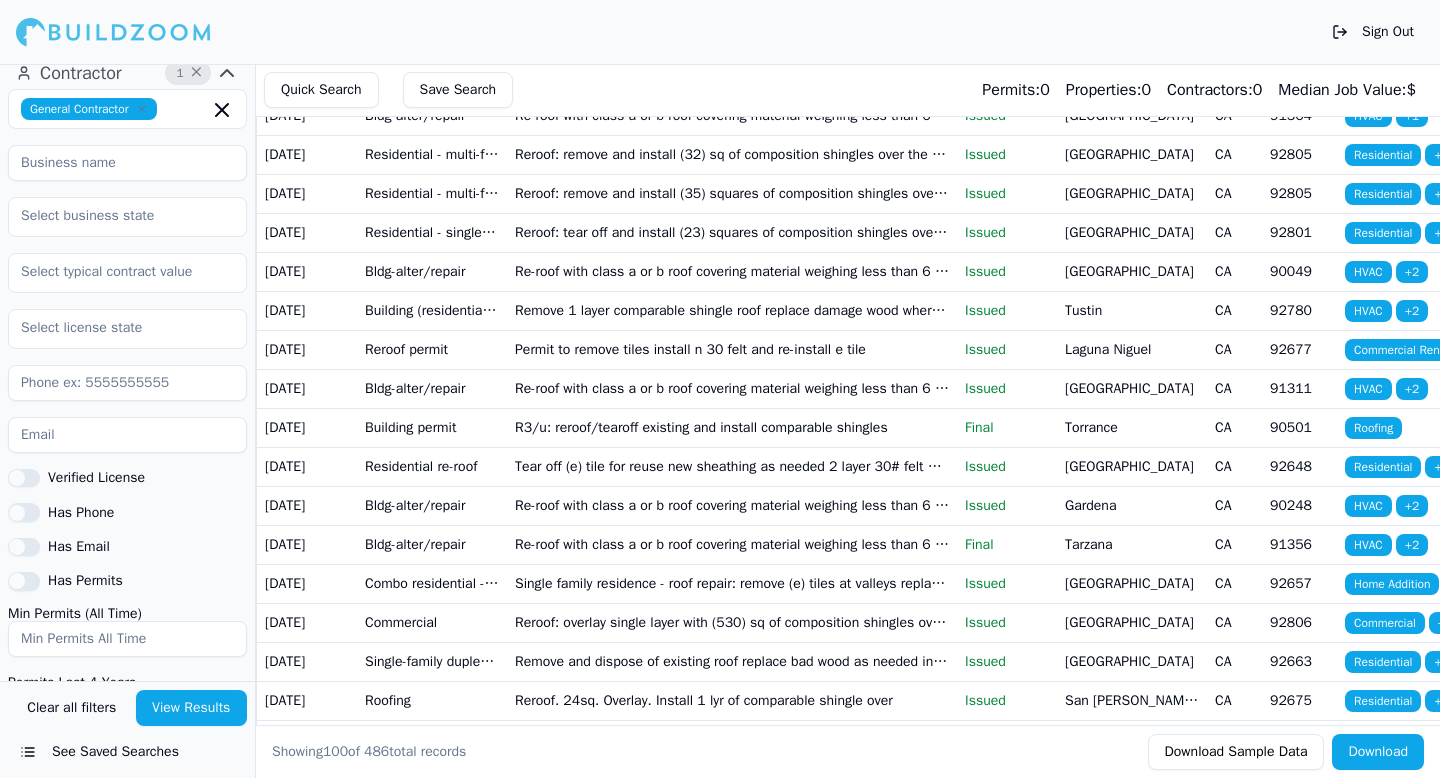 scroll, scrollTop: 926, scrollLeft: 0, axis: vertical 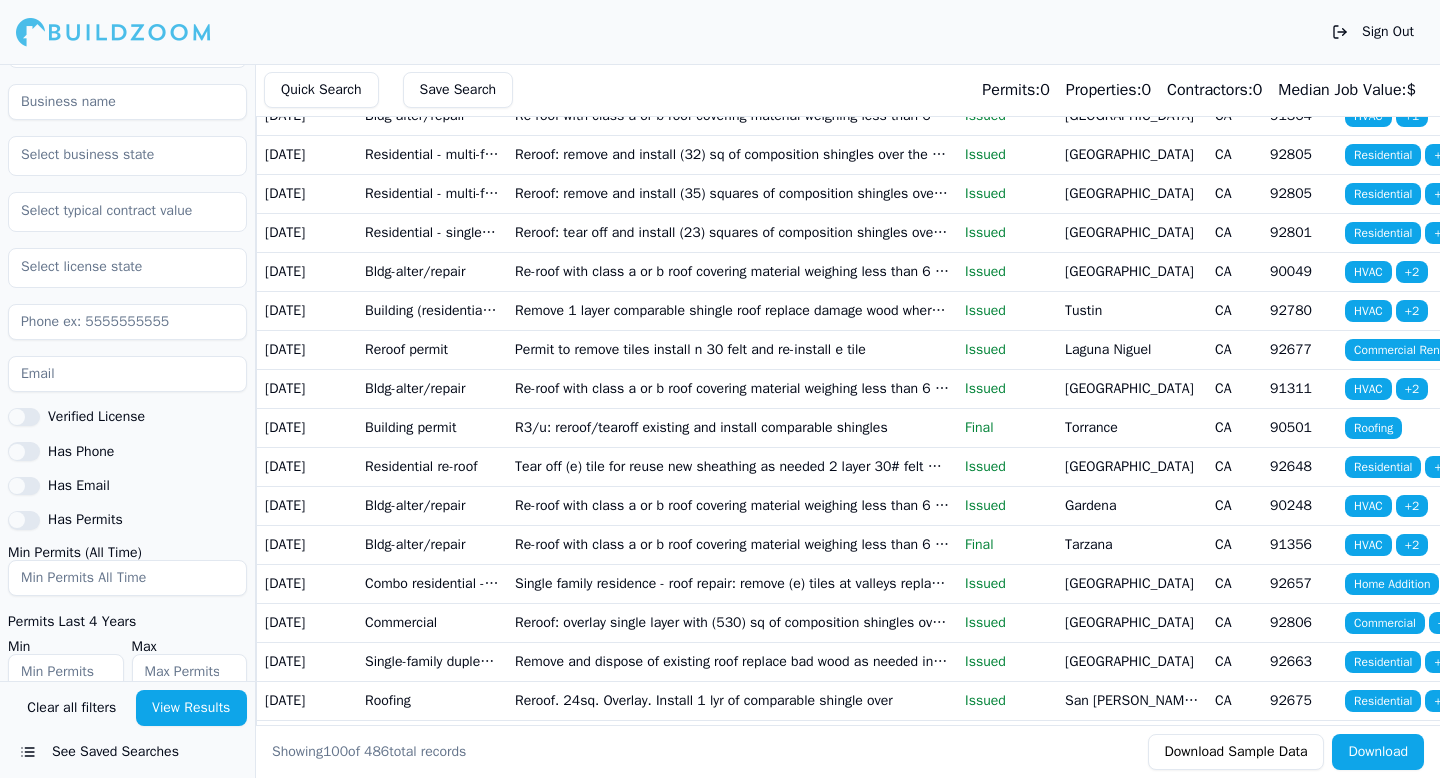 click on "Has Phone" at bounding box center [24, 451] 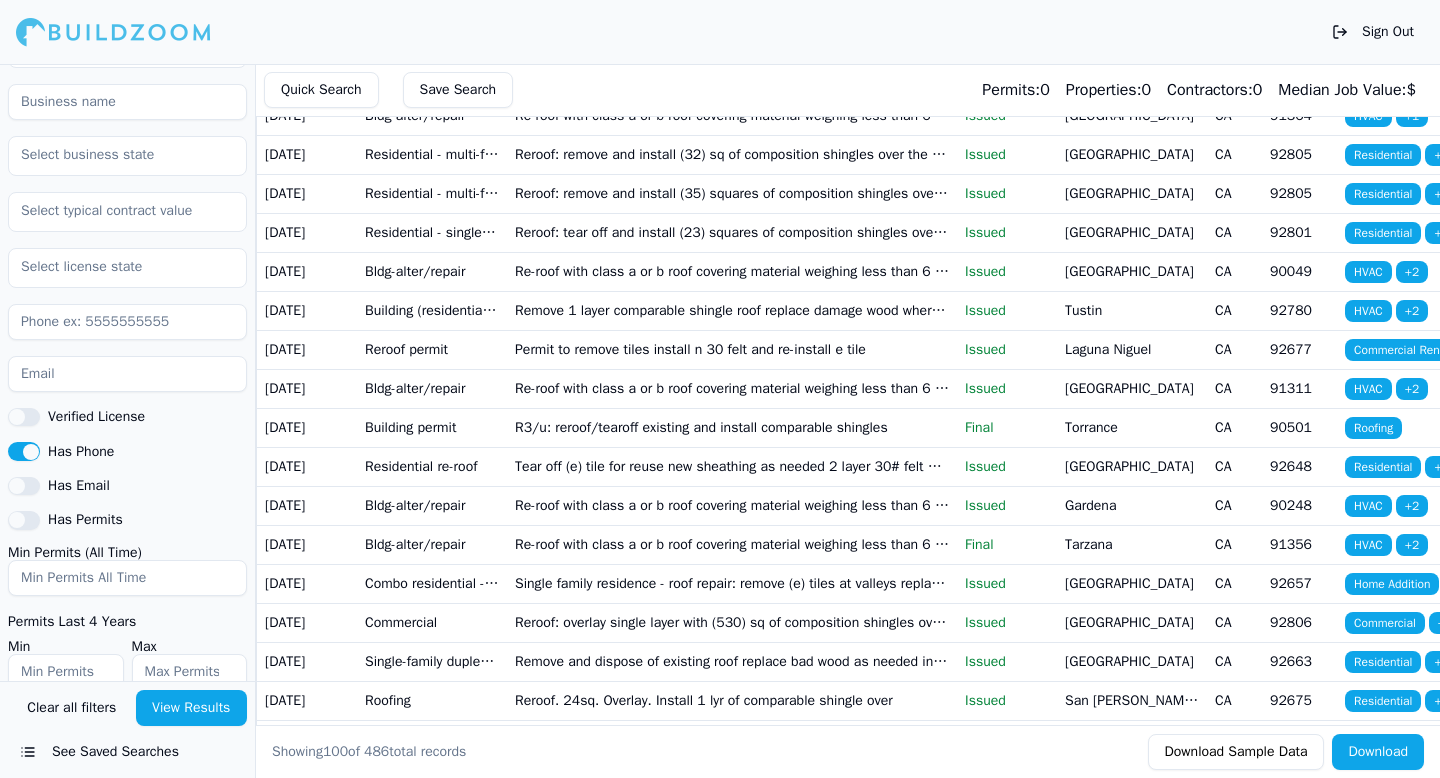click on "Verified License" at bounding box center (24, 417) 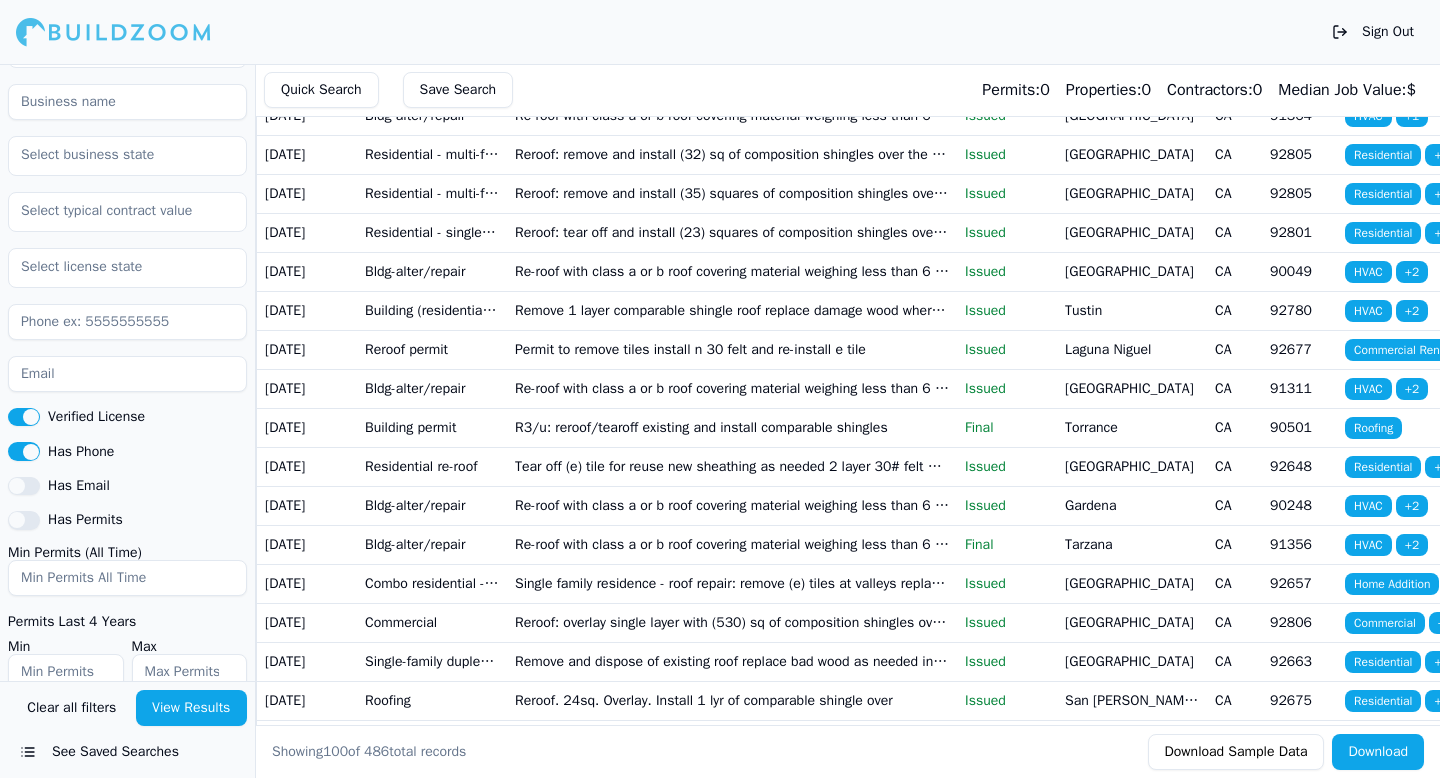 click on "View Results" at bounding box center (192, 708) 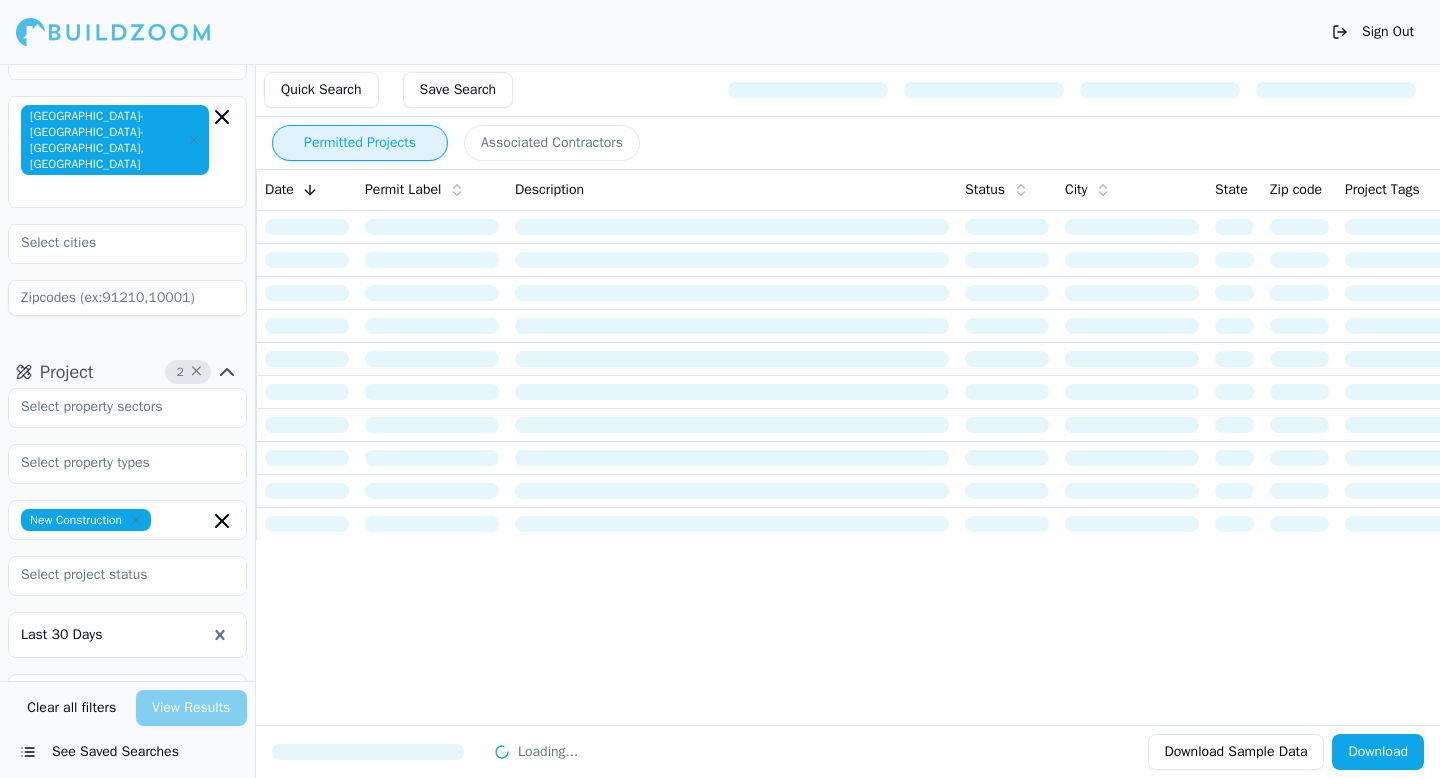 scroll, scrollTop: 0, scrollLeft: 0, axis: both 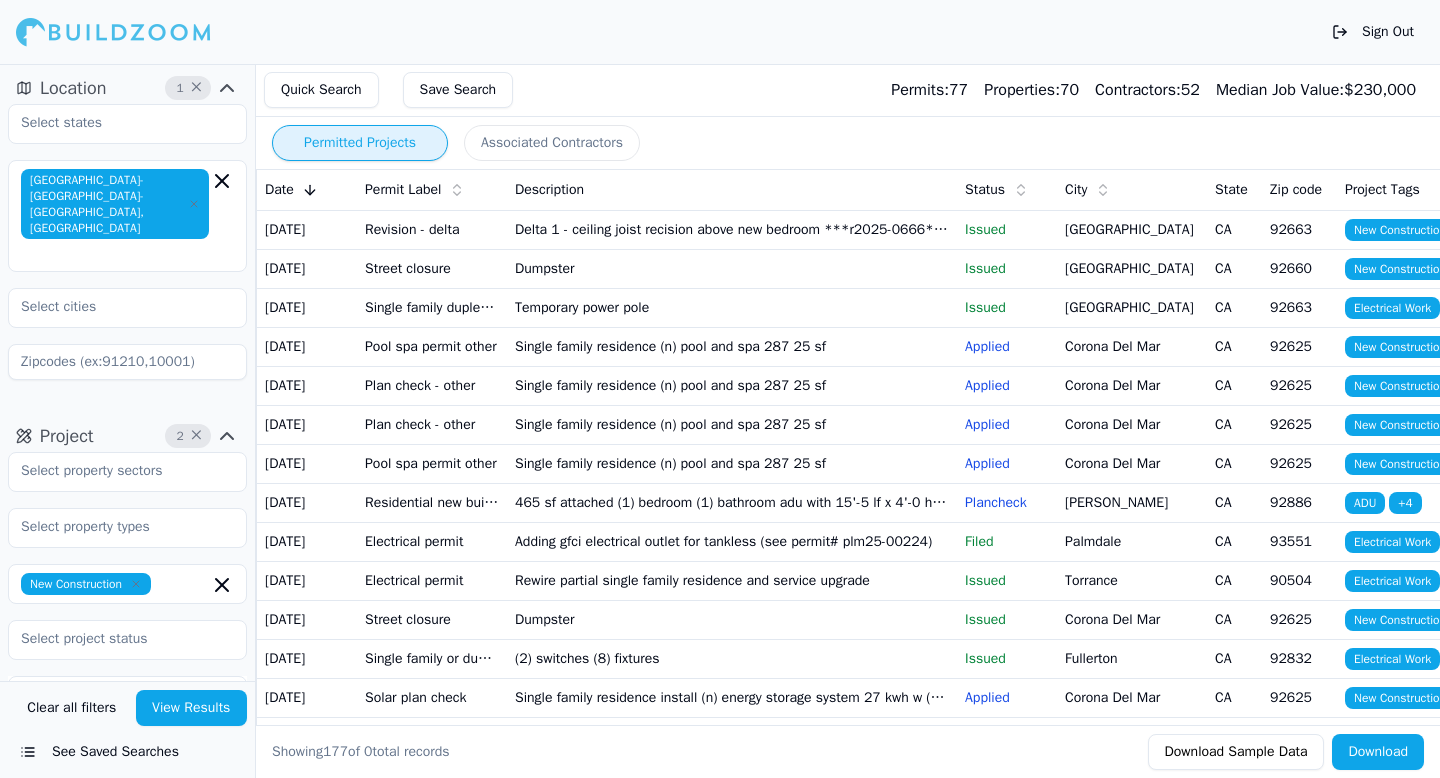click on "Revision - delta" at bounding box center [432, 229] 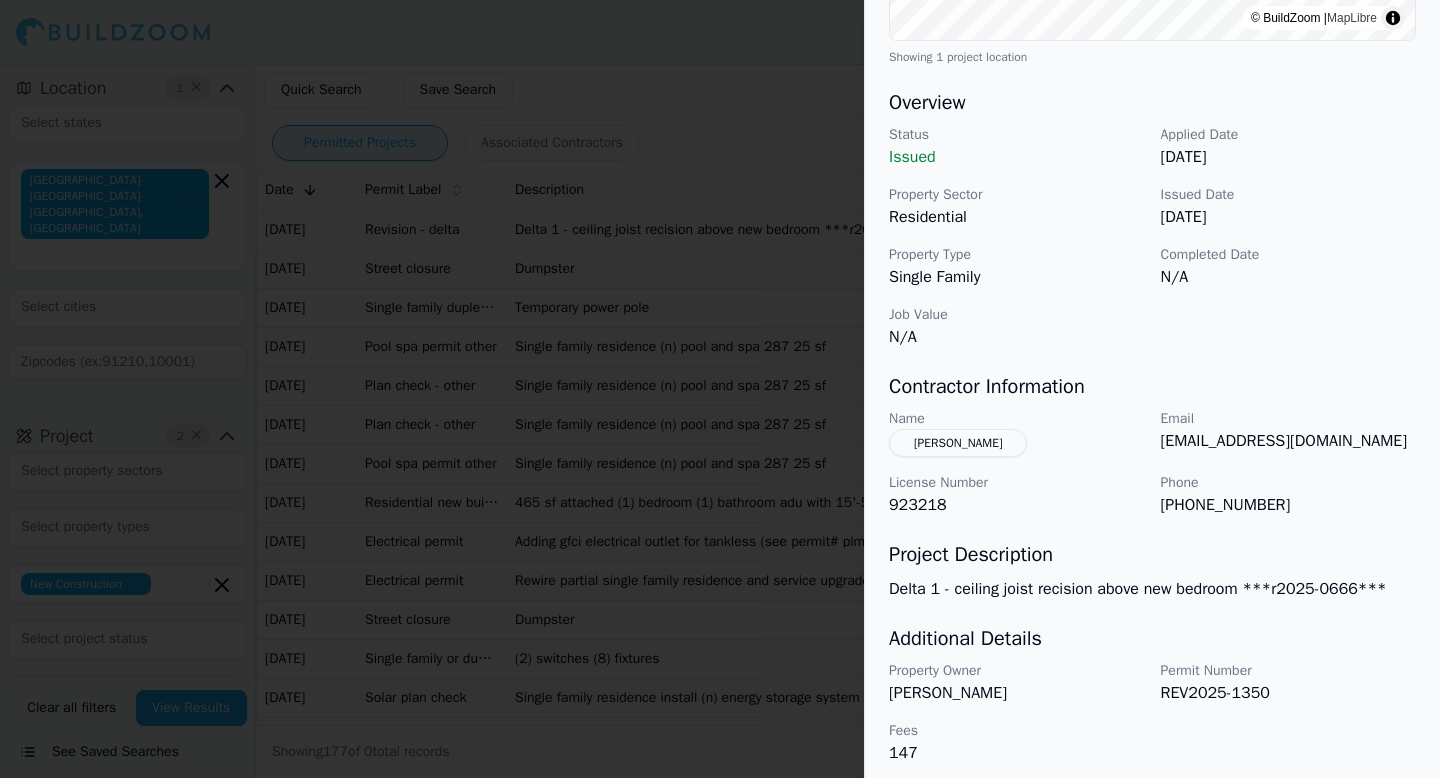 scroll, scrollTop: 541, scrollLeft: 0, axis: vertical 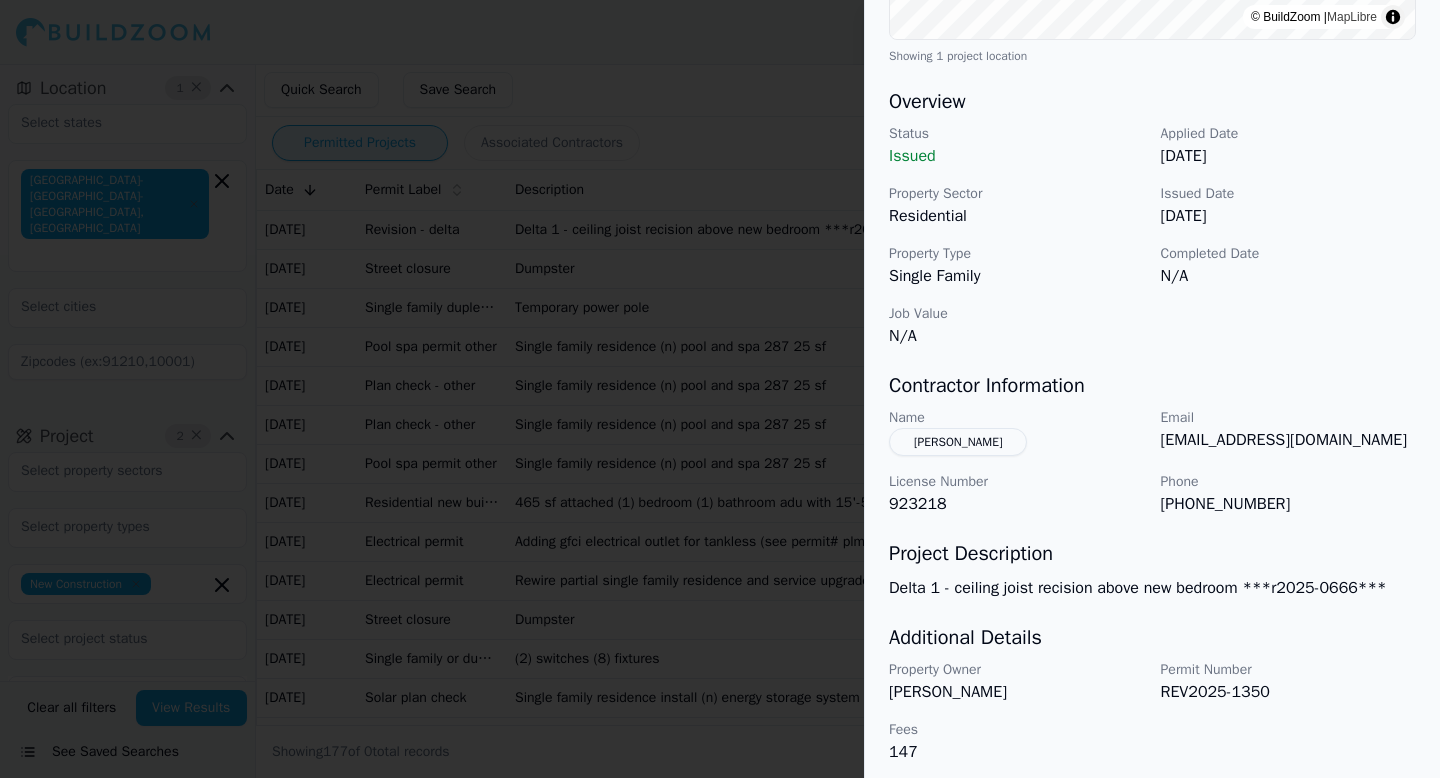 click at bounding box center [720, 389] 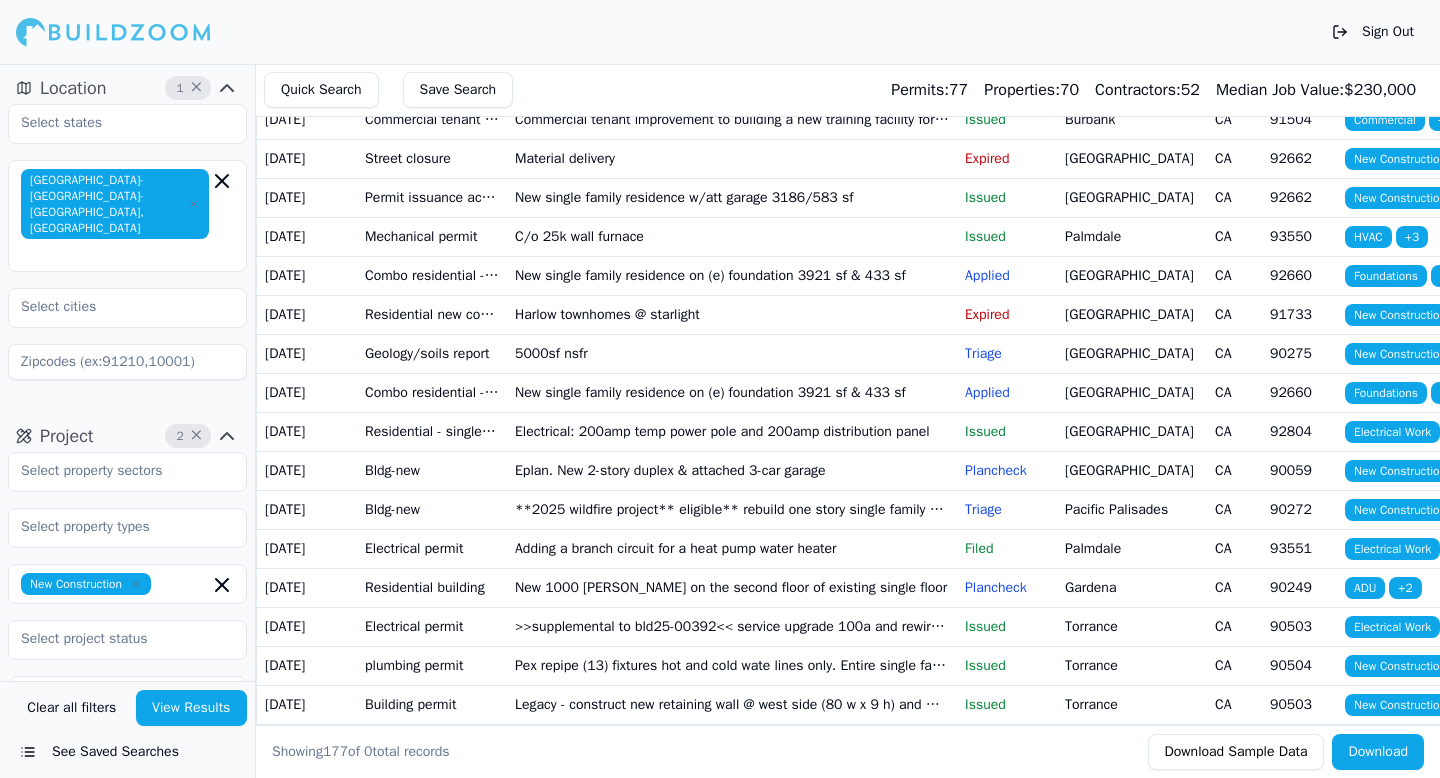 scroll, scrollTop: 0, scrollLeft: 0, axis: both 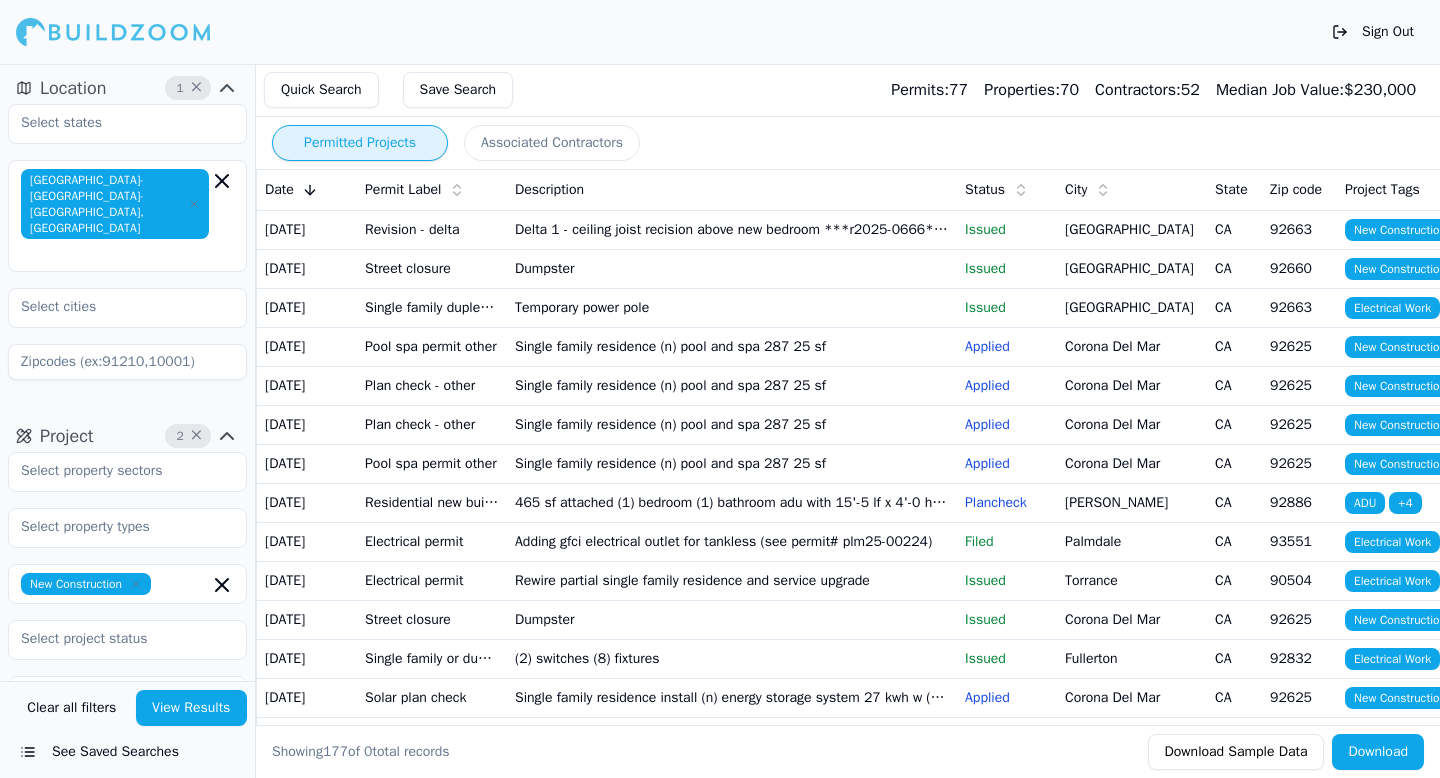 click at bounding box center (113, 32) 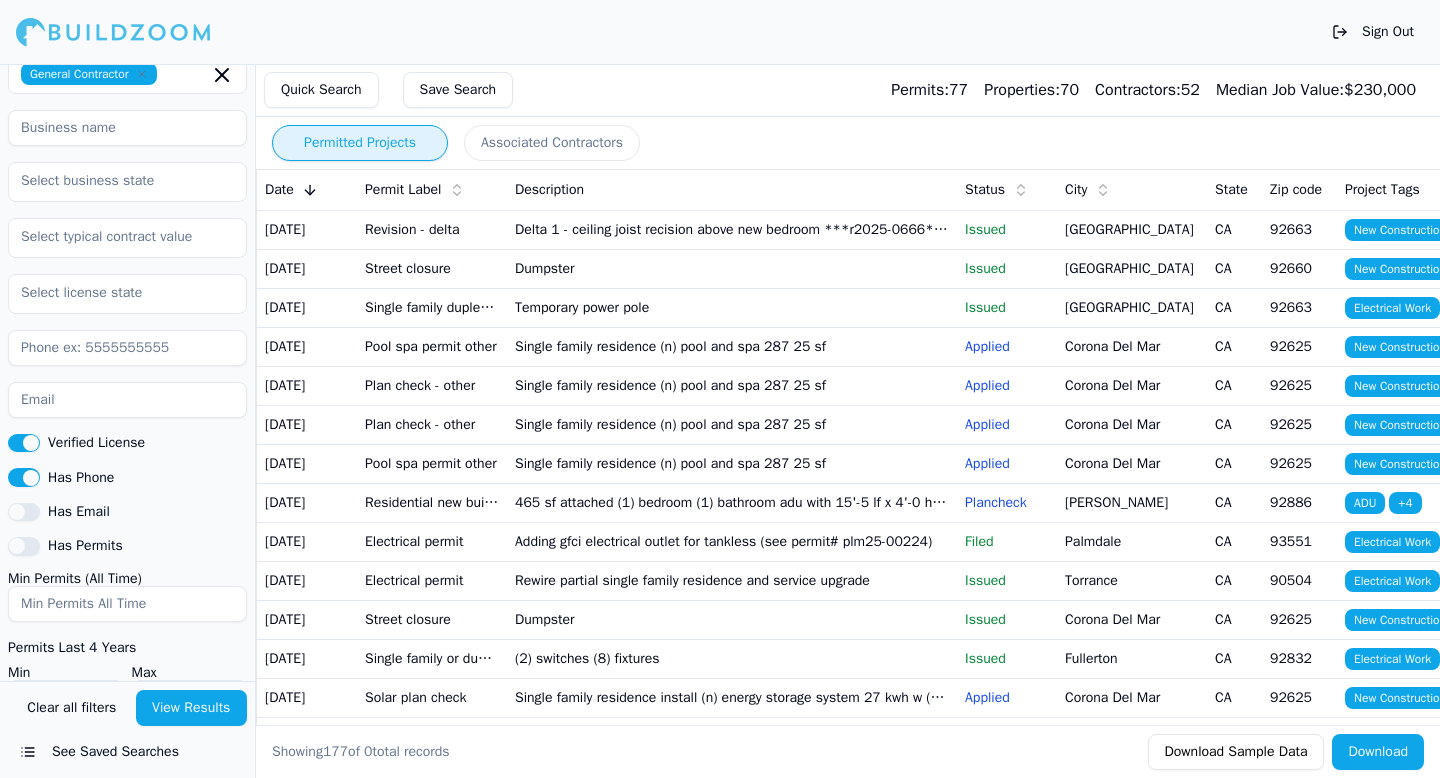 scroll, scrollTop: 926, scrollLeft: 0, axis: vertical 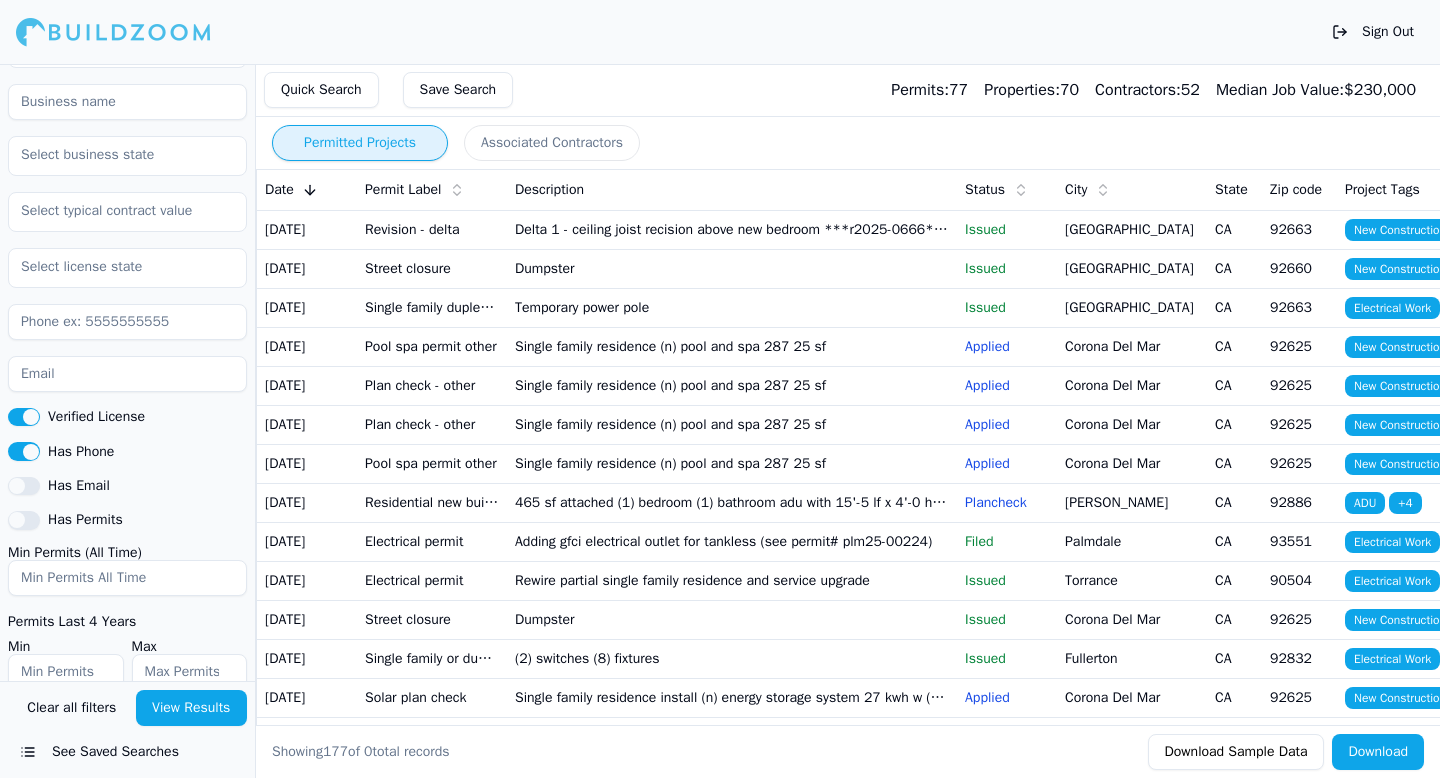 click on "Verified License" at bounding box center [24, 417] 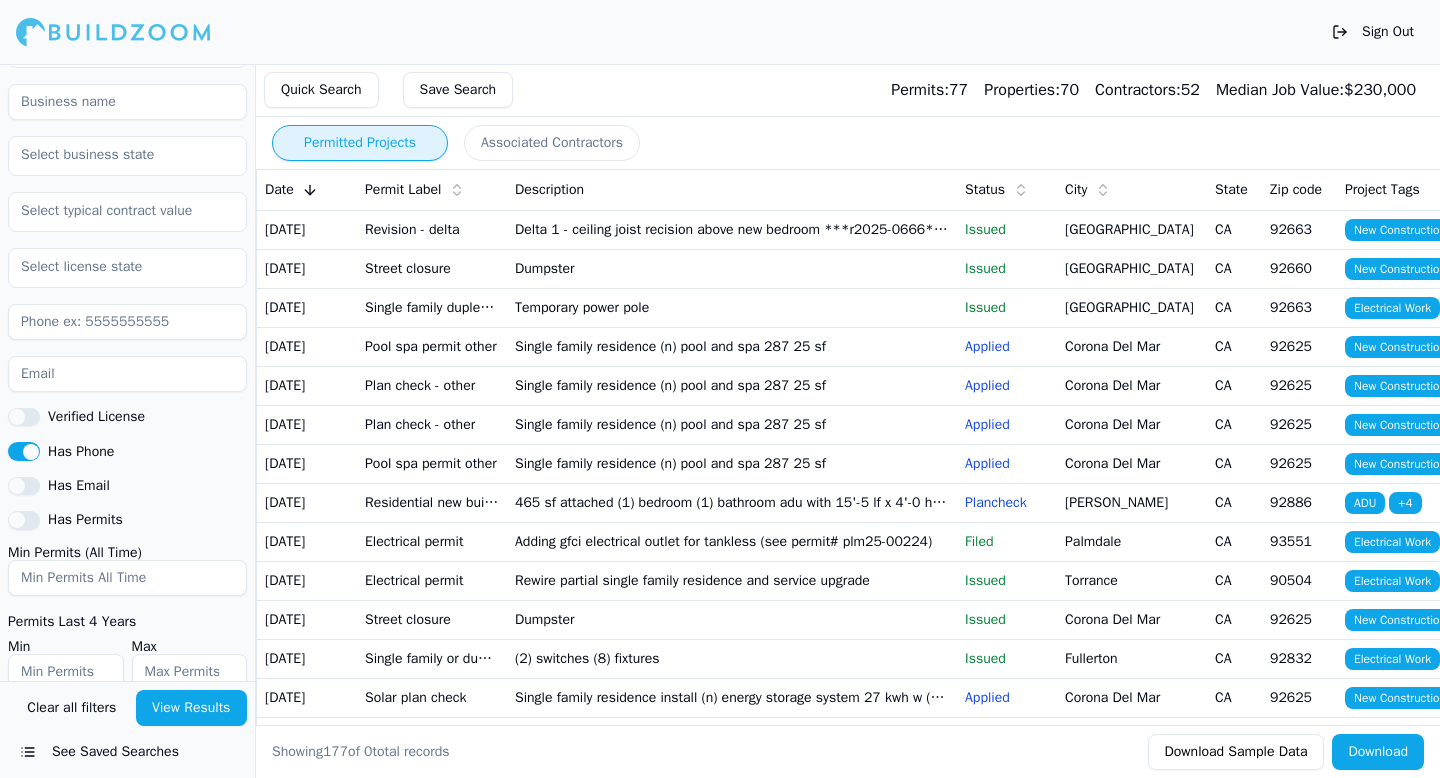 click on "View Results" at bounding box center (192, 708) 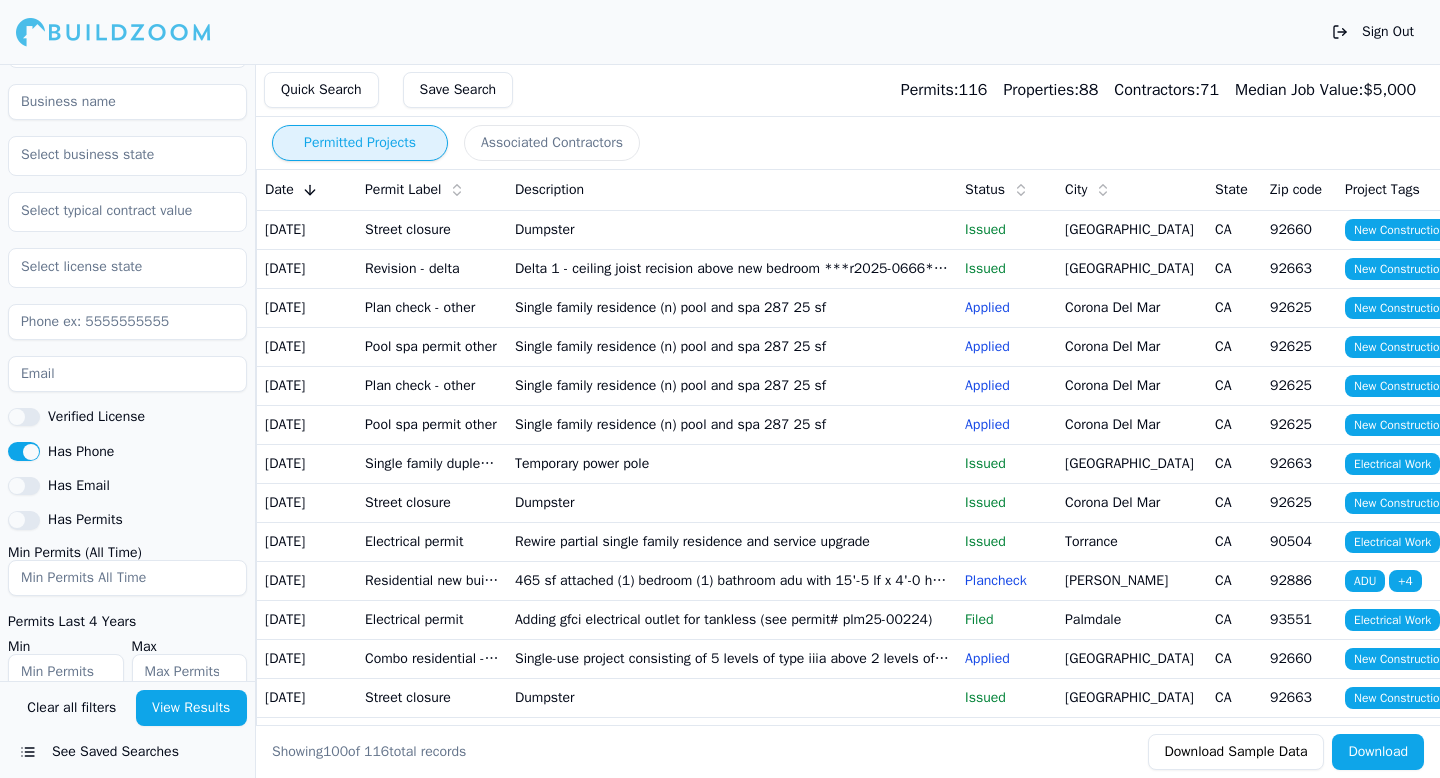 click on "Has Phone" at bounding box center [24, 451] 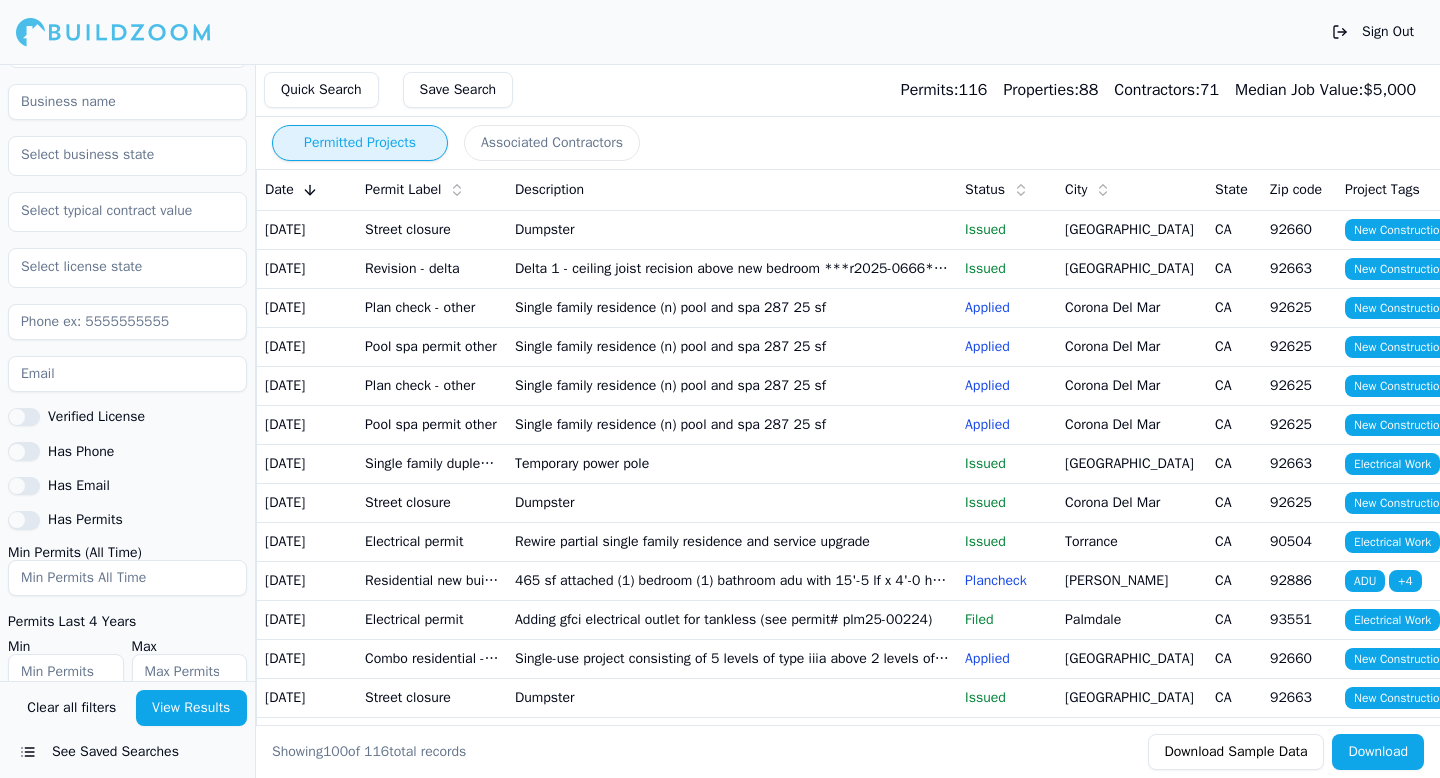 click on "View Results" at bounding box center (192, 708) 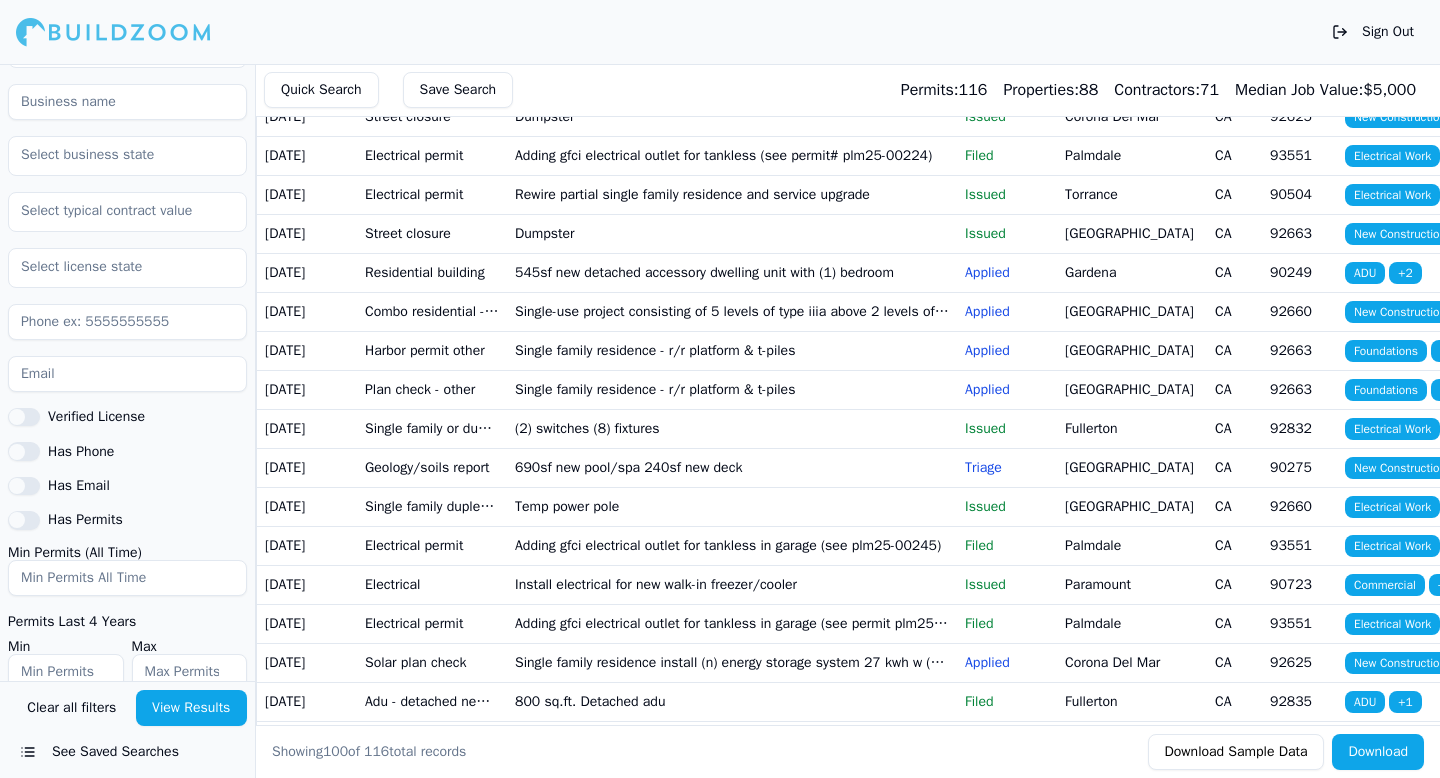 scroll, scrollTop: 430, scrollLeft: 0, axis: vertical 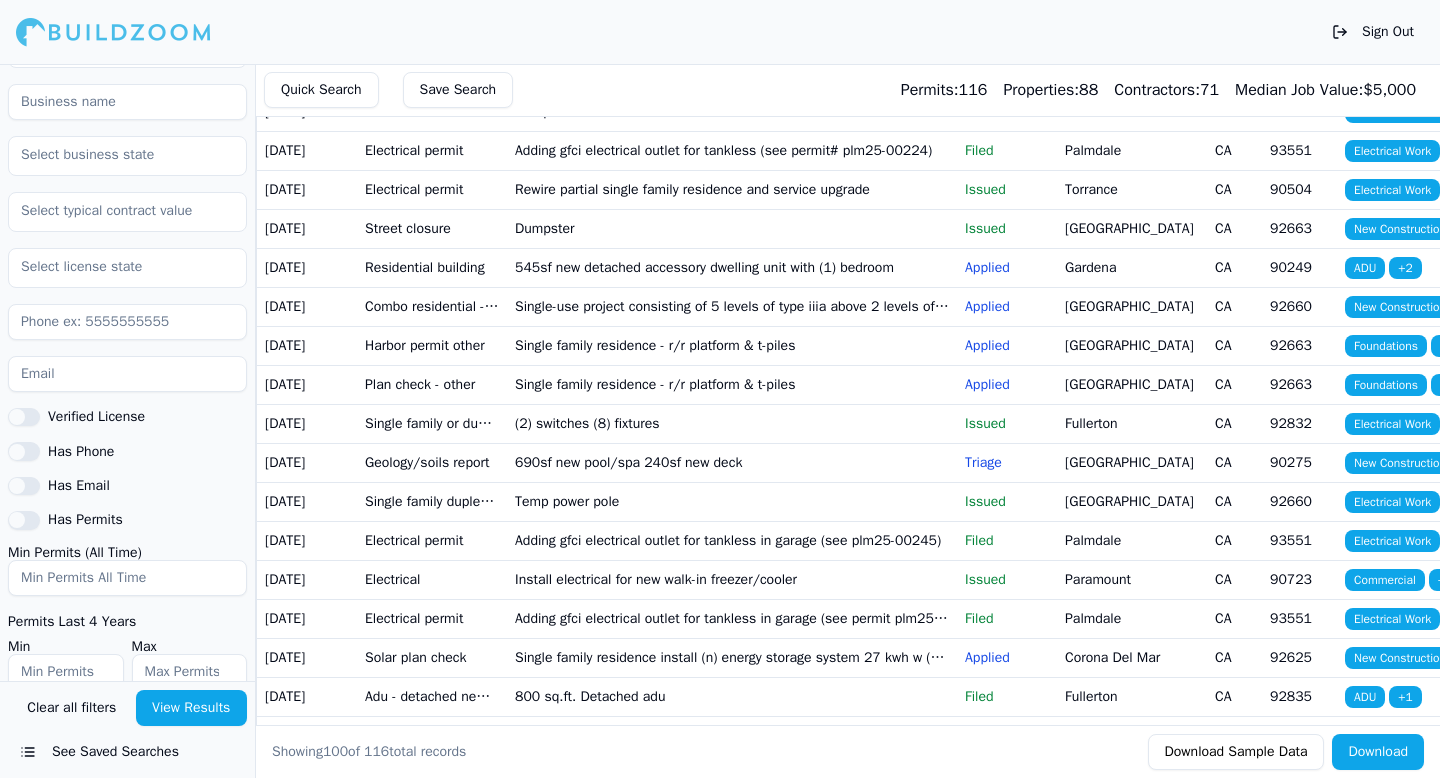 click on "Street closure" at bounding box center (432, 228) 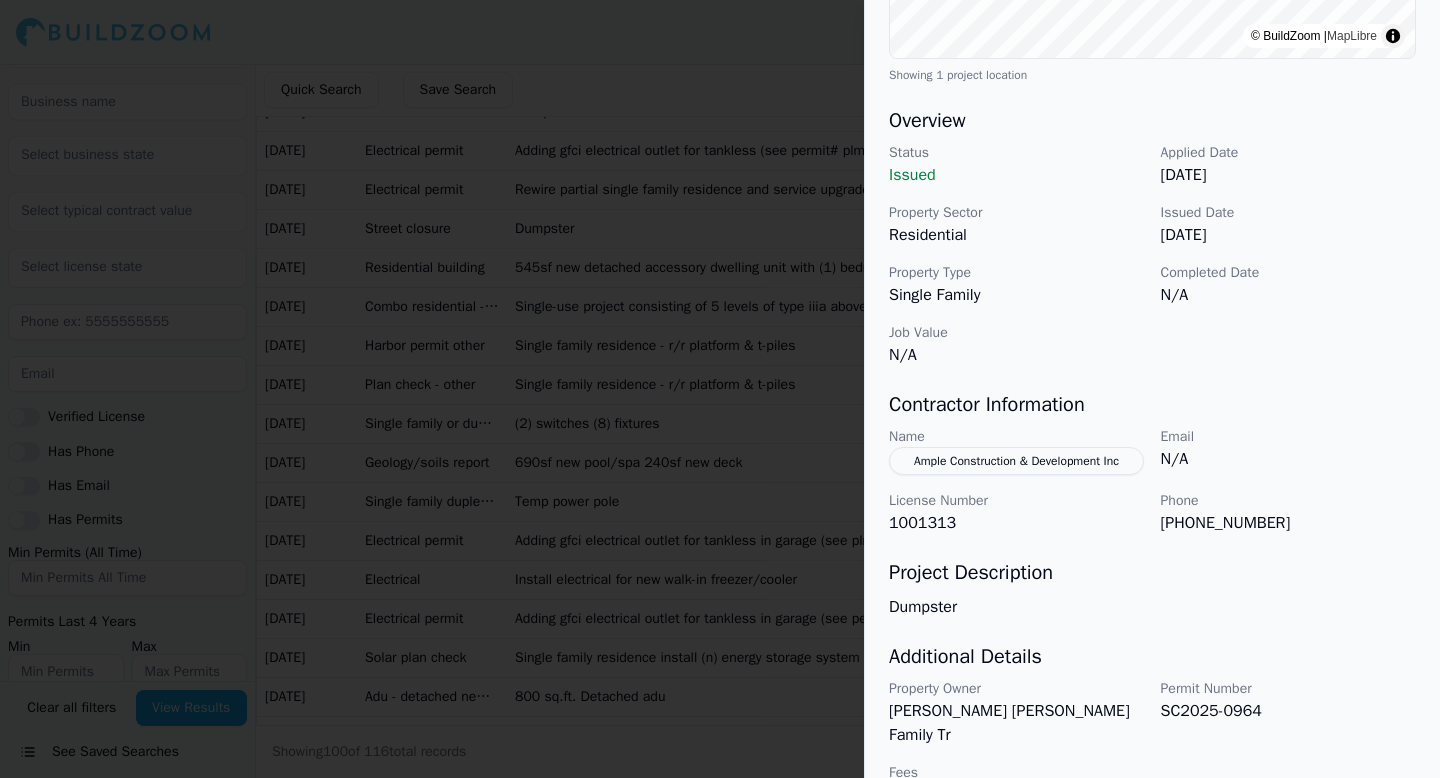 scroll, scrollTop: 551, scrollLeft: 0, axis: vertical 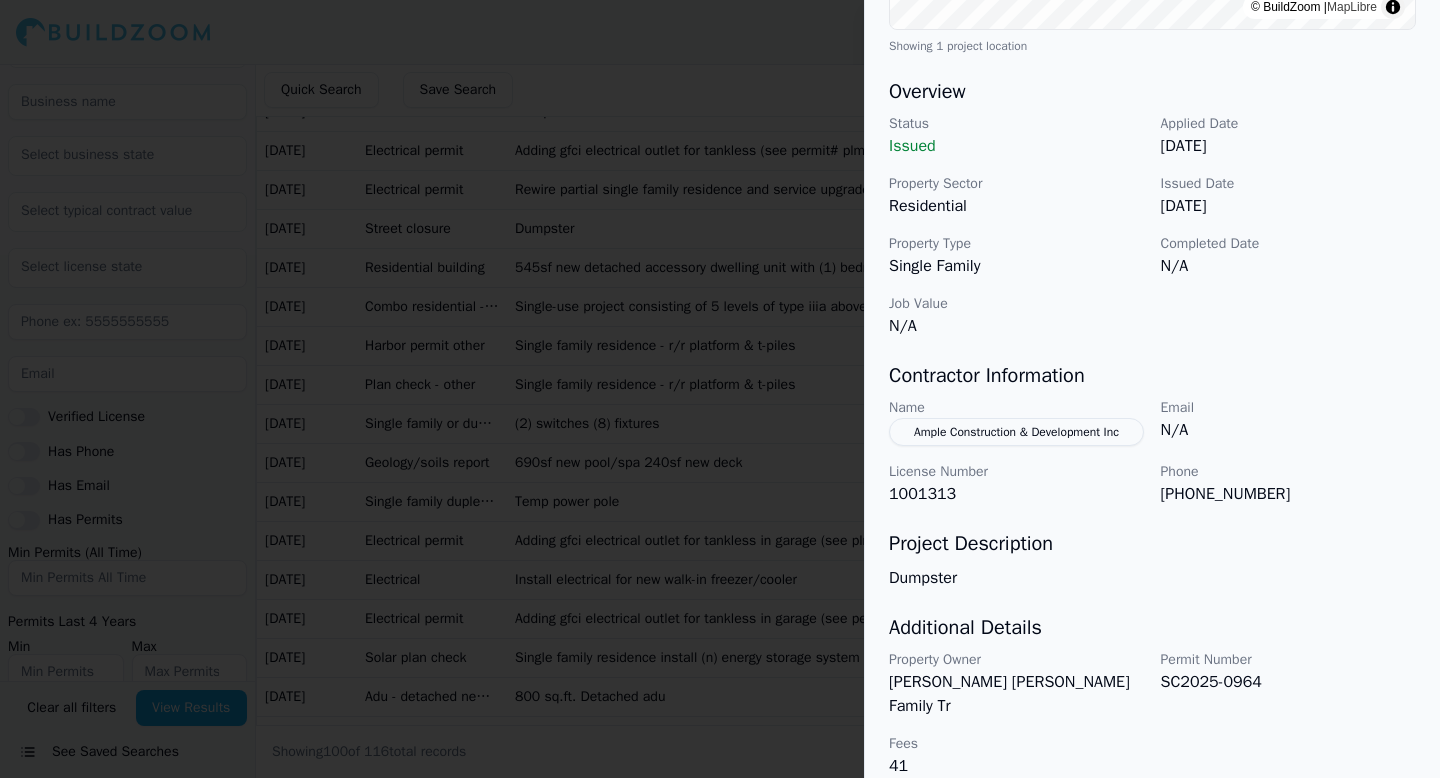 click at bounding box center (720, 389) 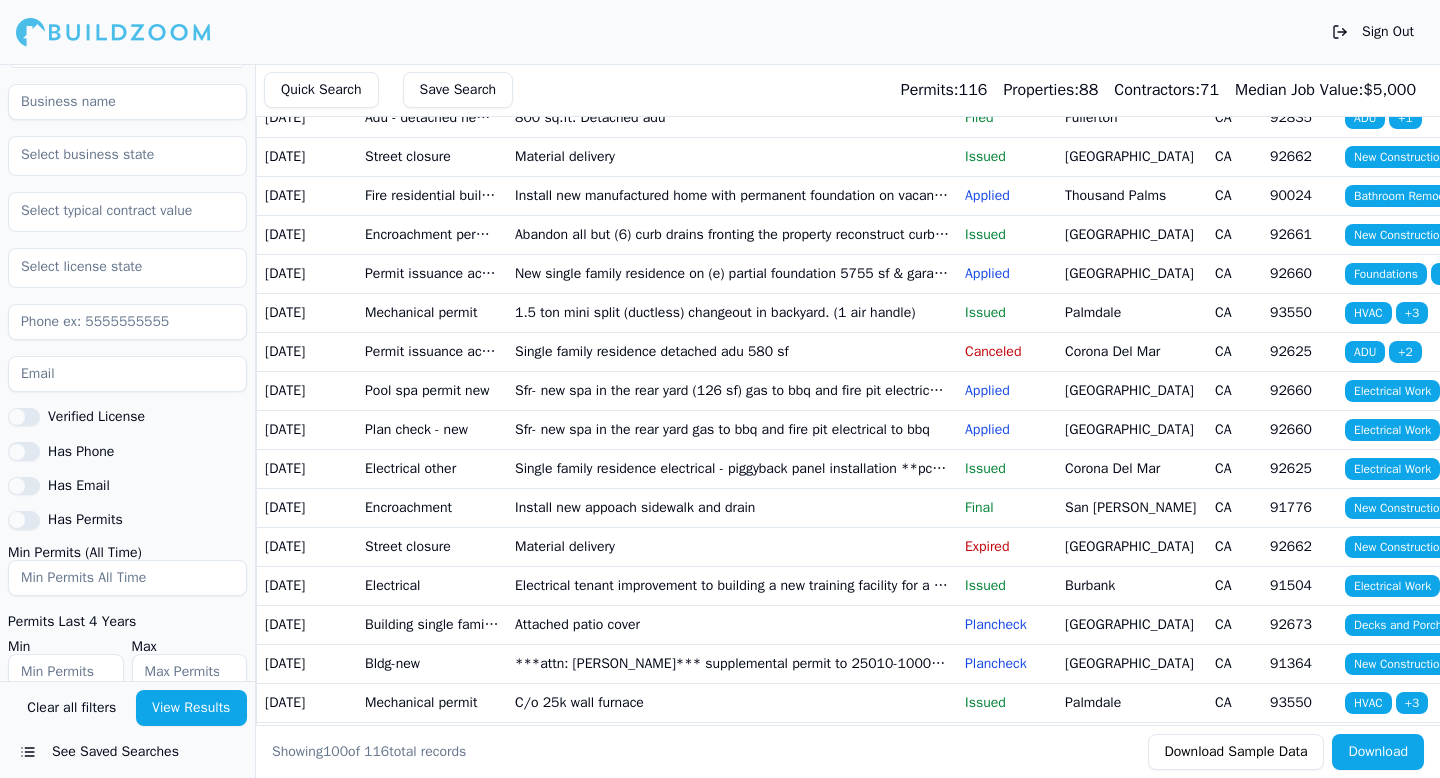 scroll, scrollTop: 1011, scrollLeft: 0, axis: vertical 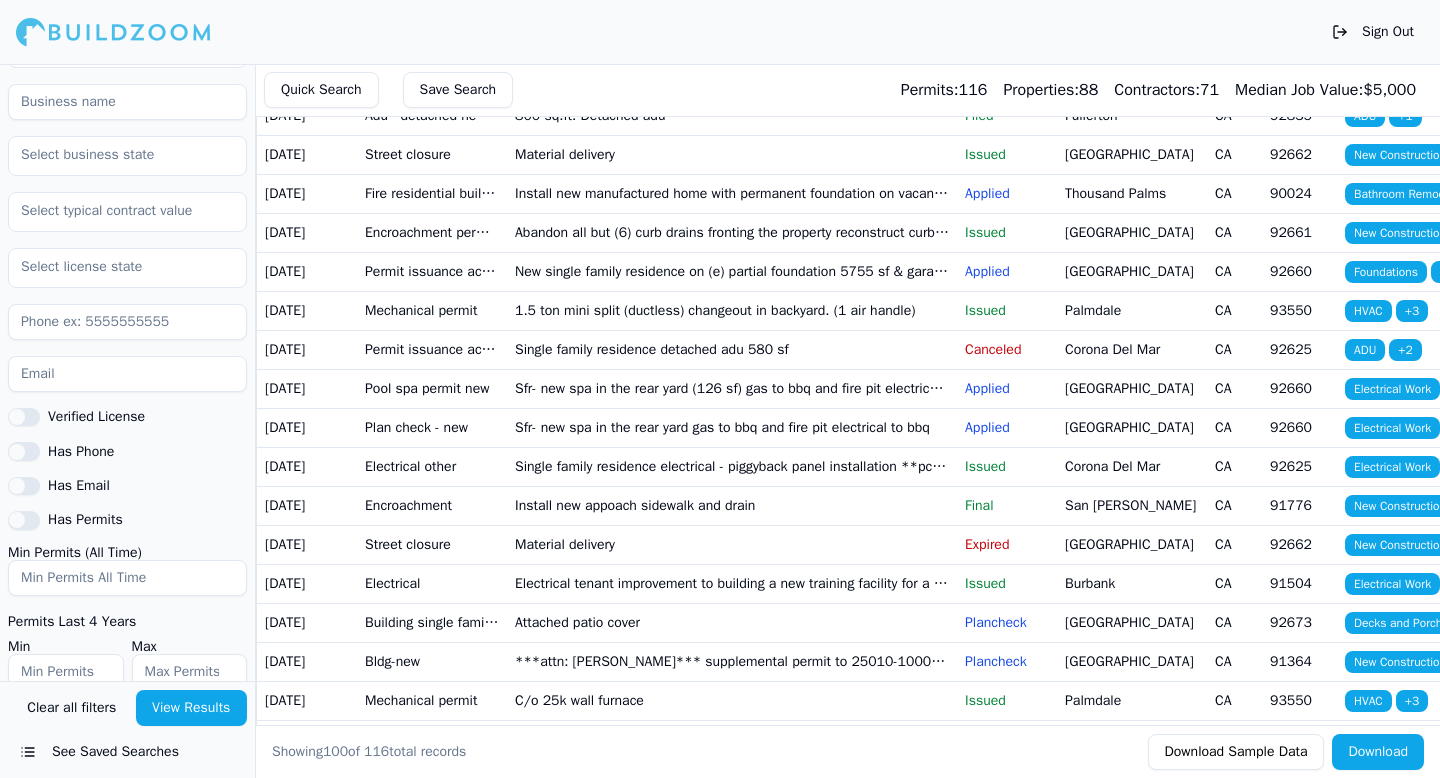 click on "800 sq.ft. Detached adu" at bounding box center [732, 115] 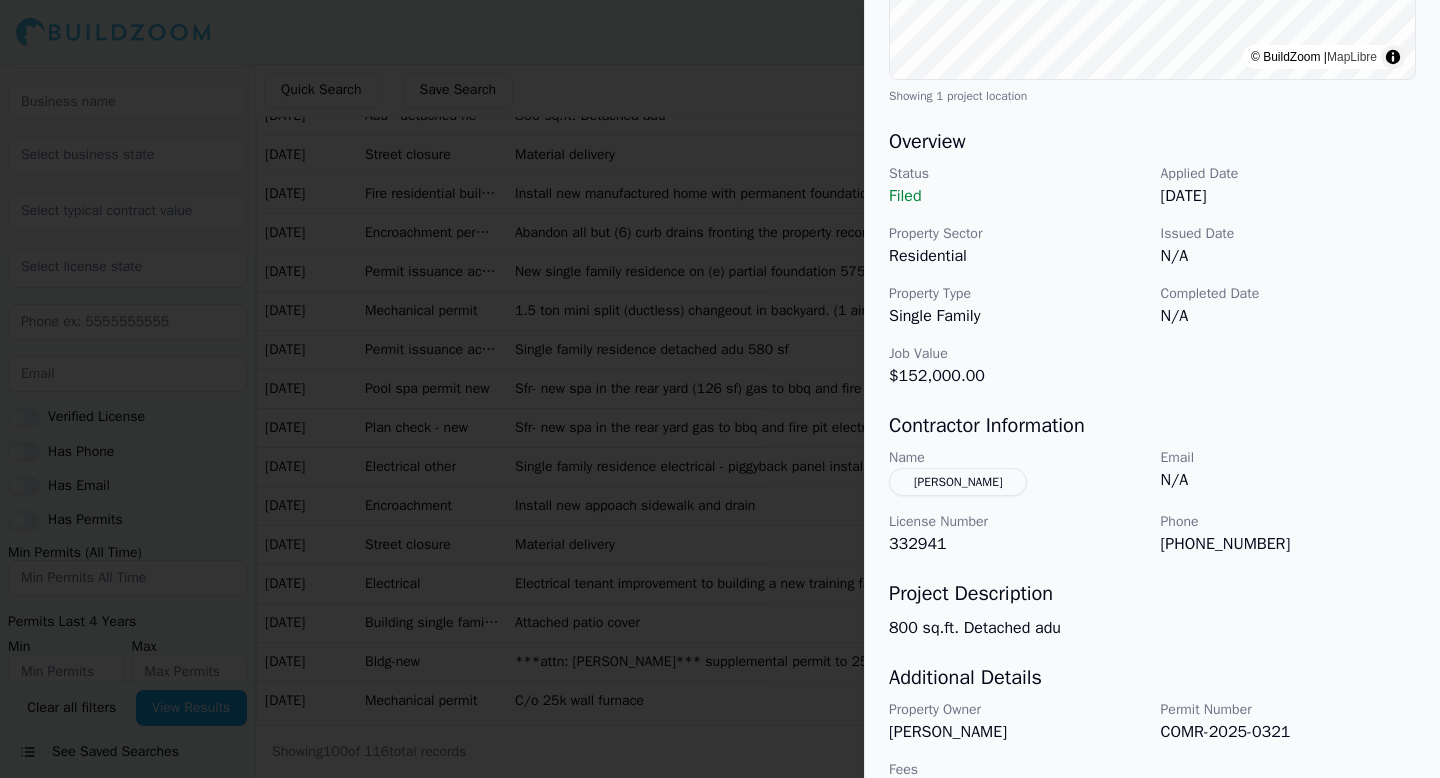scroll, scrollTop: 551, scrollLeft: 0, axis: vertical 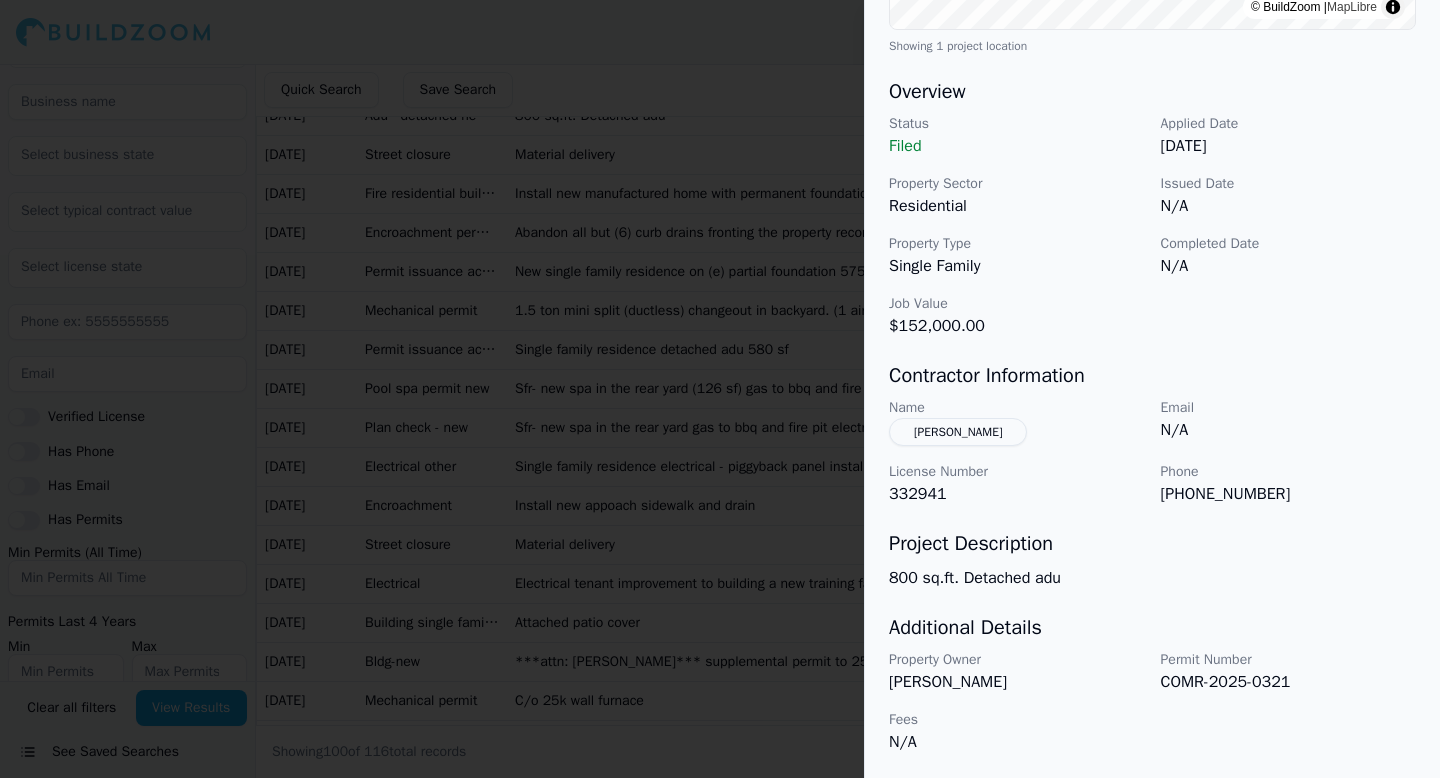 click at bounding box center [720, 389] 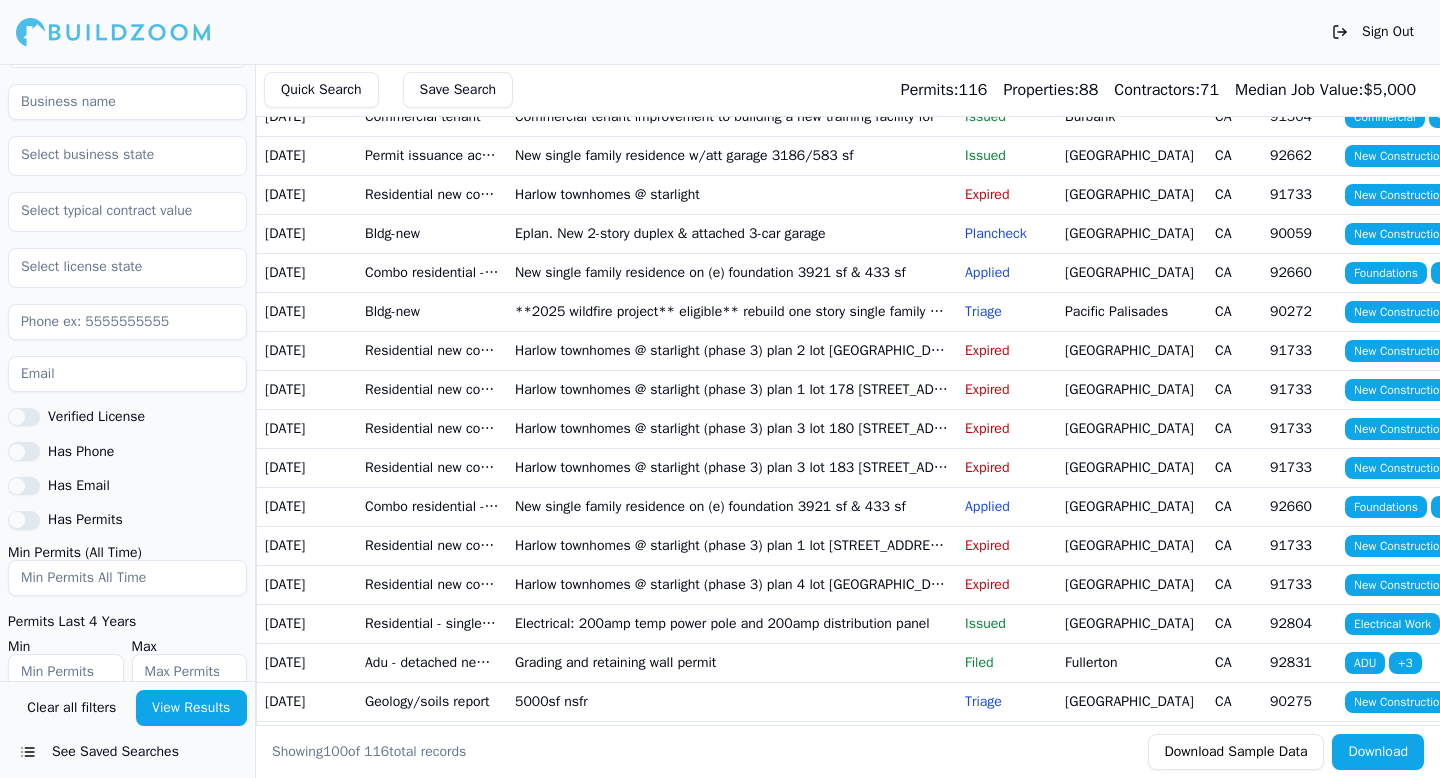 scroll, scrollTop: 0, scrollLeft: 0, axis: both 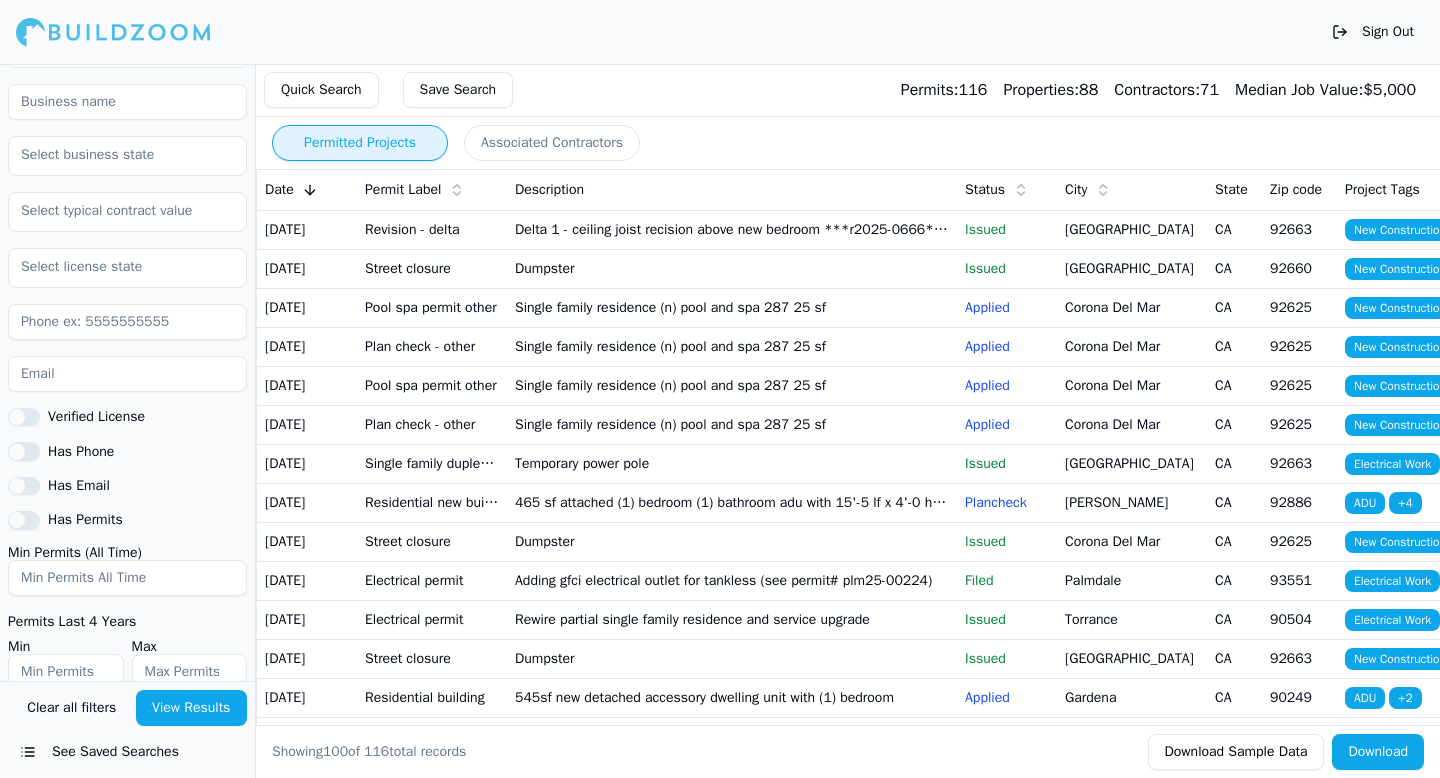 click on "Associated Contractors" at bounding box center (552, 143) 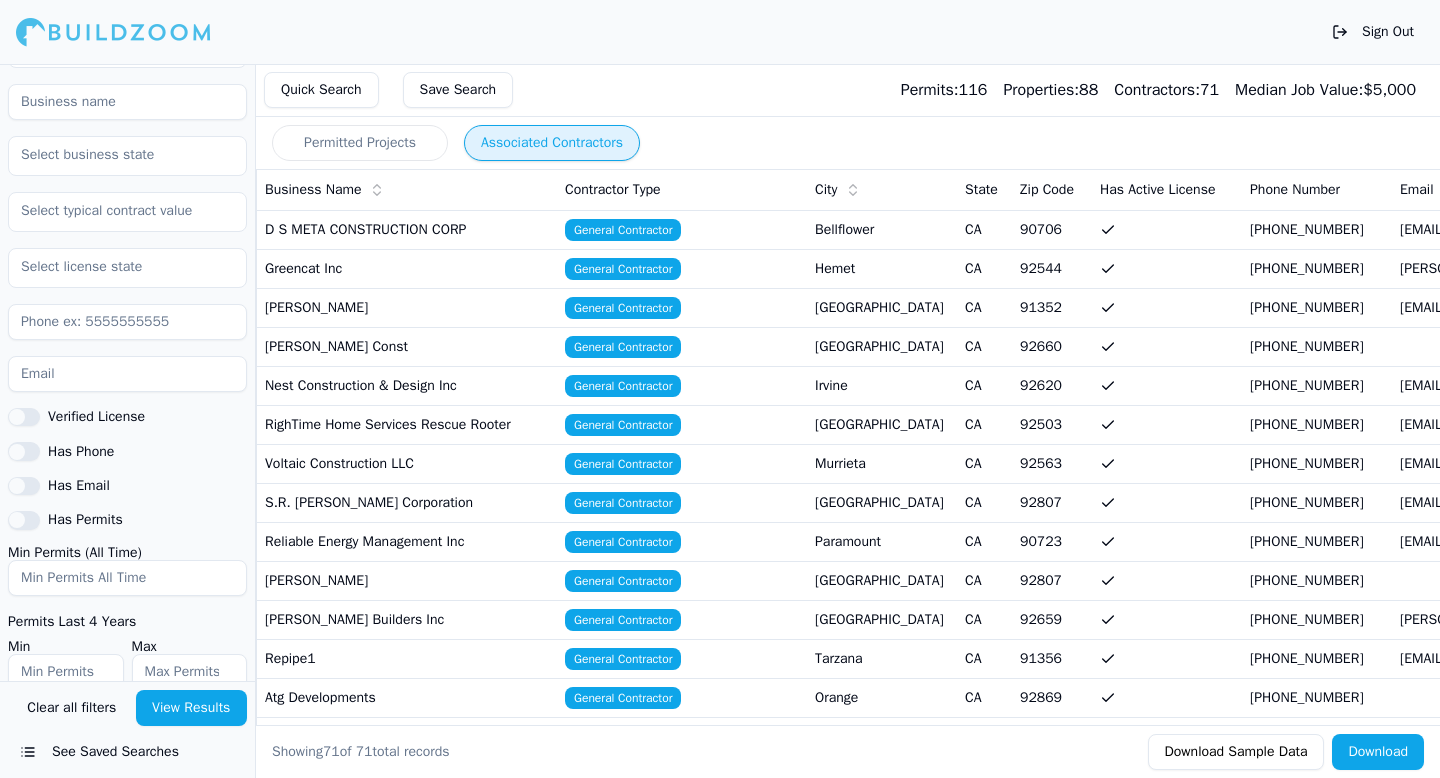 click on "Permitted Projects" at bounding box center (360, 143) 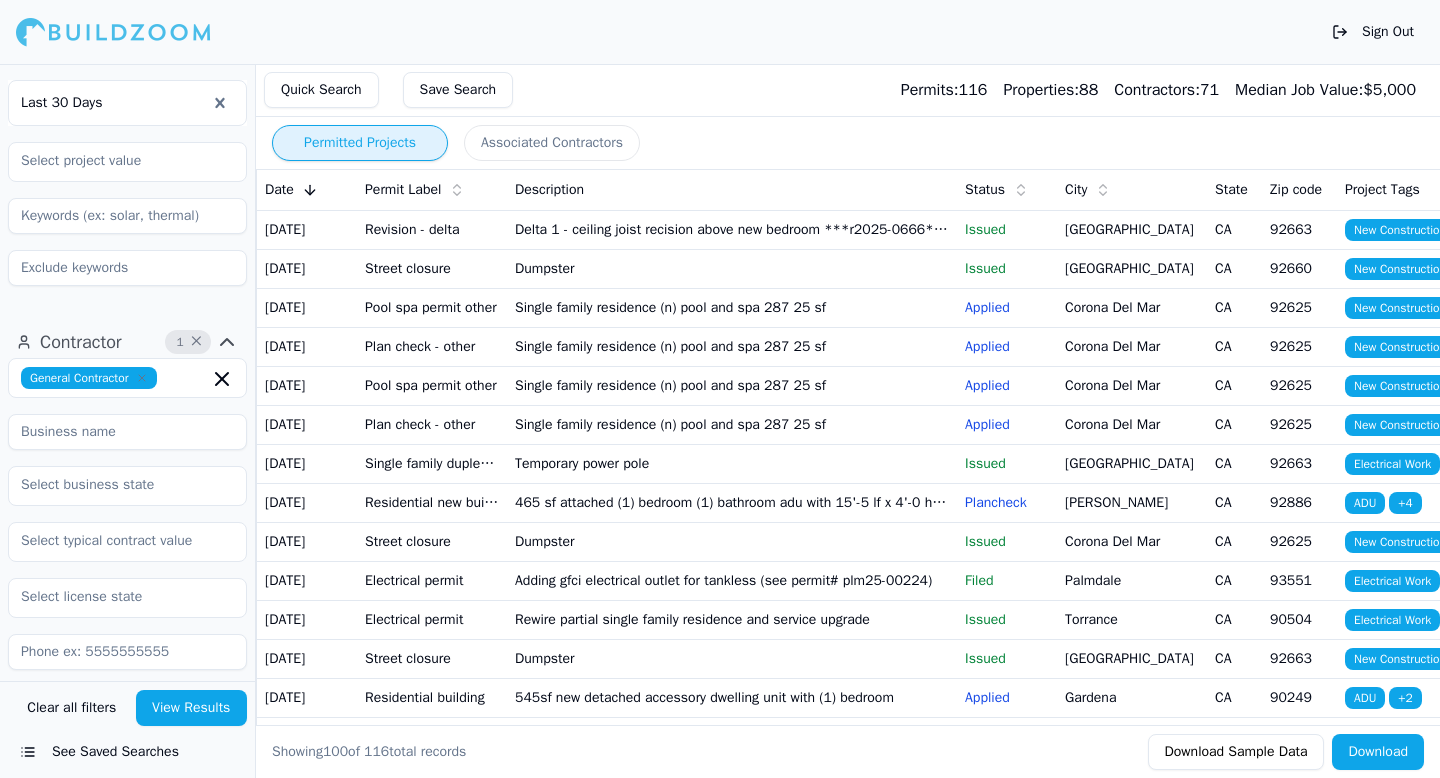 scroll, scrollTop: 597, scrollLeft: 0, axis: vertical 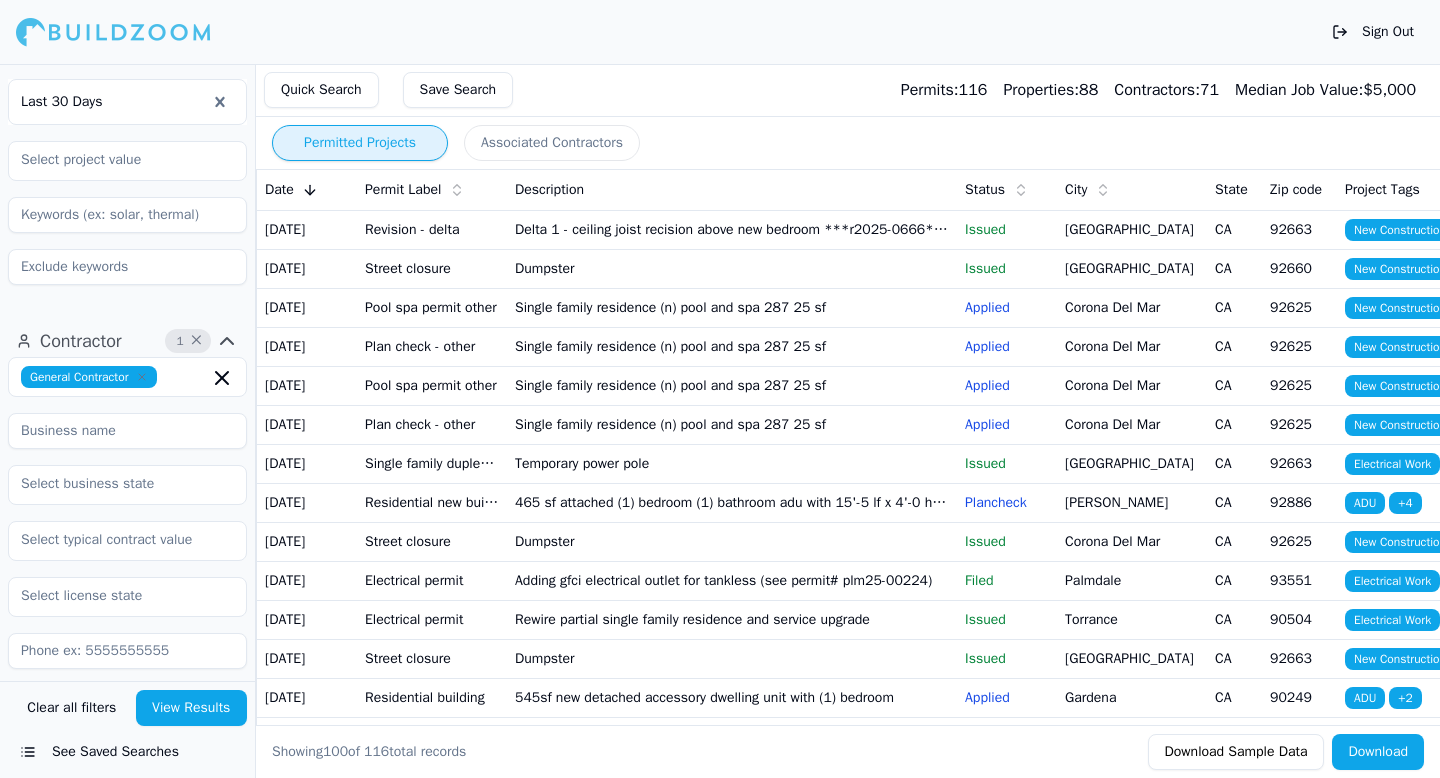 click 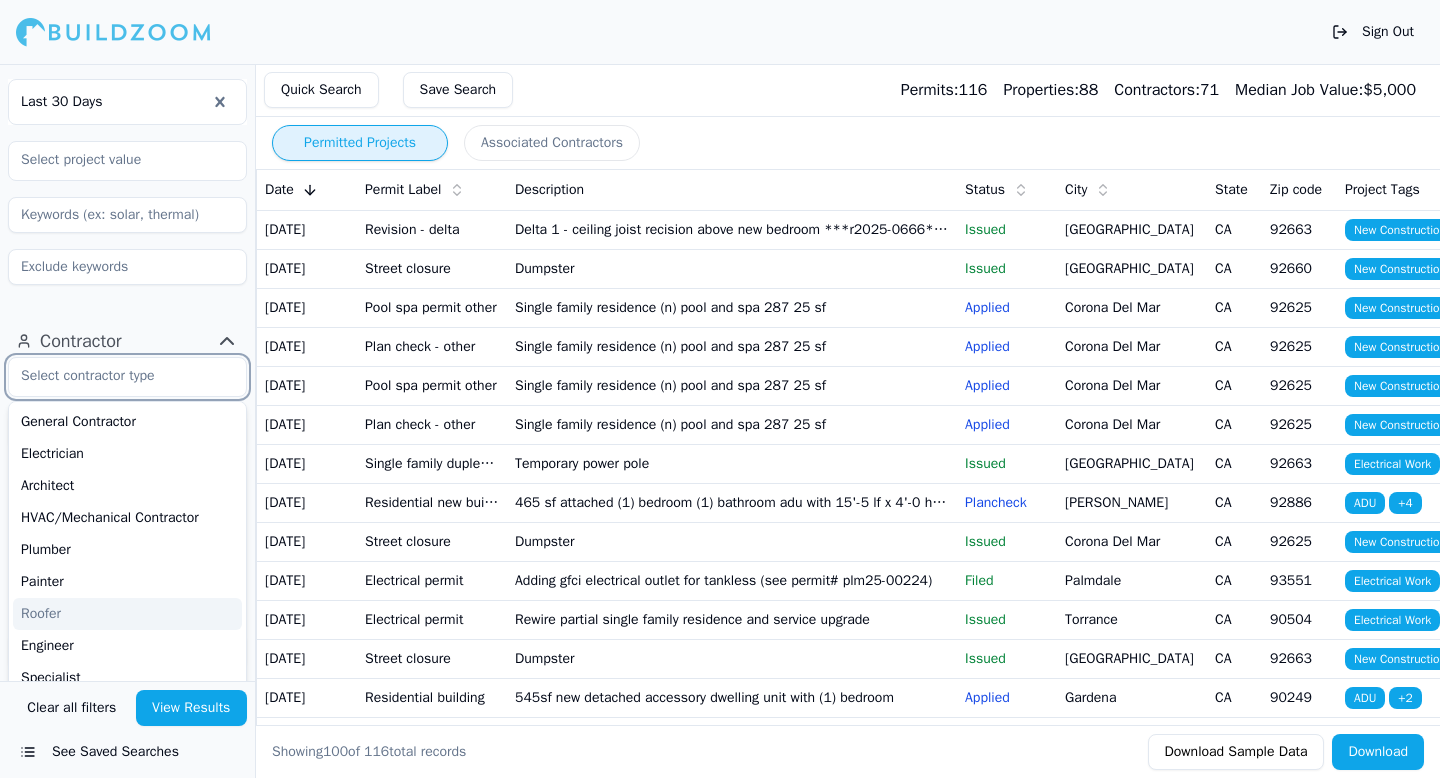 click on "Roofer" at bounding box center [127, 614] 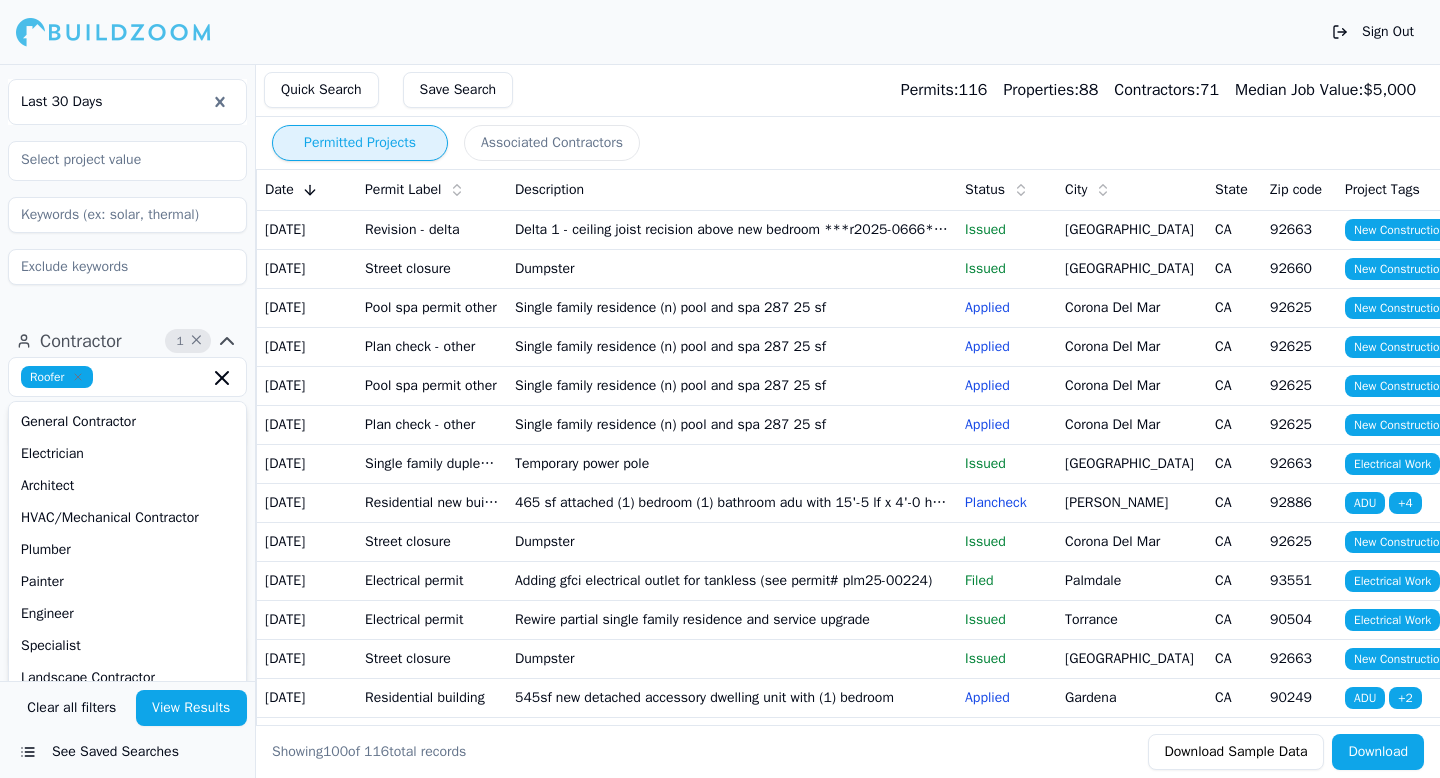 click on "View Results" at bounding box center (192, 708) 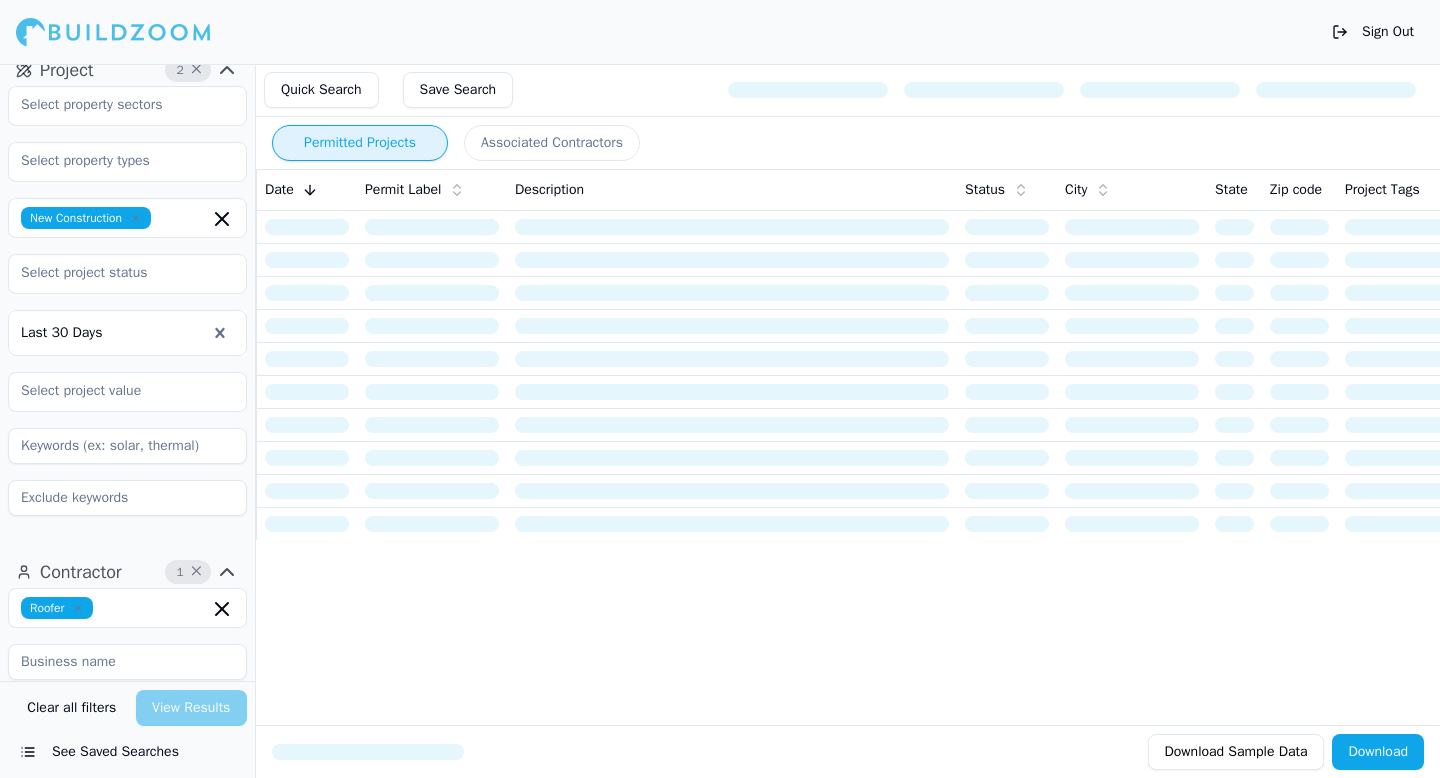scroll, scrollTop: 357, scrollLeft: 0, axis: vertical 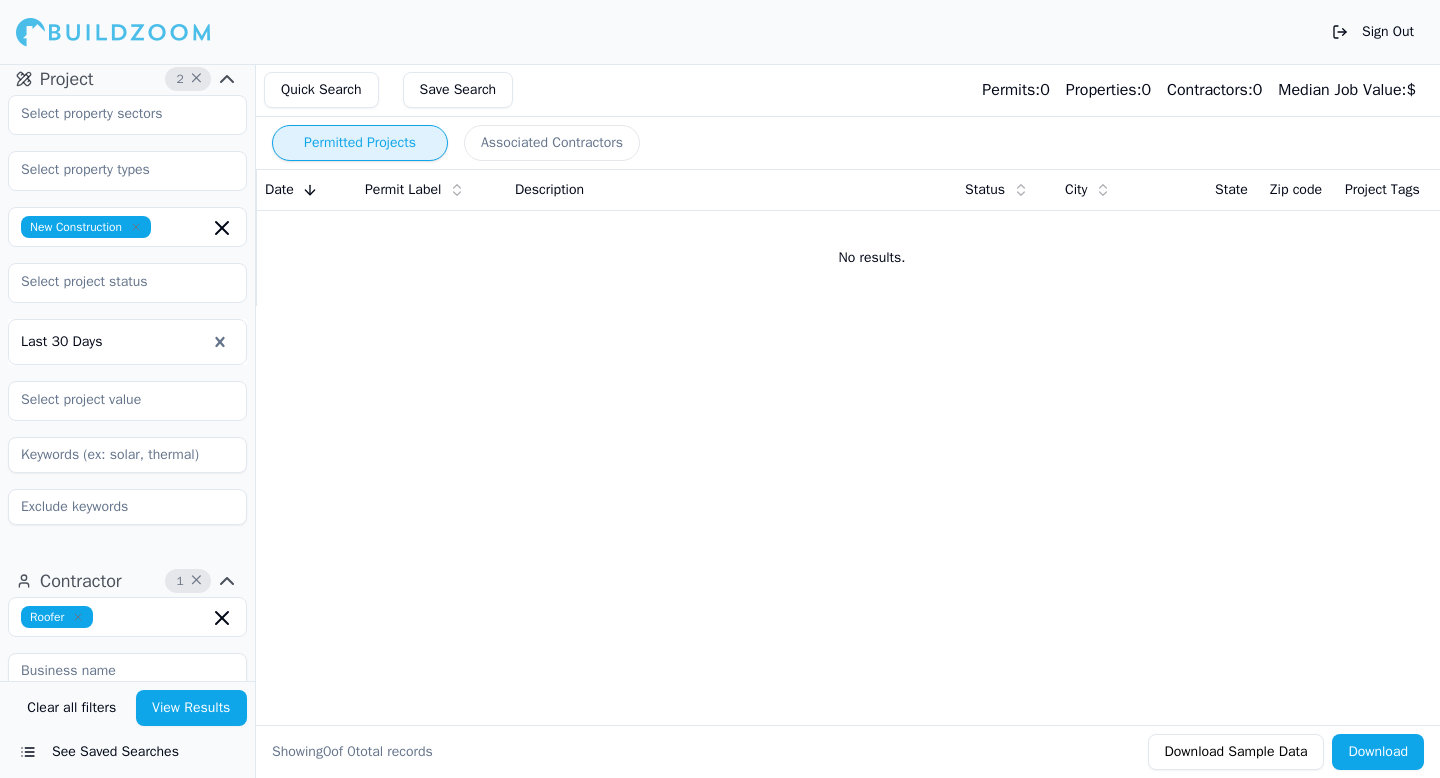 click on "Roofer" at bounding box center [57, 617] 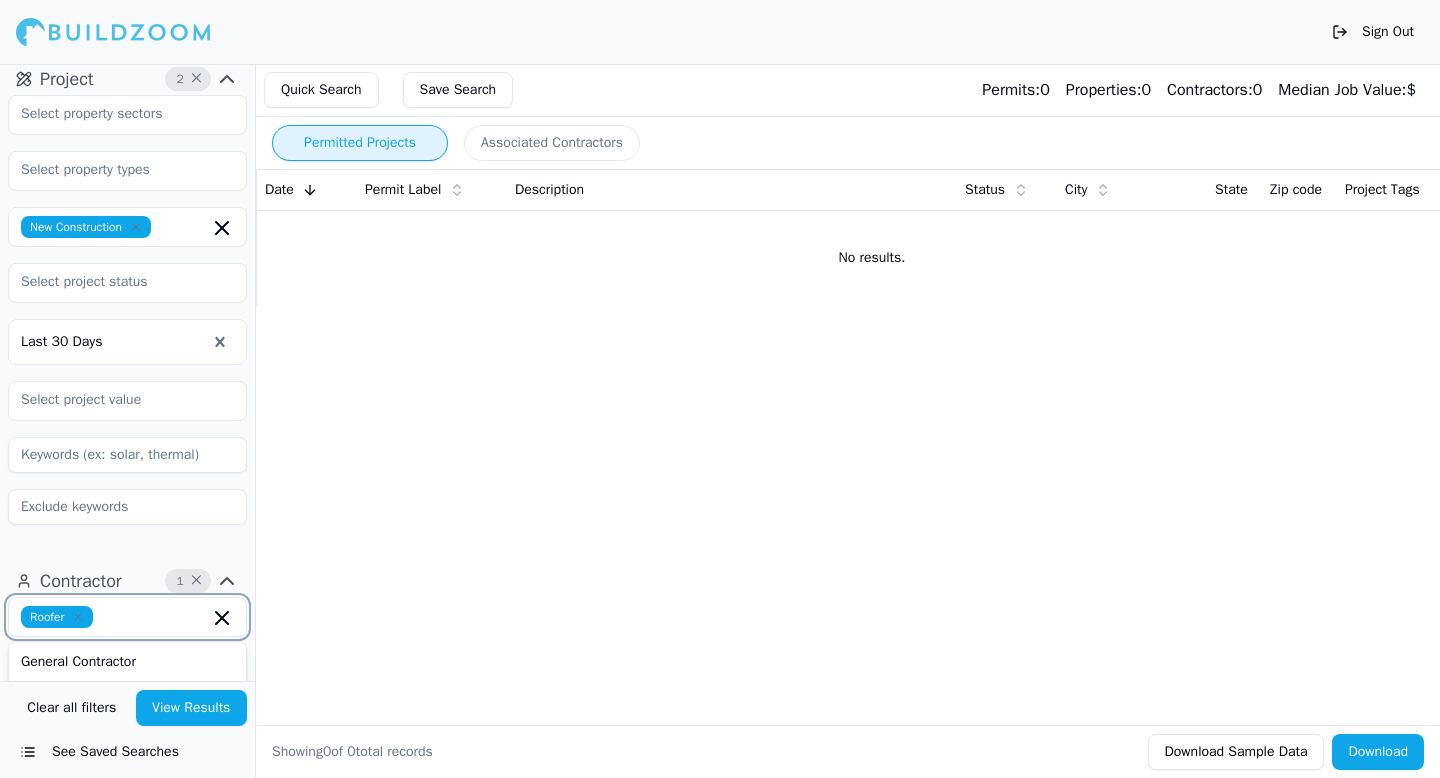 click 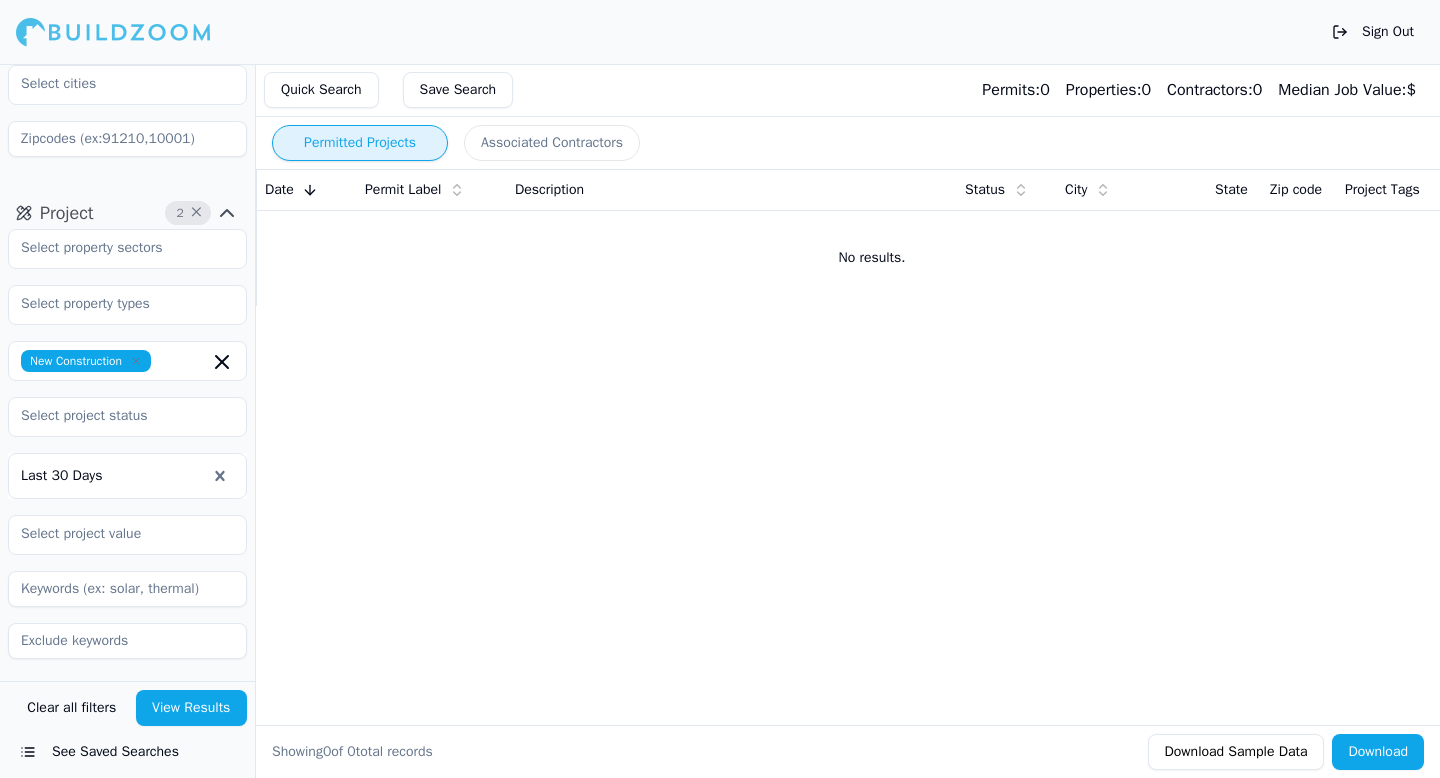 scroll, scrollTop: 194, scrollLeft: 0, axis: vertical 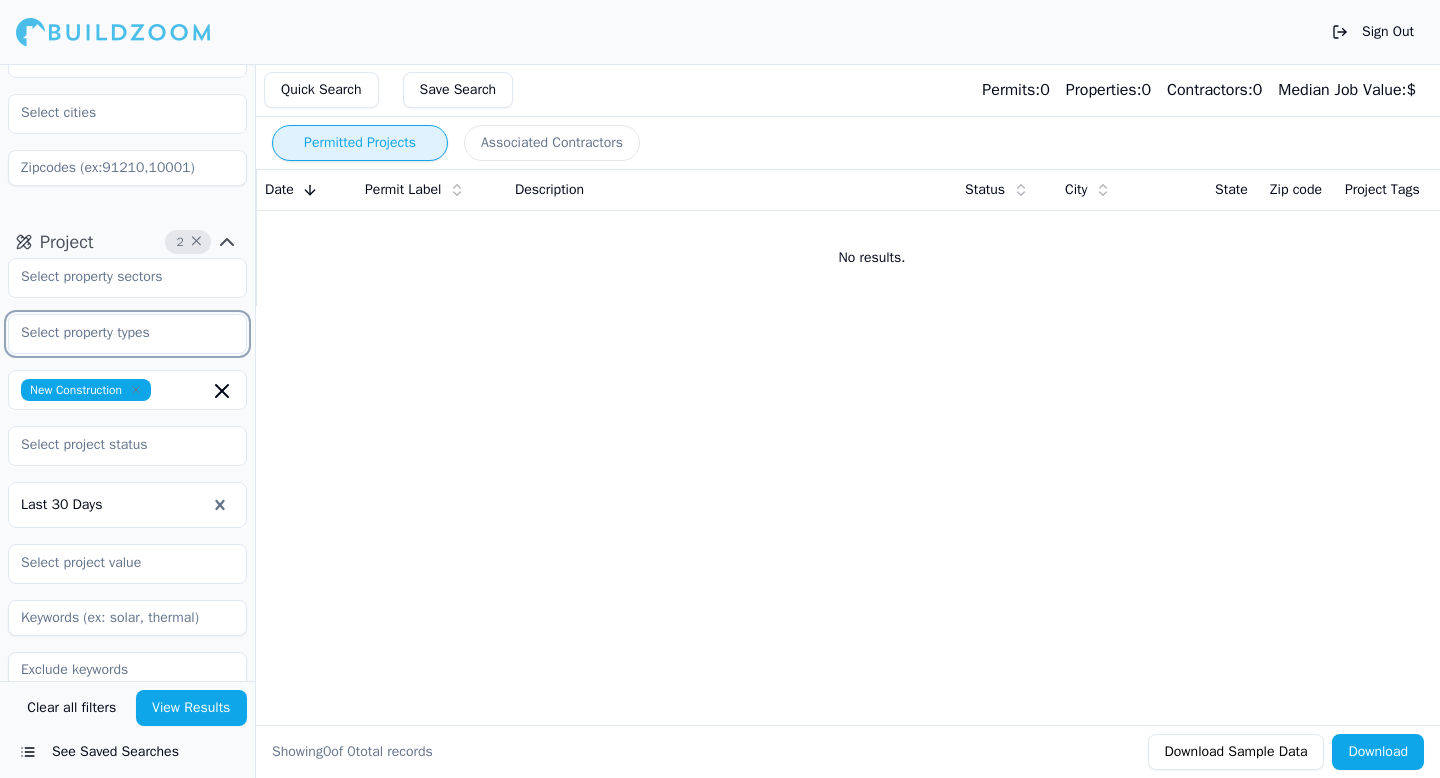 click at bounding box center [115, 333] 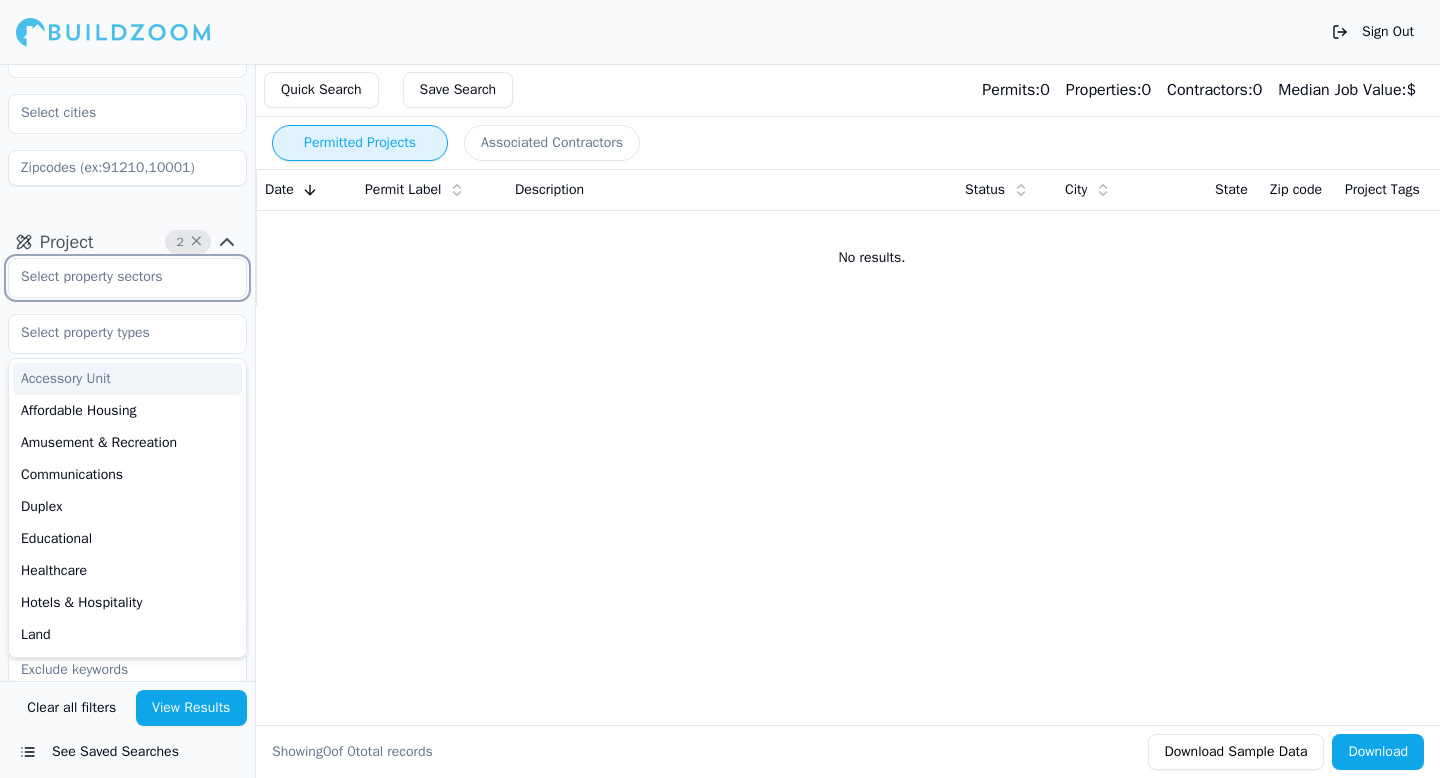 click at bounding box center [115, 277] 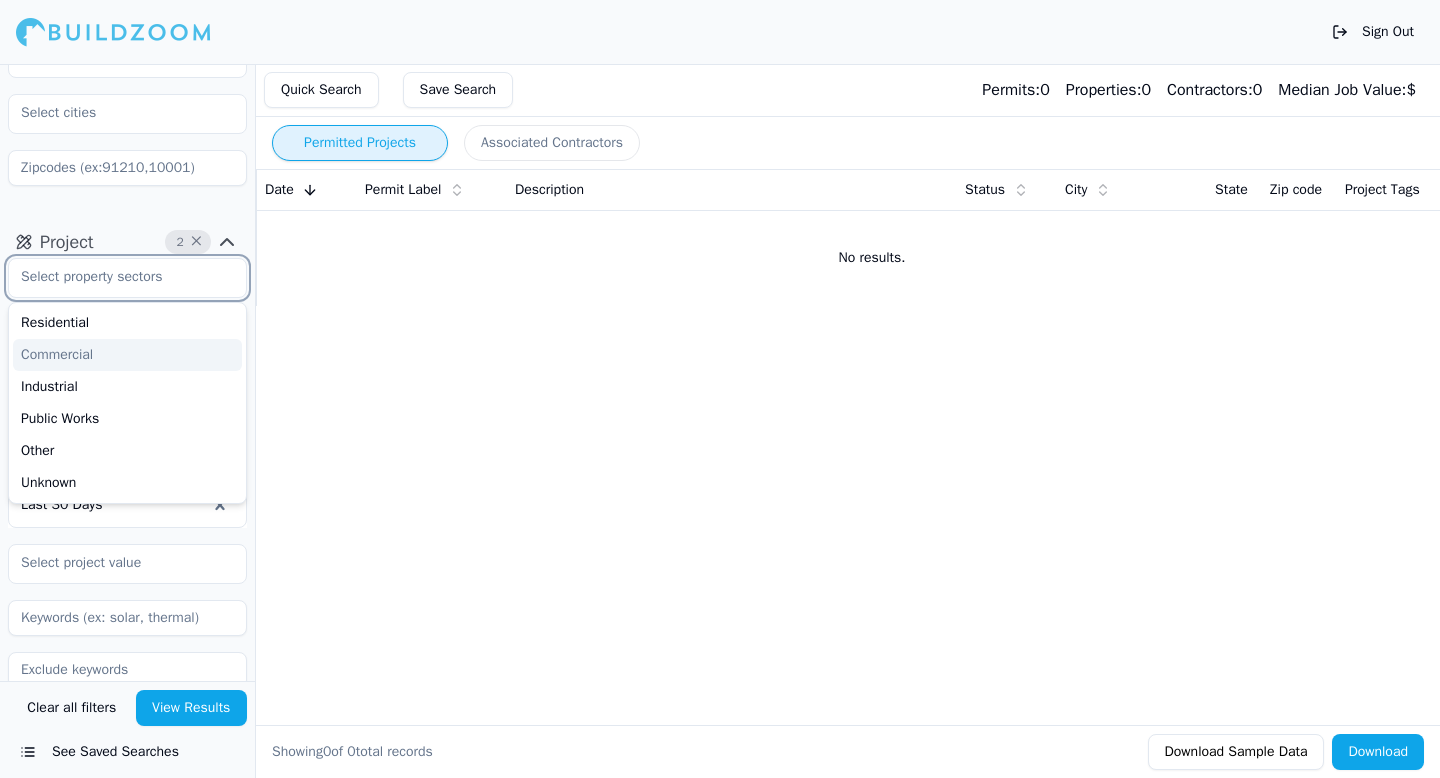 click on "Commercial" at bounding box center (127, 355) 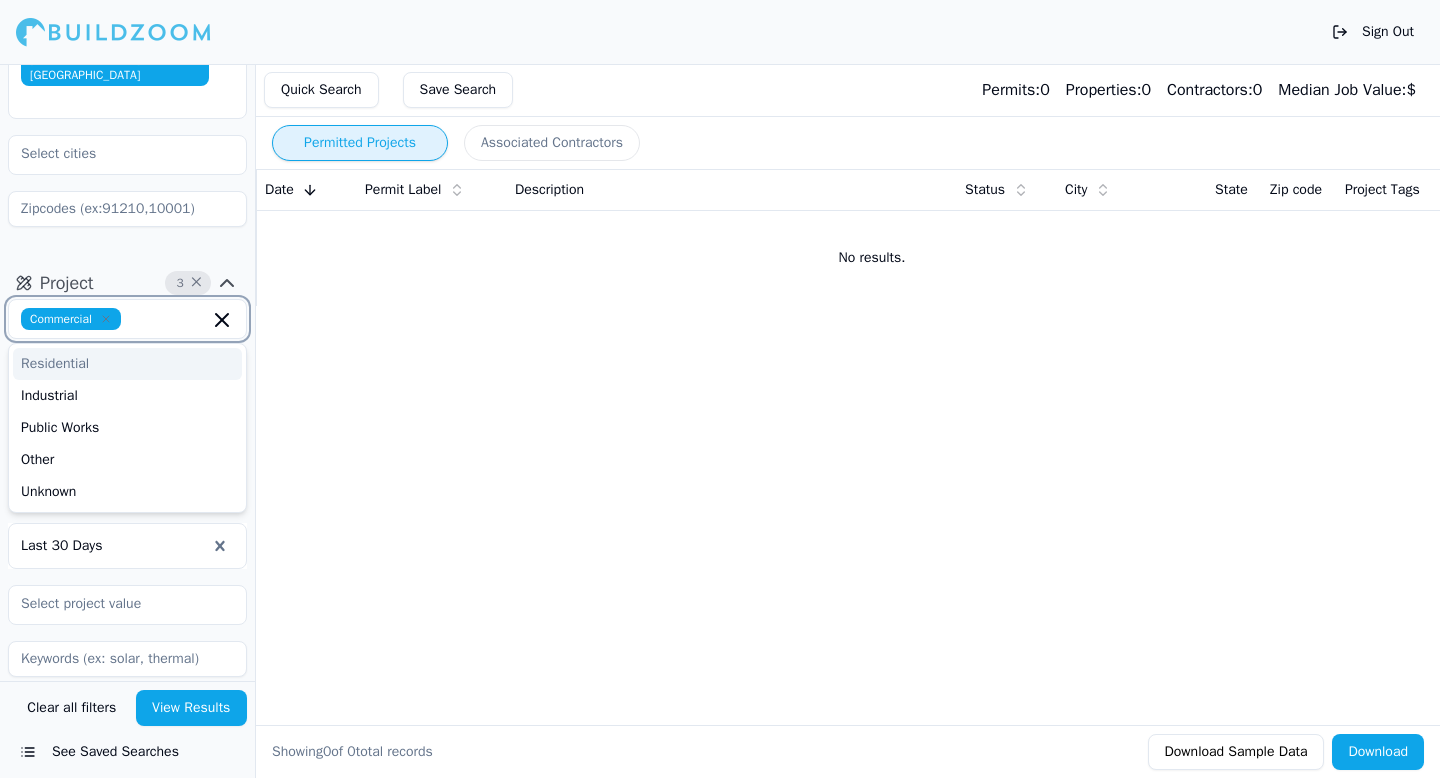scroll, scrollTop: 125, scrollLeft: 0, axis: vertical 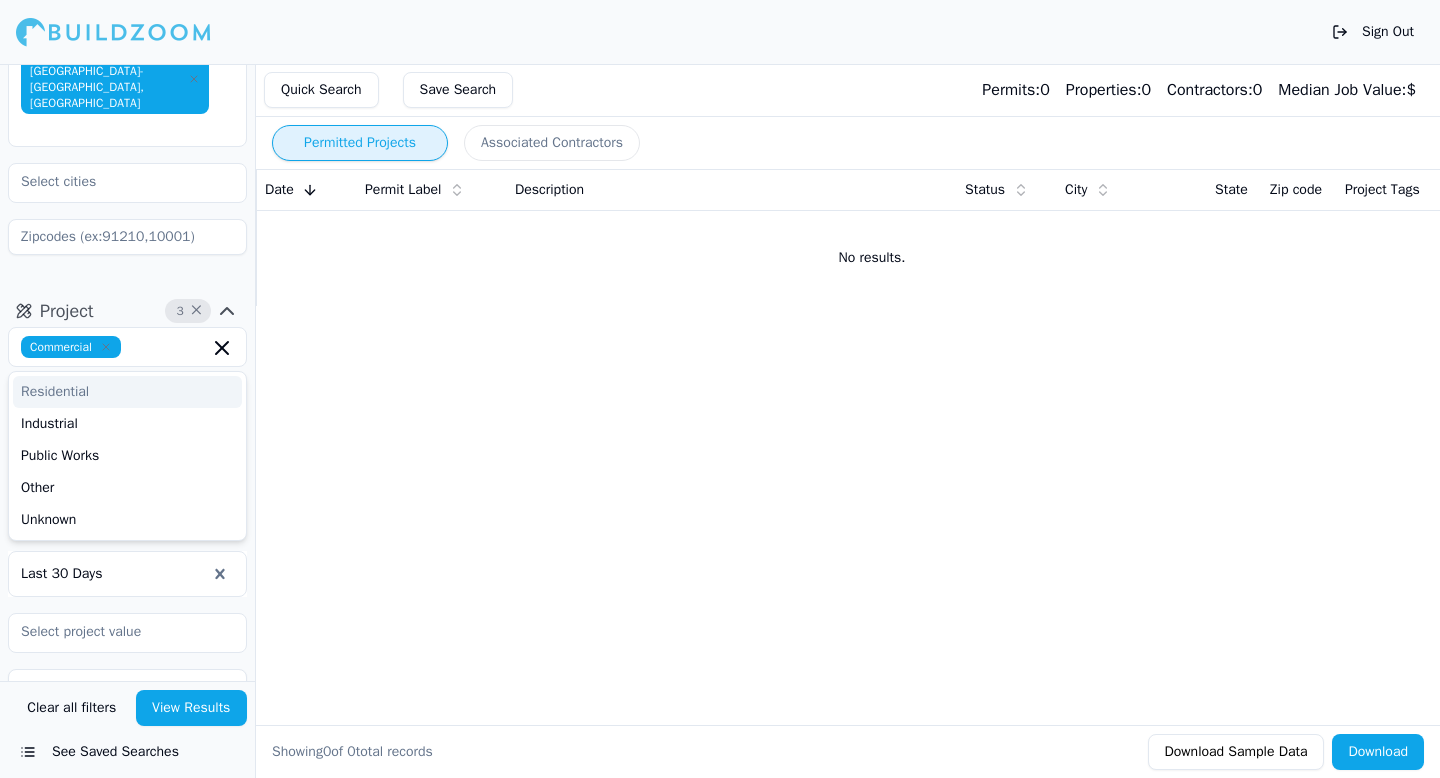click on "[GEOGRAPHIC_DATA]-[GEOGRAPHIC_DATA]-[GEOGRAPHIC_DATA], [GEOGRAPHIC_DATA]" at bounding box center (127, 125) 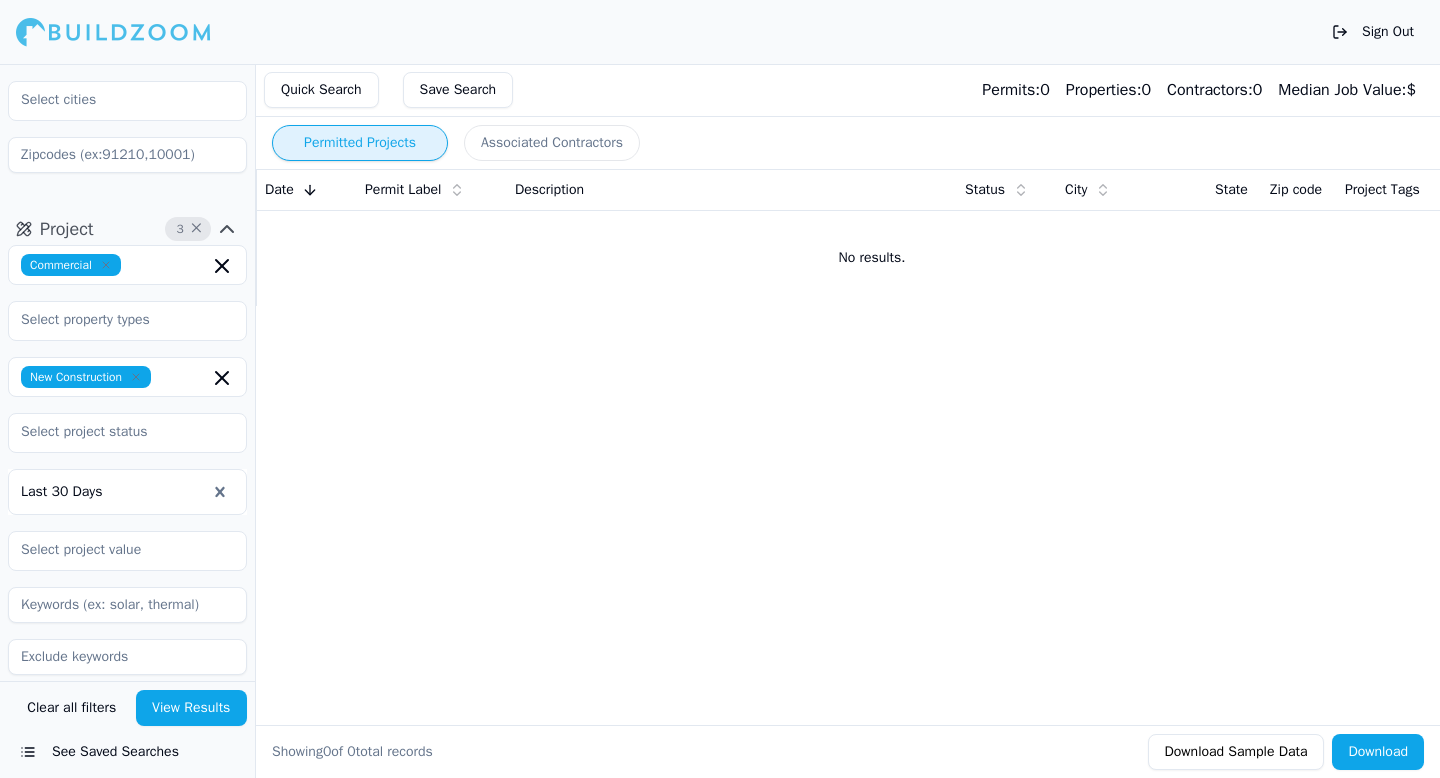 scroll, scrollTop: 307, scrollLeft: 0, axis: vertical 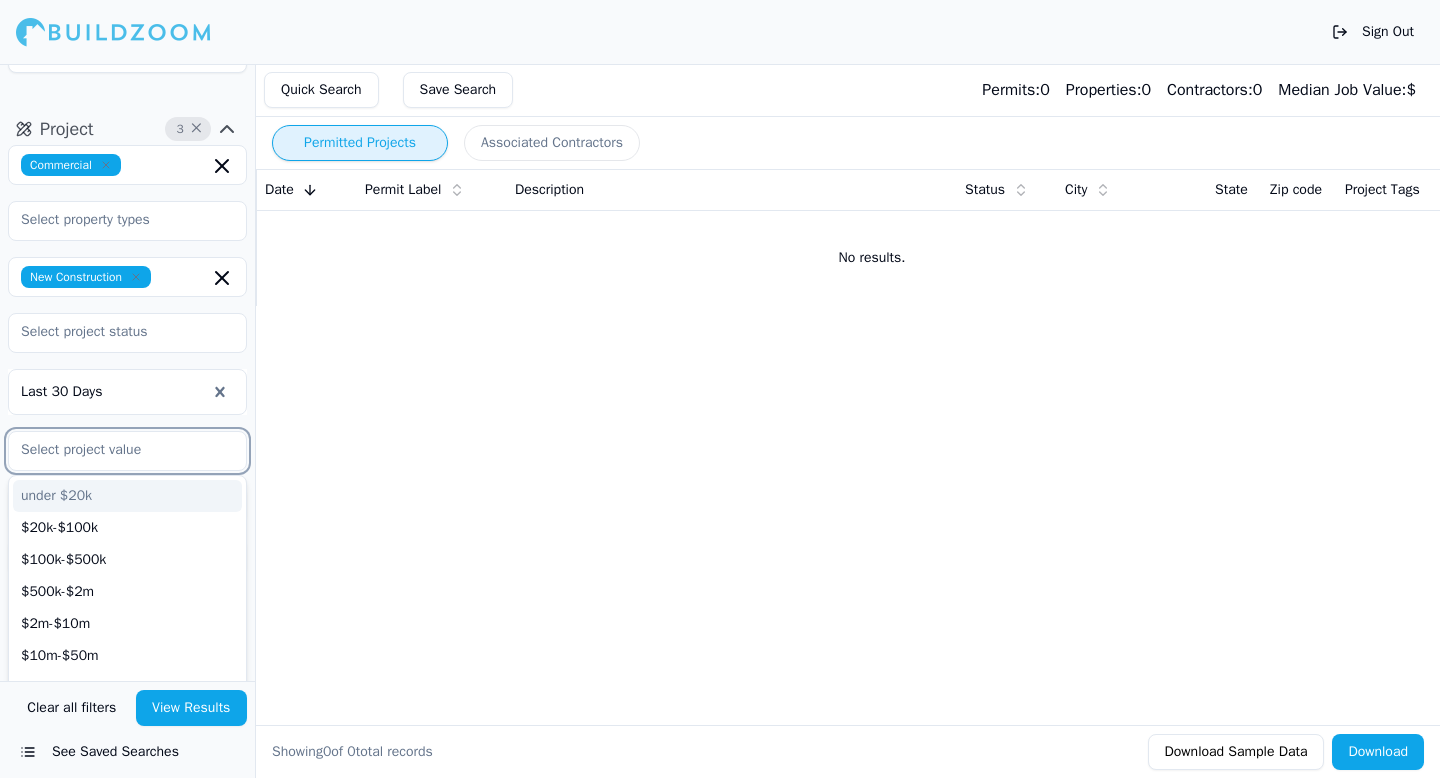 click at bounding box center (115, 450) 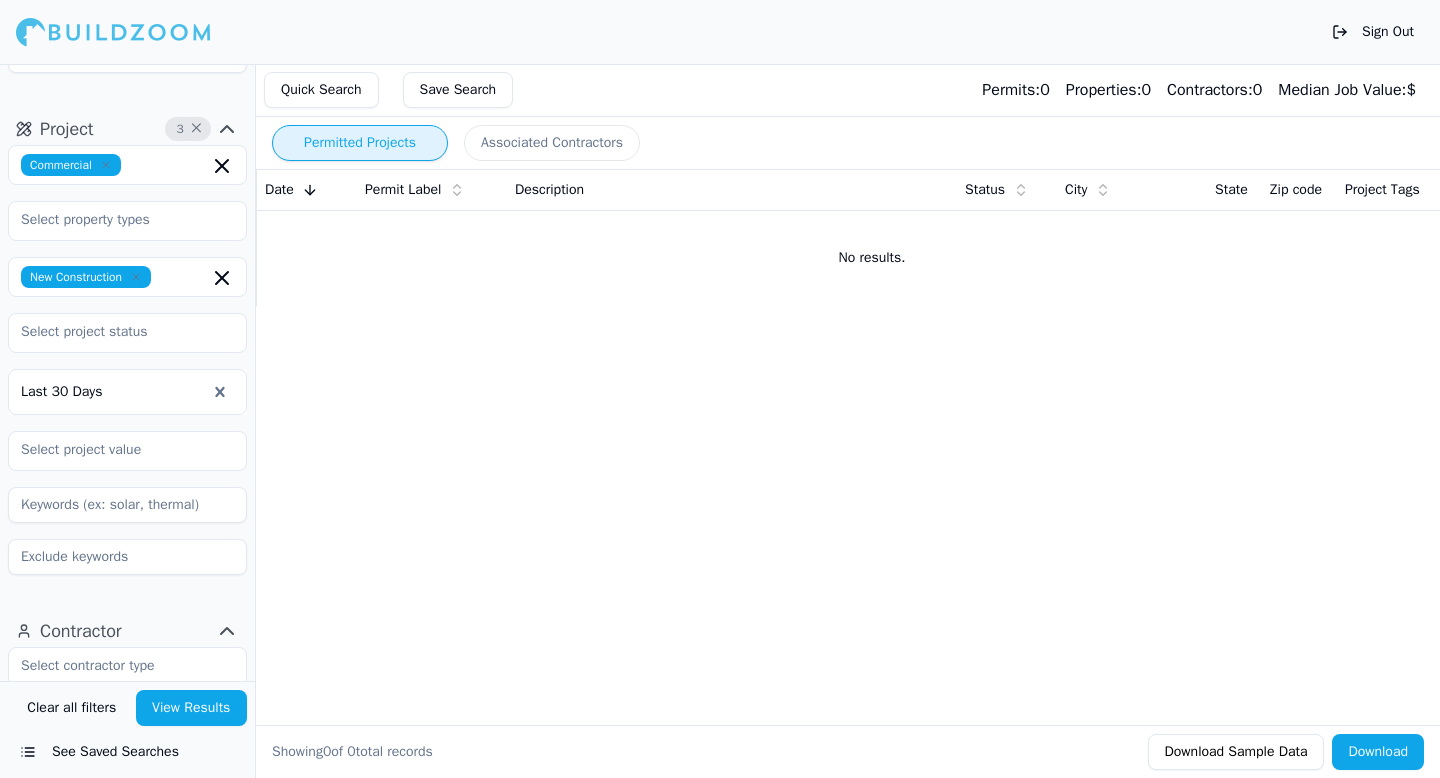 click on "Permitted Projects Associated Contractors Date Permit Label Description Status City State Zip code Project Tags No results. Showing  0  of   0  total records Download Sample Data Download" at bounding box center (872, 421) 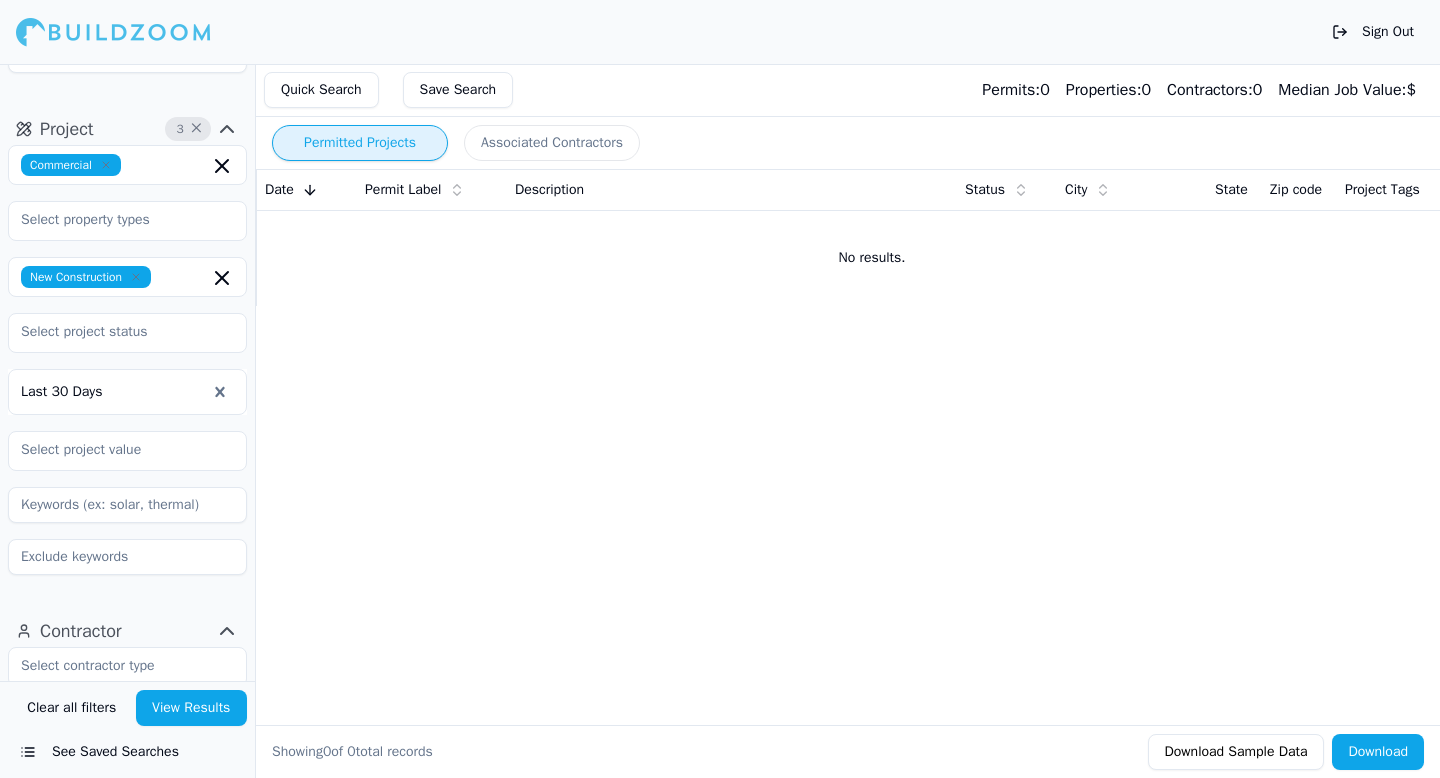 click at bounding box center (127, 505) 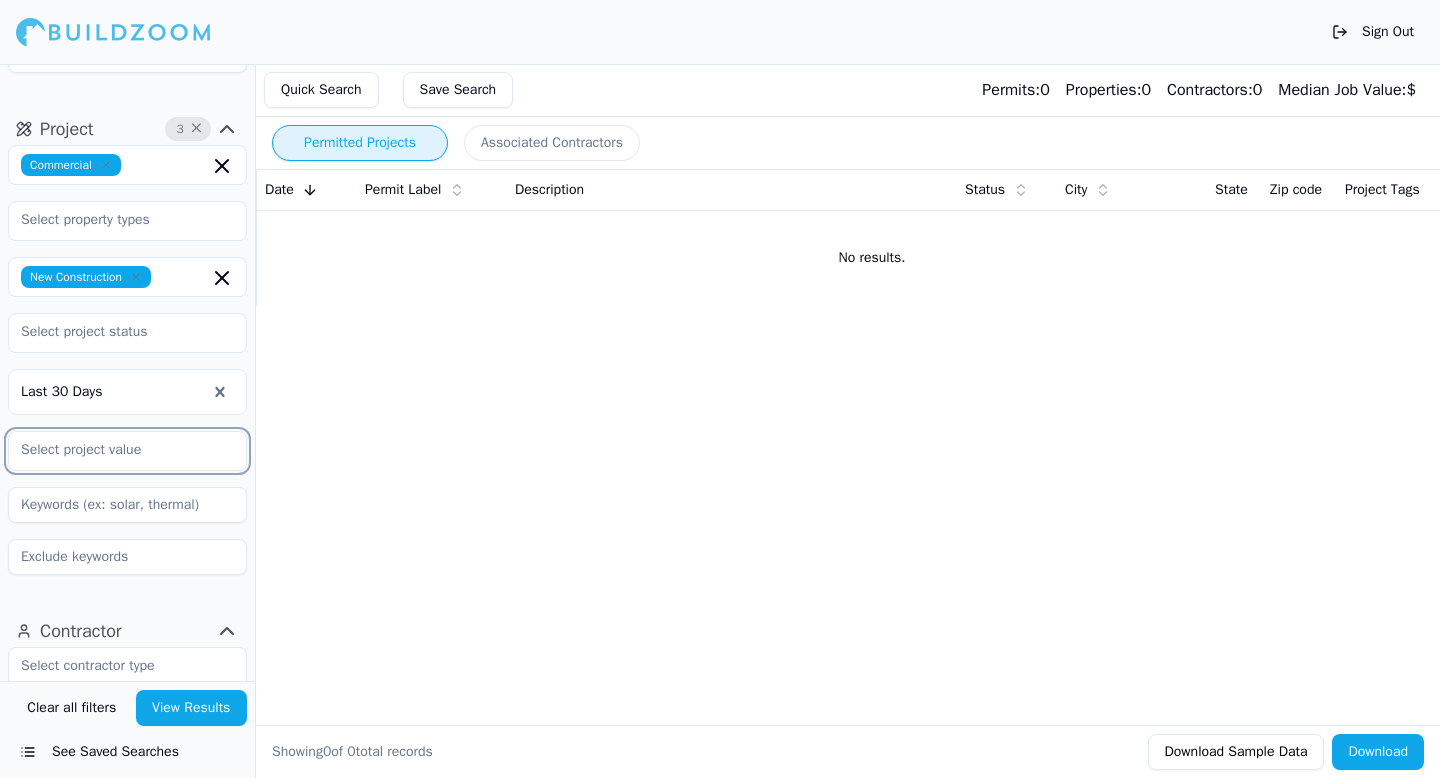 click at bounding box center (115, 450) 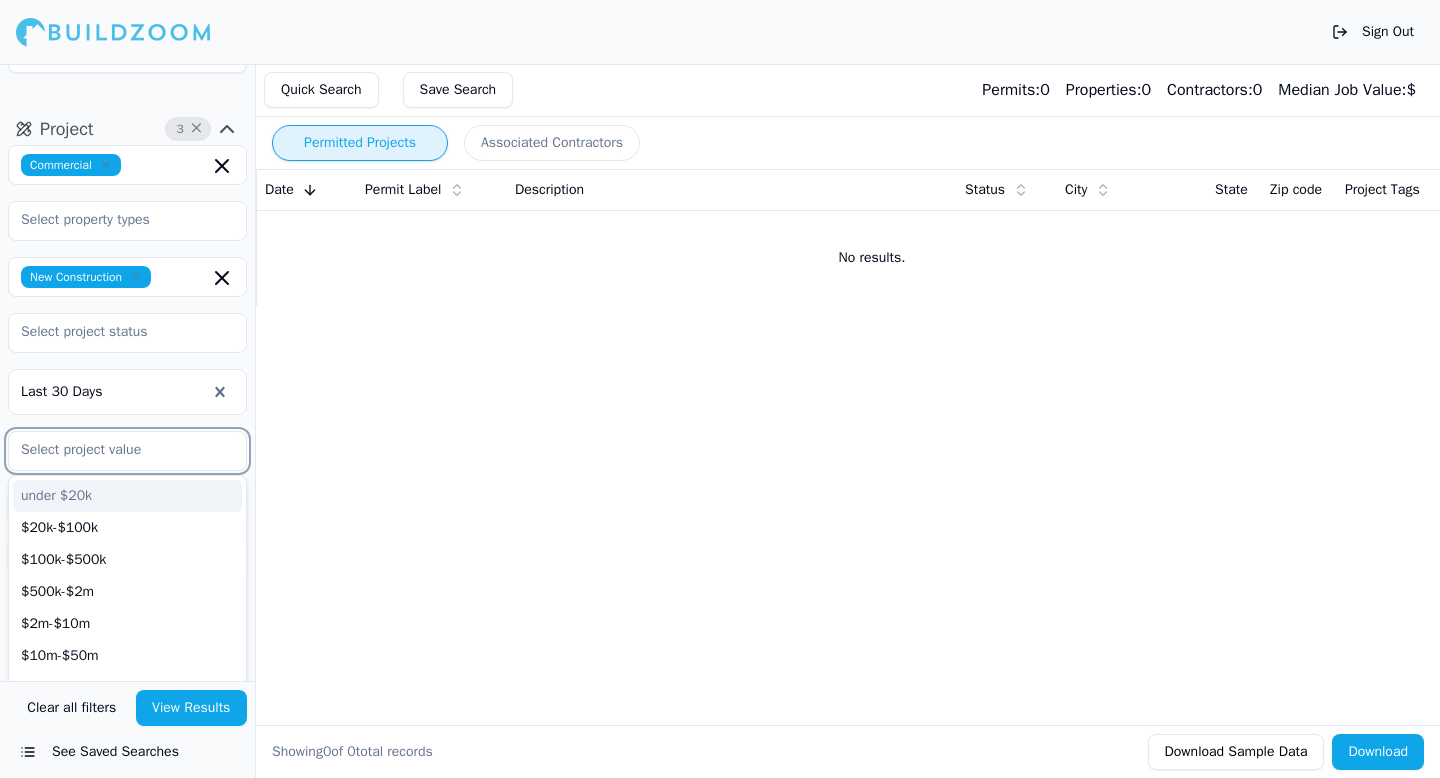 click at bounding box center (115, 450) 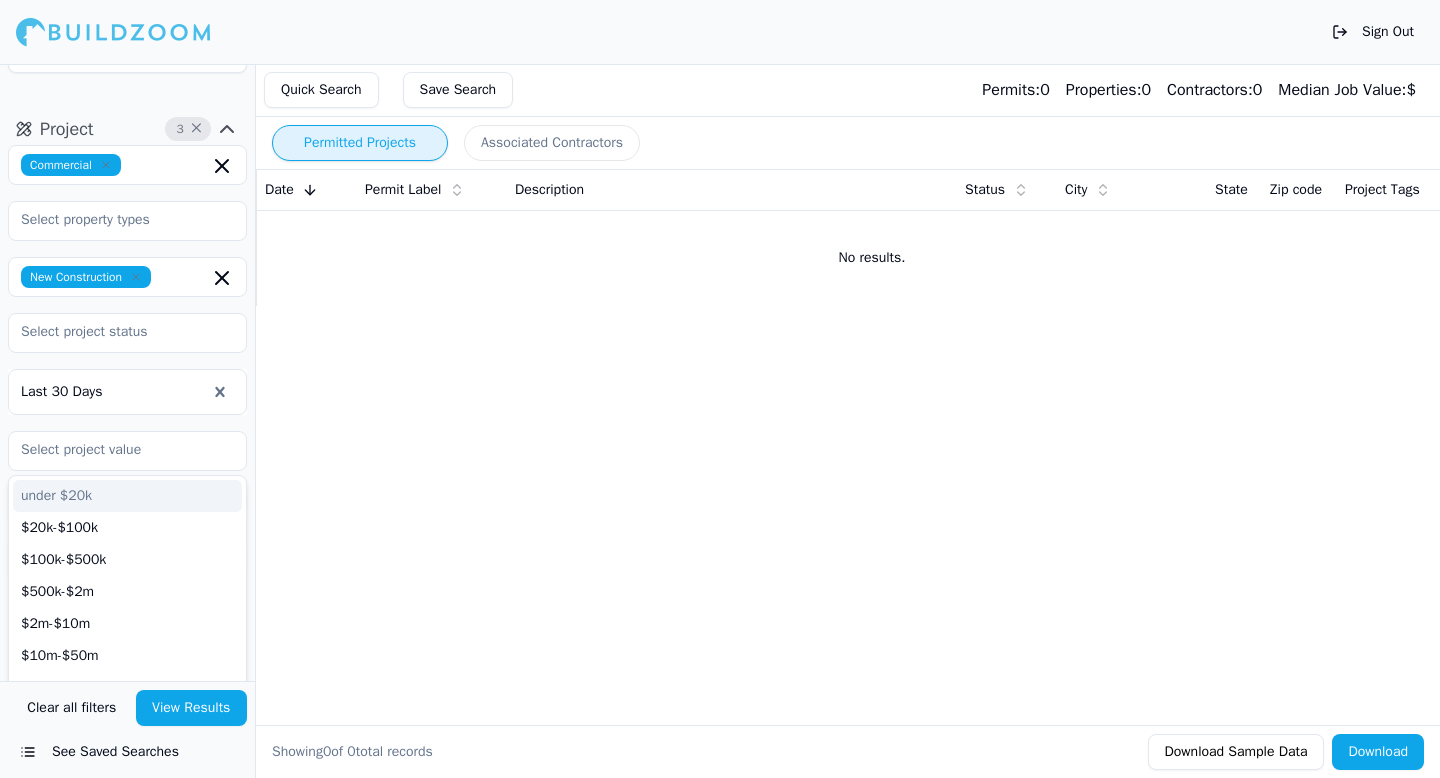 click on "Permitted Projects Associated Contractors Date Permit Label Description Status City State Zip code Project Tags No results. Showing  0  of   0  total records Download Sample Data Download" at bounding box center (872, 421) 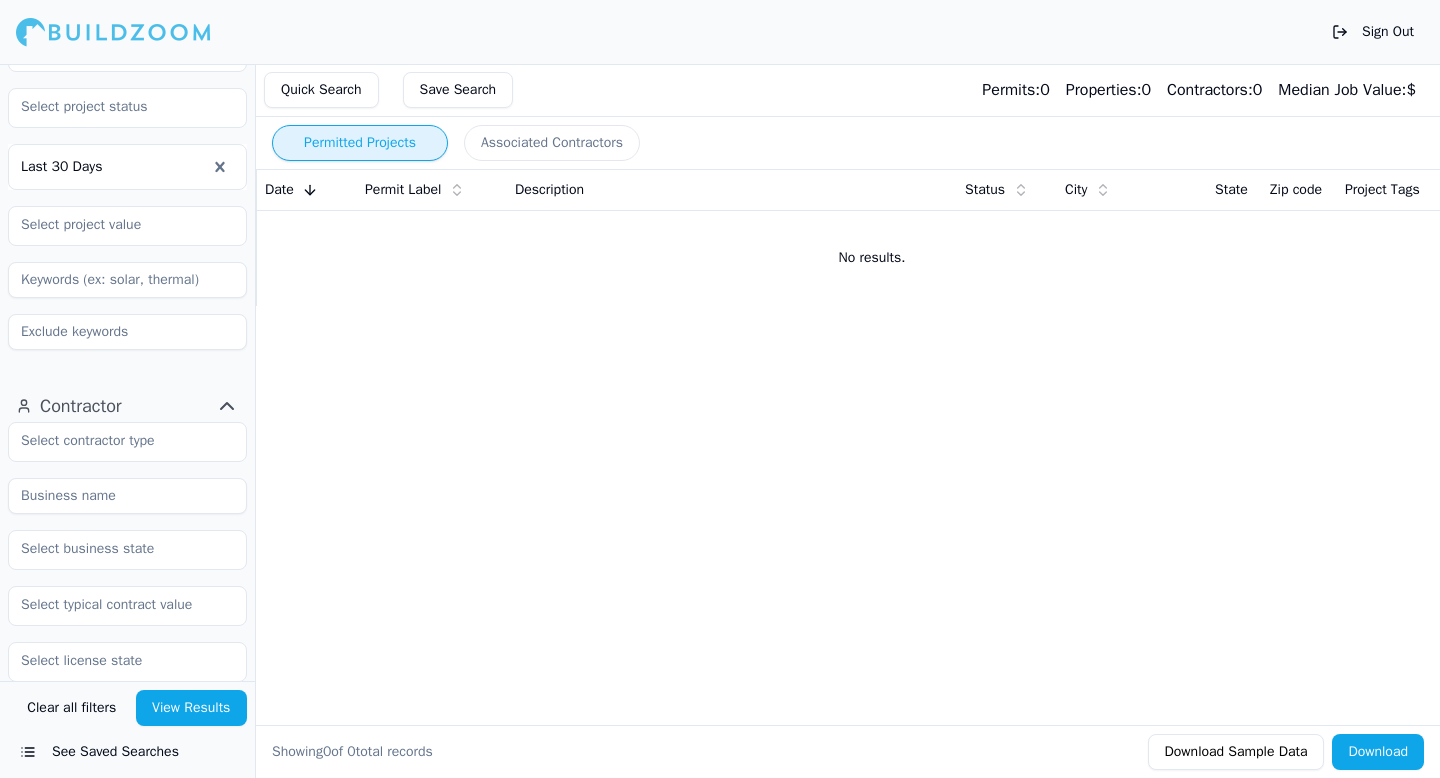 scroll, scrollTop: 547, scrollLeft: 0, axis: vertical 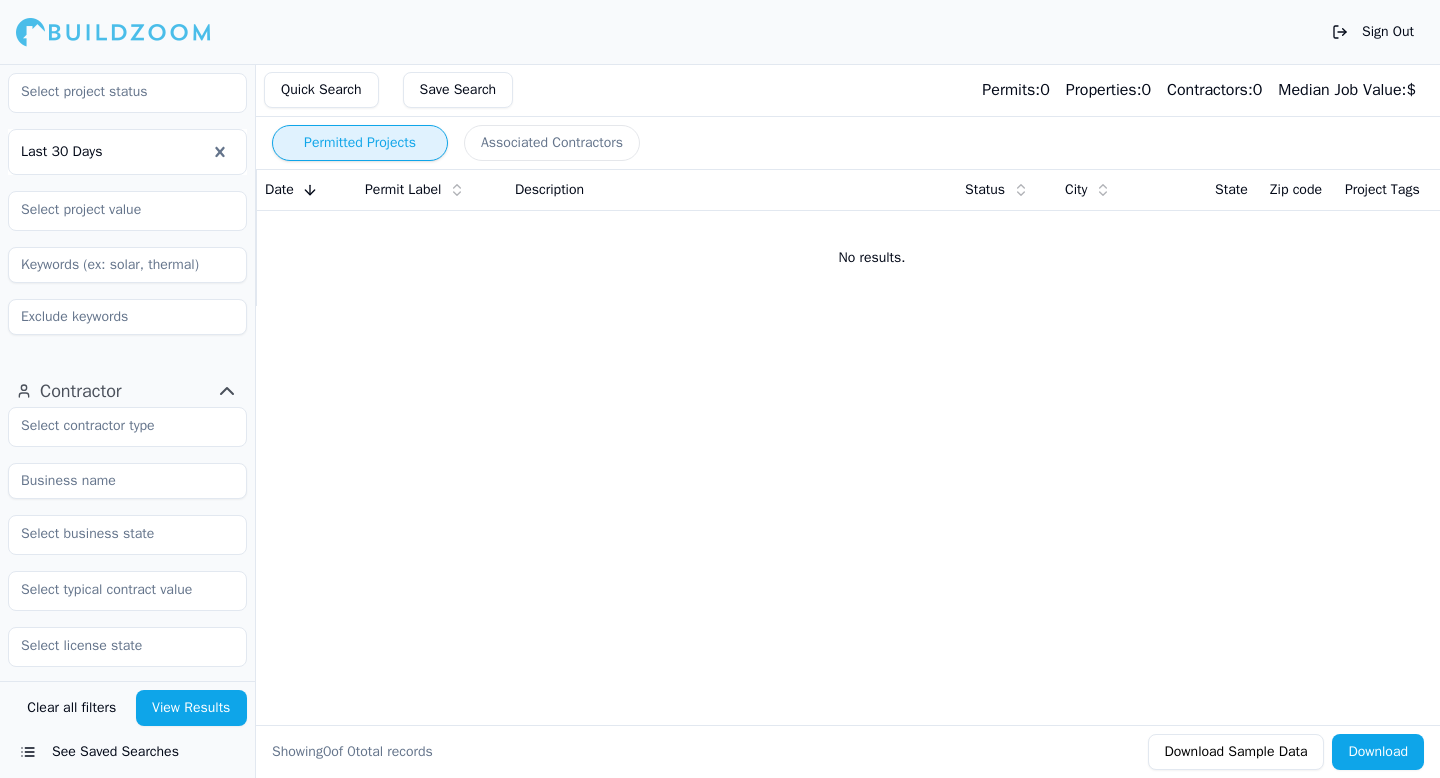 click on "Verified License Has Phone Has Email Has Permits Min Permits (All Time) Permits Last 4 Years Min Max" at bounding box center (127, 738) 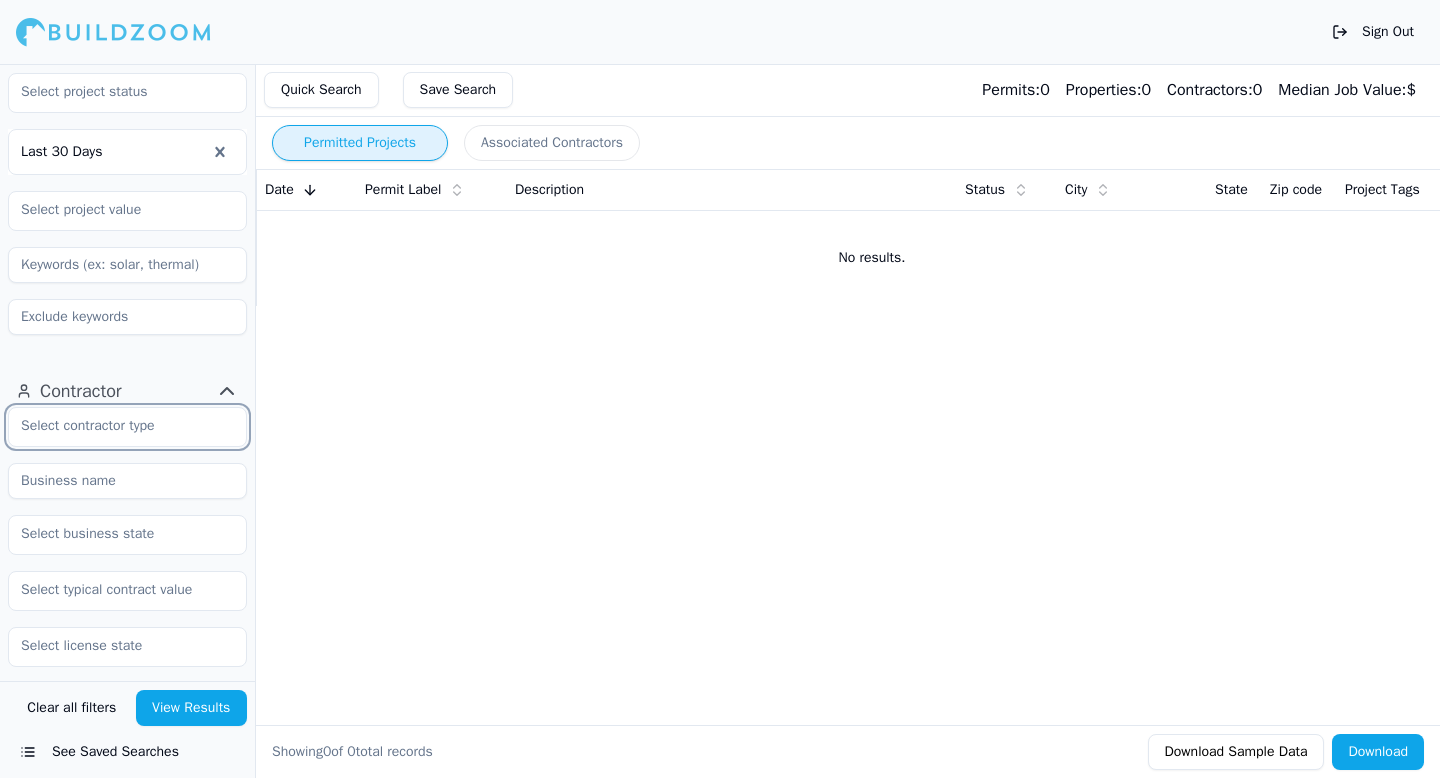 click at bounding box center [115, 426] 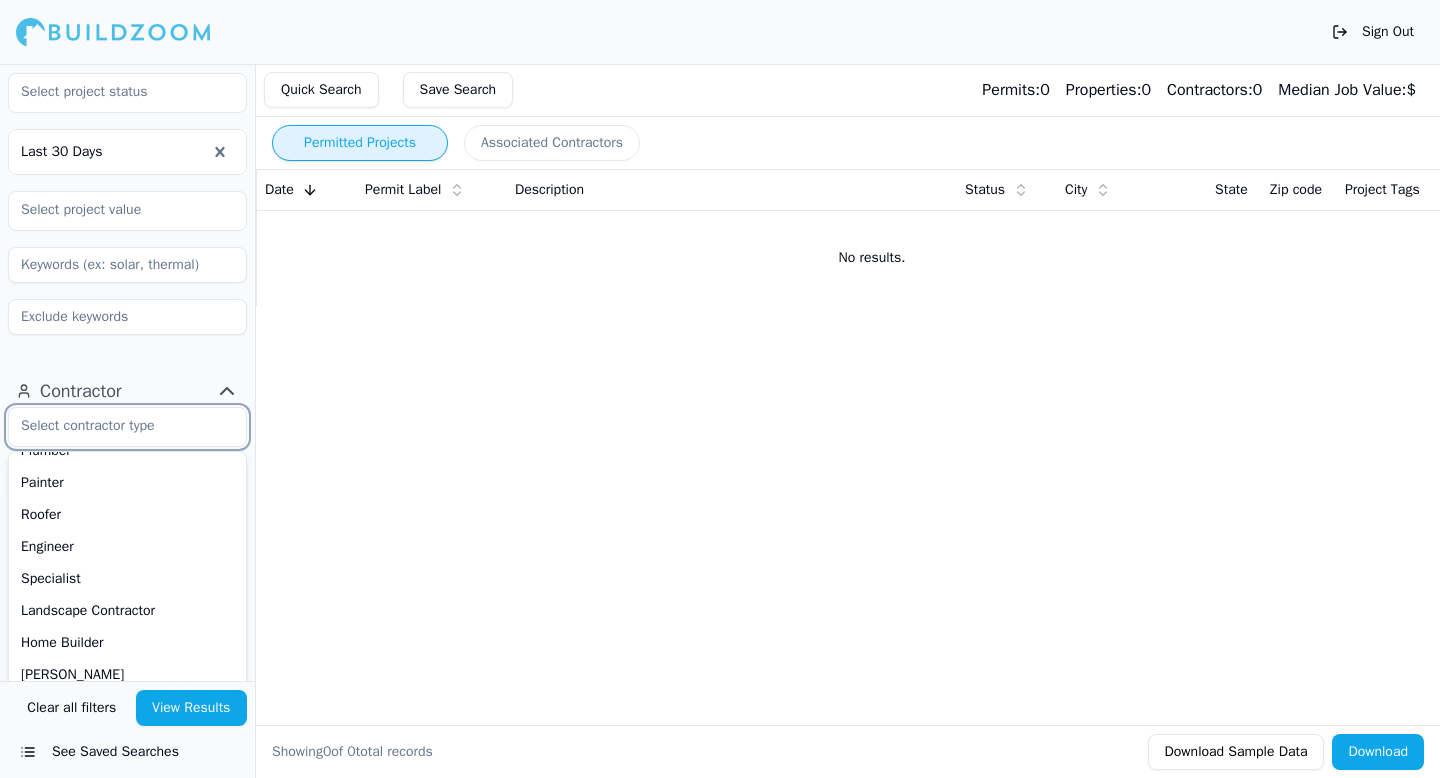 scroll, scrollTop: 160, scrollLeft: 0, axis: vertical 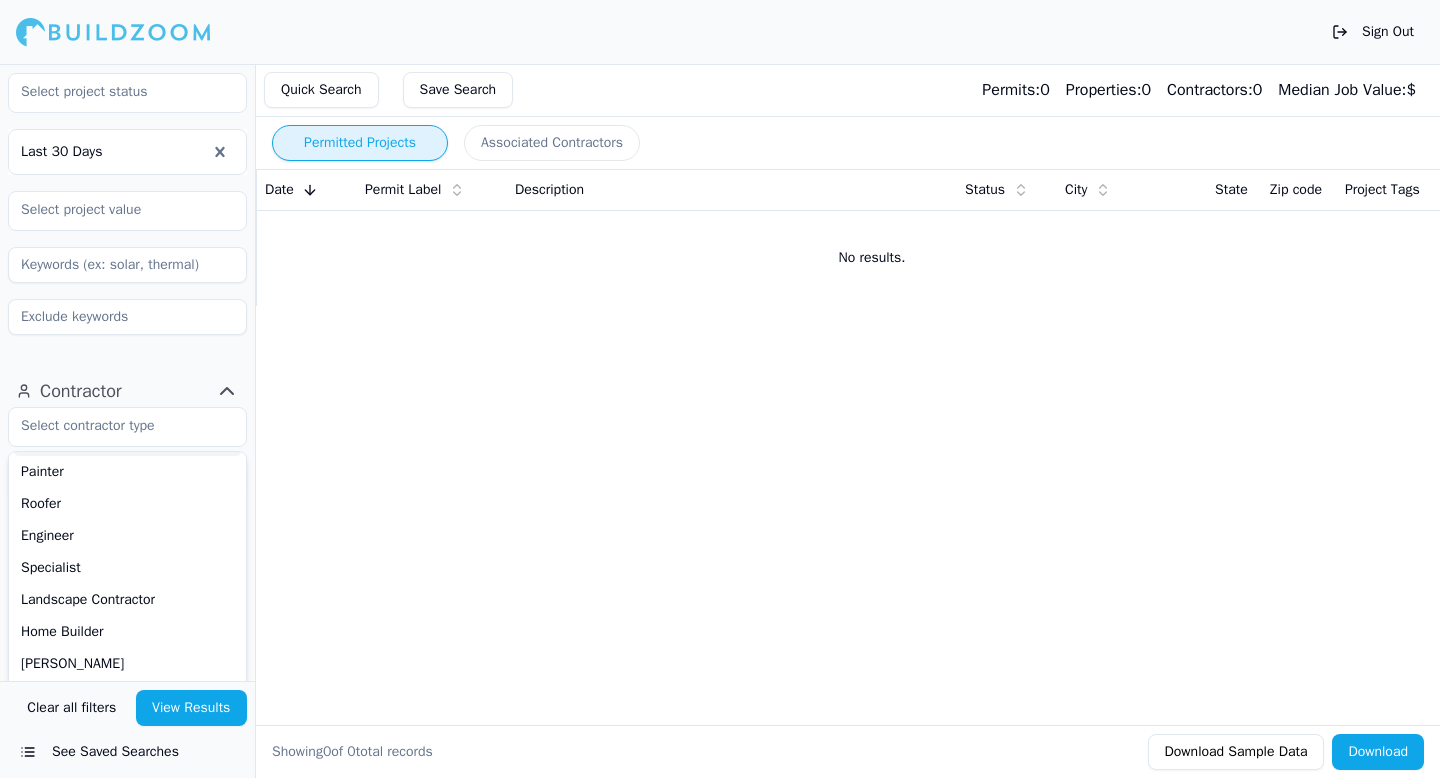 click 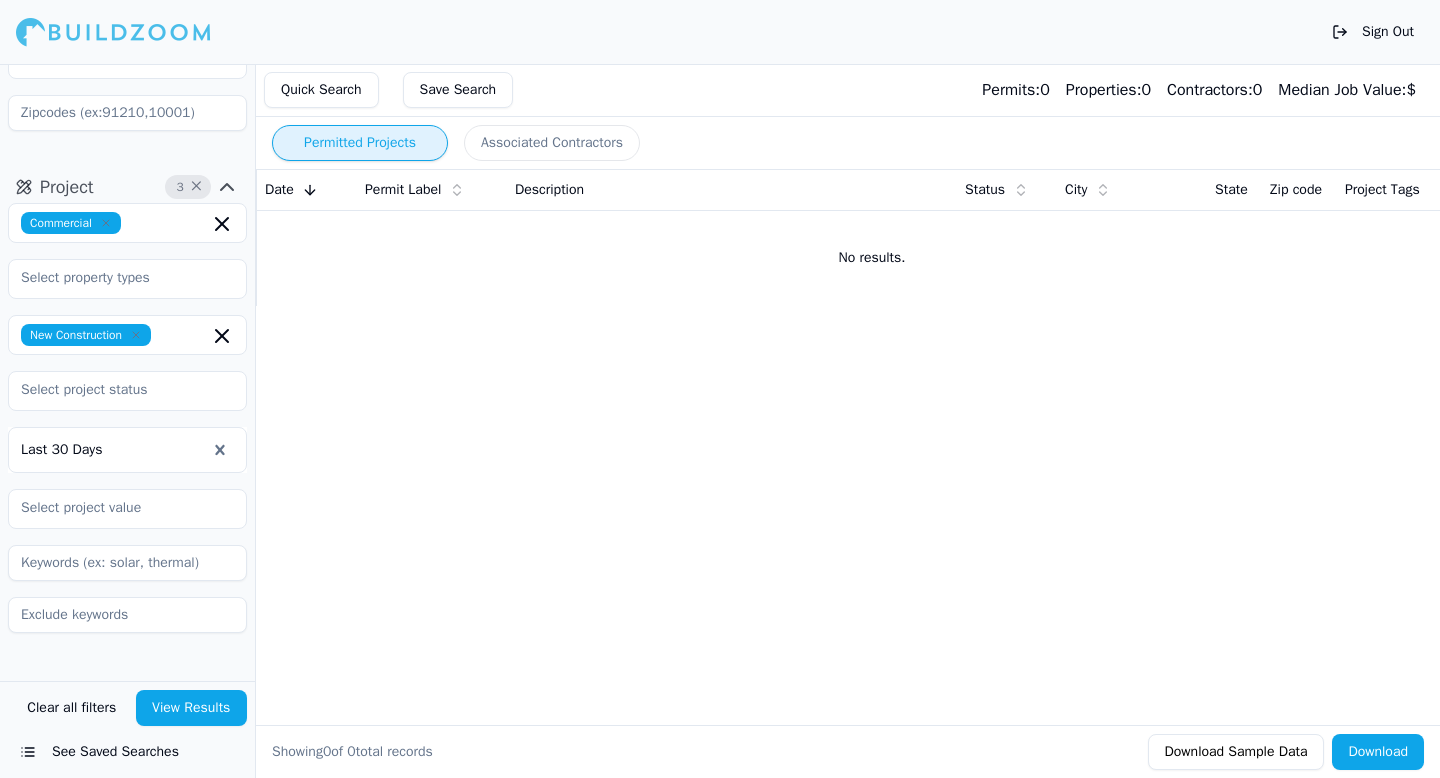 scroll, scrollTop: 0, scrollLeft: 0, axis: both 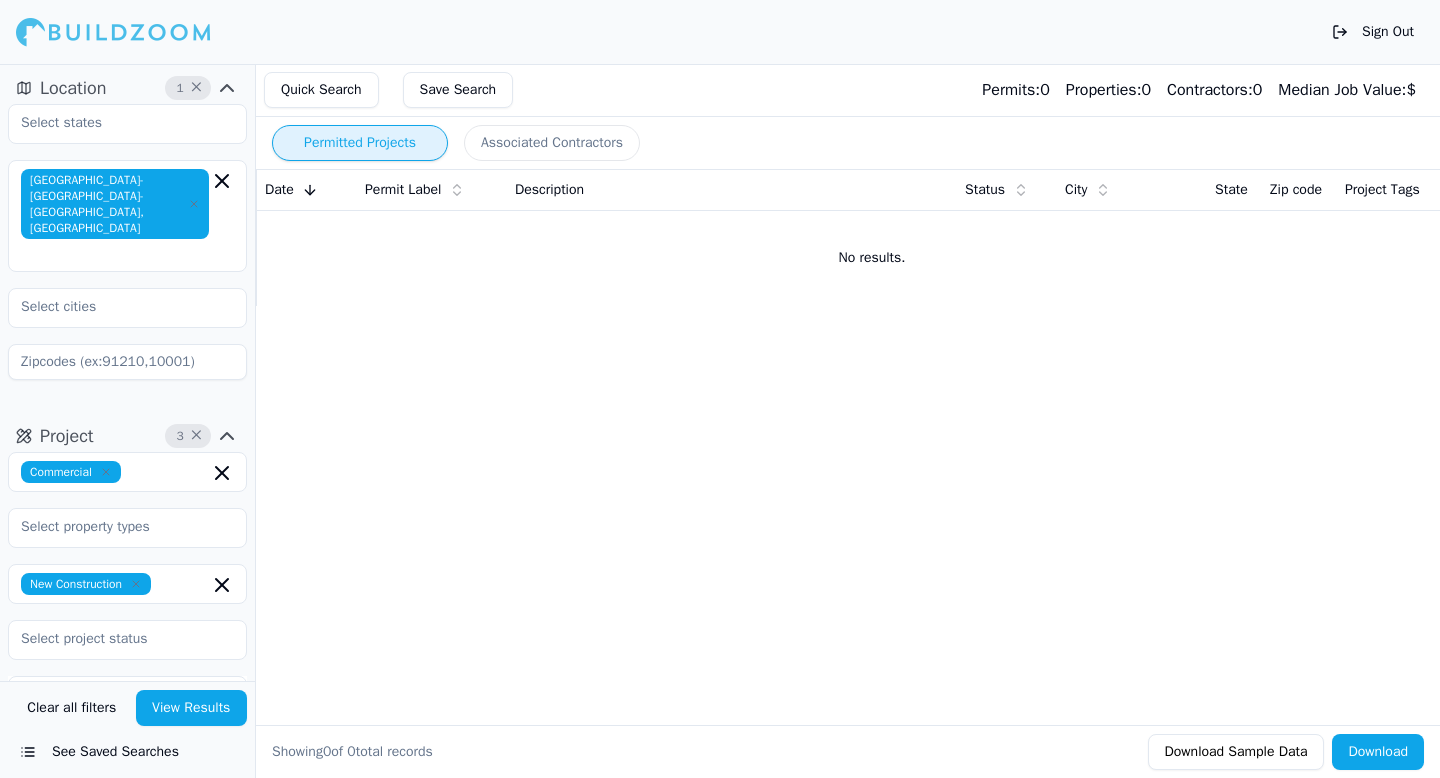click on "×" at bounding box center (198, 436) 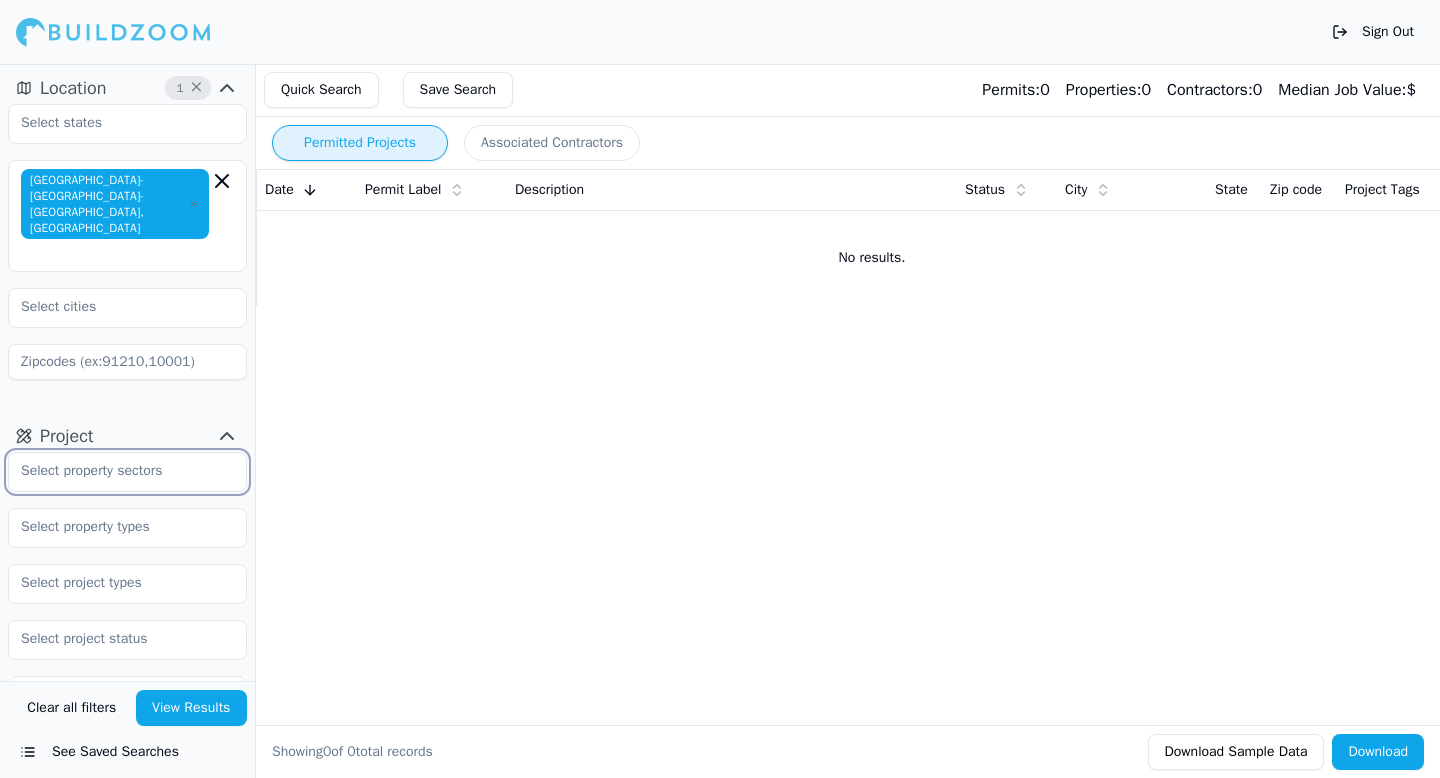 click at bounding box center (115, 471) 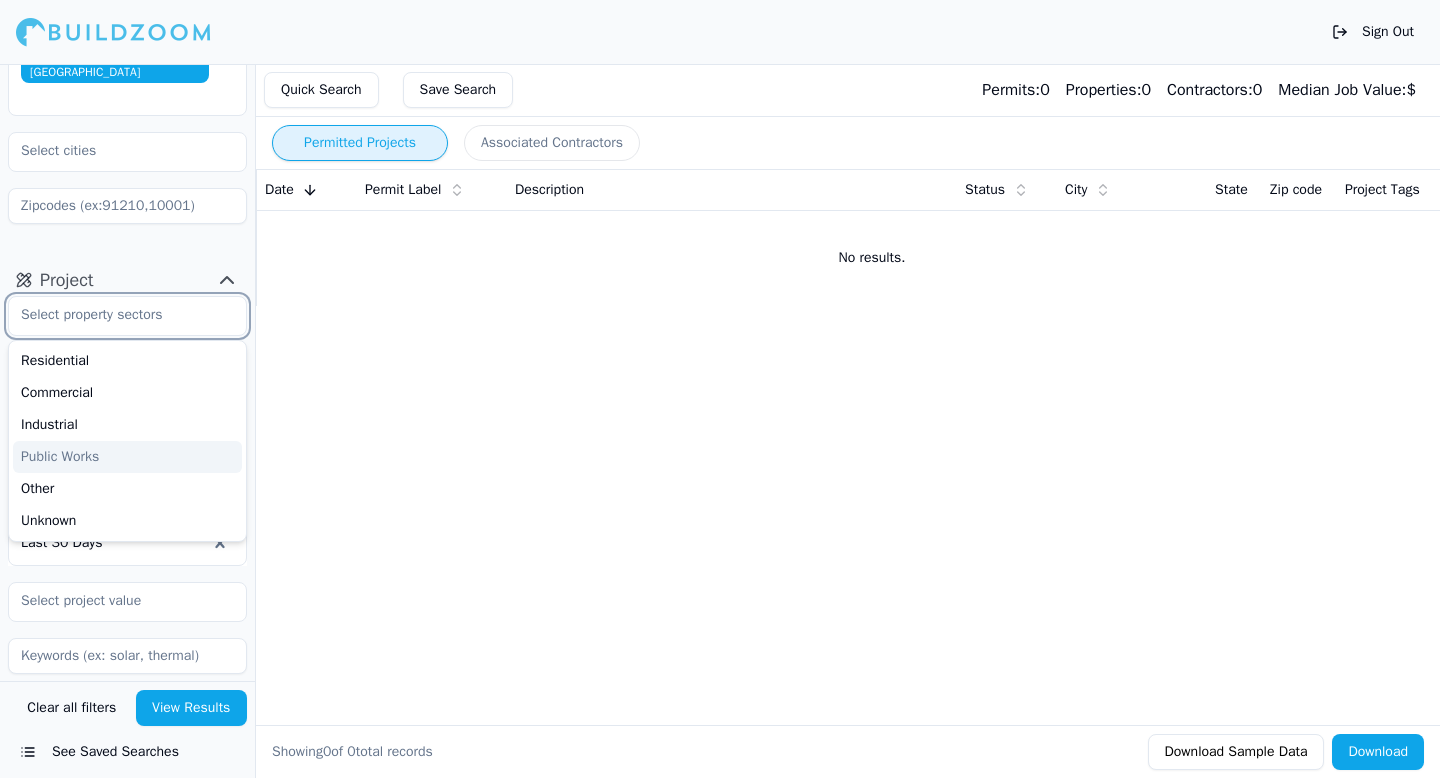 scroll, scrollTop: 161, scrollLeft: 0, axis: vertical 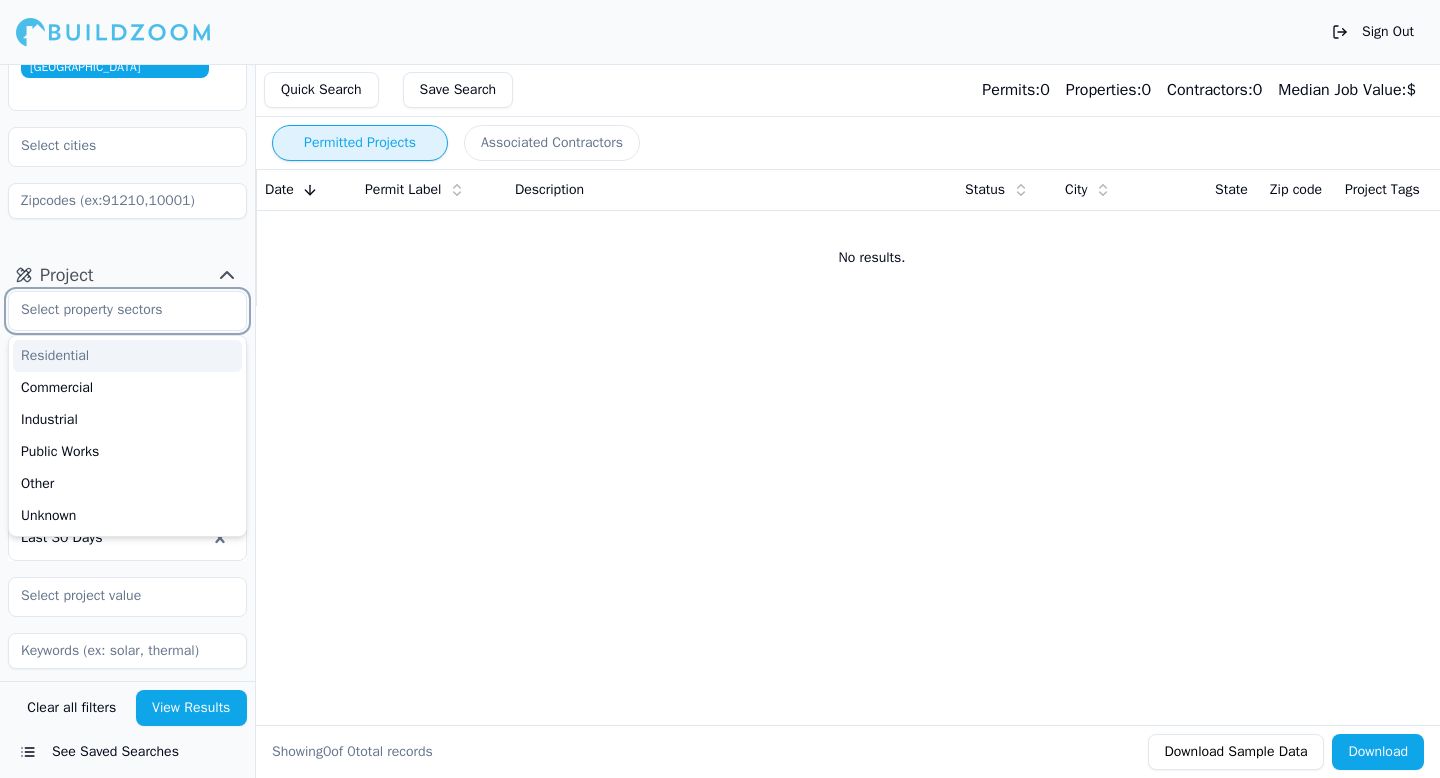 click on "Residential" at bounding box center [127, 356] 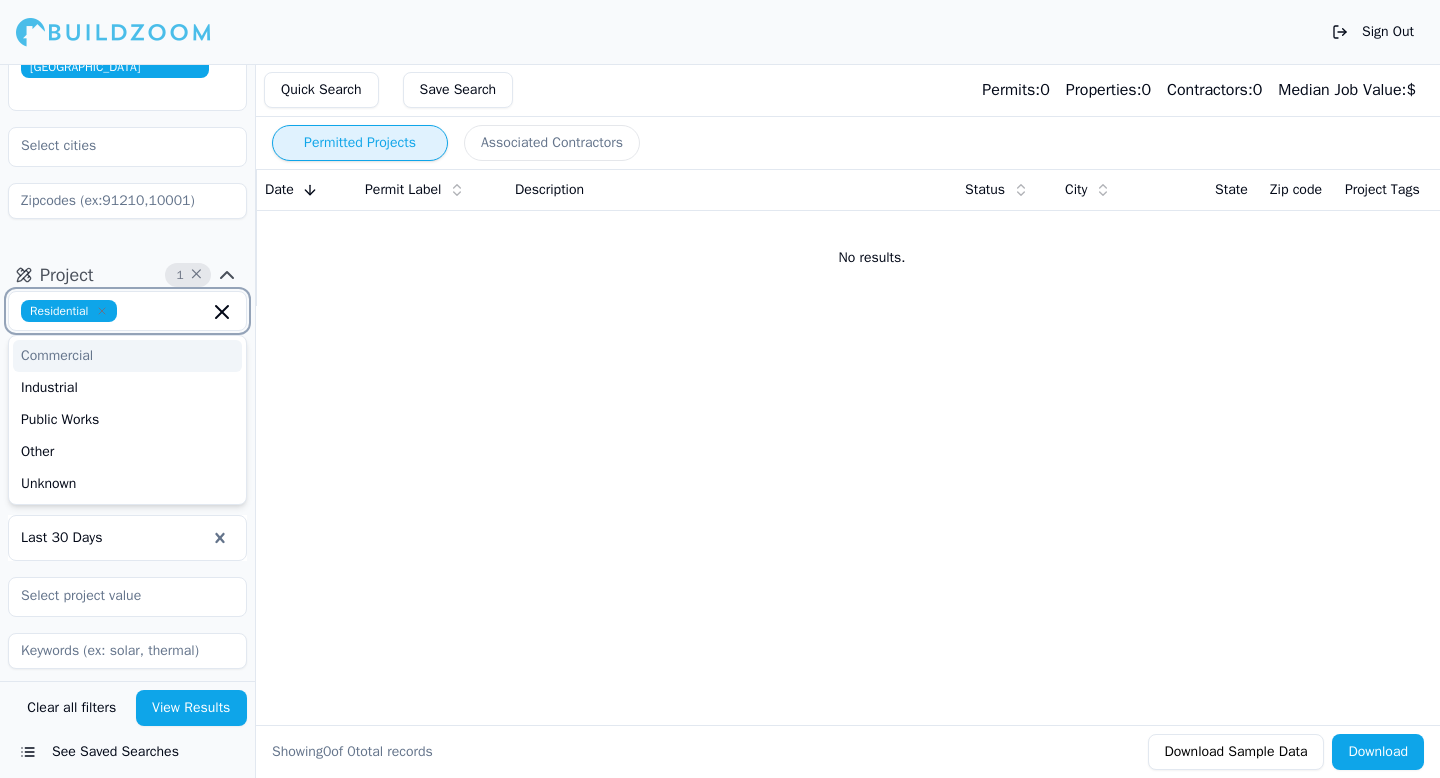 click on "Commercial" at bounding box center [127, 356] 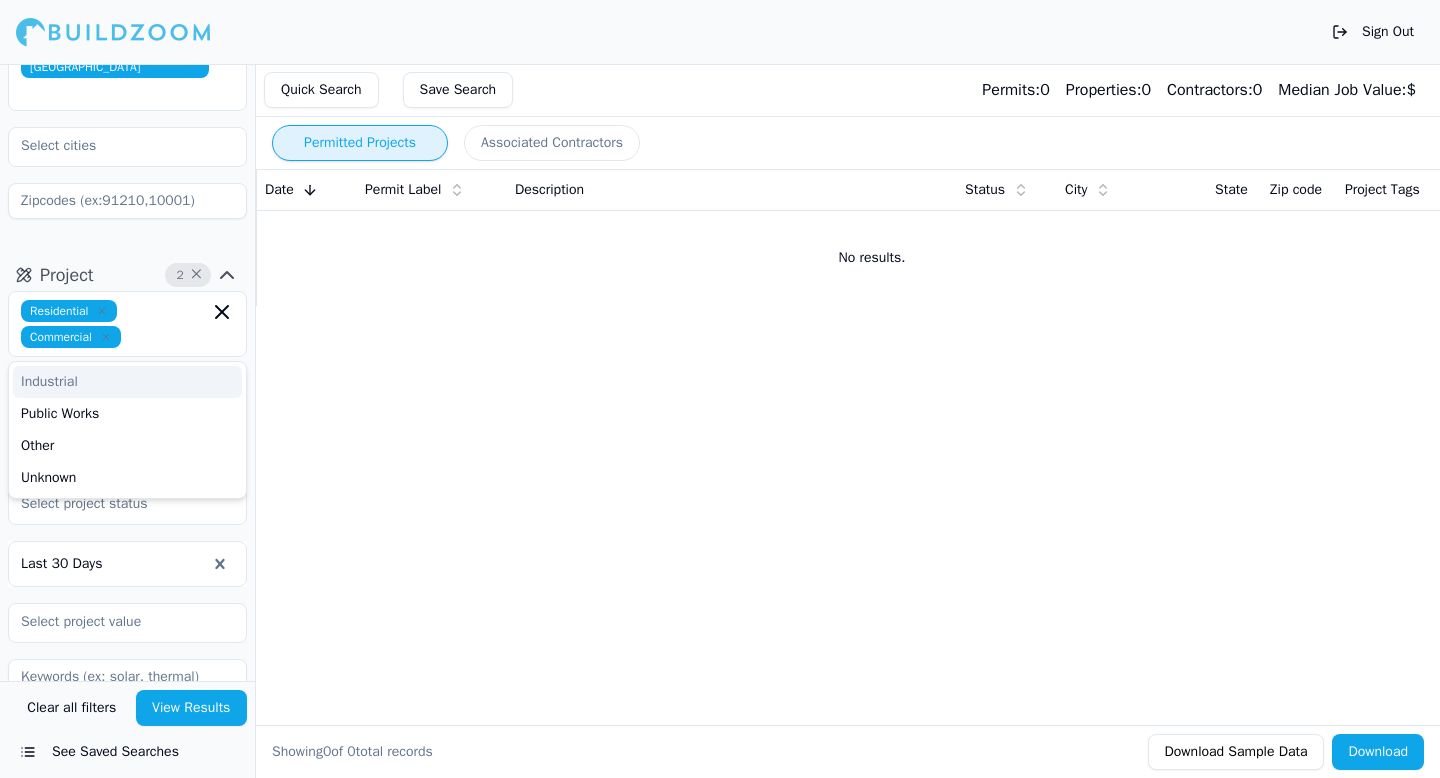 click on "No results." at bounding box center (872, 258) 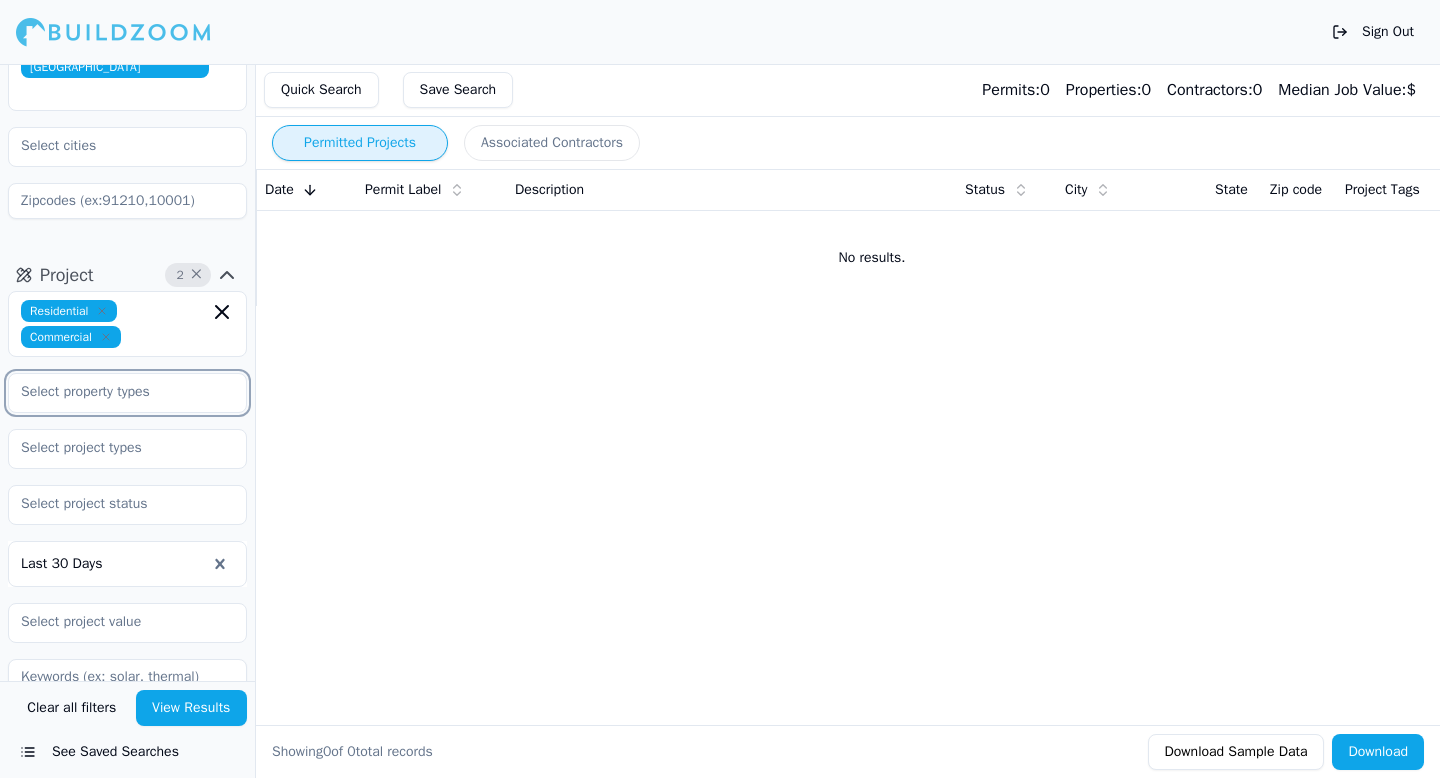 click at bounding box center [115, 392] 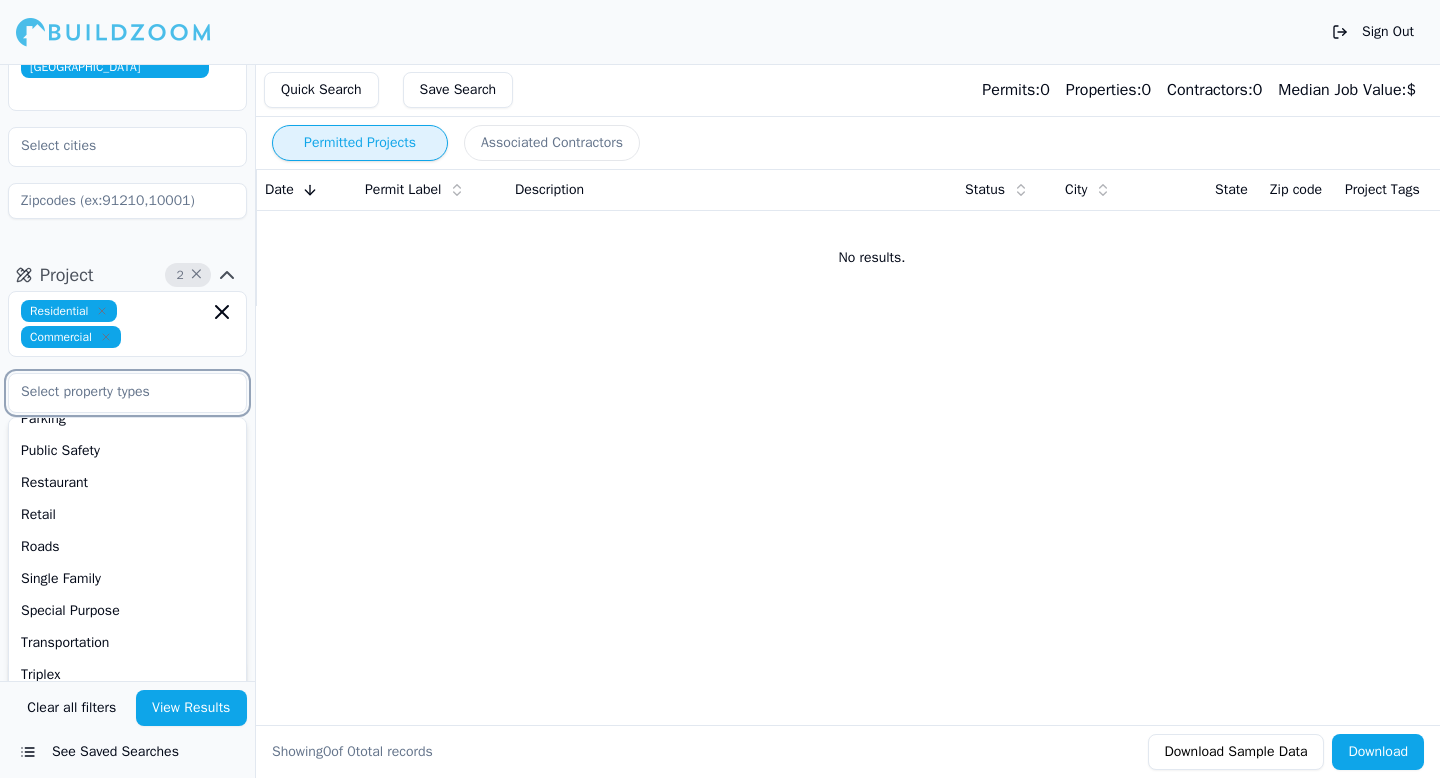 scroll, scrollTop: 542, scrollLeft: 0, axis: vertical 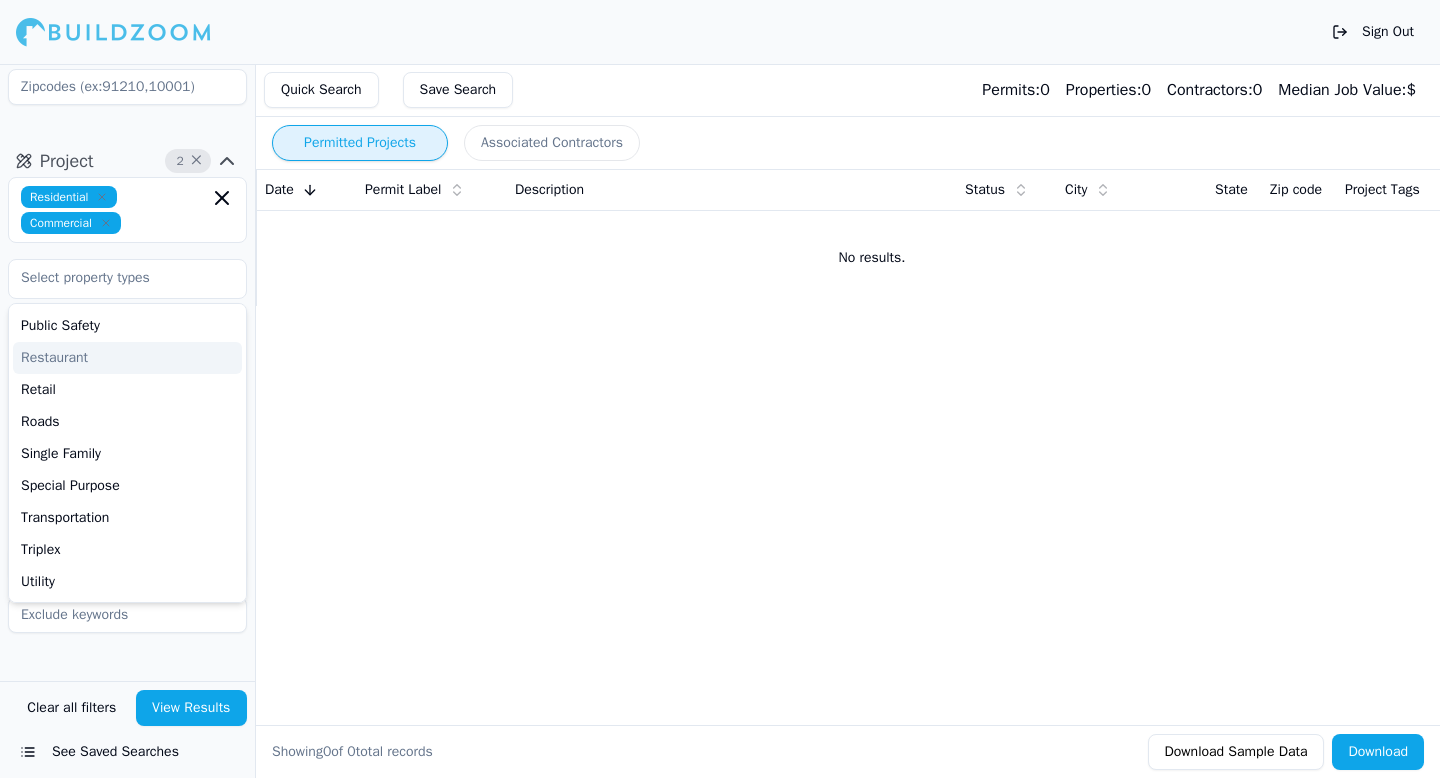 click on "Permitted Projects Associated Contractors Date Permit Label Description Status City State Zip code Project Tags No results. Showing  0  of   0  total records Download Sample Data Download" at bounding box center (872, 421) 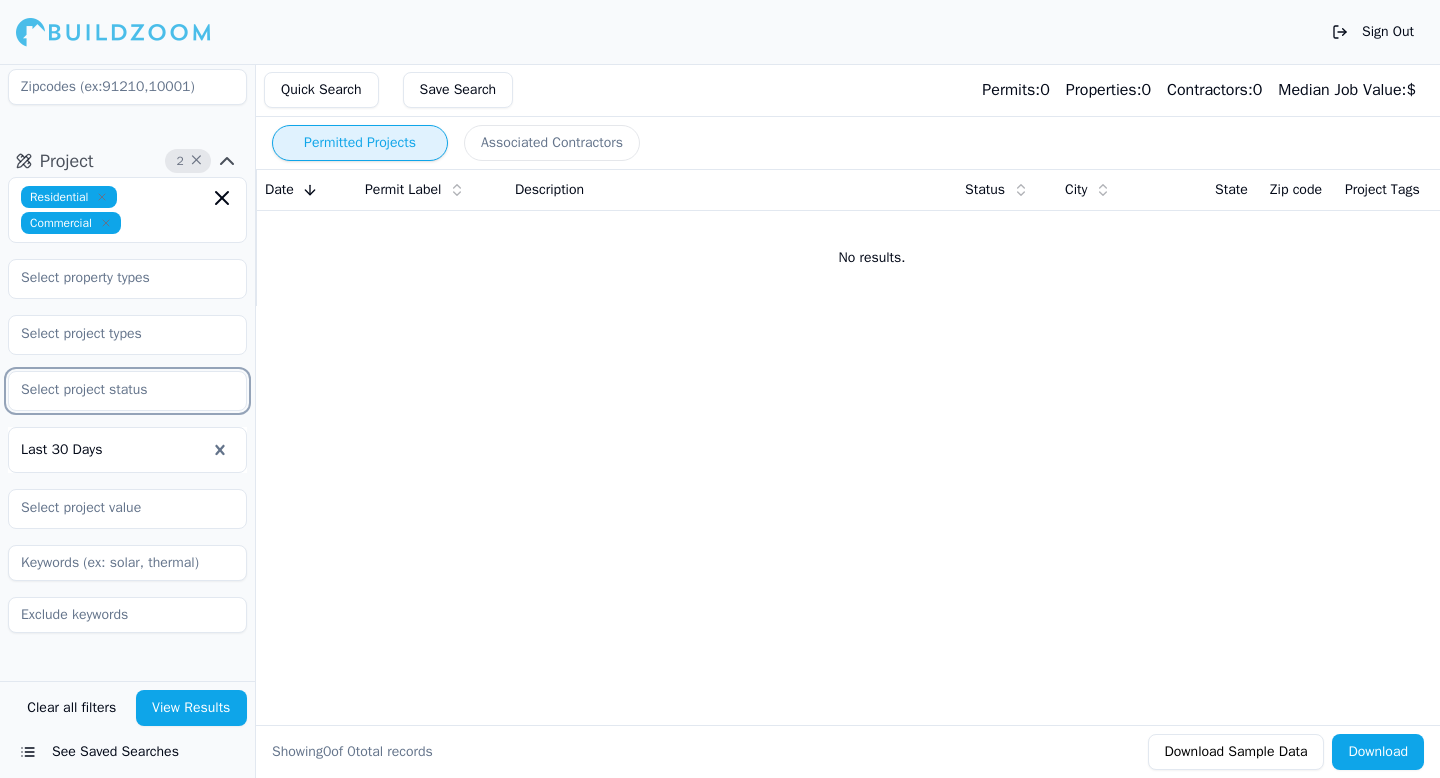 click at bounding box center (115, 390) 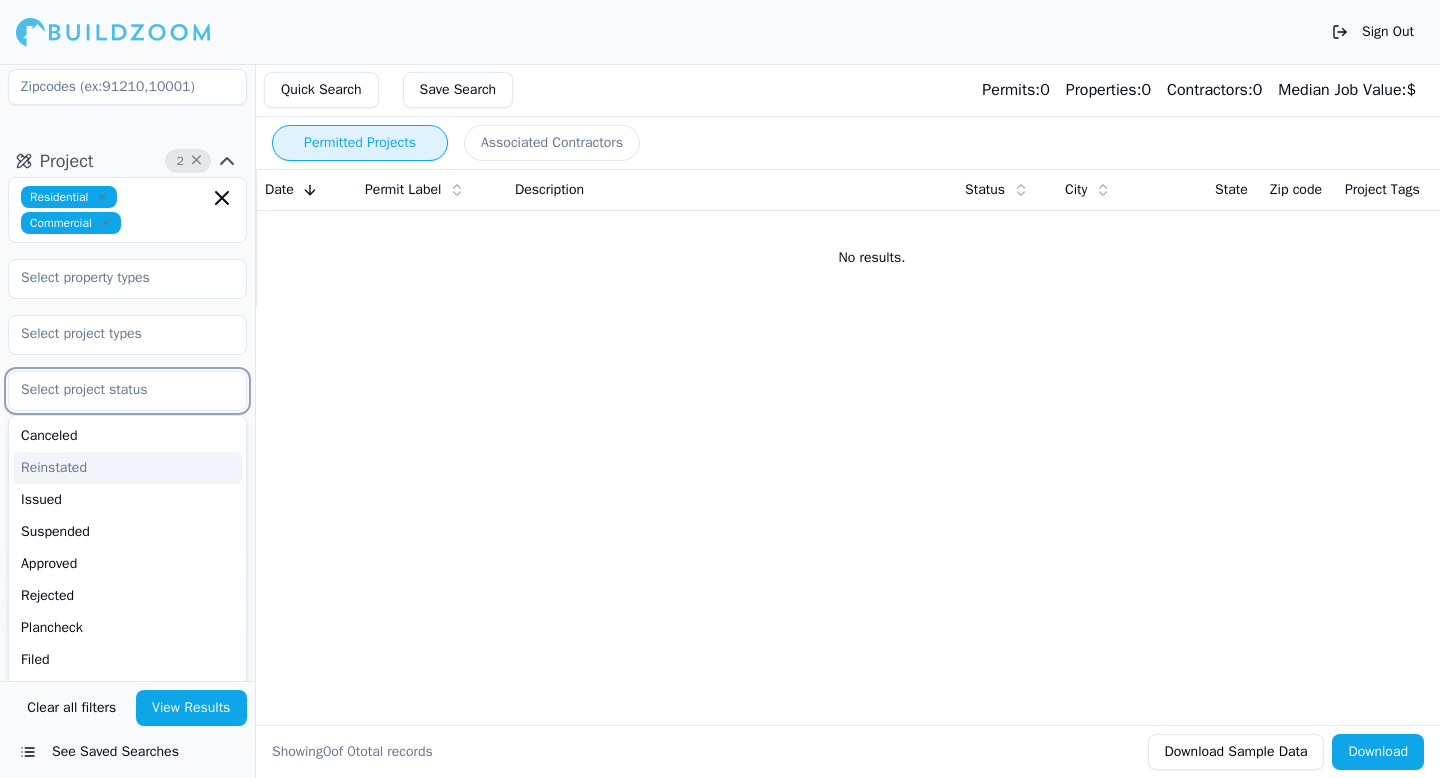 scroll, scrollTop: 168, scrollLeft: 0, axis: vertical 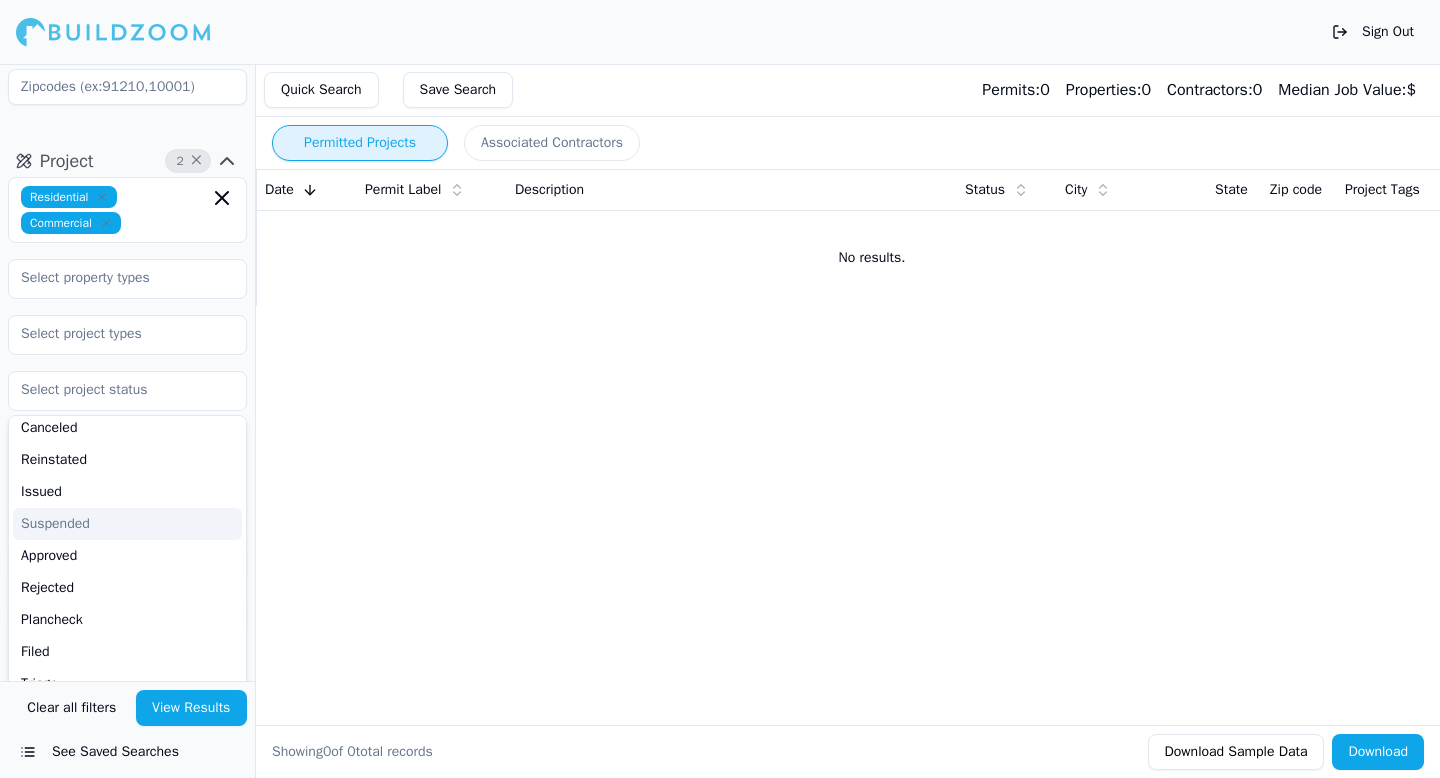 click on "Permitted Projects Associated Contractors Date Permit Label Description Status City State Zip code Project Tags No results. Showing  0  of   0  total records Download Sample Data Download" at bounding box center (872, 421) 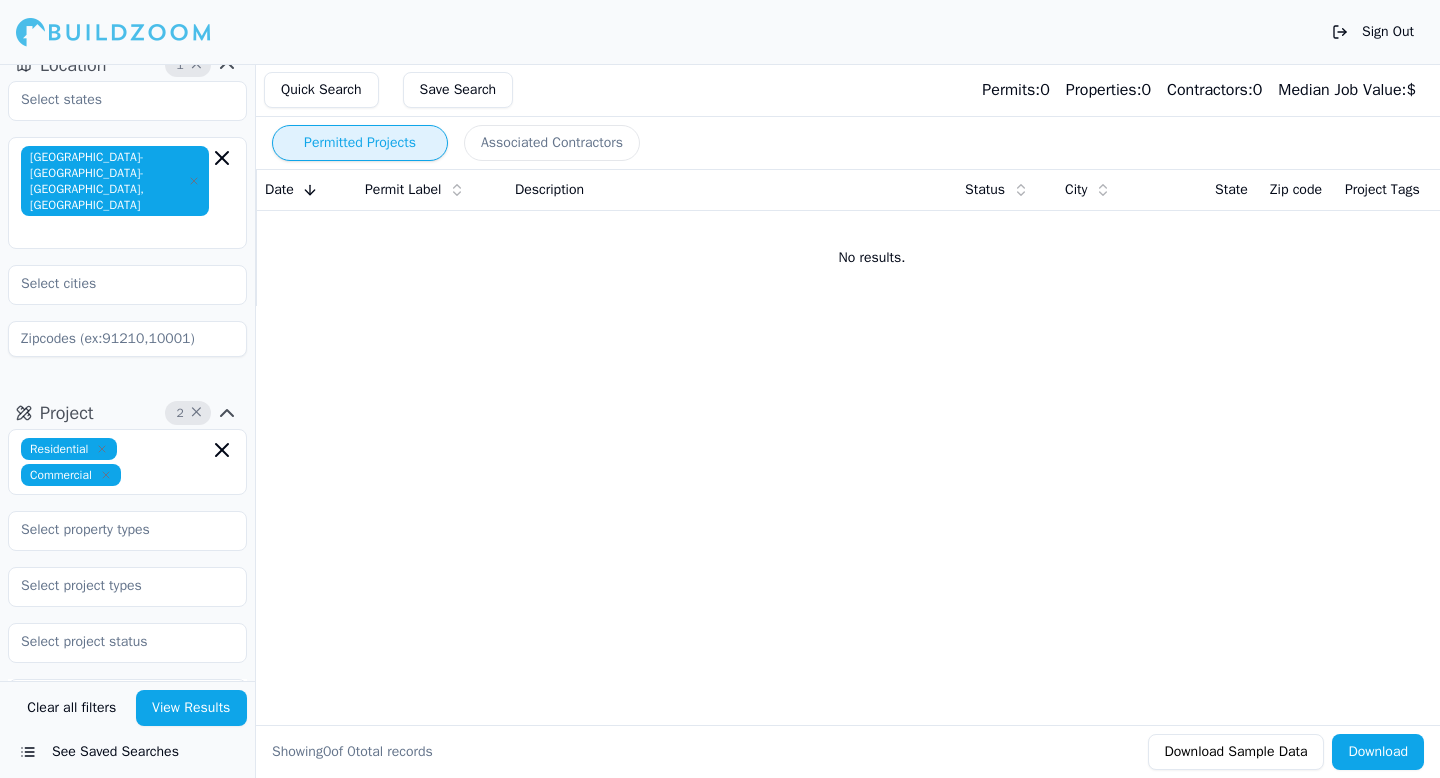scroll, scrollTop: 0, scrollLeft: 0, axis: both 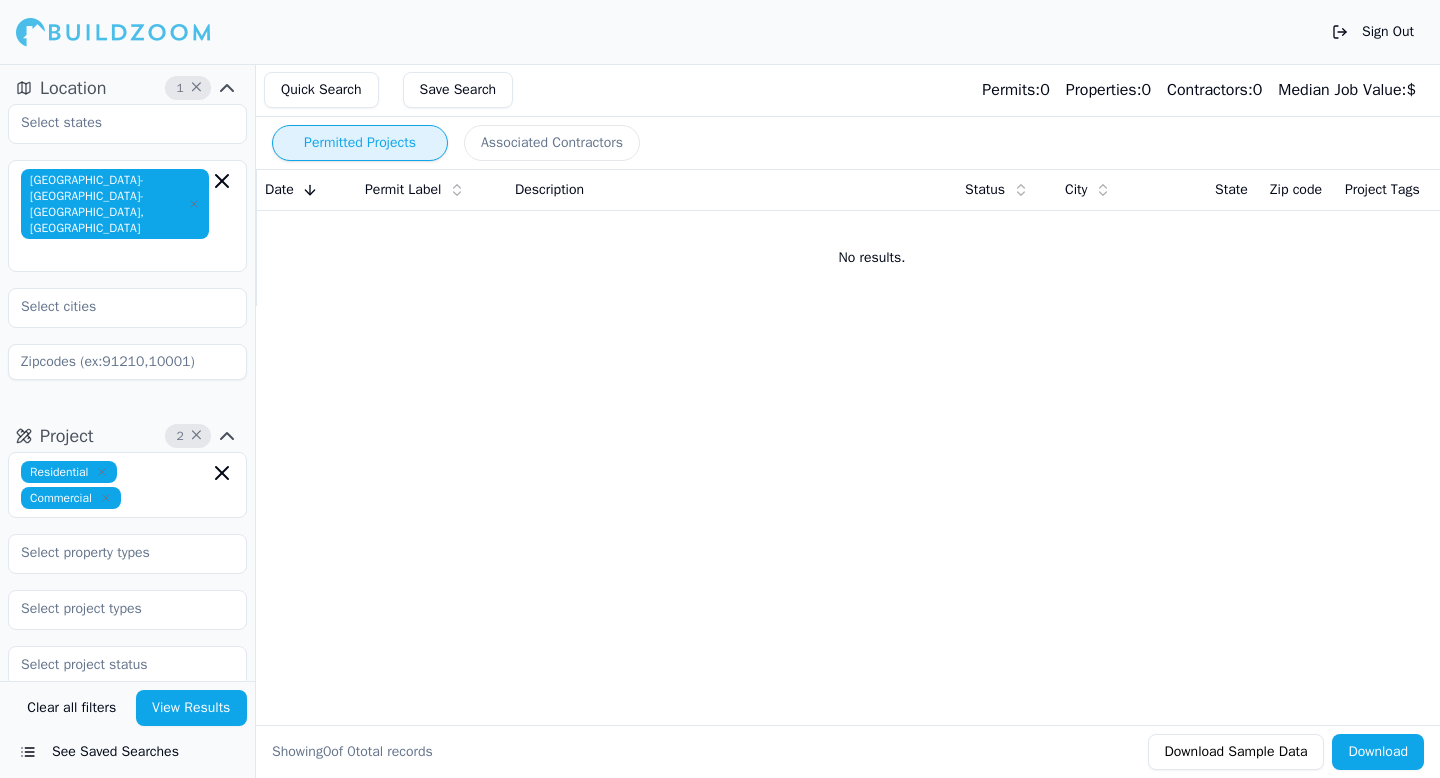 click on "View Results" at bounding box center [192, 708] 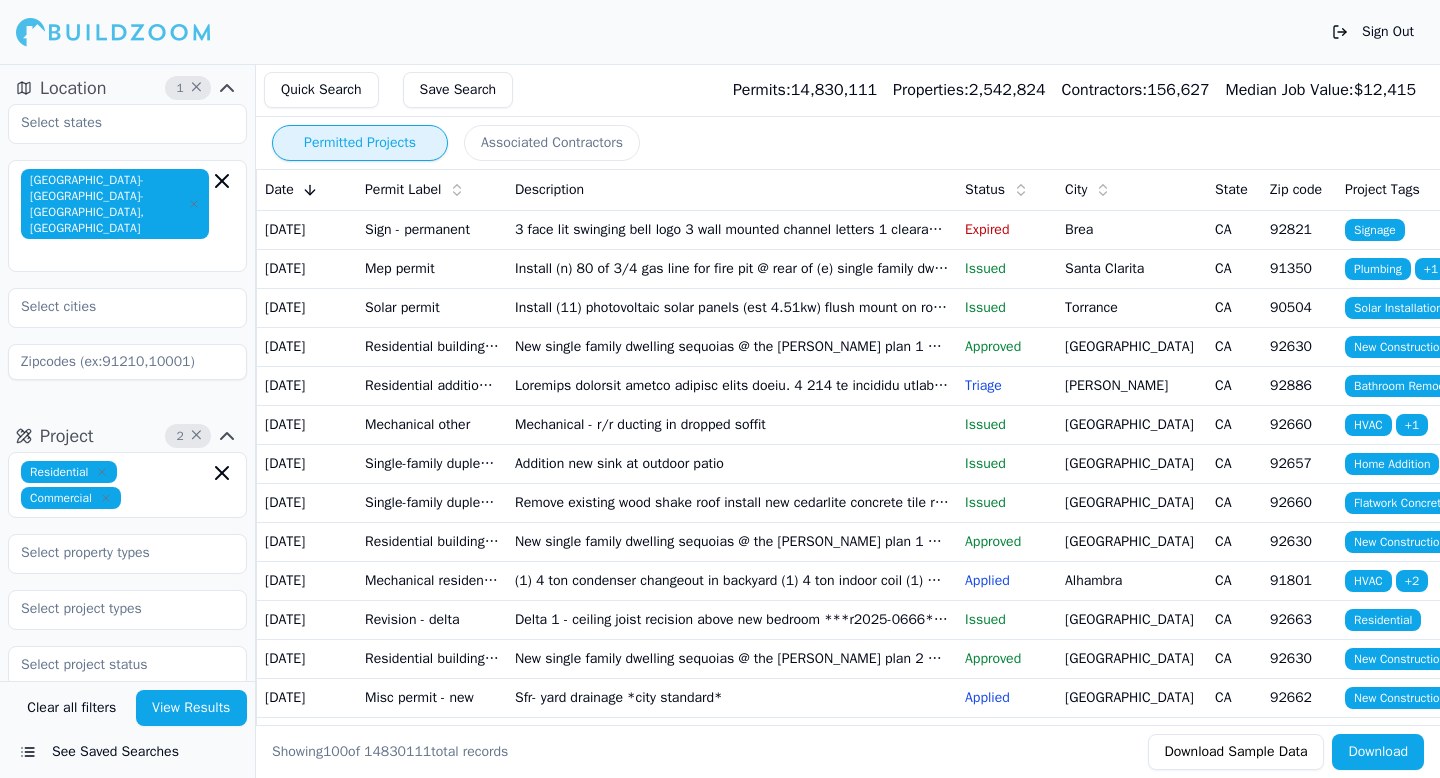 click on "New single family dwelling sequoias @ the [PERSON_NAME] plan 1 3 403 sf plus primary retreat 317 sf garage 442 sf outdoor living room 318 sf porch 72 sf 4.86 kw photovoltaic system with 12 modules p-e-m lot 46" at bounding box center [732, 346] 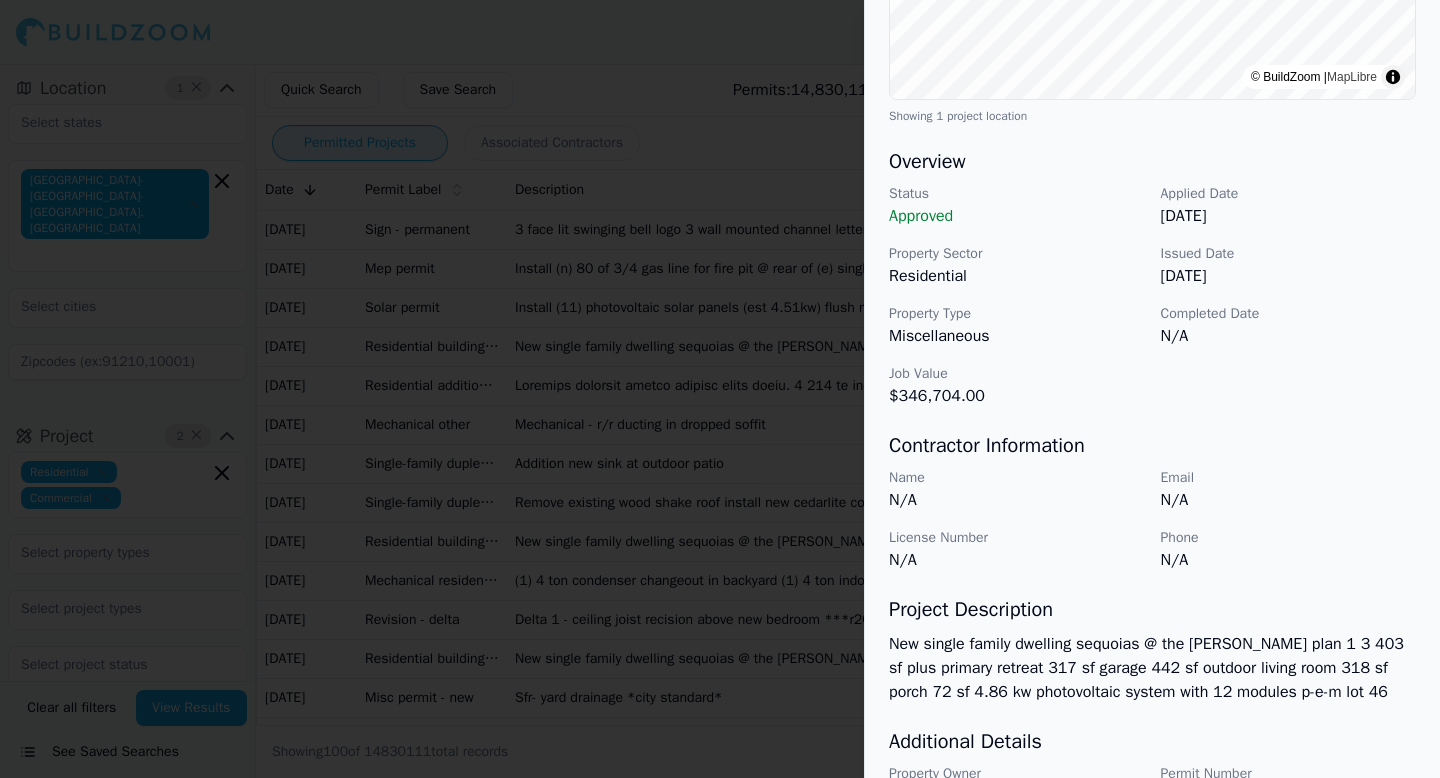 scroll, scrollTop: 483, scrollLeft: 0, axis: vertical 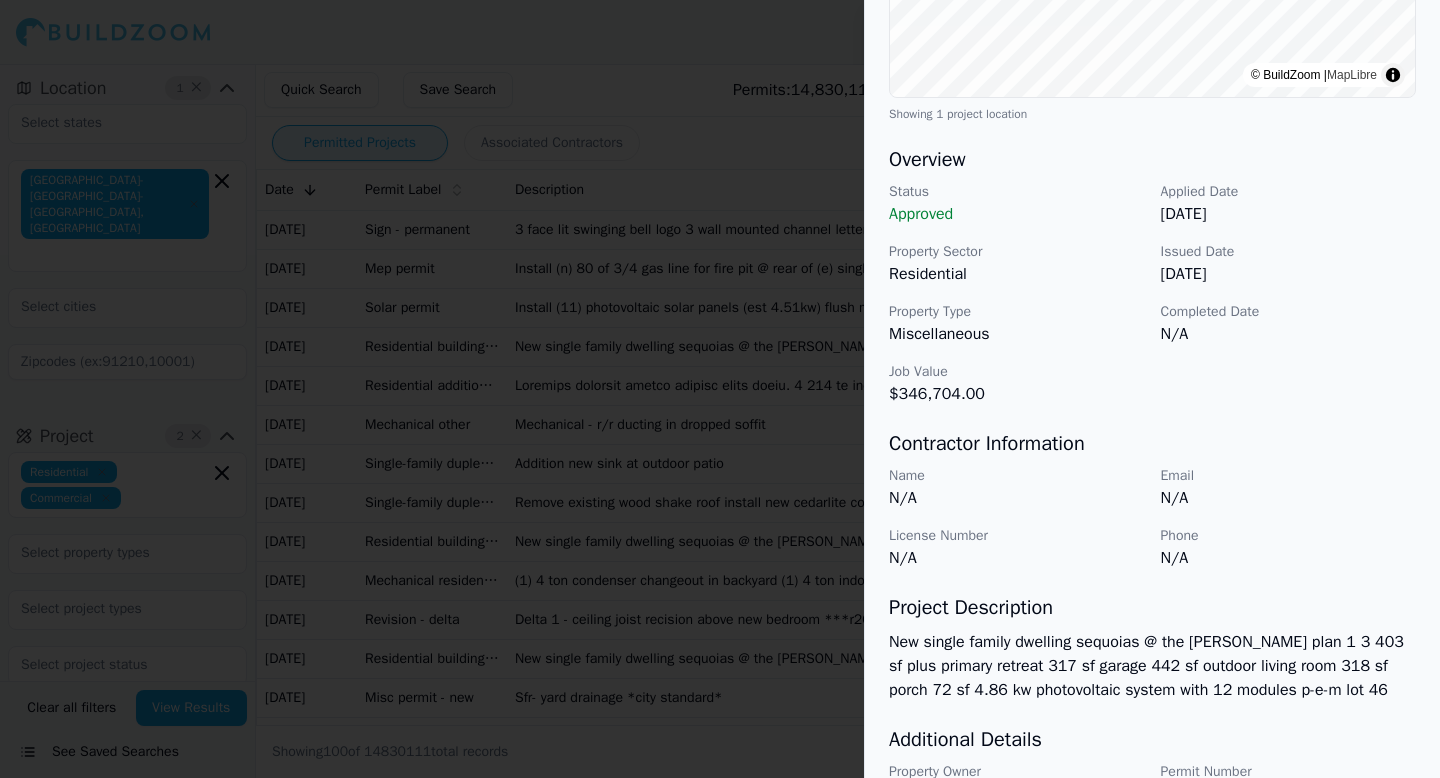 click on "New single family dwelling sequoias @ the [PERSON_NAME] plan 1 3 403 sf plus primary retreat 317 sf garage 442 sf outdoor living room 318 sf porch 72 sf 4.86 kw photovoltaic system with 12 modules p-e-m lot 46" at bounding box center (1152, 666) 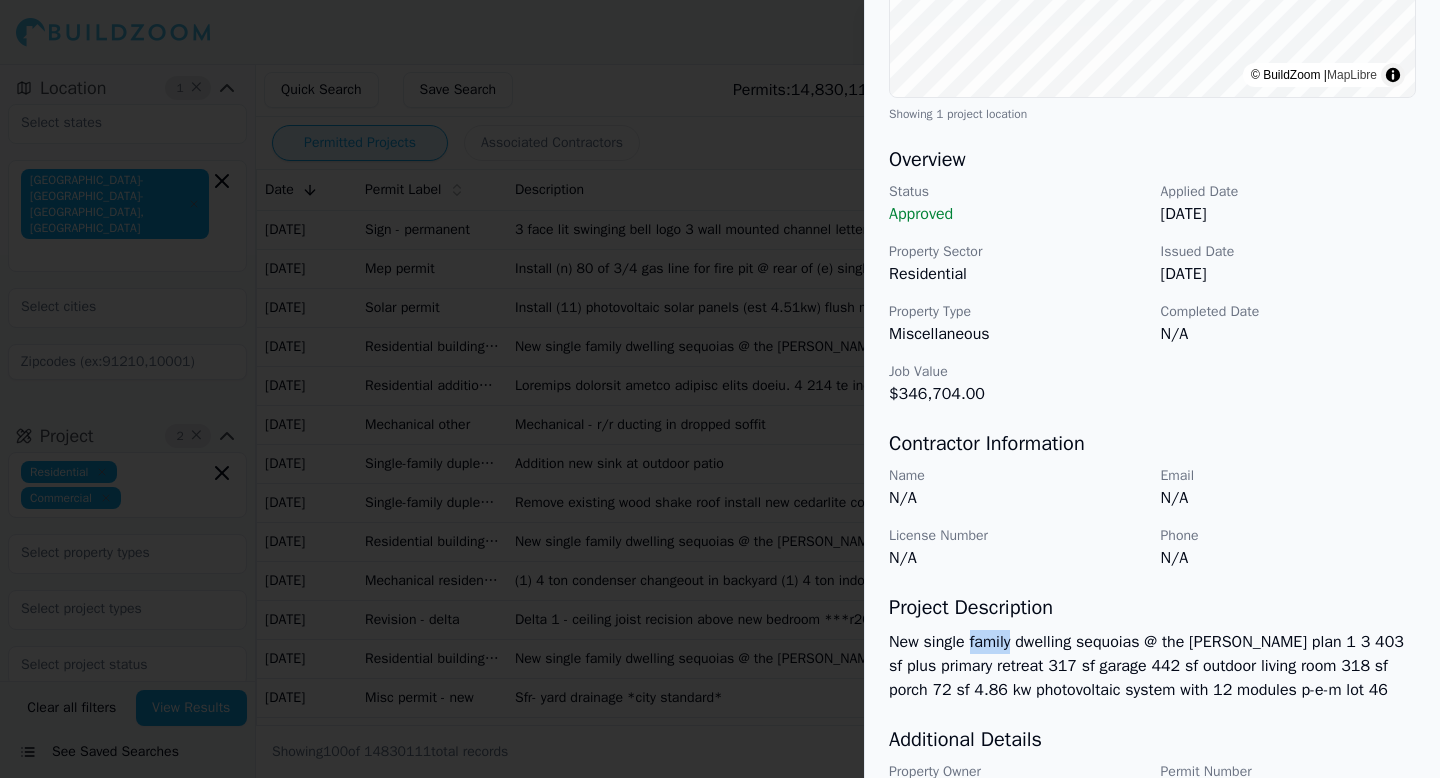 click on "New single family dwelling sequoias @ the [PERSON_NAME] plan 1 3 403 sf plus primary retreat 317 sf garage 442 sf outdoor living room 318 sf porch 72 sf 4.86 kw photovoltaic system with 12 modules p-e-m lot 46" at bounding box center [1152, 666] 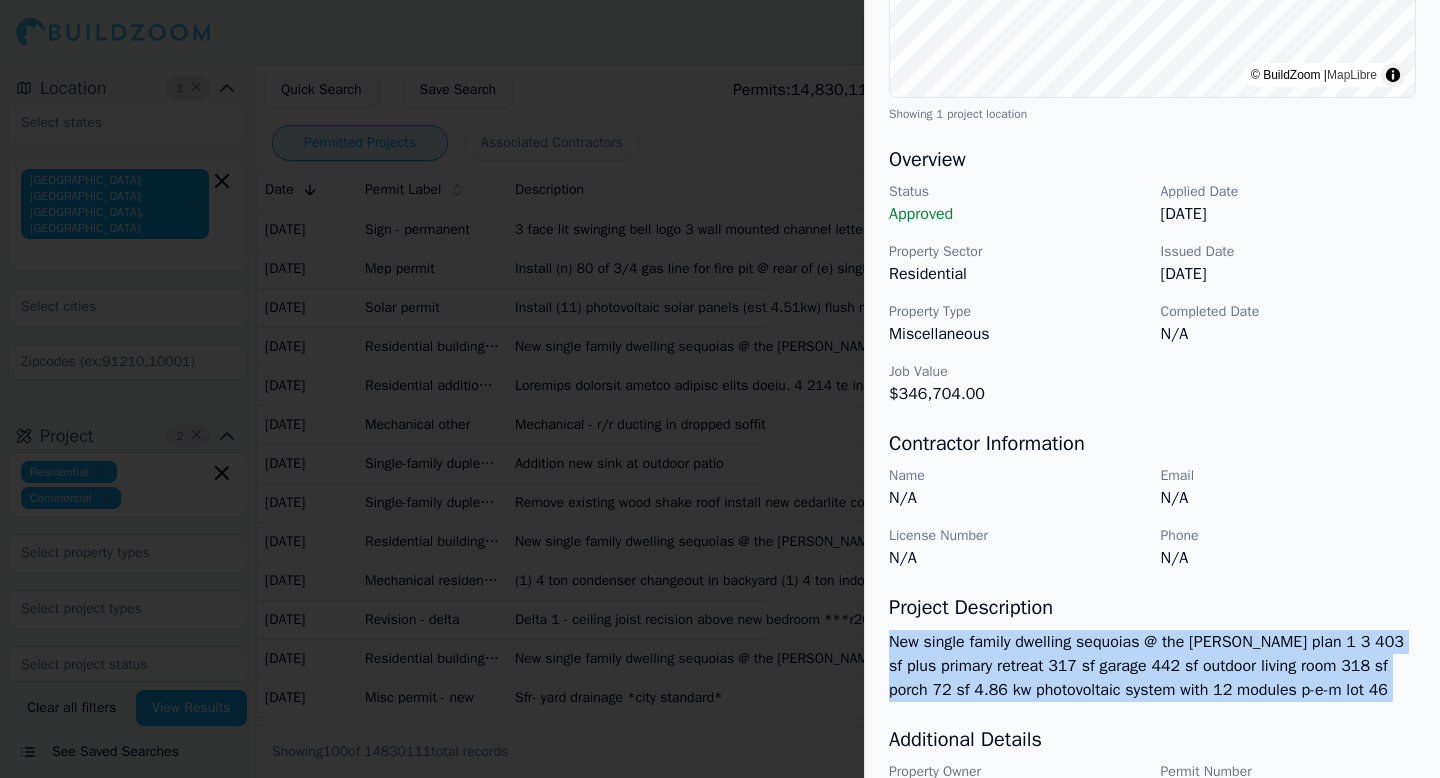 click on "New single family dwelling sequoias @ the [PERSON_NAME] plan 1 3 403 sf plus primary retreat 317 sf garage 442 sf outdoor living room 318 sf porch 72 sf 4.86 kw photovoltaic system with 12 modules p-e-m lot 46" at bounding box center (1152, 666) 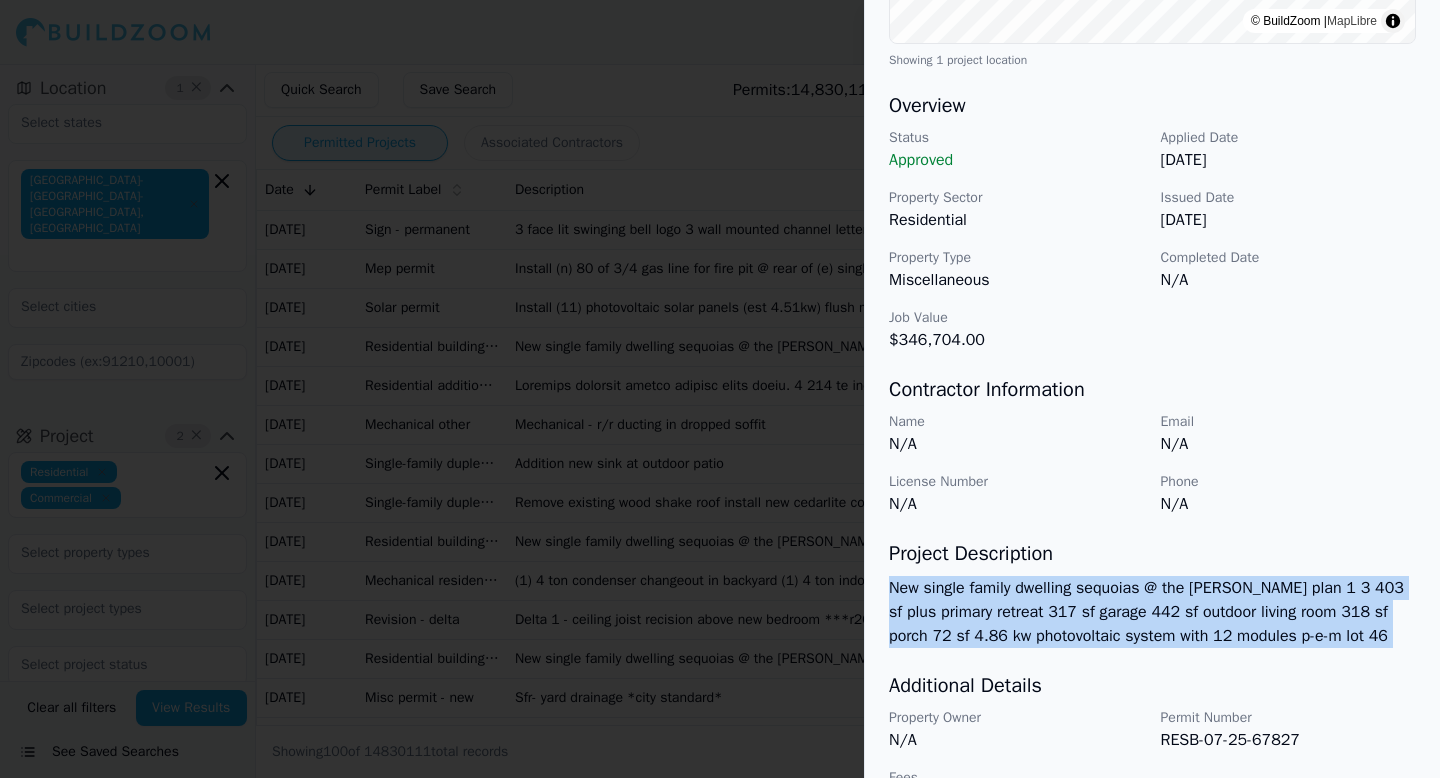 scroll, scrollTop: 595, scrollLeft: 0, axis: vertical 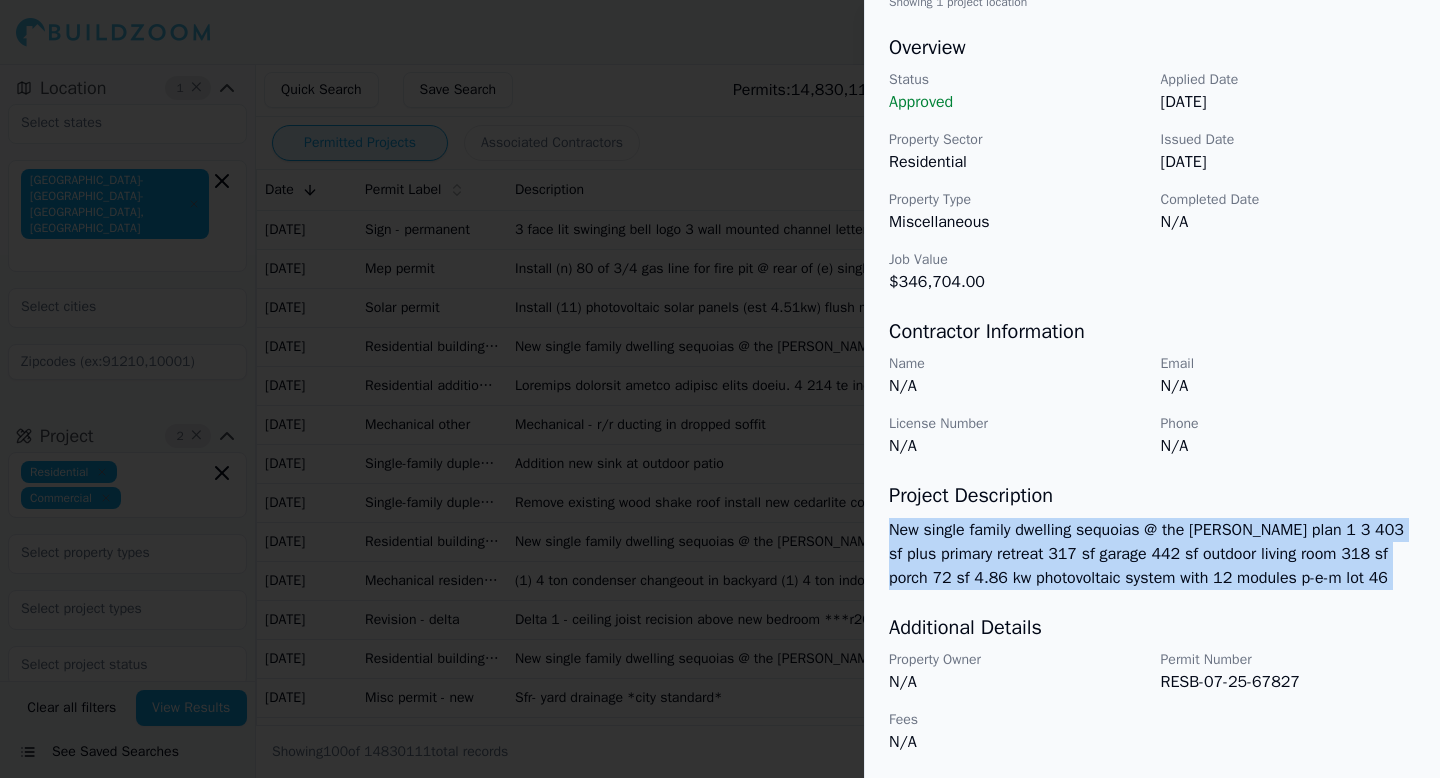 click at bounding box center (720, 389) 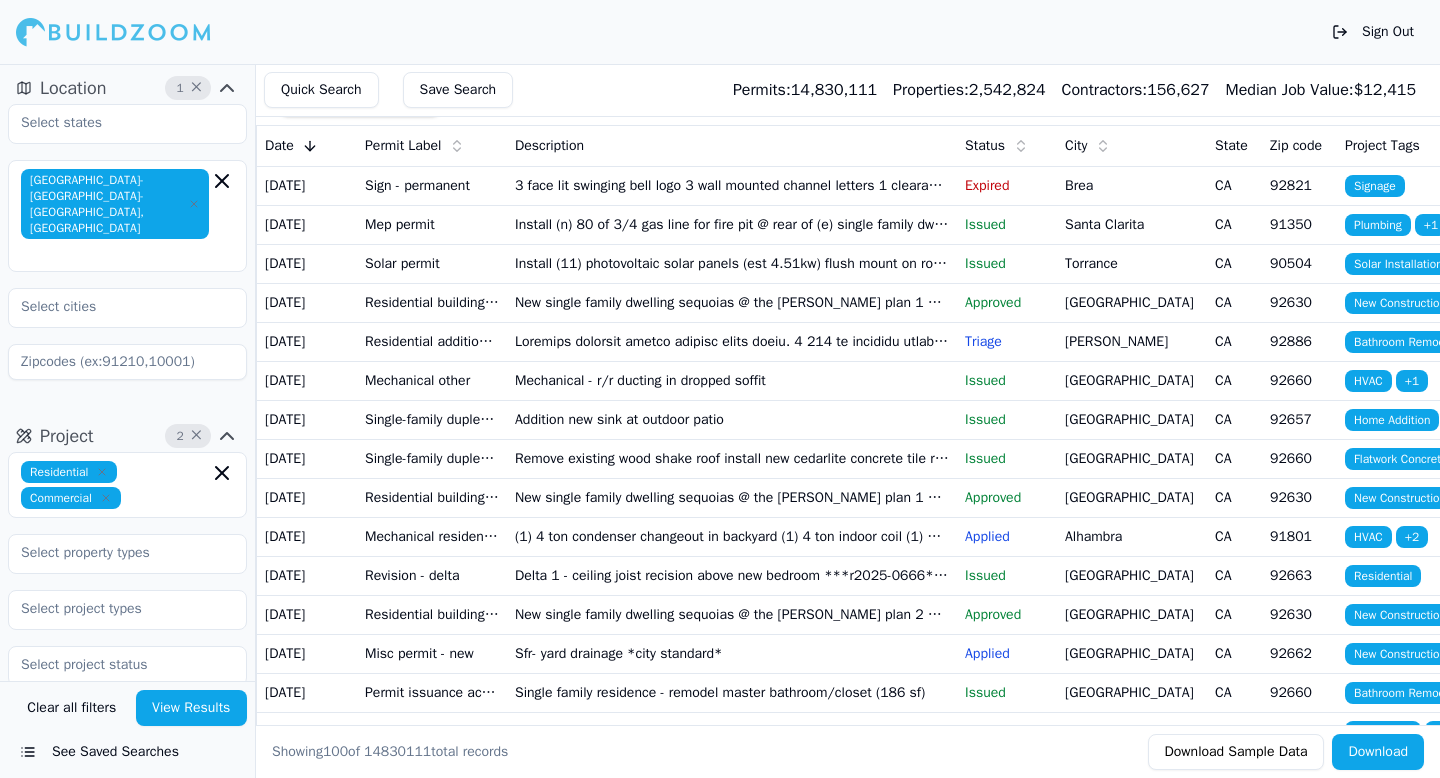 scroll, scrollTop: 45, scrollLeft: 0, axis: vertical 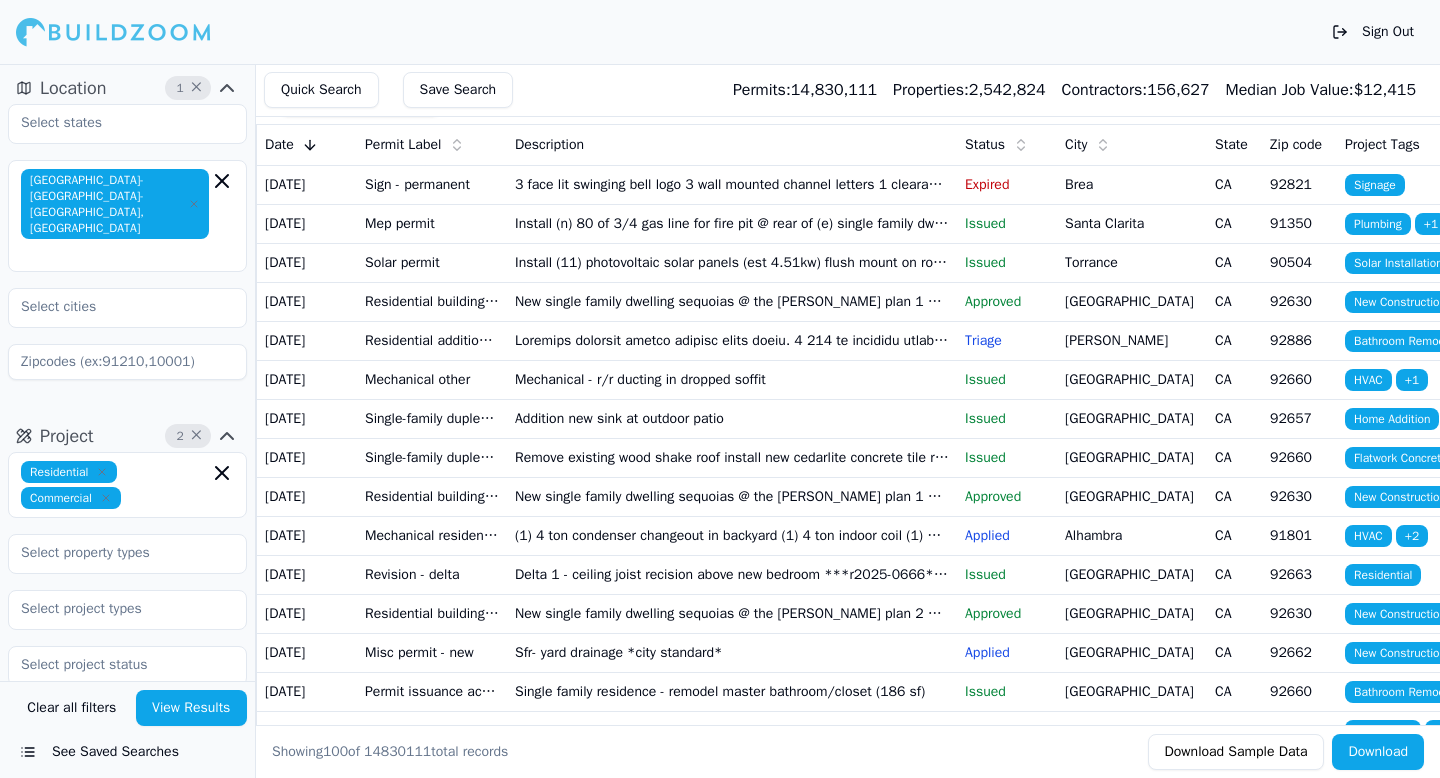 click on "Remove existing wood shake roof install new cedarlite concrete tile roof 40 squares" at bounding box center (732, 457) 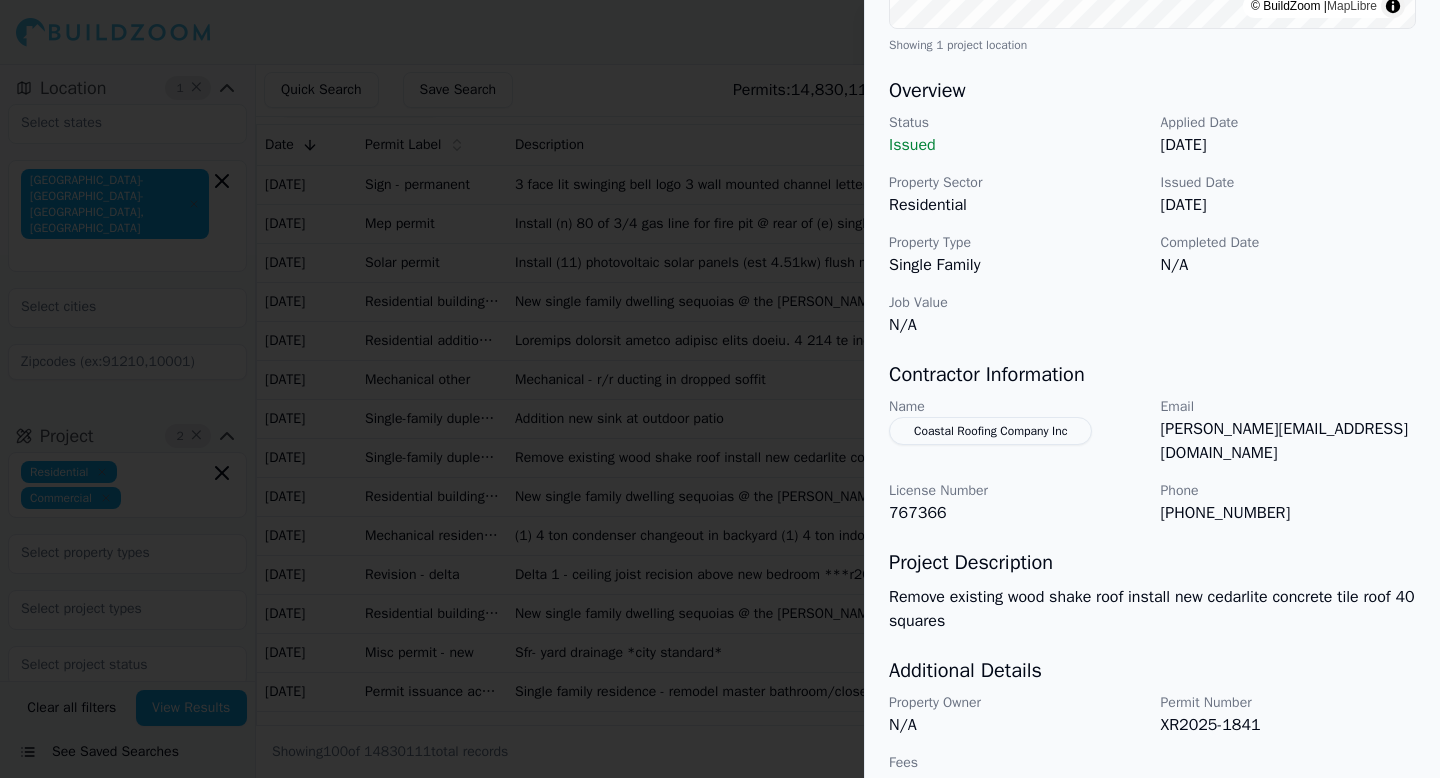 scroll, scrollTop: 607, scrollLeft: 0, axis: vertical 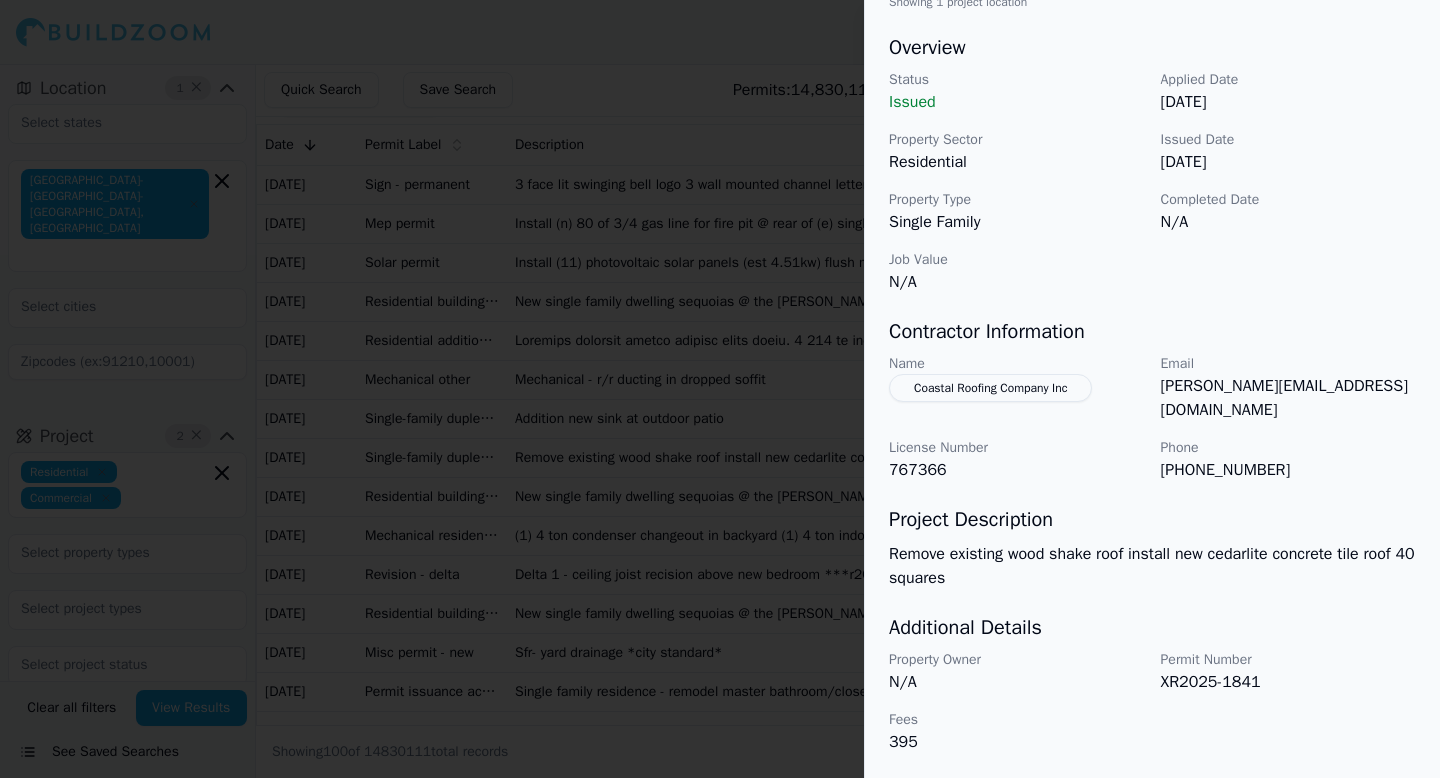 click at bounding box center (720, 389) 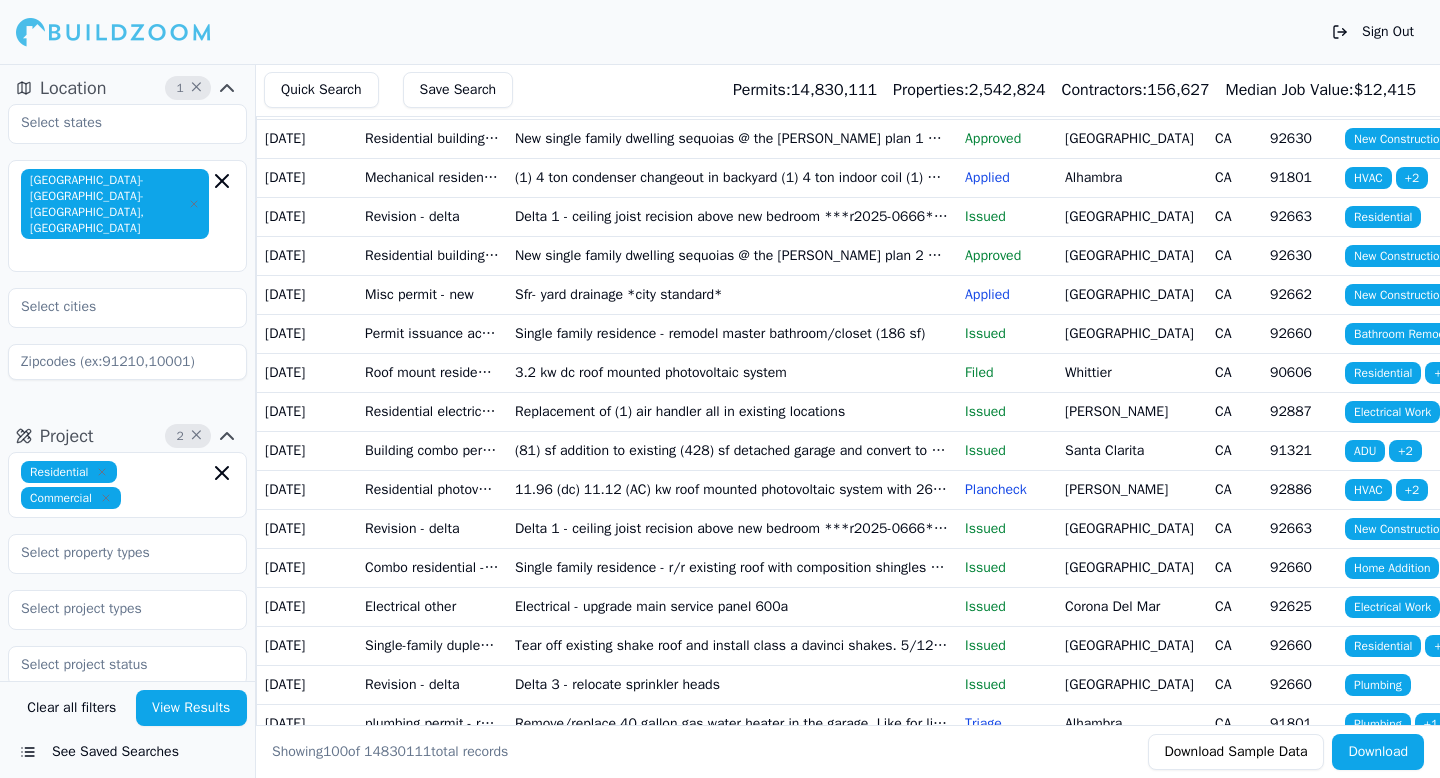 scroll, scrollTop: 407, scrollLeft: 0, axis: vertical 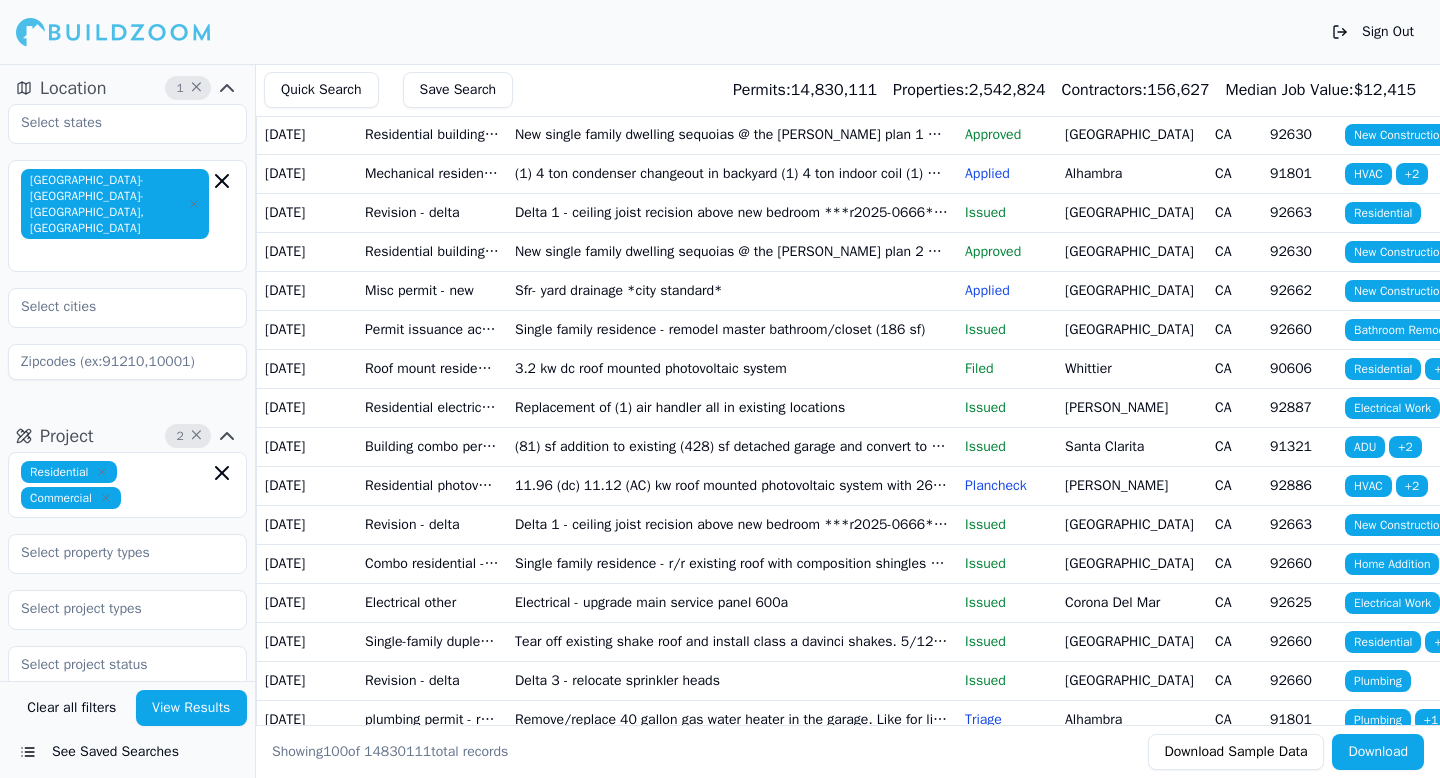 click on "Single family residence - remodel master bathroom/closet (186 sf)" at bounding box center [732, 329] 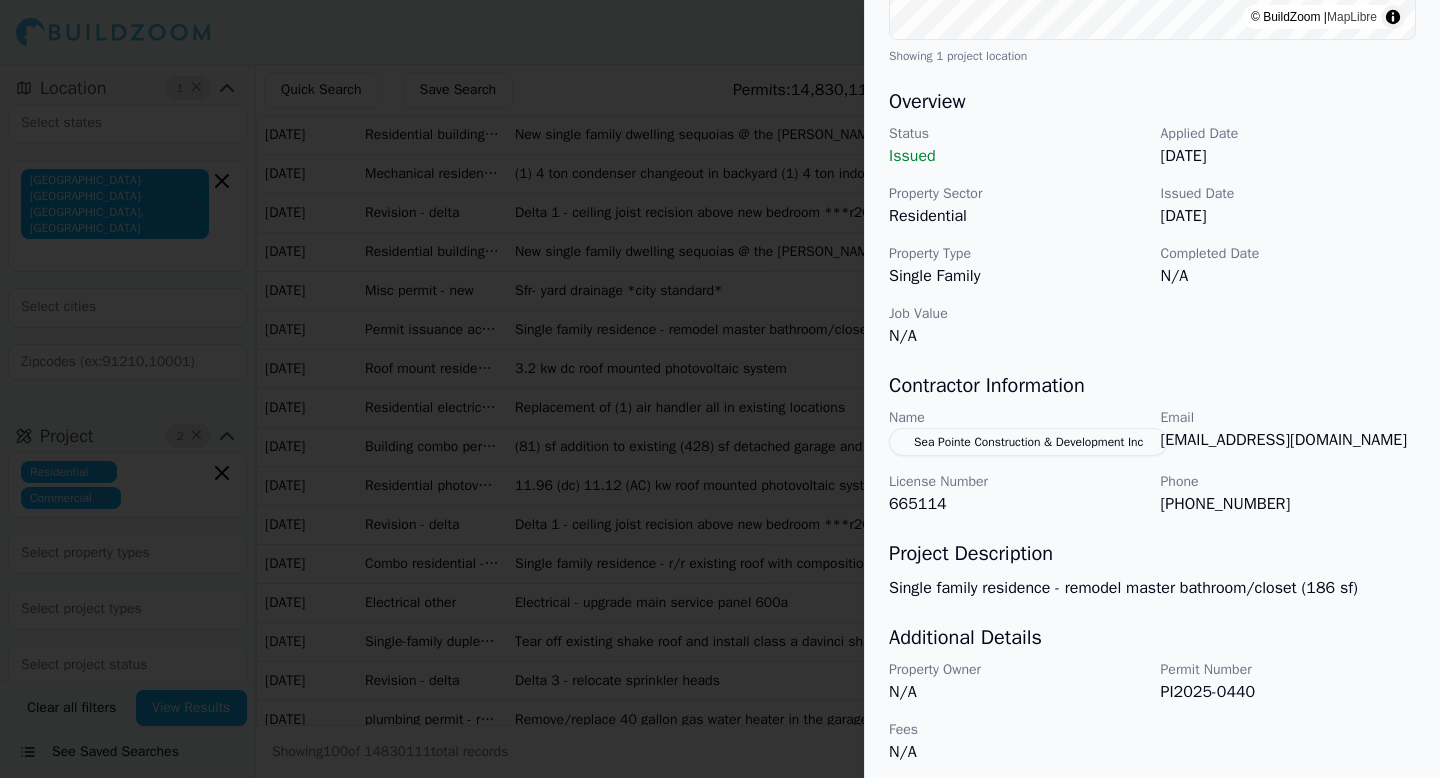 scroll, scrollTop: 551, scrollLeft: 0, axis: vertical 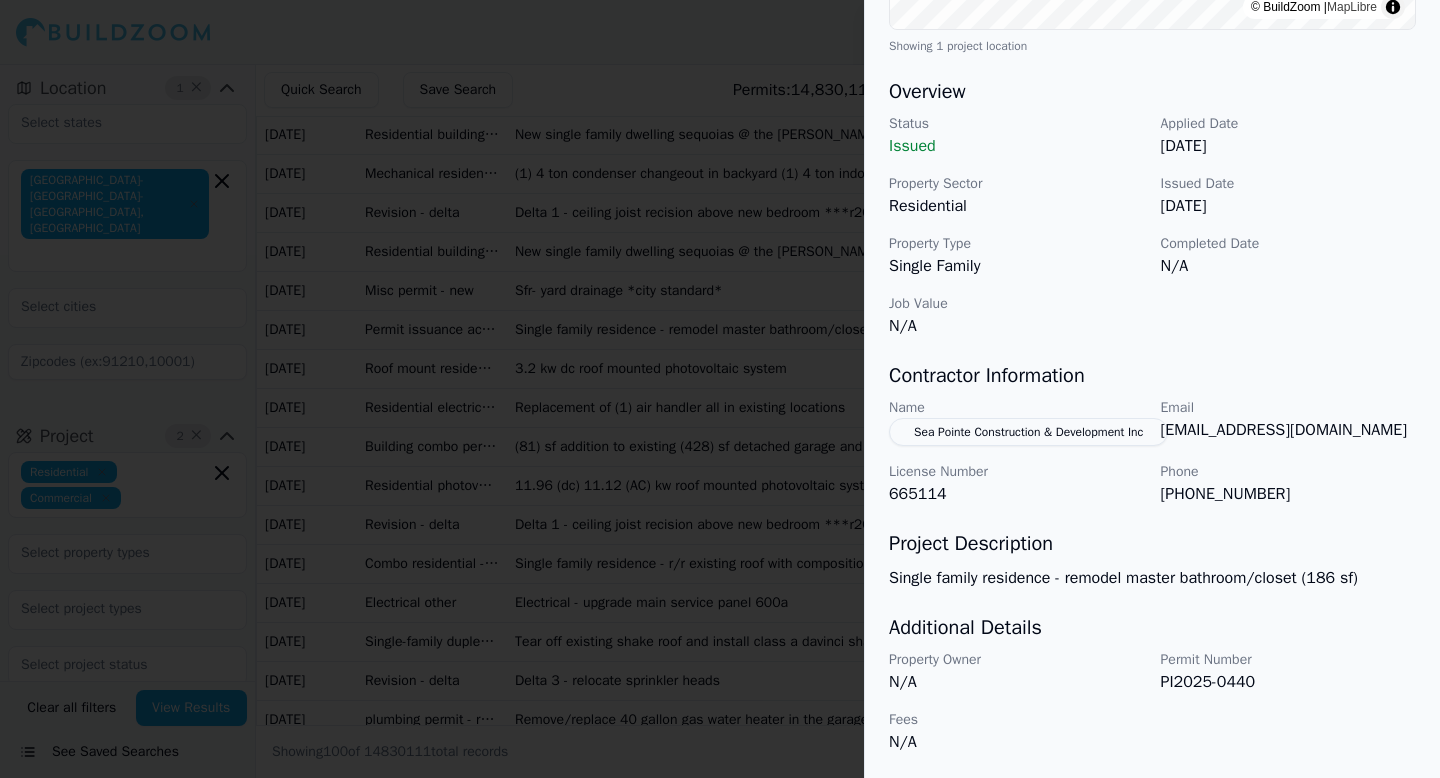 click at bounding box center [720, 389] 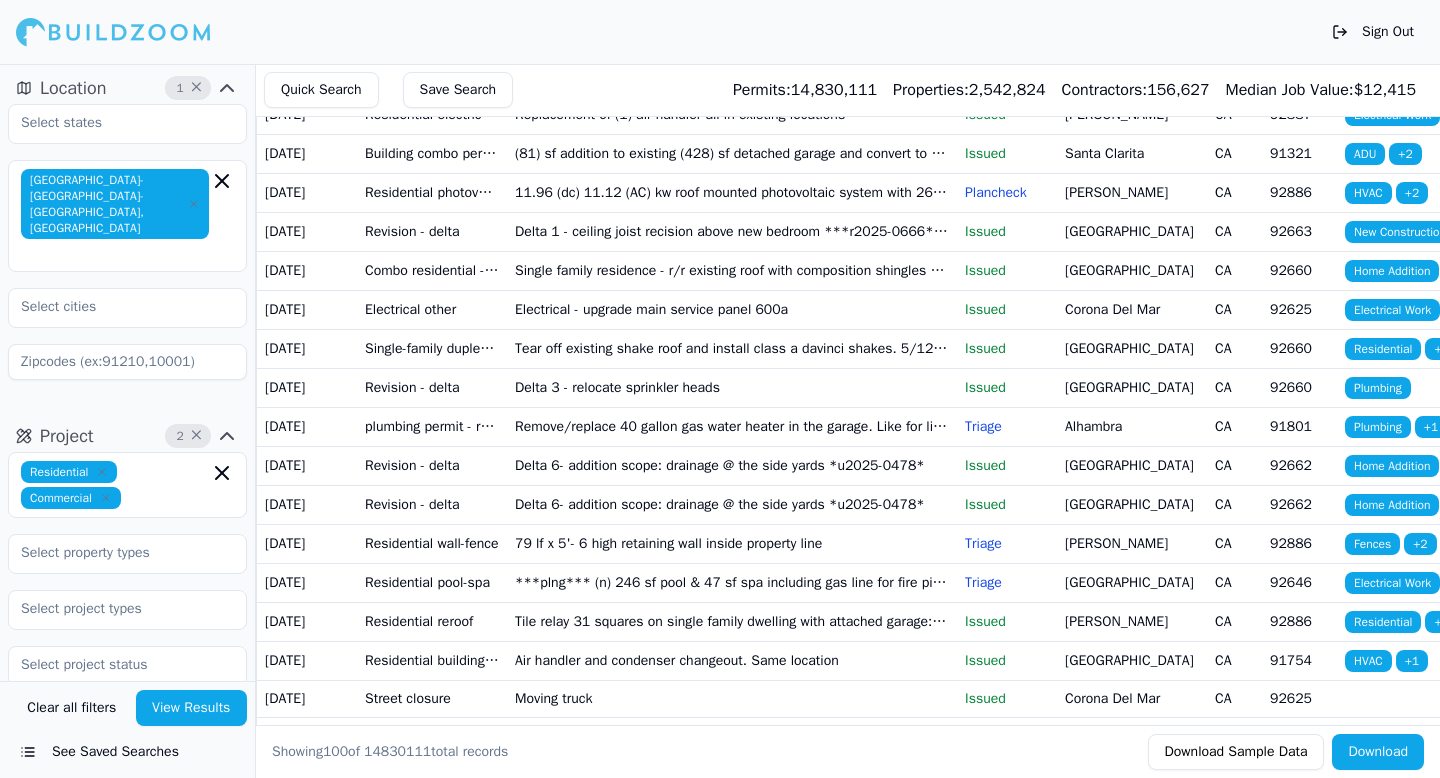 scroll, scrollTop: 699, scrollLeft: 0, axis: vertical 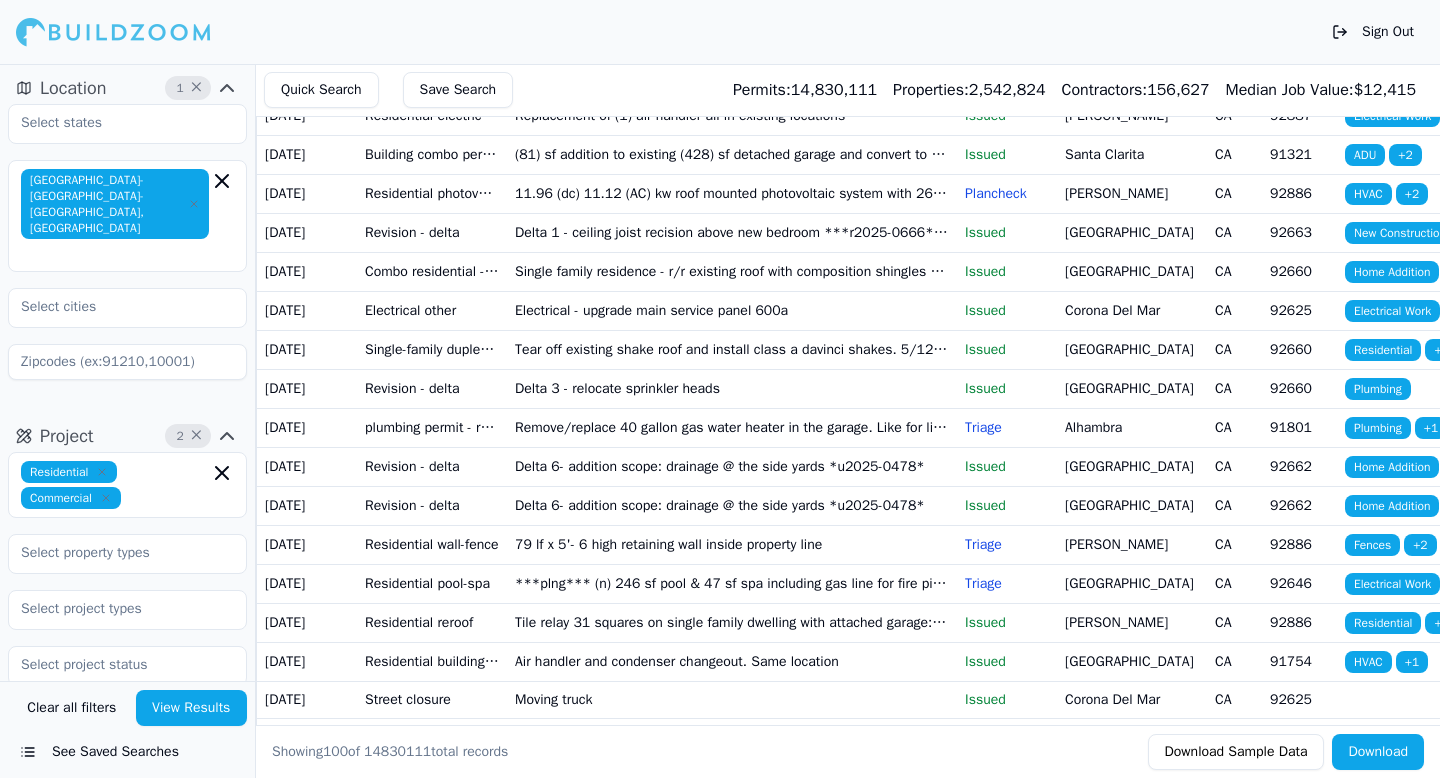 click on "Single family residence - r/r existing roof with composition shingles over new sheathing as needed new underlayment - 1800sf" at bounding box center (732, 271) 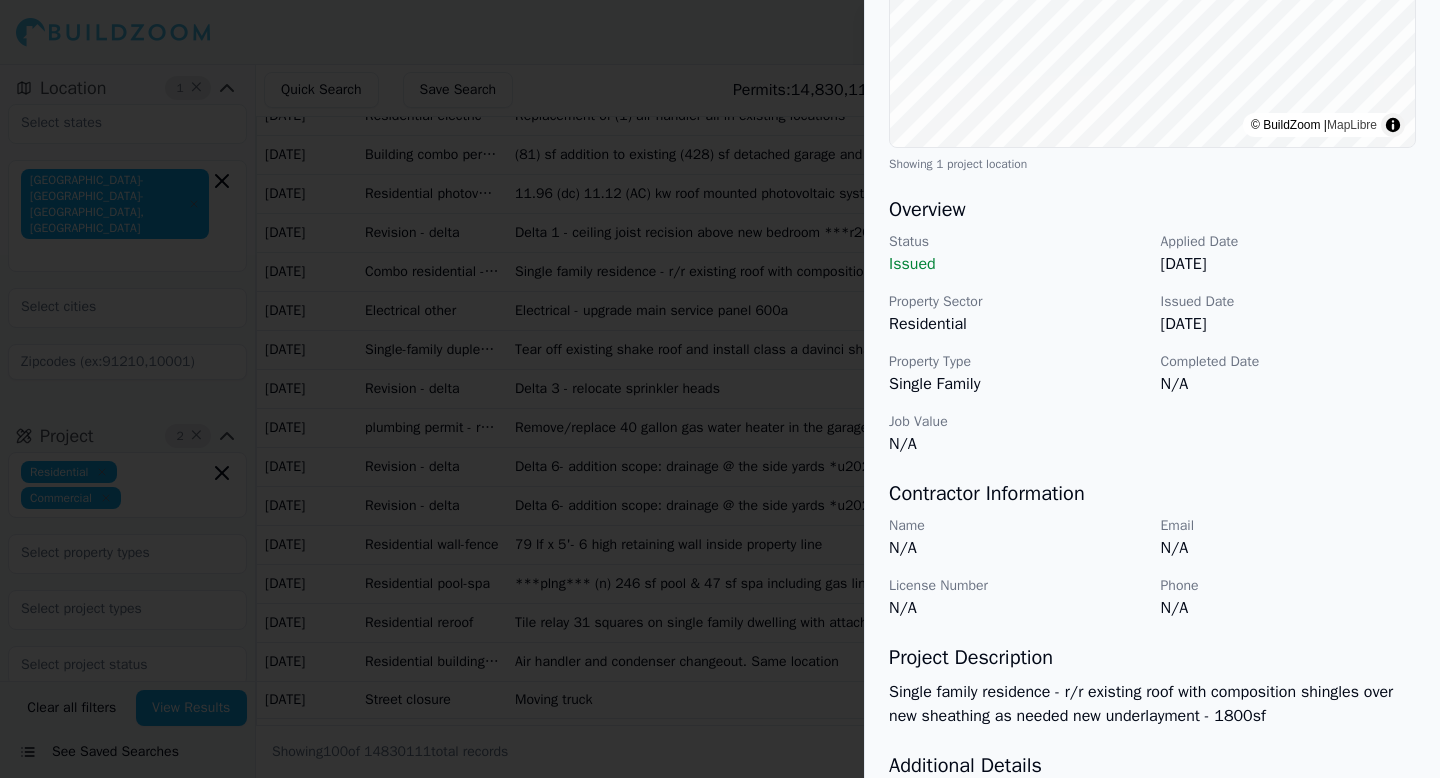 scroll, scrollTop: 571, scrollLeft: 0, axis: vertical 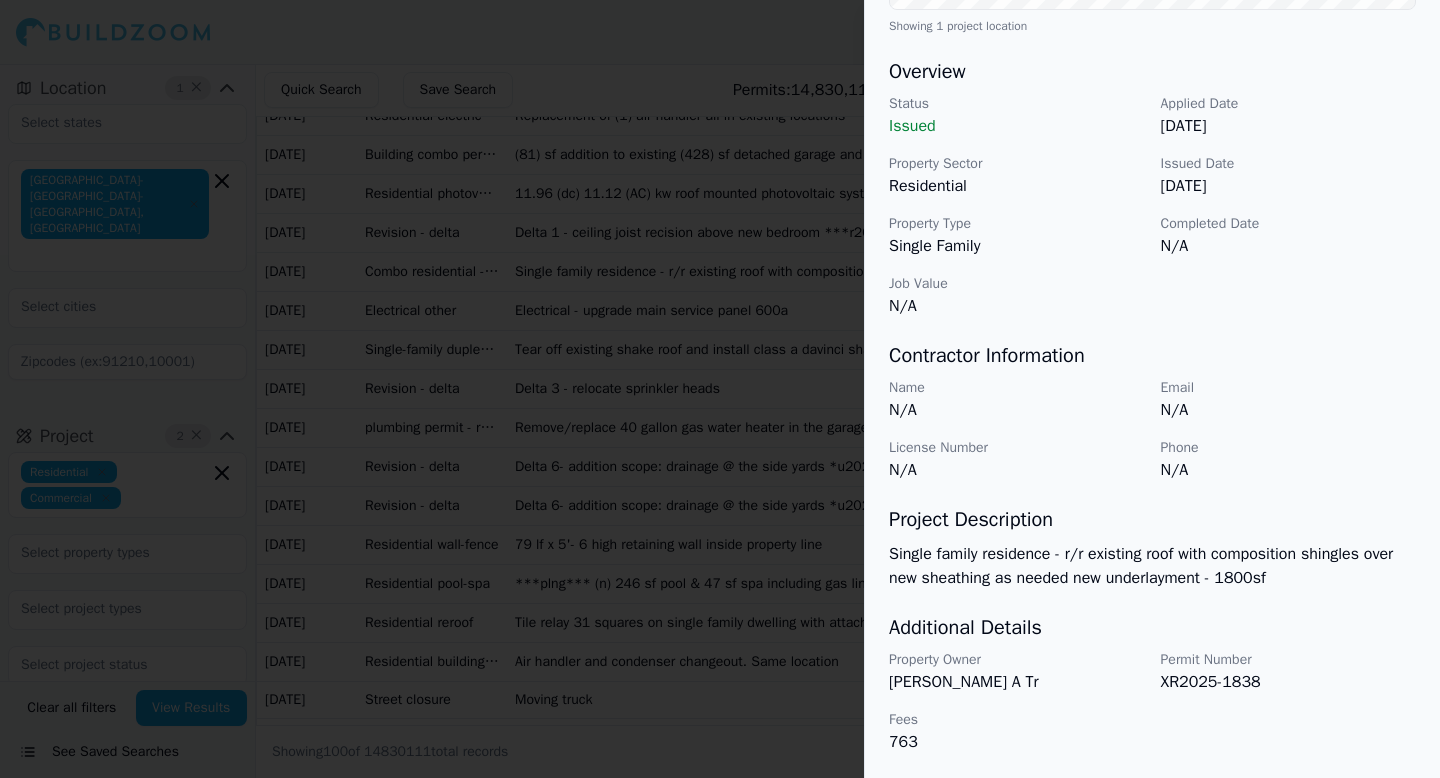 click at bounding box center (720, 389) 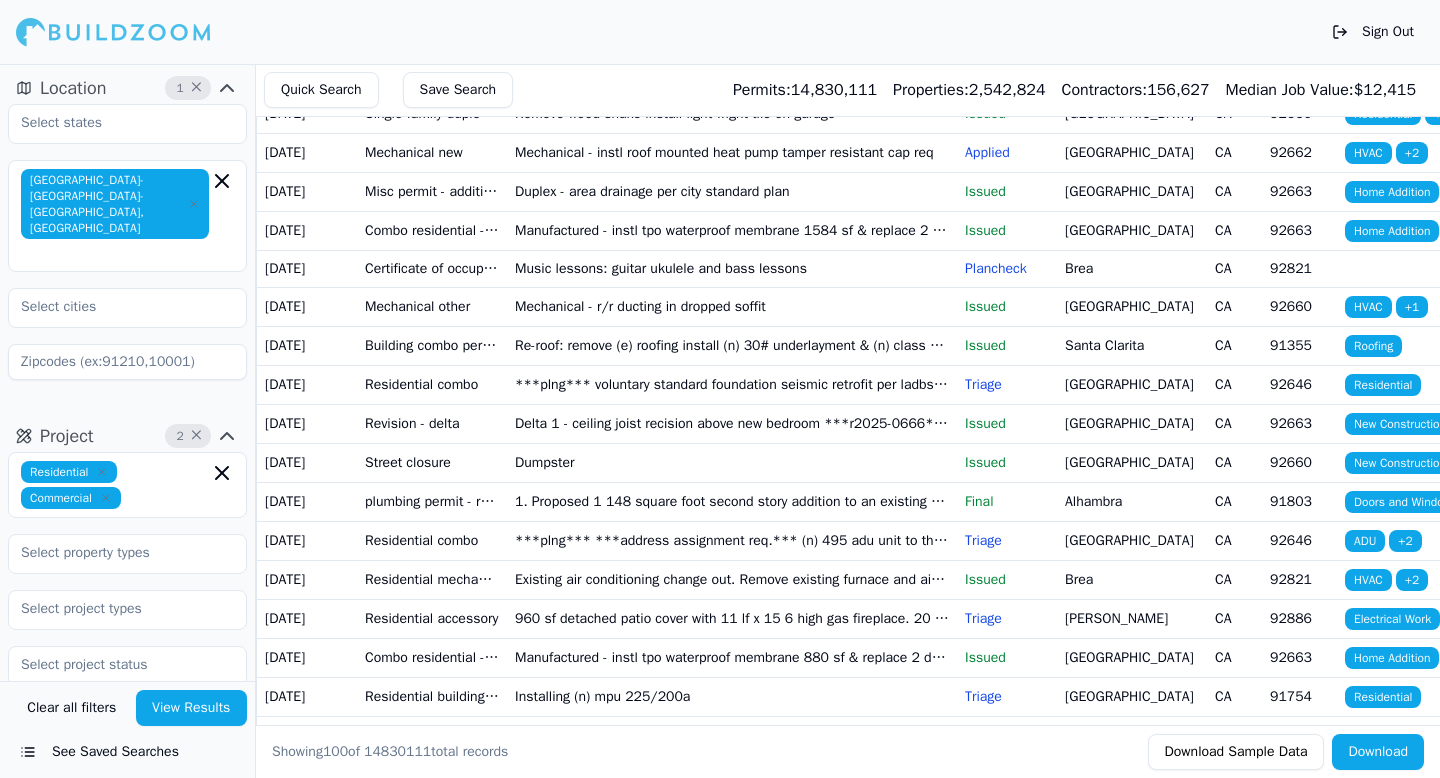 scroll, scrollTop: 1364, scrollLeft: 0, axis: vertical 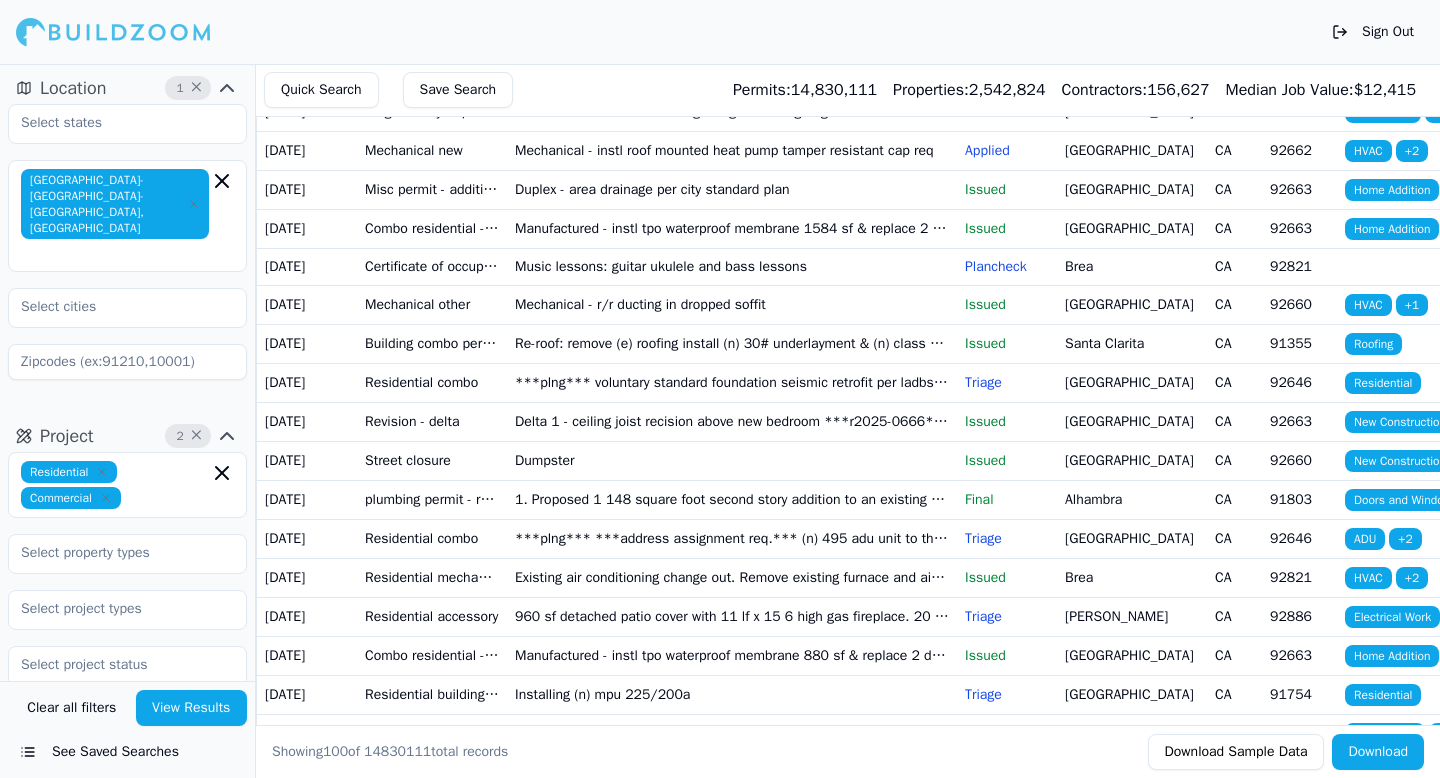 click on "Remove wood shake install light wight tile on garage" at bounding box center (732, 111) 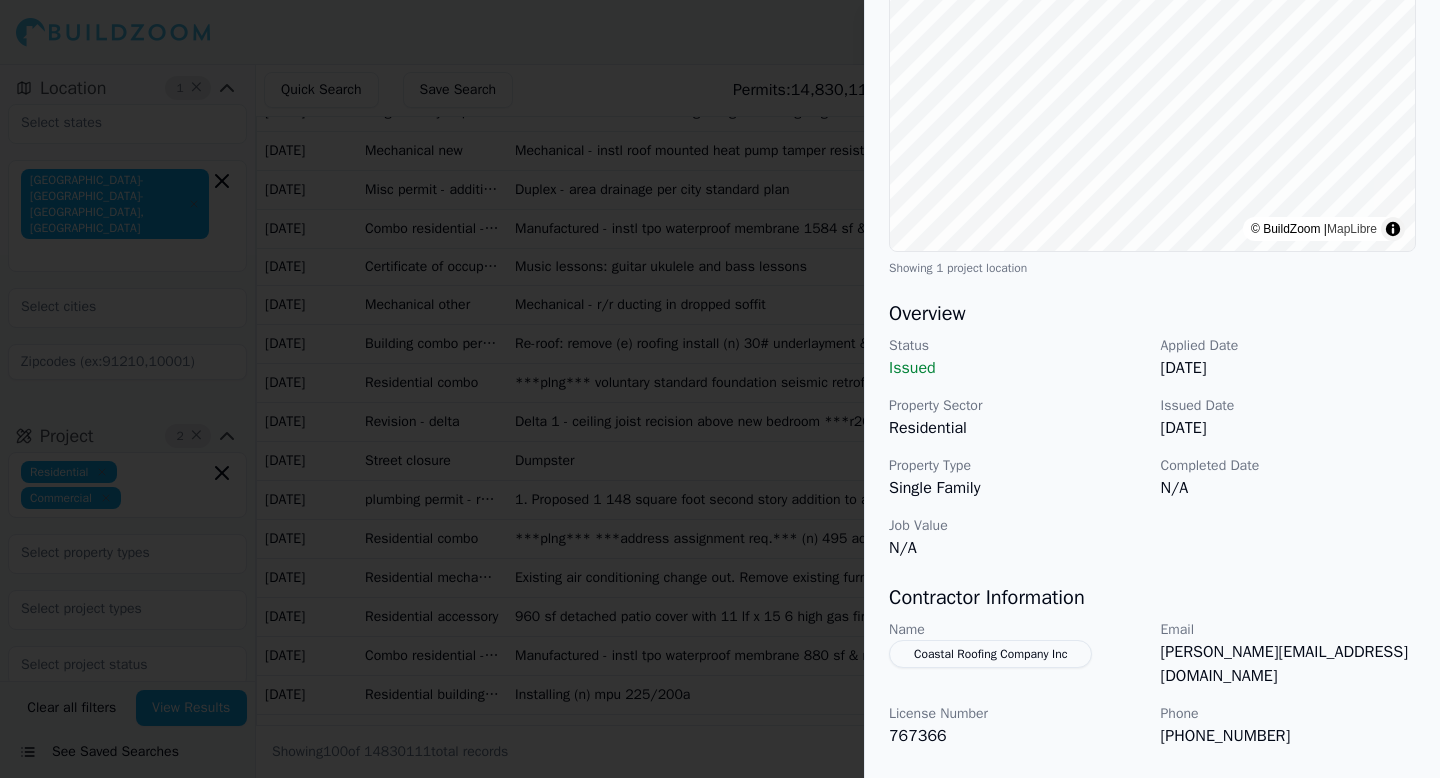scroll, scrollTop: 551, scrollLeft: 0, axis: vertical 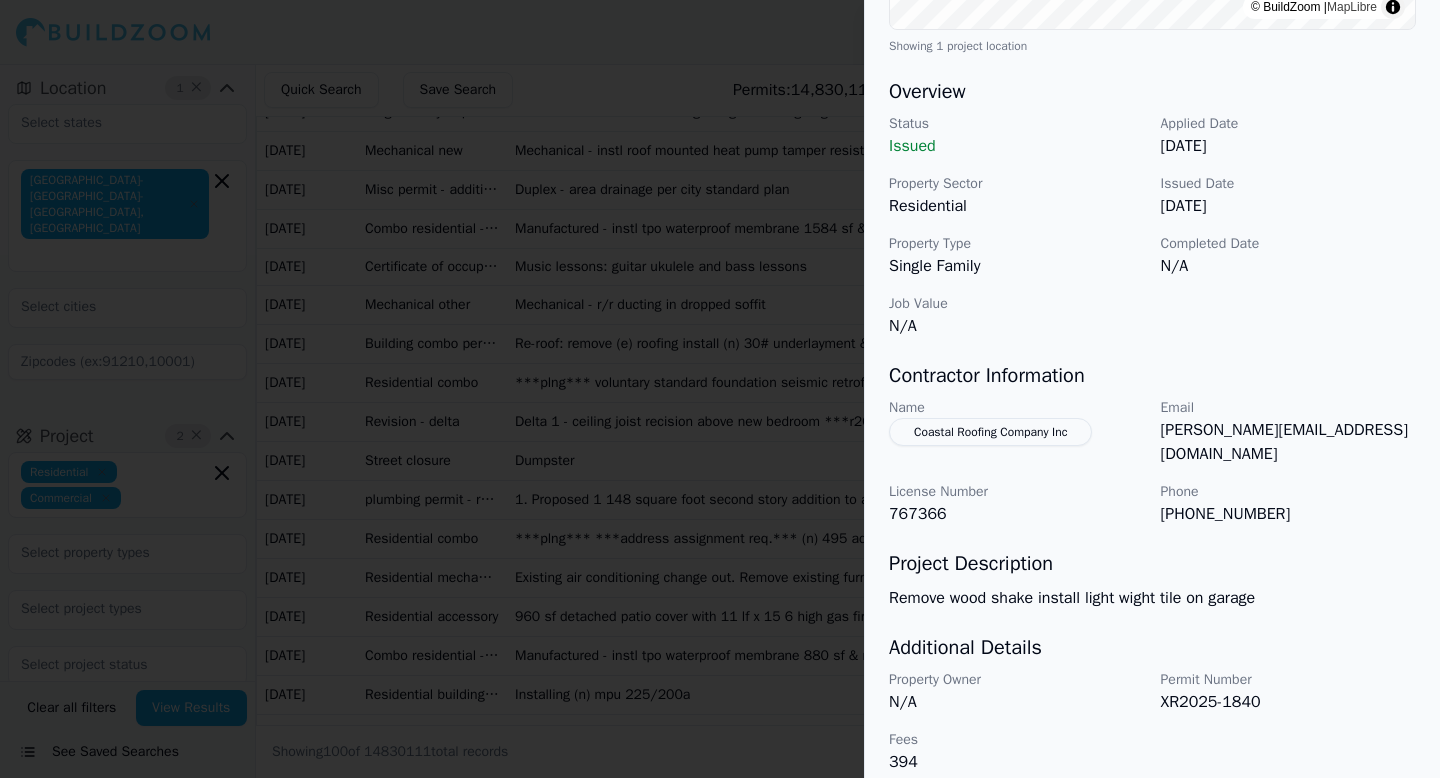 click at bounding box center (720, 389) 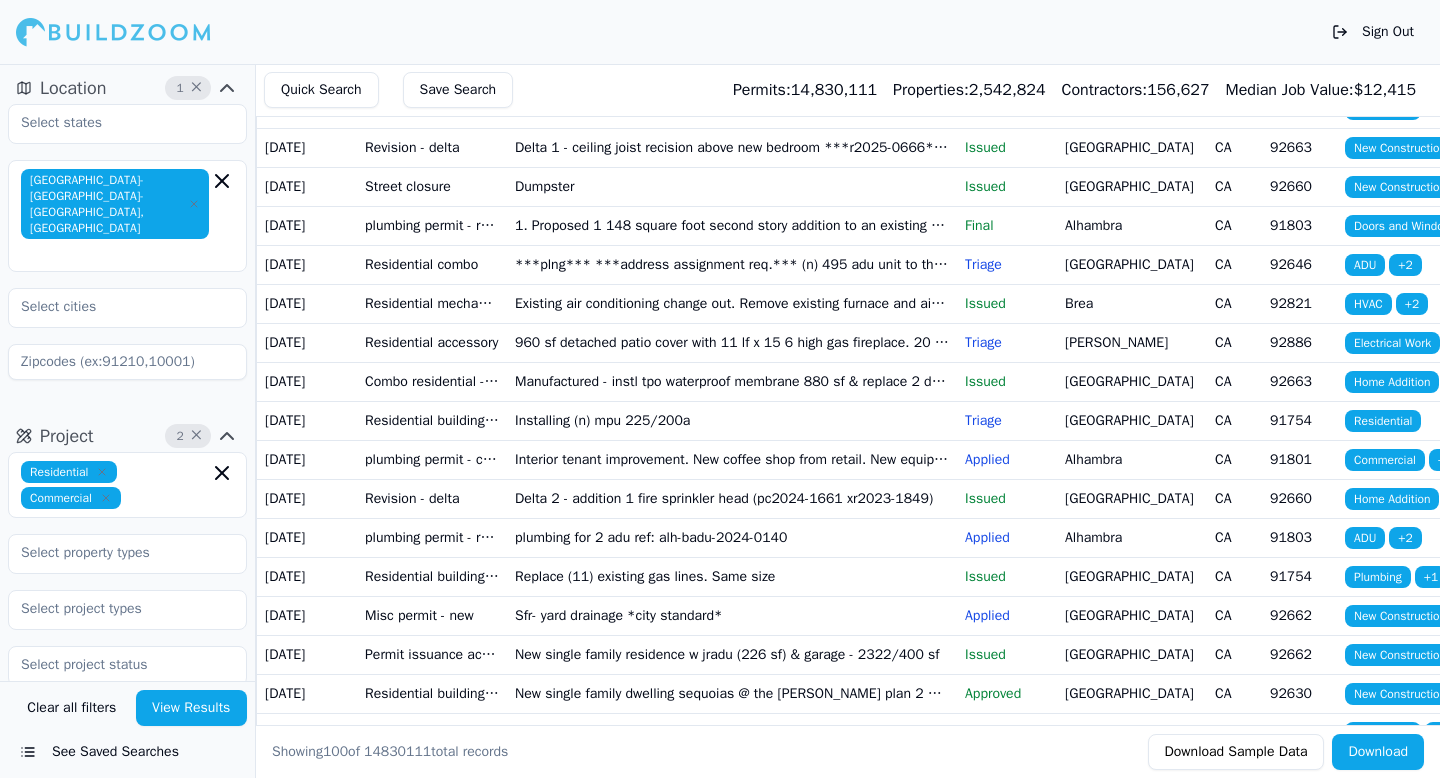 scroll, scrollTop: 1648, scrollLeft: 0, axis: vertical 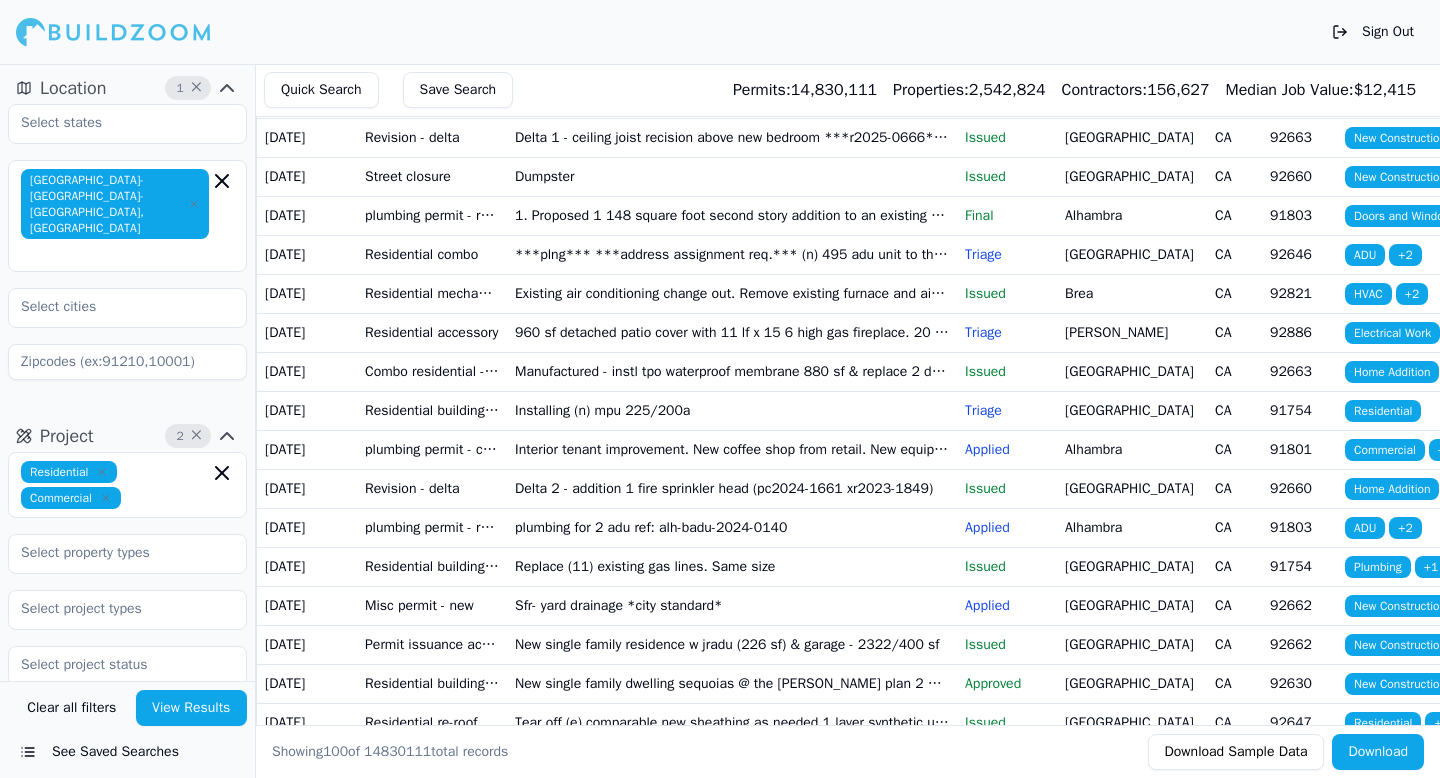 click on "Music lessons: guitar ukulele and bass lessons" at bounding box center [732, -18] 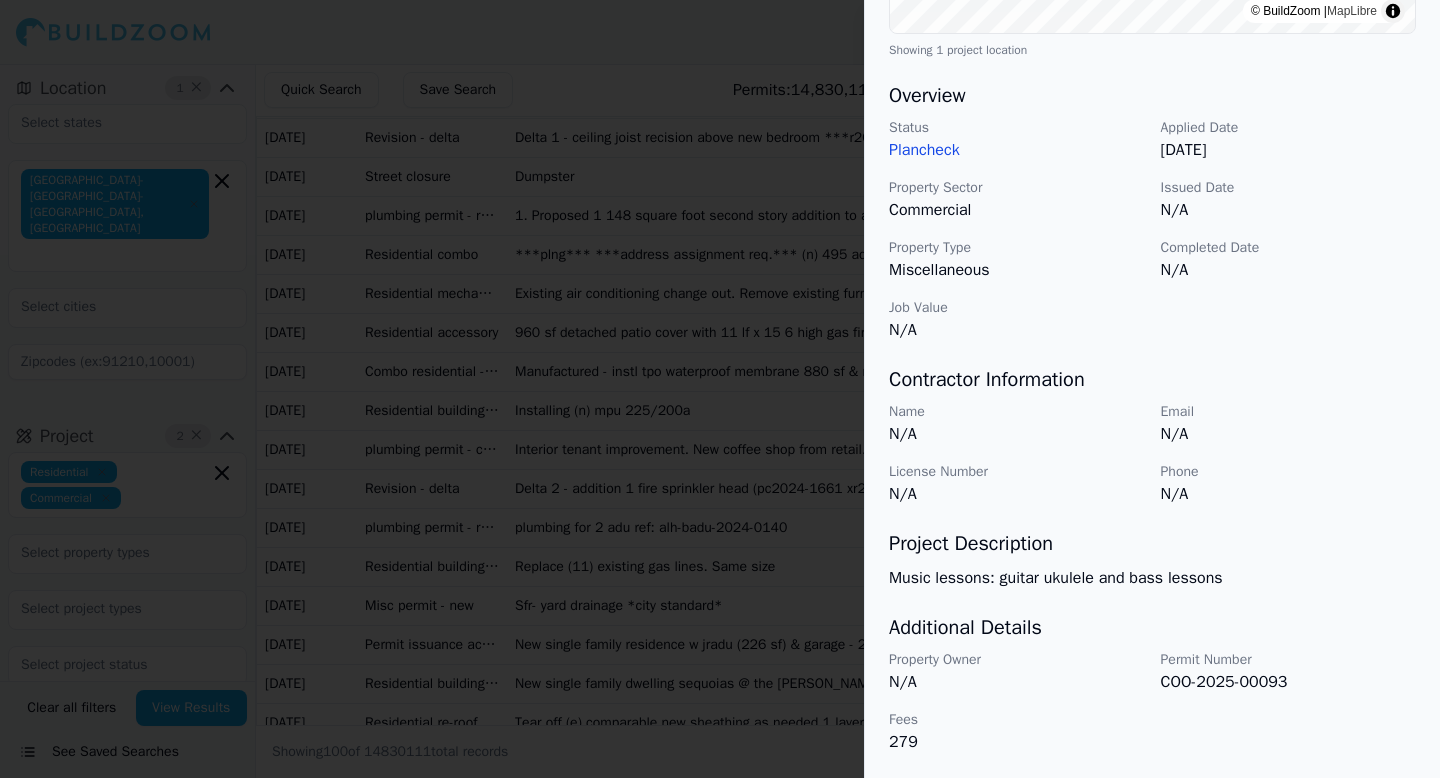 scroll, scrollTop: 497, scrollLeft: 0, axis: vertical 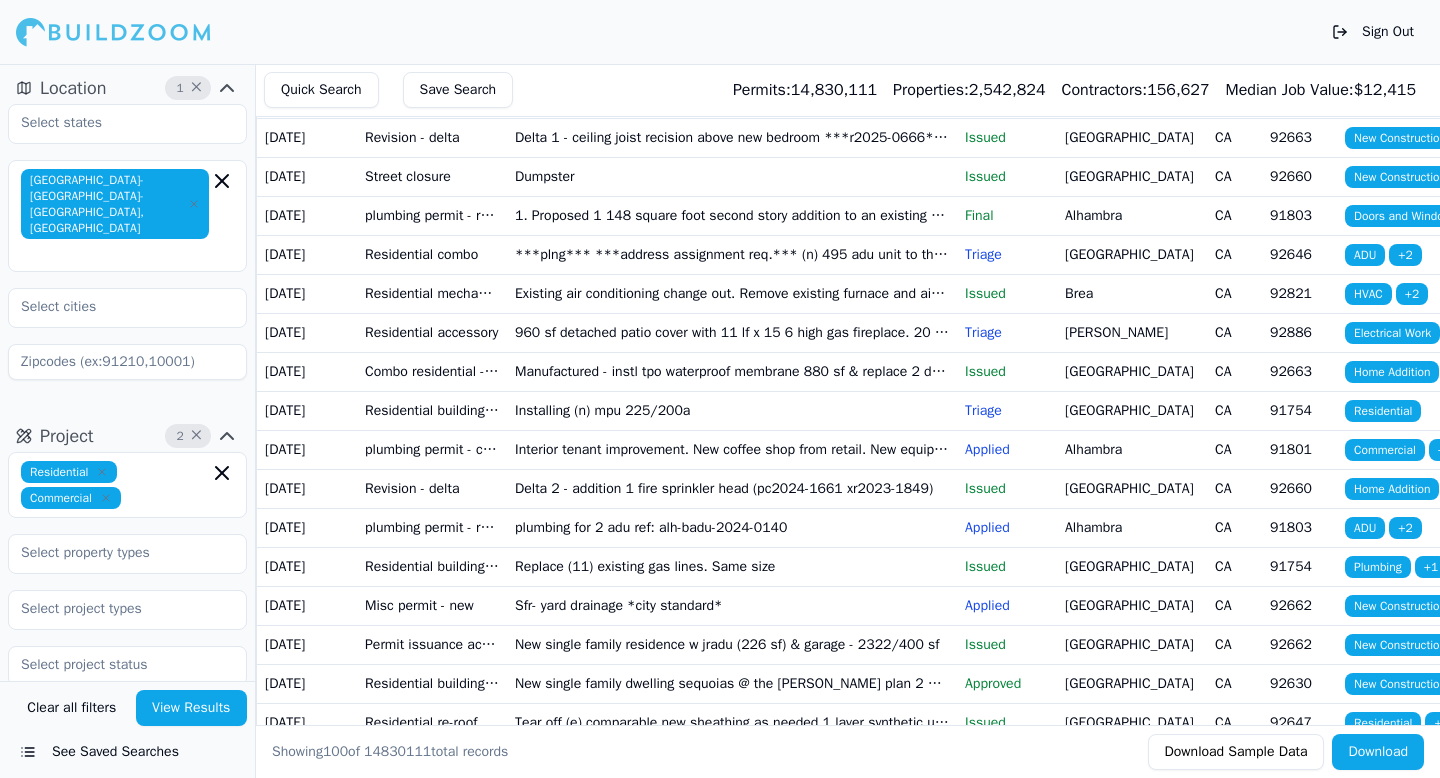 click on "Re-roof: remove (e) roofing install (n) 30# underlayment & (n) class a comparable shingles @ single family dwelling 26 squares *solid roof sheathing inspection req’d" at bounding box center (732, 59) 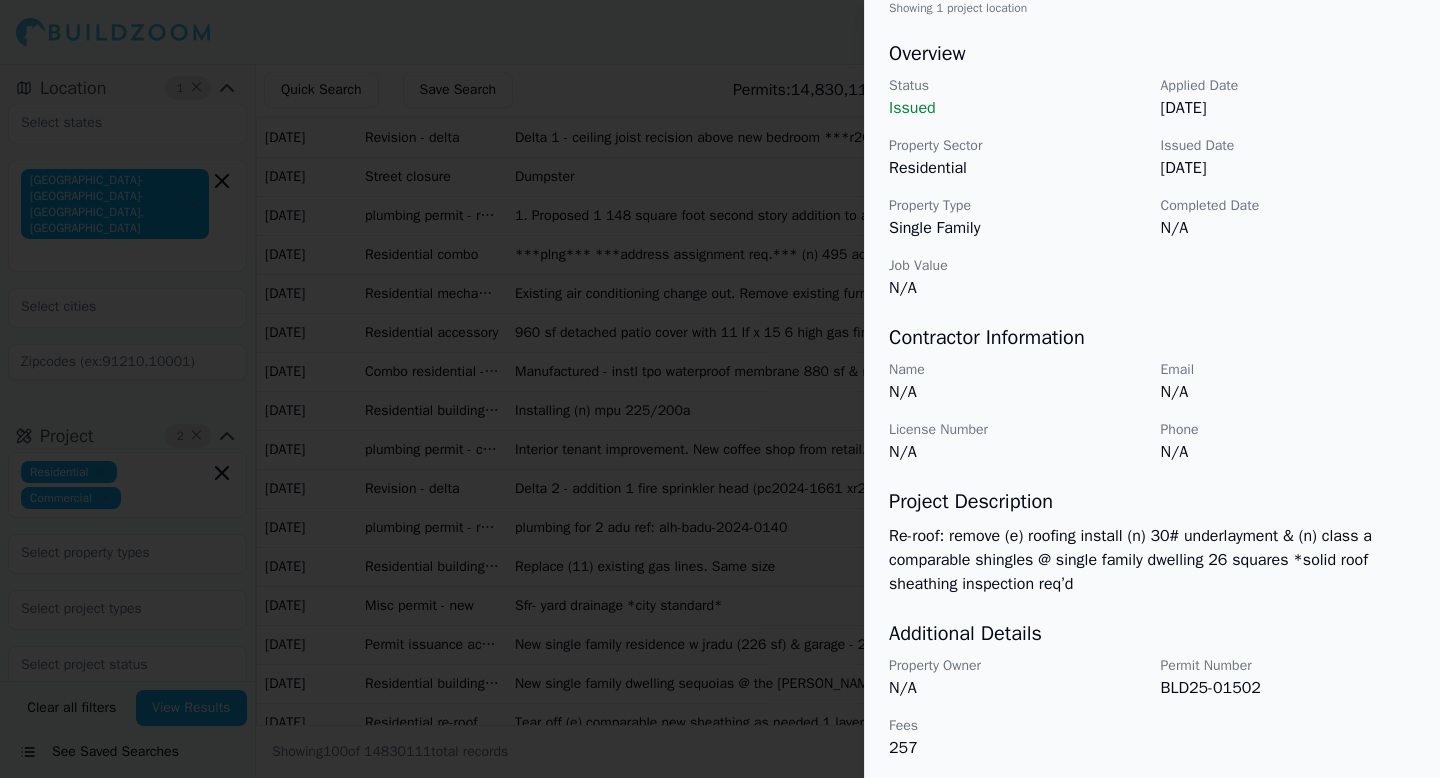 scroll, scrollTop: 595, scrollLeft: 0, axis: vertical 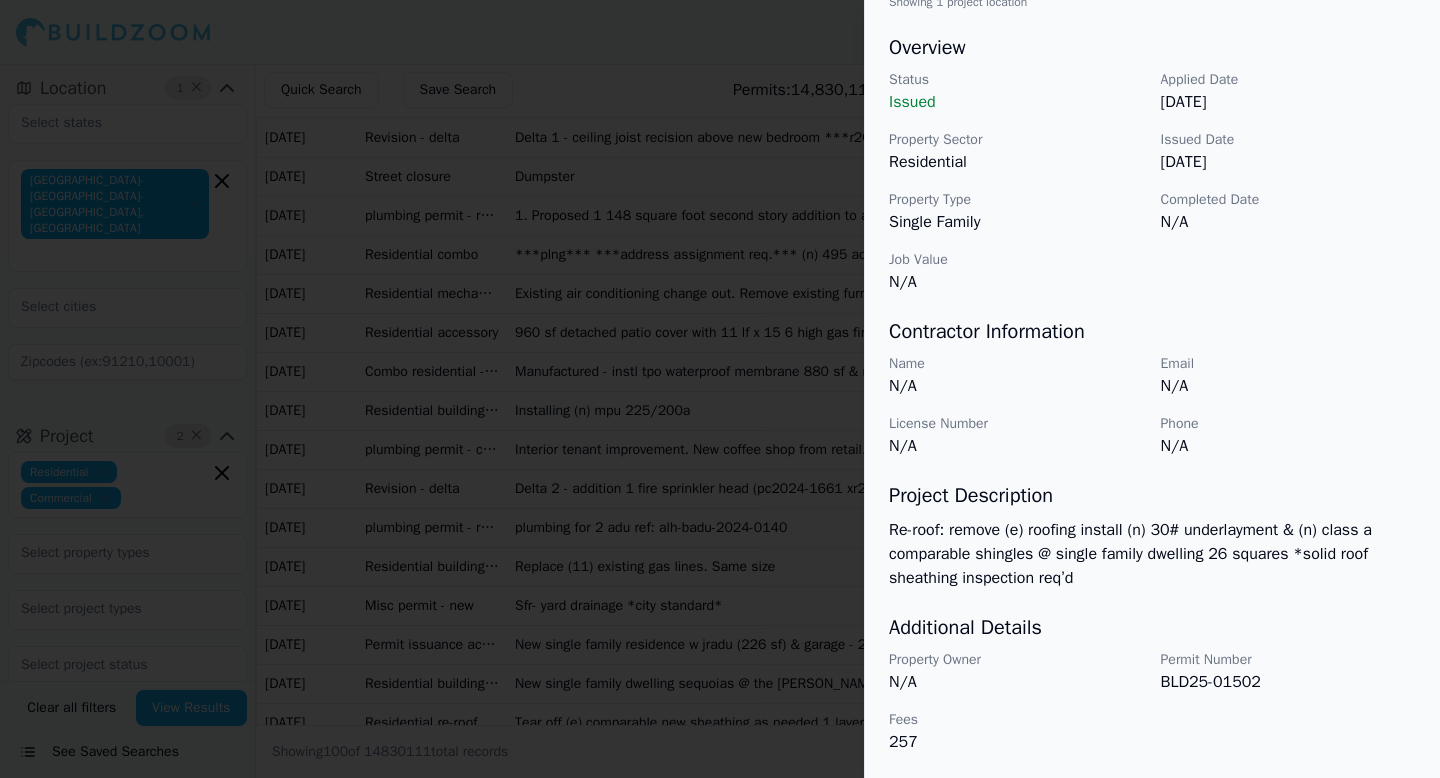click at bounding box center [720, 389] 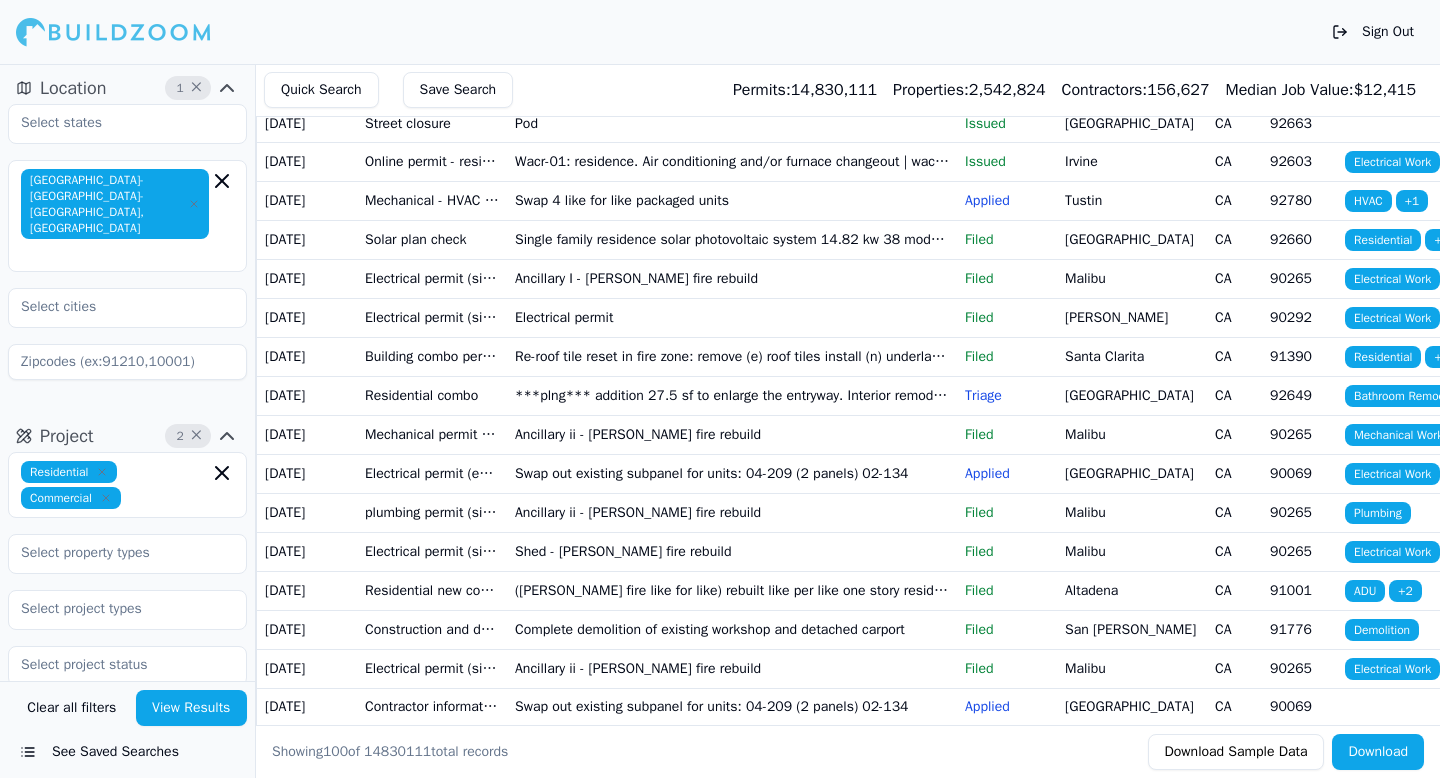 scroll, scrollTop: 2493, scrollLeft: 0, axis: vertical 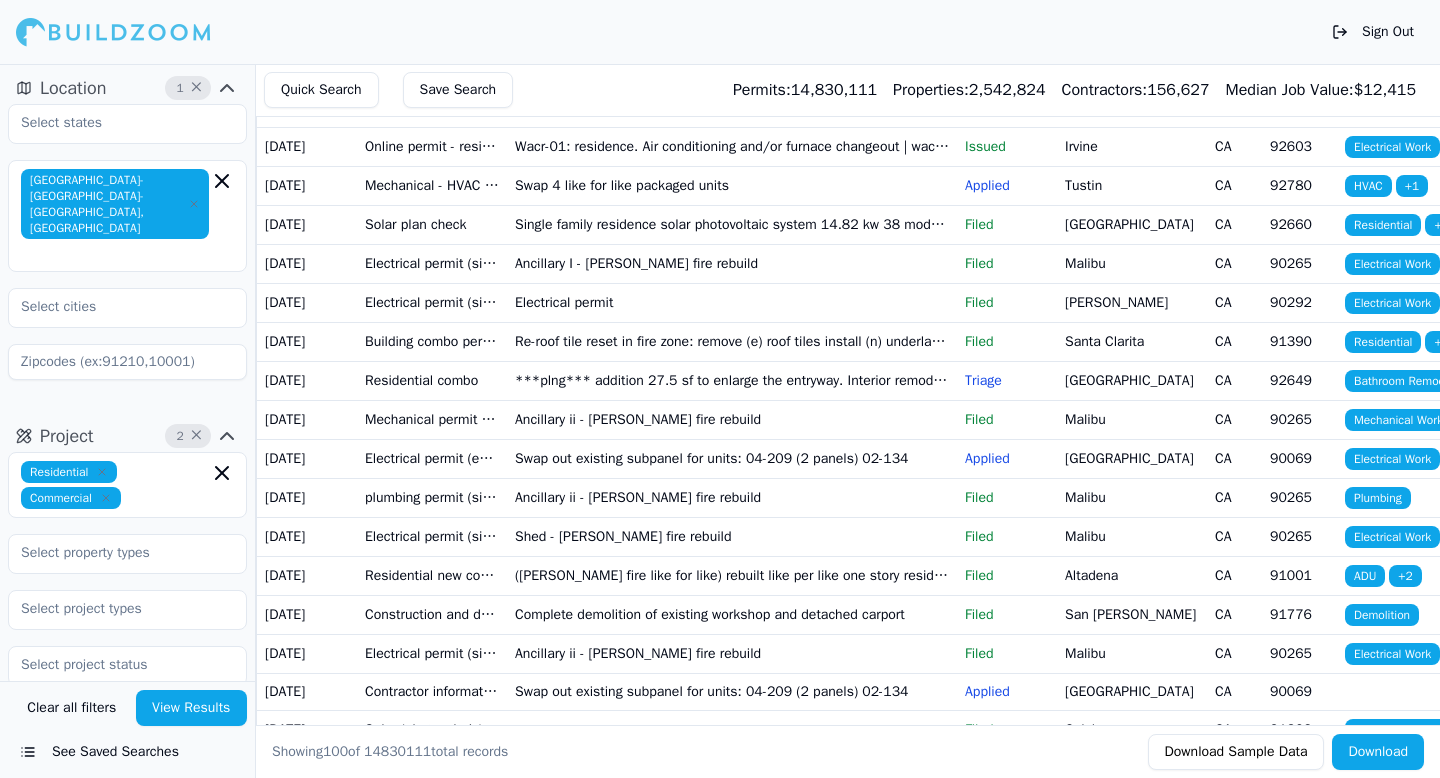 click on "New single family residence w jradu (226 sf) & garage - 2322/400 sf" at bounding box center [732, -201] 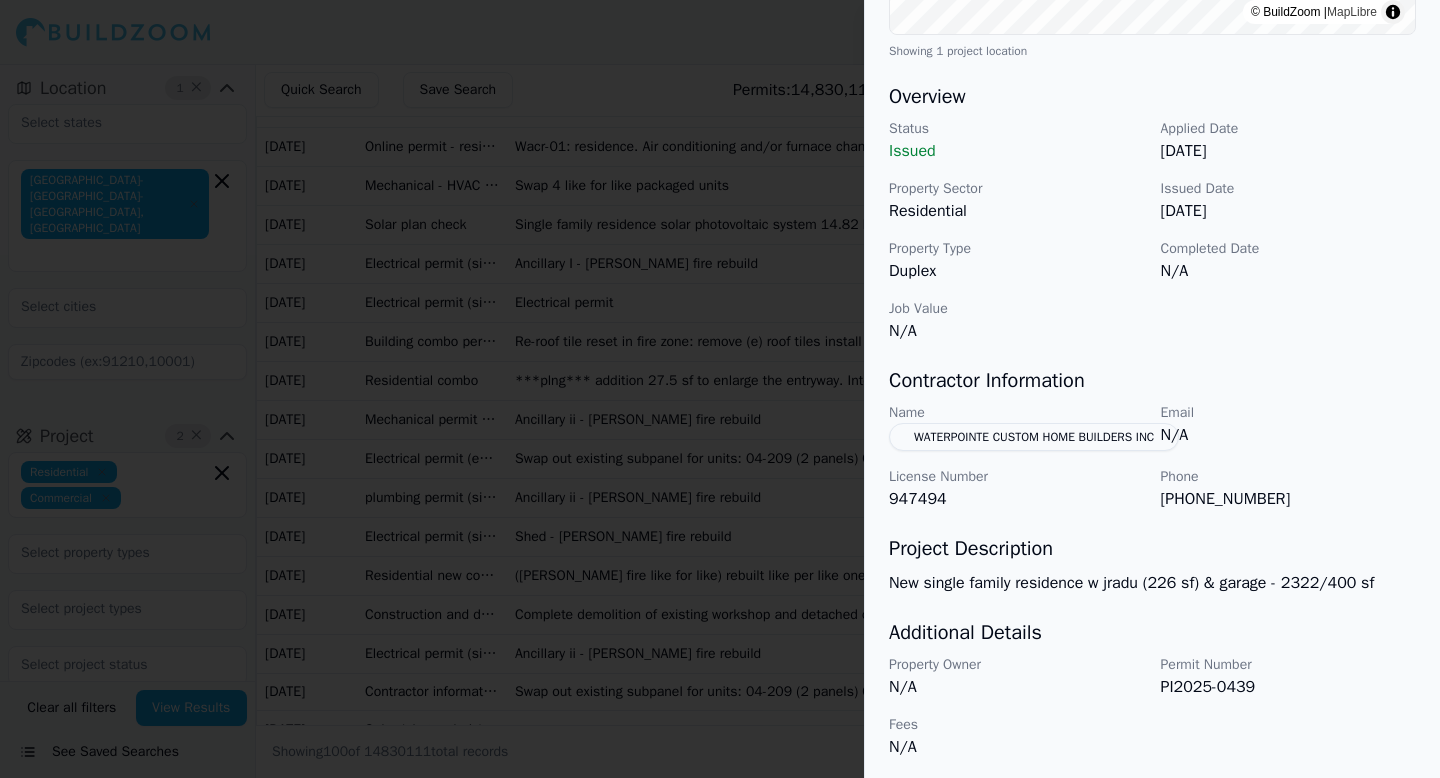 scroll, scrollTop: 551, scrollLeft: 0, axis: vertical 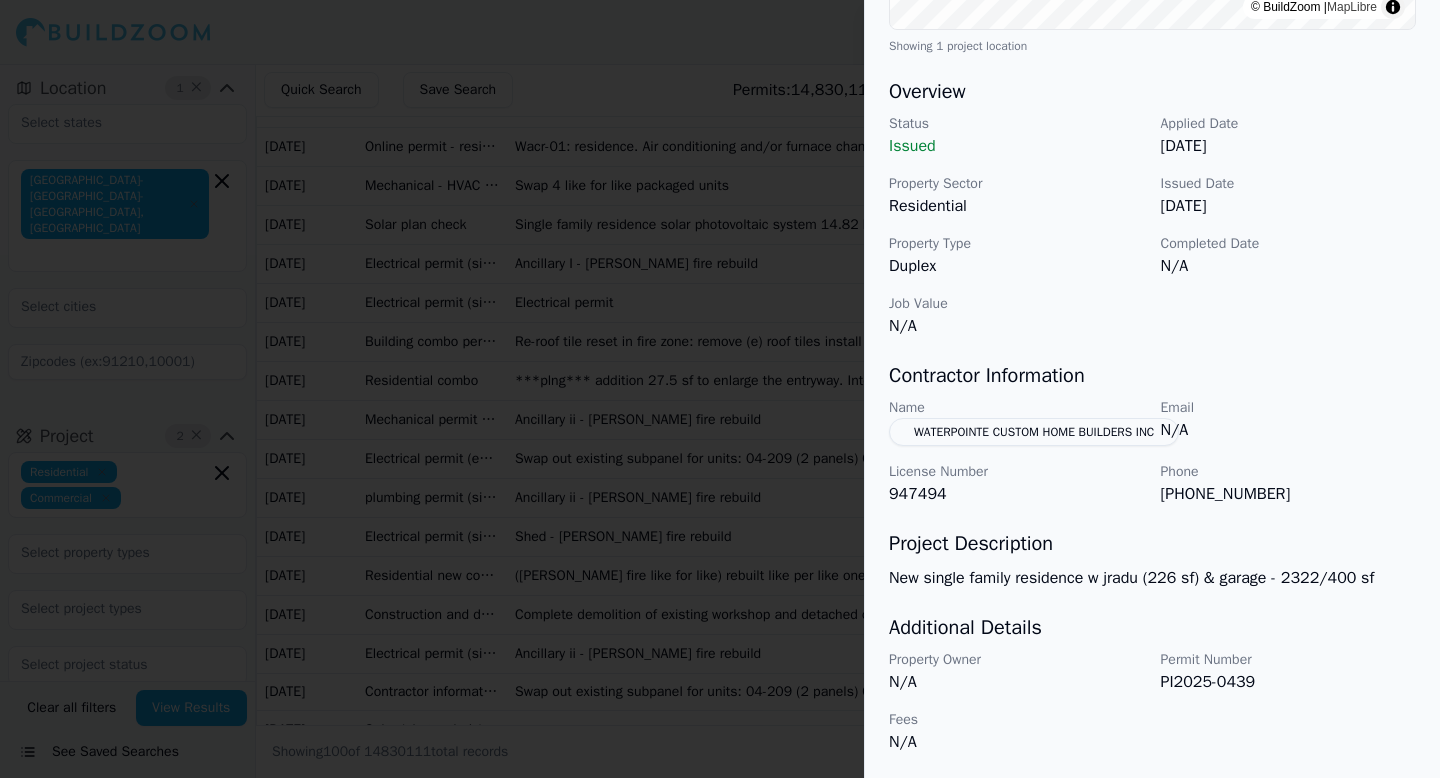 click at bounding box center (720, 389) 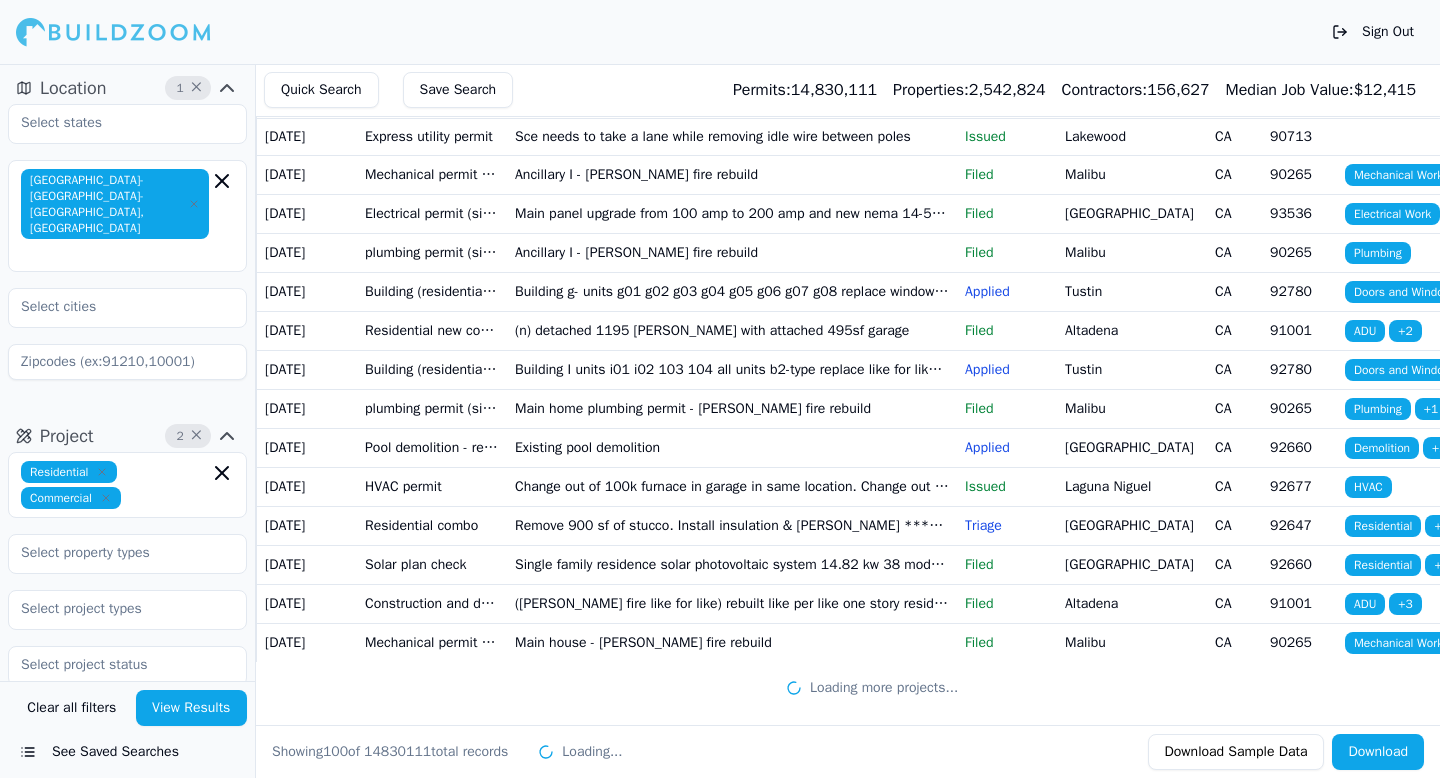 scroll, scrollTop: 3909, scrollLeft: 0, axis: vertical 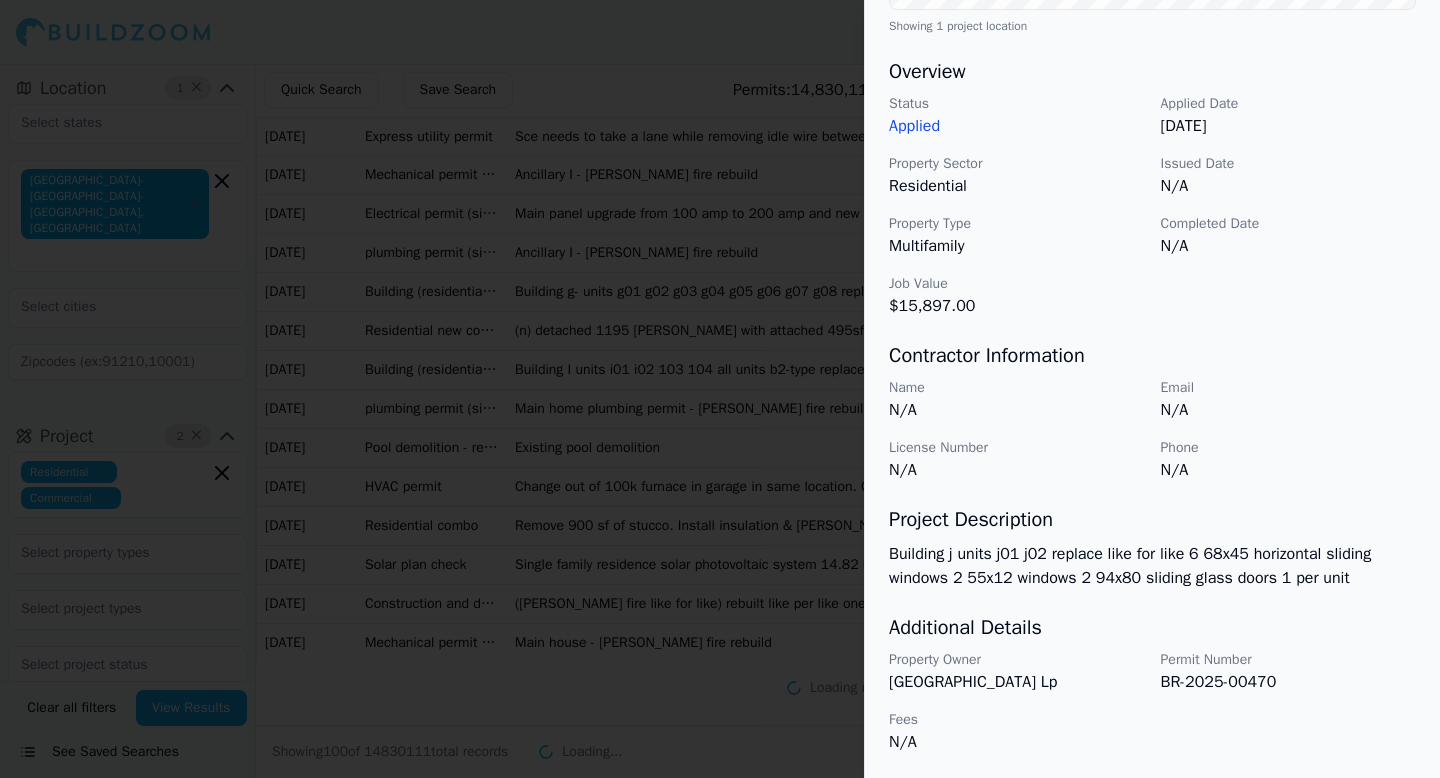 click at bounding box center (720, 389) 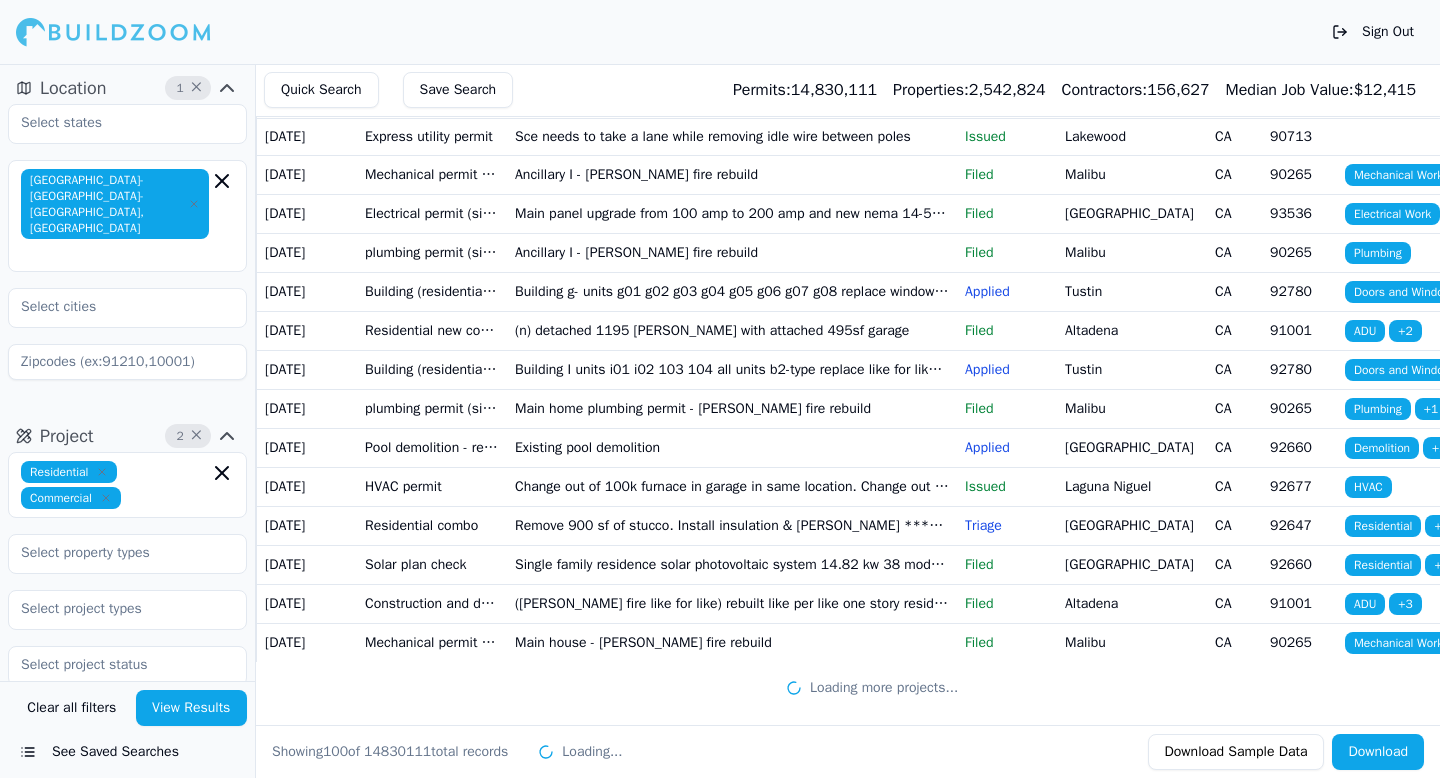 scroll, scrollTop: 4108, scrollLeft: 0, axis: vertical 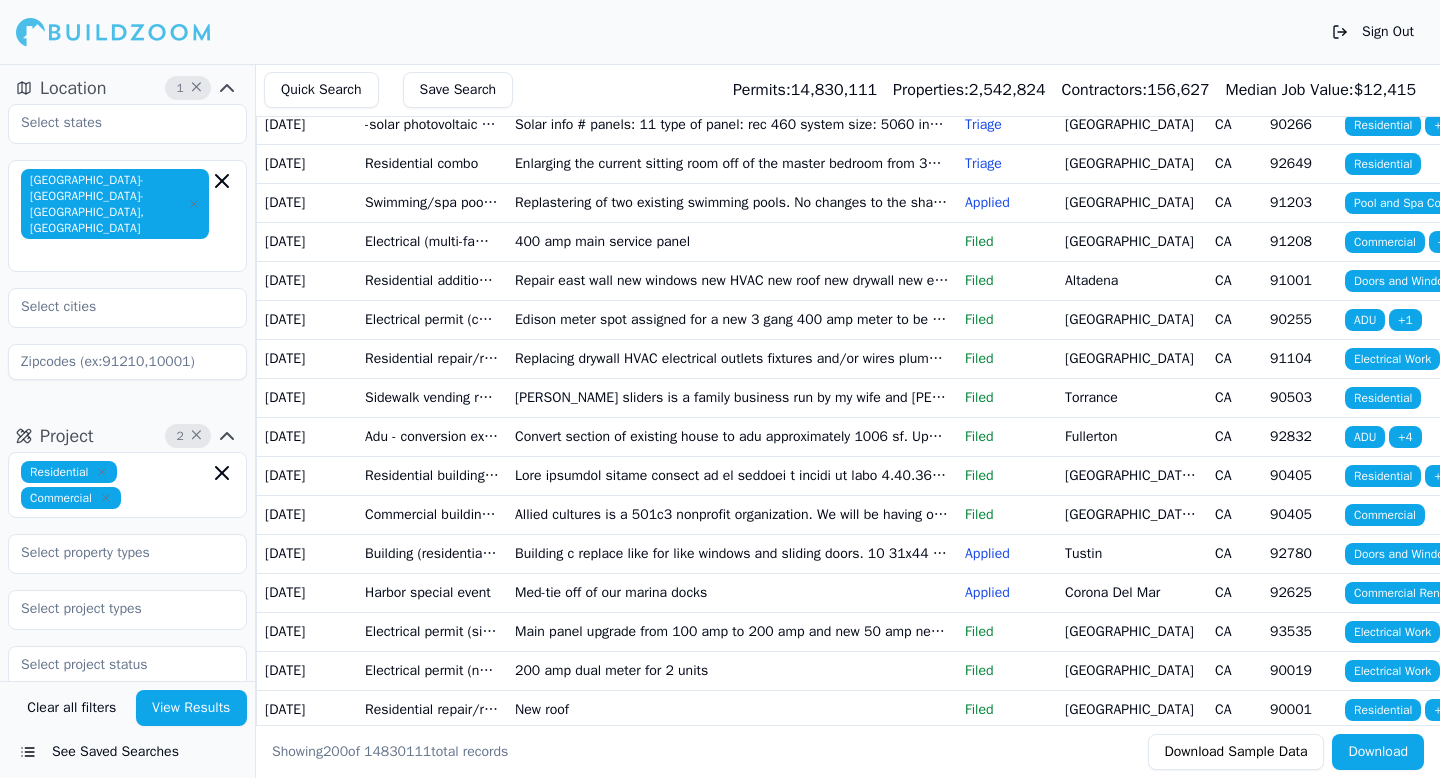 click on "(n) detached 1195 [PERSON_NAME] with attached 495sf garage" at bounding box center (732, -693) 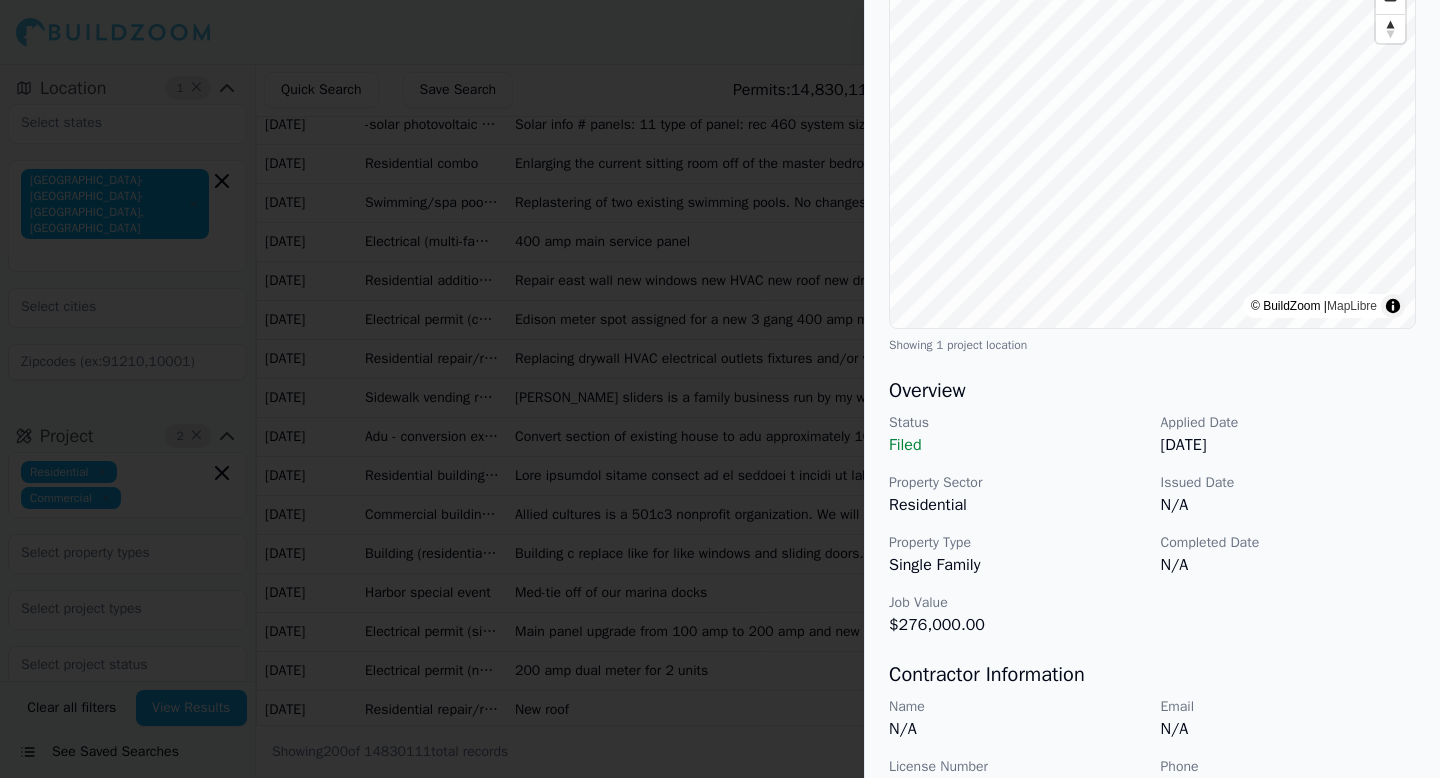 scroll, scrollTop: 0, scrollLeft: 0, axis: both 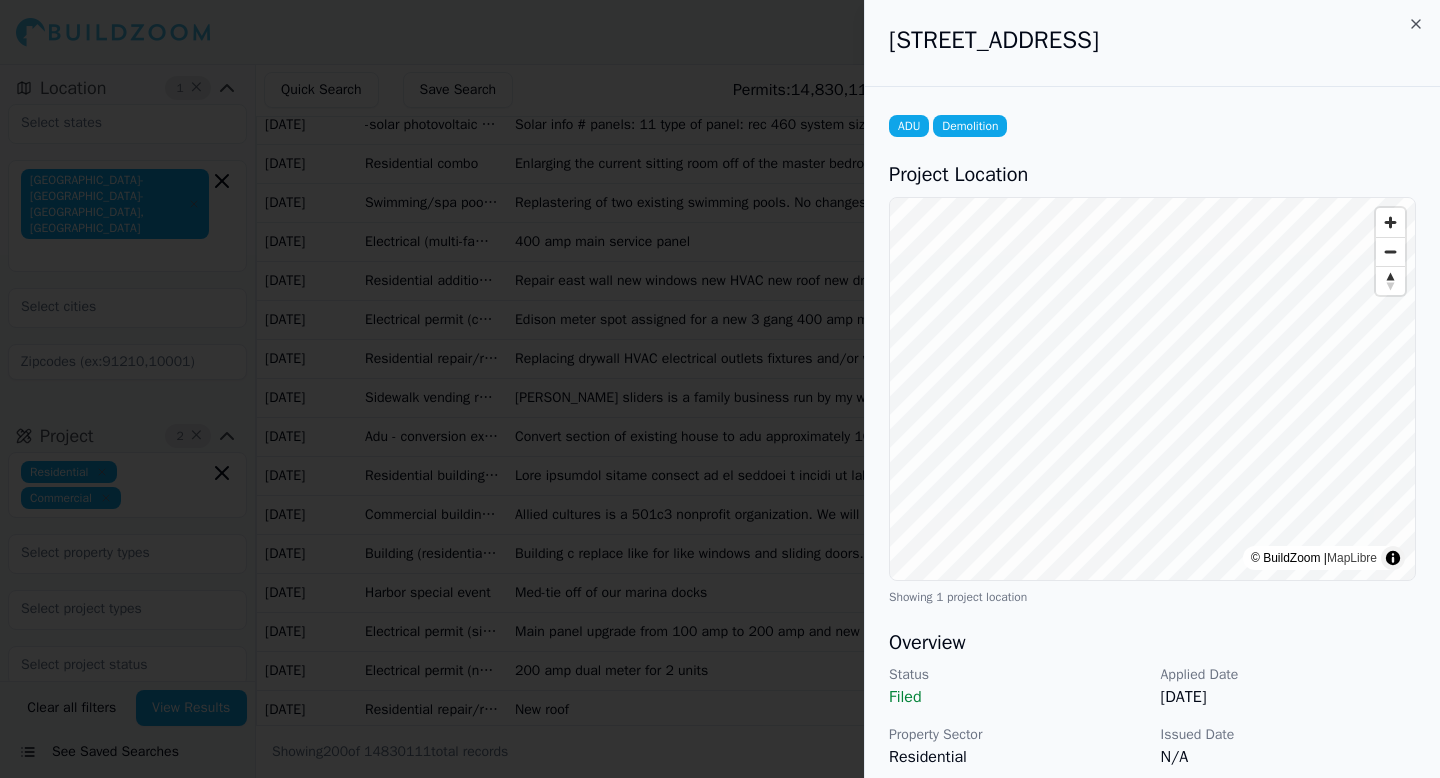 click on "[STREET_ADDRESS]" at bounding box center (1152, 40) 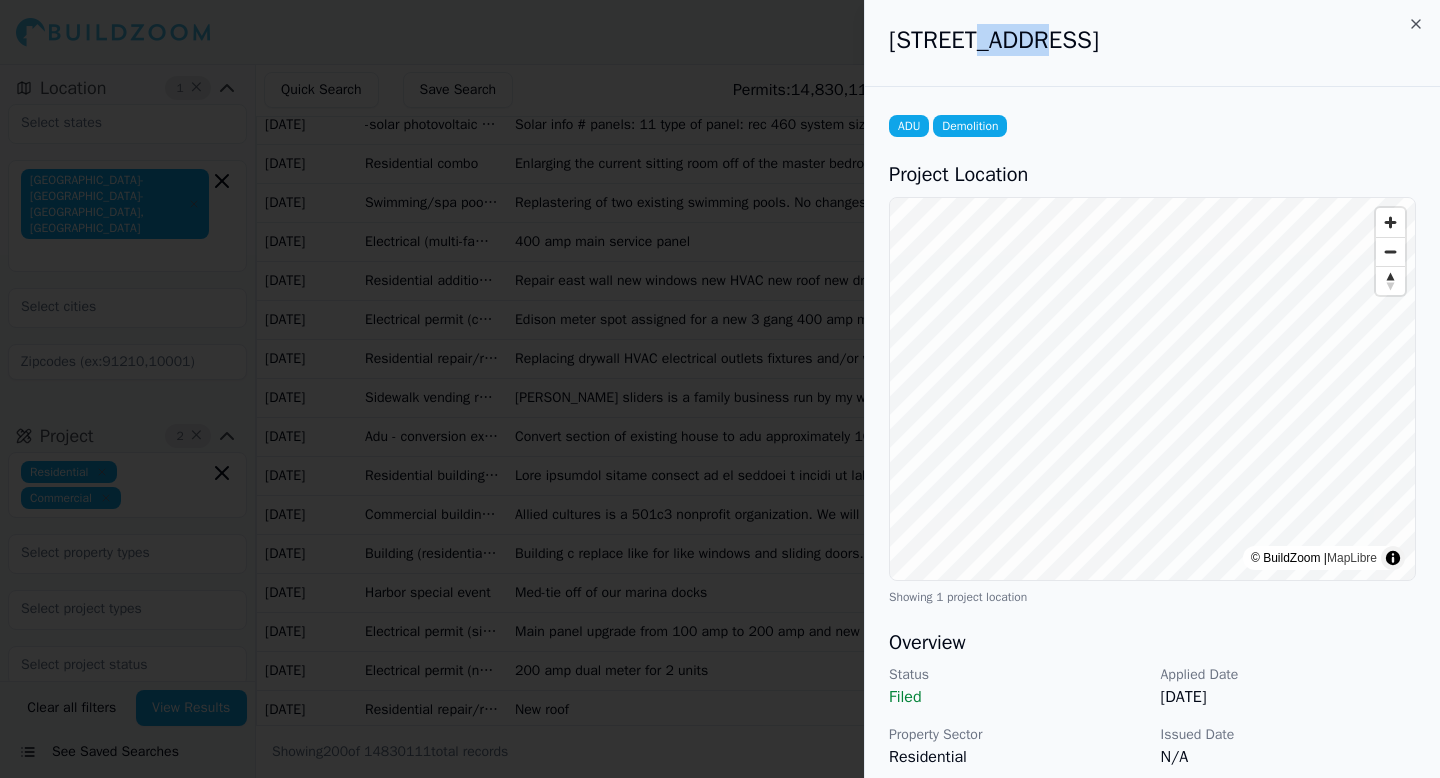 click on "[STREET_ADDRESS]" at bounding box center (1152, 40) 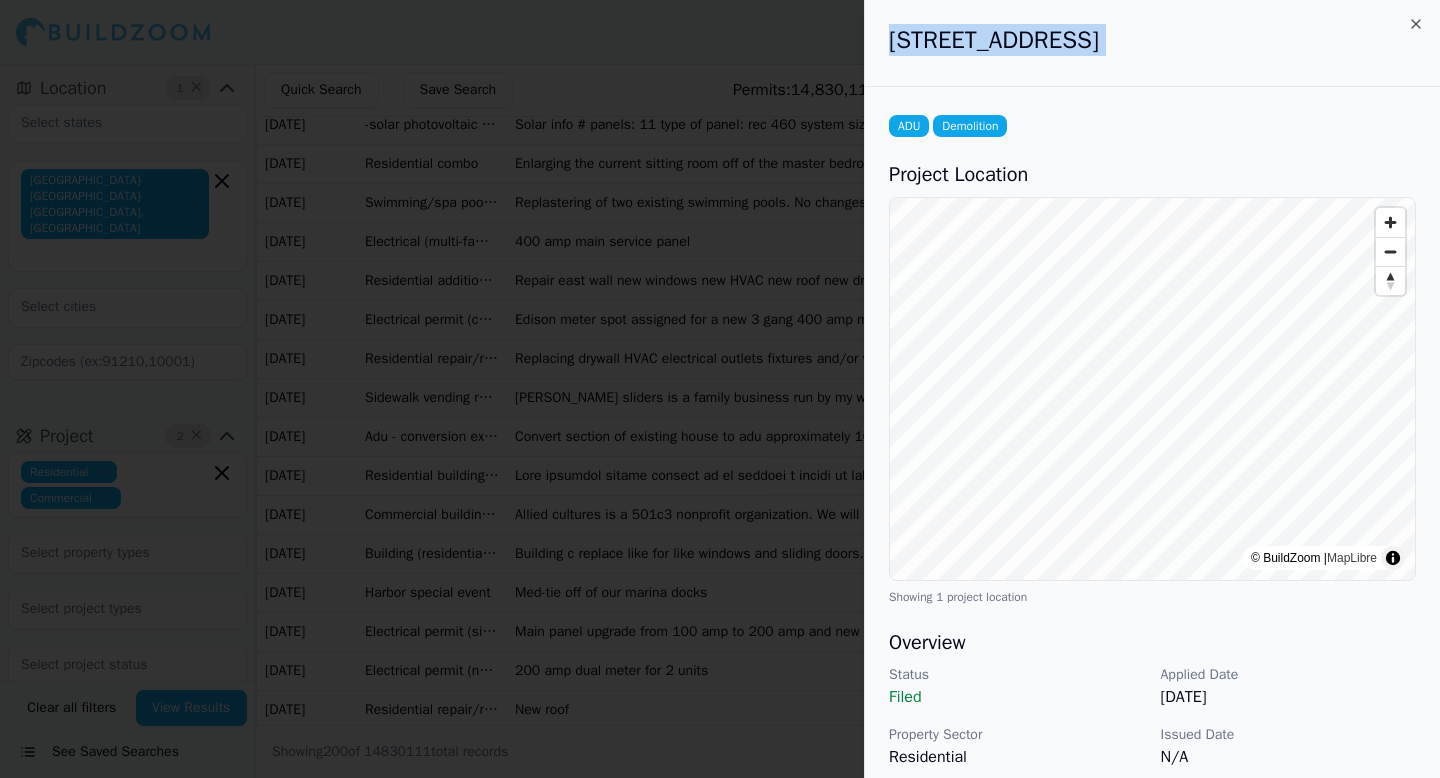click on "[STREET_ADDRESS]" at bounding box center (1152, 40) 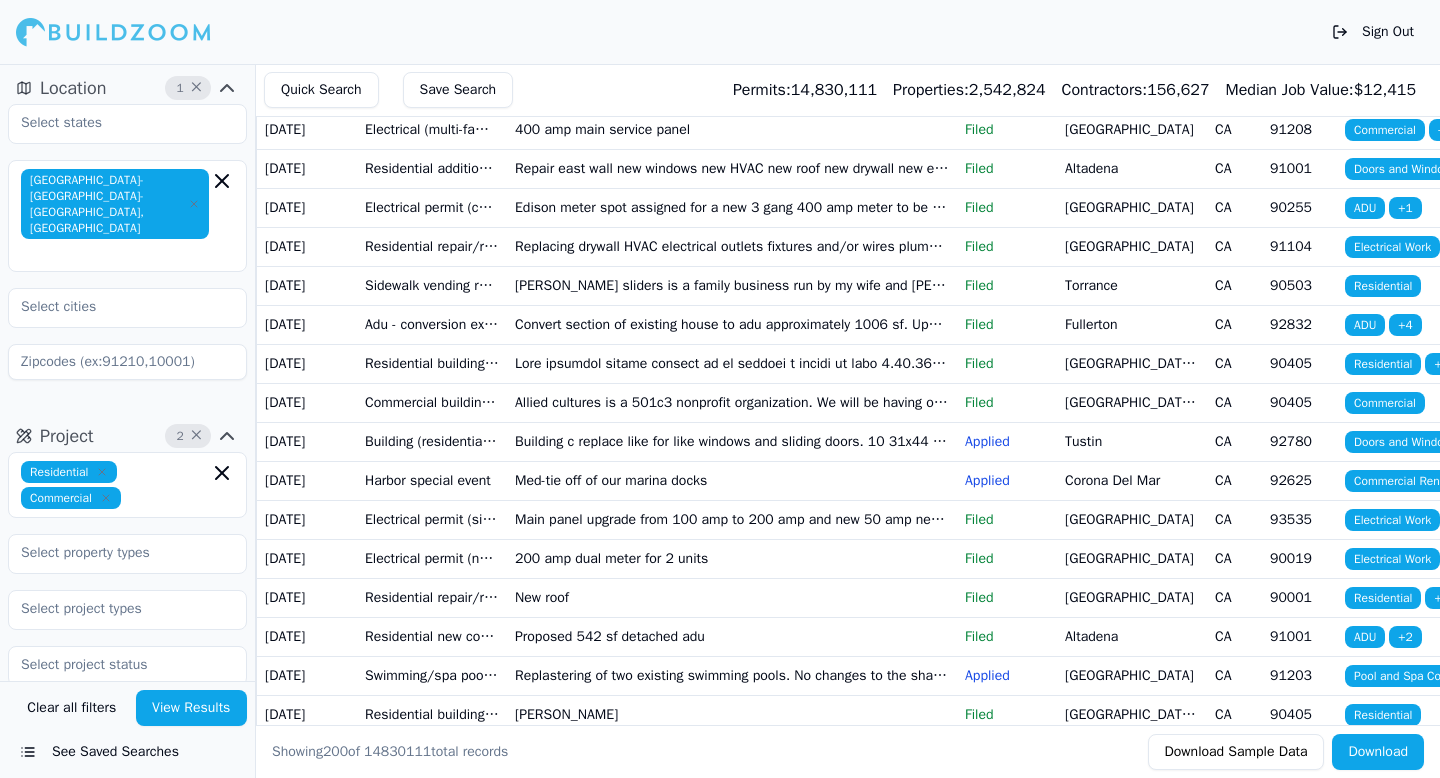 scroll, scrollTop: 4221, scrollLeft: 0, axis: vertical 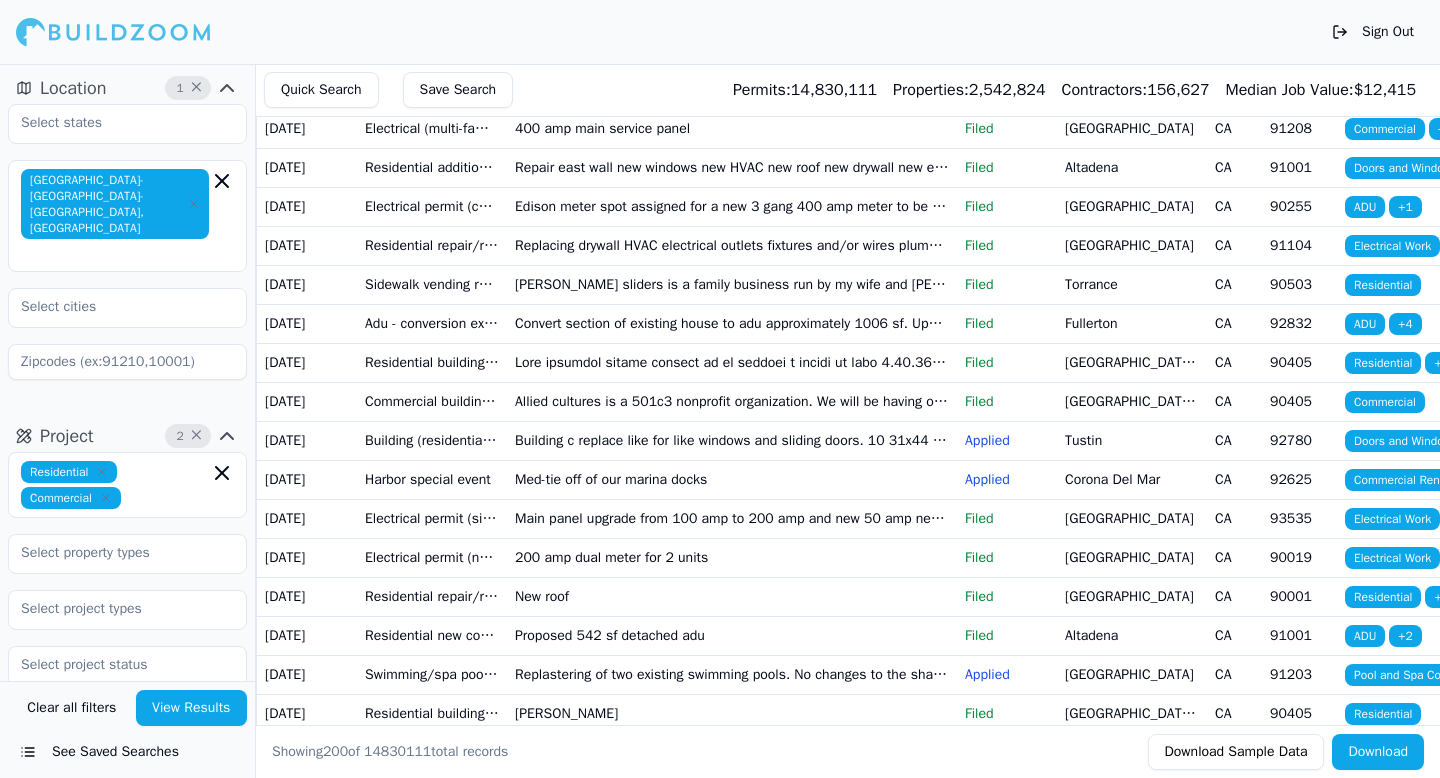 click on "Tear off and reroof existing house only like for like" at bounding box center [732, -689] 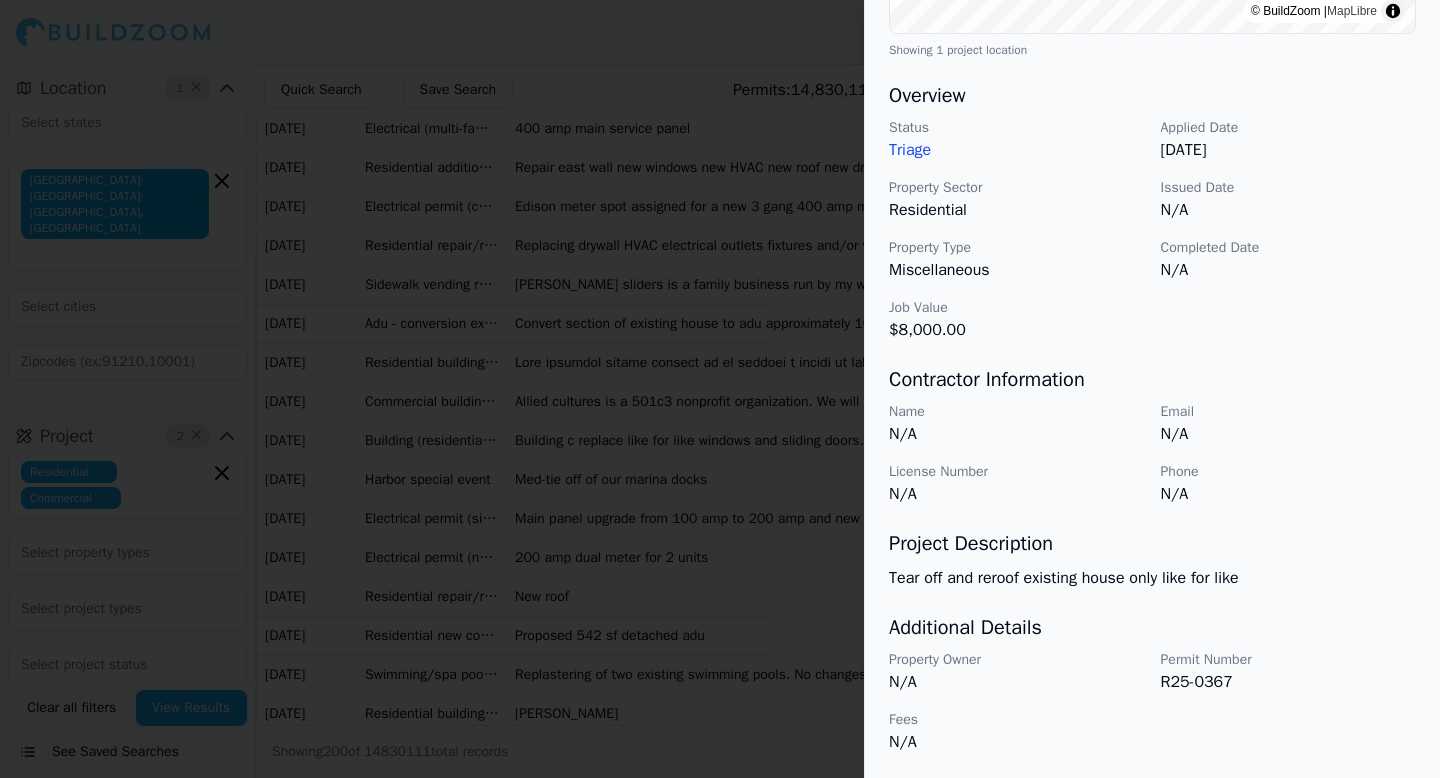 scroll, scrollTop: 546, scrollLeft: 0, axis: vertical 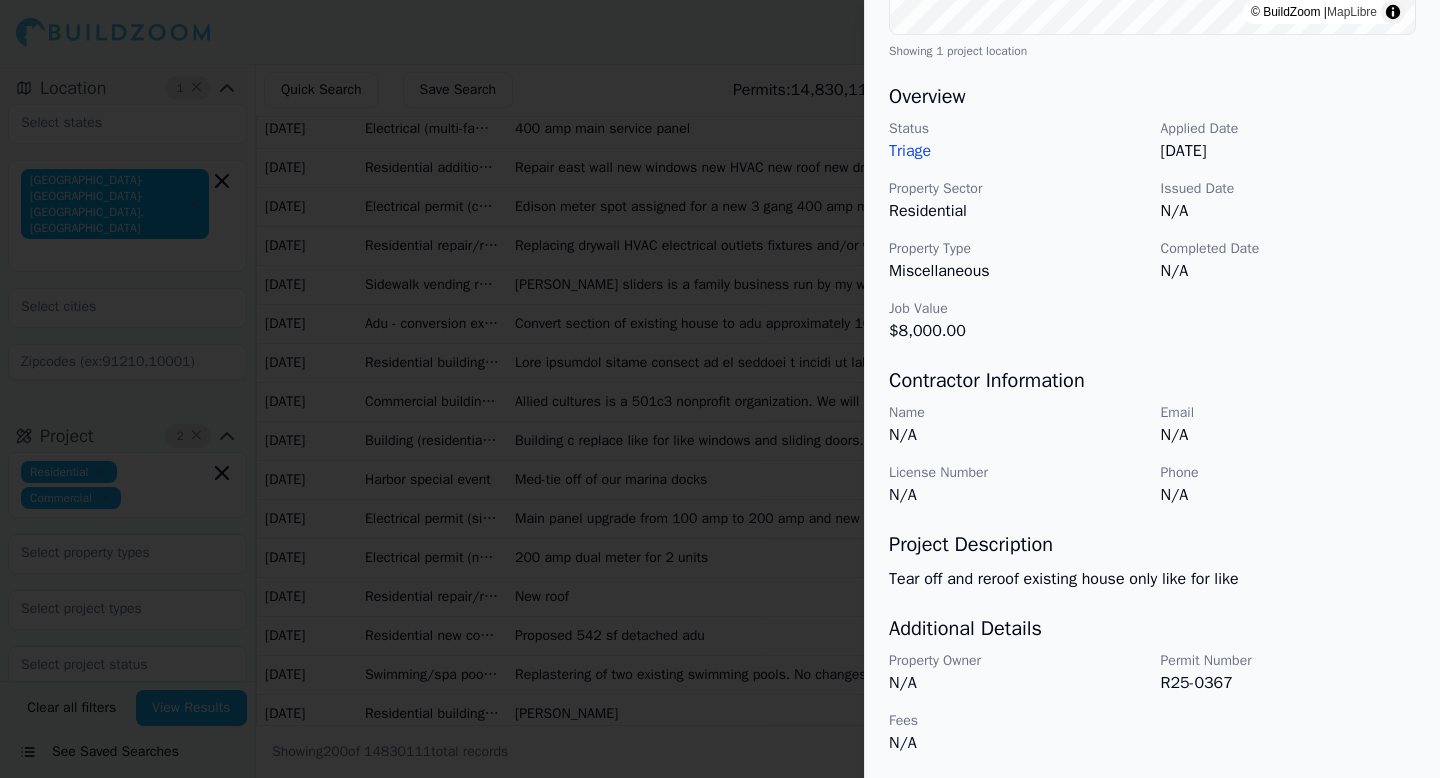 click at bounding box center (720, 389) 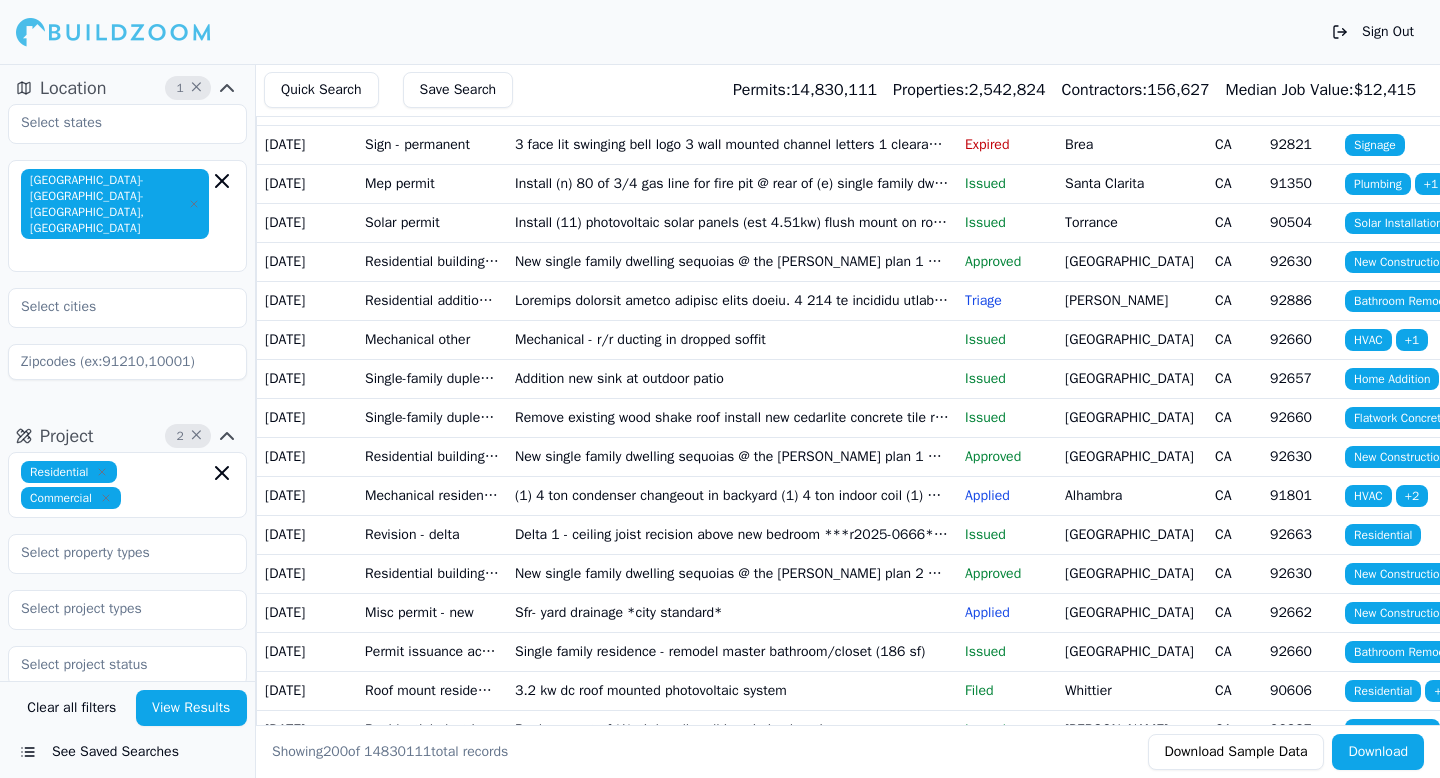 scroll, scrollTop: 102, scrollLeft: 0, axis: vertical 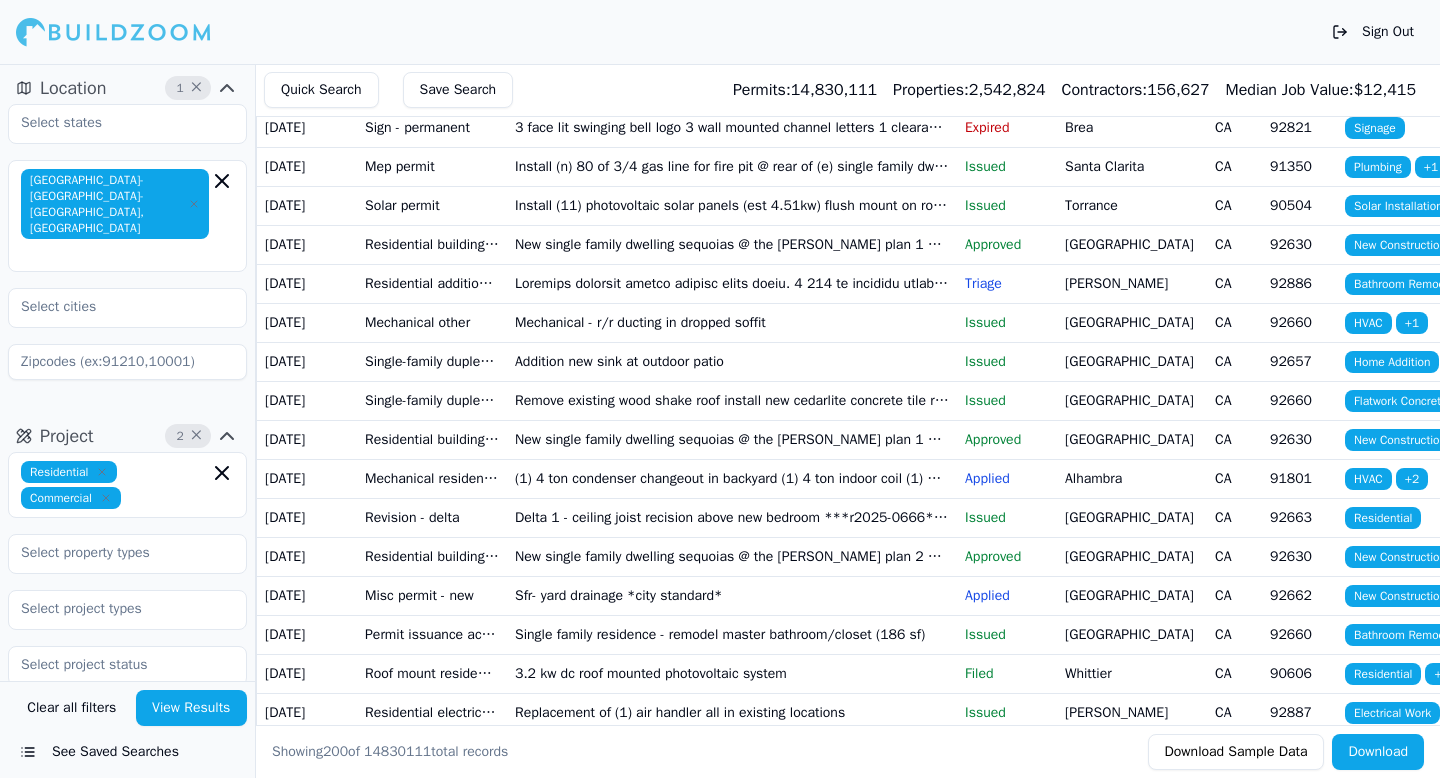 click on "New single family dwelling sequoias @ the [PERSON_NAME] plan 1 3 403 sf plus primary retreat 317 sf garage 442 sf outdoor living room 318 sf porch 72 sf 4.86 kw photovoltaic system with 12 modules p-e-m lot 49" at bounding box center (732, 439) 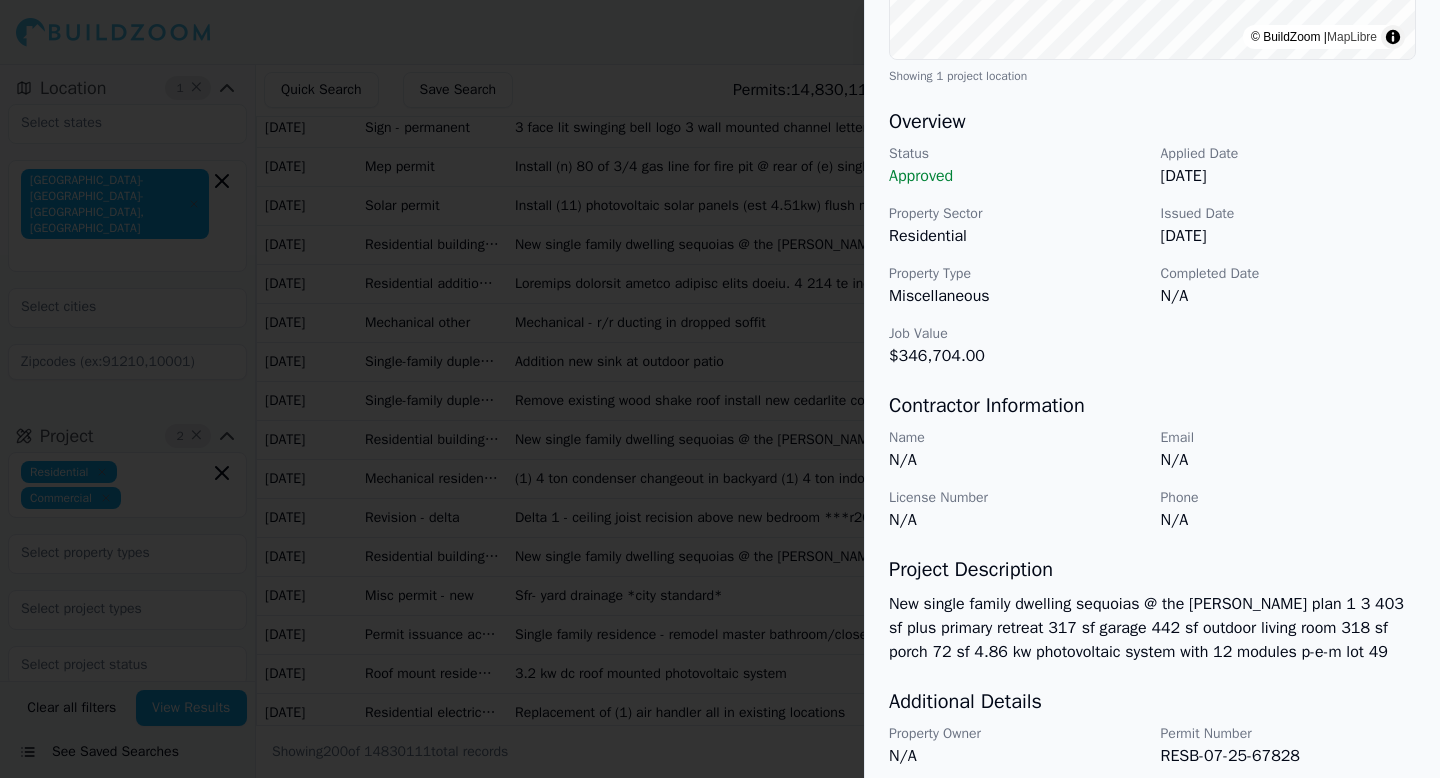 scroll, scrollTop: 595, scrollLeft: 0, axis: vertical 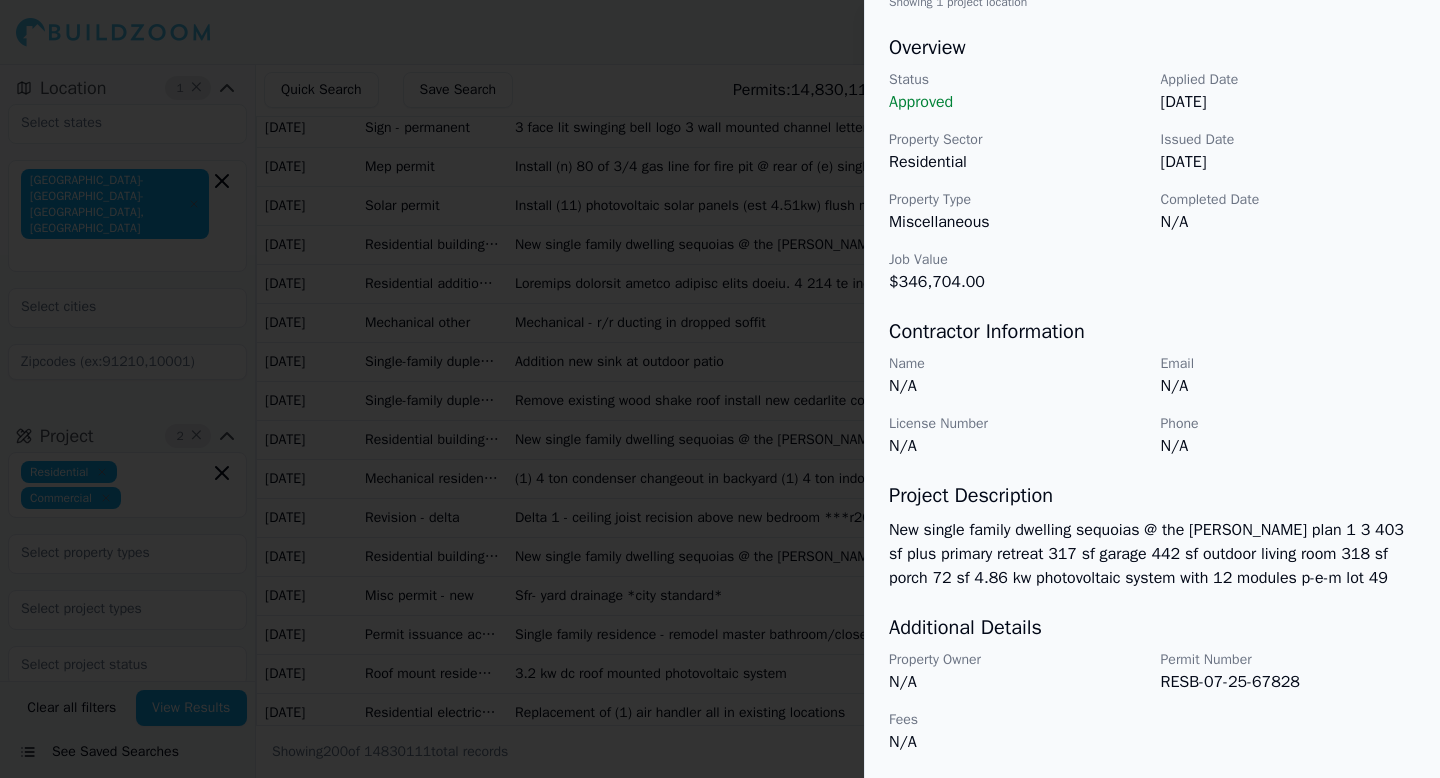 click at bounding box center (720, 389) 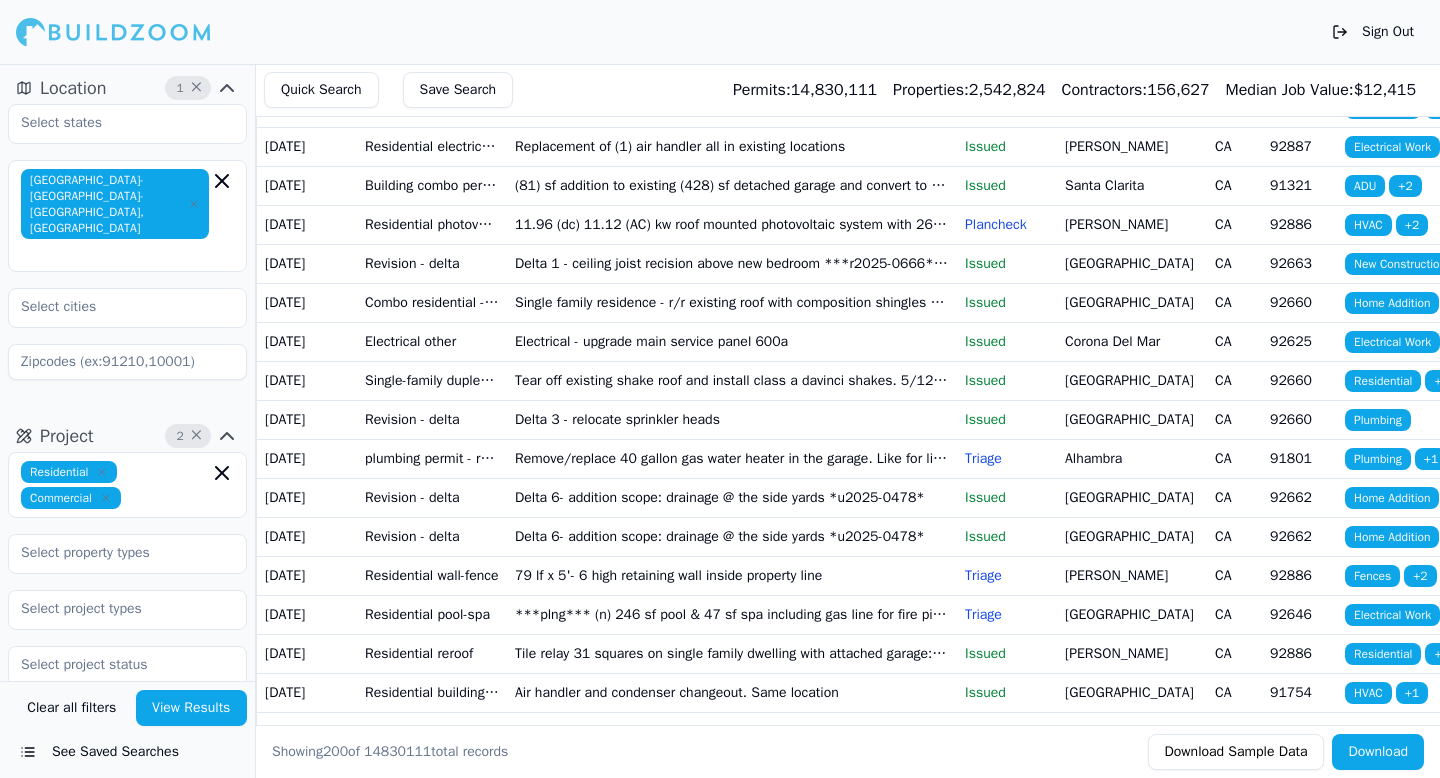 scroll, scrollTop: 680, scrollLeft: 0, axis: vertical 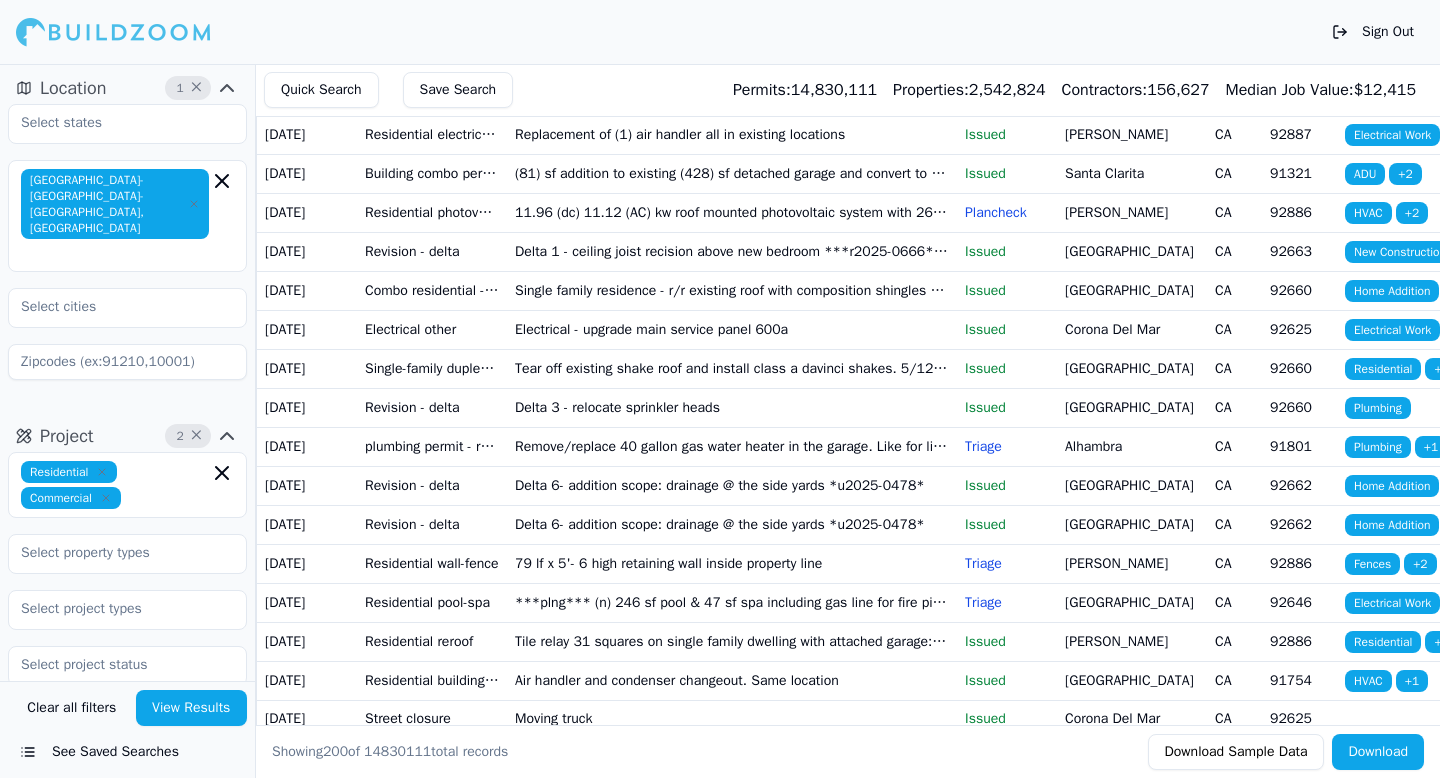 click on "Single family residence - r/r existing roof with composition shingles over new sheathing as needed new underlayment - 1800sf" at bounding box center [732, 290] 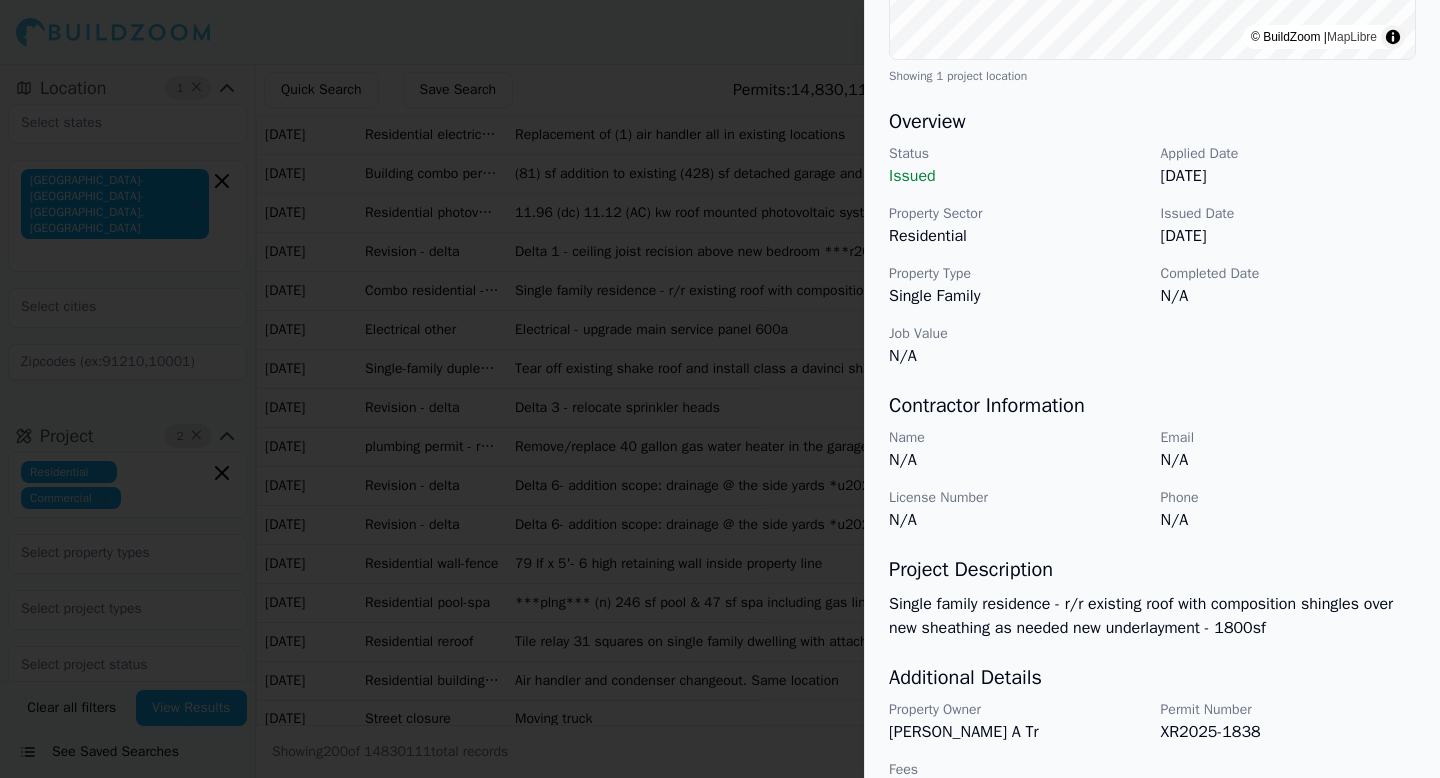 scroll, scrollTop: 571, scrollLeft: 0, axis: vertical 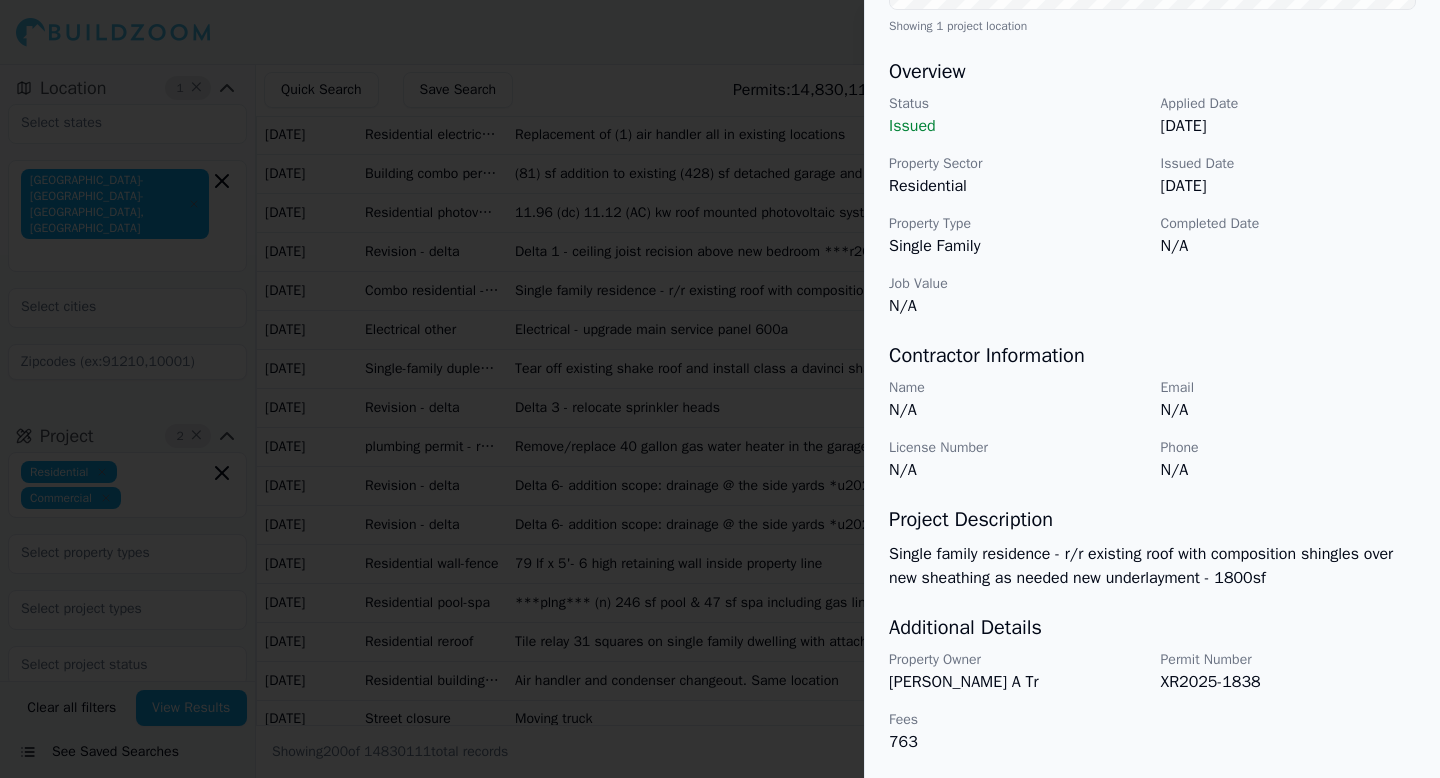 click on "XR2025-1838" at bounding box center [1289, 682] 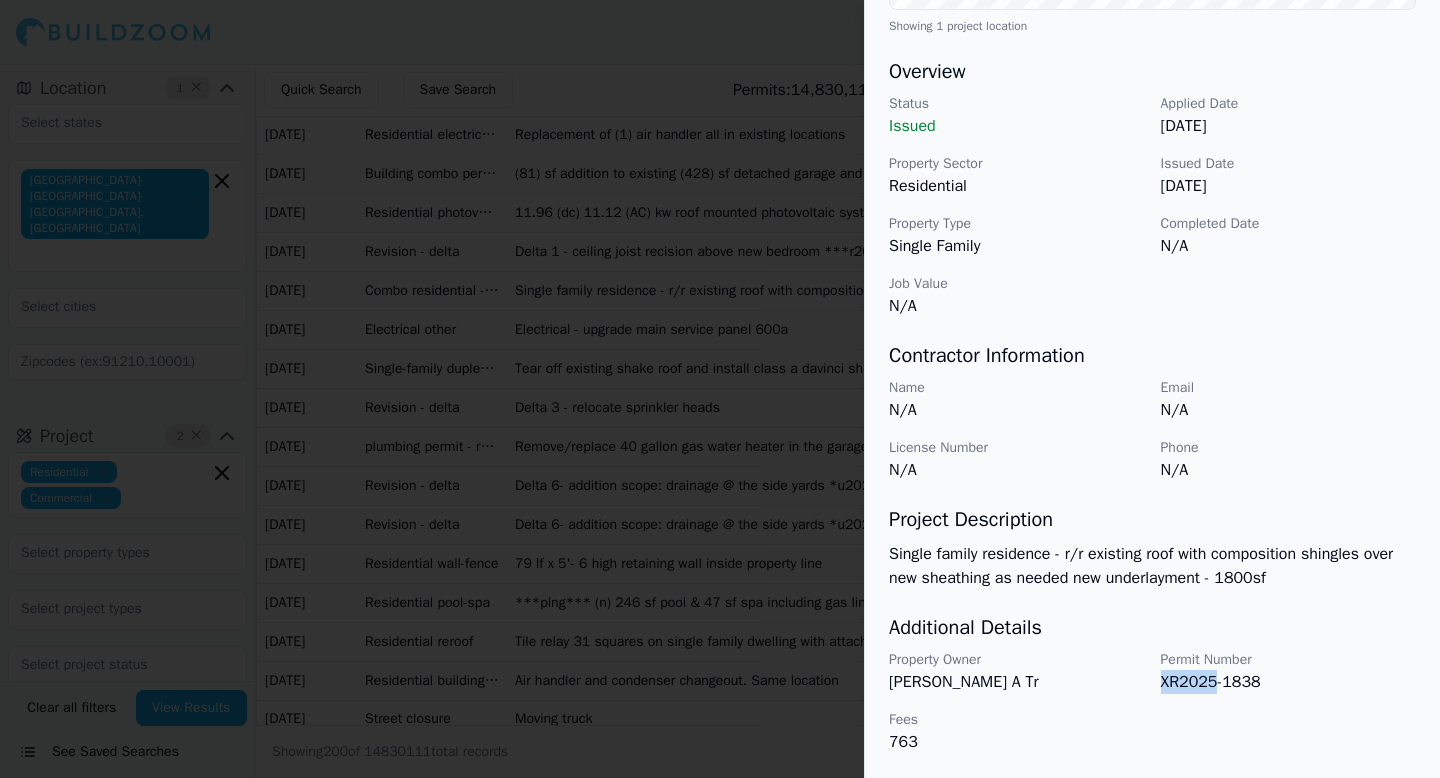 click on "XR2025-1838" at bounding box center (1289, 682) 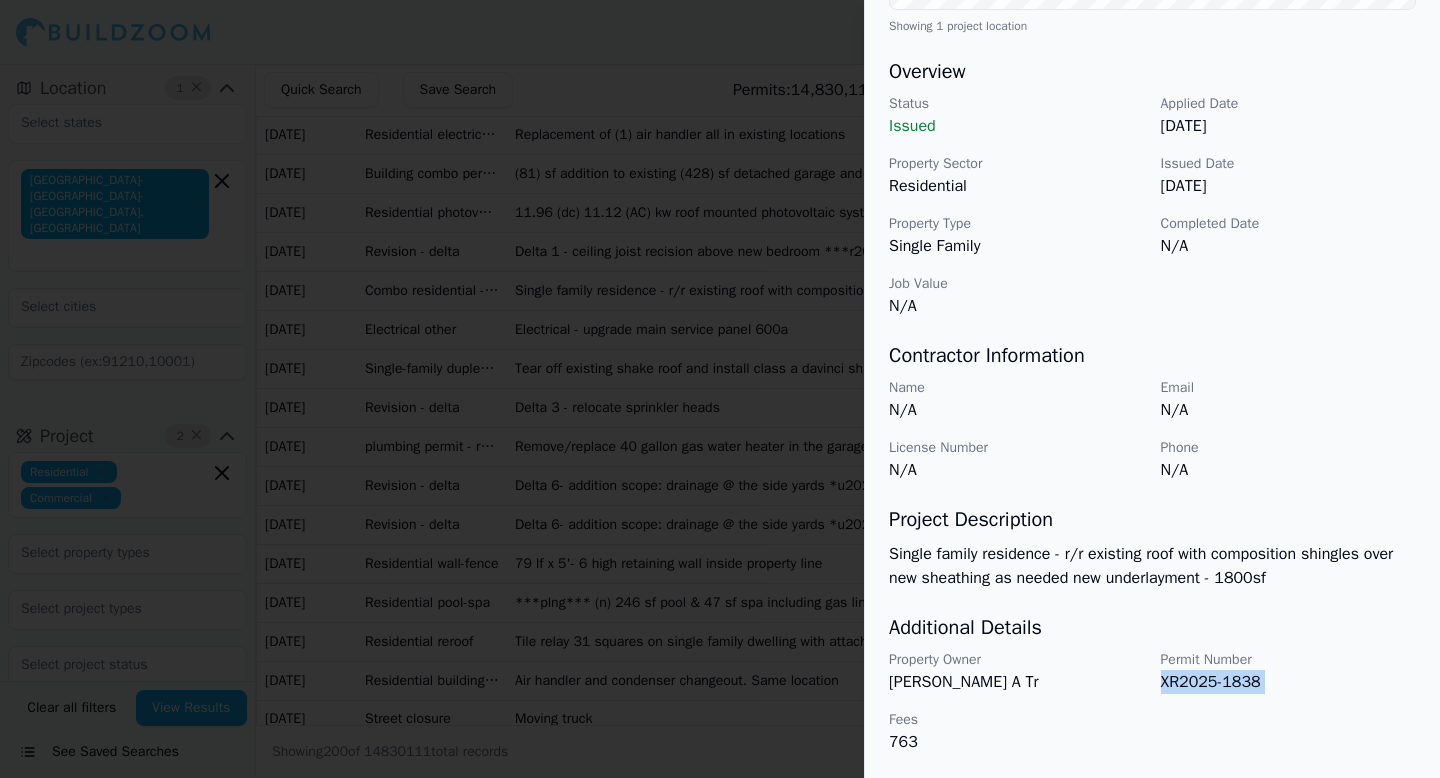 click on "XR2025-1838" at bounding box center [1289, 682] 